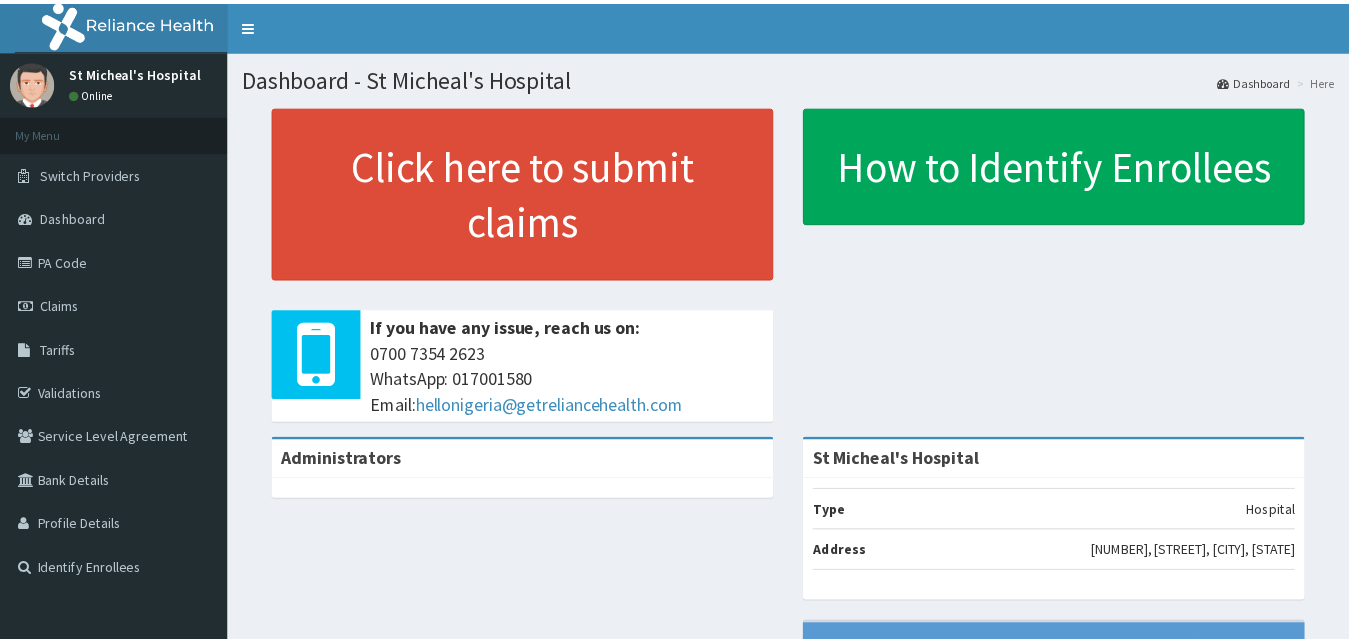 scroll, scrollTop: 0, scrollLeft: 0, axis: both 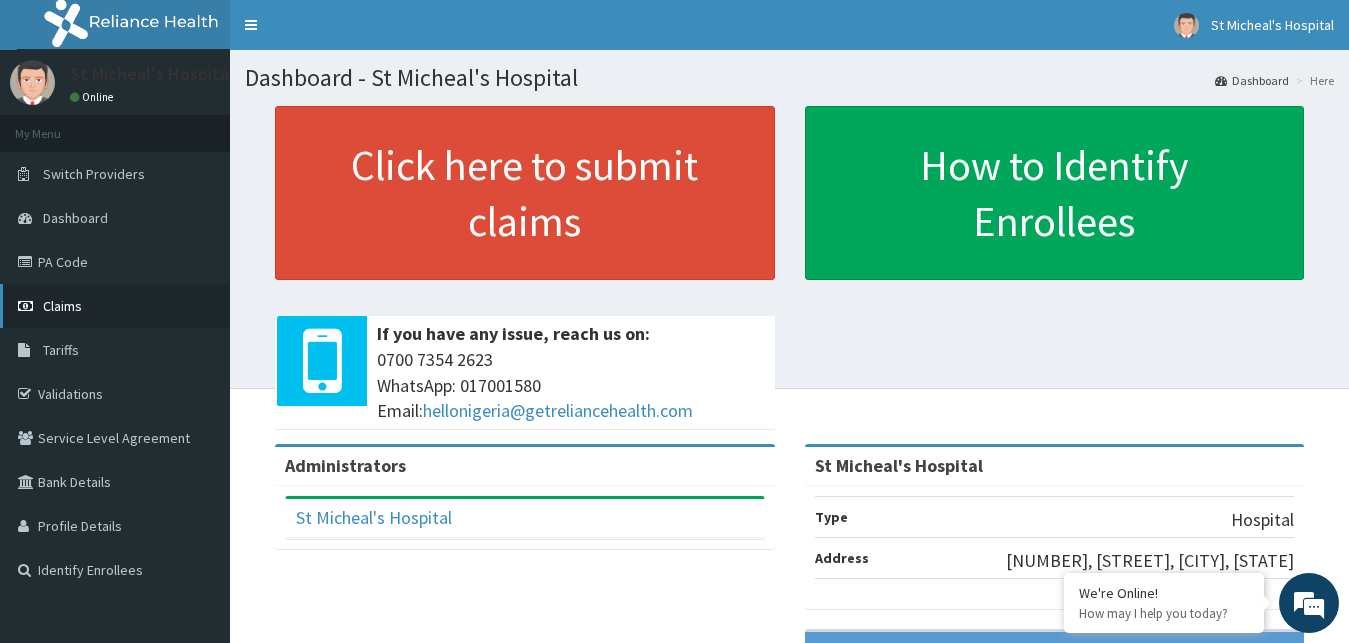 click on "Claims" at bounding box center [115, 306] 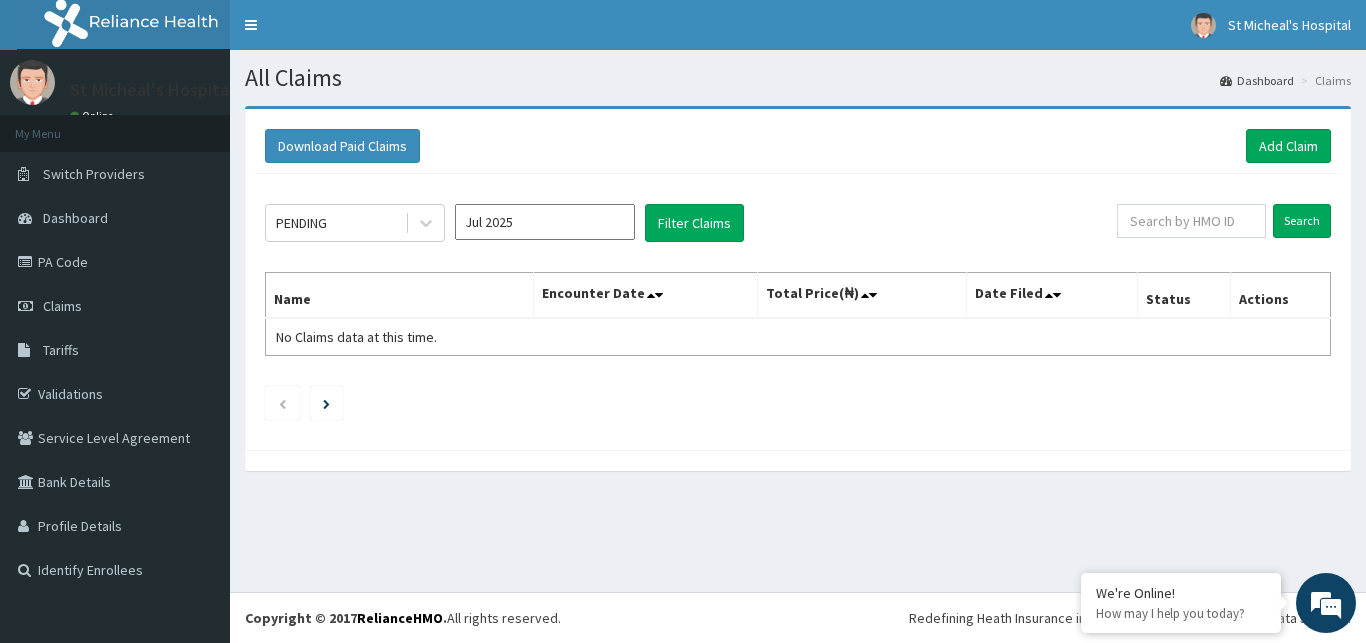 scroll, scrollTop: 0, scrollLeft: 0, axis: both 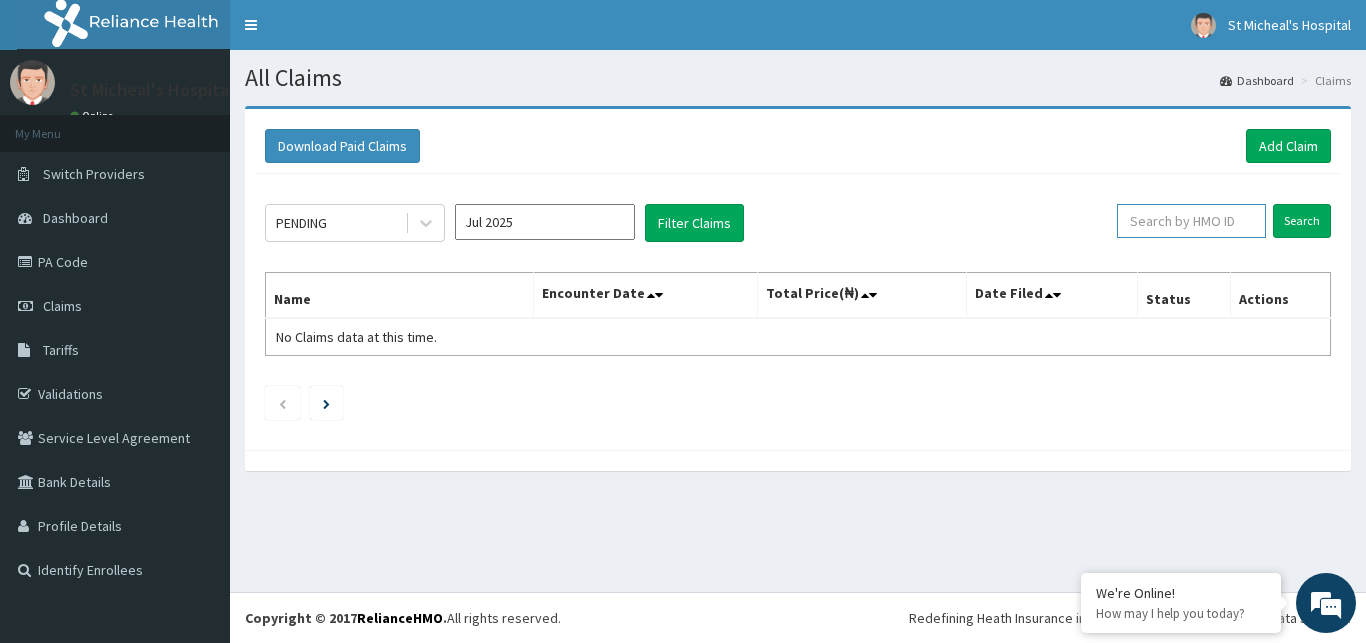 click at bounding box center [1191, 221] 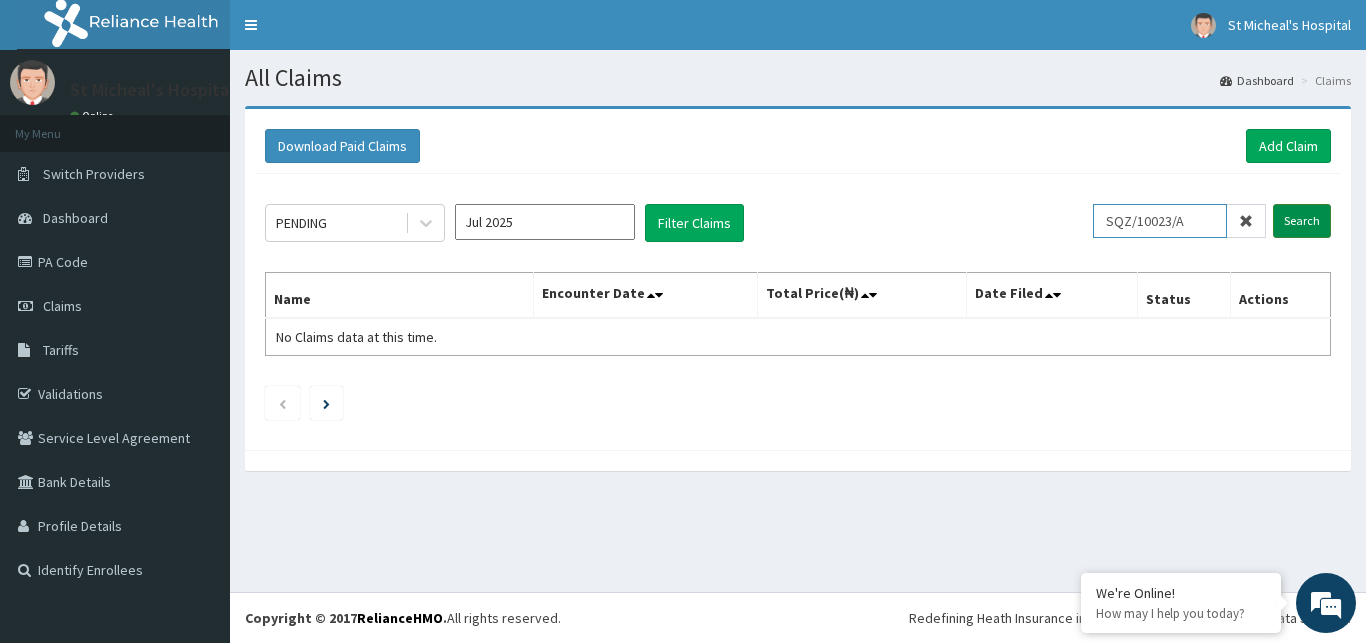 type on "SQZ/10023/A" 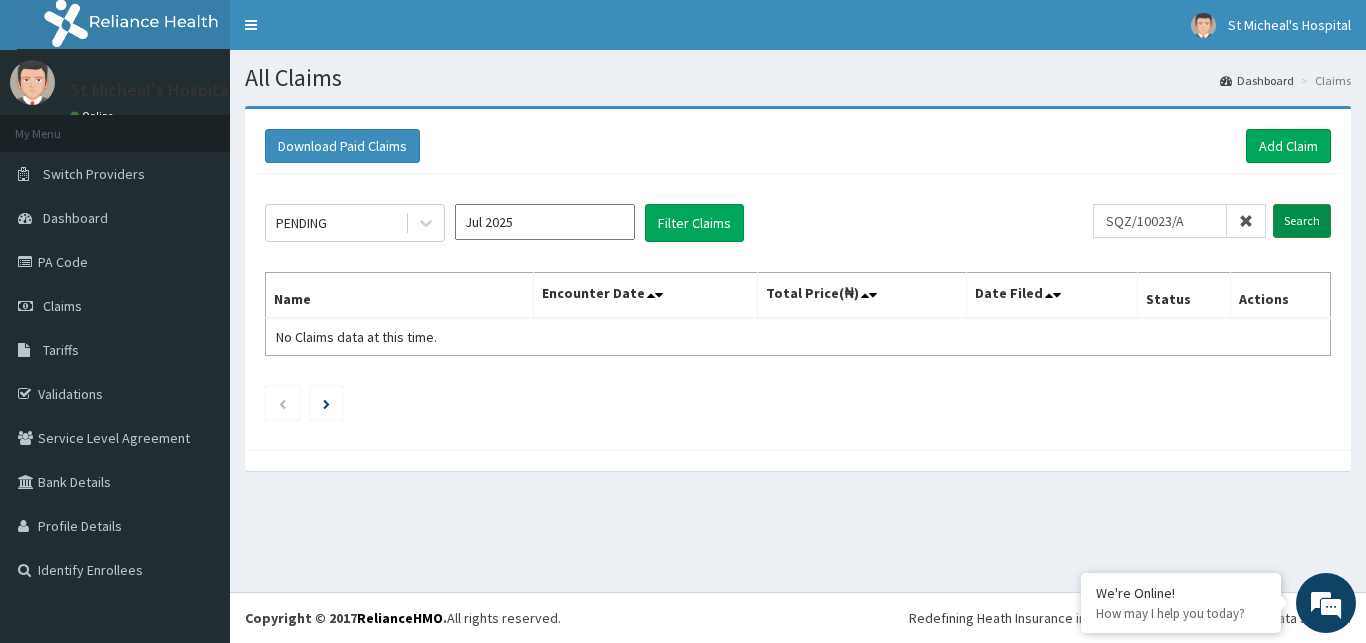 click on "Search" at bounding box center [1302, 221] 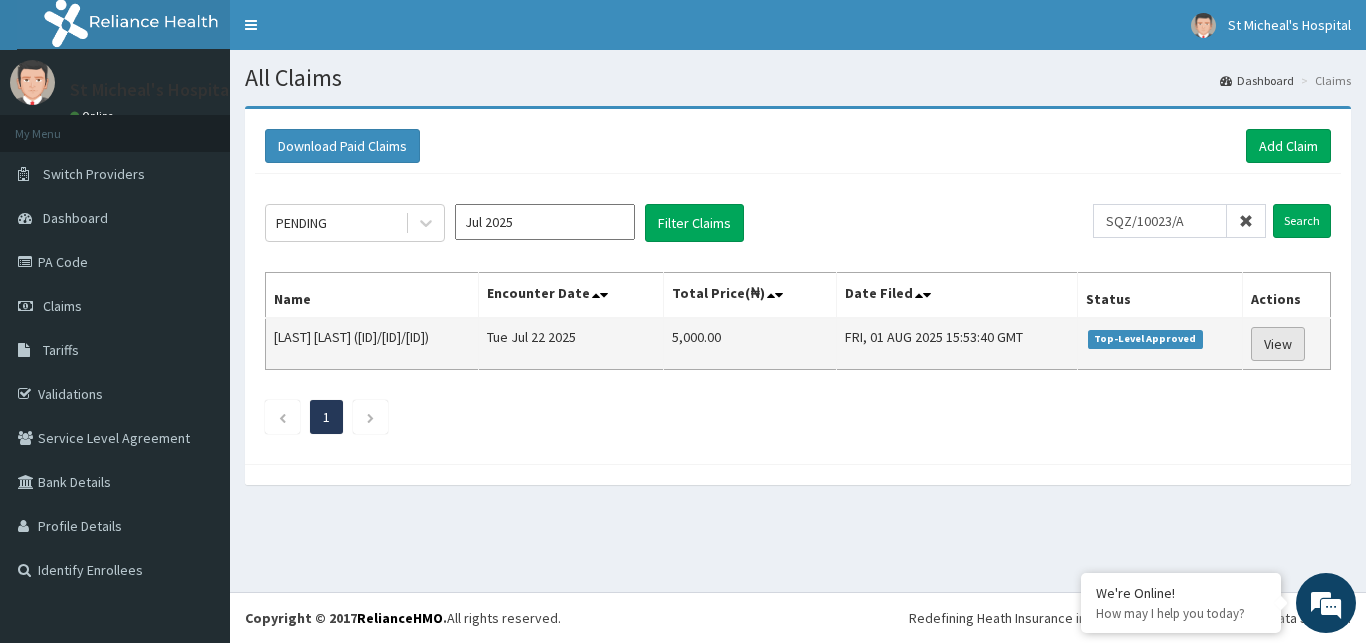 click on "View" at bounding box center [1278, 344] 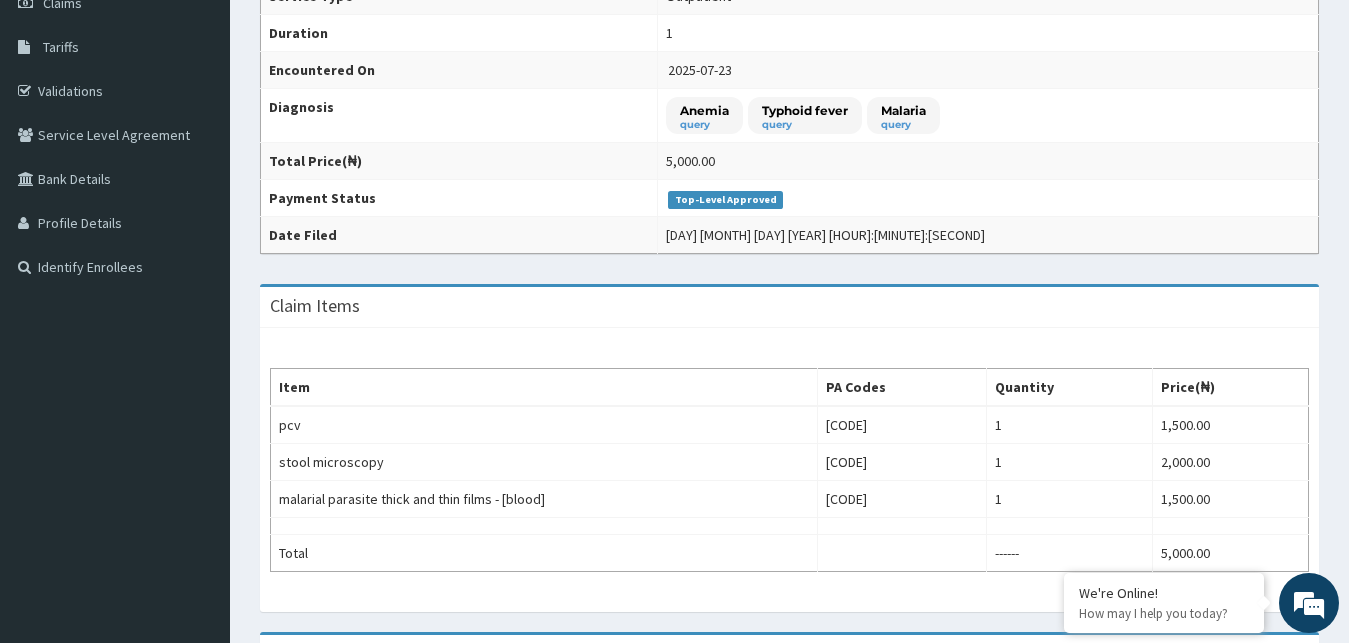 scroll, scrollTop: 357, scrollLeft: 0, axis: vertical 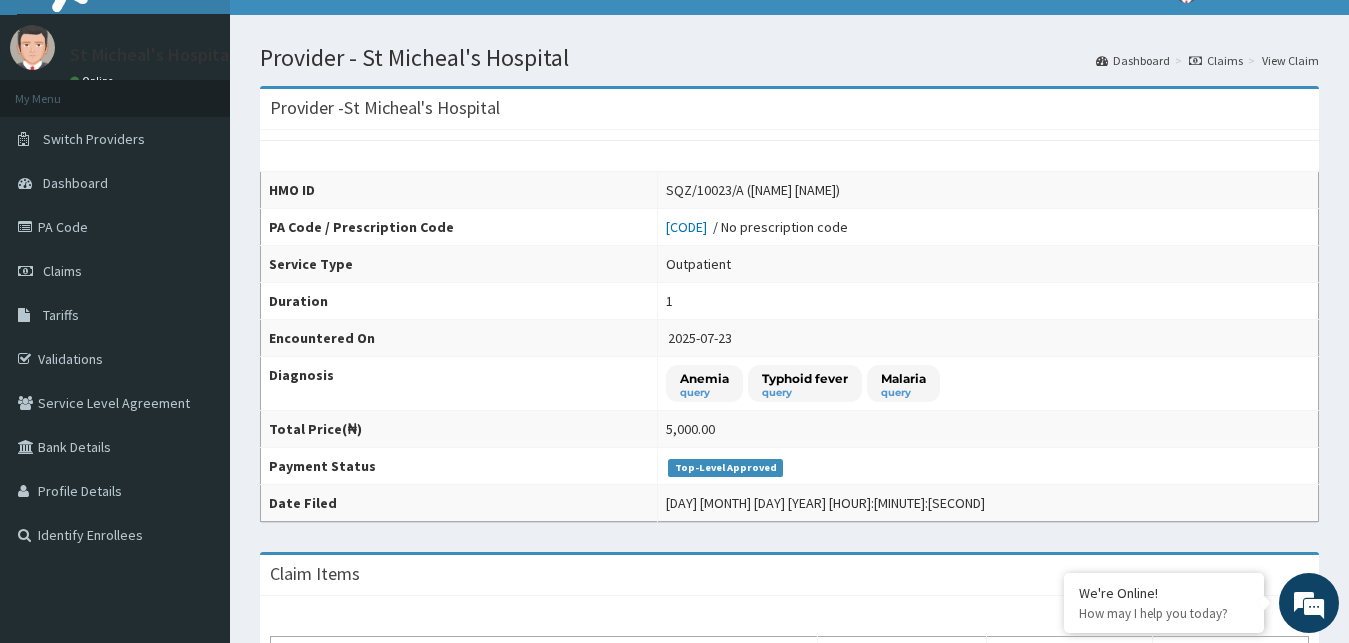 click on "HMO ID SQZ/10023/A ([NAME]   [NAME]) PA Code / Prescription Code PA/0A65AB    / No prescription code Service Type Outpatient Duration 1 Encountered On [YEAR]-[MONTH]-[DAY] Diagnosis Anemia query Typhoid fever query Malaria query Total Price(₦) 5,000.00 Payment Status Top-Level Approved Date Filed [DAY] [MONTH] [DAY] [YEAR] [HOUR]:[MINUTE]:[SECOND]" at bounding box center (789, 326) 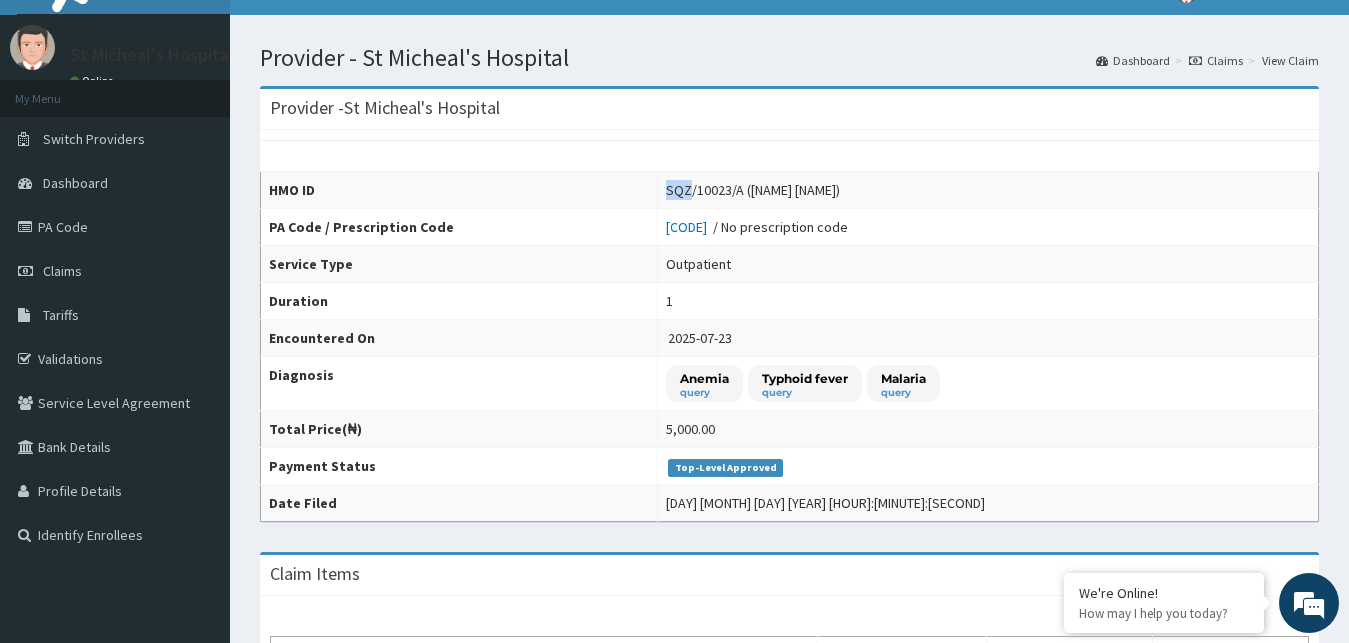 click on "HMO ID SQZ/10023/A (Balogun   Taofeeq) PA Code / Prescription Code PA/0A65AB    / No prescription code Service Type Outpatient Duration 1 Encountered On 2025-07-23 Diagnosis Anemia query Typhoid fever query Malaria query Total Price(₦) 5,000.00 Payment Status Top-Level Approved Date Filed Fri Aug 01 2025 08:53:40" at bounding box center [789, 326] 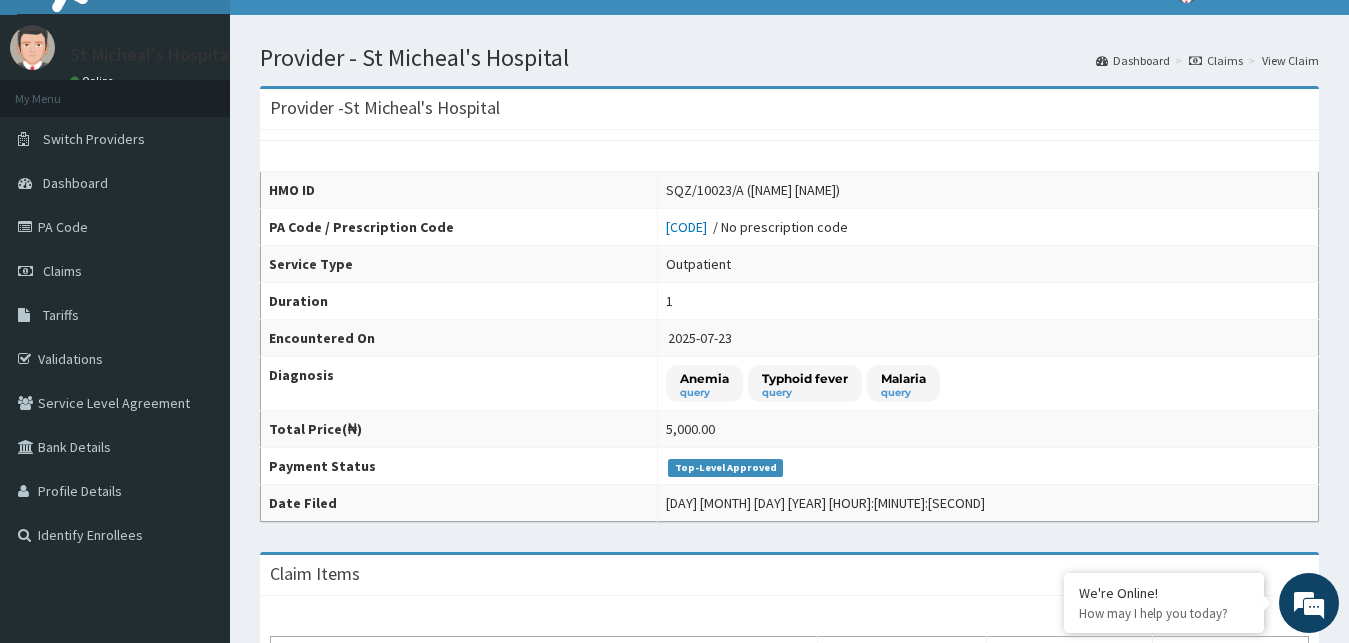 click on "HMO ID SQZ/10023/A (Balogun   Taofeeq) PA Code / Prescription Code PA/0A65AB    / No prescription code Service Type Outpatient Duration 1 Encountered On 2025-07-23 Diagnosis Anemia query Typhoid fever query Malaria query Total Price(₦) 5,000.00 Payment Status Top-Level Approved Date Filed Fri Aug 01 2025 08:53:40" at bounding box center (789, 326) 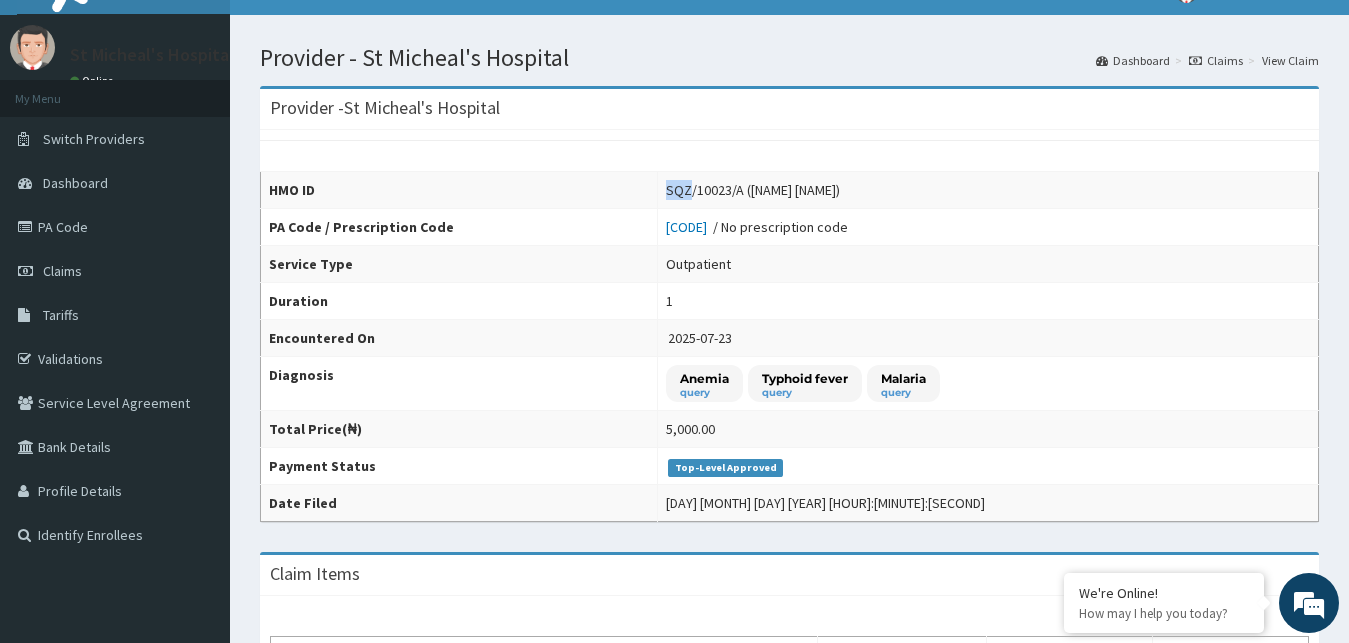 click on "HMO ID SQZ/10023/A (Balogun   Taofeeq) PA Code / Prescription Code PA/0A65AB    / No prescription code Service Type Outpatient Duration 1 Encountered On 2025-07-23 Diagnosis Anemia query Typhoid fever query Malaria query Total Price(₦) 5,000.00 Payment Status Top-Level Approved Date Filed Fri Aug 01 2025 08:53:40" at bounding box center [789, 326] 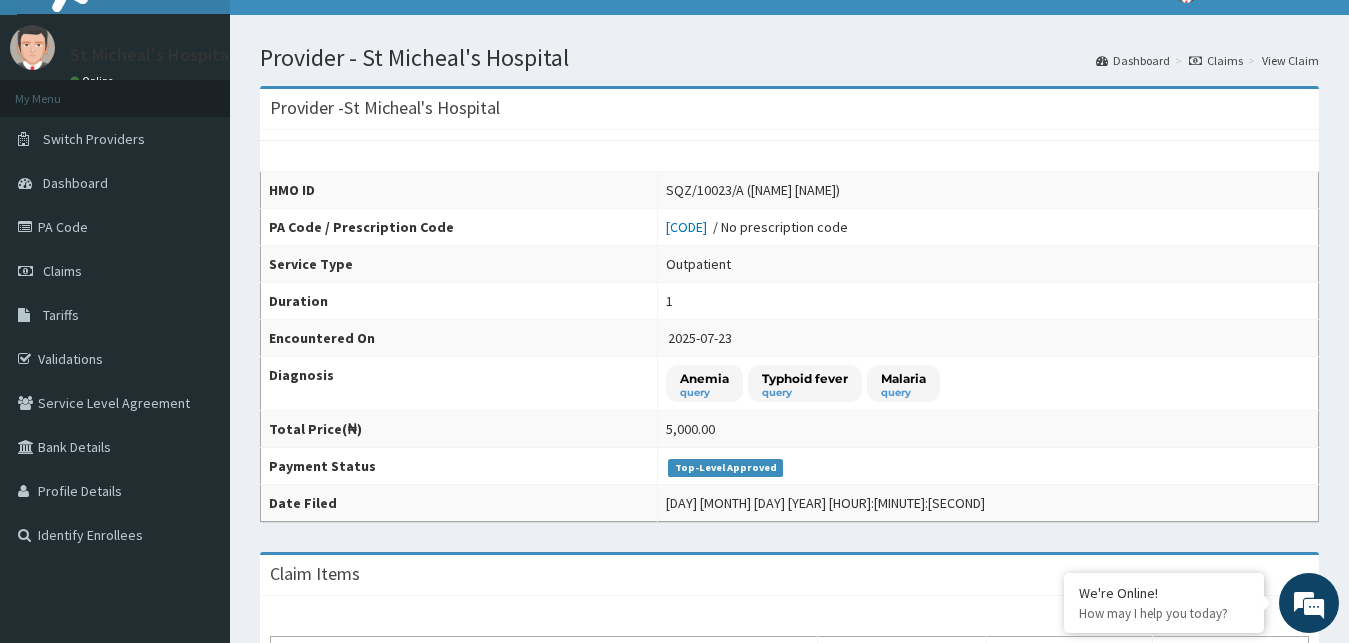 click on "HMO ID SQZ/10023/A (Balogun   Taofeeq) PA Code / Prescription Code PA/0A65AB    / No prescription code Service Type Outpatient Duration 1 Encountered On 2025-07-23 Diagnosis Anemia query Typhoid fever query Malaria query Total Price(₦) 5,000.00 Payment Status Top-Level Approved Date Filed Fri Aug 01 2025 08:53:40" at bounding box center [789, 326] 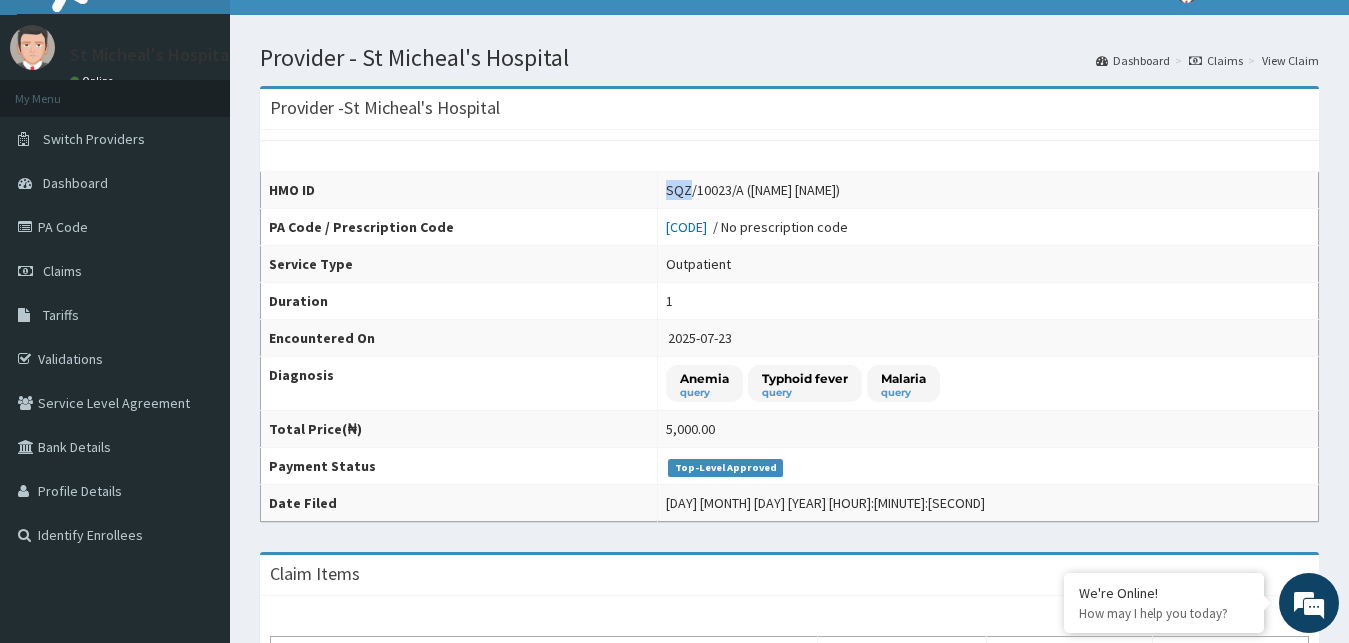click on "HMO ID SQZ/10023/A (Balogun   Taofeeq) PA Code / Prescription Code PA/0A65AB    / No prescription code Service Type Outpatient Duration 1 Encountered On 2025-07-23 Diagnosis Anemia query Typhoid fever query Malaria query Total Price(₦) 5,000.00 Payment Status Top-Level Approved Date Filed Fri Aug 01 2025 08:53:40" at bounding box center [789, 326] 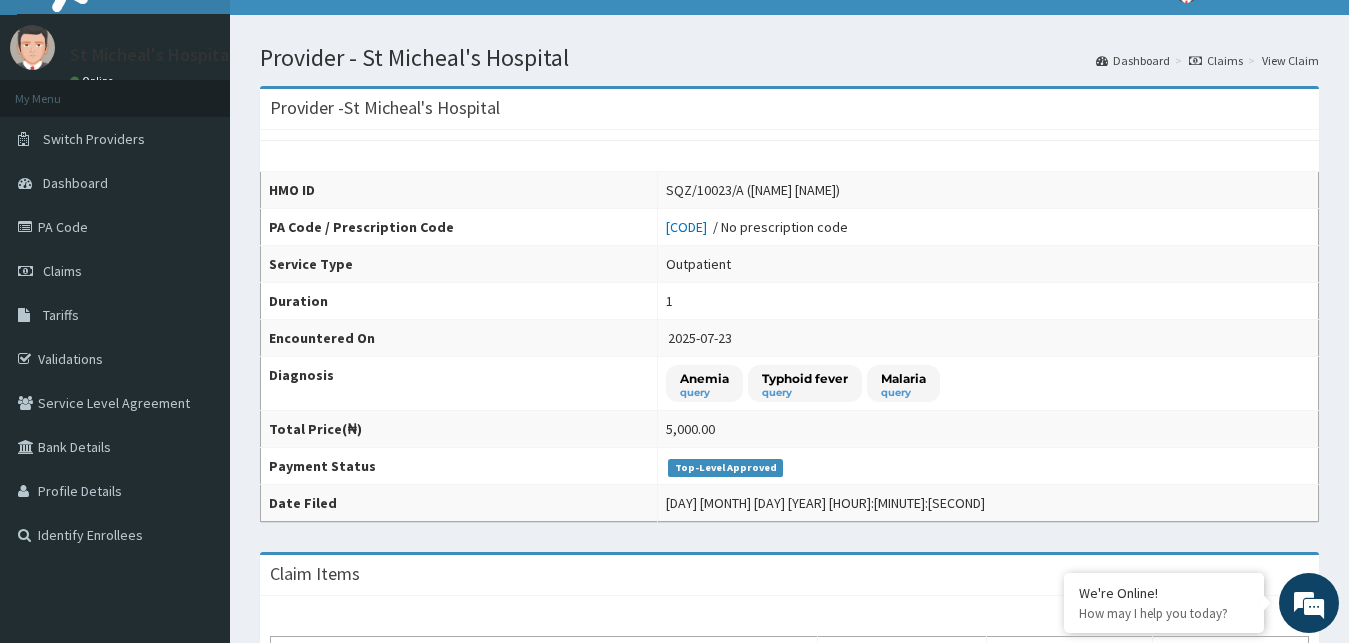 click on "HMO ID SQZ/10023/A (Balogun   Taofeeq) PA Code / Prescription Code PA/0A65AB    / No prescription code Service Type Outpatient Duration 1 Encountered On 2025-07-23 Diagnosis Anemia query Typhoid fever query Malaria query Total Price(₦) 5,000.00 Payment Status Top-Level Approved Date Filed Fri Aug 01 2025 08:53:40" at bounding box center [789, 326] 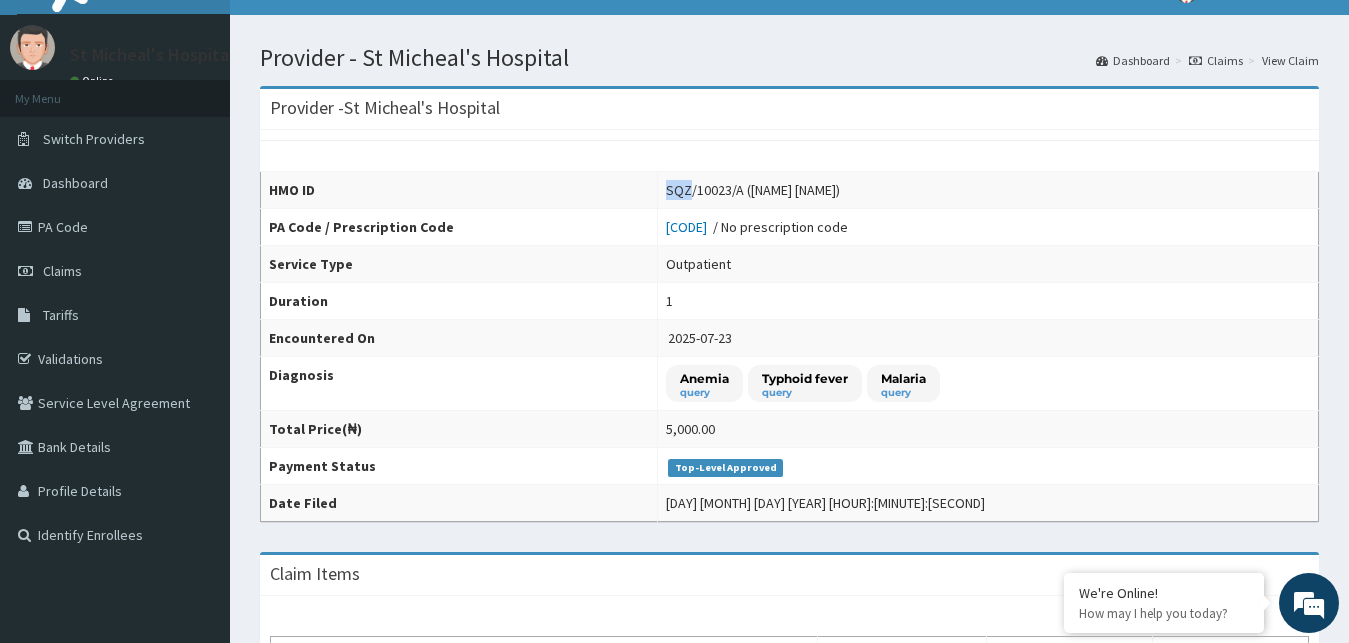 click on "HMO ID SQZ/10023/A (Balogun   Taofeeq) PA Code / Prescription Code PA/0A65AB    / No prescription code Service Type Outpatient Duration 1 Encountered On 2025-07-23 Diagnosis Anemia query Typhoid fever query Malaria query Total Price(₦) 5,000.00 Payment Status Top-Level Approved Date Filed Fri Aug 01 2025 08:53:40" at bounding box center (789, 326) 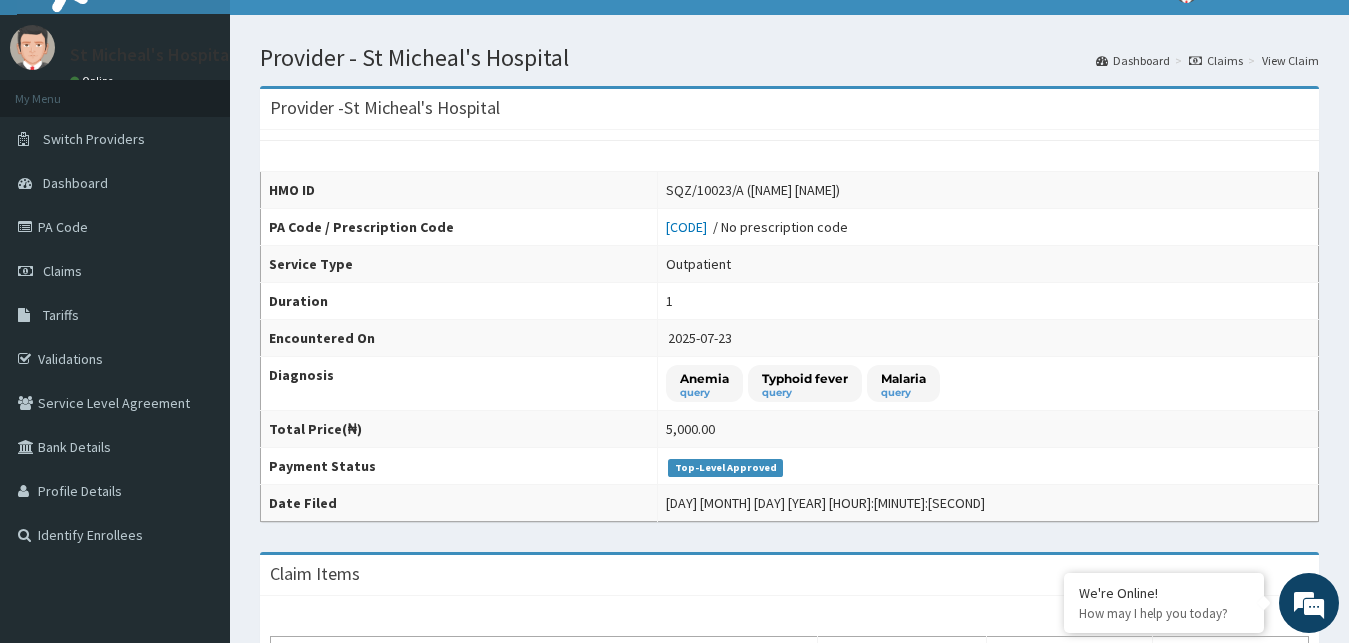 click on "HMO ID SQZ/10023/A (Balogun   Taofeeq) PA Code / Prescription Code PA/0A65AB    / No prescription code Service Type Outpatient Duration 1 Encountered On 2025-07-23 Diagnosis Anemia query Typhoid fever query Malaria query Total Price(₦) 5,000.00 Payment Status Top-Level Approved Date Filed Fri Aug 01 2025 08:53:40" at bounding box center [789, 326] 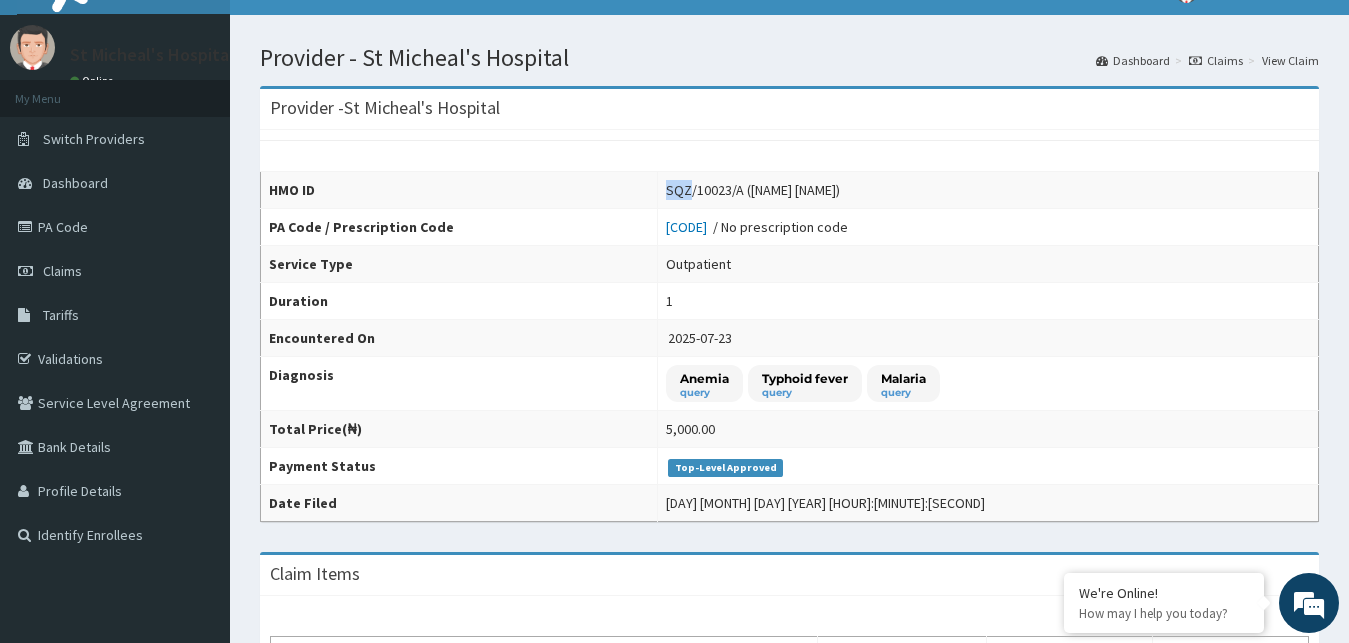 click on "HMO ID SQZ/10023/A (Balogun   Taofeeq) PA Code / Prescription Code PA/0A65AB    / No prescription code Service Type Outpatient Duration 1 Encountered On 2025-07-23 Diagnosis Anemia query Typhoid fever query Malaria query Total Price(₦) 5,000.00 Payment Status Top-Level Approved Date Filed Fri Aug 01 2025 08:53:40" at bounding box center [789, 326] 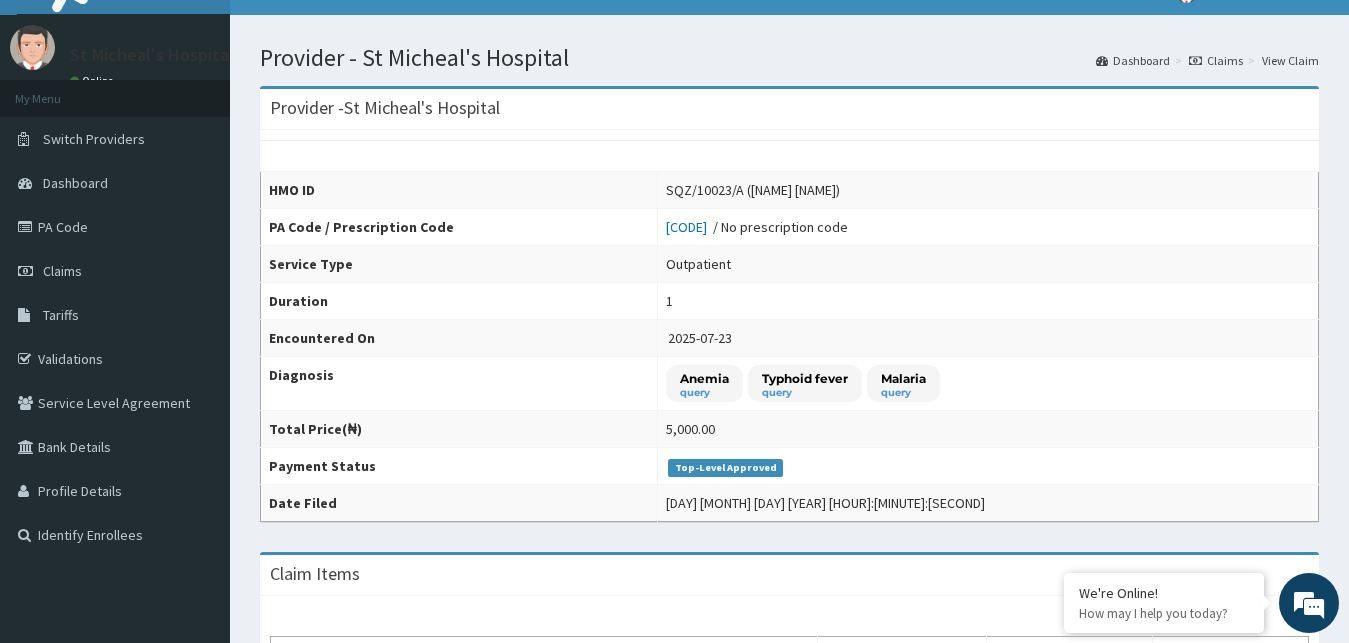 click on "HMO ID SQZ/10023/A (Balogun   Taofeeq) PA Code / Prescription Code PA/0A65AB    / No prescription code Service Type Outpatient Duration 1 Encountered On 2025-07-23 Diagnosis Anemia query Typhoid fever query Malaria query Total Price(₦) 5,000.00 Payment Status Top-Level Approved Date Filed Fri Aug 01 2025 08:53:40" at bounding box center [789, 326] 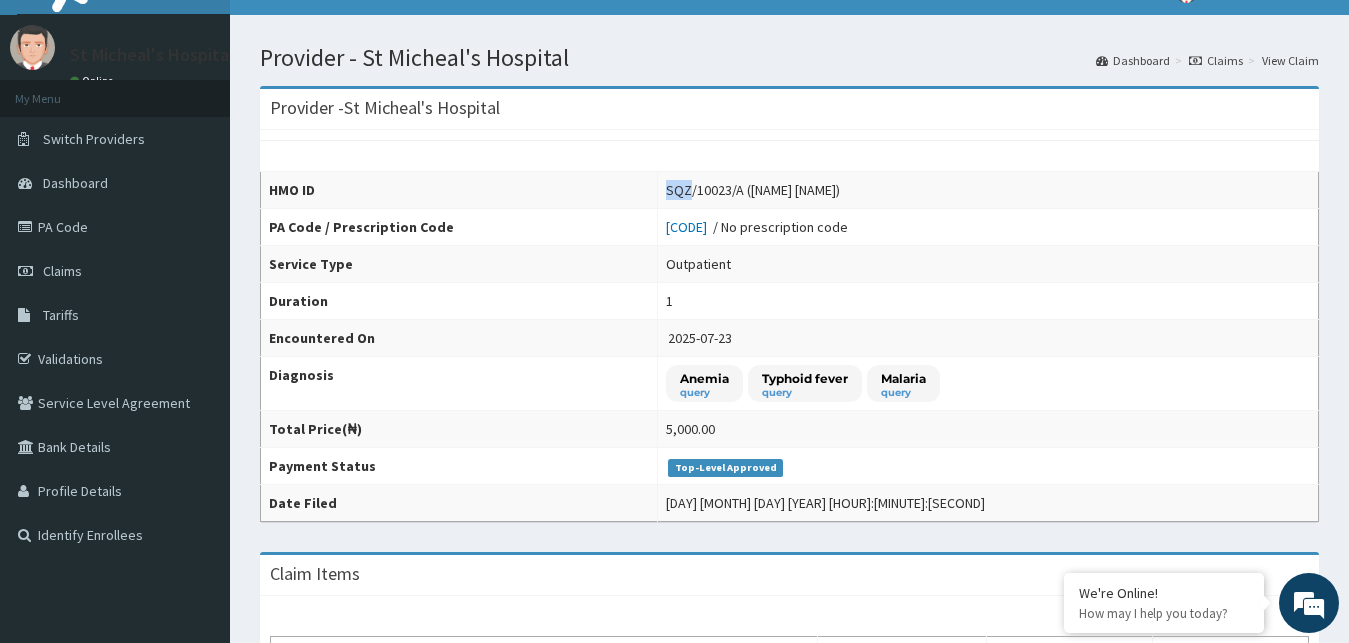 click on "HMO ID SQZ/10023/A (Balogun   Taofeeq) PA Code / Prescription Code PA/0A65AB    / No prescription code Service Type Outpatient Duration 1 Encountered On 2025-07-23 Diagnosis Anemia query Typhoid fever query Malaria query Total Price(₦) 5,000.00 Payment Status Top-Level Approved Date Filed Fri Aug 01 2025 08:53:40" at bounding box center [789, 326] 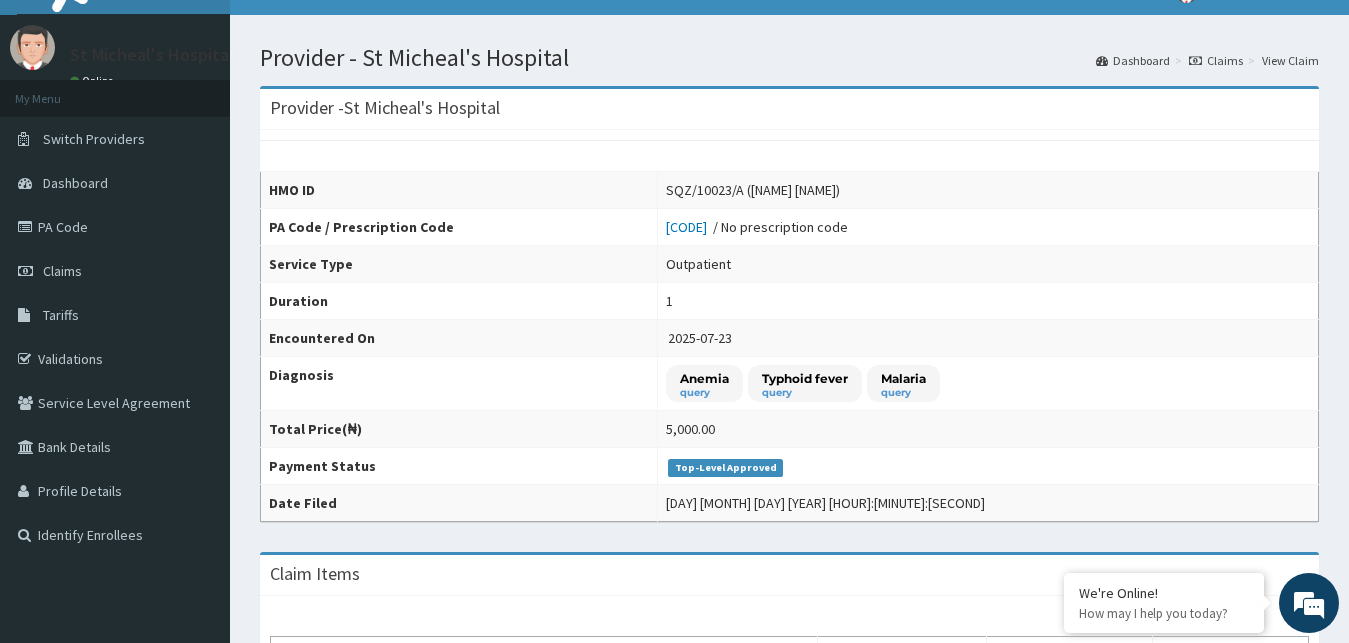 click on "HMO ID SQZ/10023/A (Balogun   Taofeeq) PA Code / Prescription Code PA/0A65AB    / No prescription code Service Type Outpatient Duration 1 Encountered On 2025-07-23 Diagnosis Anemia query Typhoid fever query Malaria query Total Price(₦) 5,000.00 Payment Status Top-Level Approved Date Filed Fri Aug 01 2025 08:53:40" at bounding box center (789, 326) 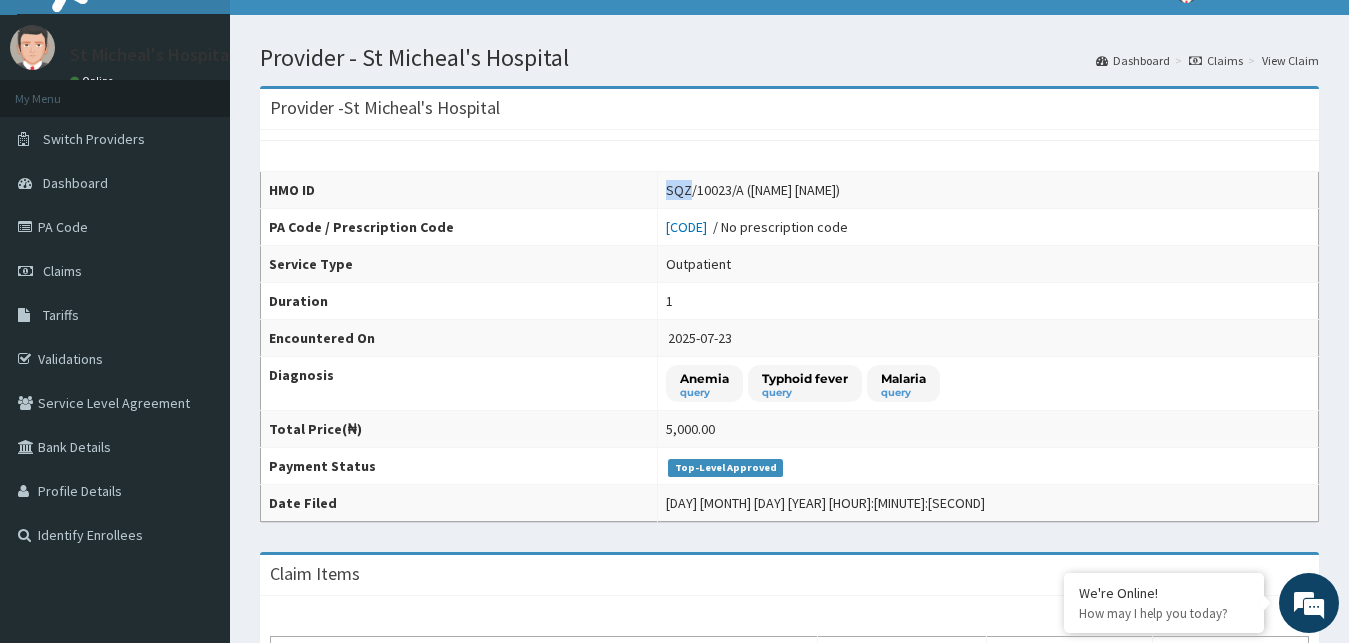 click on "HMO ID SQZ/10023/A (Balogun   Taofeeq) PA Code / Prescription Code PA/0A65AB    / No prescription code Service Type Outpatient Duration 1 Encountered On 2025-07-23 Diagnosis Anemia query Typhoid fever query Malaria query Total Price(₦) 5,000.00 Payment Status Top-Level Approved Date Filed Fri Aug 01 2025 08:53:40" at bounding box center (789, 326) 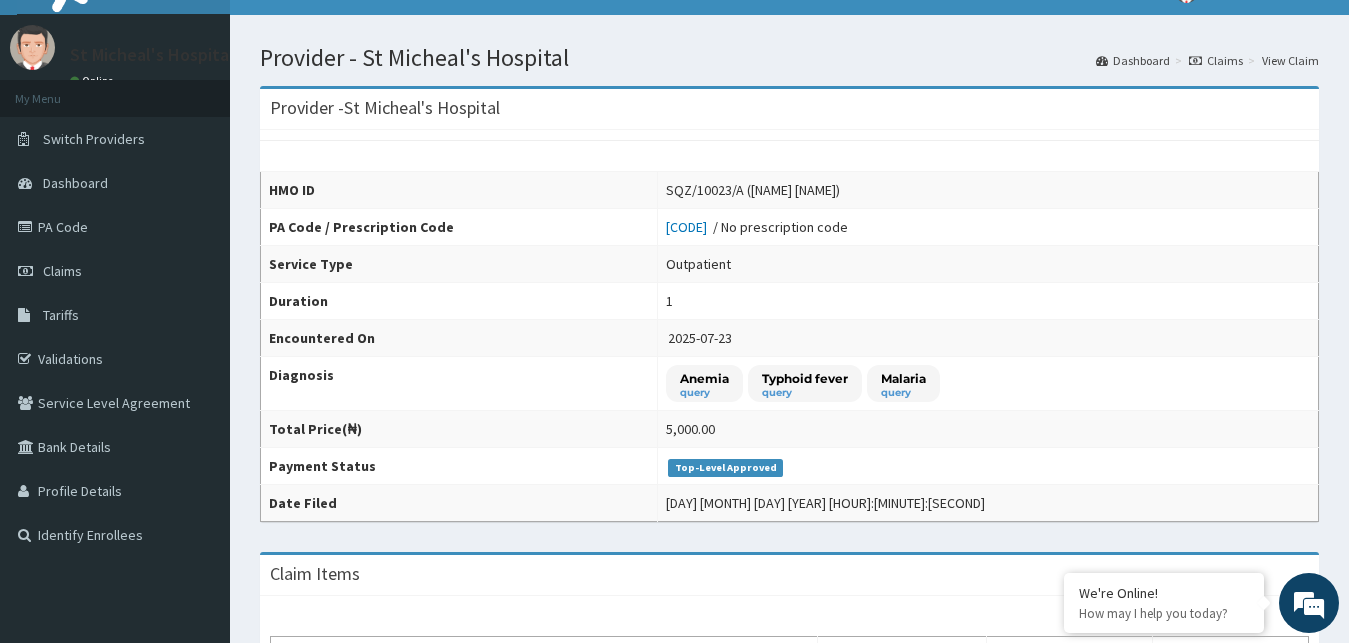 click on "HMO ID SQZ/10023/A (Balogun   Taofeeq) PA Code / Prescription Code PA/0A65AB    / No prescription code Service Type Outpatient Duration 1 Encountered On 2025-07-23 Diagnosis Anemia query Typhoid fever query Malaria query Total Price(₦) 5,000.00 Payment Status Top-Level Approved Date Filed Fri Aug 01 2025 08:53:40" at bounding box center (789, 326) 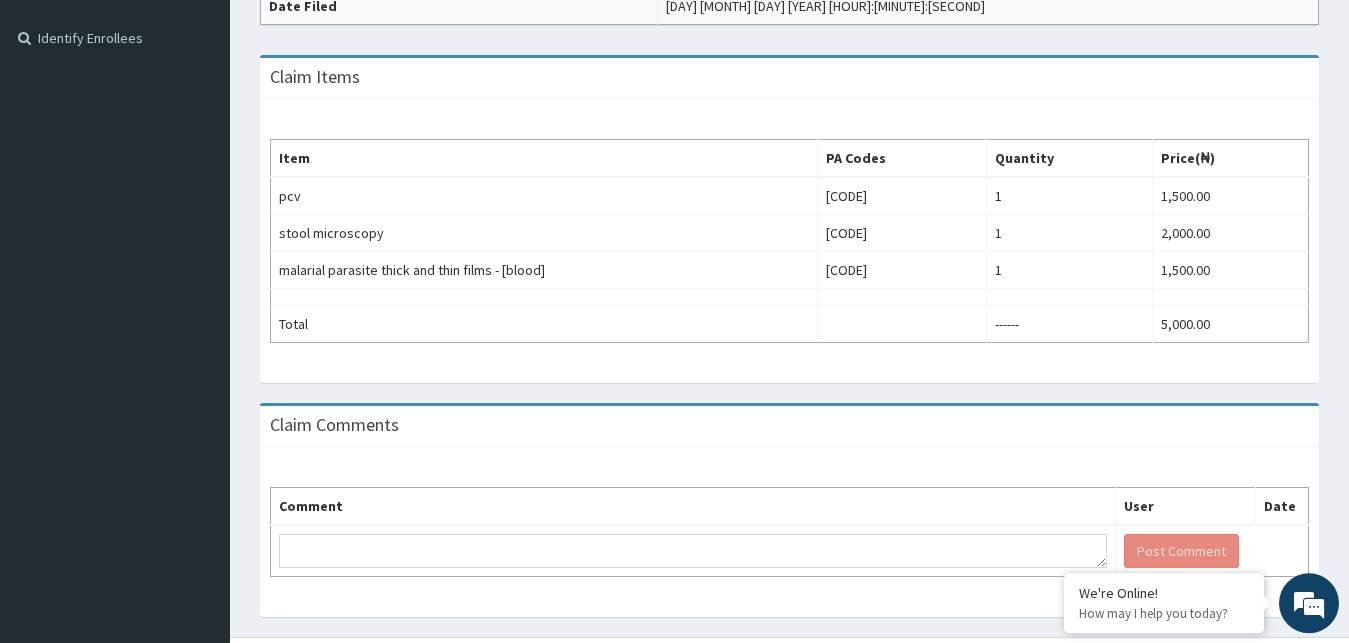 scroll, scrollTop: 596, scrollLeft: 0, axis: vertical 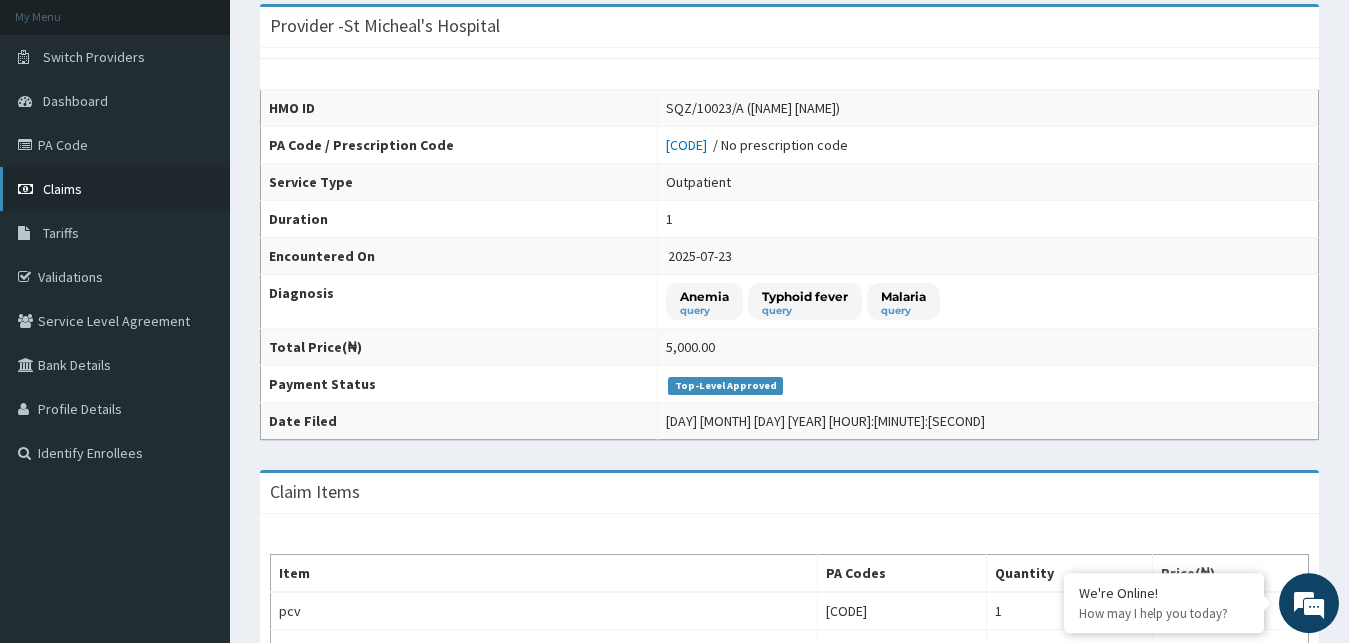 click on "Claims" at bounding box center [62, 189] 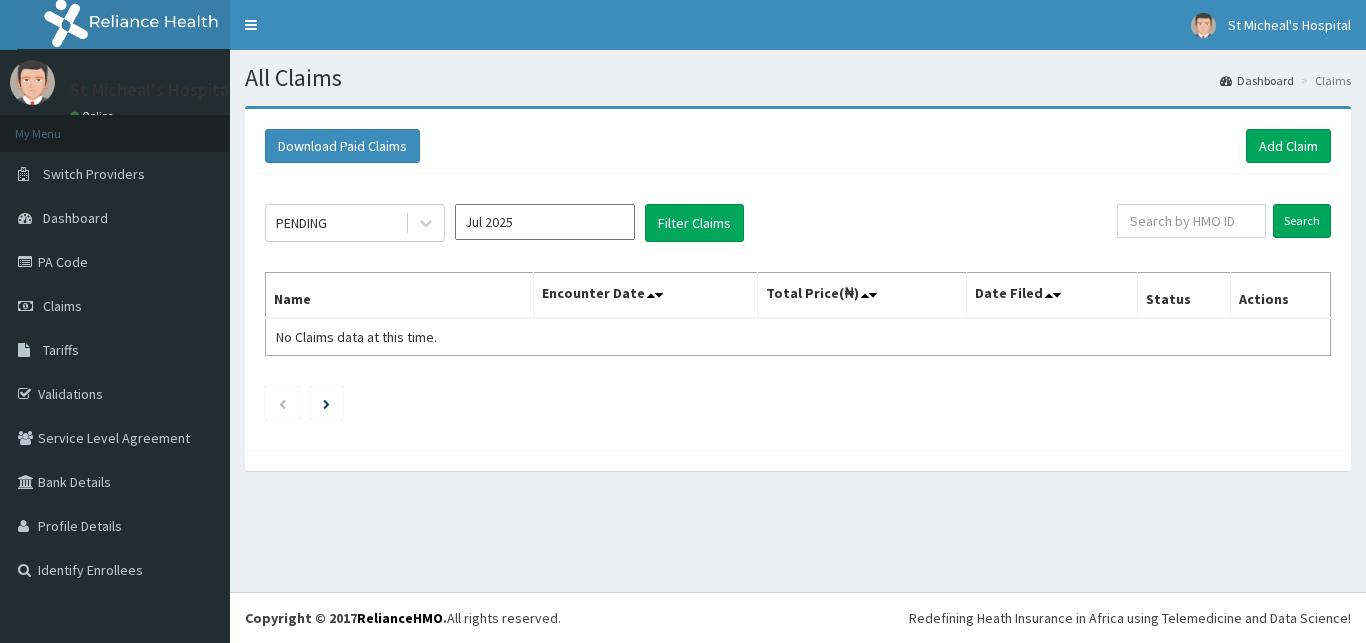 scroll, scrollTop: 0, scrollLeft: 0, axis: both 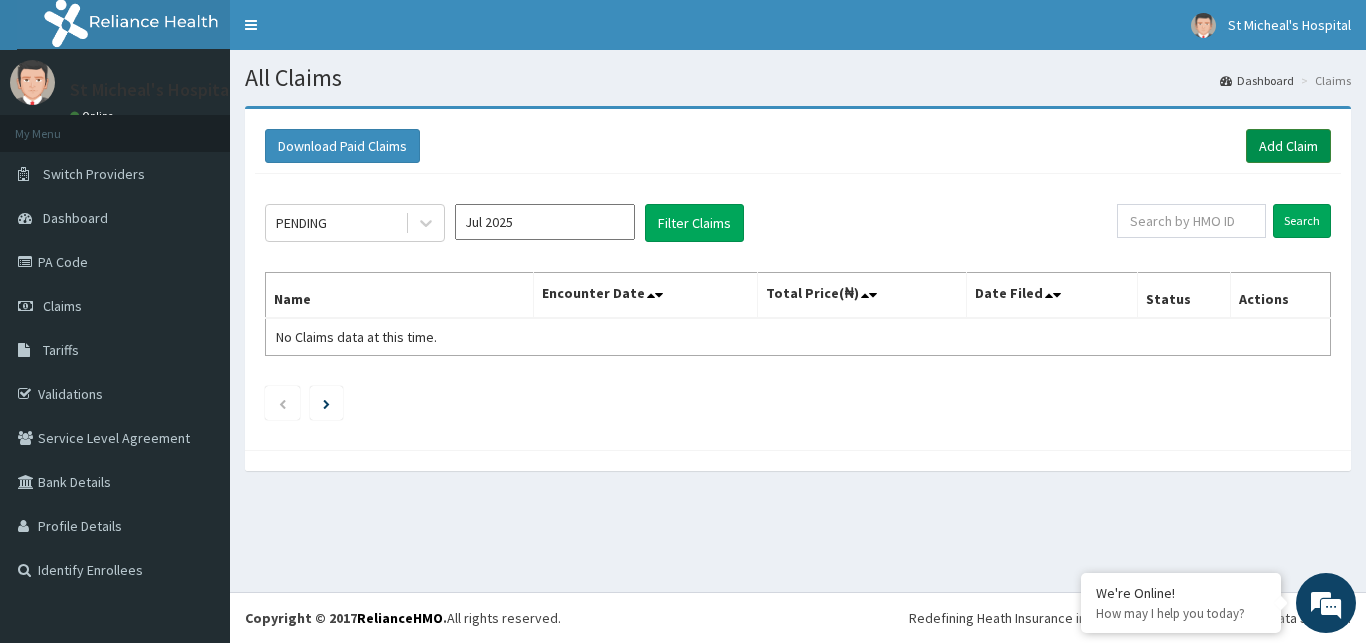 click on "Add Claim" at bounding box center [1288, 146] 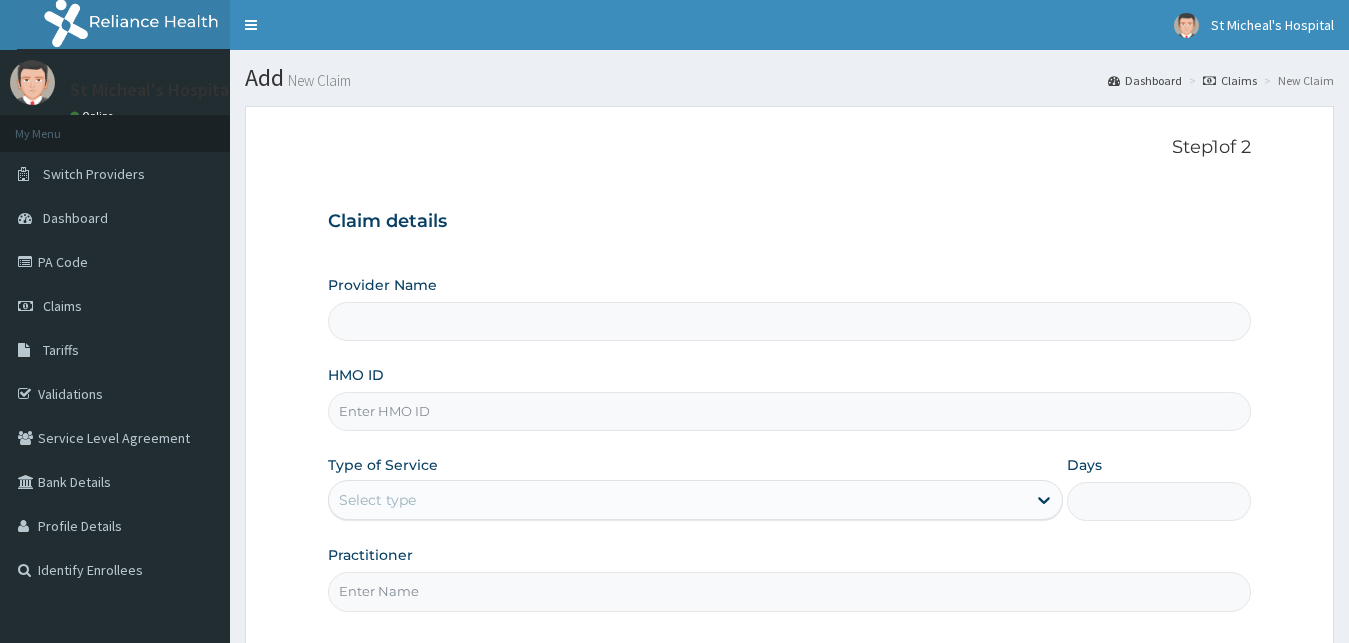 scroll, scrollTop: 0, scrollLeft: 0, axis: both 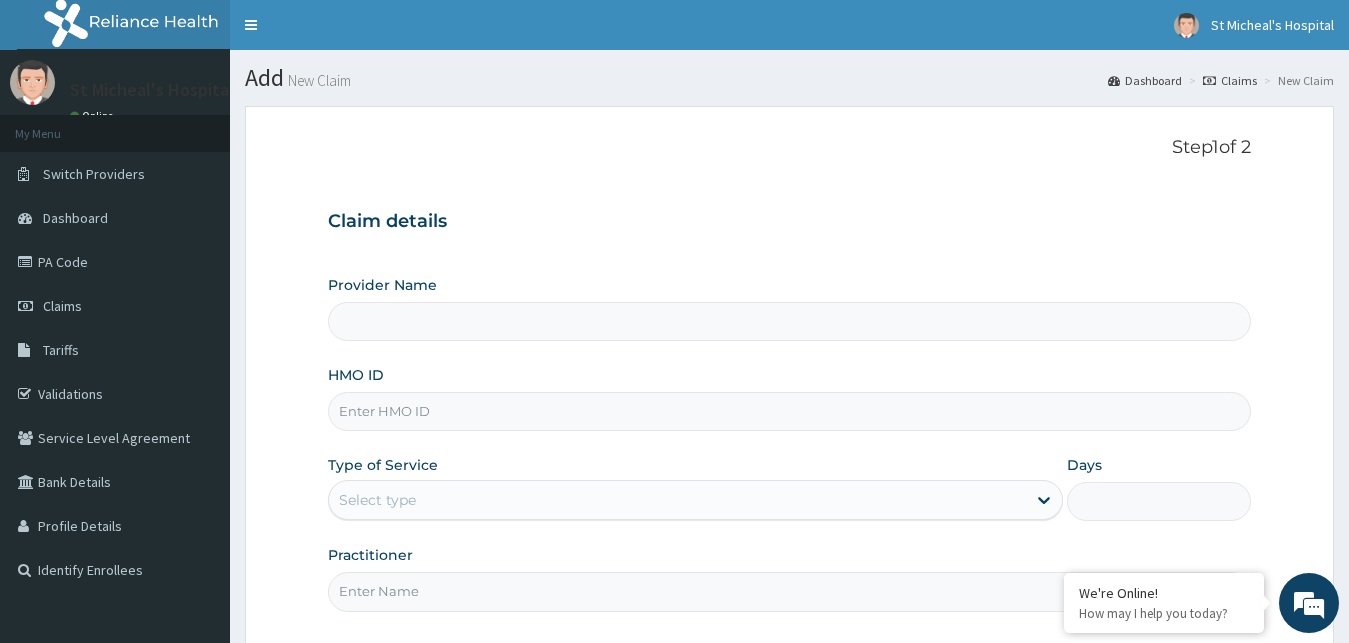 click on "Step  1  of 2 Claim details Provider Name HMO ID Type of Service Select type Days Practitioner     Previous   Next" at bounding box center (789, 434) 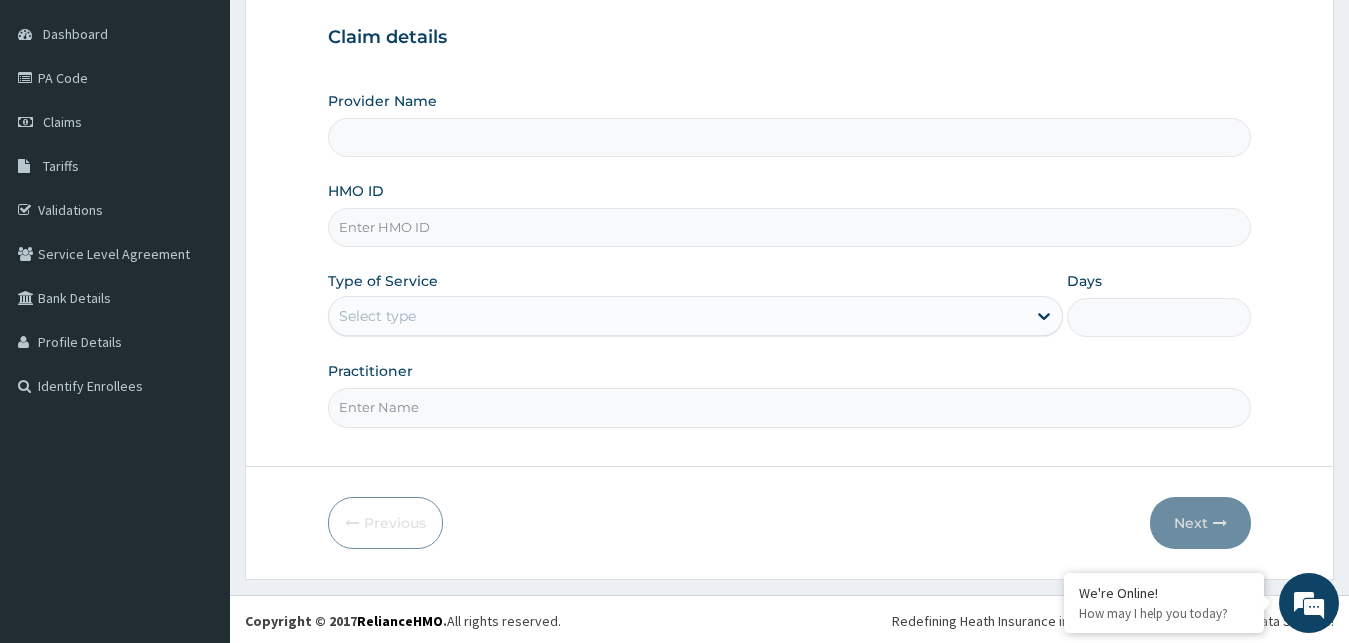 scroll, scrollTop: 187, scrollLeft: 0, axis: vertical 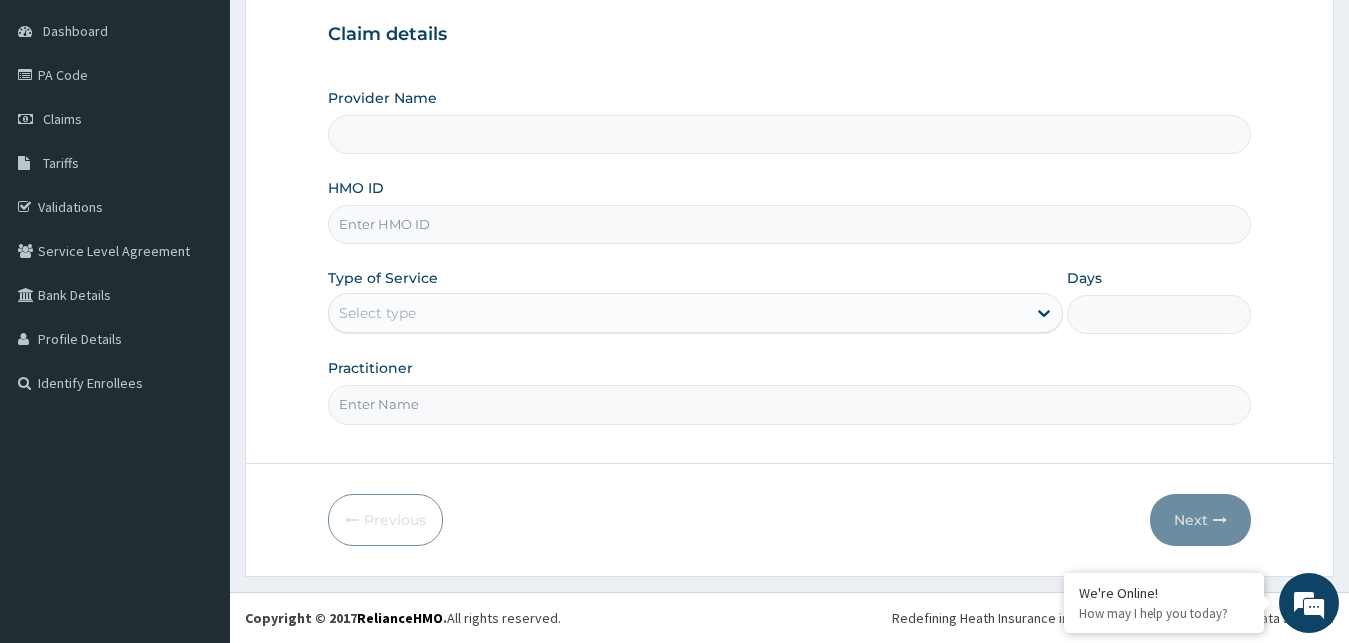 type on "St Micheal's Hospital" 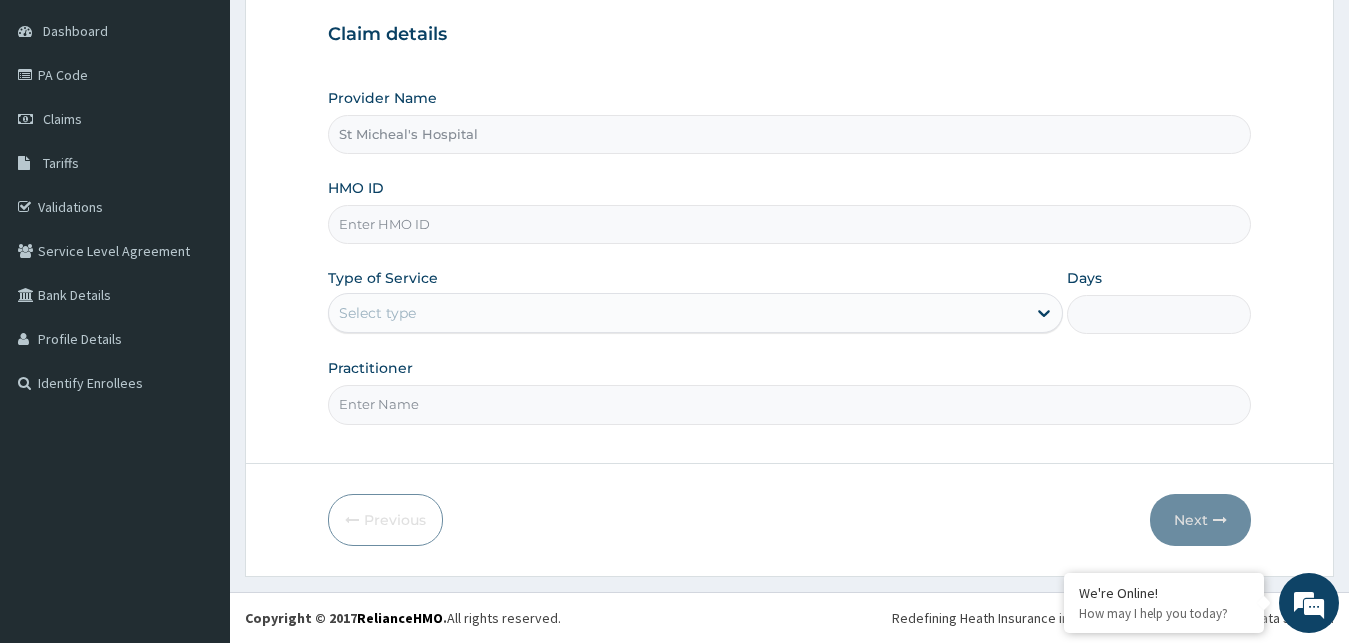 click on "Practitioner" at bounding box center [790, 404] 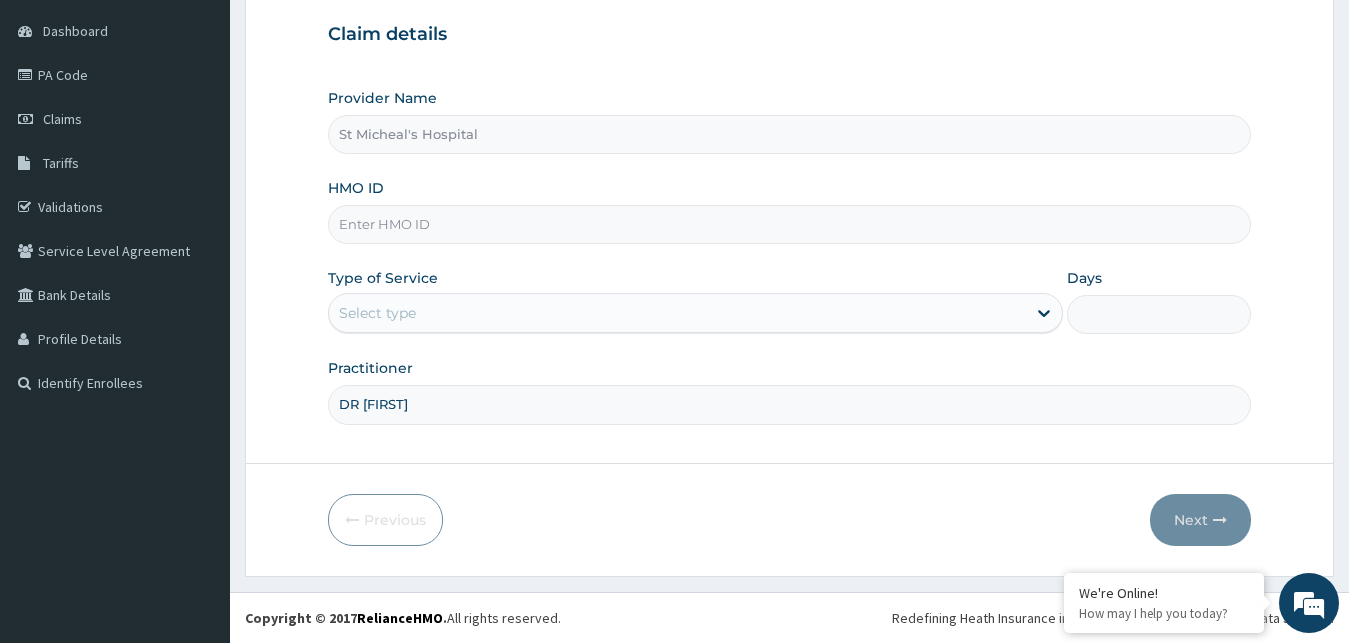 scroll, scrollTop: 0, scrollLeft: 0, axis: both 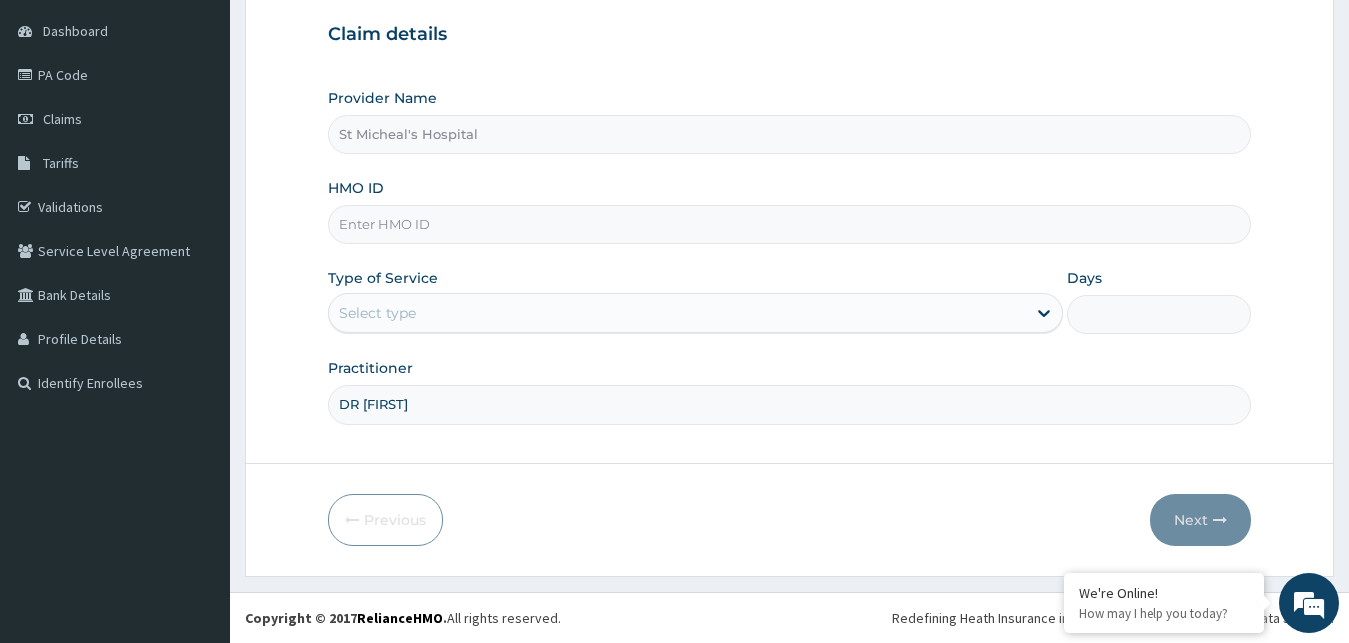 type on "DR PETER" 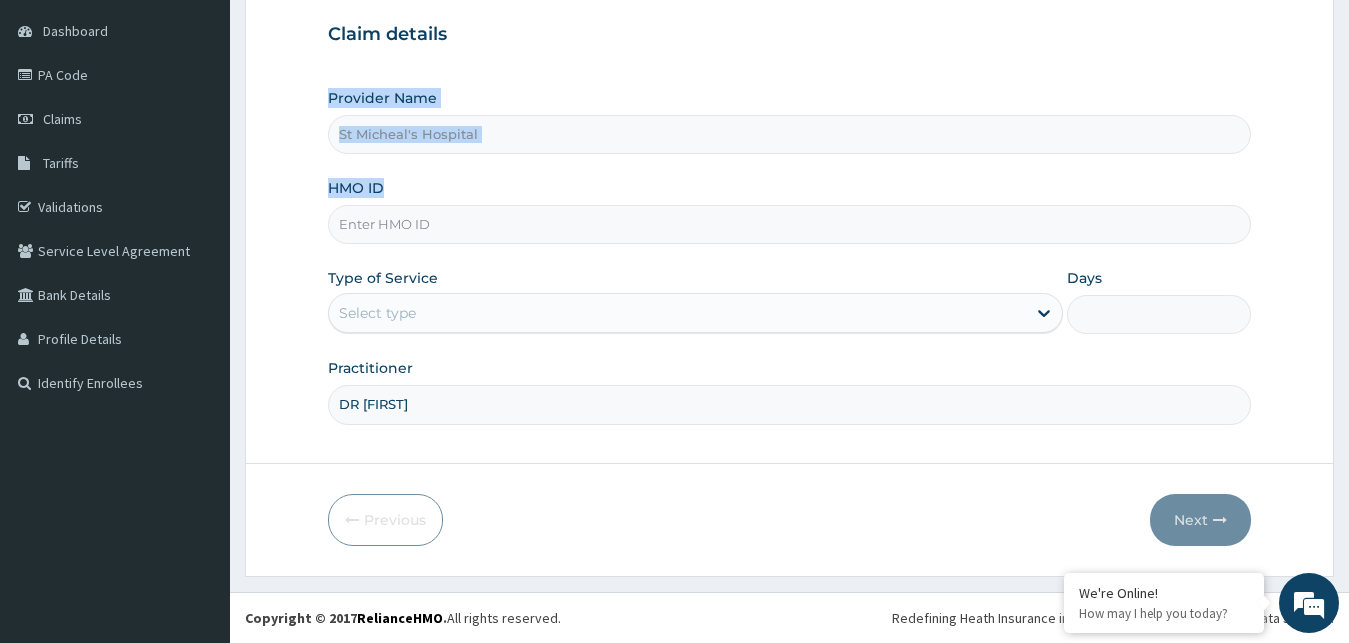 drag, startPoint x: 1060, startPoint y: 26, endPoint x: 457, endPoint y: 216, distance: 632.22546 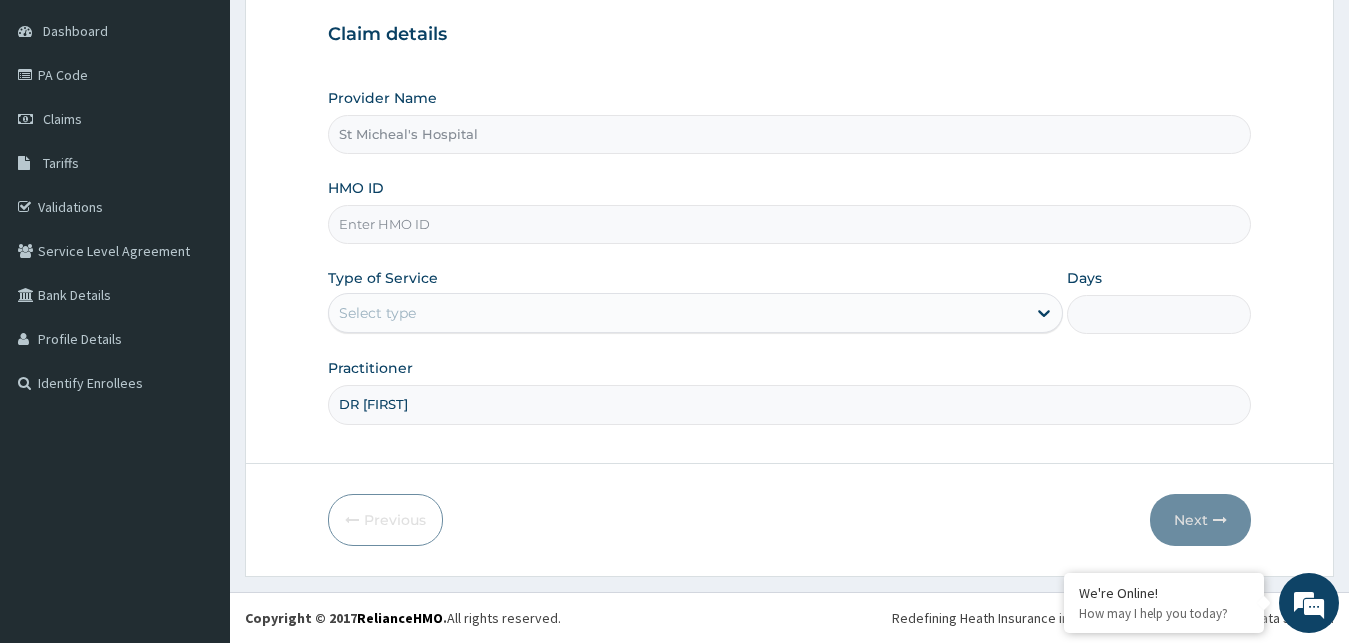 click on "HMO ID" at bounding box center [790, 224] 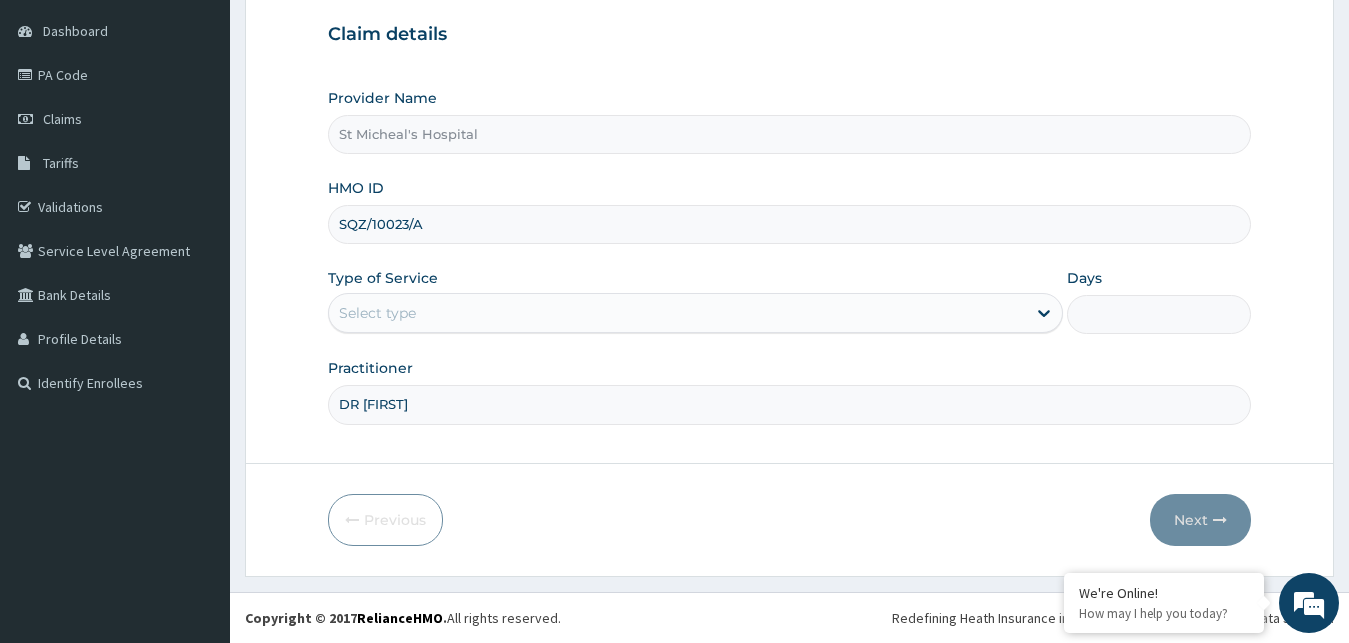 type on "SQZ/10023/A" 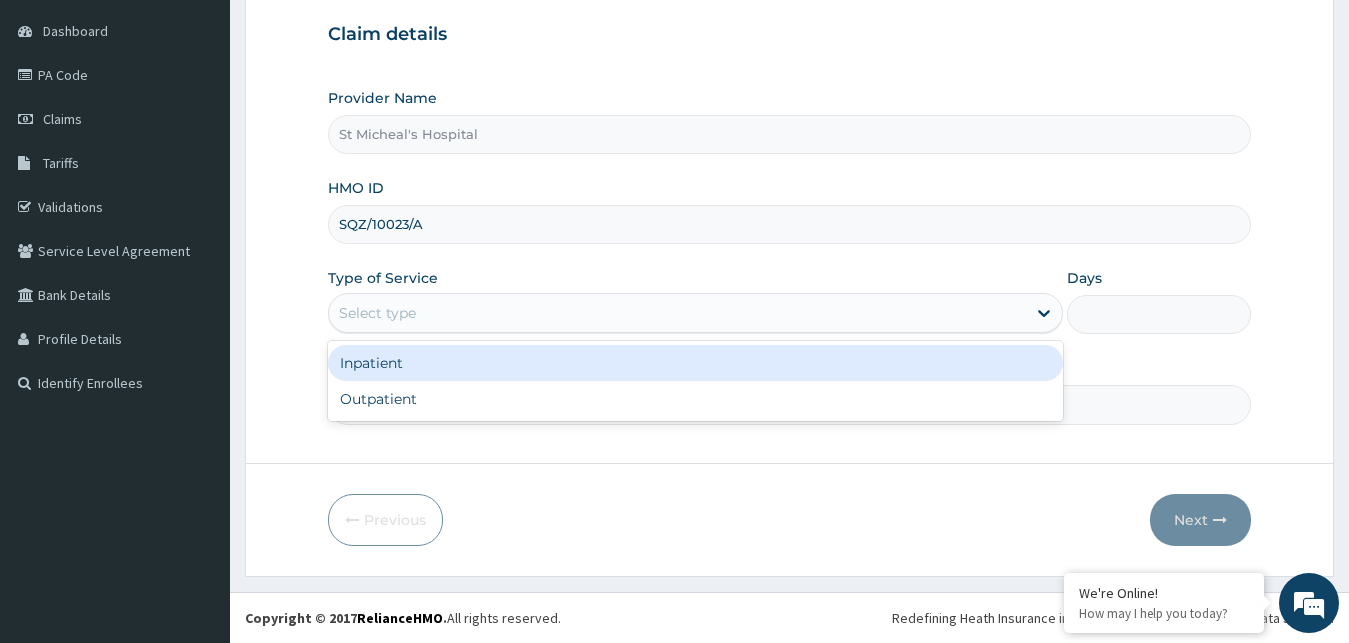click on "Select type" at bounding box center [678, 313] 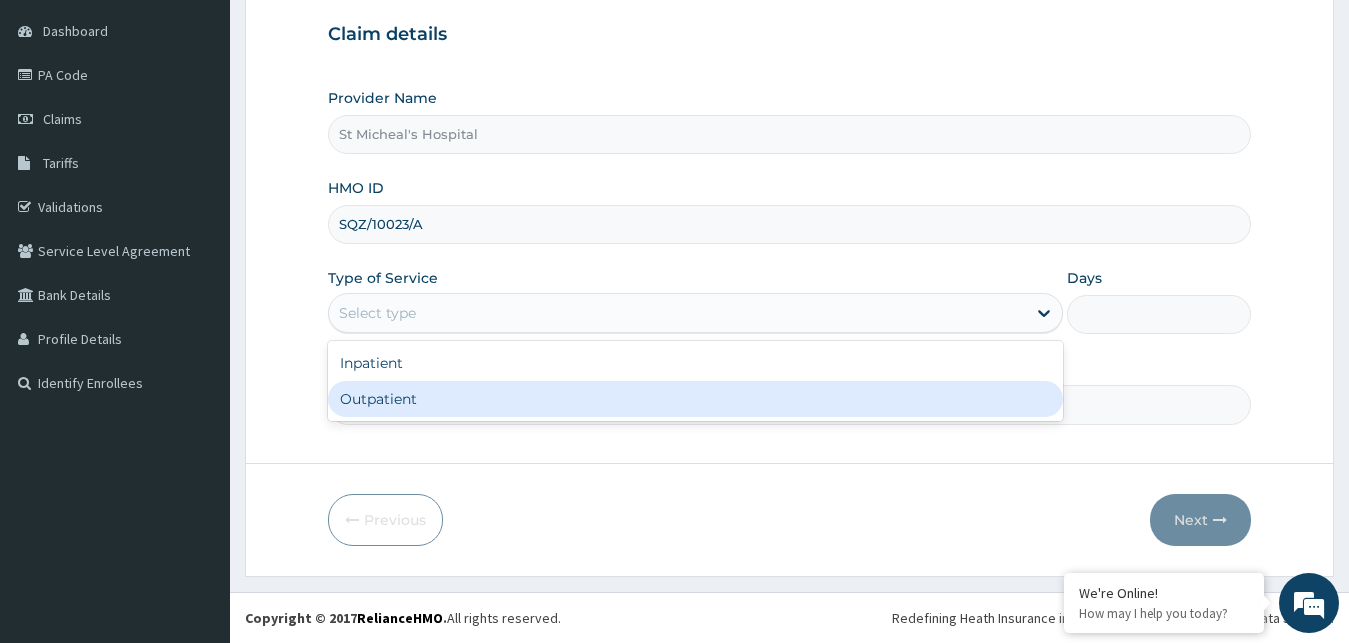 click on "Outpatient" at bounding box center [696, 399] 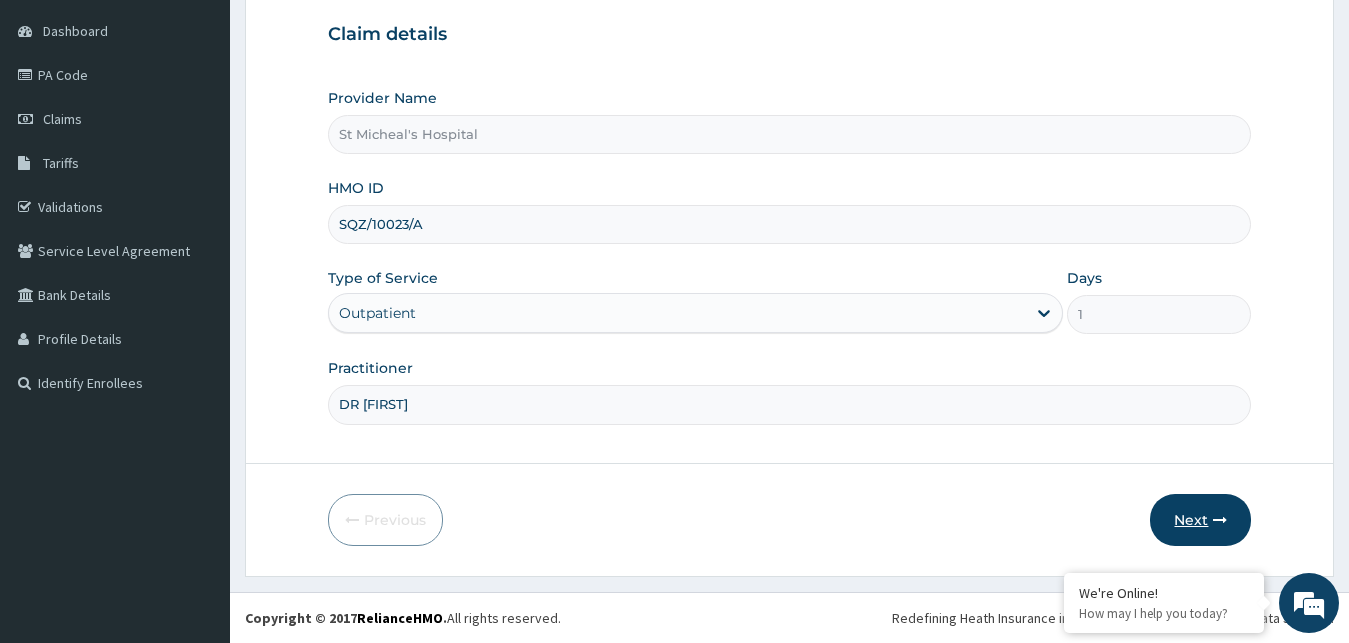 click on "Next" at bounding box center (1200, 520) 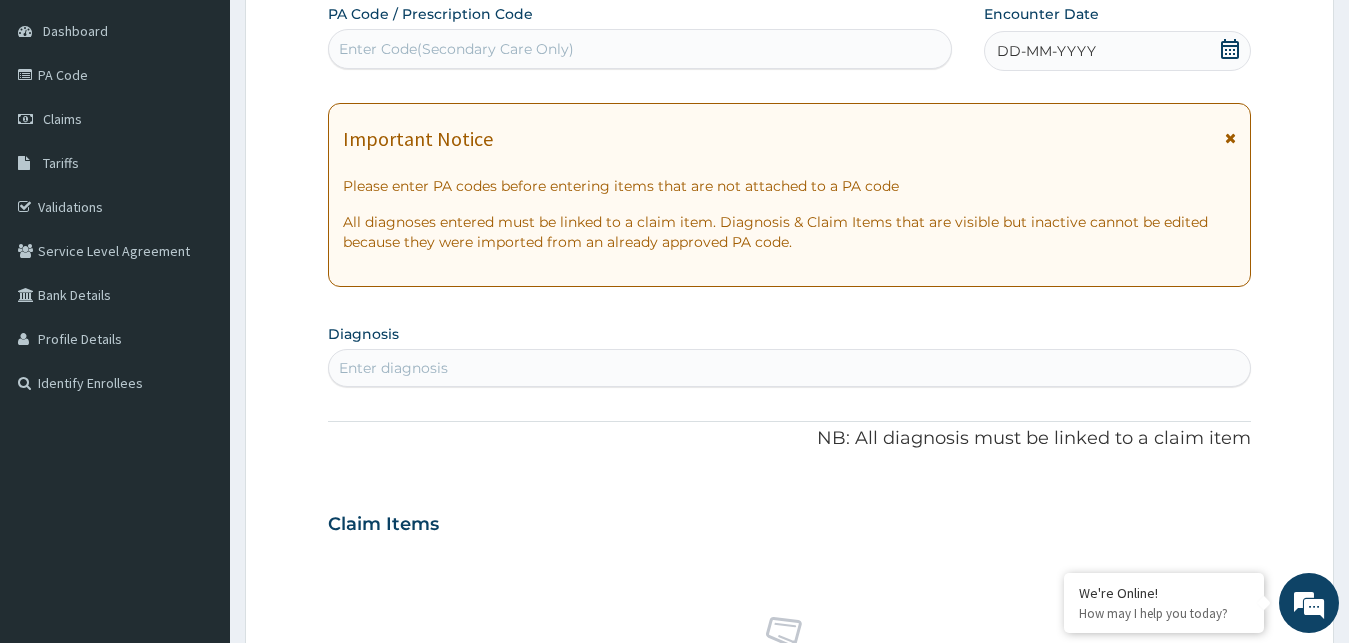click on "Enter Code(Secondary Care Only)" at bounding box center (640, 49) 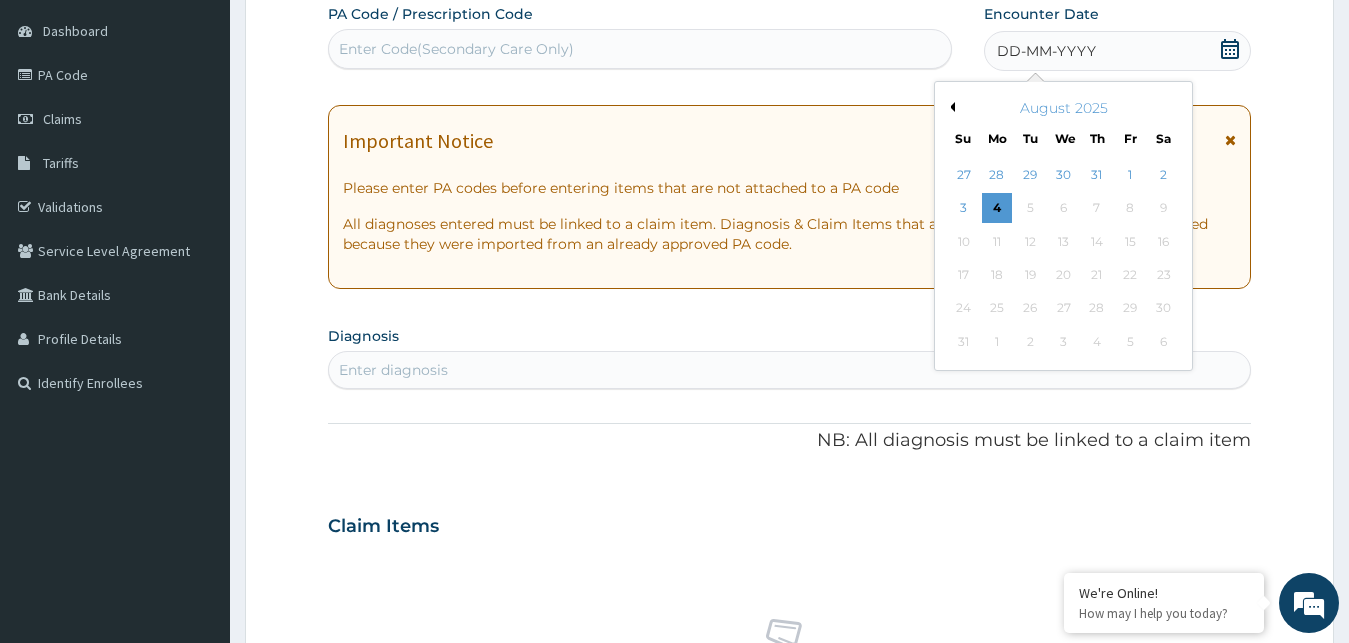 click on "Previous Month" at bounding box center (950, 107) 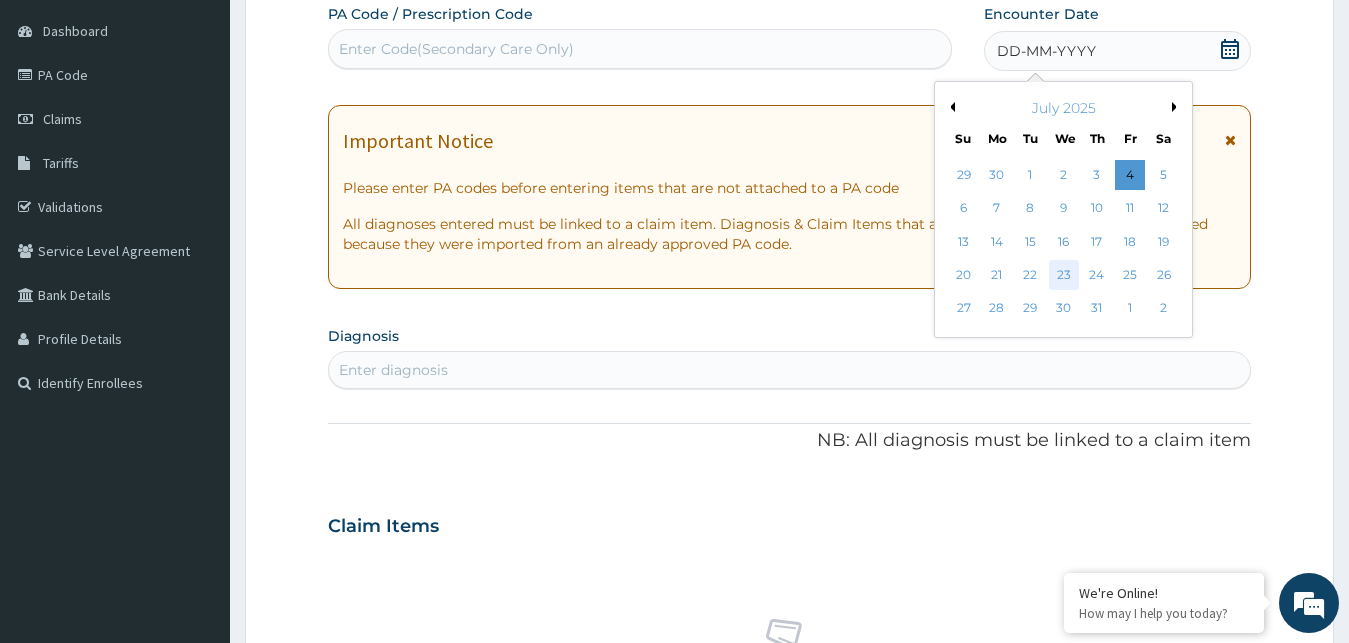 click on "23" at bounding box center (1063, 275) 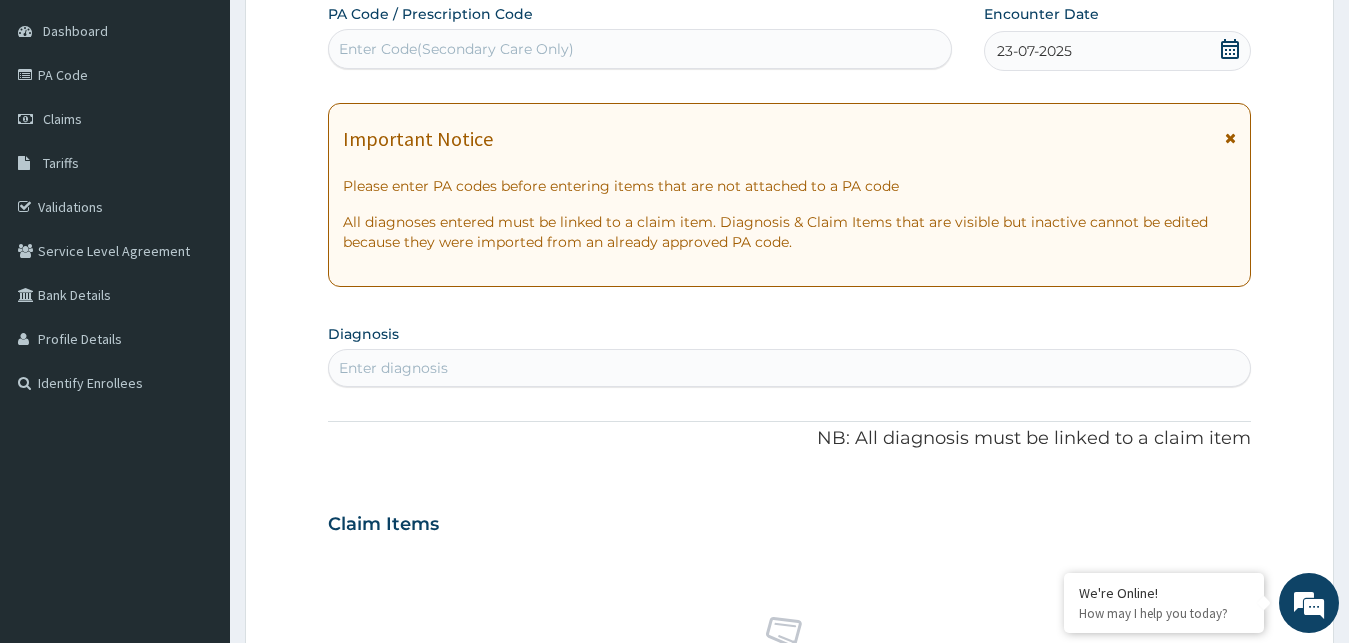 click on "Enter Code(Secondary Care Only)" at bounding box center [640, 49] 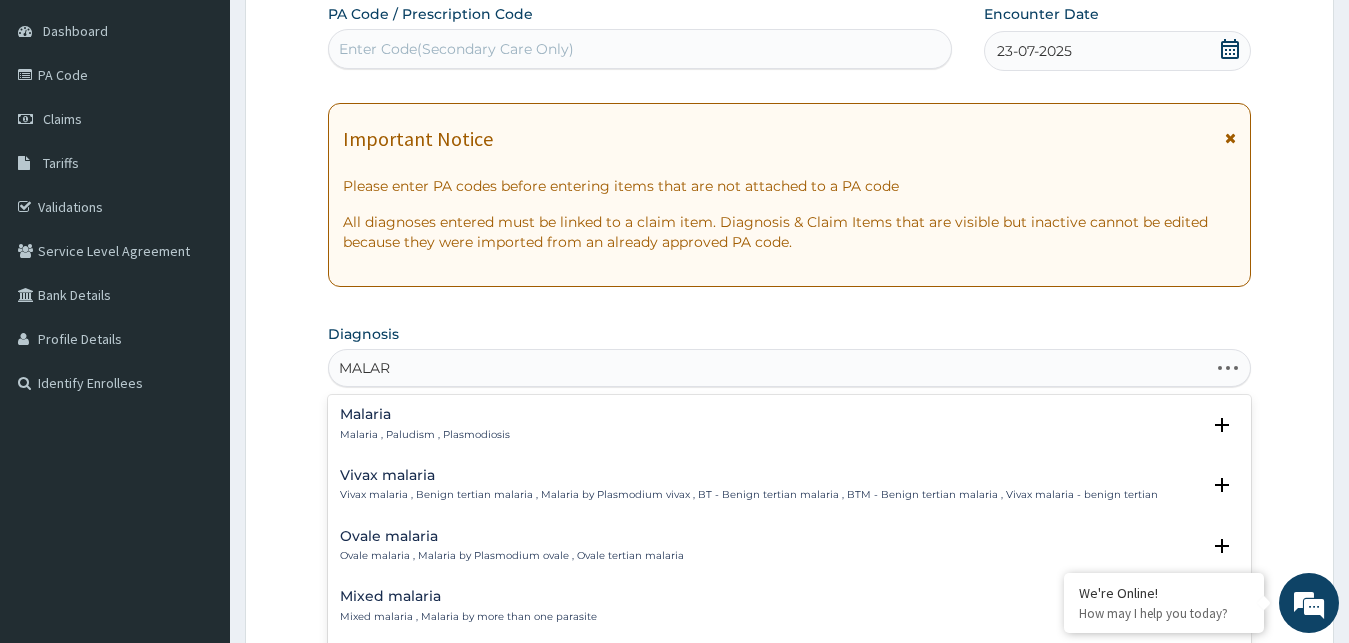 type on "MALARI" 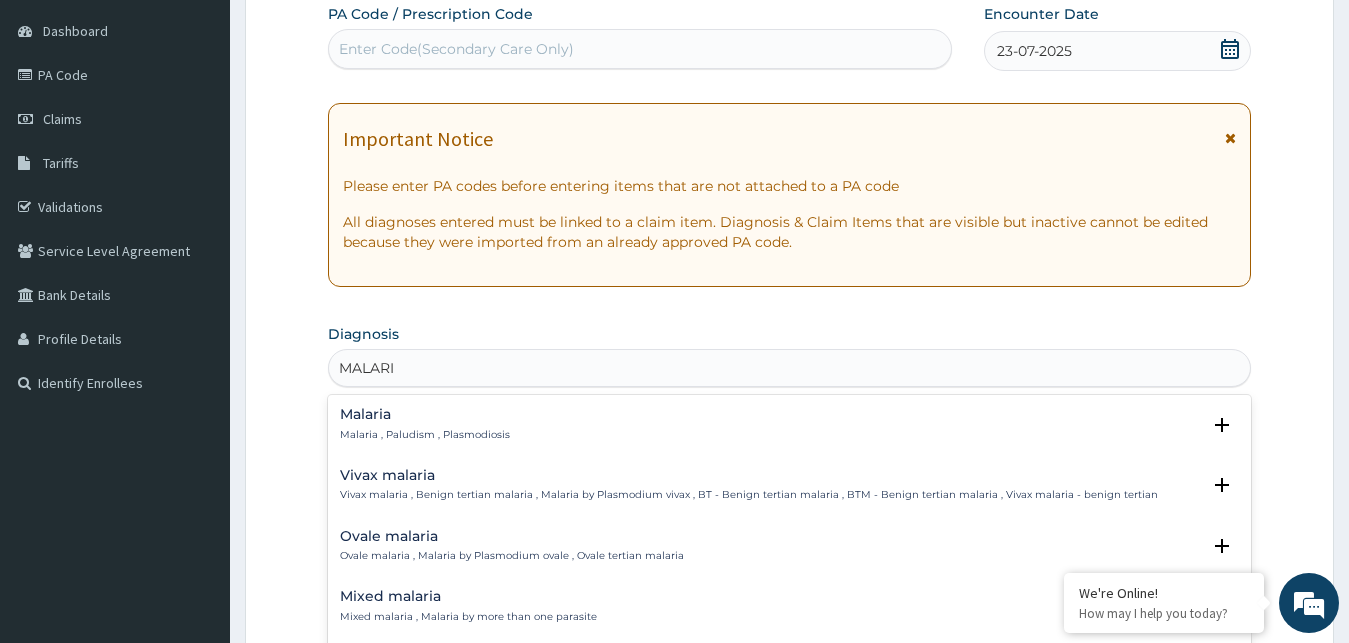 click on "Malaria" at bounding box center [425, 414] 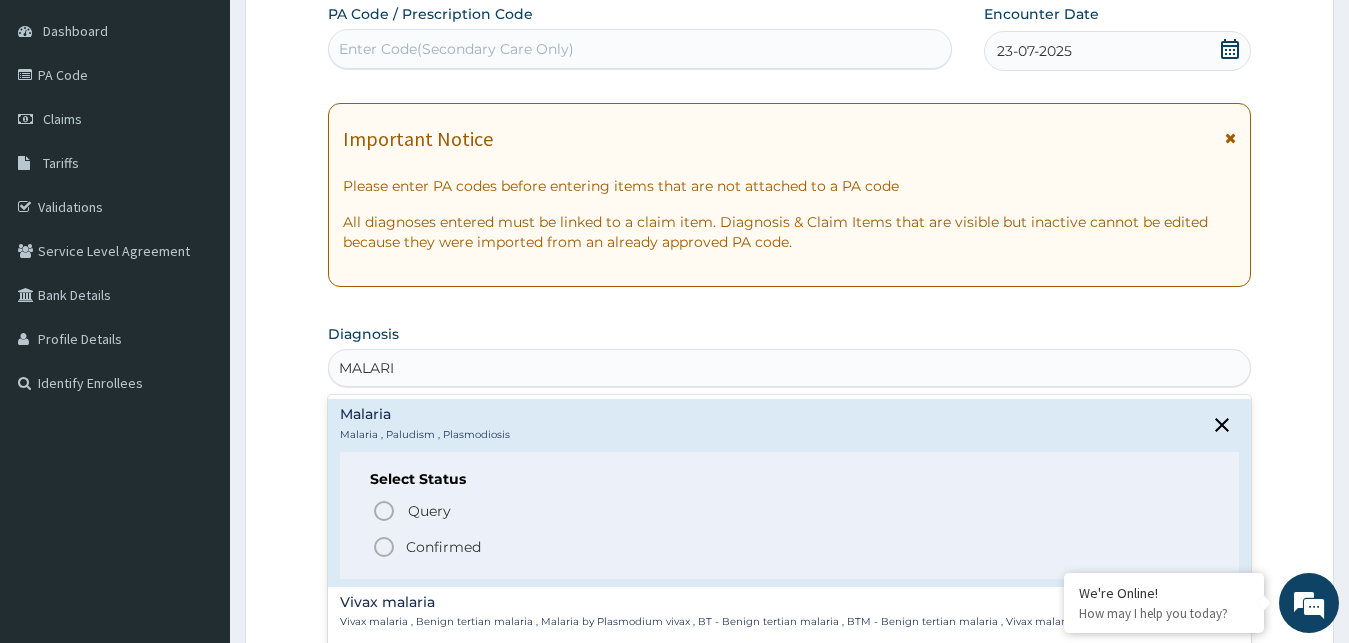 click 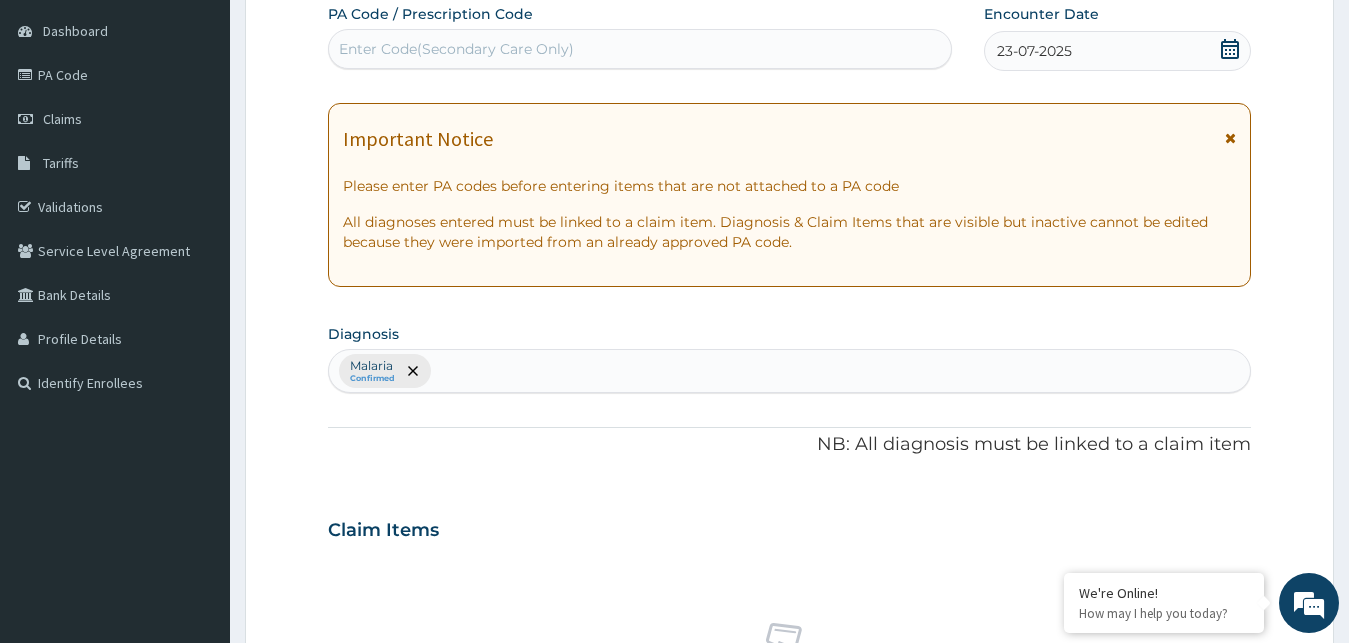 click on "Malaria Confirmed" at bounding box center (790, 371) 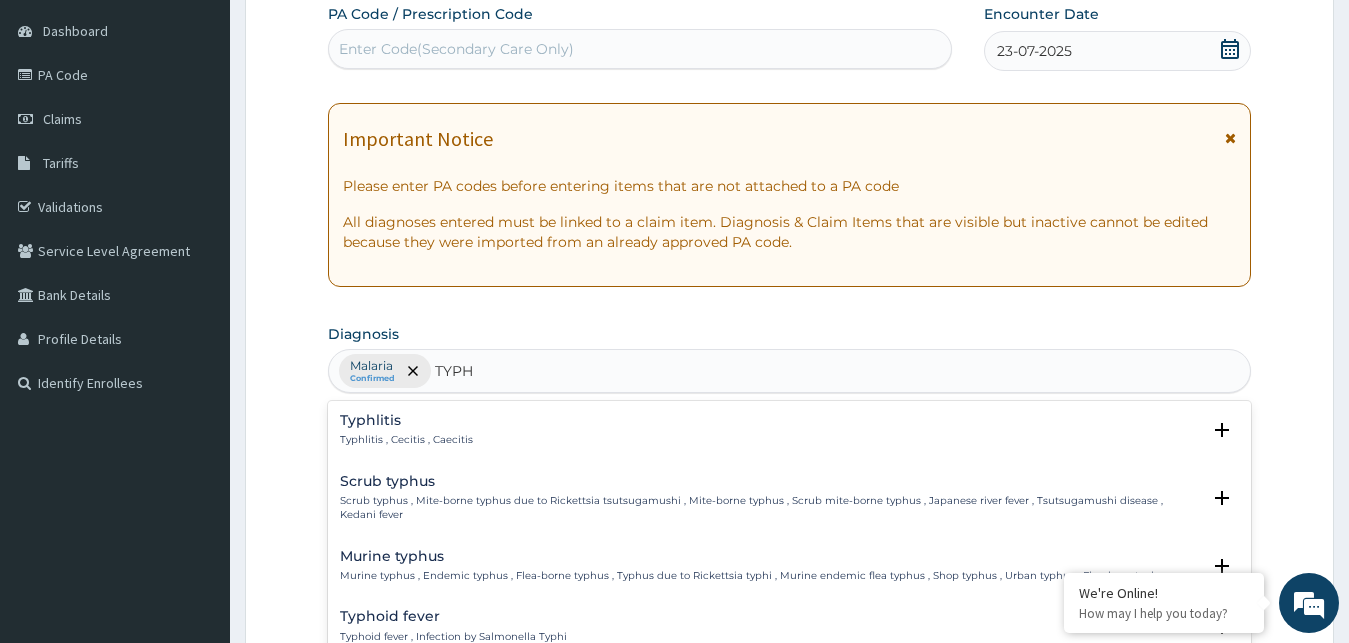 type on "TYPHO" 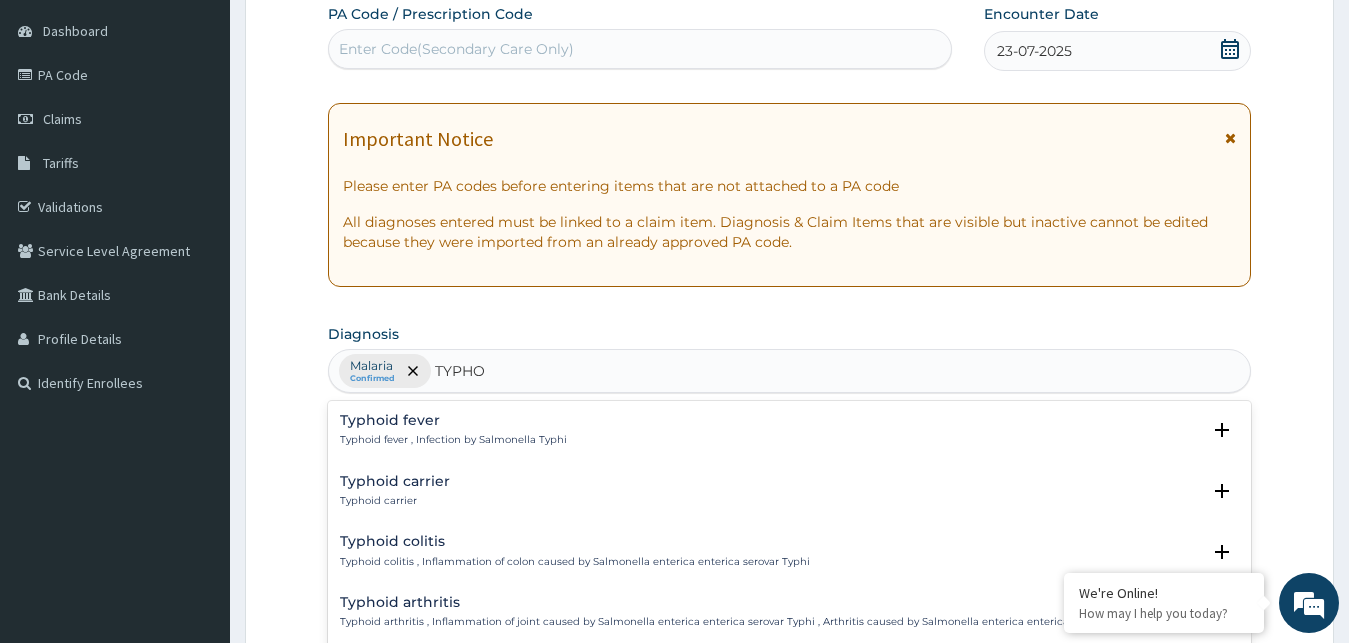 click on "Typhoid fever" at bounding box center [453, 420] 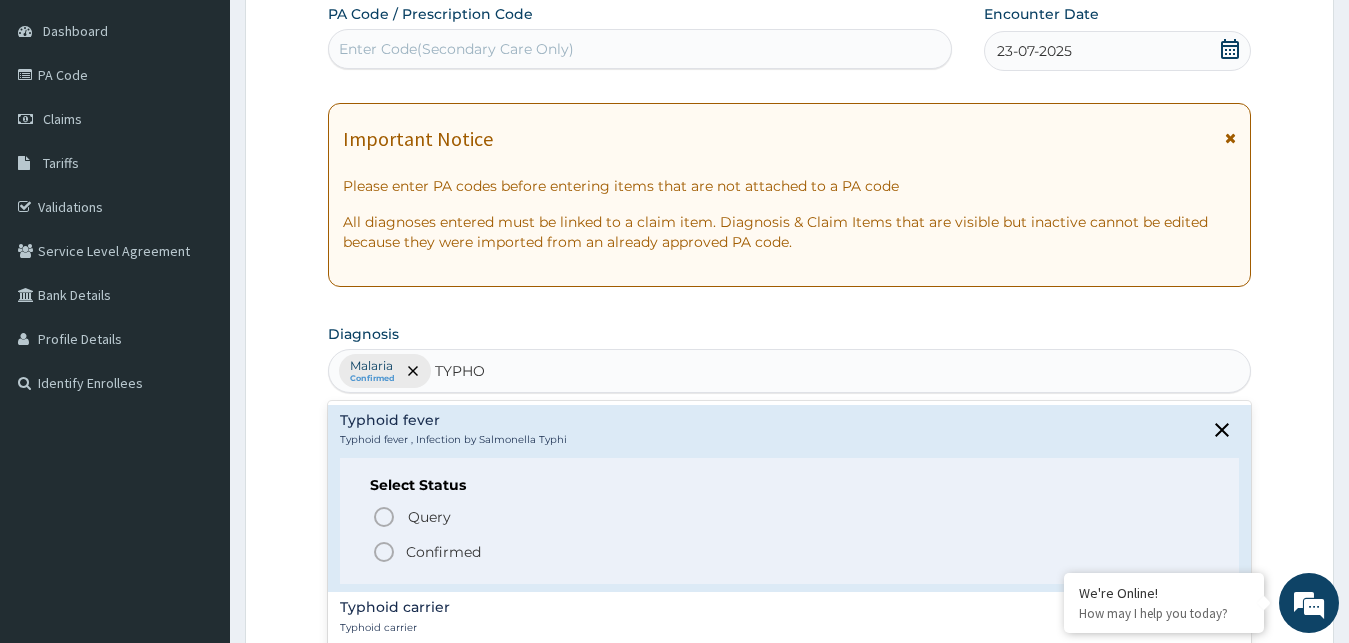 click 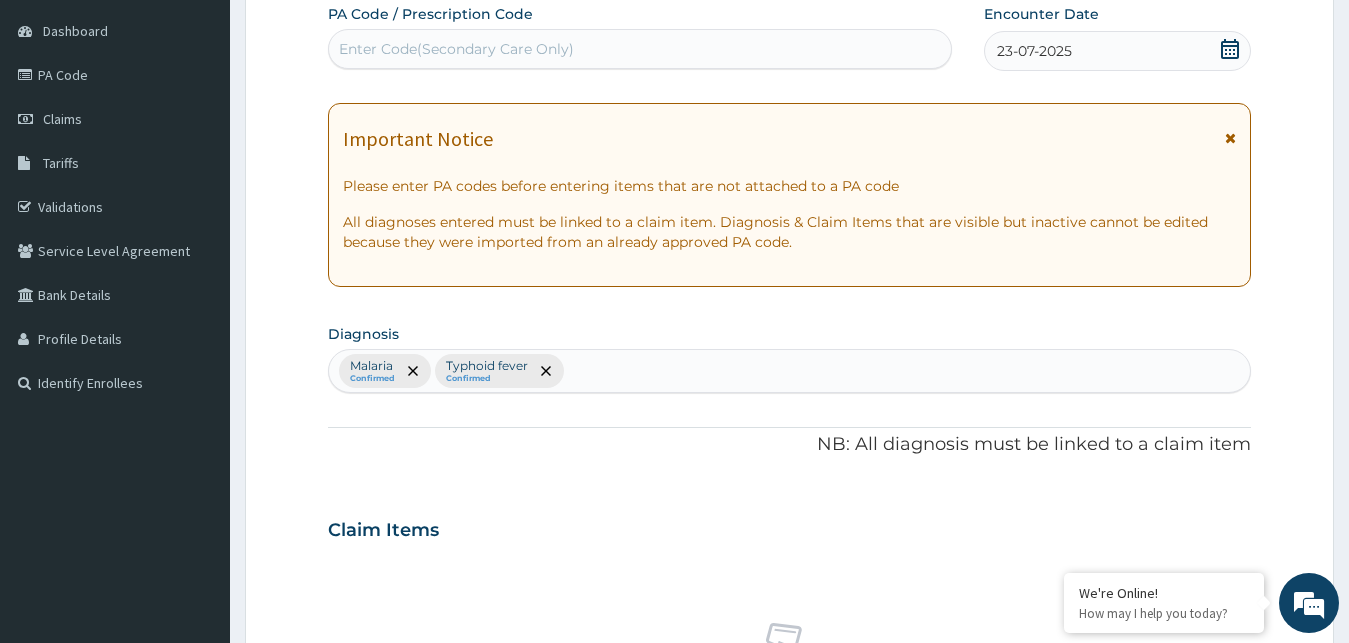 click on "Claim Items" at bounding box center (790, 526) 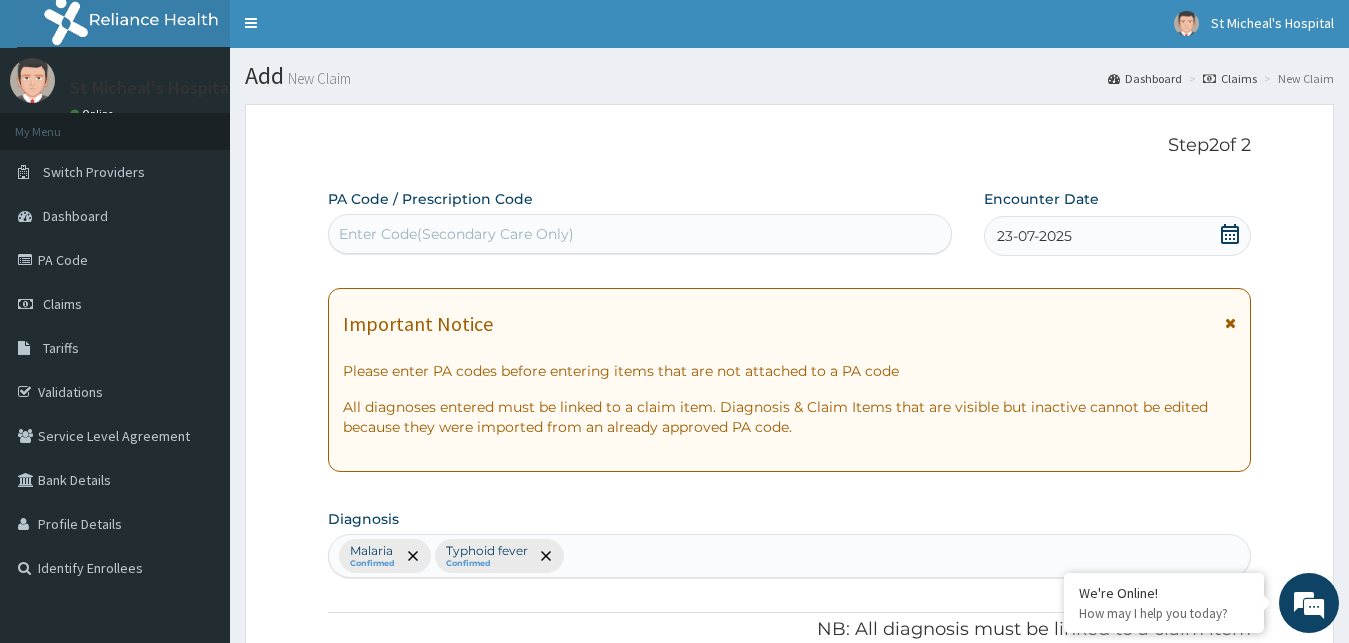 scroll, scrollTop: 0, scrollLeft: 0, axis: both 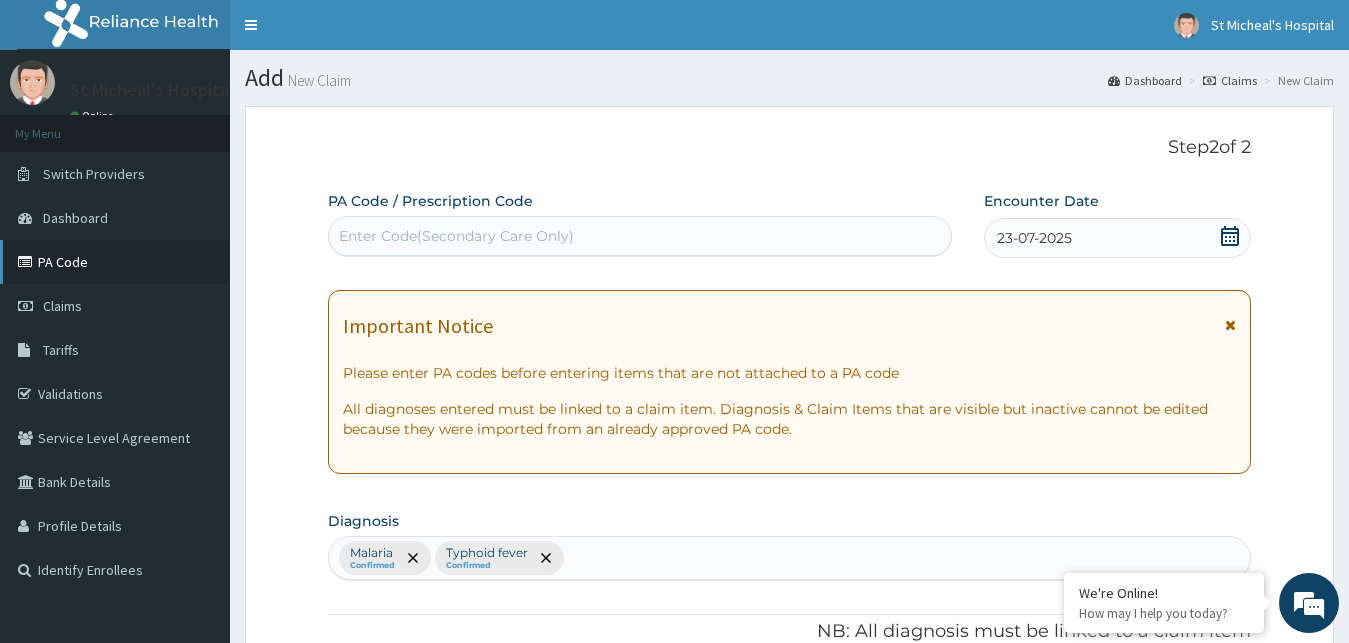 click on "PA Code" at bounding box center [115, 262] 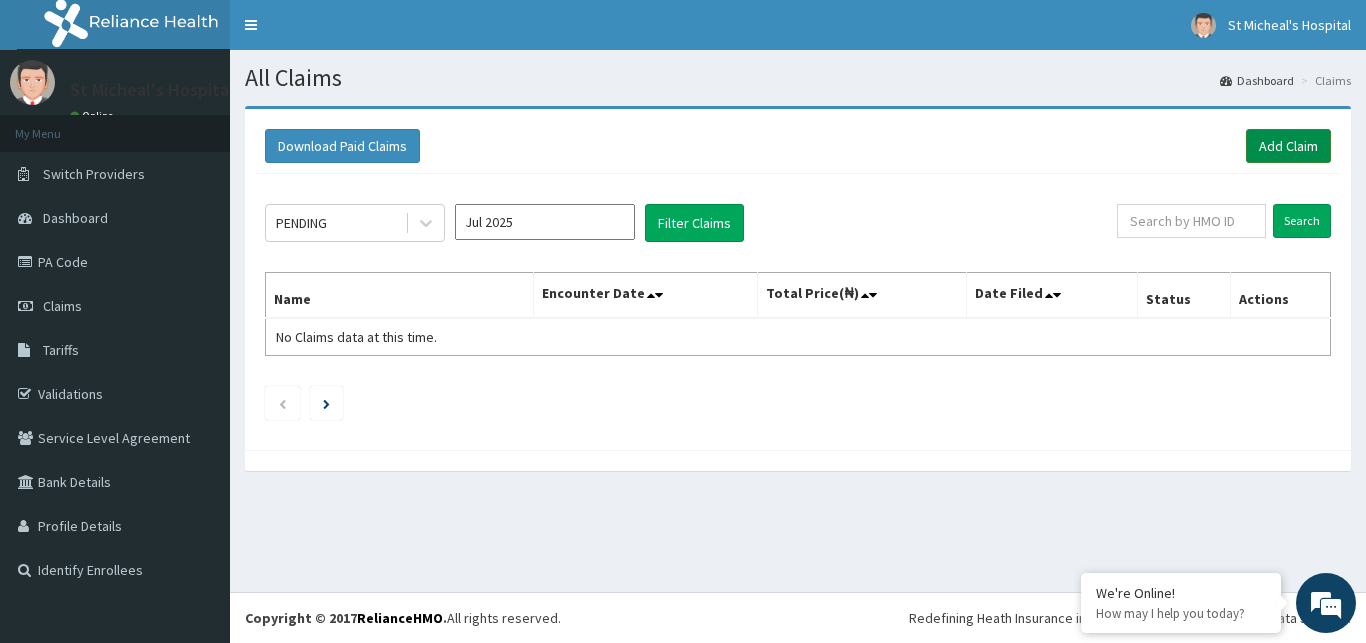 scroll, scrollTop: 0, scrollLeft: 0, axis: both 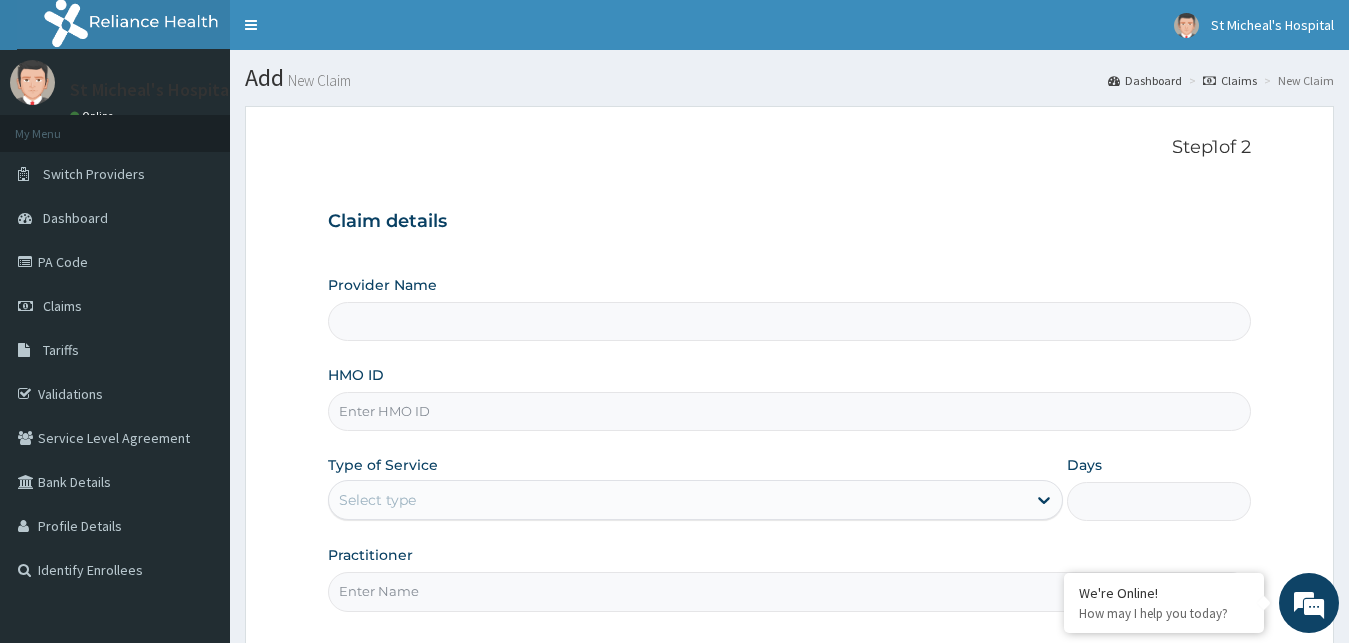 click on "Provider Name" at bounding box center (790, 321) 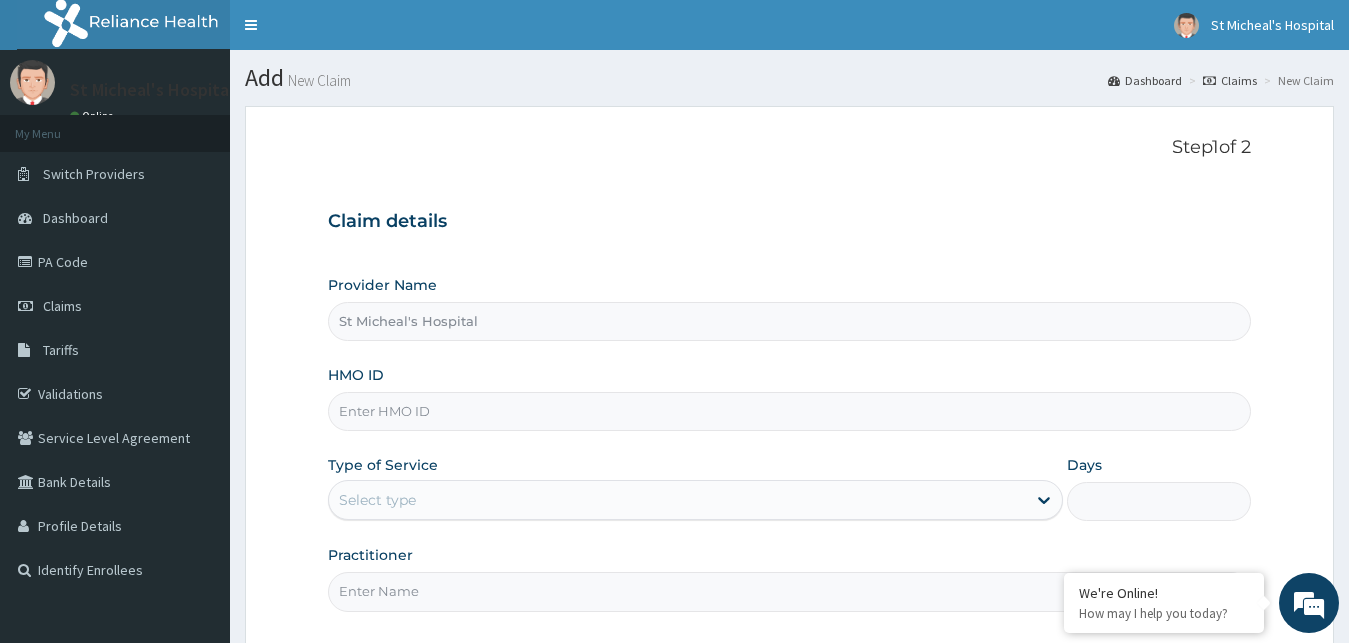 type on "St Micheal's Hospital" 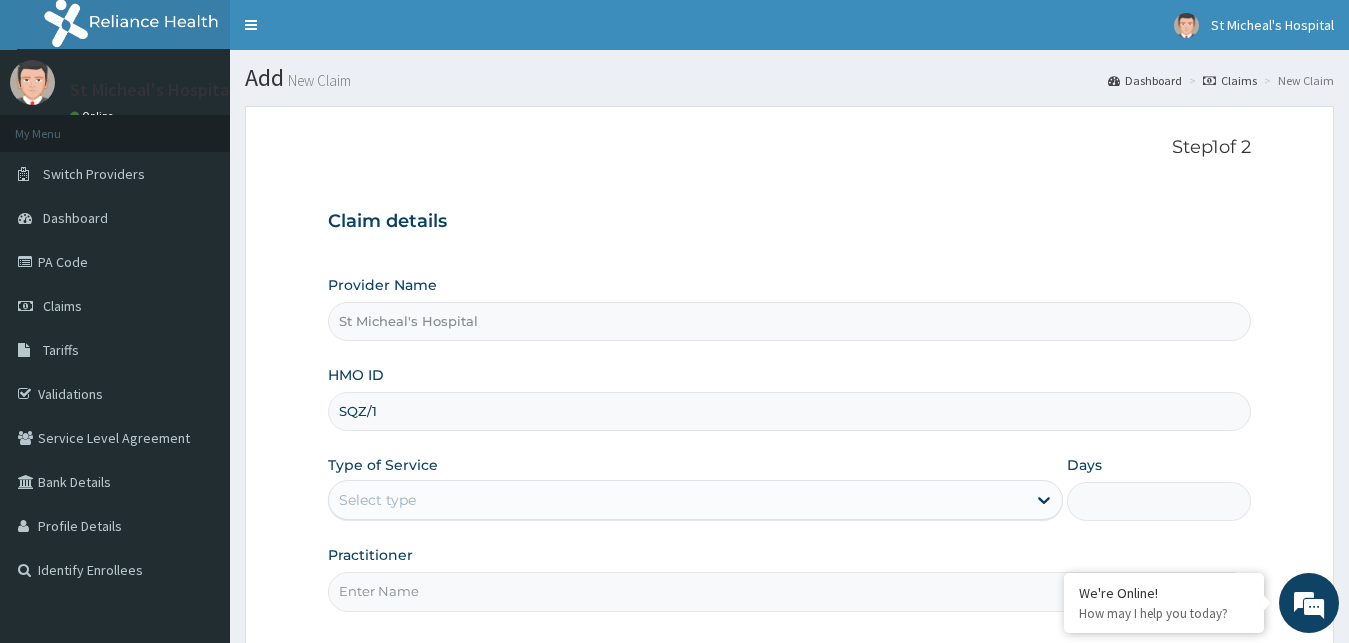 scroll, scrollTop: 0, scrollLeft: 0, axis: both 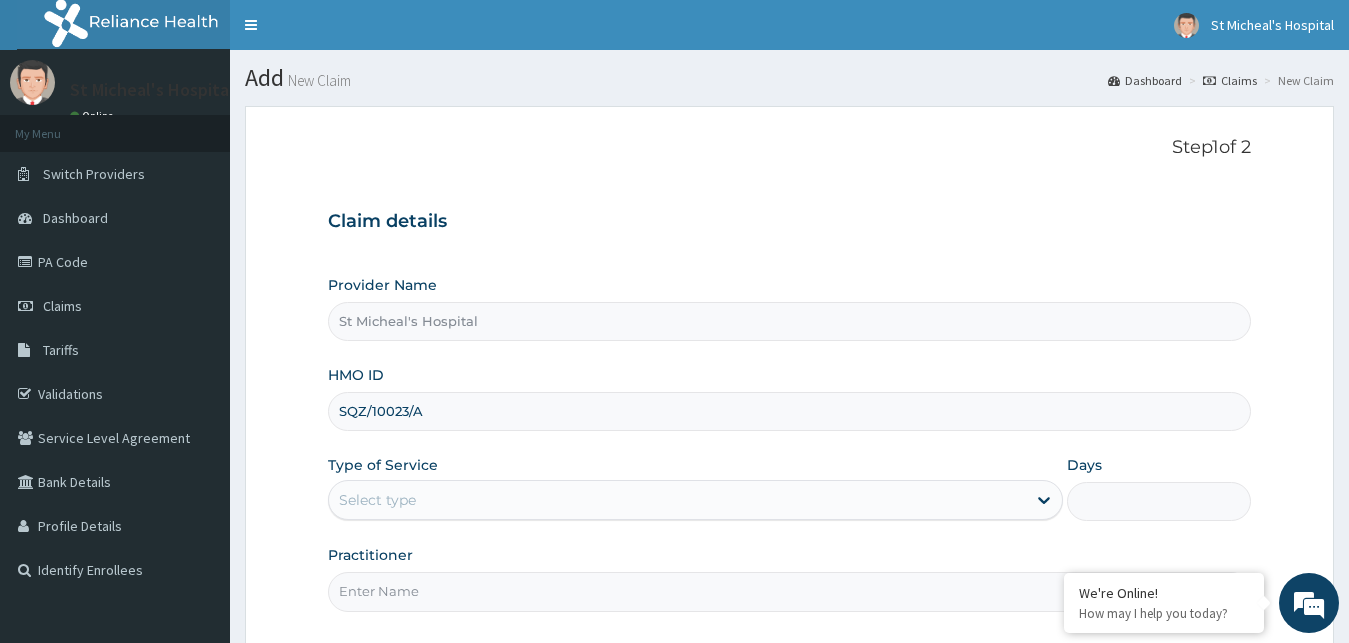 type on "SQZ/10023/A" 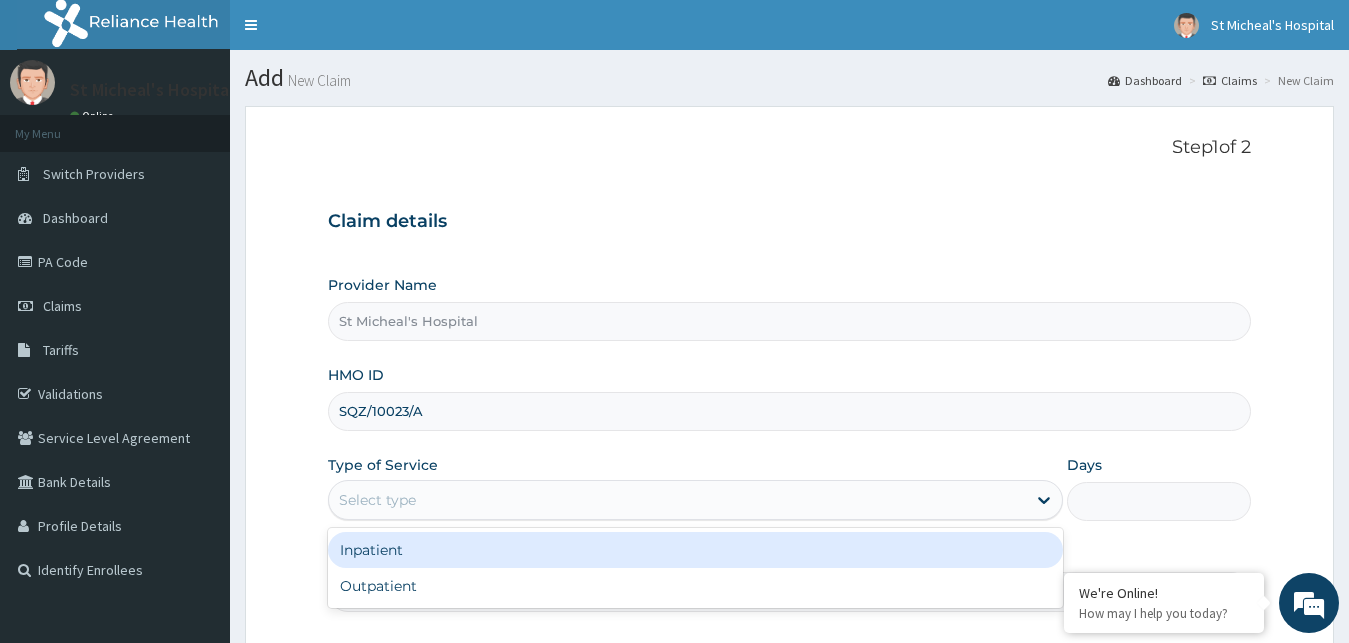 click on "Select type" at bounding box center [678, 500] 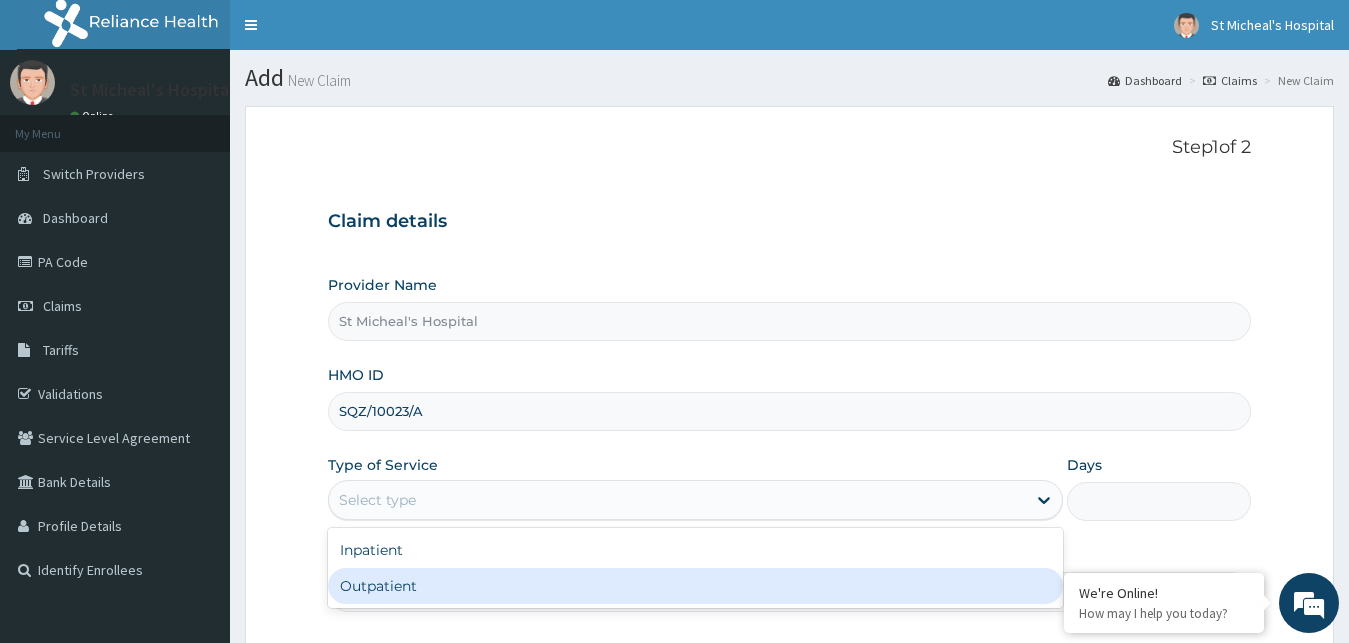 click on "Outpatient" at bounding box center [696, 586] 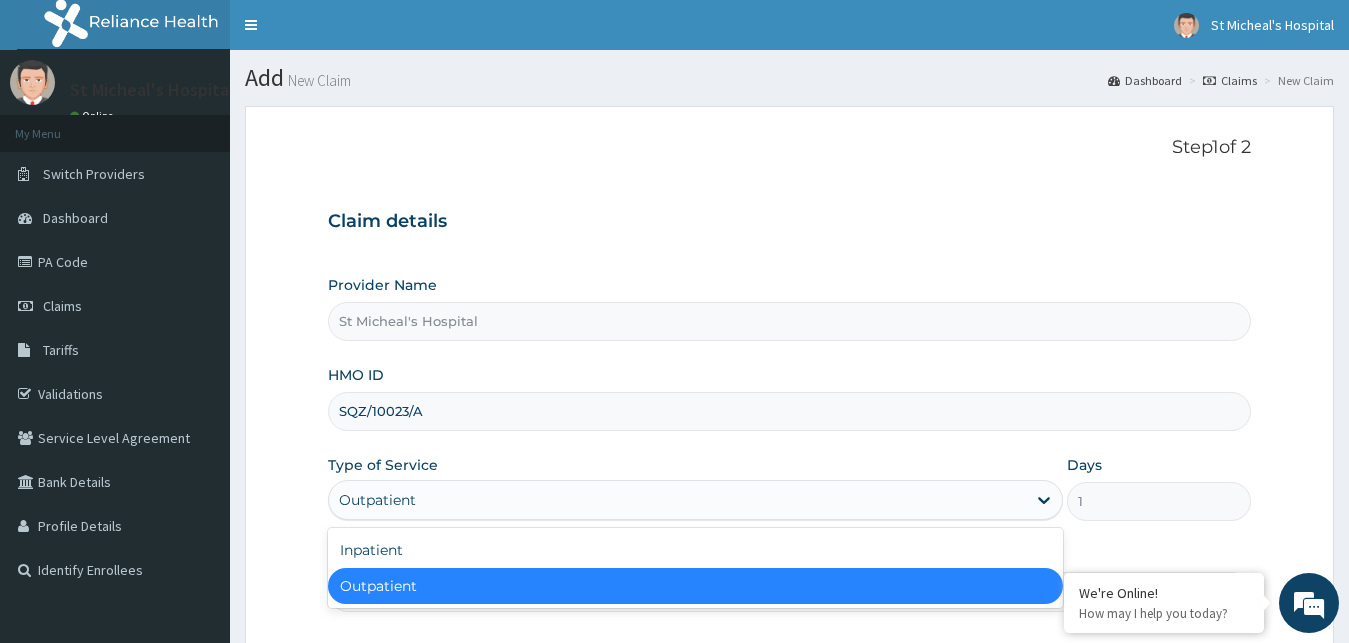 click on "Outpatient" at bounding box center (696, 586) 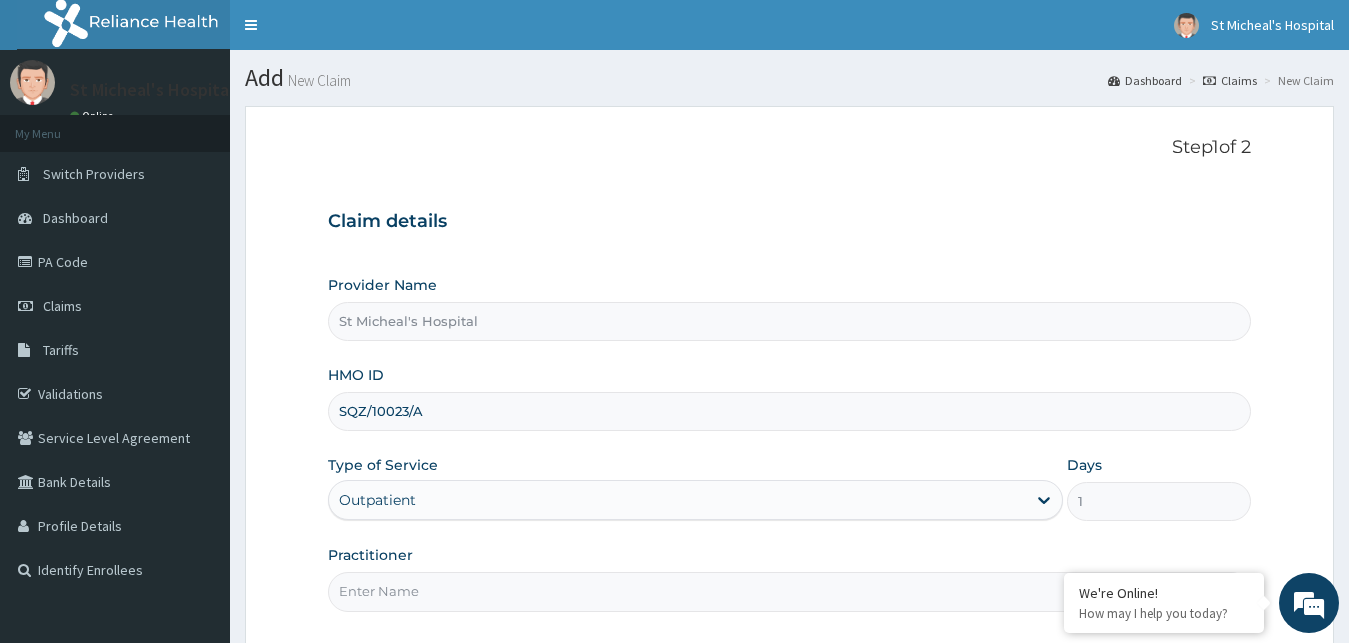 click on "Provider Name St Micheal's Hospital HMO ID SQZ/10023/A Type of Service option Outpatient, selected.   Select is focused ,type to refine list, press Down to open the menu,  Outpatient Days 1 Practitioner" at bounding box center [790, 443] 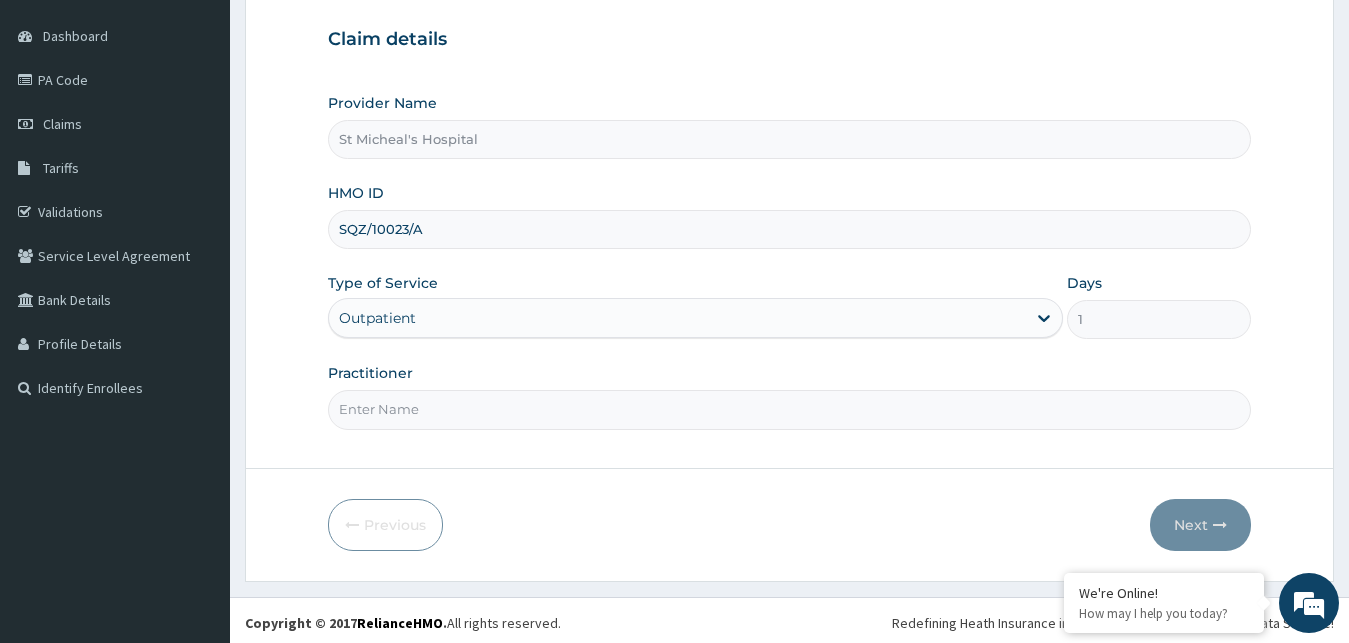 scroll, scrollTop: 187, scrollLeft: 0, axis: vertical 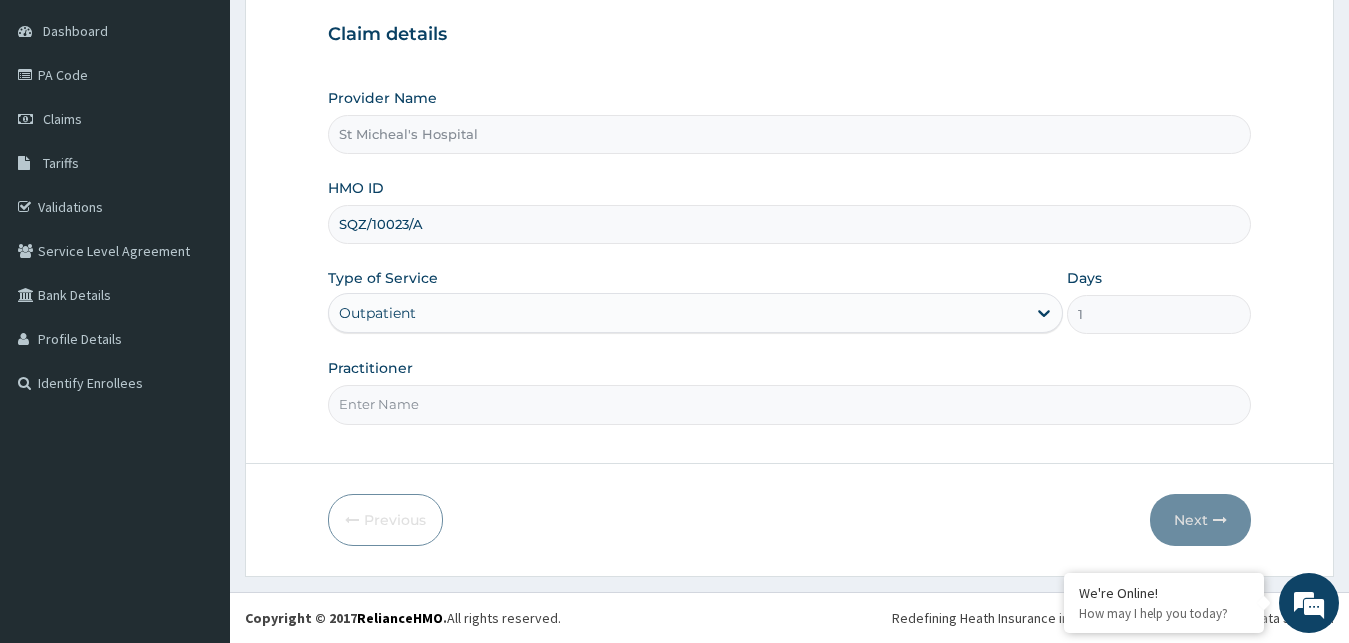 click on "Practitioner" at bounding box center [790, 404] 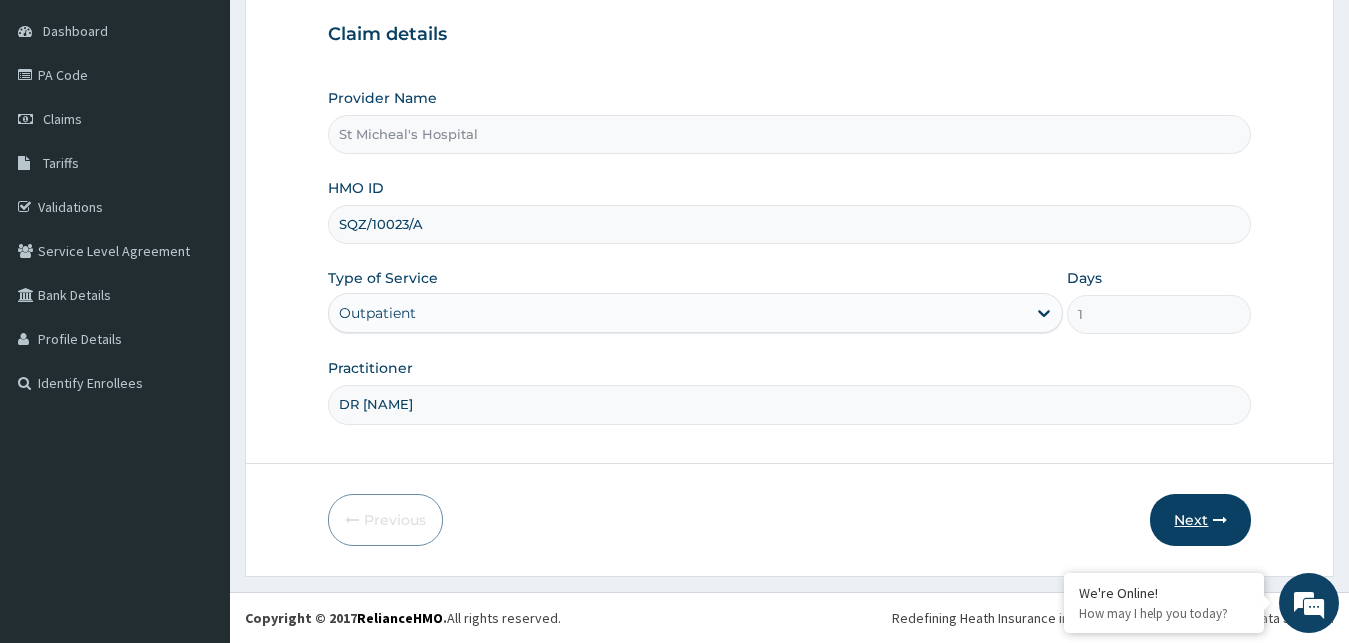 type on "DR PETER" 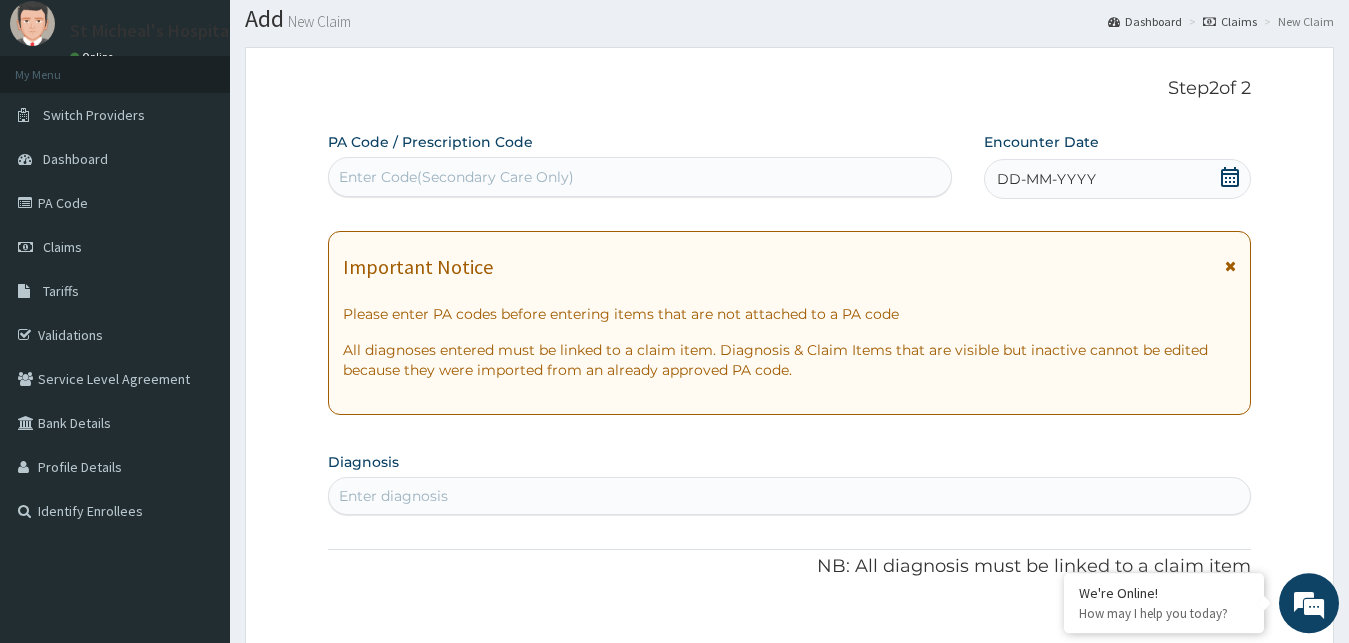 scroll, scrollTop: 102, scrollLeft: 0, axis: vertical 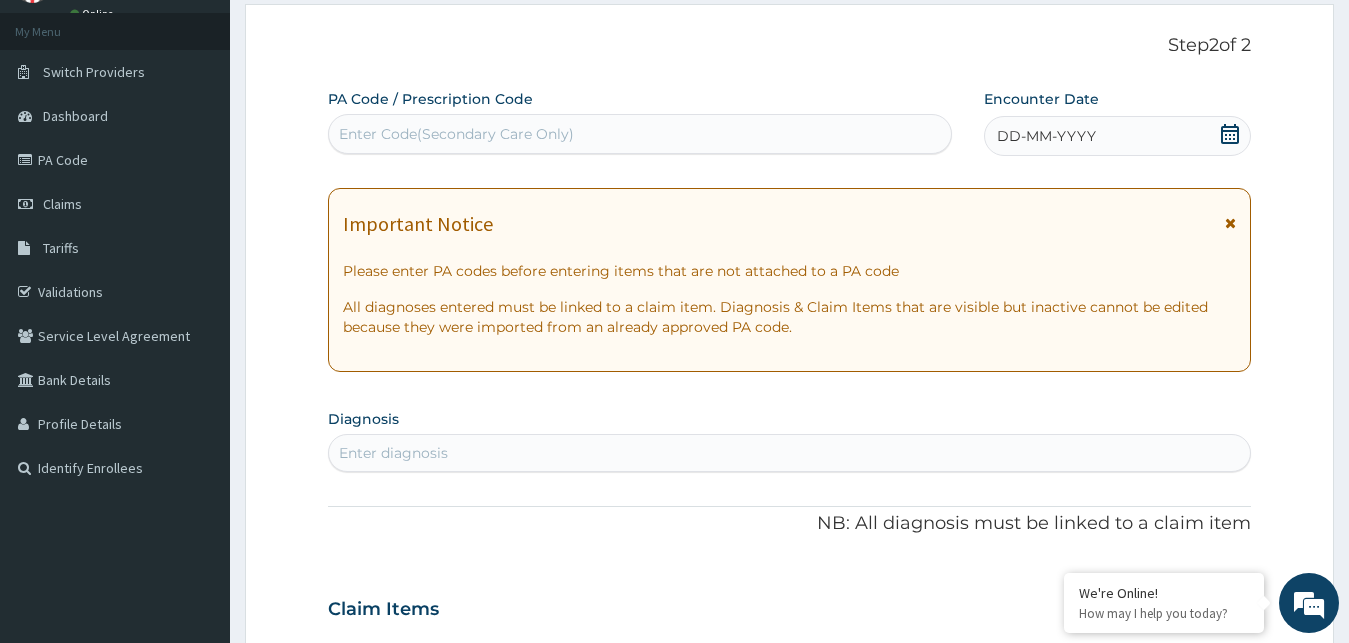 click 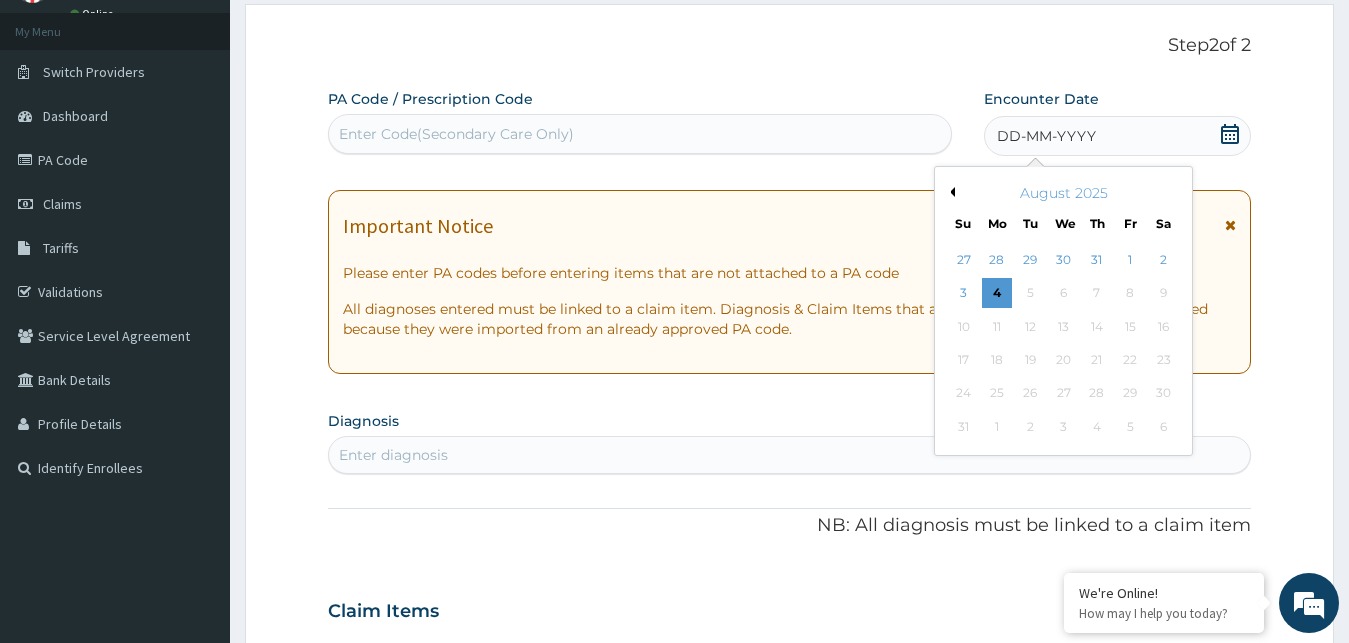 click on "Previous Month" at bounding box center (950, 192) 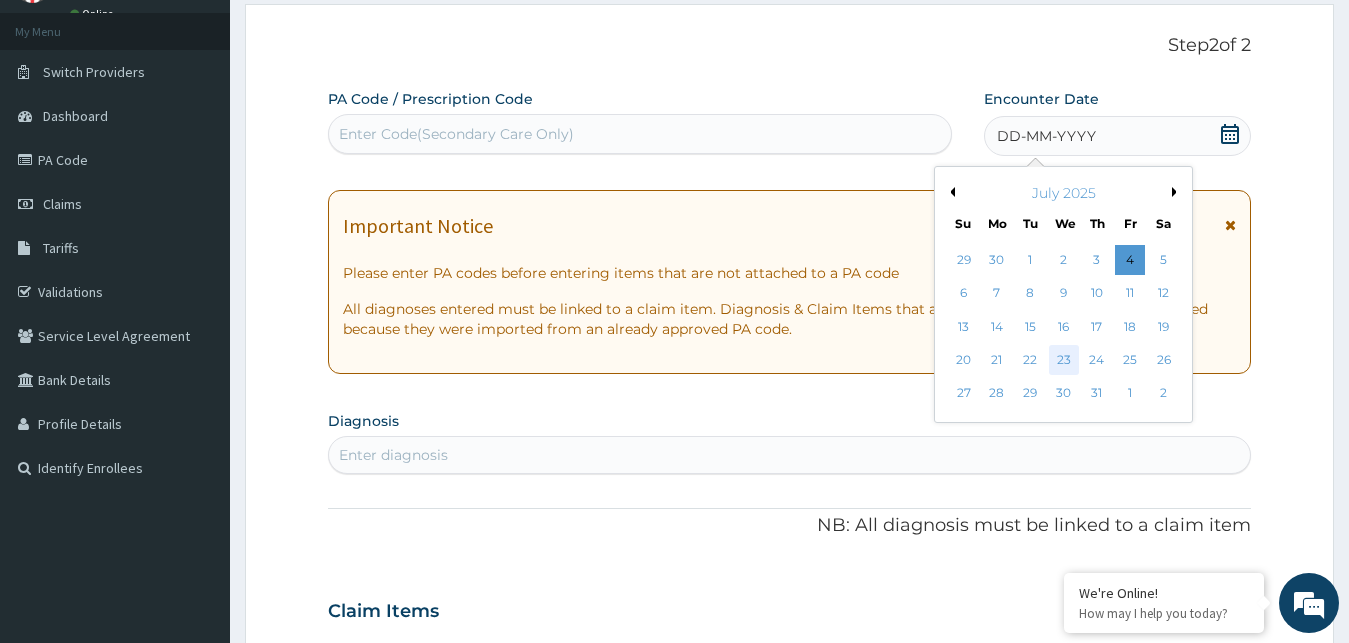 click on "23" at bounding box center (1063, 360) 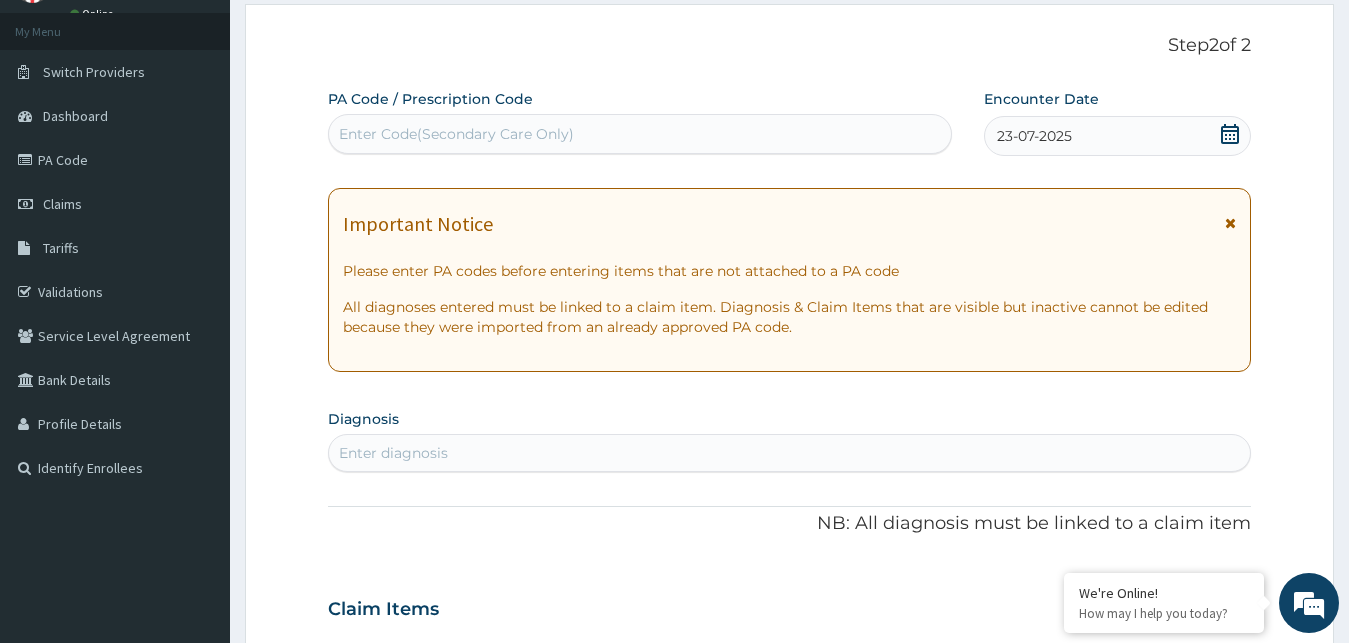 click on "Enter Code(Secondary Care Only)" at bounding box center (640, 134) 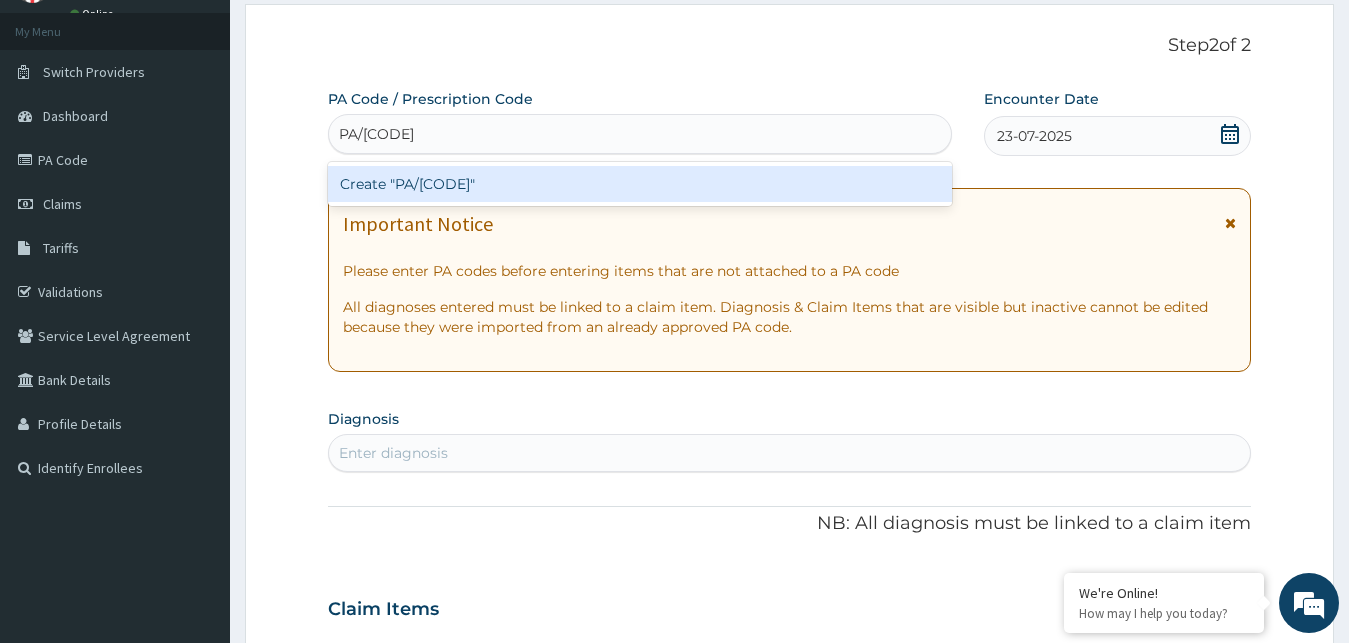 click on "Create "PA/0A65AB"" at bounding box center (640, 184) 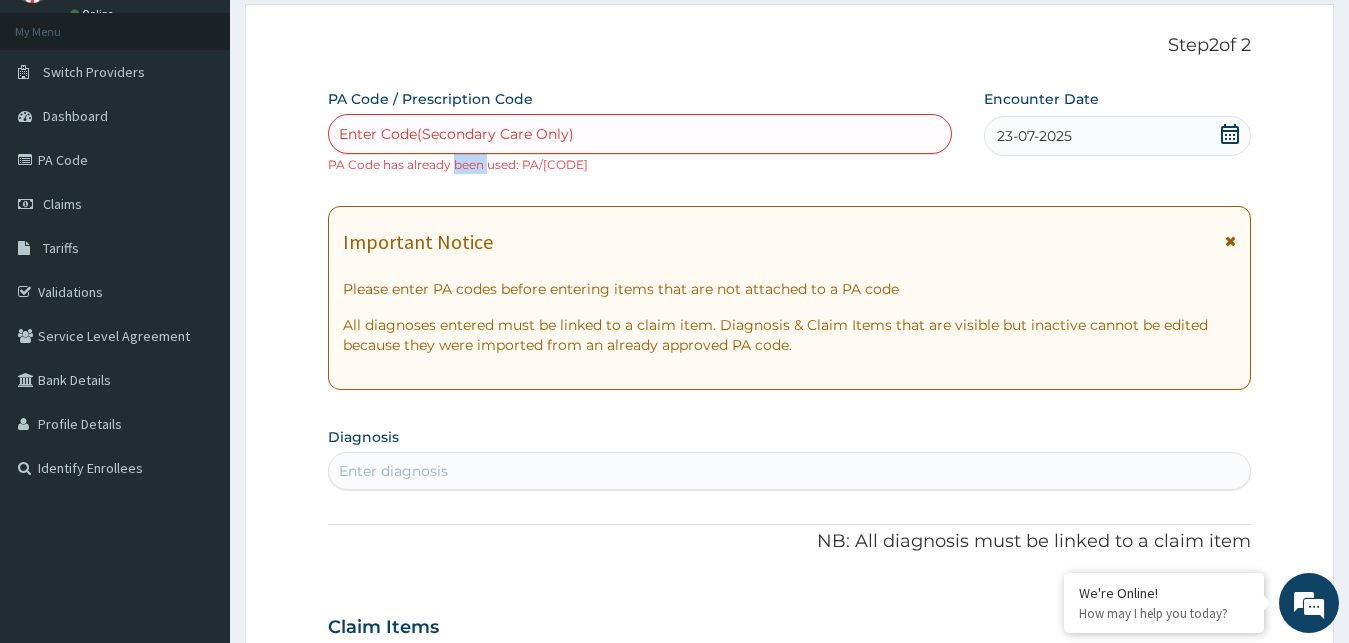 click on "PA Code / Prescription Code Enter Code(Secondary Care Only) PA Code has already been used: PA/0A65AB Encounter Date 23-07-2025 Important Notice Please enter PA codes before entering items that are not attached to a PA code   All diagnoses entered must be linked to a claim item. Diagnosis & Claim Items that are visible but inactive cannot be edited because they were imported from an already approved PA code. Diagnosis Enter diagnosis NB: All diagnosis must be linked to a claim item Claim Items No claim item Types Select Type Item Select Item Pair Diagnosis Select Diagnosis Unit Price 0 Add Comment" at bounding box center (790, 615) 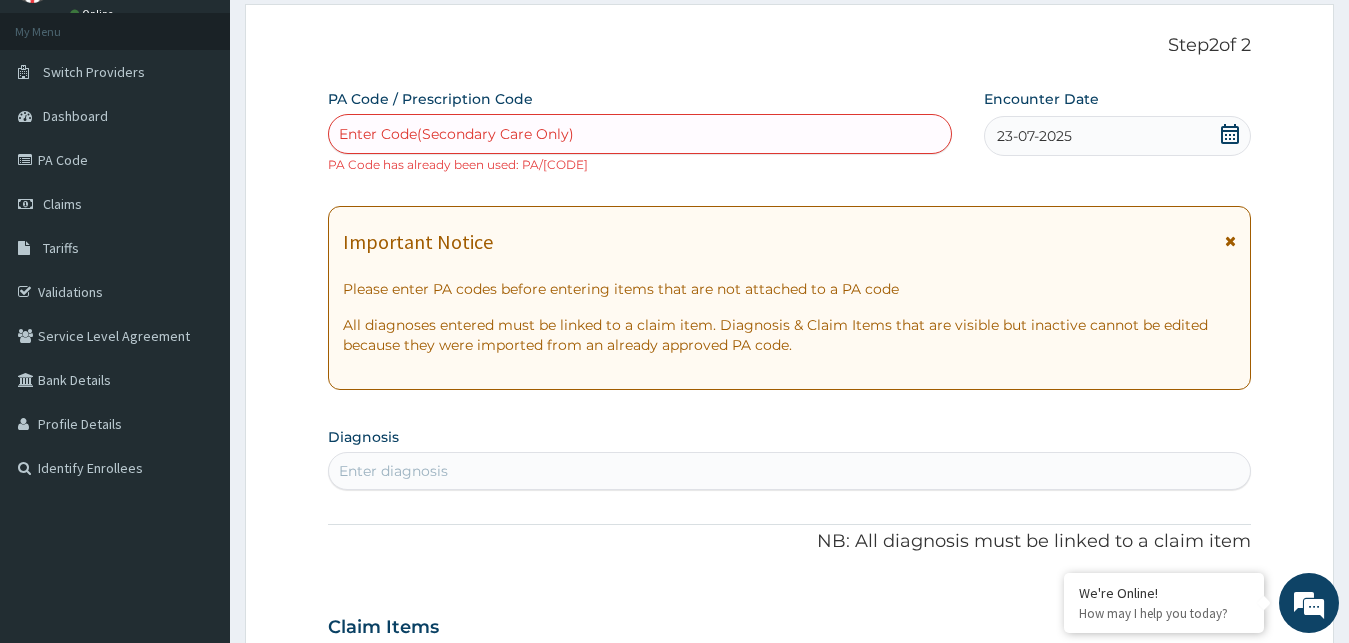 click on "PA Code / Prescription Code Enter Code(Secondary Care Only) PA Code has already been used: PA/0A65AB Encounter Date 23-07-2025 Important Notice Please enter PA codes before entering items that are not attached to a PA code   All diagnoses entered must be linked to a claim item. Diagnosis & Claim Items that are visible but inactive cannot be edited because they were imported from an already approved PA code. Diagnosis Enter diagnosis NB: All diagnosis must be linked to a claim item Claim Items No claim item Types Select Type Item Select Item Pair Diagnosis Select Diagnosis Unit Price 0 Add Comment" at bounding box center (790, 615) 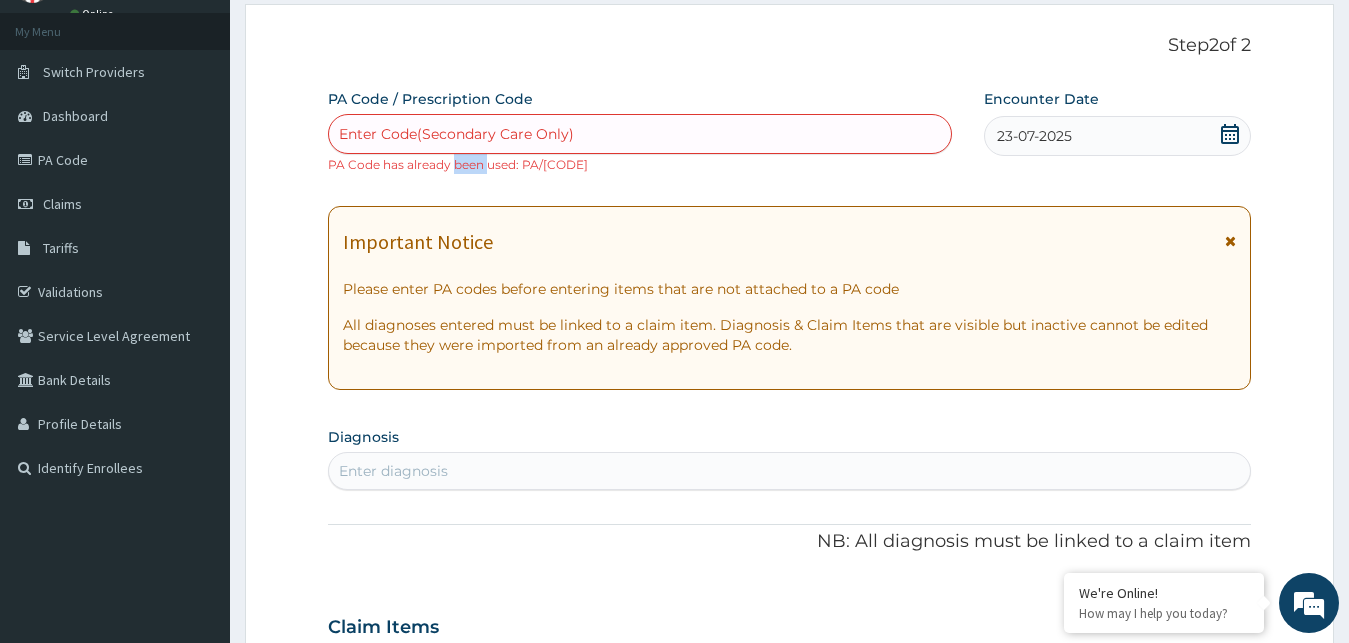 click on "PA Code / Prescription Code Enter Code(Secondary Care Only) PA Code has already been used: PA/0A65AB Encounter Date 23-07-2025 Important Notice Please enter PA codes before entering items that are not attached to a PA code   All diagnoses entered must be linked to a claim item. Diagnosis & Claim Items that are visible but inactive cannot be edited because they were imported from an already approved PA code. Diagnosis Enter diagnosis NB: All diagnosis must be linked to a claim item Claim Items No claim item Types Select Type Item Select Item Pair Diagnosis Select Diagnosis Unit Price 0 Add Comment" at bounding box center (790, 615) 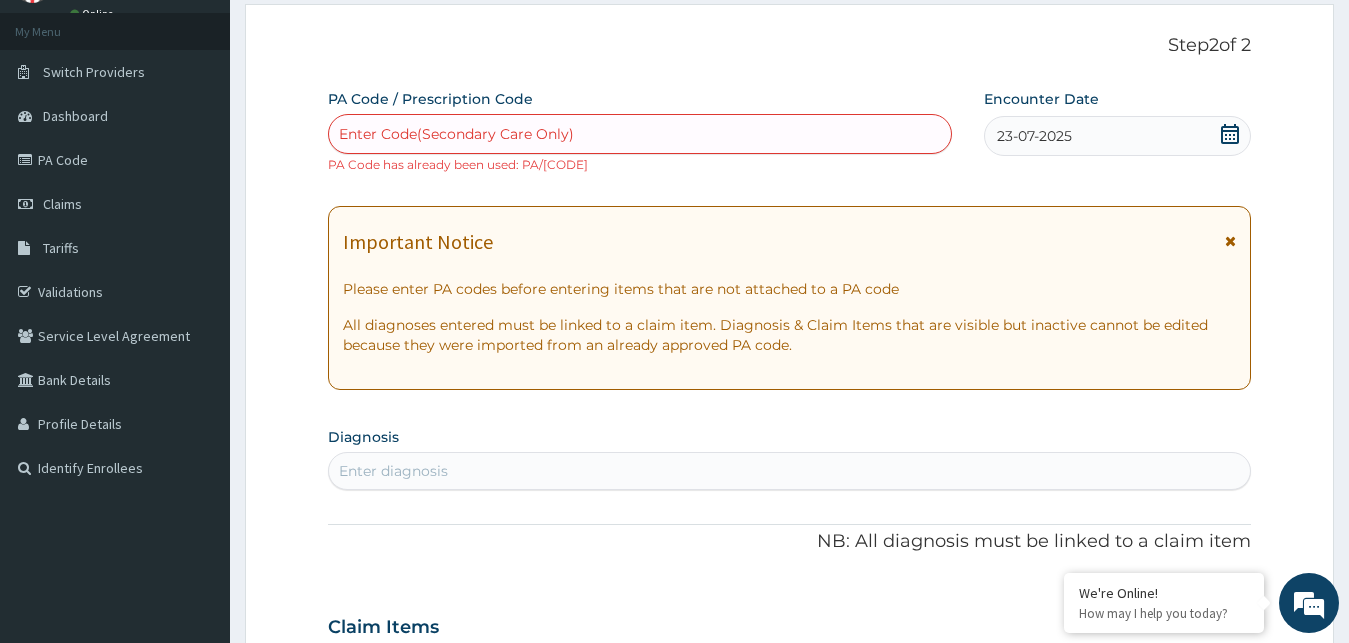 click on "PA Code / Prescription Code Enter Code(Secondary Care Only) PA Code has already been used: PA/0A65AB Encounter Date 23-07-2025 Important Notice Please enter PA codes before entering items that are not attached to a PA code   All diagnoses entered must be linked to a claim item. Diagnosis & Claim Items that are visible but inactive cannot be edited because they were imported from an already approved PA code. Diagnosis Enter diagnosis NB: All diagnosis must be linked to a claim item Claim Items No claim item Types Select Type Item Select Item Pair Diagnosis Select Diagnosis Unit Price 0 Add Comment" at bounding box center (790, 615) 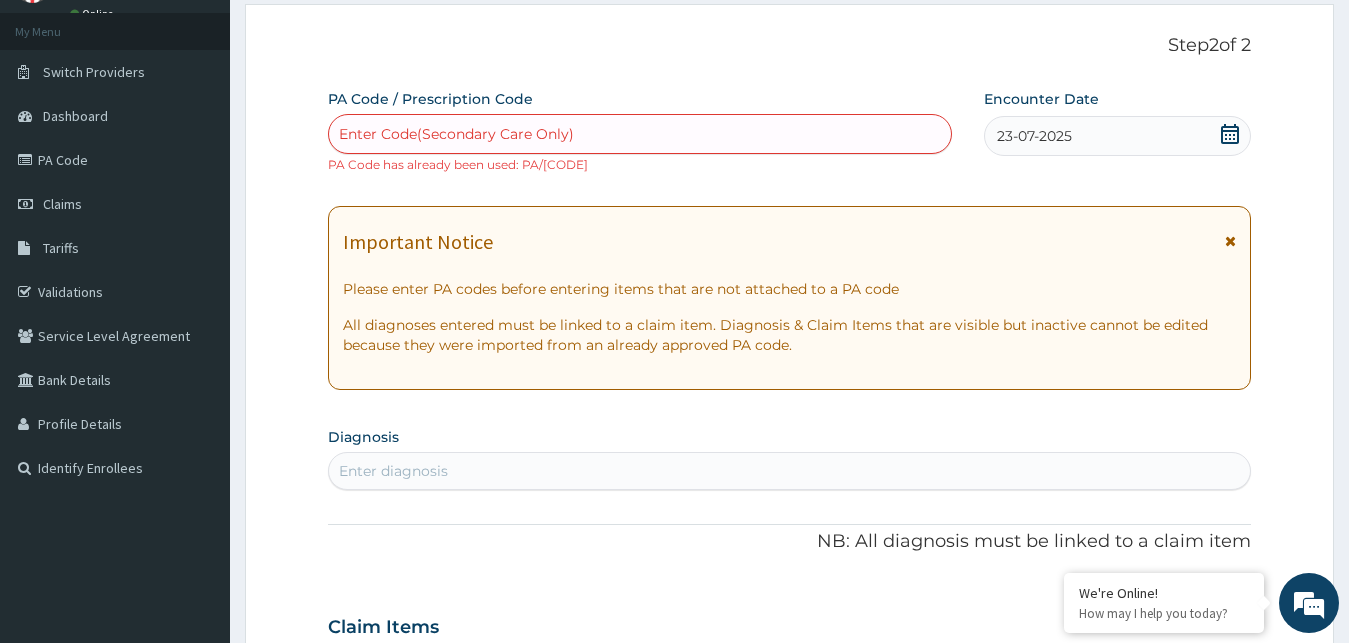 click on "PA Code / Prescription Code Enter Code(Secondary Care Only) PA Code has already been used: PA/0A65AB Encounter Date 23-07-2025 Important Notice Please enter PA codes before entering items that are not attached to a PA code   All diagnoses entered must be linked to a claim item. Diagnosis & Claim Items that are visible but inactive cannot be edited because they were imported from an already approved PA code. Diagnosis Enter diagnosis NB: All diagnosis must be linked to a claim item Claim Items No claim item Types Select Type Item Select Item Pair Diagnosis Select Diagnosis Unit Price 0 Add Comment" at bounding box center (790, 615) 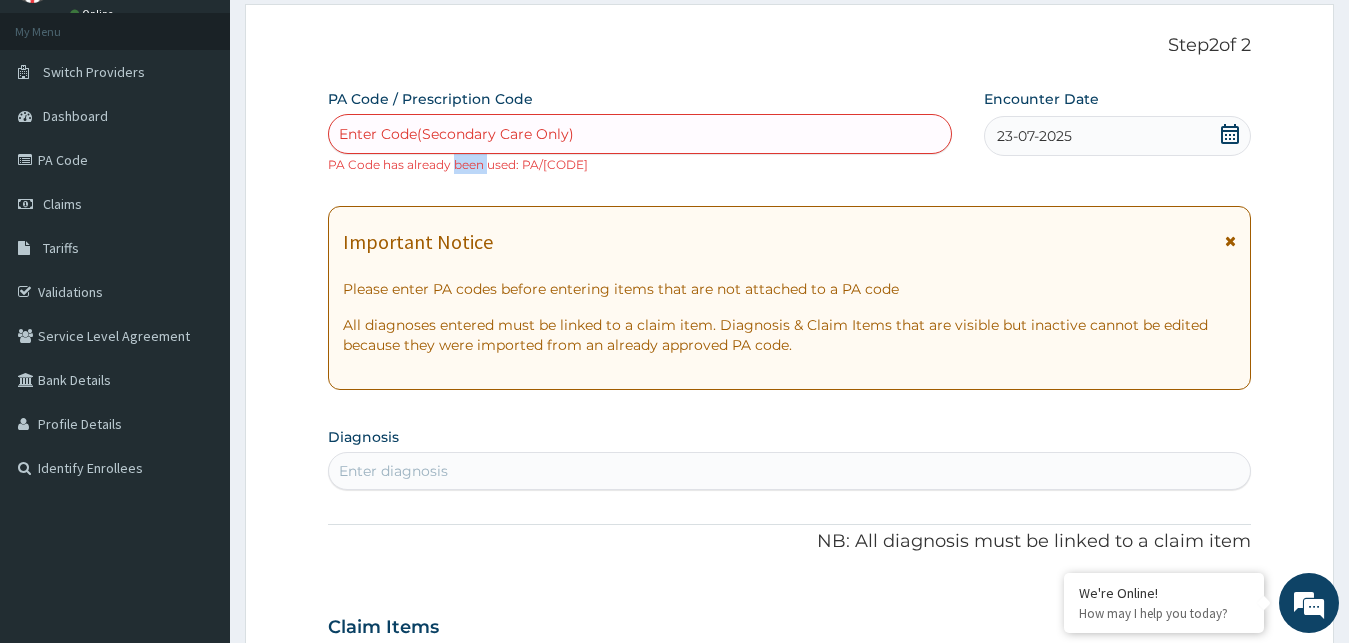 click on "PA Code / Prescription Code Enter Code(Secondary Care Only) PA Code has already been used: PA/0A65AB Encounter Date 23-07-2025 Important Notice Please enter PA codes before entering items that are not attached to a PA code   All diagnoses entered must be linked to a claim item. Diagnosis & Claim Items that are visible but inactive cannot be edited because they were imported from an already approved PA code. Diagnosis Enter diagnosis NB: All diagnosis must be linked to a claim item Claim Items No claim item Types Select Type Item Select Item Pair Diagnosis Select Diagnosis Unit Price 0 Add Comment" at bounding box center (790, 615) 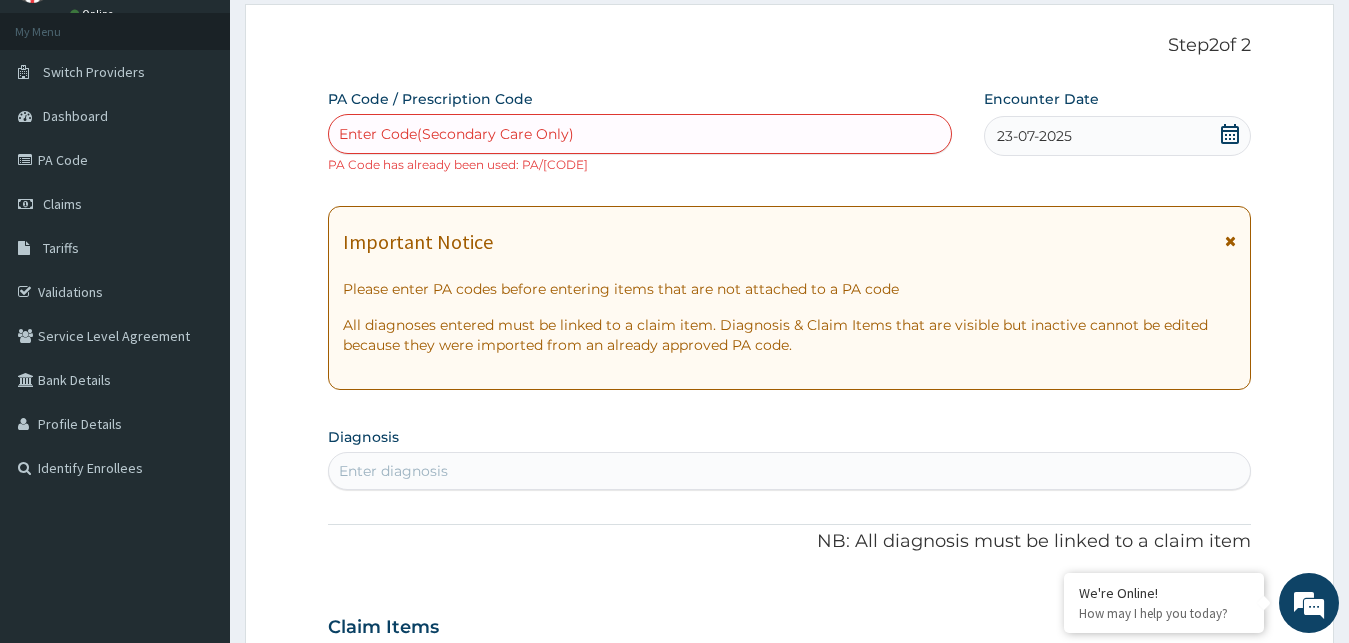 click on "PA Code / Prescription Code Enter Code(Secondary Care Only) PA Code has already been used: PA/0A65AB Encounter Date 23-07-2025 Important Notice Please enter PA codes before entering items that are not attached to a PA code   All diagnoses entered must be linked to a claim item. Diagnosis & Claim Items that are visible but inactive cannot be edited because they were imported from an already approved PA code. Diagnosis Enter diagnosis NB: All diagnosis must be linked to a claim item Claim Items No claim item Types Select Type Item Select Item Pair Diagnosis Select Diagnosis Unit Price 0 Add Comment" at bounding box center [790, 615] 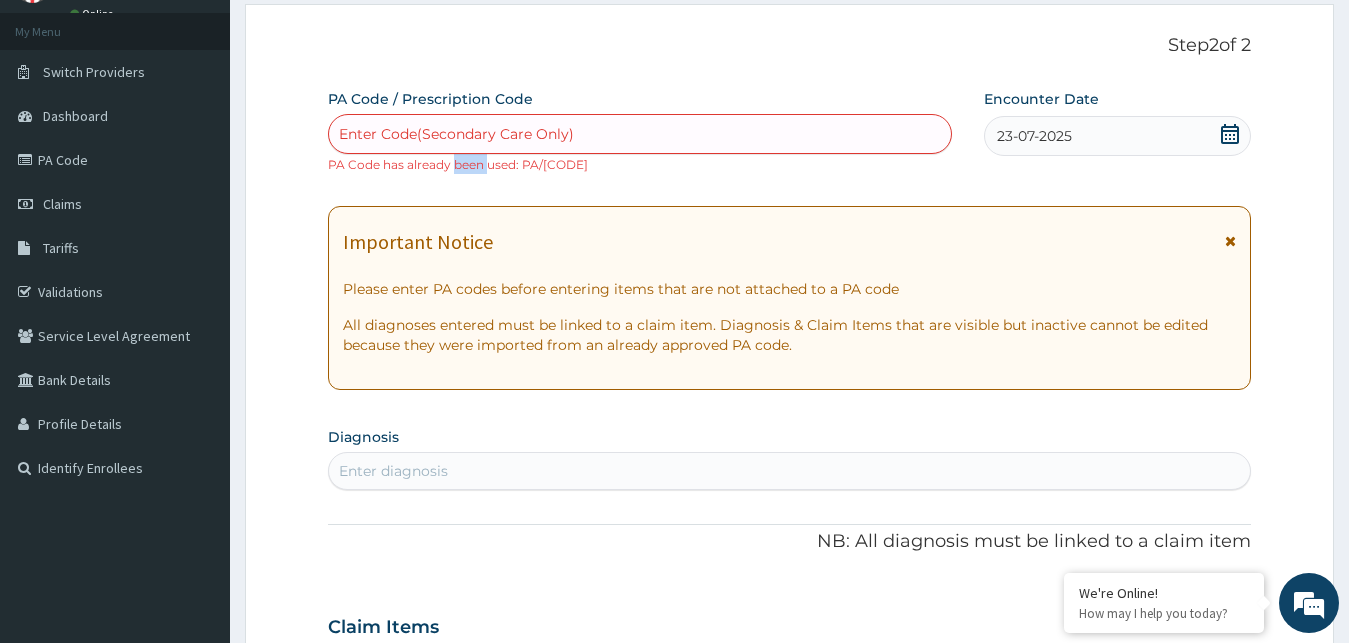 click on "PA Code / Prescription Code Enter Code(Secondary Care Only) PA Code has already been used: PA/0A65AB Encounter Date 23-07-2025 Important Notice Please enter PA codes before entering items that are not attached to a PA code   All diagnoses entered must be linked to a claim item. Diagnosis & Claim Items that are visible but inactive cannot be edited because they were imported from an already approved PA code. Diagnosis Enter diagnosis NB: All diagnosis must be linked to a claim item Claim Items No claim item Types Select Type Item Select Item Pair Diagnosis Select Diagnosis Unit Price 0 Add Comment" at bounding box center [790, 615] 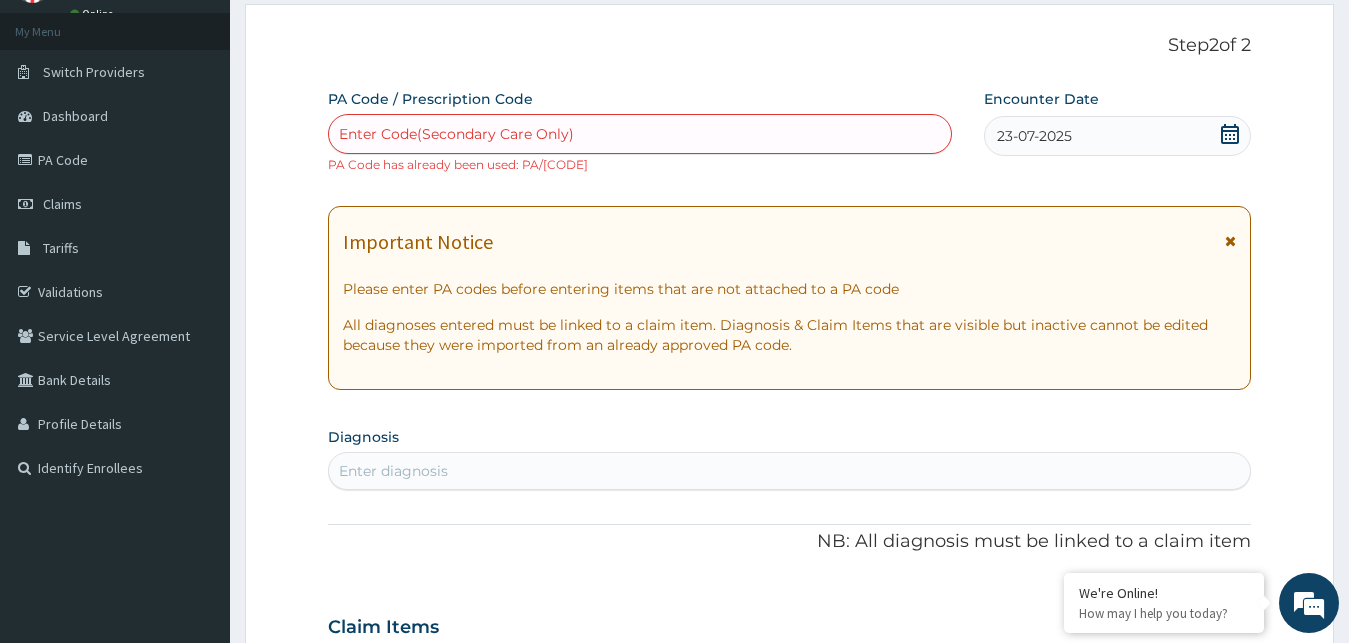 click on "PA Code / Prescription Code Enter Code(Secondary Care Only) PA Code has already been used: PA/0A65AB Encounter Date 23-07-2025 Important Notice Please enter PA codes before entering items that are not attached to a PA code   All diagnoses entered must be linked to a claim item. Diagnosis & Claim Items that are visible but inactive cannot be edited because they were imported from an already approved PA code. Diagnosis Enter diagnosis NB: All diagnosis must be linked to a claim item Claim Items No claim item Types Select Type Item Select Item Pair Diagnosis Select Diagnosis Unit Price 0 Add Comment" at bounding box center (790, 615) 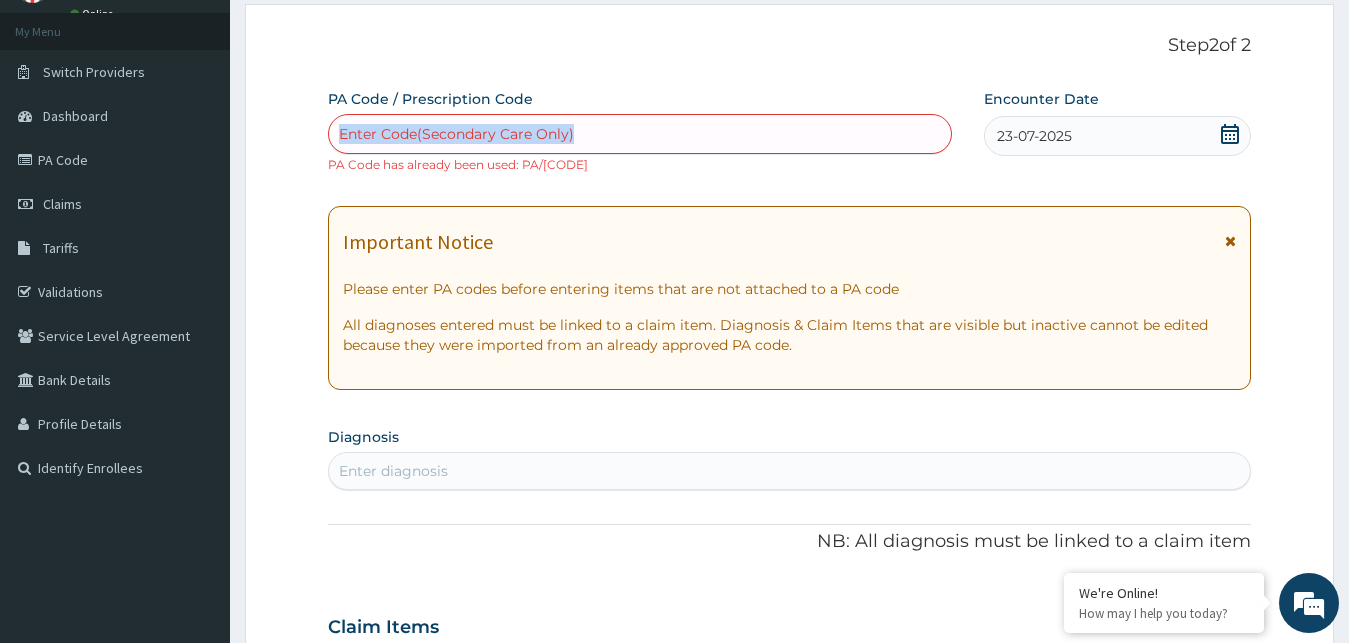 click on "PA Code / Prescription Code Enter Code(Secondary Care Only) PA Code has already been used: PA/0A65AB Encounter Date 23-07-2025 Important Notice Please enter PA codes before entering items that are not attached to a PA code   All diagnoses entered must be linked to a claim item. Diagnosis & Claim Items that are visible but inactive cannot be edited because they were imported from an already approved PA code. Diagnosis Enter diagnosis NB: All diagnosis must be linked to a claim item Claim Items No claim item Types Select Type Item Select Item Pair Diagnosis Select Diagnosis Unit Price 0 Add Comment" at bounding box center [790, 615] 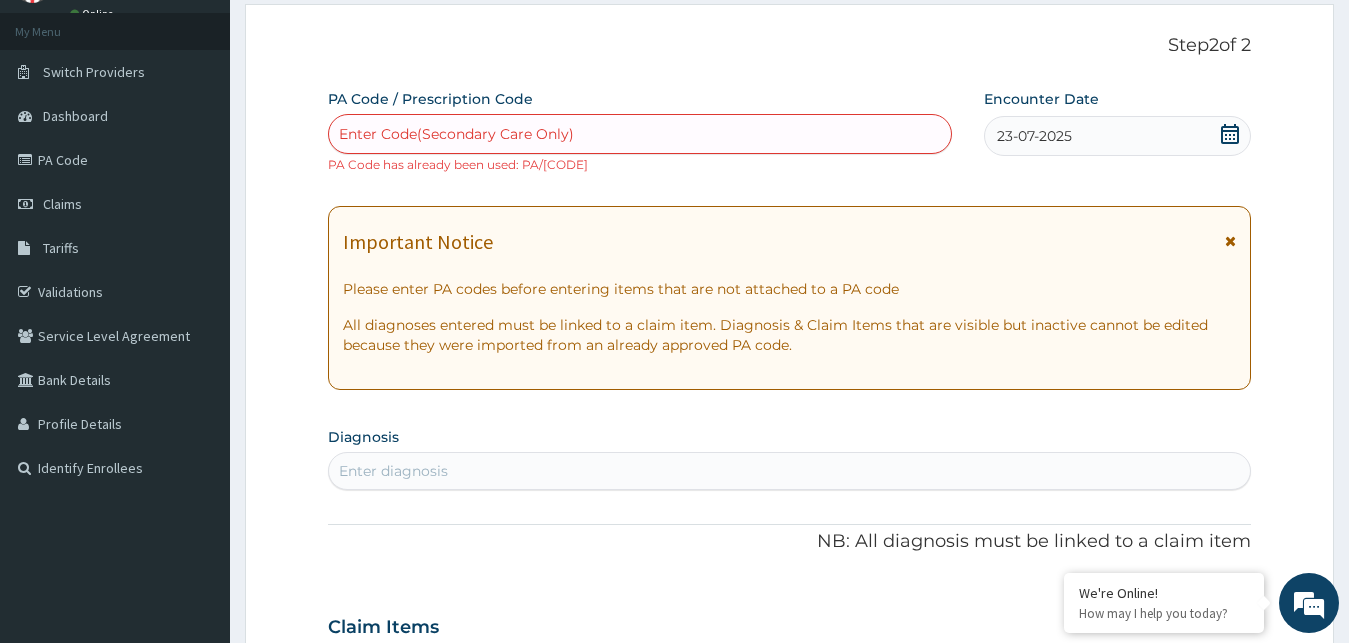 click on "PA Code / Prescription Code Enter Code(Secondary Care Only) PA Code has already been used: PA/0A65AB Encounter Date 23-07-2025 Important Notice Please enter PA codes before entering items that are not attached to a PA code   All diagnoses entered must be linked to a claim item. Diagnosis & Claim Items that are visible but inactive cannot be edited because they were imported from an already approved PA code. Diagnosis Enter diagnosis NB: All diagnosis must be linked to a claim item Claim Items No claim item Types Select Type Item Select Item Pair Diagnosis Select Diagnosis Unit Price 0 Add Comment" at bounding box center (790, 615) 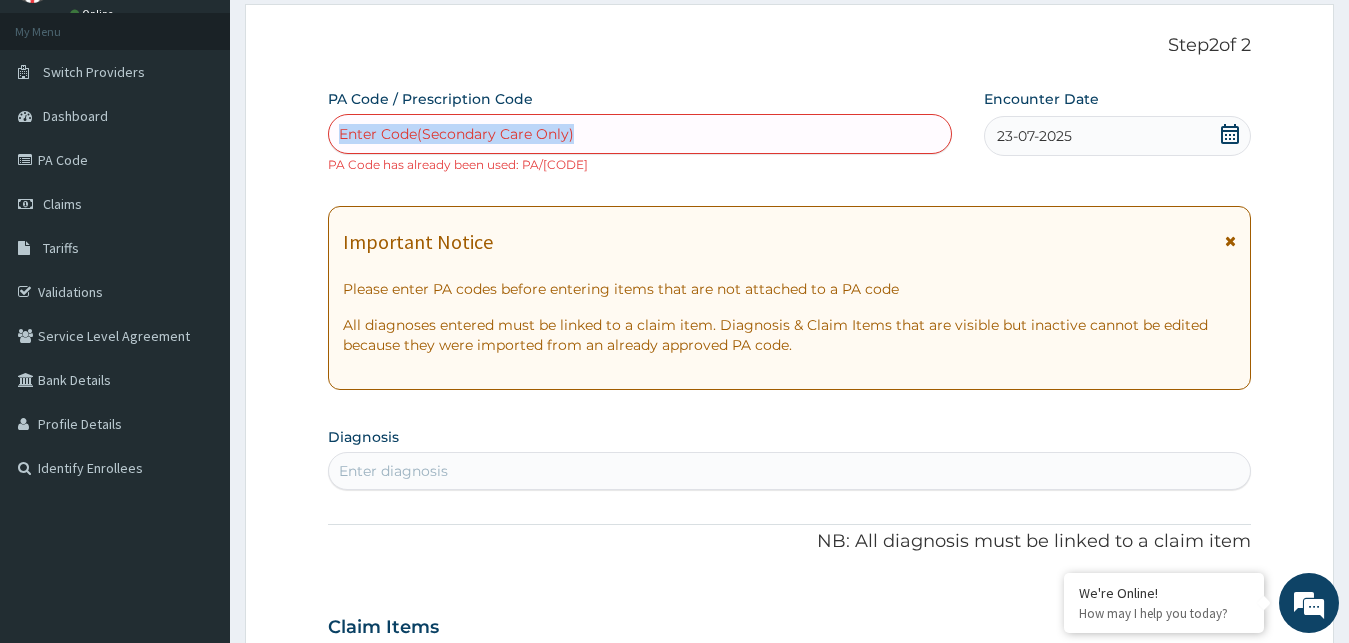 click on "PA Code / Prescription Code Enter Code(Secondary Care Only) PA Code has already been used: PA/0A65AB Encounter Date 23-07-2025 Important Notice Please enter PA codes before entering items that are not attached to a PA code   All diagnoses entered must be linked to a claim item. Diagnosis & Claim Items that are visible but inactive cannot be edited because they were imported from an already approved PA code. Diagnosis Enter diagnosis NB: All diagnosis must be linked to a claim item Claim Items No claim item Types Select Type Item Select Item Pair Diagnosis Select Diagnosis Unit Price 0 Add Comment" at bounding box center (790, 615) 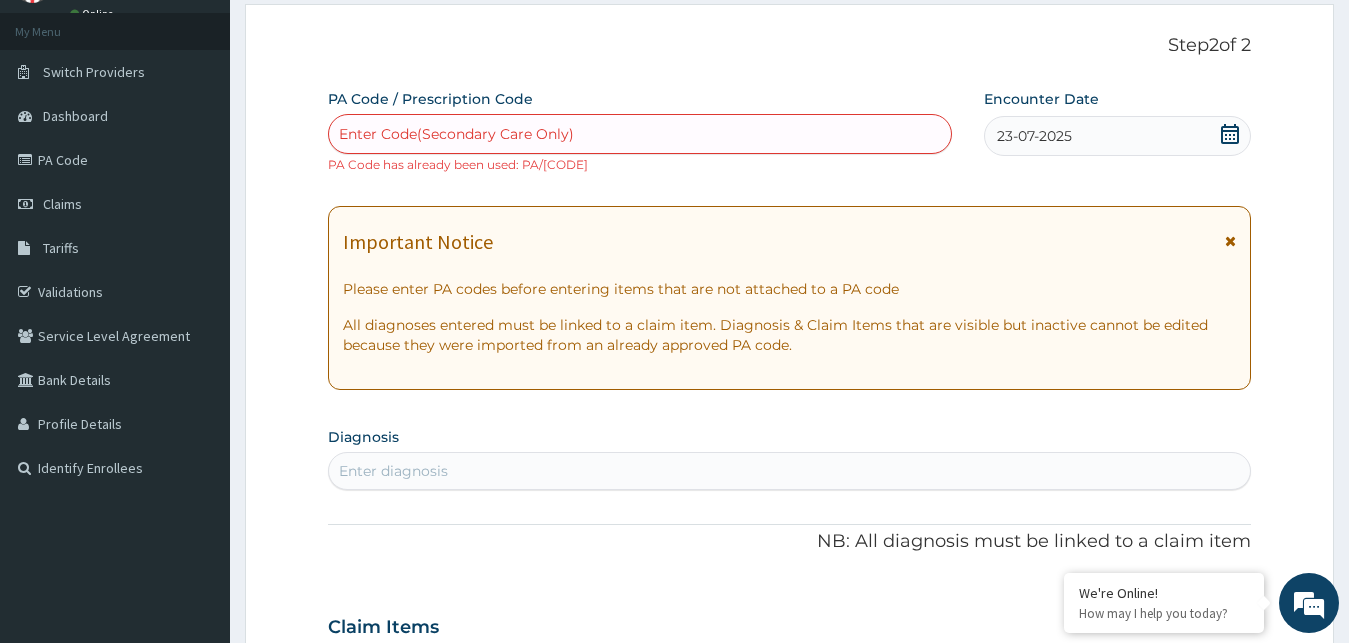 click on "PA Code / Prescription Code Enter Code(Secondary Care Only) PA Code has already been used: PA/0A65AB Encounter Date 23-07-2025 Important Notice Please enter PA codes before entering items that are not attached to a PA code   All diagnoses entered must be linked to a claim item. Diagnosis & Claim Items that are visible but inactive cannot be edited because they were imported from an already approved PA code. Diagnosis Enter diagnosis NB: All diagnosis must be linked to a claim item Claim Items No claim item Types Select Type Item Select Item Pair Diagnosis Select Diagnosis Unit Price 0 Add Comment" at bounding box center (790, 615) 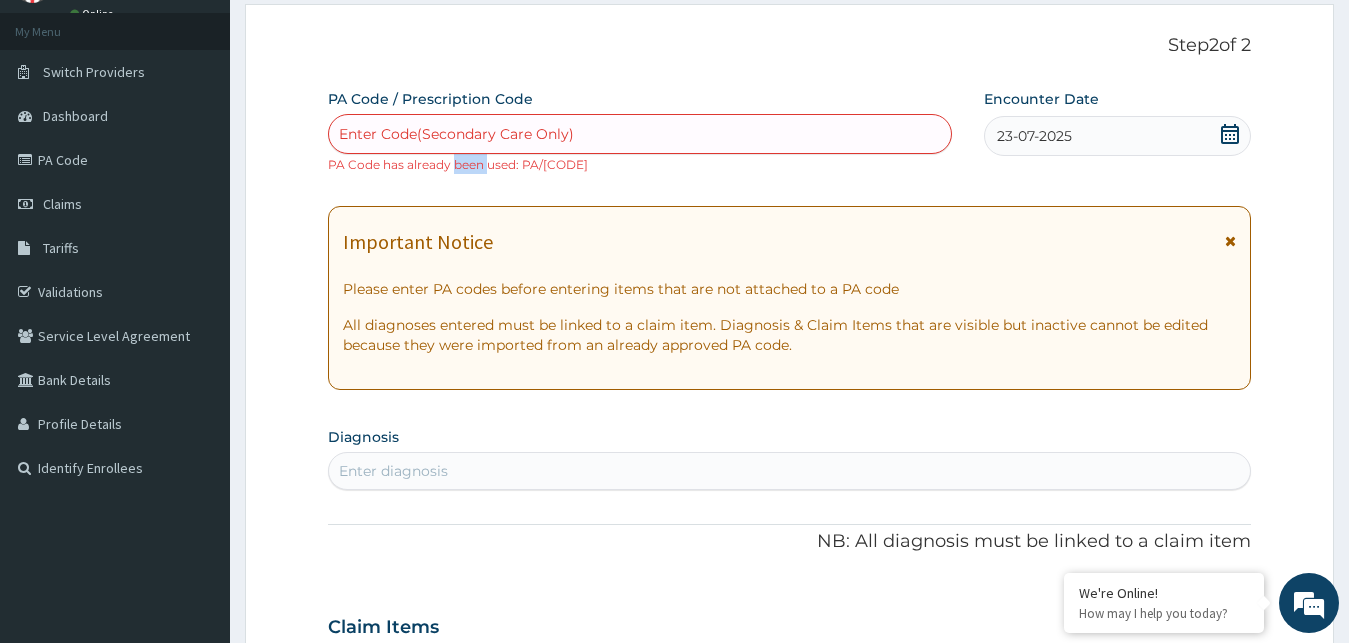 click on "PA Code / Prescription Code Enter Code(Secondary Care Only) PA Code has already been used: PA/0A65AB Encounter Date 23-07-2025 Important Notice Please enter PA codes before entering items that are not attached to a PA code   All diagnoses entered must be linked to a claim item. Diagnosis & Claim Items that are visible but inactive cannot be edited because they were imported from an already approved PA code. Diagnosis Enter diagnosis NB: All diagnosis must be linked to a claim item Claim Items No claim item Types Select Type Item Select Item Pair Diagnosis Select Diagnosis Unit Price 0 Add Comment" at bounding box center (790, 615) 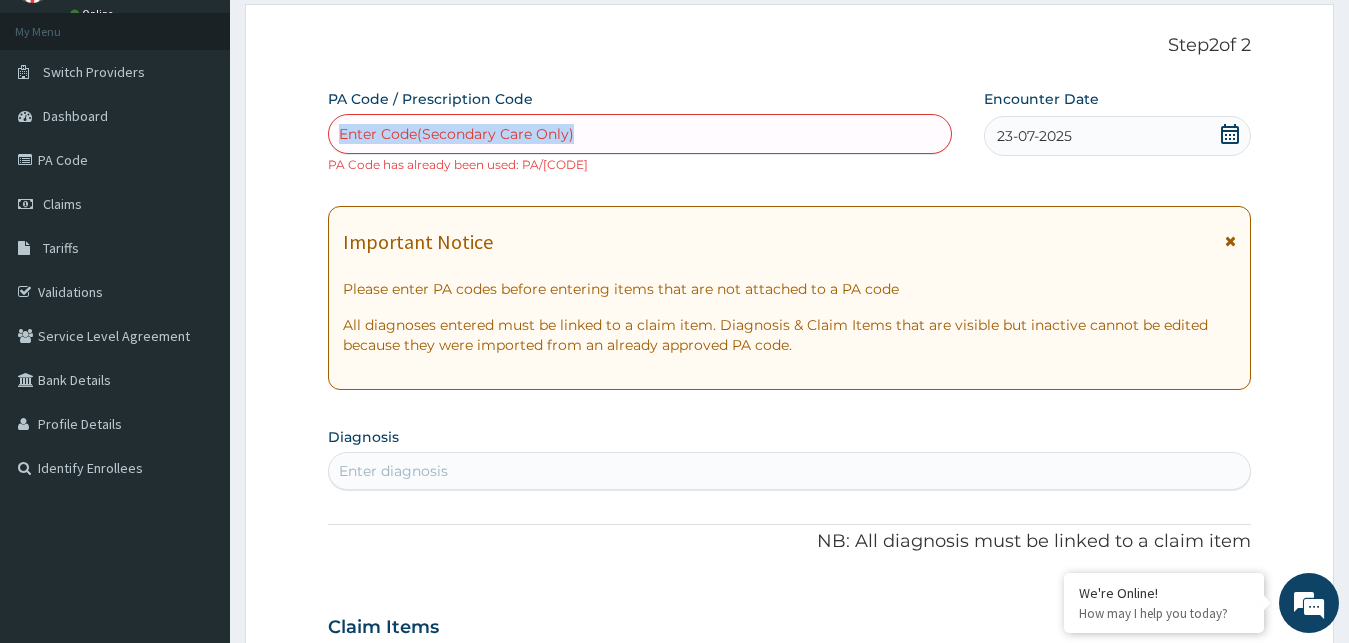 click on "PA Code / Prescription Code Enter Code(Secondary Care Only) PA Code has already been used: PA/0A65AB Encounter Date 23-07-2025 Important Notice Please enter PA codes before entering items that are not attached to a PA code   All diagnoses entered must be linked to a claim item. Diagnosis & Claim Items that are visible but inactive cannot be edited because they were imported from an already approved PA code. Diagnosis Enter diagnosis NB: All diagnosis must be linked to a claim item Claim Items No claim item Types Select Type Item Select Item Pair Diagnosis Select Diagnosis Unit Price 0 Add Comment" at bounding box center [790, 615] 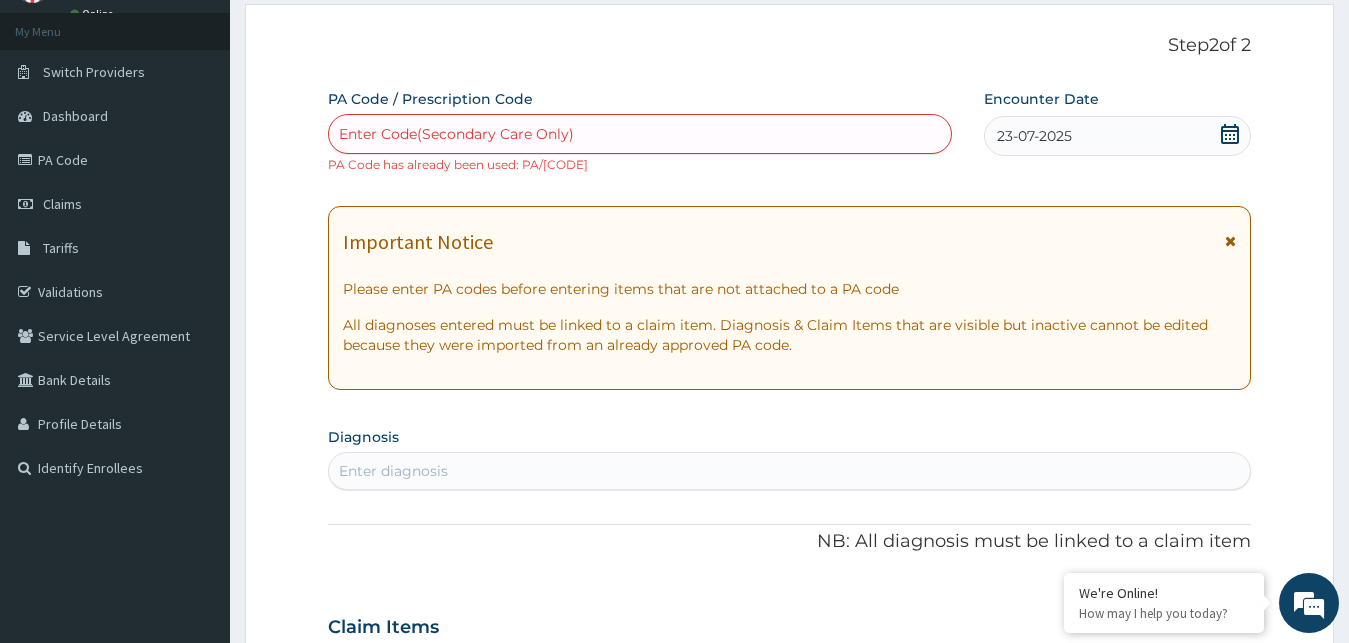 click on "PA Code / Prescription Code Enter Code(Secondary Care Only) PA Code has already been used: PA/0A65AB Encounter Date 23-07-2025 Important Notice Please enter PA codes before entering items that are not attached to a PA code   All diagnoses entered must be linked to a claim item. Diagnosis & Claim Items that are visible but inactive cannot be edited because they were imported from an already approved PA code. Diagnosis Enter diagnosis NB: All diagnosis must be linked to a claim item Claim Items No claim item Types Select Type Item Select Item Pair Diagnosis Select Diagnosis Unit Price 0 Add Comment" at bounding box center (790, 615) 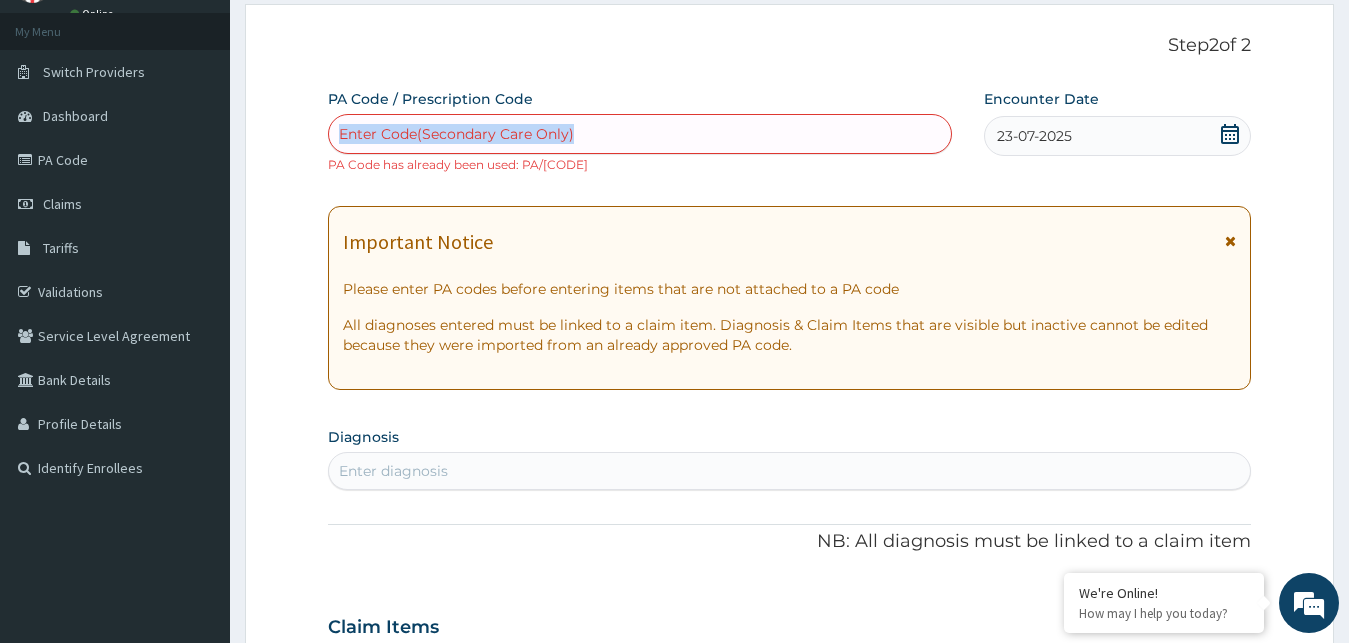 click on "PA Code / Prescription Code Enter Code(Secondary Care Only) PA Code has already been used: PA/0A65AB Encounter Date 23-07-2025 Important Notice Please enter PA codes before entering items that are not attached to a PA code   All diagnoses entered must be linked to a claim item. Diagnosis & Claim Items that are visible but inactive cannot be edited because they were imported from an already approved PA code. Diagnosis Enter diagnosis NB: All diagnosis must be linked to a claim item Claim Items No claim item Types Select Type Item Select Item Pair Diagnosis Select Diagnosis Unit Price 0 Add Comment" at bounding box center [790, 615] 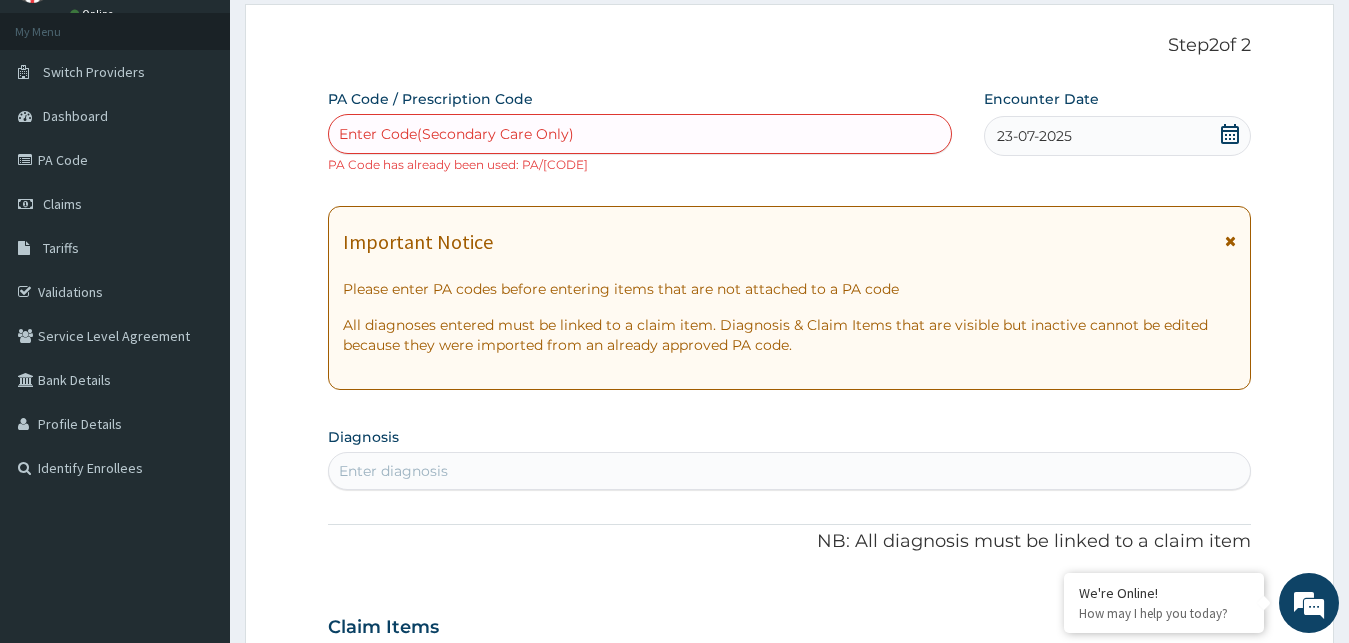 click on "PA Code / Prescription Code Enter Code(Secondary Care Only) PA Code has already been used: PA/0A65AB Encounter Date 23-07-2025 Important Notice Please enter PA codes before entering items that are not attached to a PA code   All diagnoses entered must be linked to a claim item. Diagnosis & Claim Items that are visible but inactive cannot be edited because they were imported from an already approved PA code. Diagnosis Enter diagnosis NB: All diagnosis must be linked to a claim item Claim Items No claim item Types Select Type Item Select Item Pair Diagnosis Select Diagnosis Unit Price 0 Add Comment" at bounding box center (790, 615) 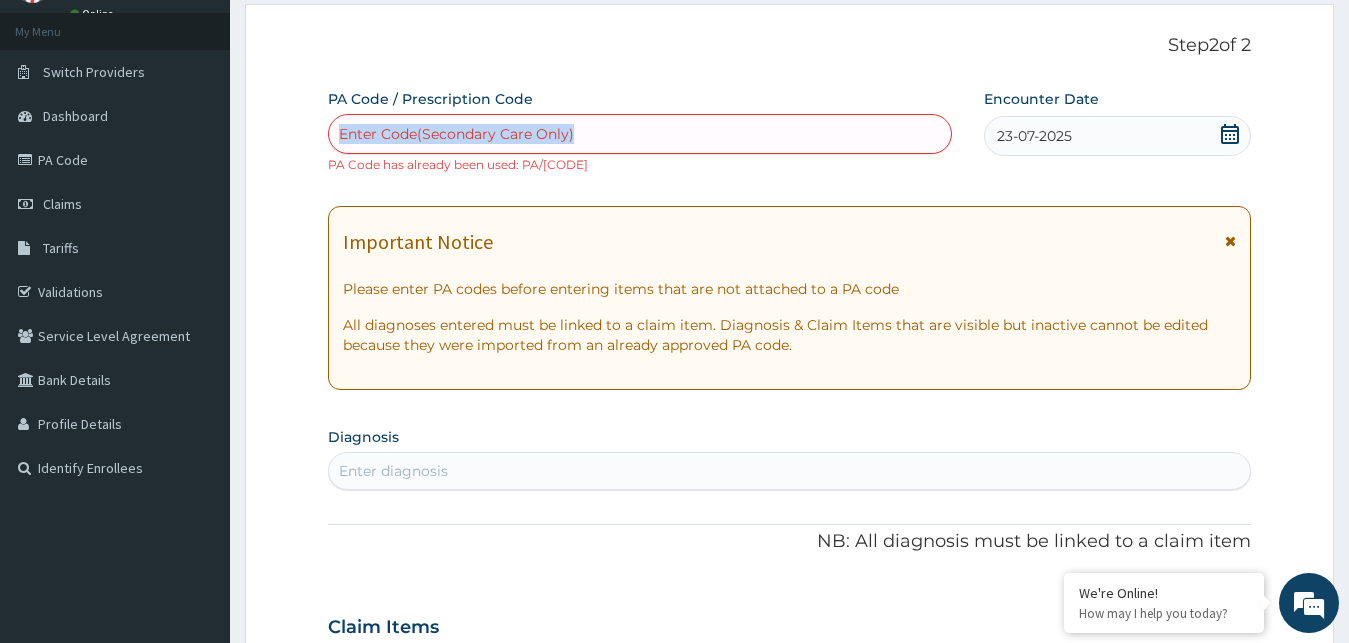 click on "PA Code / Prescription Code Enter Code(Secondary Care Only) PA Code has already been used: PA/0A65AB Encounter Date 23-07-2025 Important Notice Please enter PA codes before entering items that are not attached to a PA code   All diagnoses entered must be linked to a claim item. Diagnosis & Claim Items that are visible but inactive cannot be edited because they were imported from an already approved PA code. Diagnosis Enter diagnosis NB: All diagnosis must be linked to a claim item Claim Items No claim item Types Select Type Item Select Item Pair Diagnosis Select Diagnosis Unit Price 0 Add Comment" at bounding box center [790, 615] 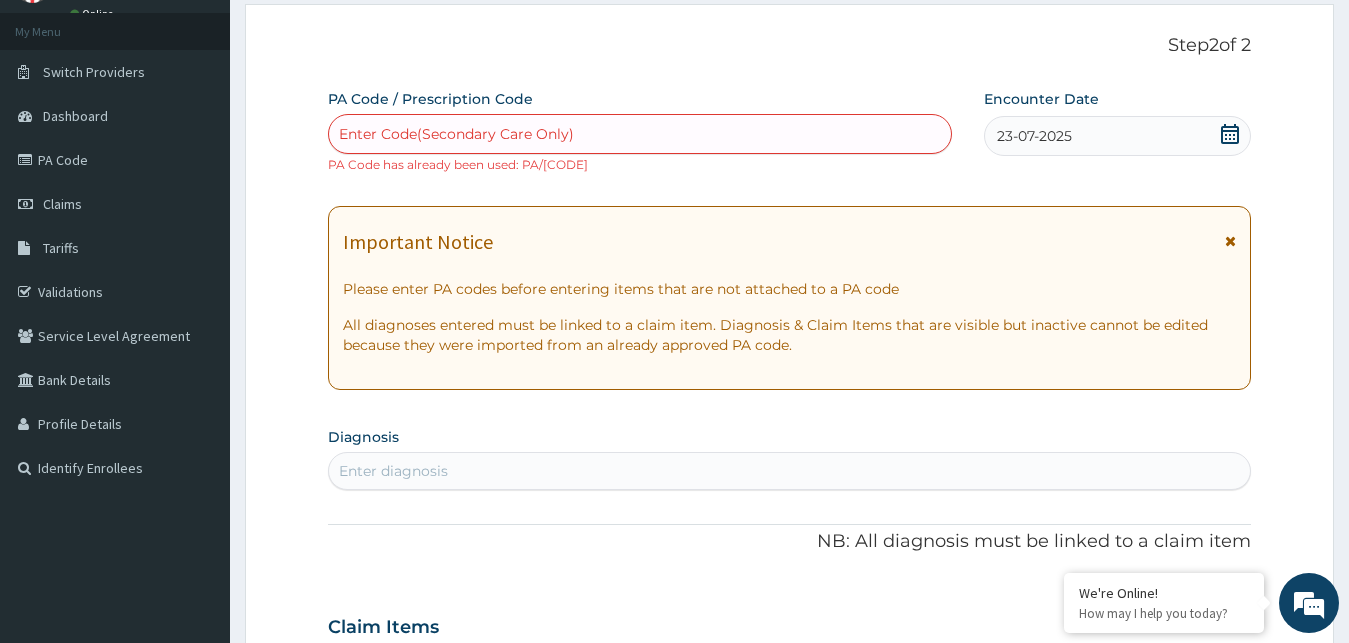 click on "PA Code / Prescription Code Enter Code(Secondary Care Only) PA Code has already been used: PA/0A65AB Encounter Date 23-07-2025 Important Notice Please enter PA codes before entering items that are not attached to a PA code   All diagnoses entered must be linked to a claim item. Diagnosis & Claim Items that are visible but inactive cannot be edited because they were imported from an already approved PA code. Diagnosis Enter diagnosis NB: All diagnosis must be linked to a claim item Claim Items No claim item Types Select Type Item Select Item Pair Diagnosis Select Diagnosis Unit Price 0 Add Comment" at bounding box center (790, 615) 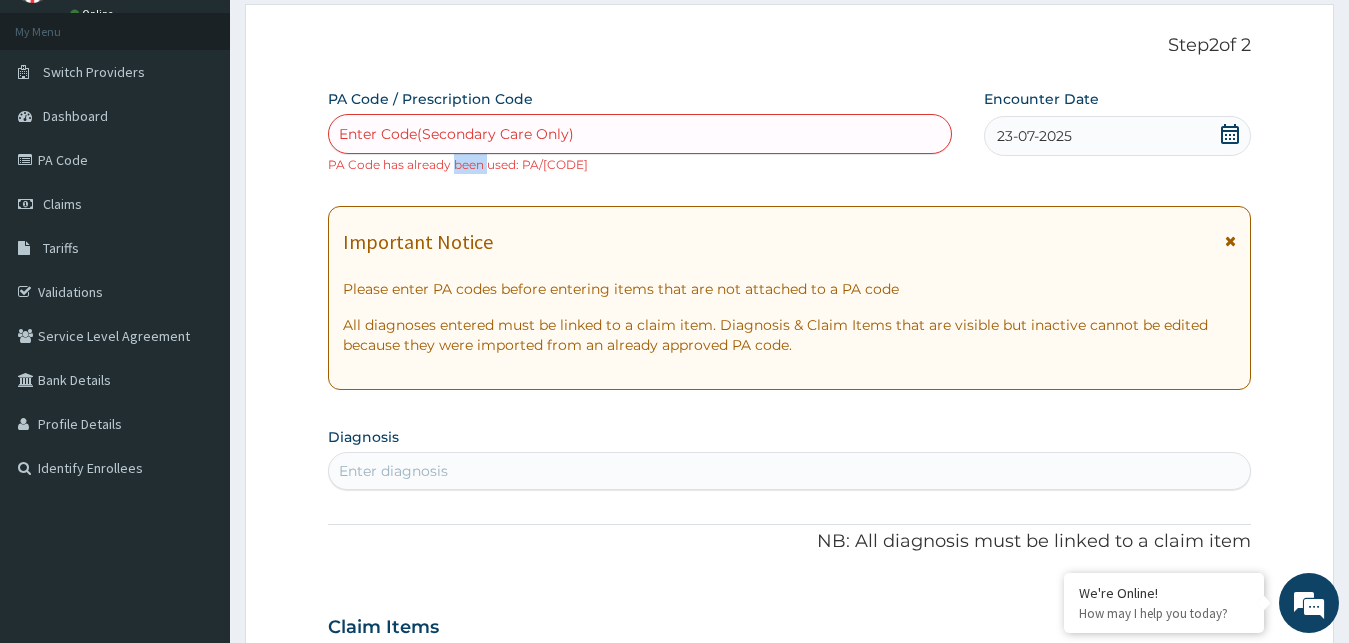 click on "PA Code / Prescription Code Enter Code(Secondary Care Only) PA Code has already been used: PA/0A65AB Encounter Date 23-07-2025 Important Notice Please enter PA codes before entering items that are not attached to a PA code   All diagnoses entered must be linked to a claim item. Diagnosis & Claim Items that are visible but inactive cannot be edited because they were imported from an already approved PA code. Diagnosis Enter diagnosis NB: All diagnosis must be linked to a claim item Claim Items No claim item Types Select Type Item Select Item Pair Diagnosis Select Diagnosis Unit Price 0 Add Comment" at bounding box center [790, 615] 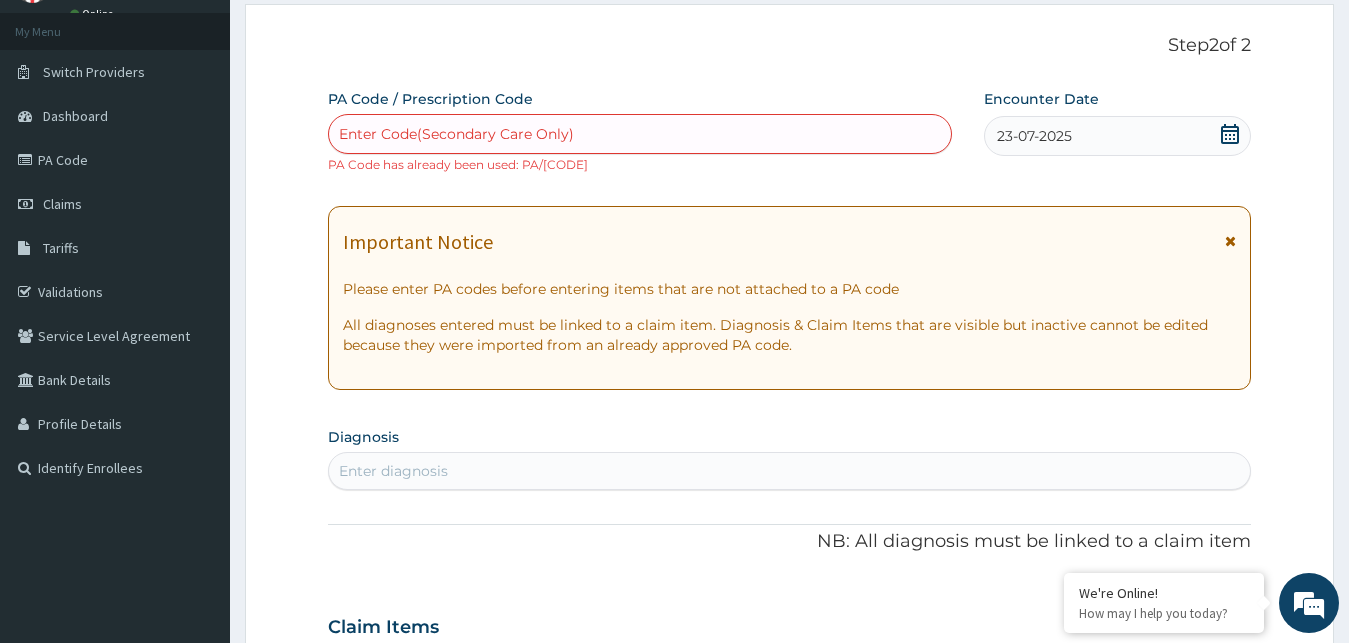 click on "PA Code / Prescription Code Enter Code(Secondary Care Only) PA Code has already been used: PA/0A65AB Encounter Date 23-07-2025 Important Notice Please enter PA codes before entering items that are not attached to a PA code   All diagnoses entered must be linked to a claim item. Diagnosis & Claim Items that are visible but inactive cannot be edited because they were imported from an already approved PA code. Diagnosis Enter diagnosis NB: All diagnosis must be linked to a claim item Claim Items No claim item Types Select Type Item Select Item Pair Diagnosis Select Diagnosis Unit Price 0 Add Comment" at bounding box center [790, 615] 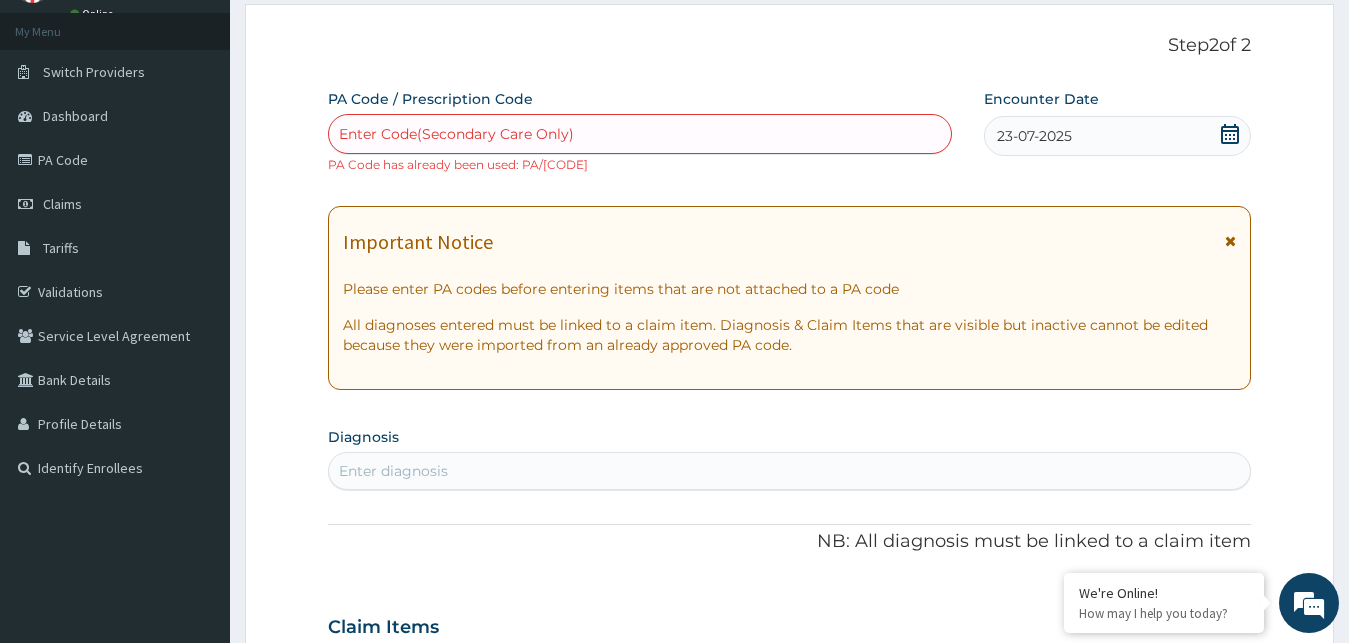 click on "PA Code / Prescription Code Enter Code(Secondary Care Only) PA Code has already been used: PA/0A65AB Encounter Date 23-07-2025 Important Notice Please enter PA codes before entering items that are not attached to a PA code   All diagnoses entered must be linked to a claim item. Diagnosis & Claim Items that are visible but inactive cannot be edited because they were imported from an already approved PA code. Diagnosis Enter diagnosis NB: All diagnosis must be linked to a claim item Claim Items No claim item Types Select Type Item Select Item Pair Diagnosis Select Diagnosis Unit Price 0 Add Comment" at bounding box center (790, 615) 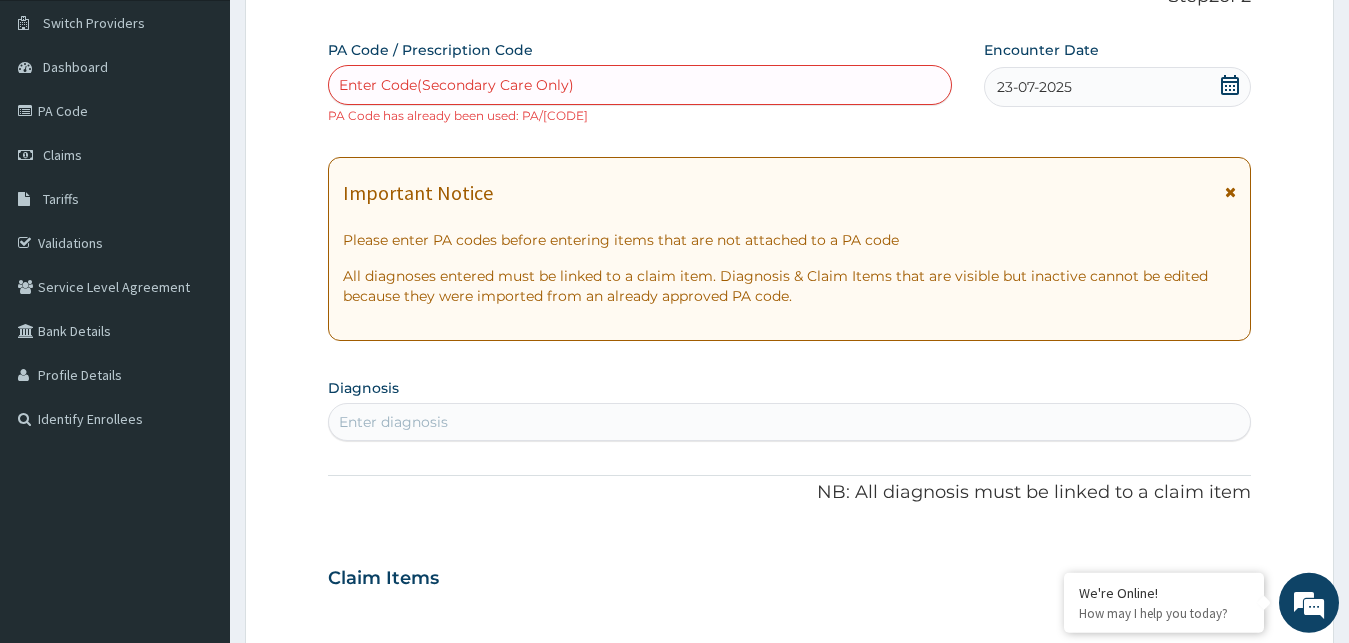 click on "PA Code / Prescription Code Enter Code(Secondary Care Only) PA Code has already been used: PA/0A65AB Encounter Date 23-07-2025 Important Notice Please enter PA codes before entering items that are not attached to a PA code   All diagnoses entered must be linked to a claim item. Diagnosis & Claim Items that are visible but inactive cannot be edited because they were imported from an already approved PA code. Diagnosis Enter diagnosis NB: All diagnosis must be linked to a claim item Claim Items No claim item Types Select Type Item Select Item Pair Diagnosis Select Diagnosis Unit Price 0 Add Comment" at bounding box center [790, 566] 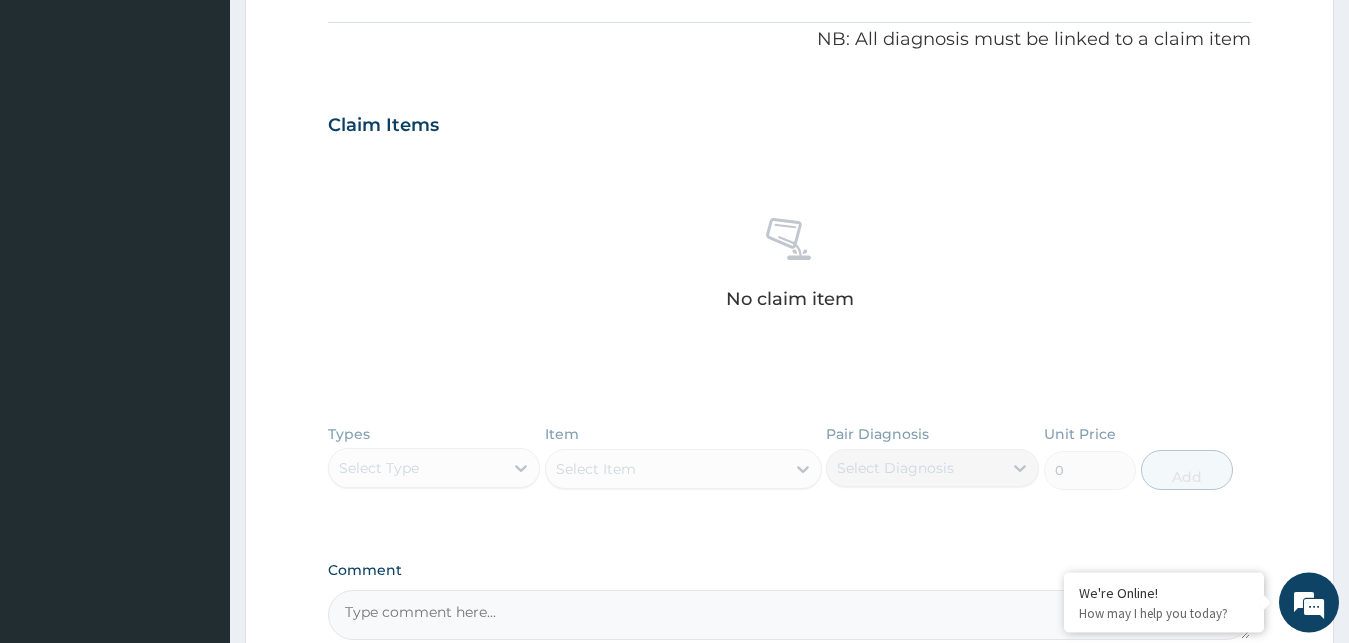 scroll, scrollTop: 612, scrollLeft: 0, axis: vertical 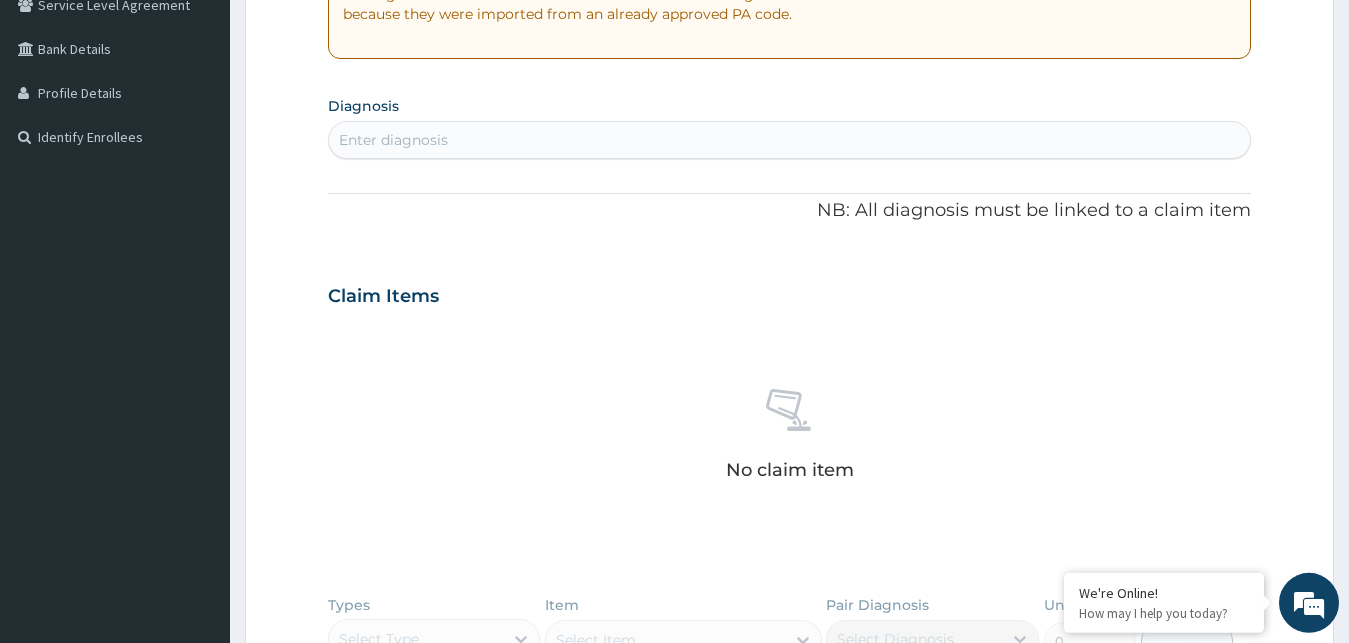 click on "Enter diagnosis" at bounding box center (790, 140) 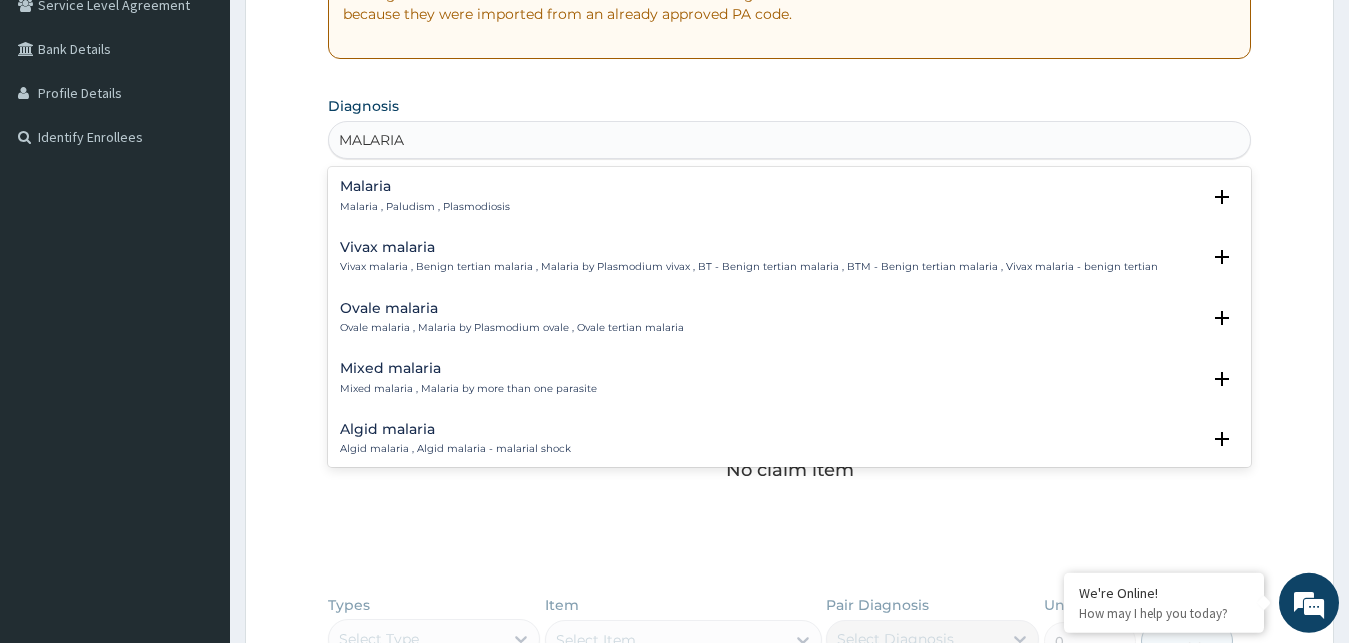 type on "MALARIA" 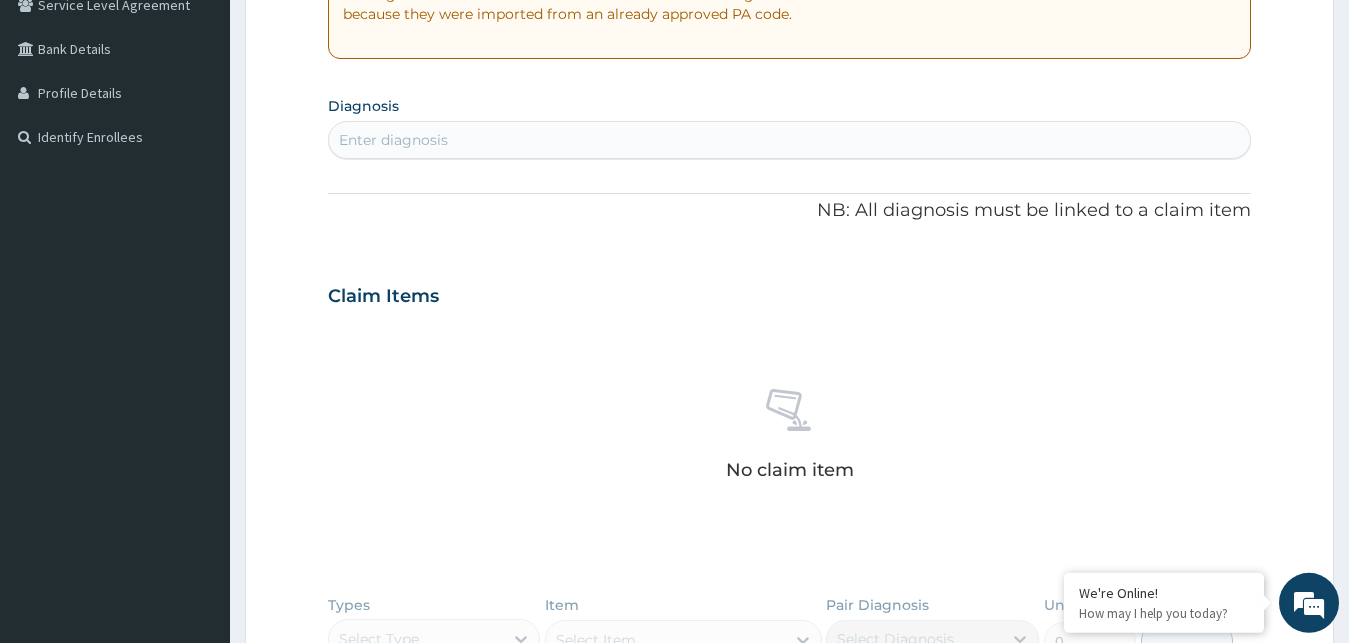click on "Diagnosis Enter diagnosis" at bounding box center (790, 125) 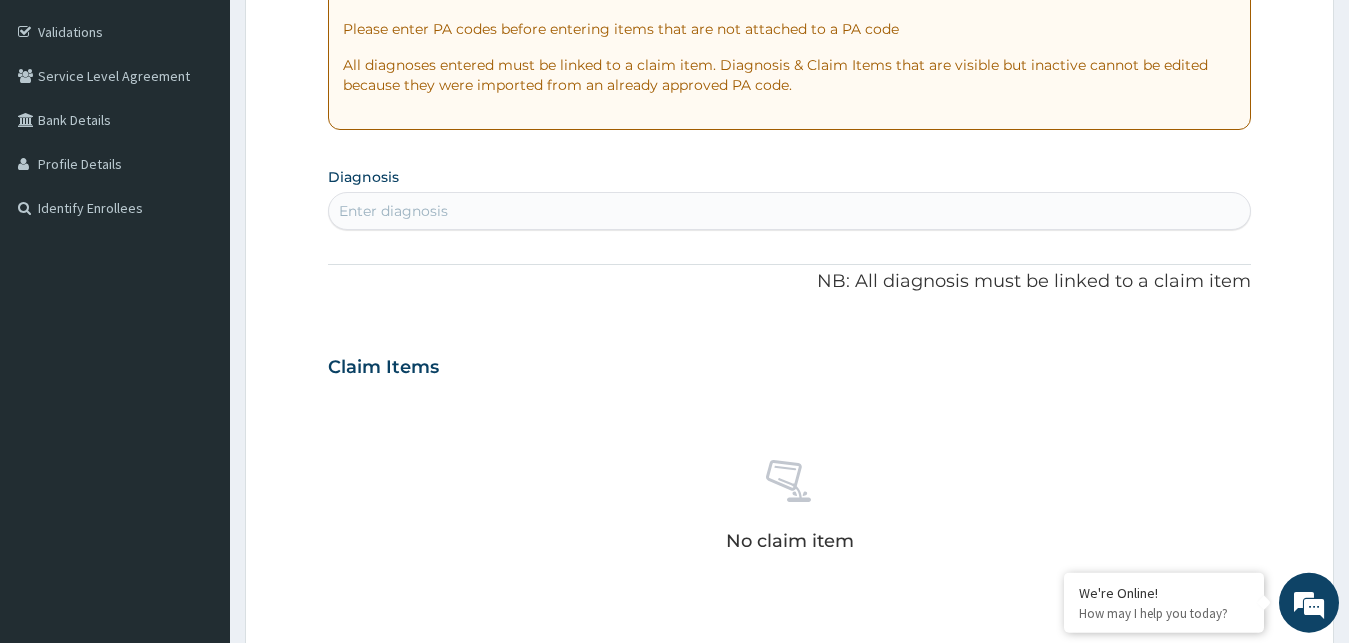 scroll, scrollTop: 408, scrollLeft: 0, axis: vertical 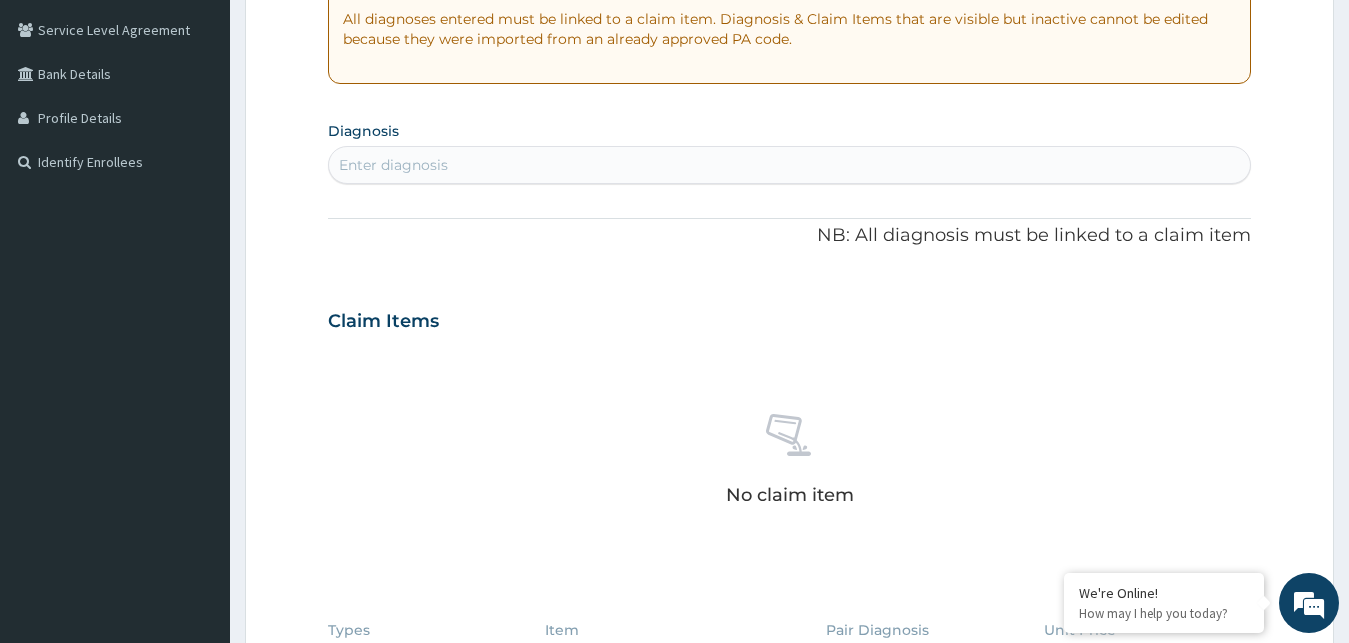 click on "Enter diagnosis" at bounding box center (790, 165) 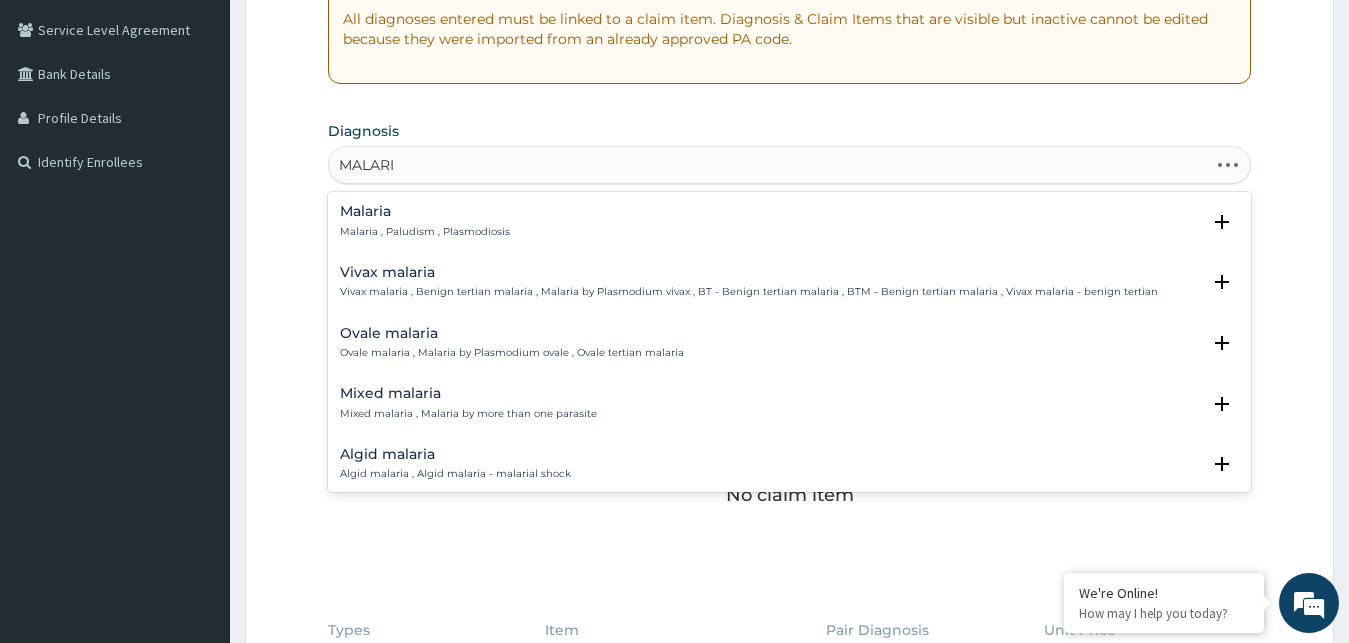type on "MALARIA" 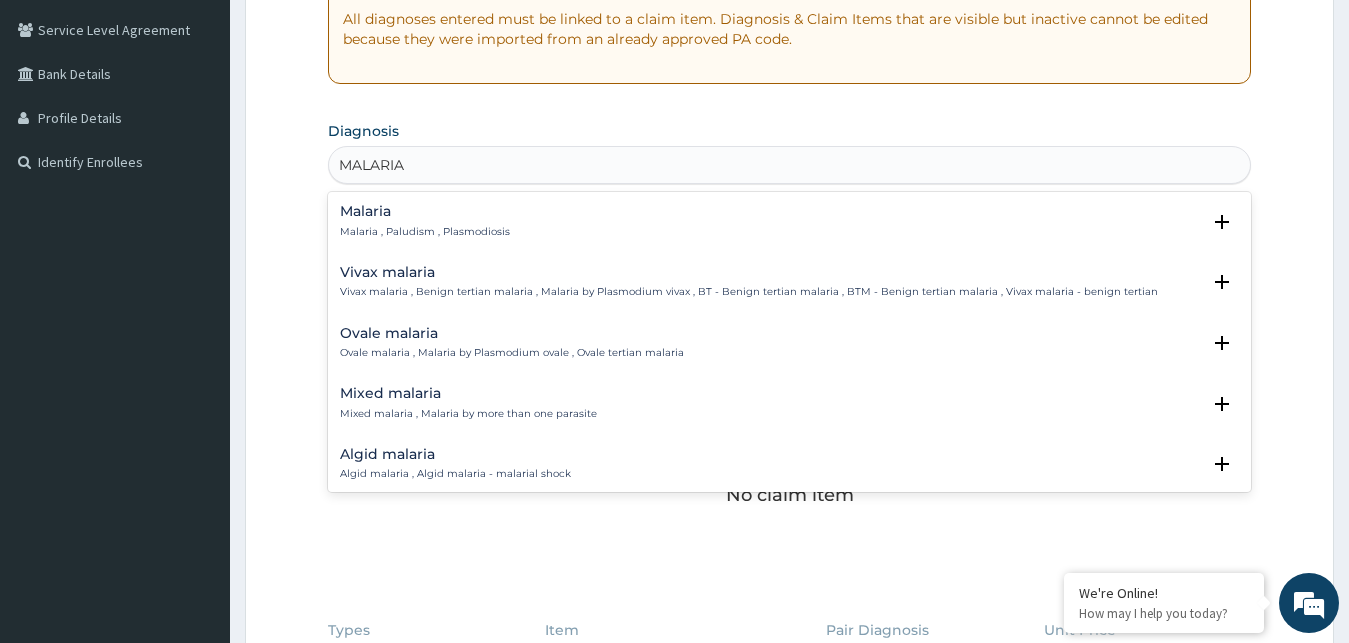 click on "Malaria" at bounding box center (425, 211) 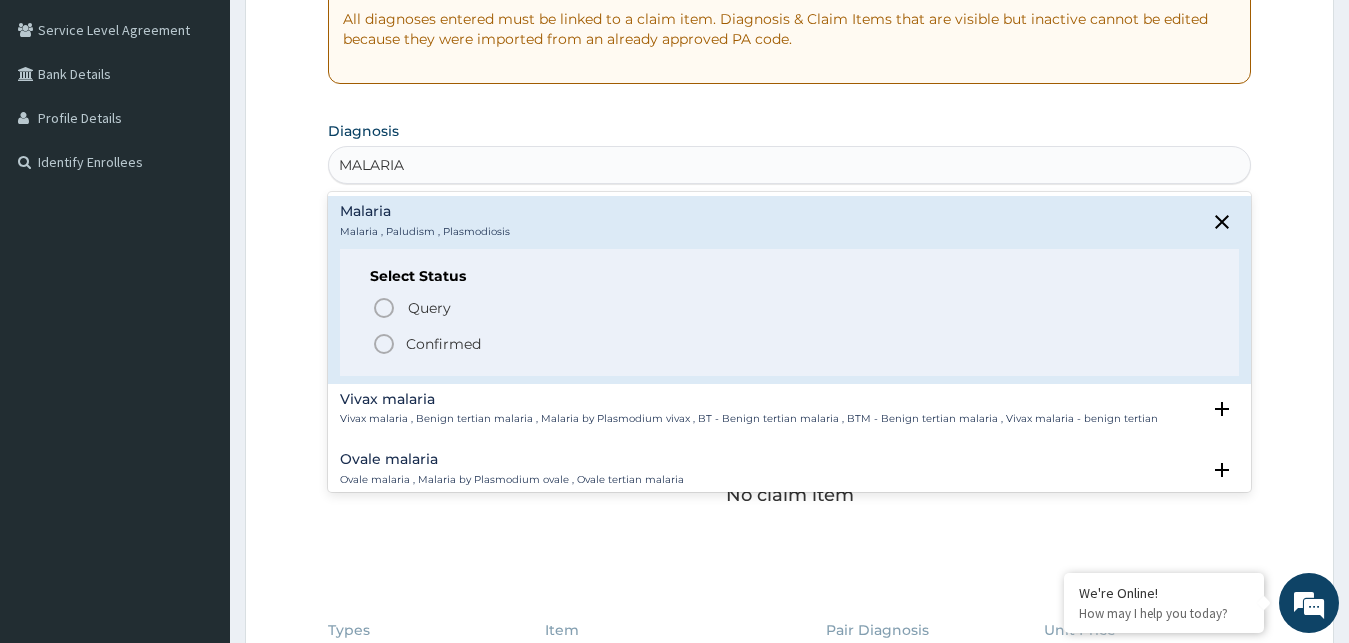 click 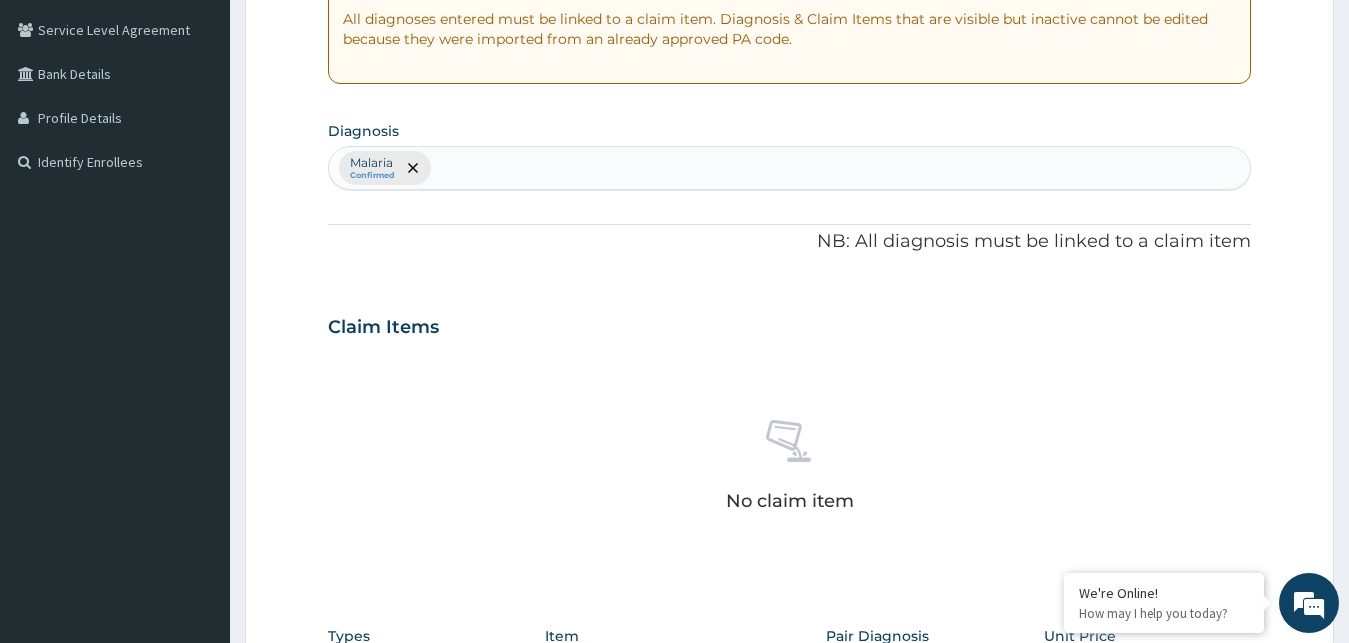 click on "Malaria Confirmed" at bounding box center (790, 168) 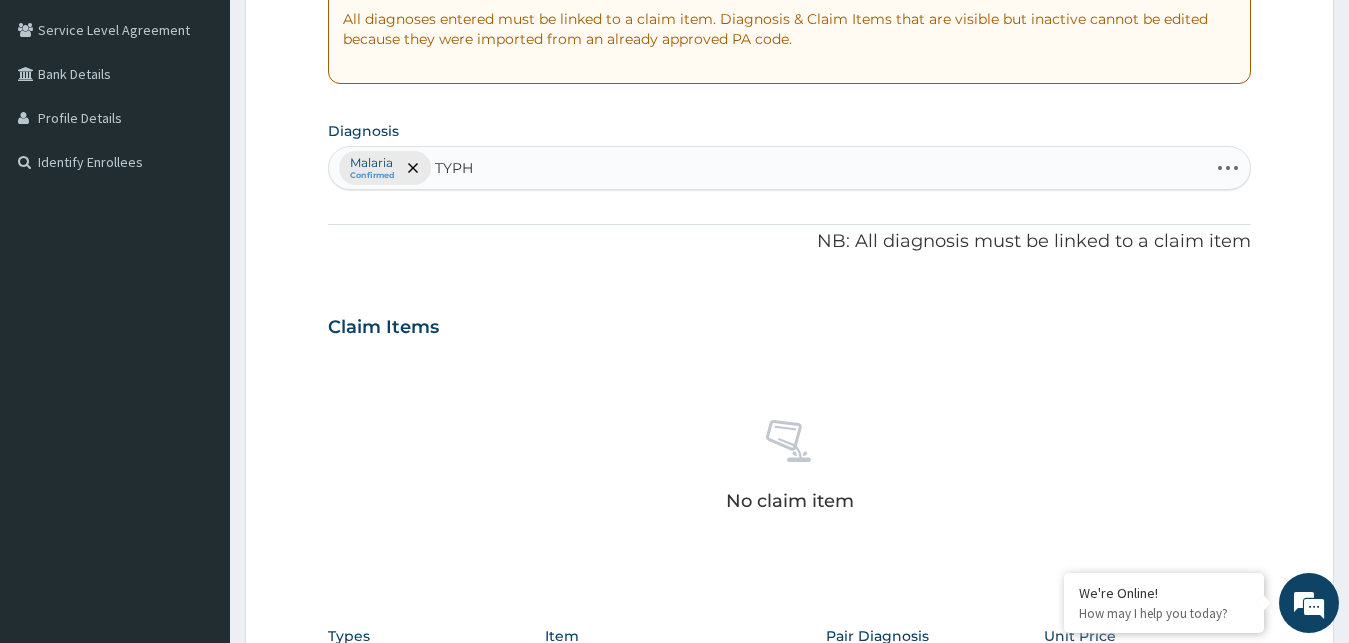 type on "TYPH" 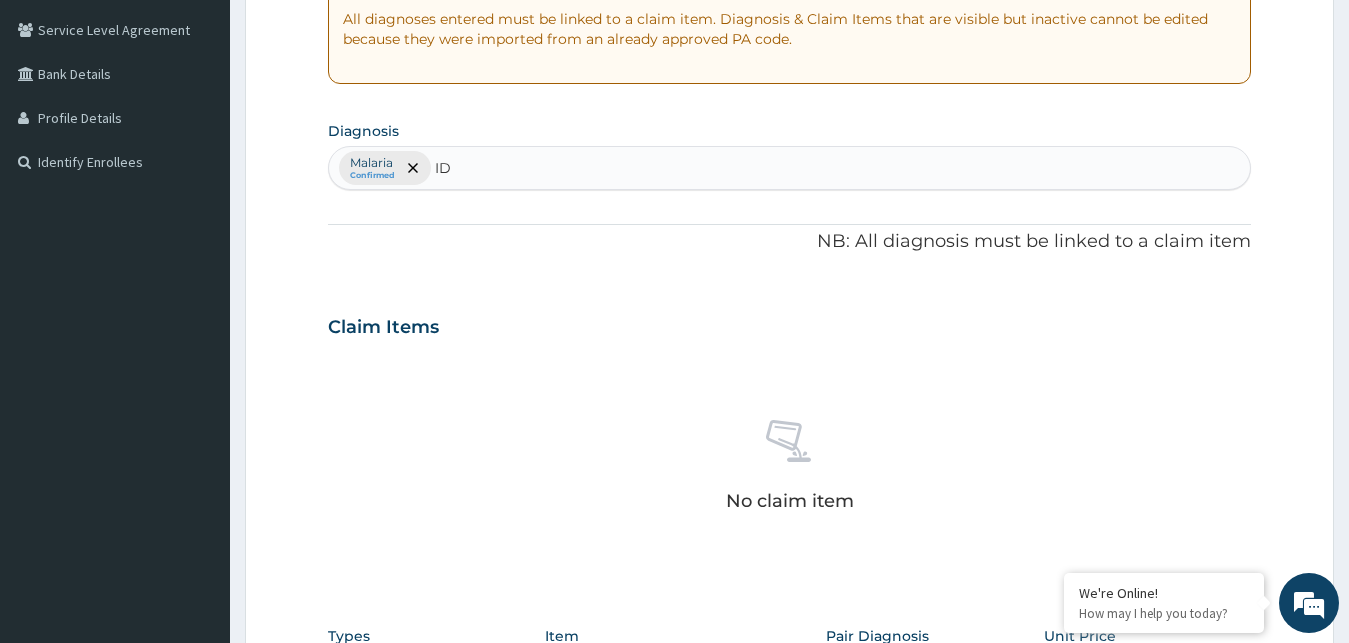 type on "I" 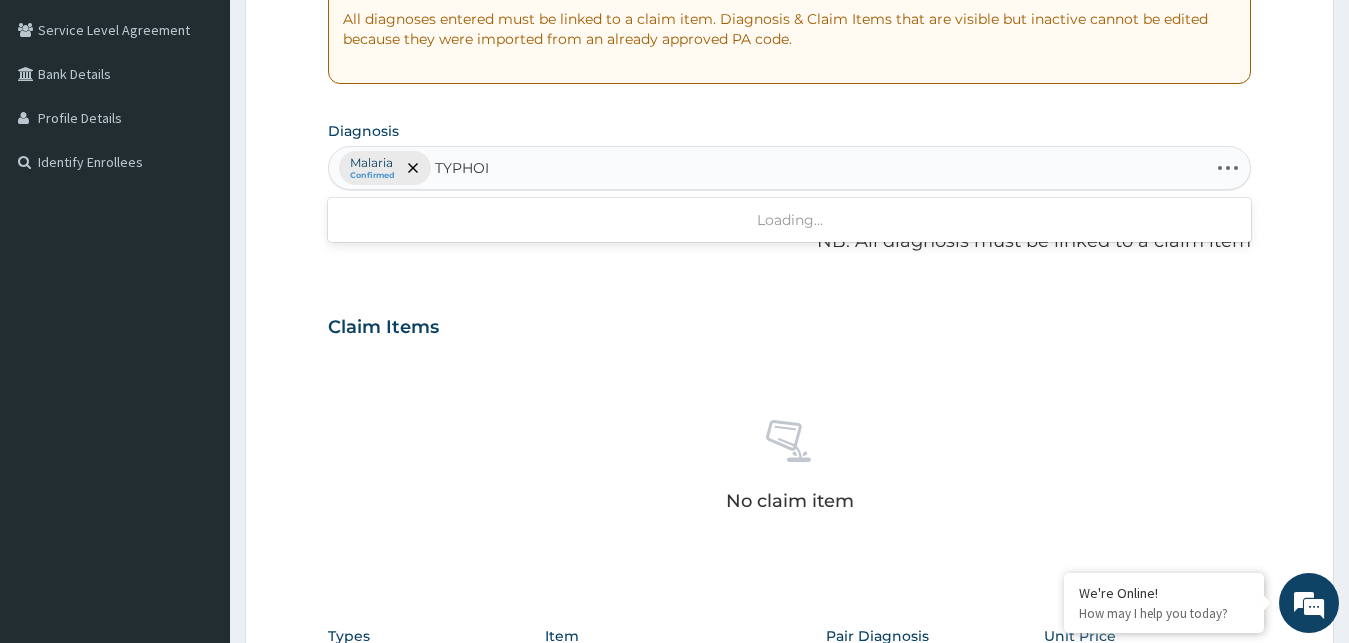 type on "TYPHOID" 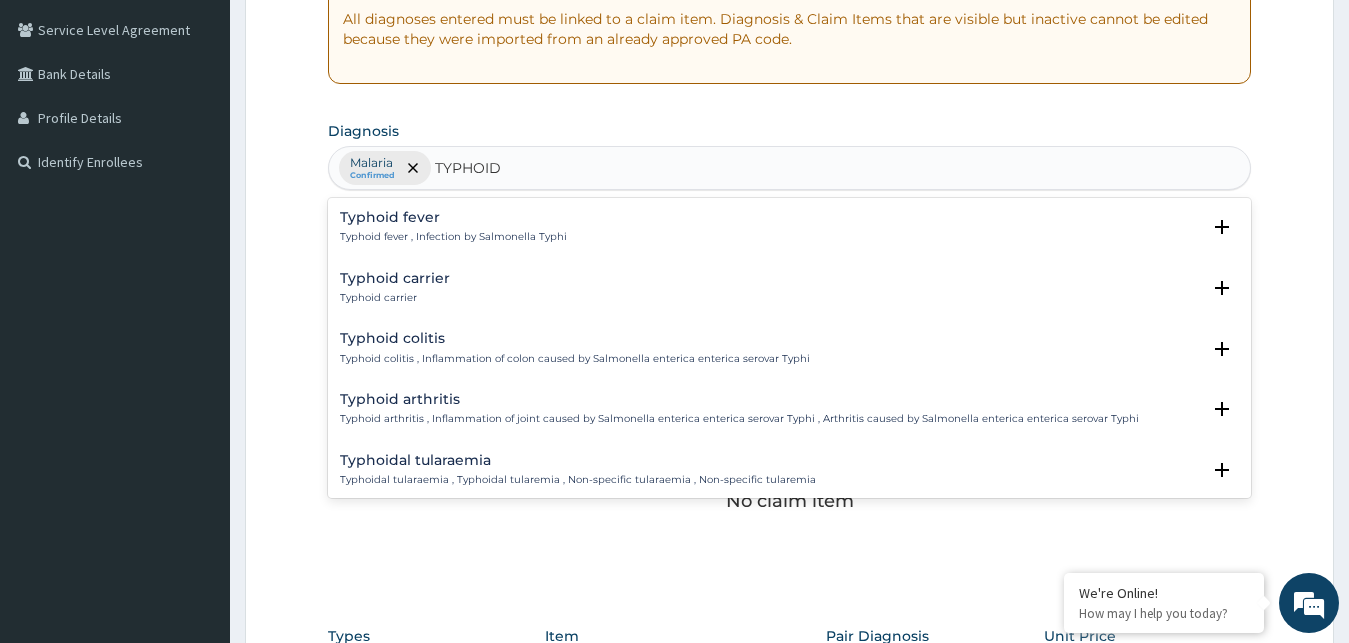 click on "Typhoid fever Typhoid fever , Infection by Salmonella Typhi" at bounding box center [453, 227] 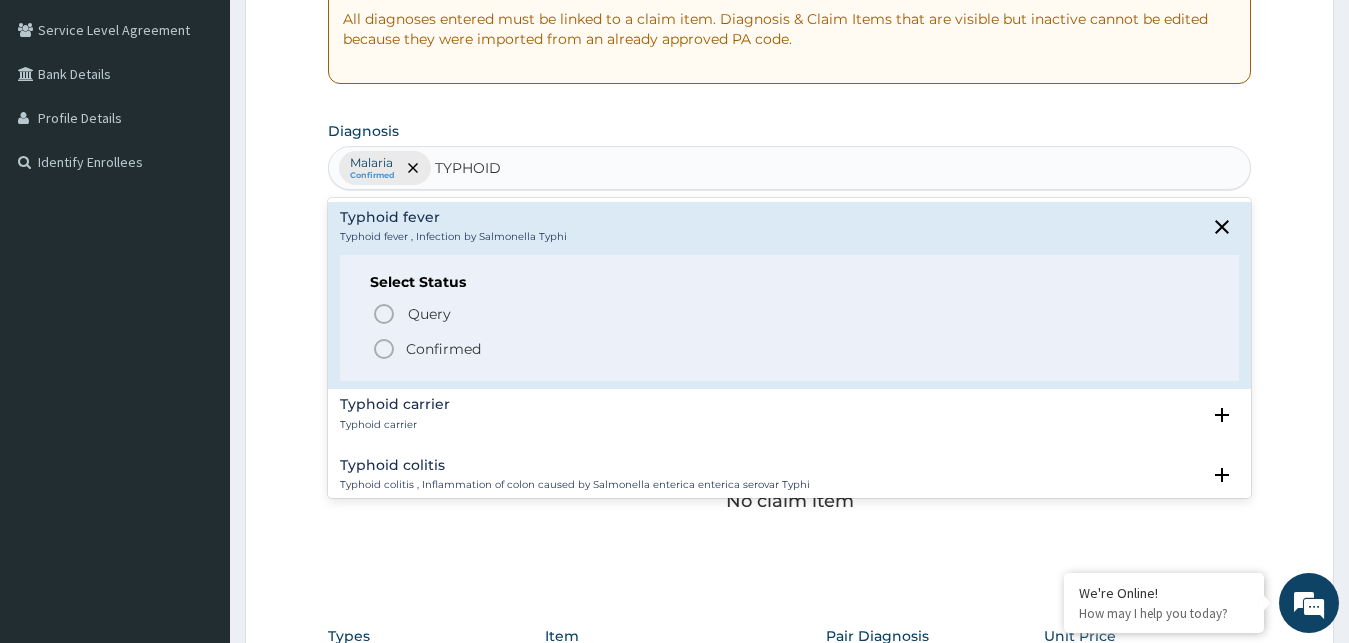 click on "Confirmed" at bounding box center (443, 349) 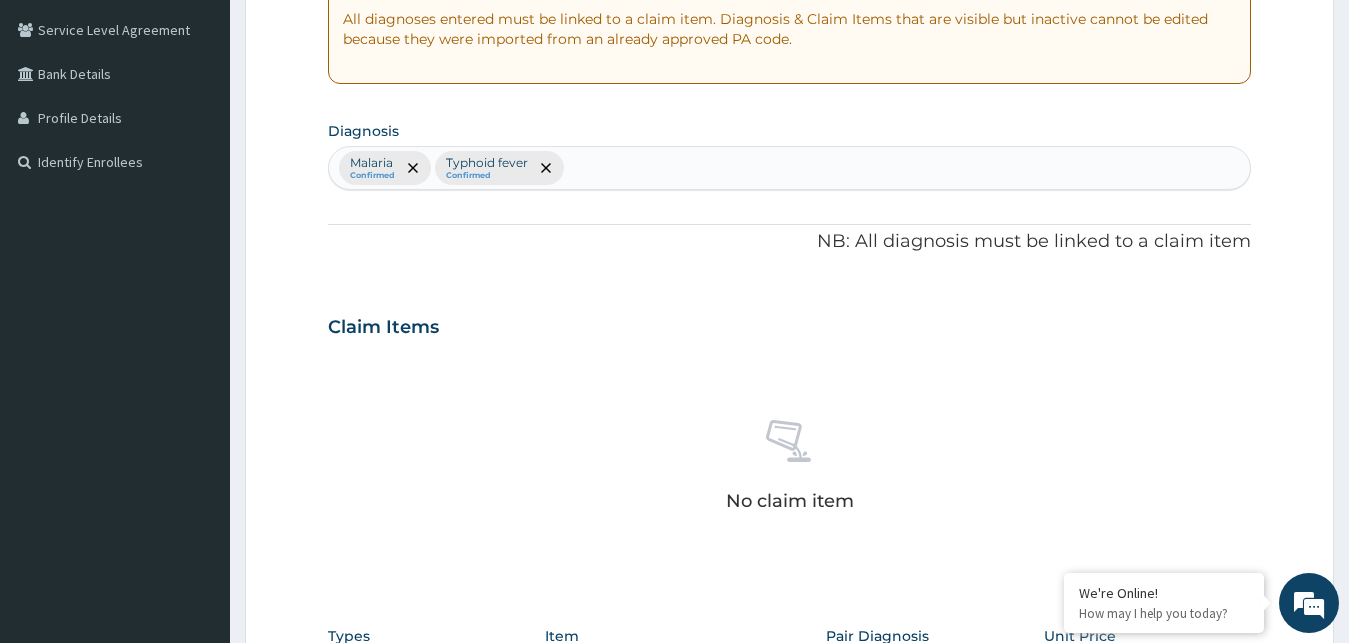 click on "PA Code / Prescription Code Enter Code(Secondary Care Only) PA Code has already been used: PA/0A65AB Encounter Date 23-07-2025 Important Notice Please enter PA codes before entering items that are not attached to a PA code   All diagnoses entered must be linked to a claim item. Diagnosis & Claim Items that are visible but inactive cannot be edited because they were imported from an already approved PA code. Diagnosis Malaria Confirmed Typhoid fever Confirmed NB: All diagnosis must be linked to a claim item Claim Items No claim item Types Select Type Item Select Item Pair Diagnosis Select Diagnosis Unit Price 0 Add Comment" at bounding box center [790, 312] 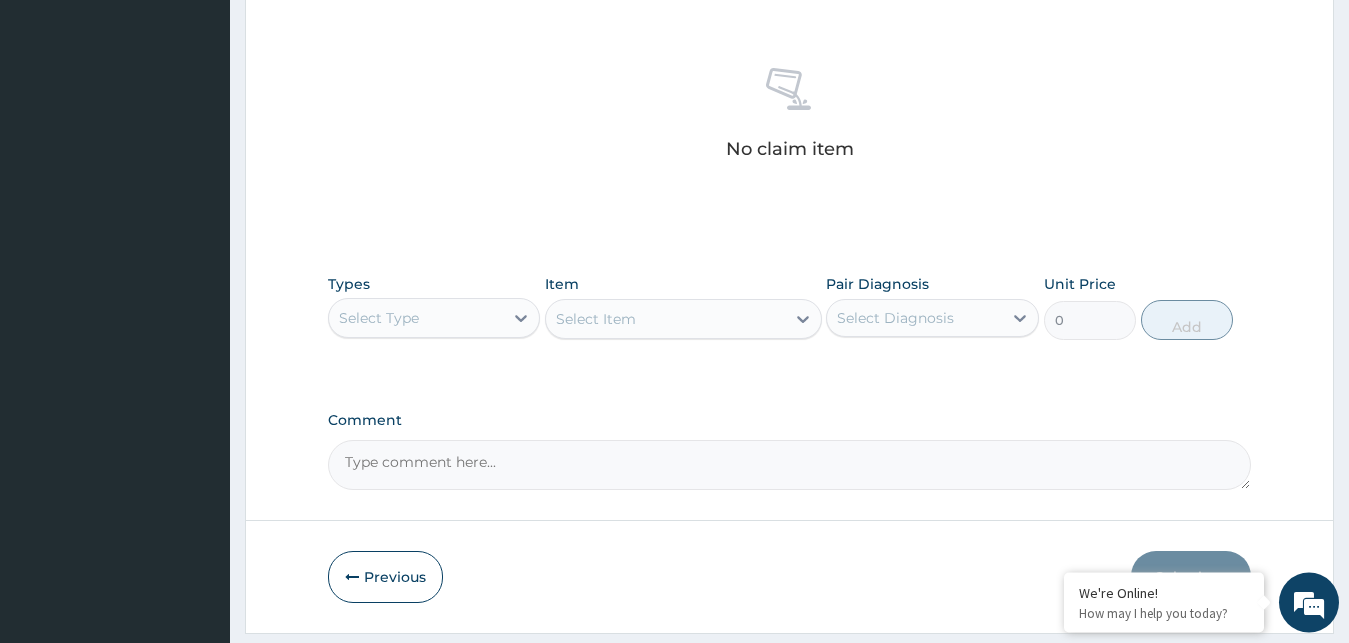 scroll, scrollTop: 765, scrollLeft: 0, axis: vertical 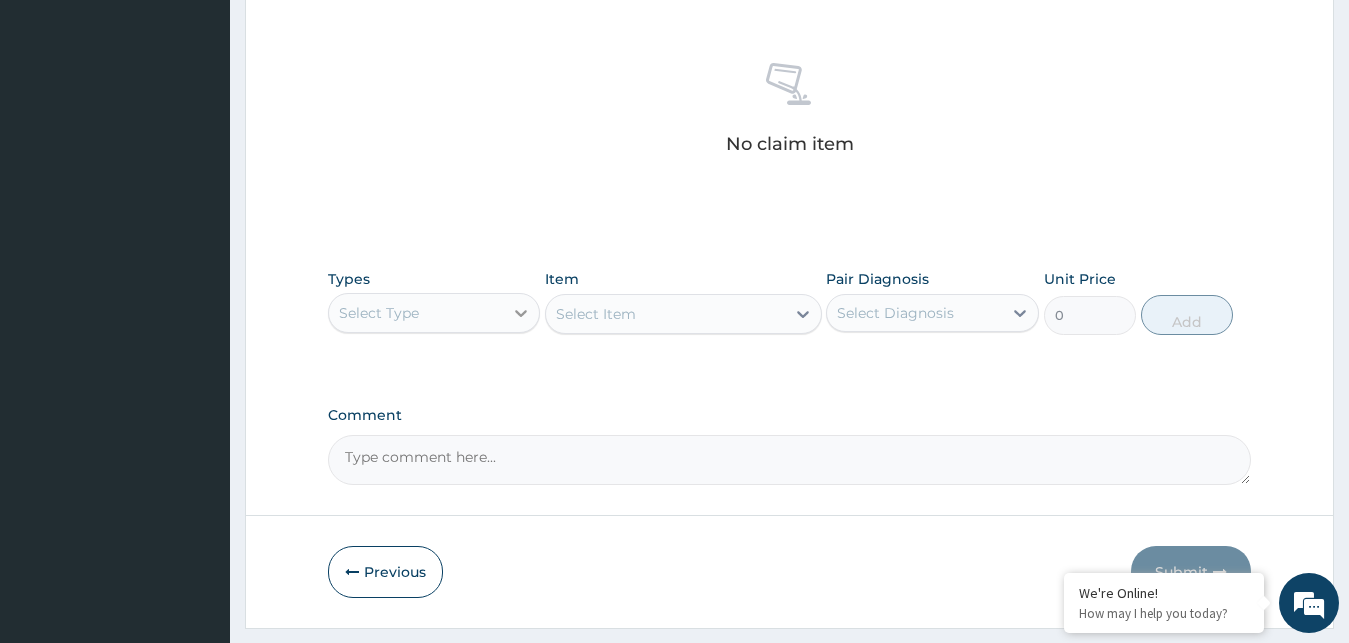 click 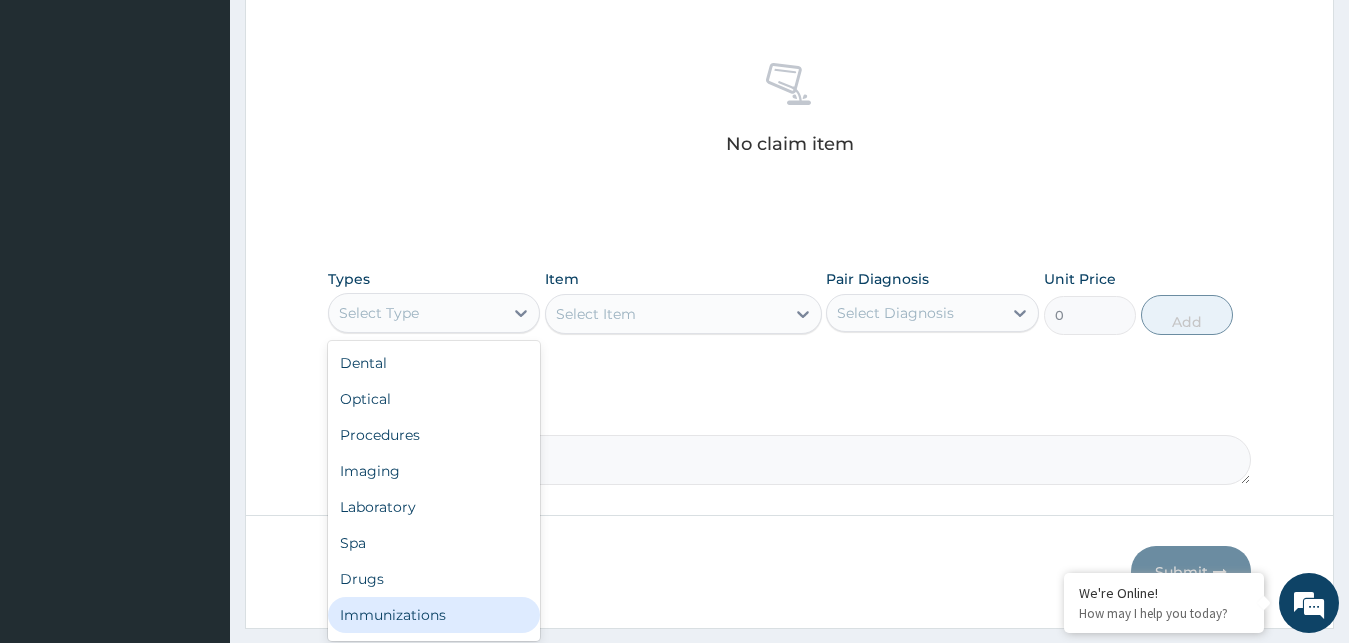 scroll, scrollTop: 68, scrollLeft: 0, axis: vertical 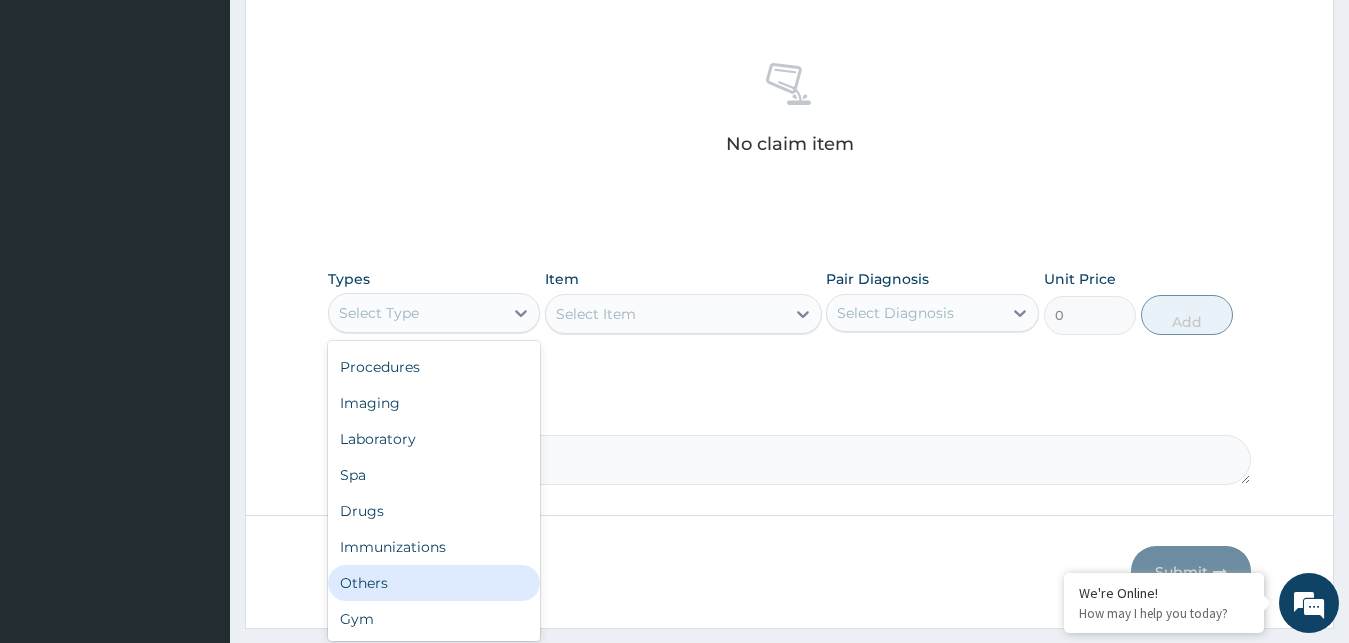click on "Others" at bounding box center [434, 583] 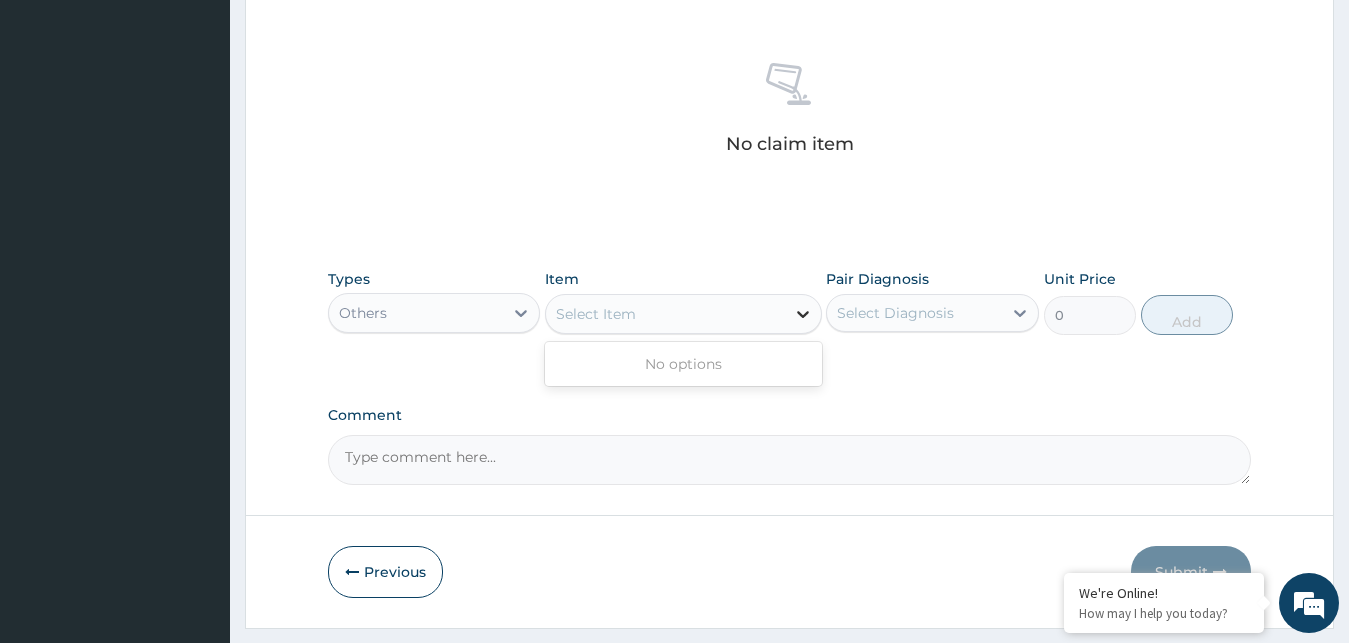 click 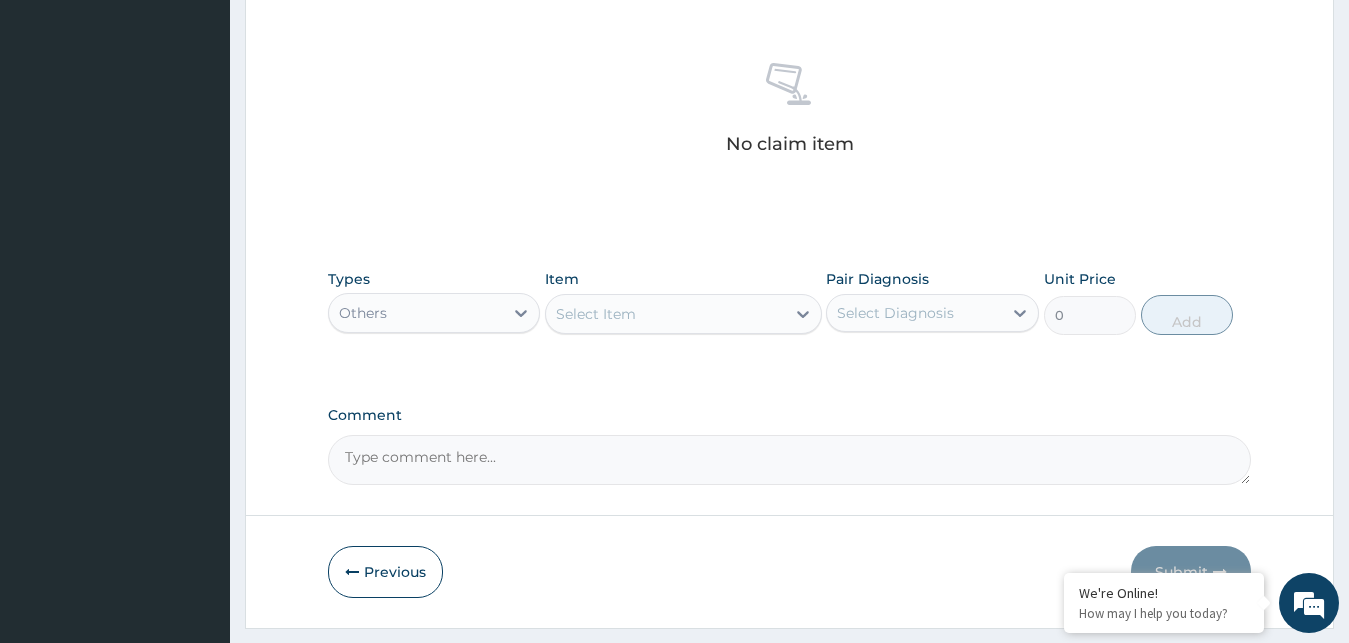 click on "Select Item" at bounding box center (665, 314) 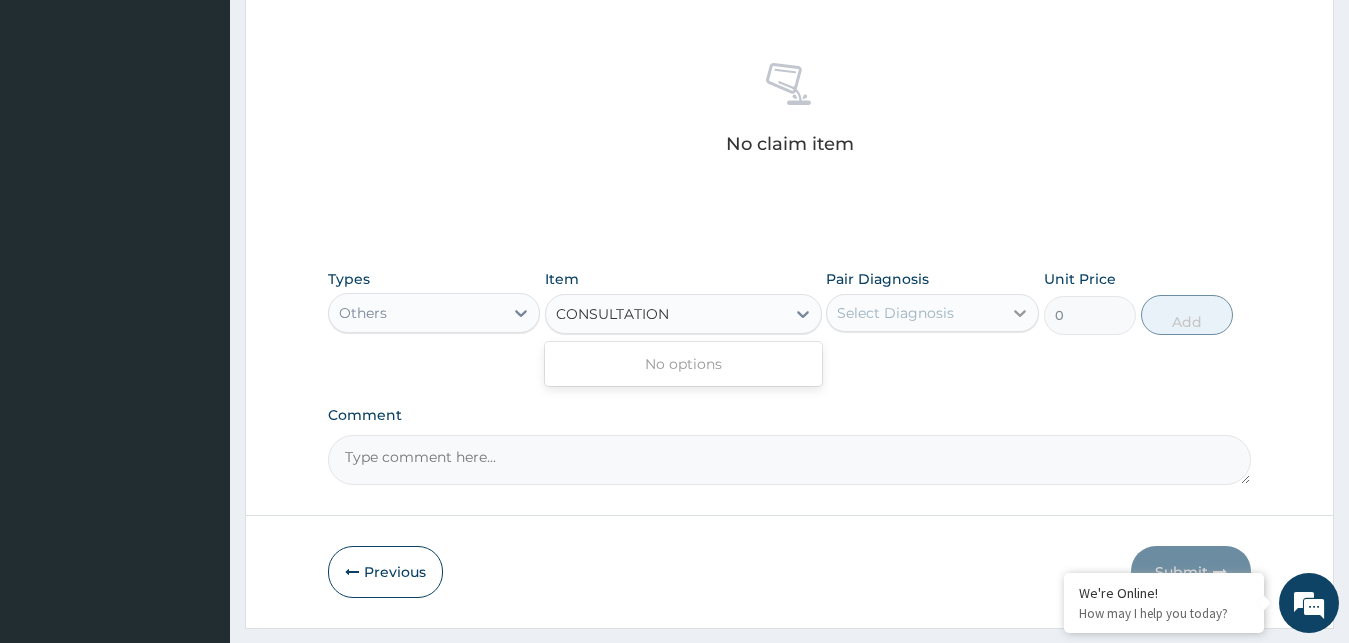 type on "CONSULTATION" 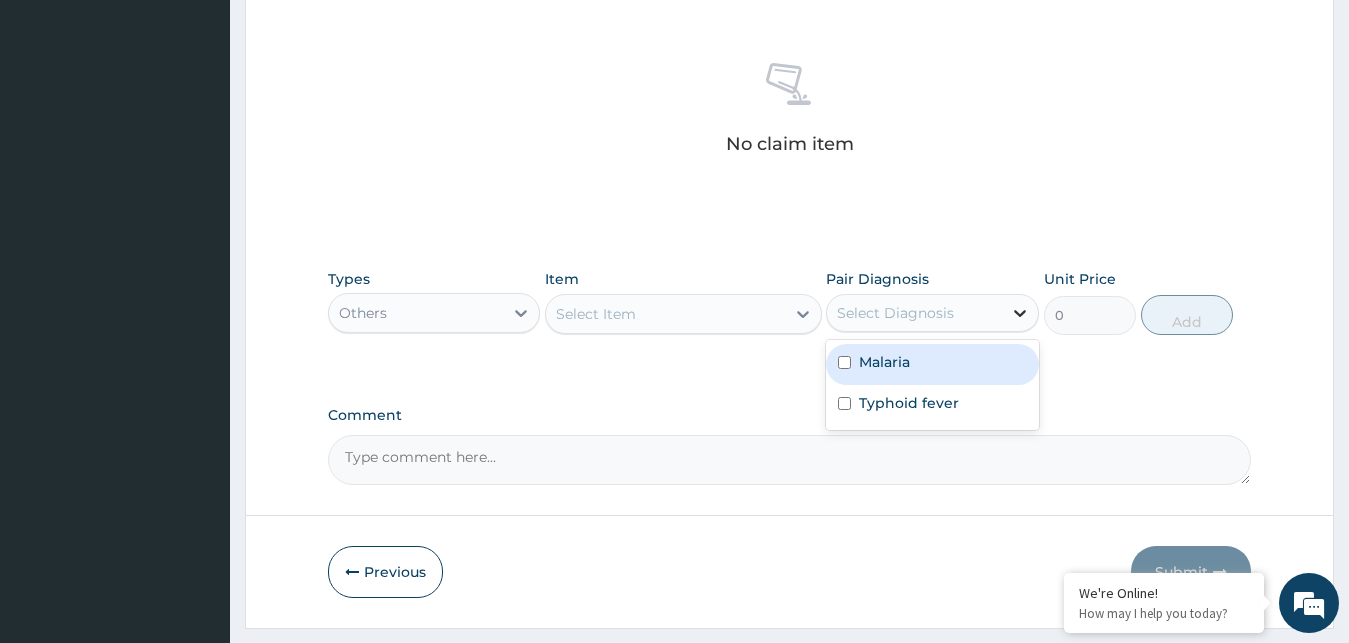 click 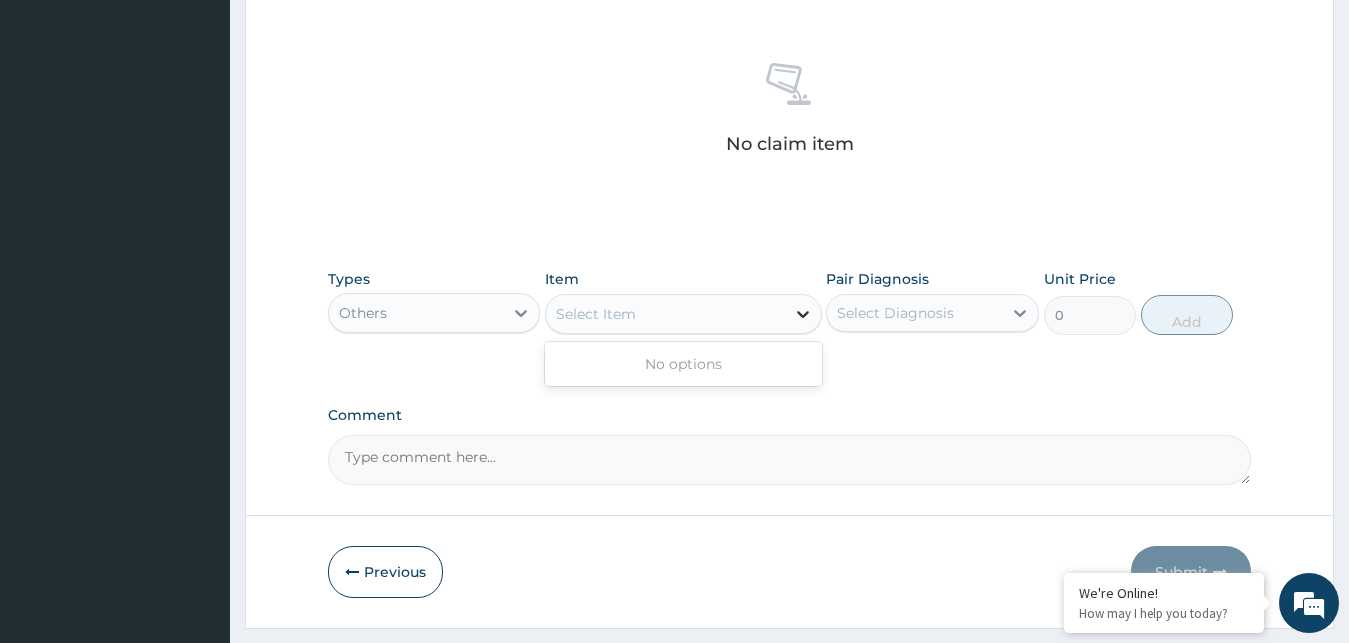 click 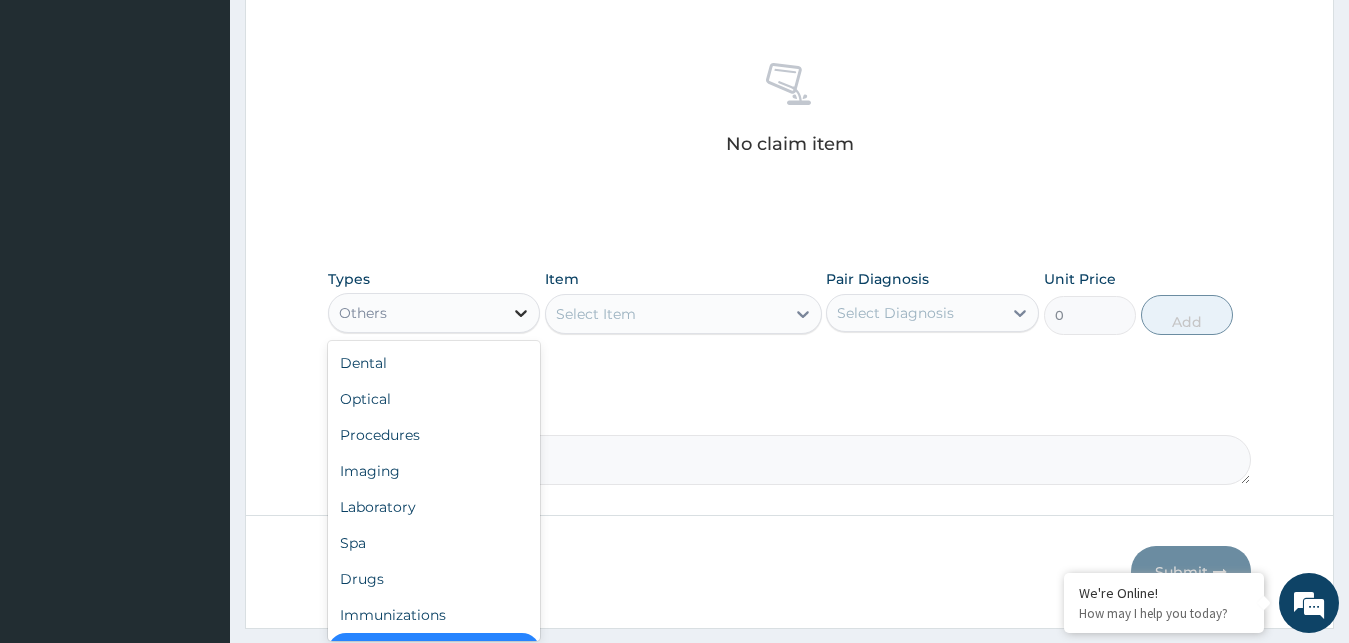 click 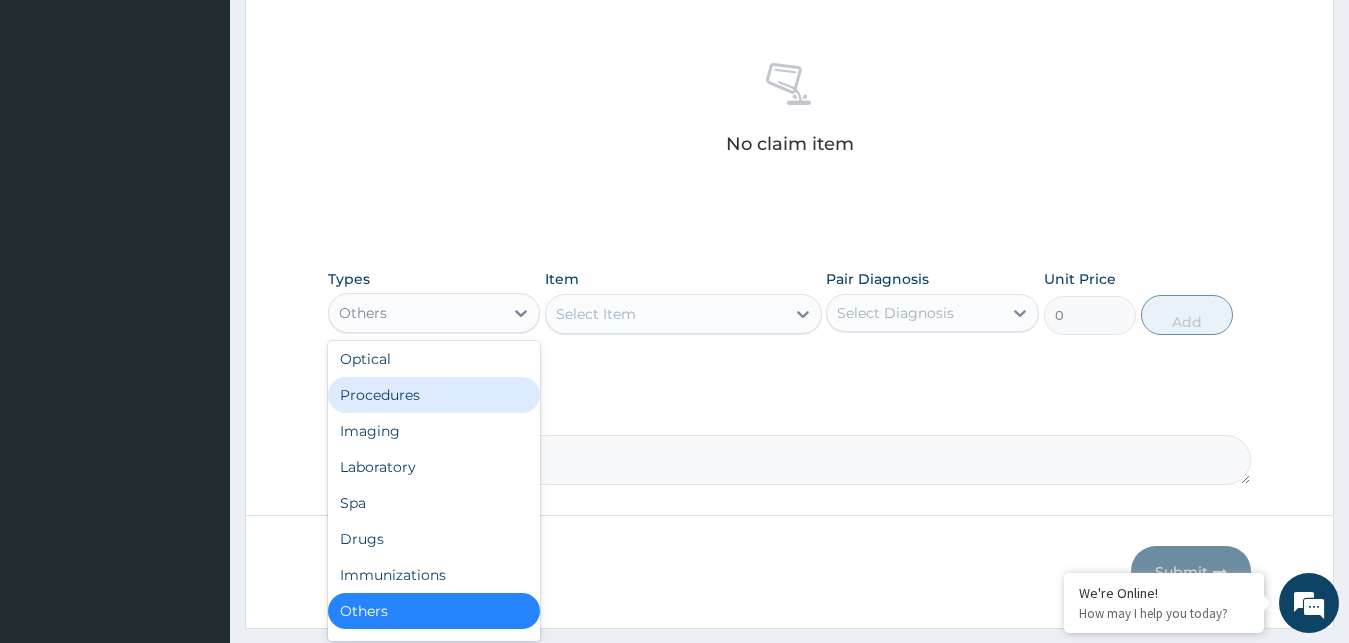scroll, scrollTop: 3, scrollLeft: 0, axis: vertical 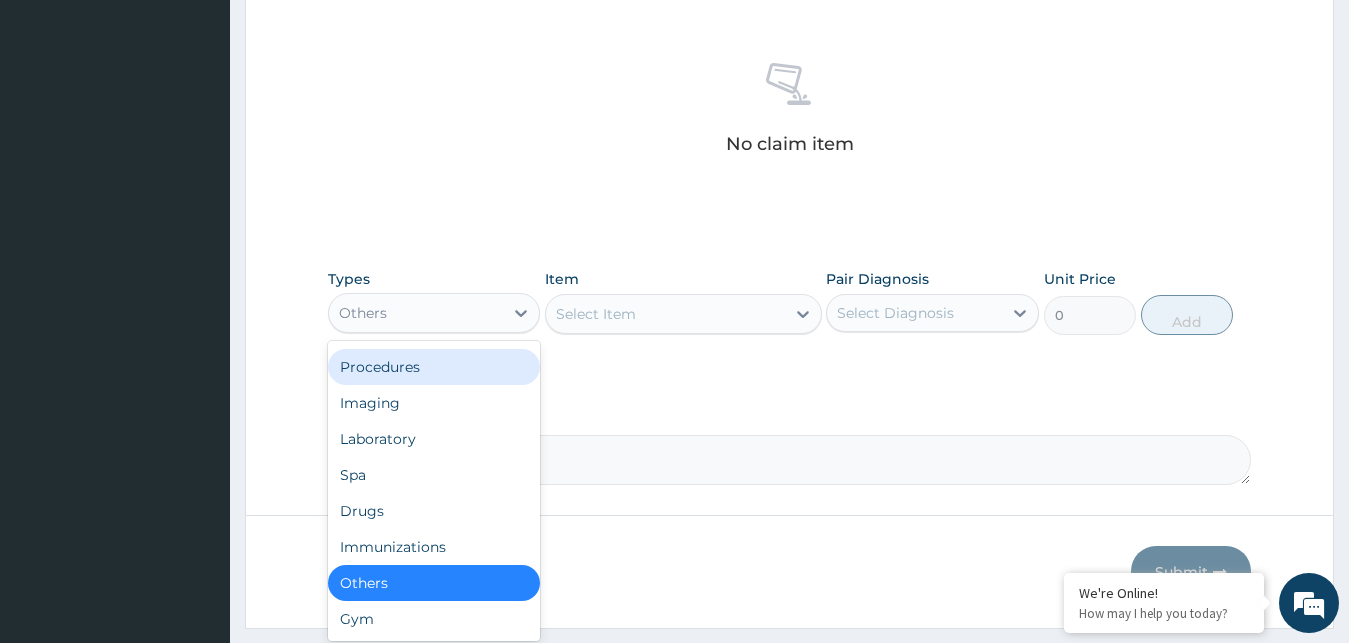 click on "Procedures" at bounding box center [434, 367] 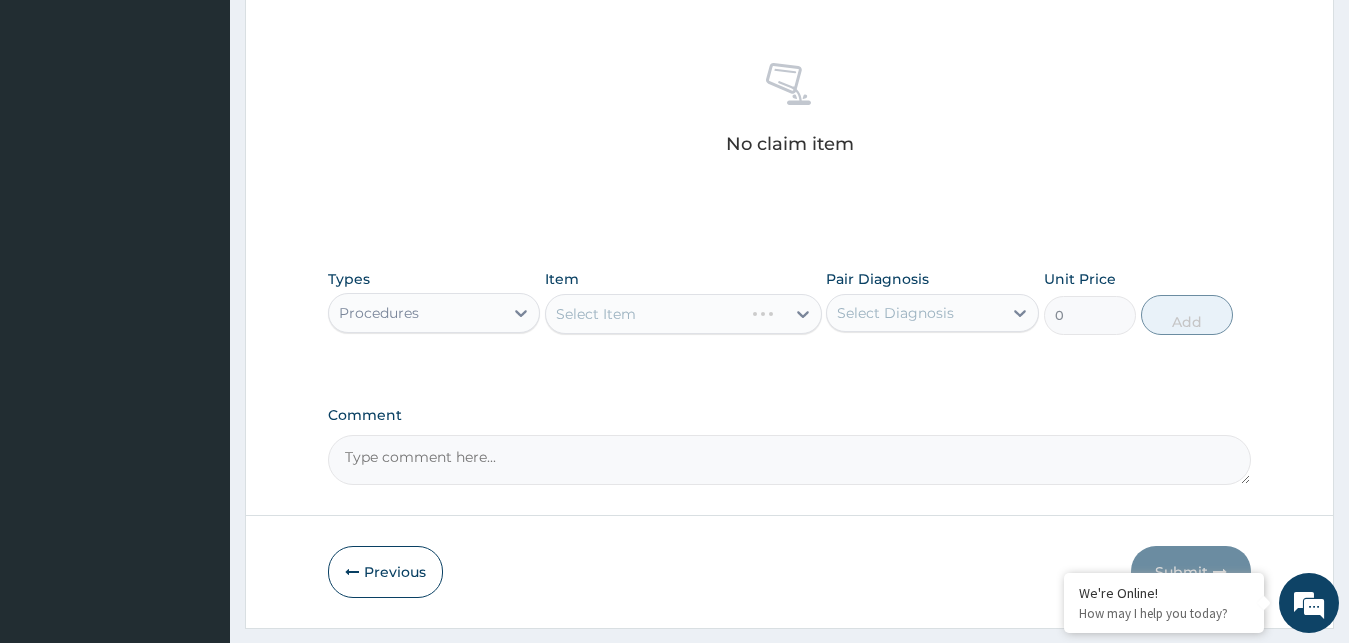 click on "Select Item" at bounding box center (683, 314) 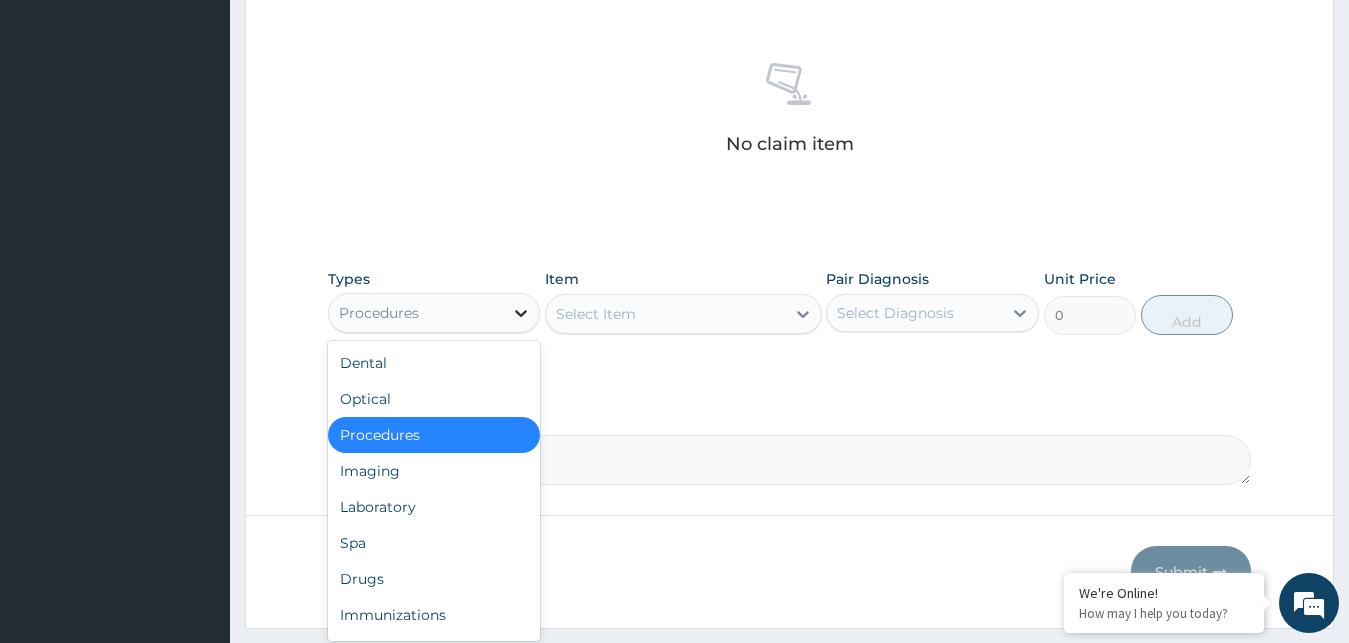 click 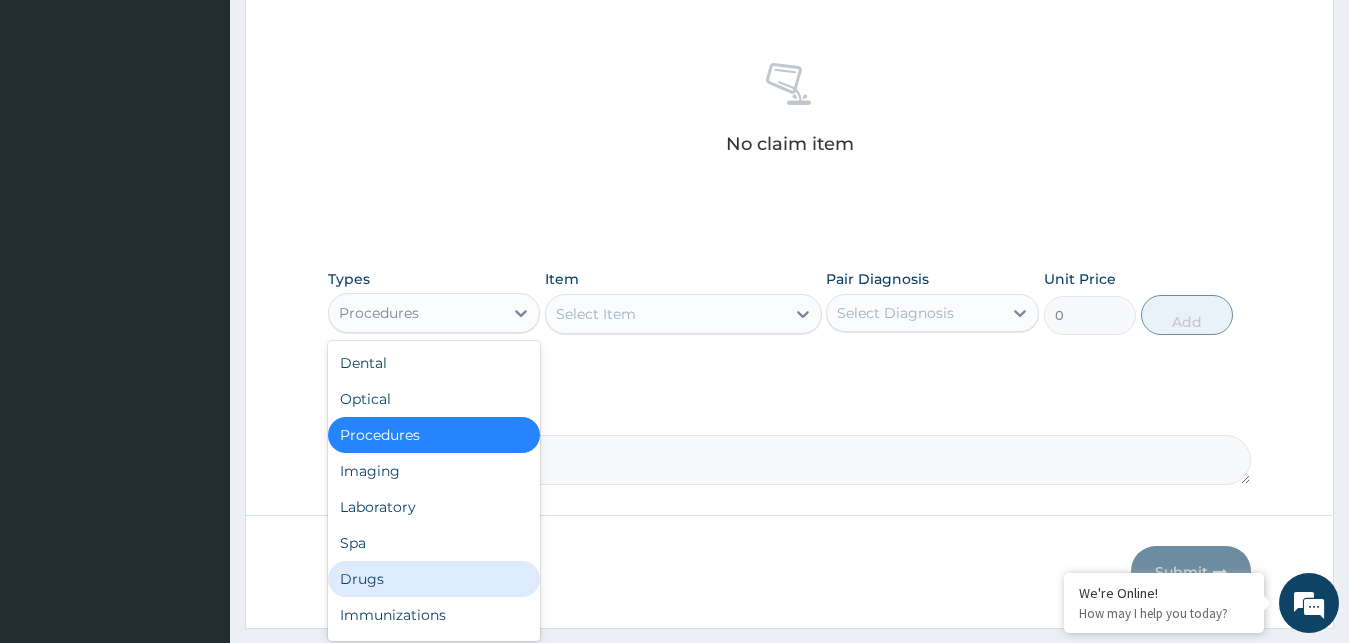 scroll, scrollTop: 68, scrollLeft: 0, axis: vertical 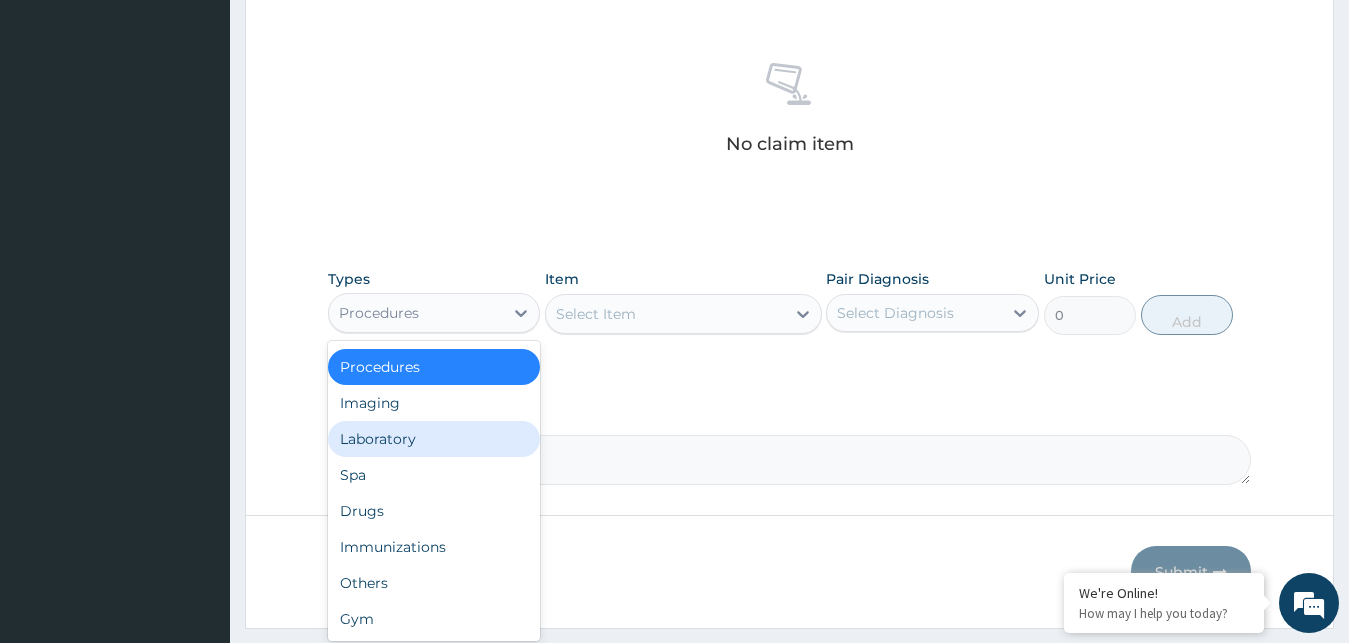 click on "Laboratory" at bounding box center (434, 439) 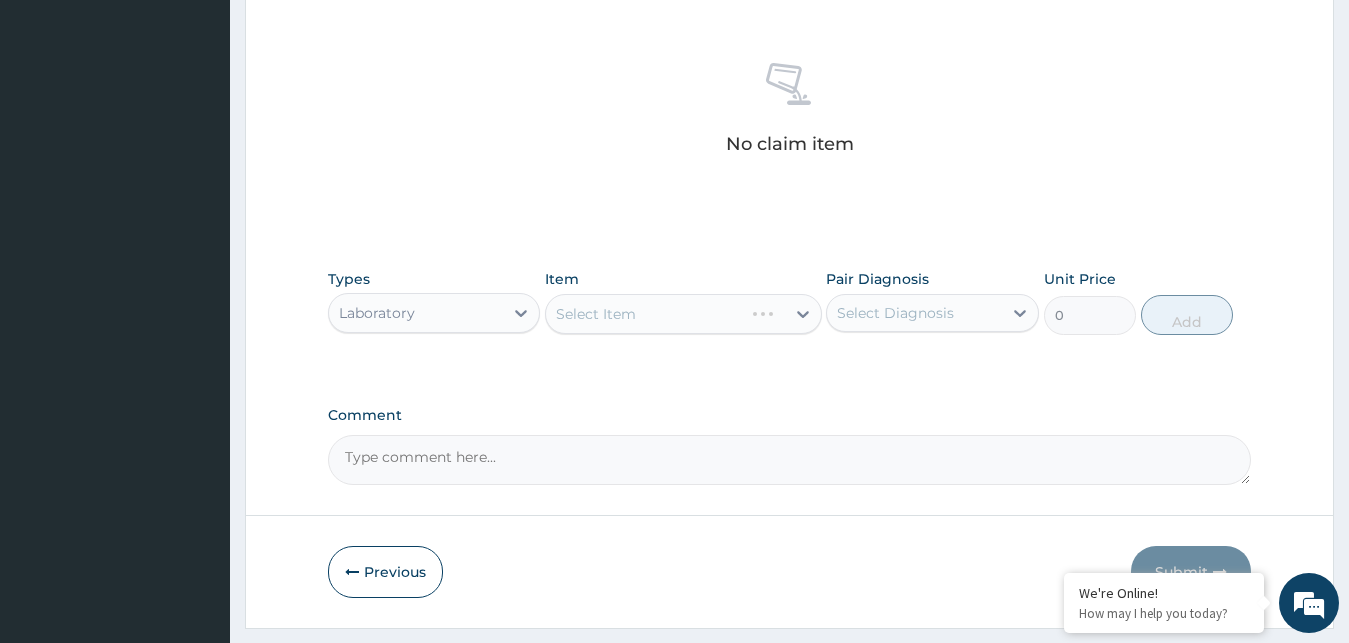 click on "Select Item" at bounding box center (683, 314) 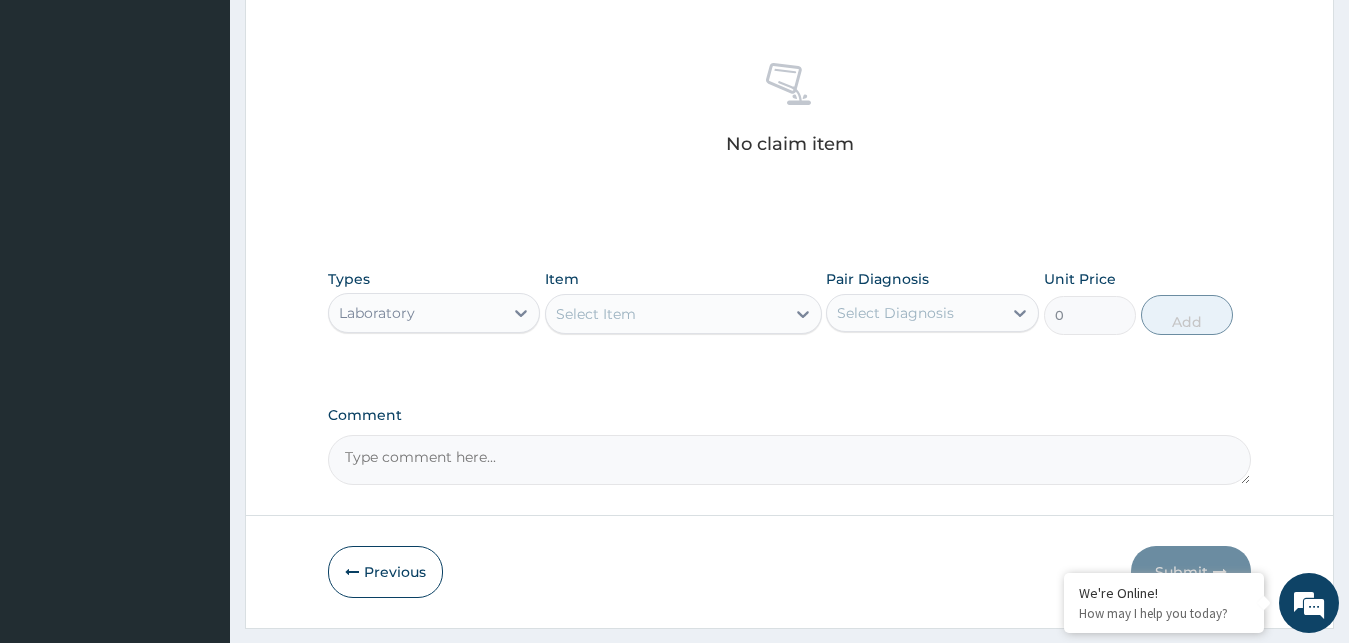 click 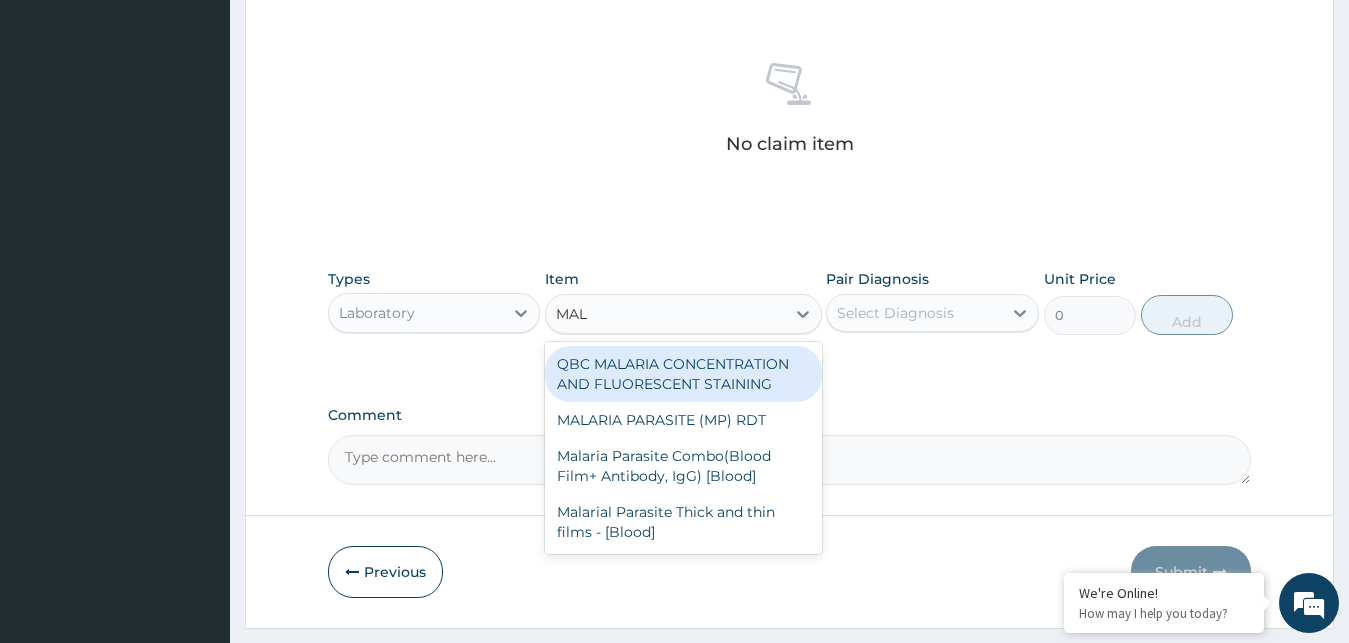 type on "MALA" 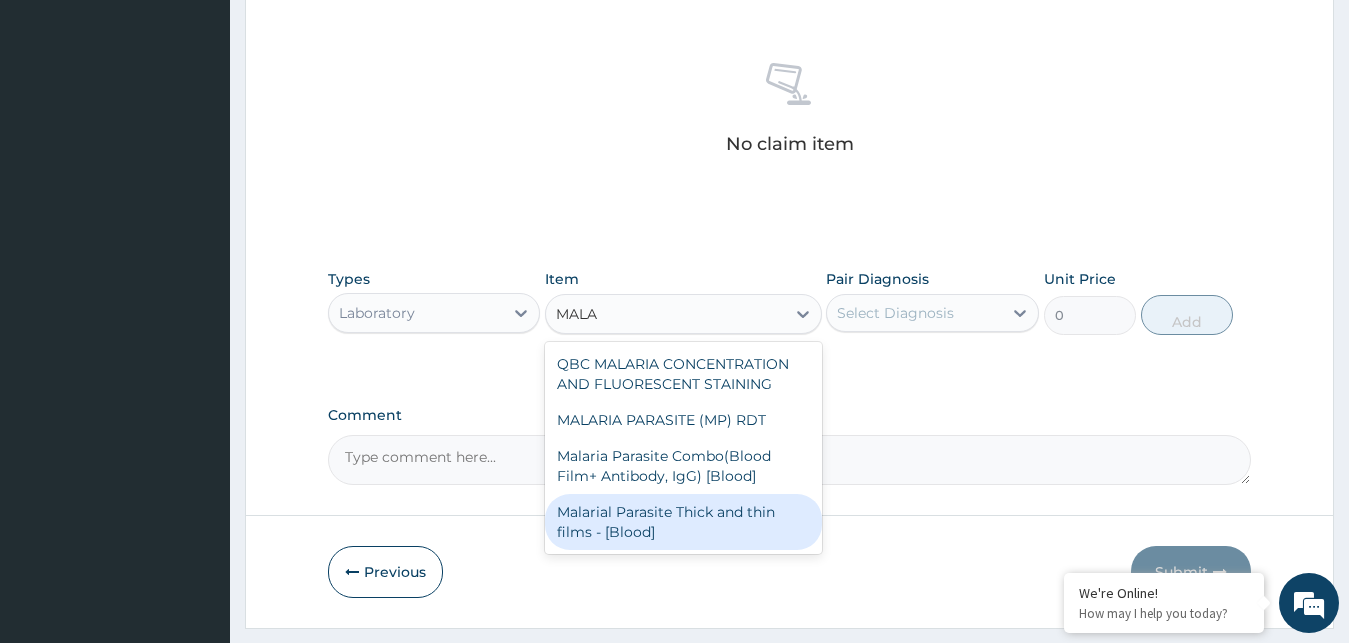 click on "Malarial Parasite Thick and thin films - [Blood]" at bounding box center (683, 522) 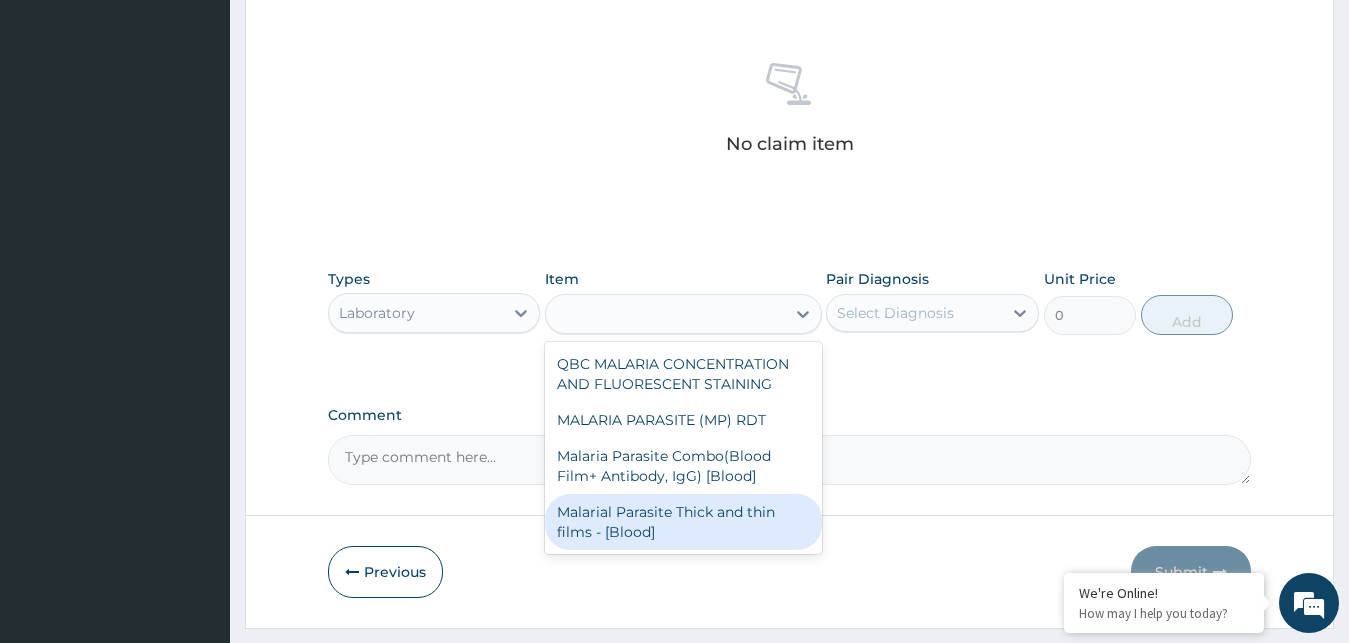 type on "1500" 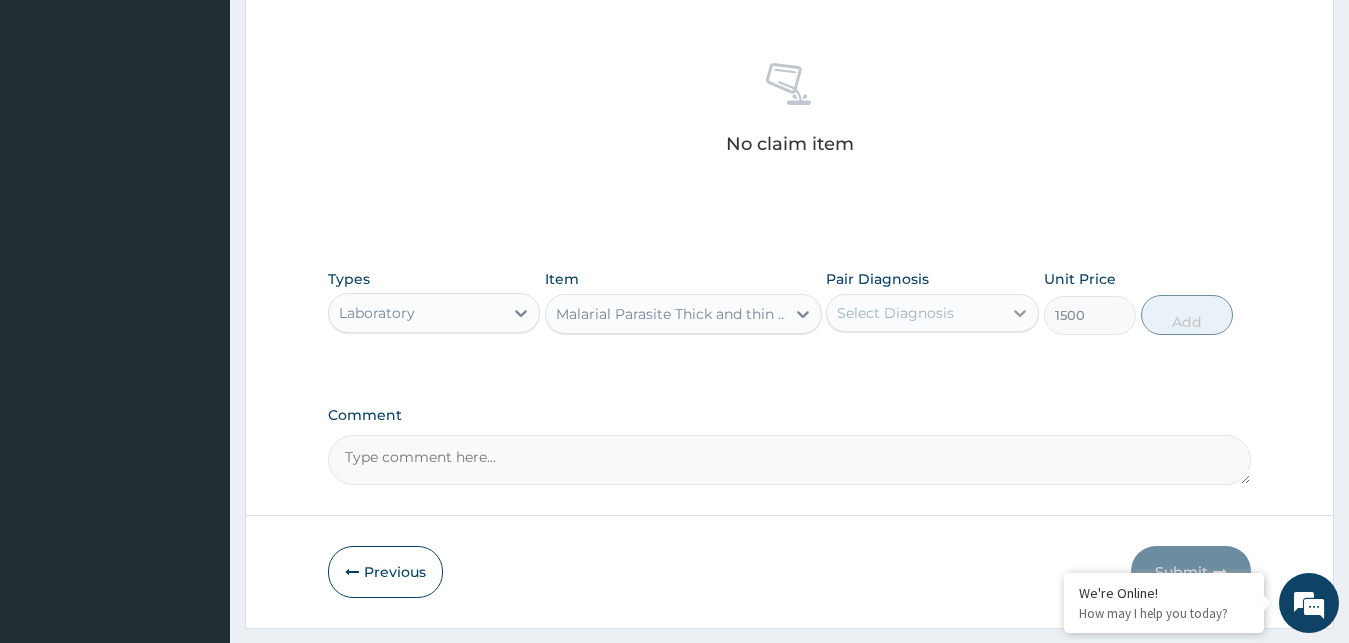 click at bounding box center (1020, 313) 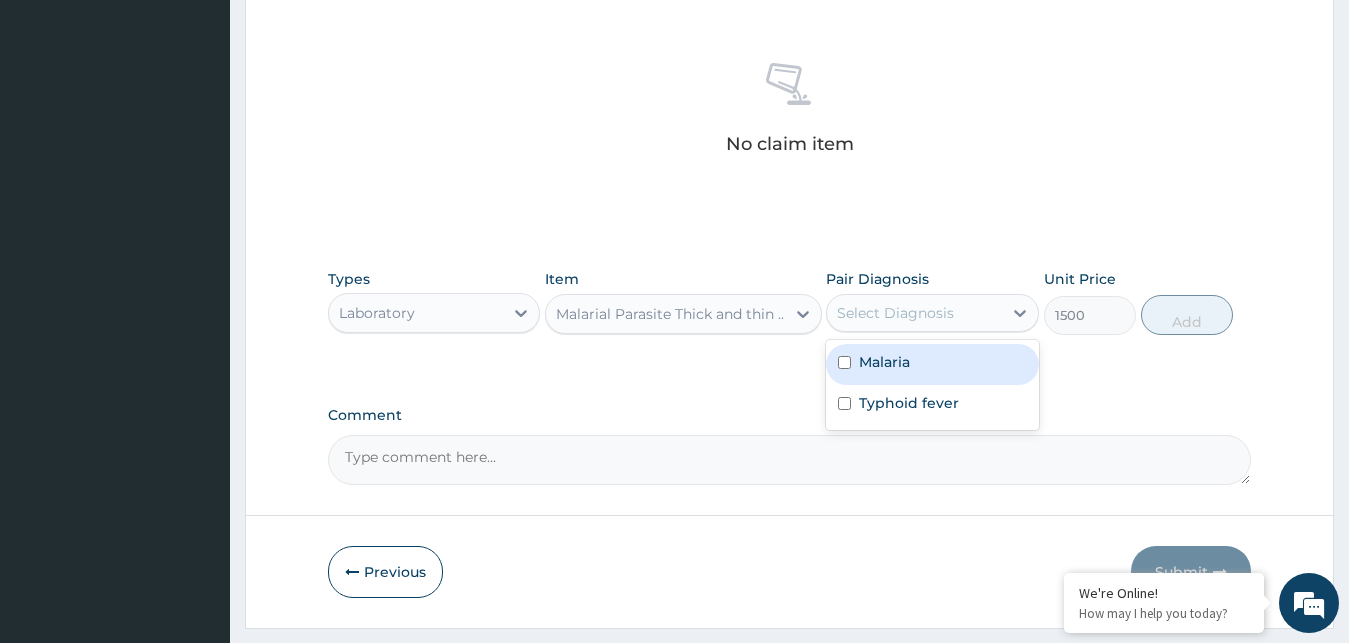 click at bounding box center [844, 362] 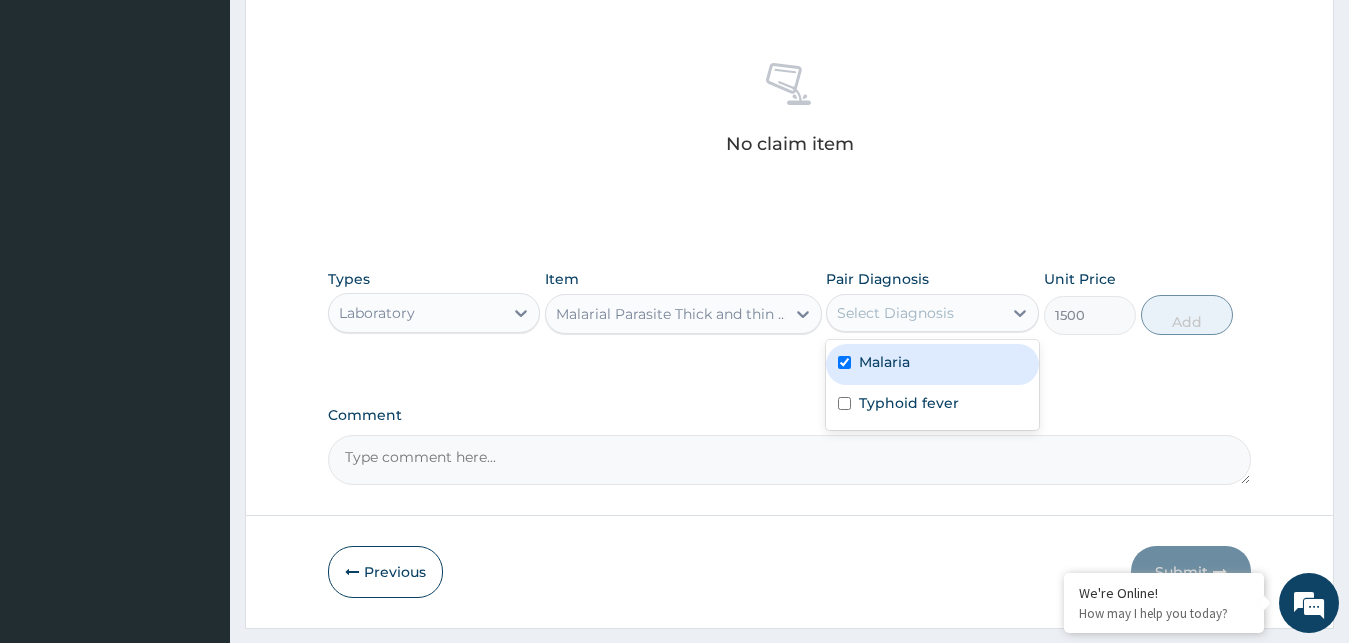 checkbox on "true" 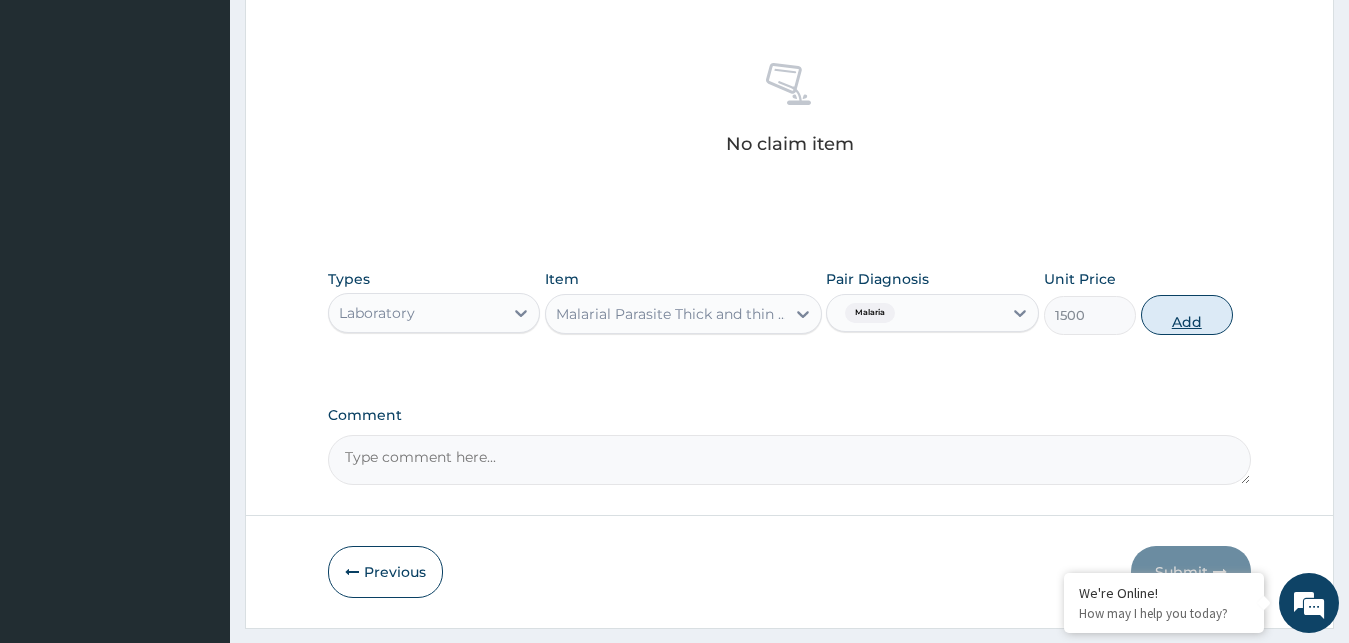 click on "Add" at bounding box center (1187, 315) 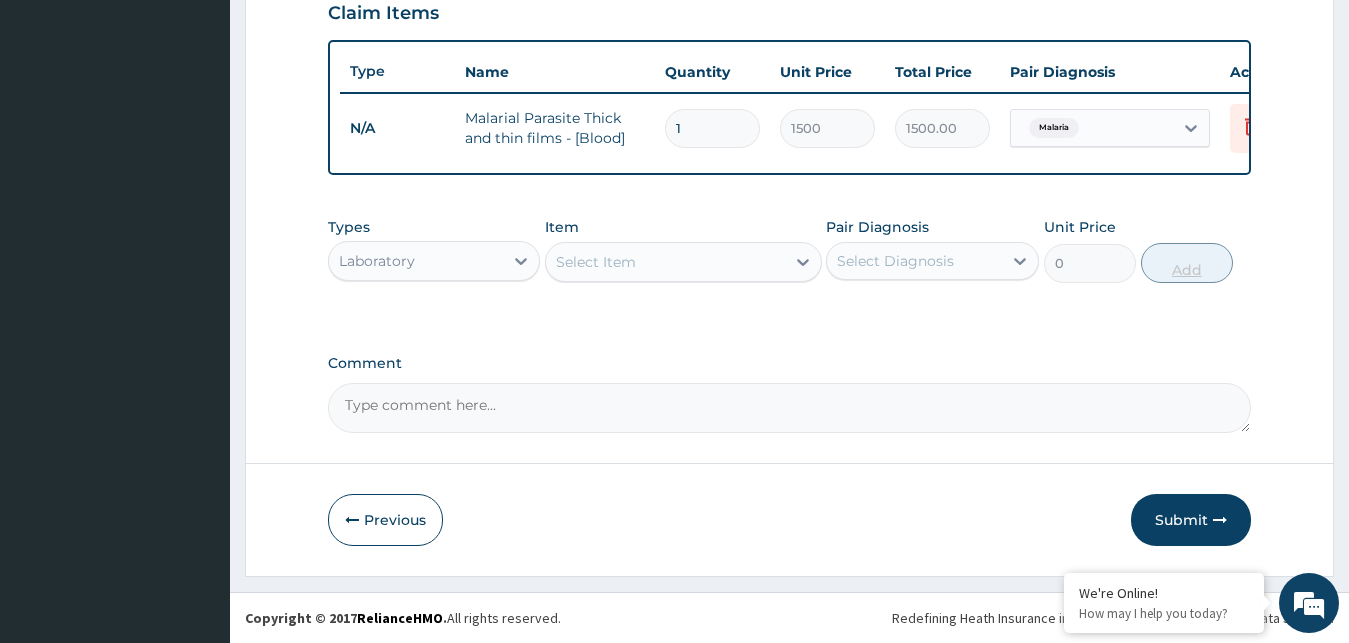 scroll, scrollTop: 739, scrollLeft: 0, axis: vertical 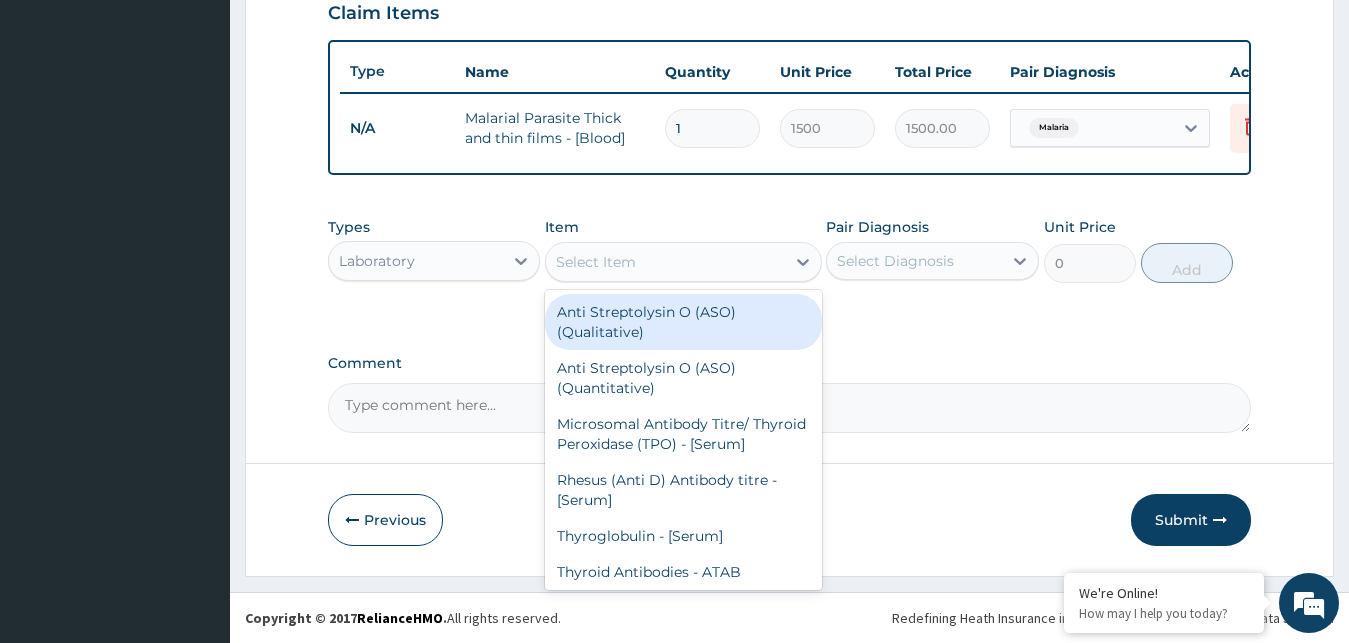 click on "Select Item" at bounding box center (665, 262) 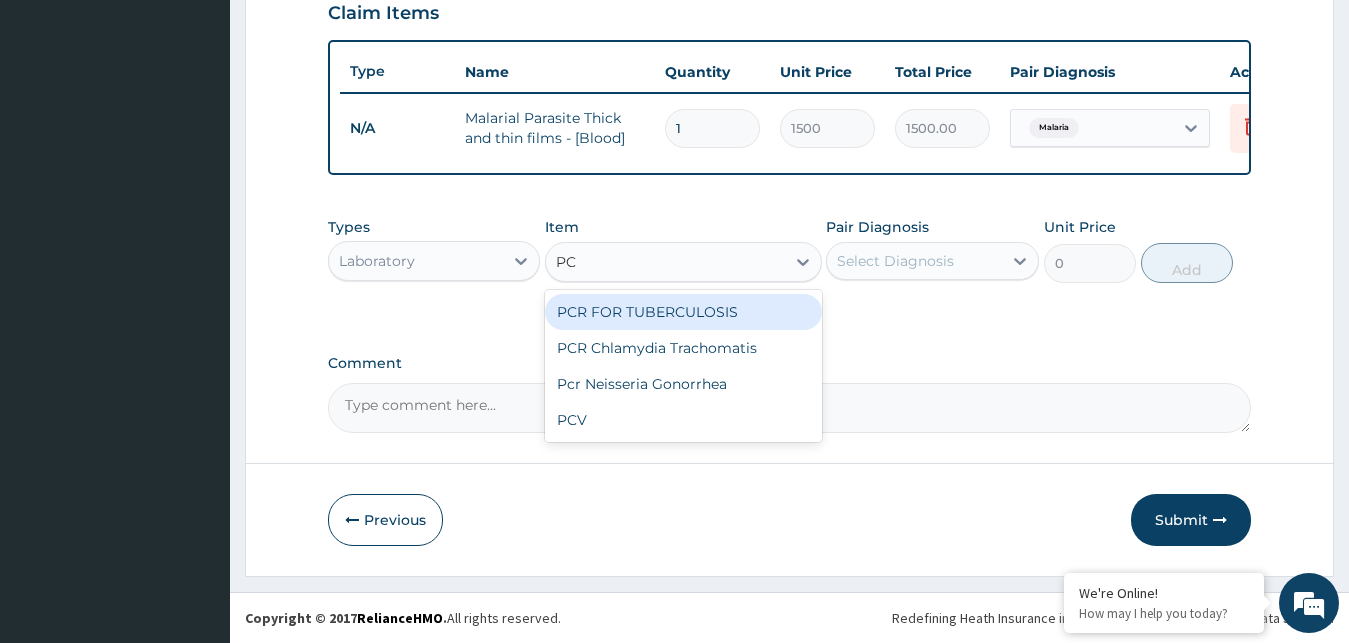 type on "PCV" 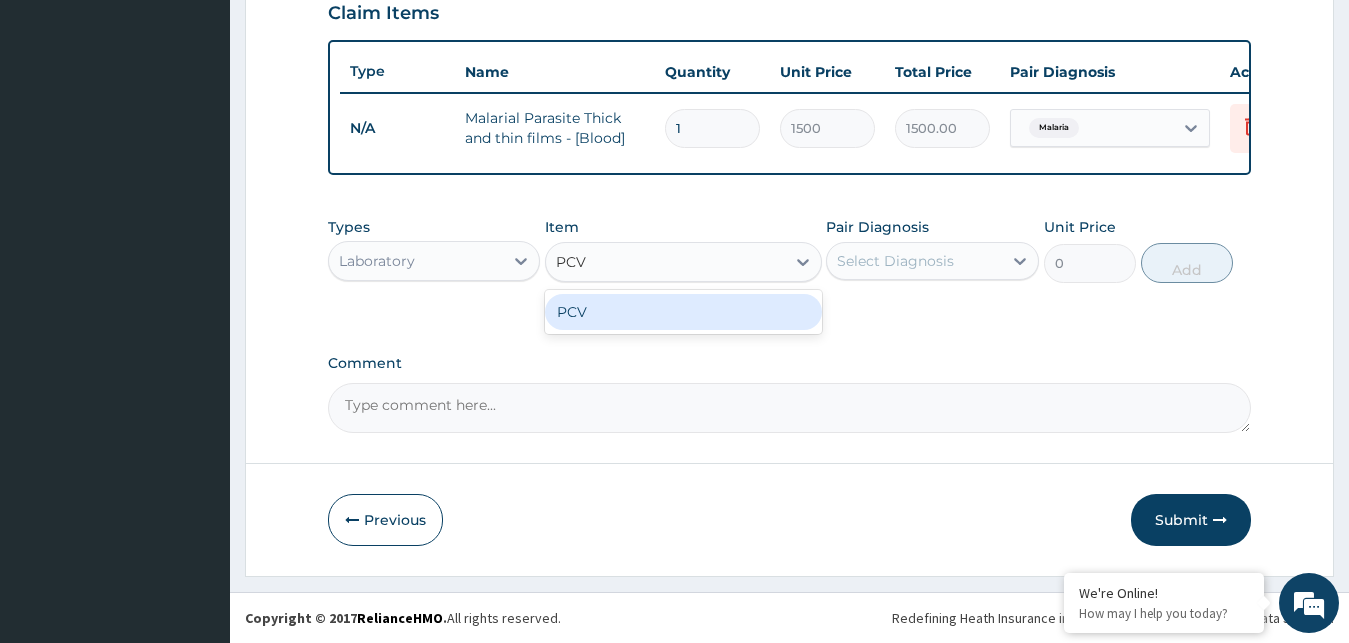 click on "PCV" at bounding box center (683, 312) 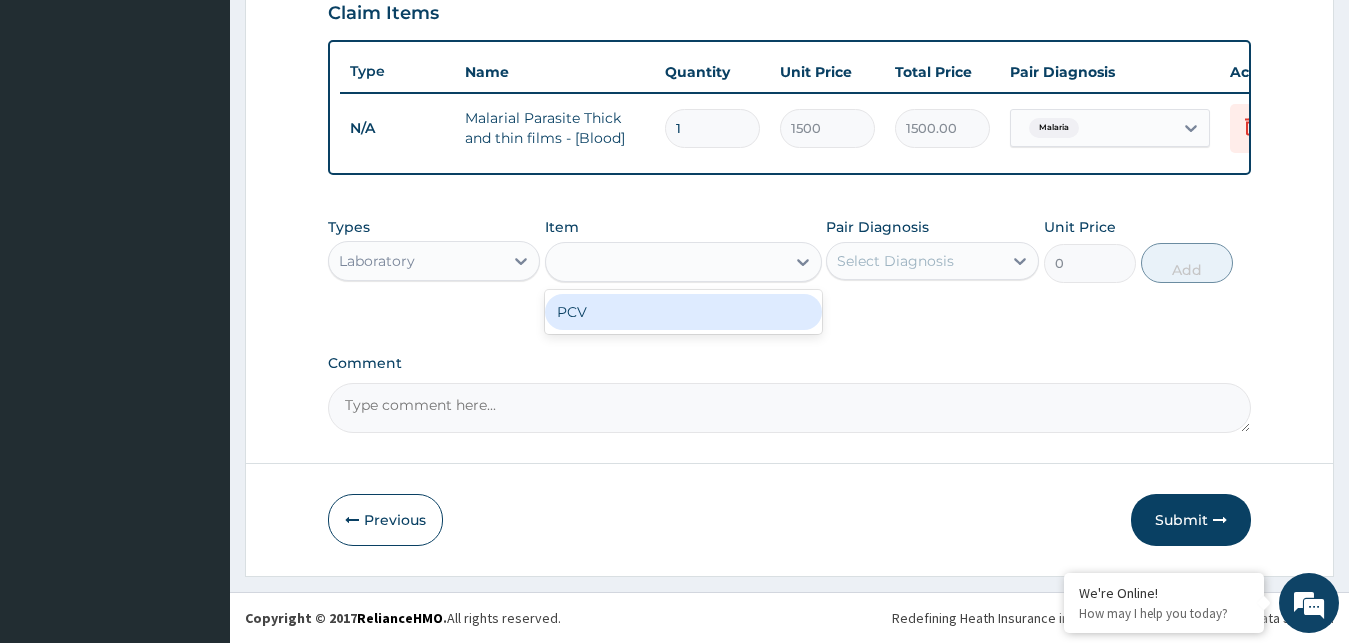type on "1500" 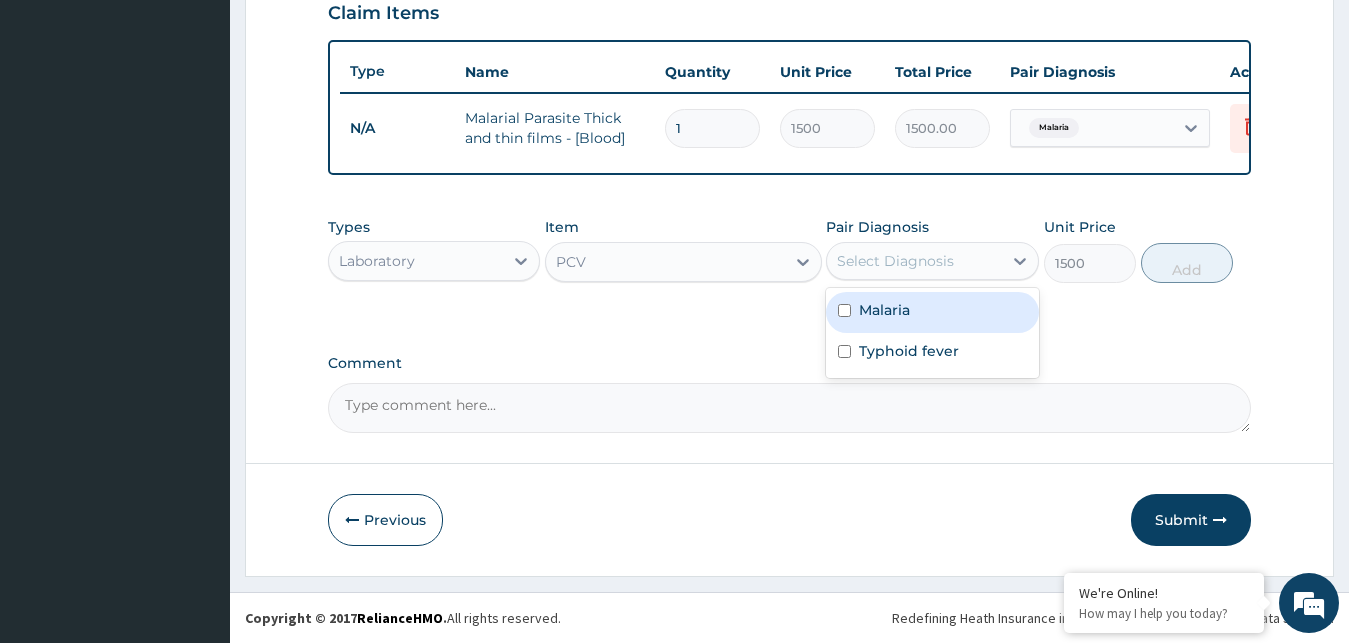 click on "Select Diagnosis" at bounding box center [914, 261] 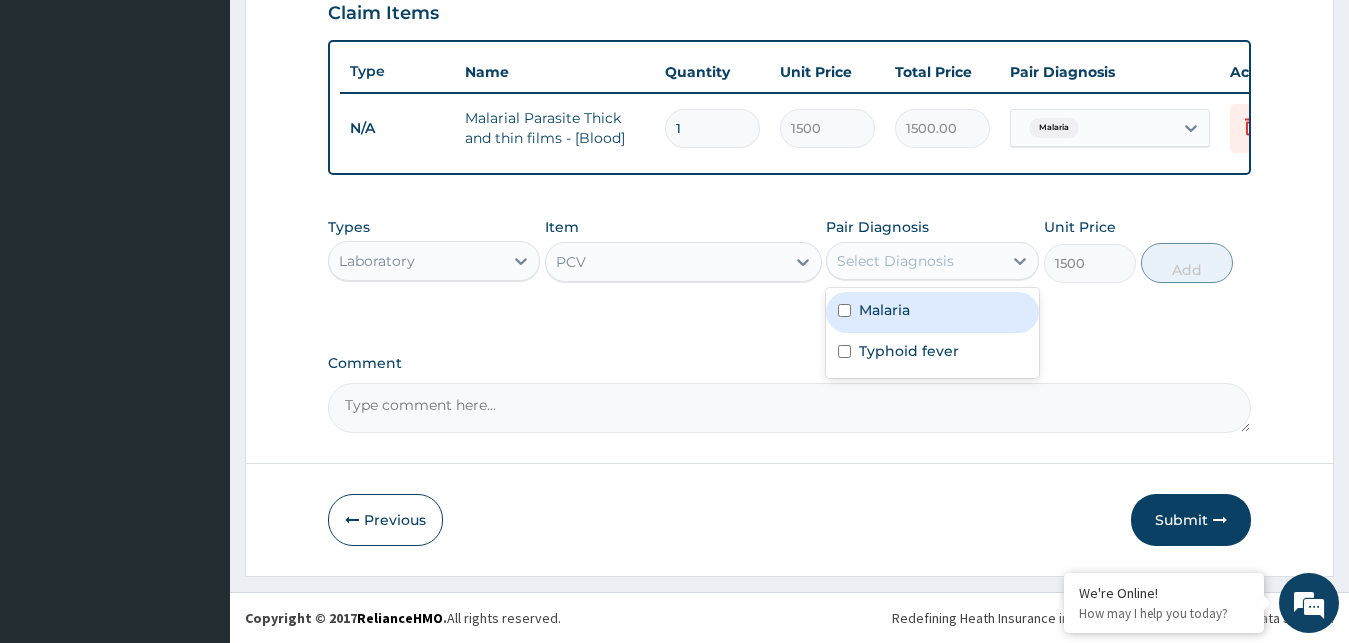 click at bounding box center [844, 310] 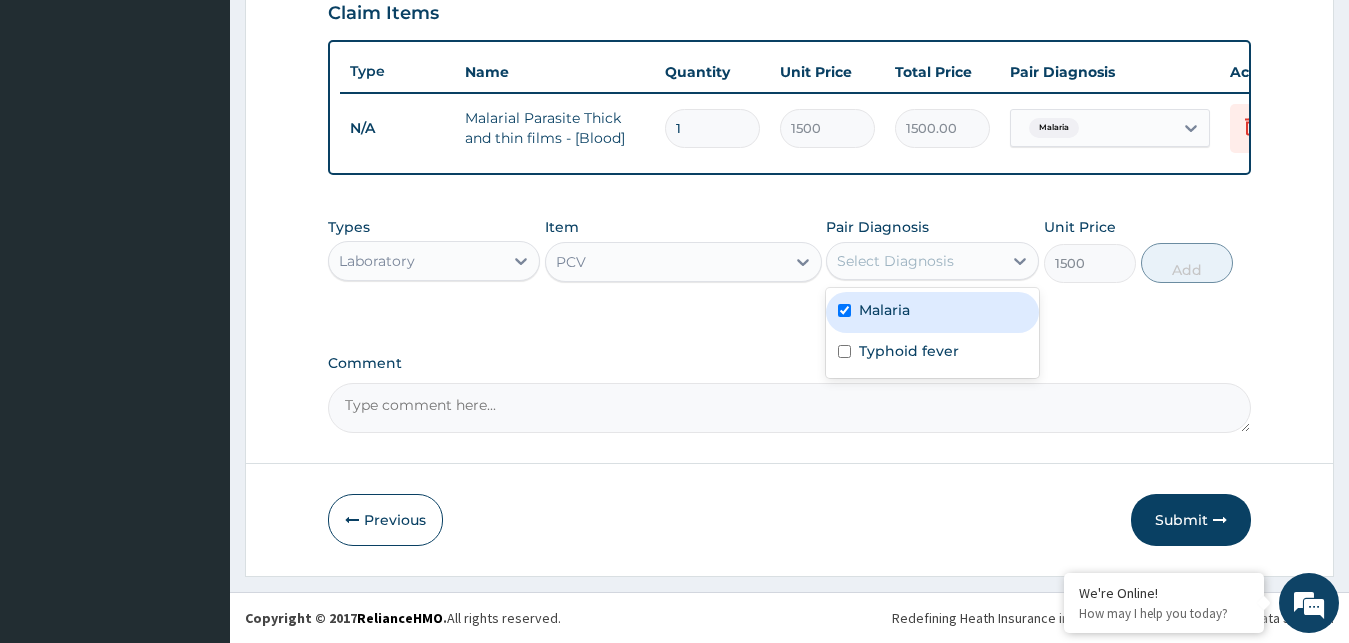 checkbox on "true" 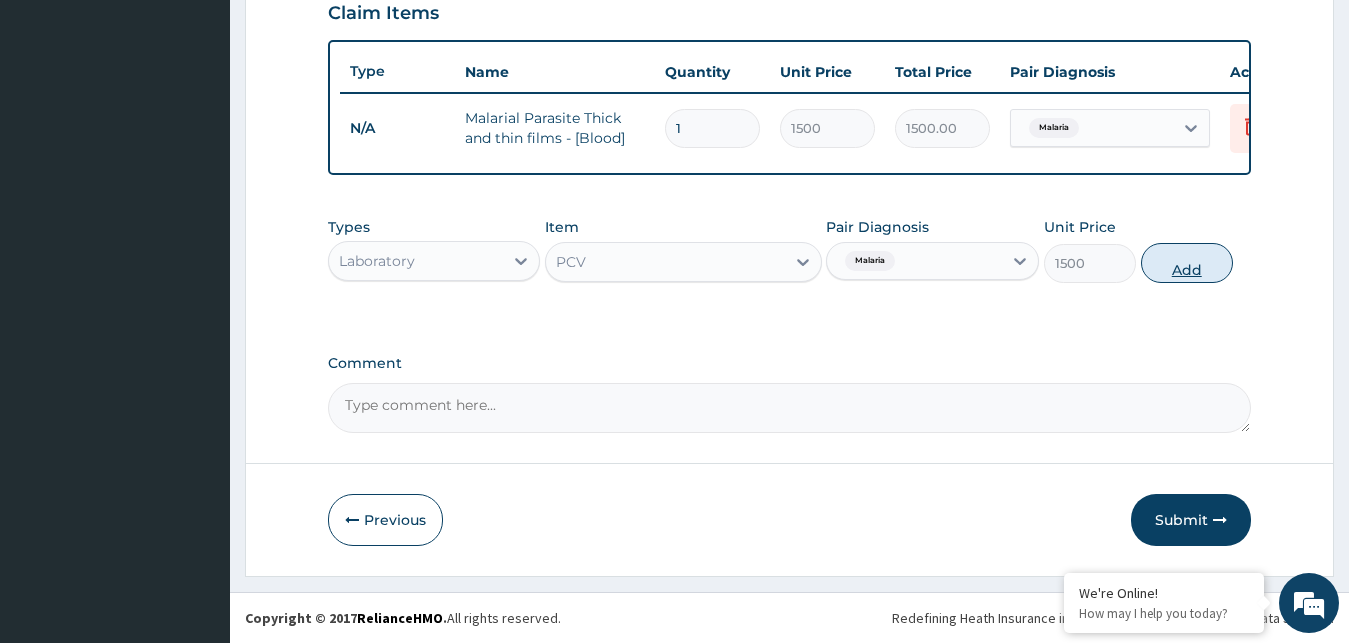 click on "Add" at bounding box center [1187, 263] 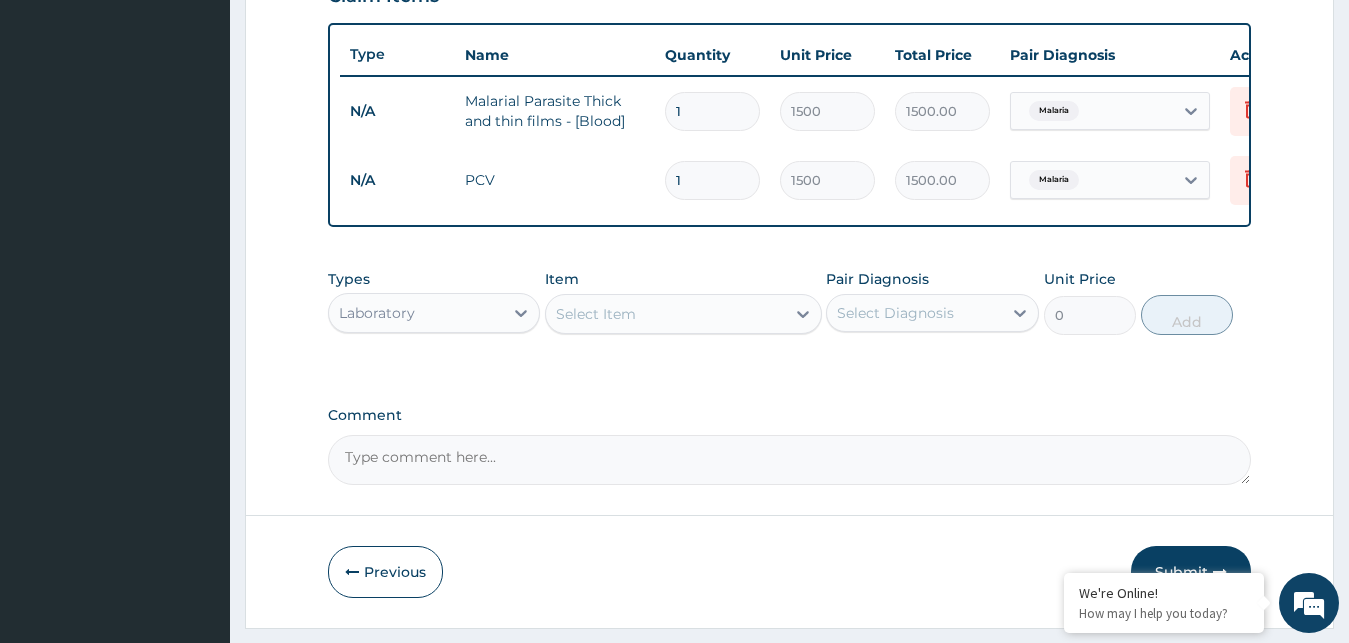 click on "Select Item" at bounding box center [596, 314] 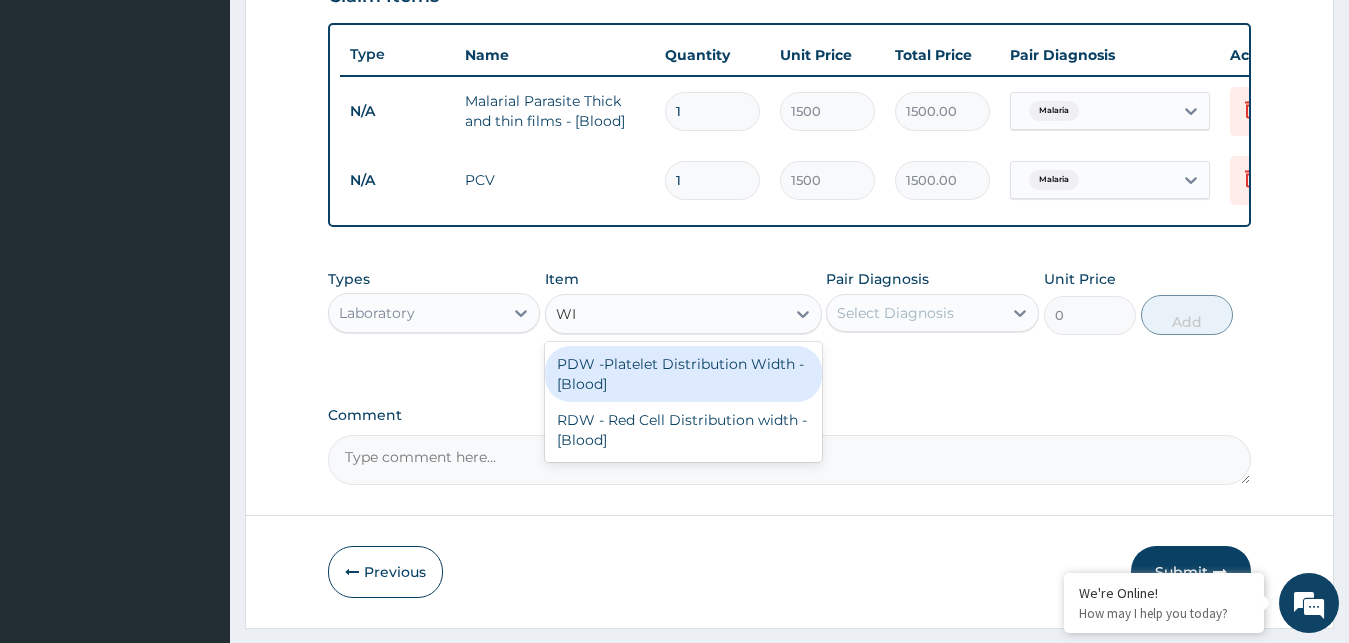 type on "W" 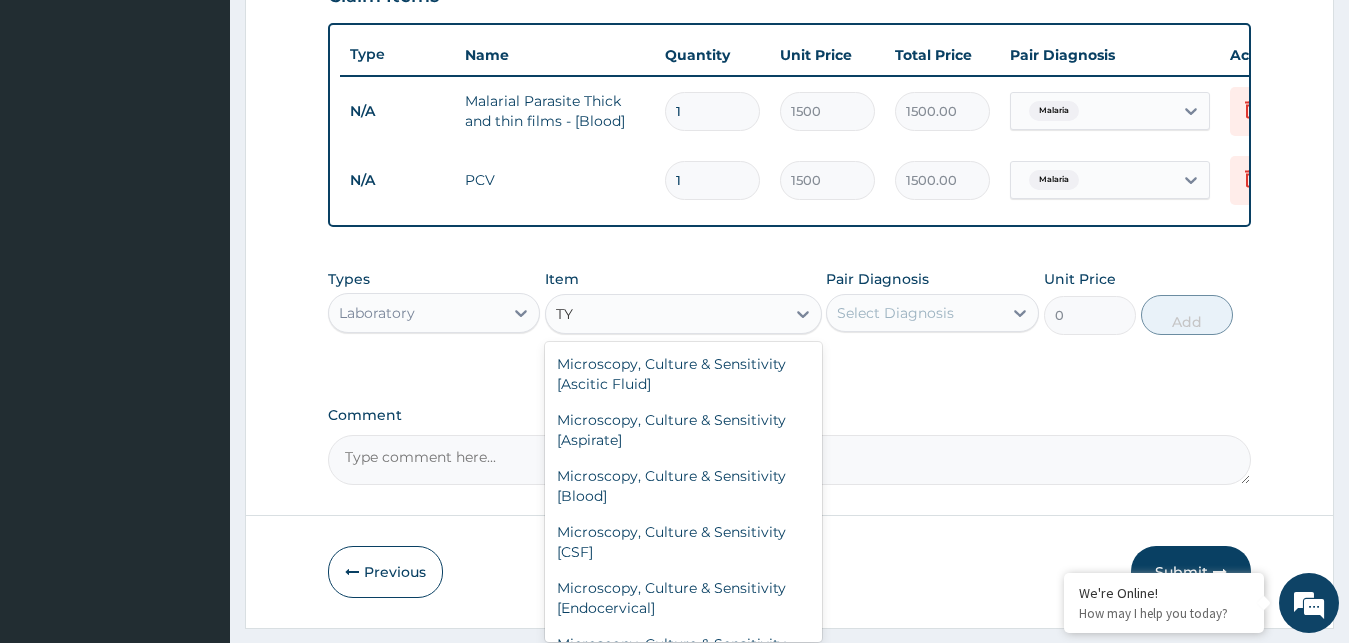 type on "T" 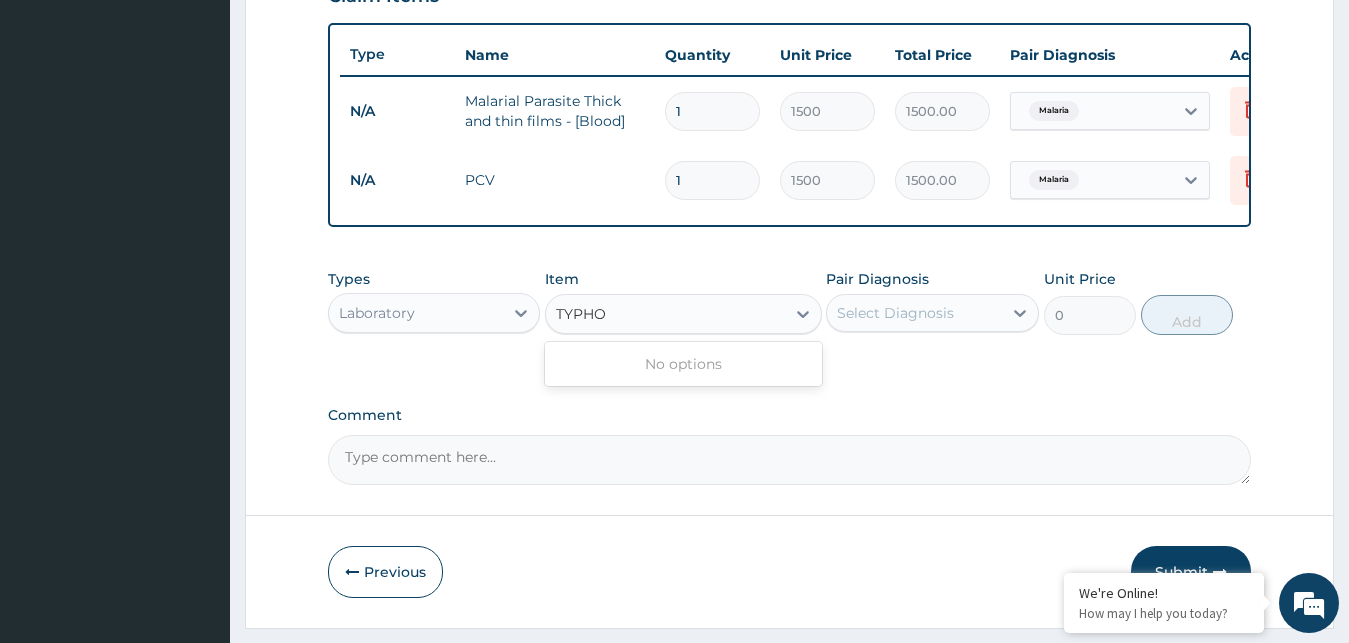 type on "TYPHO" 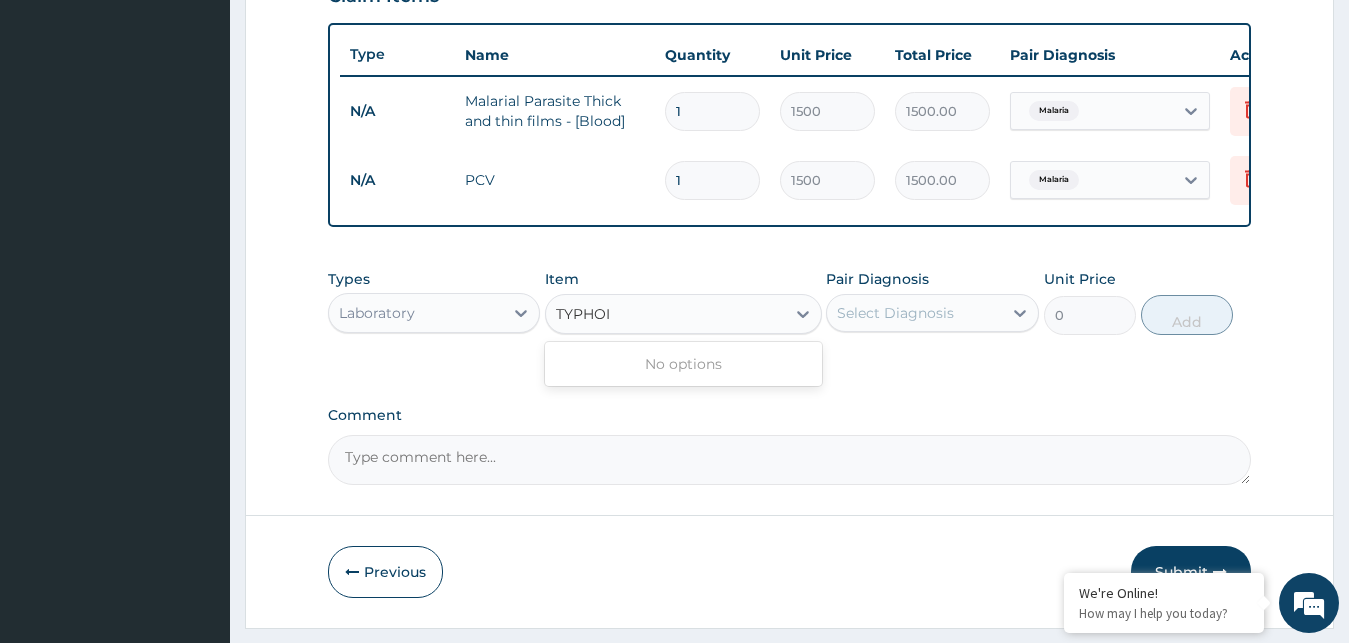 type on "TYPHOID" 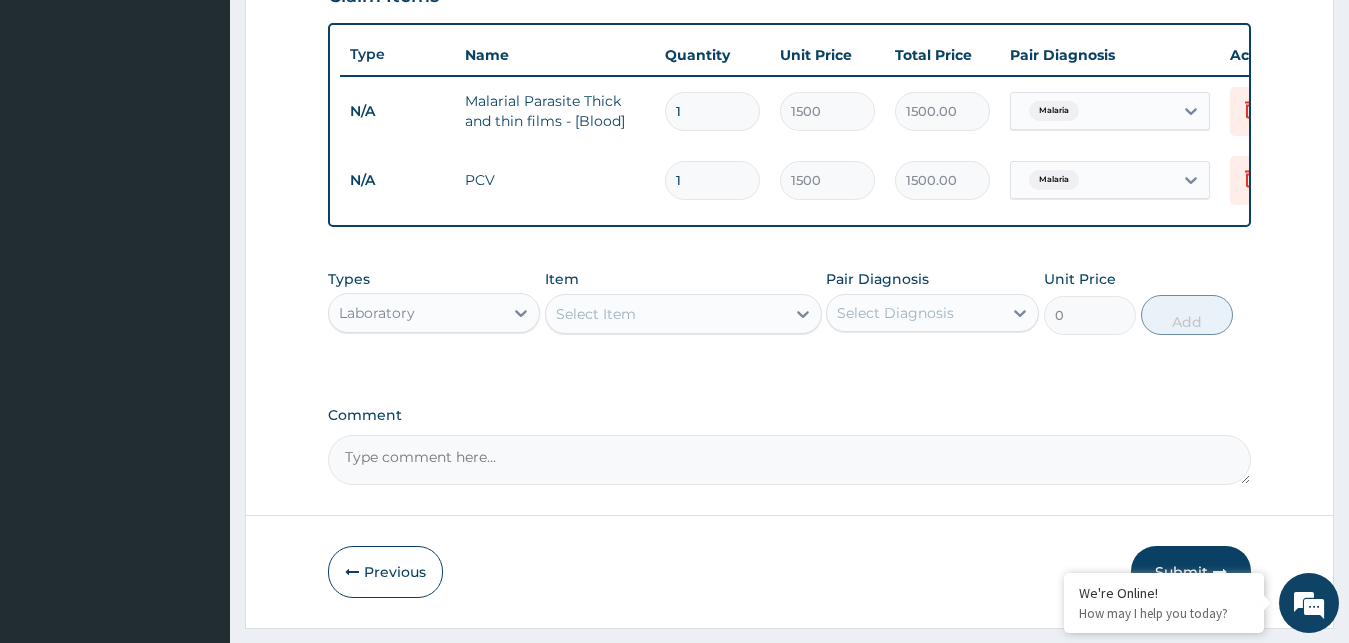 click on "Select Item" at bounding box center [665, 314] 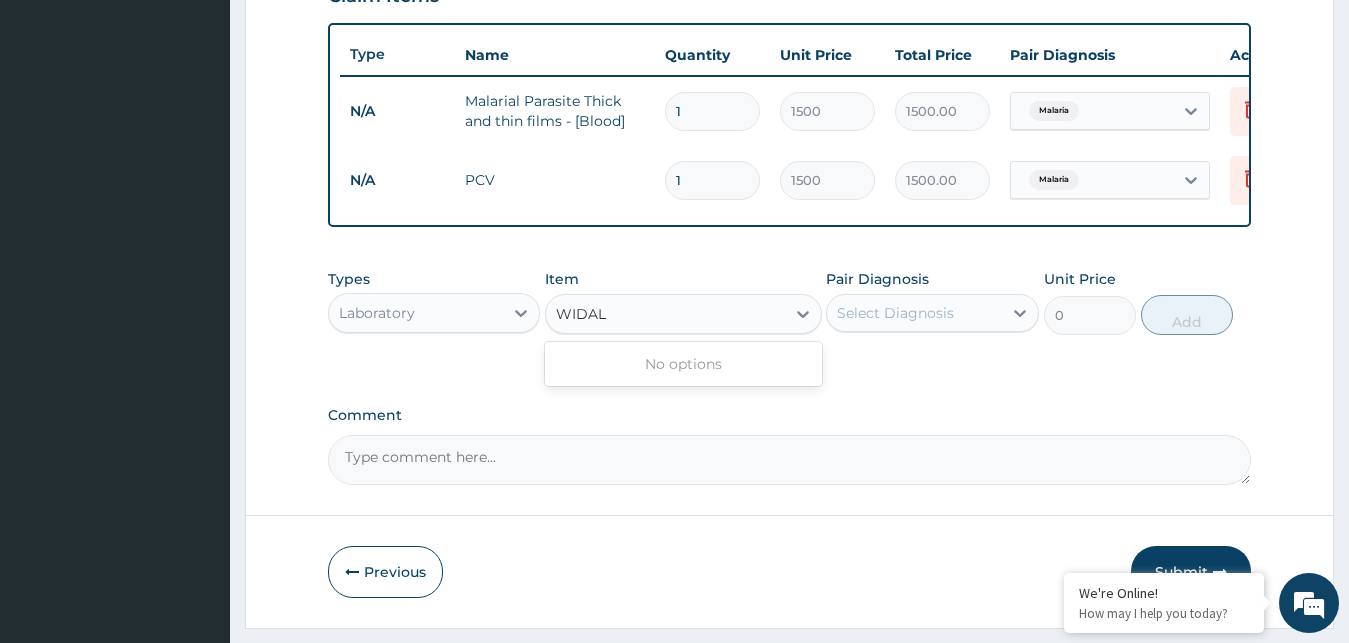type on "WIDAL" 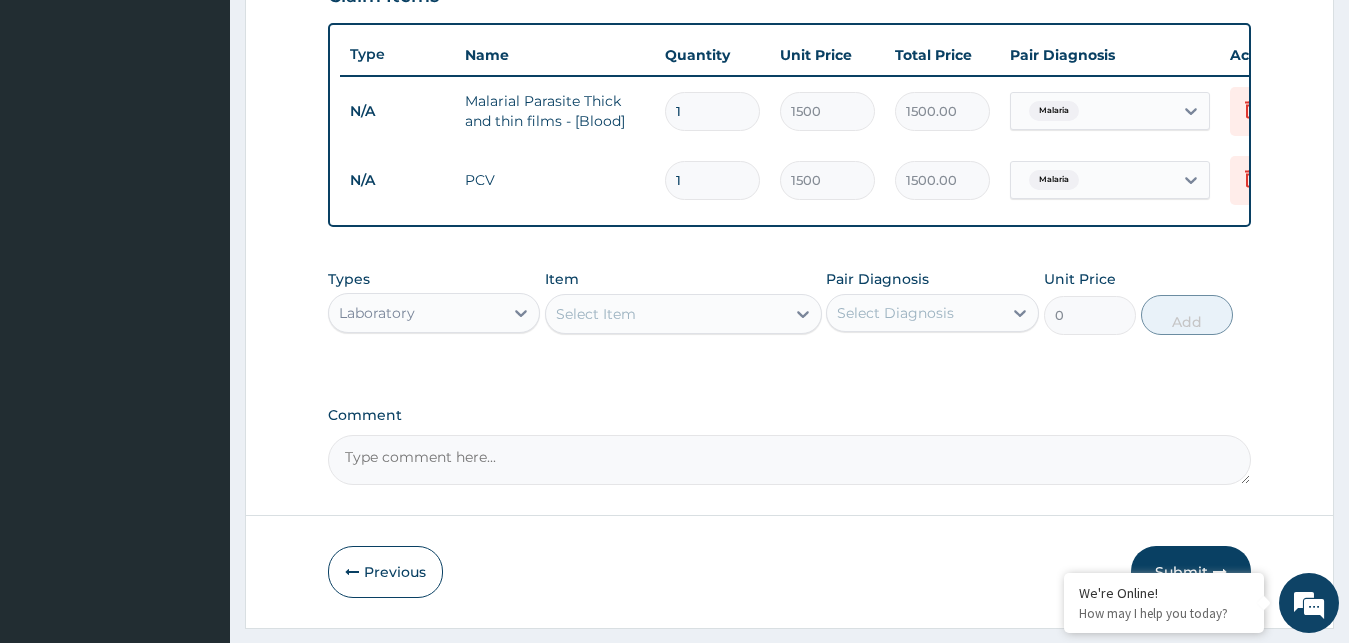 click on "Select Item" at bounding box center (596, 314) 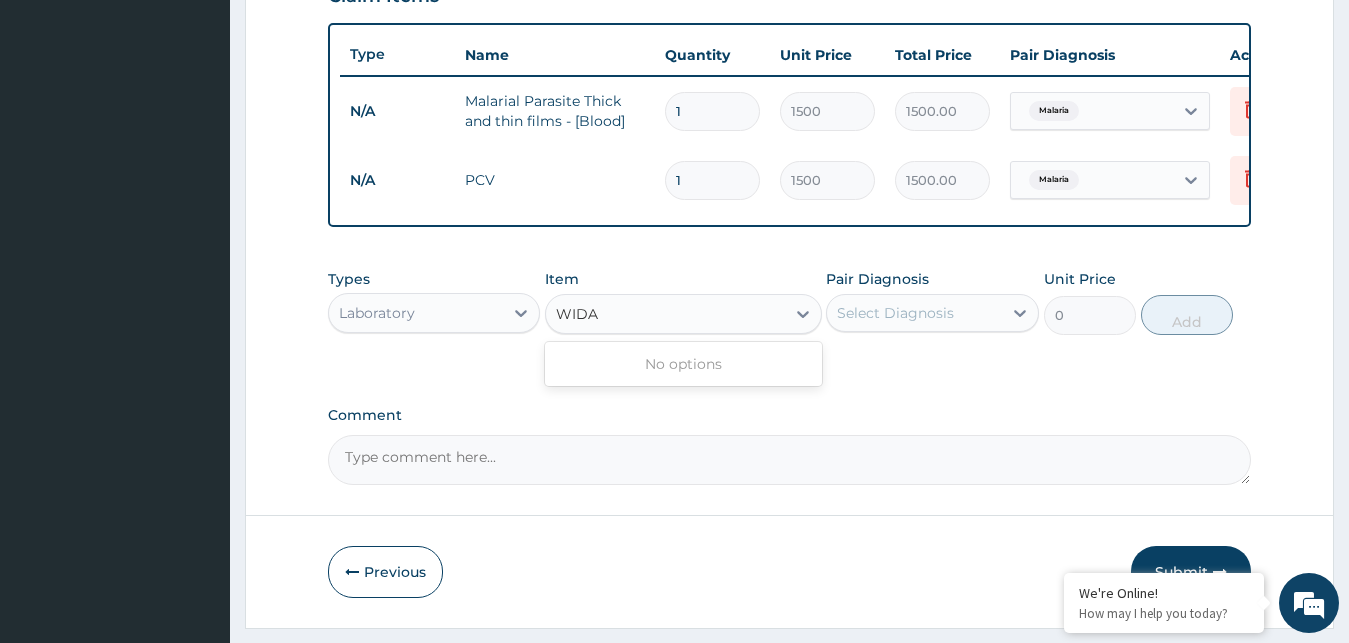 type on "WIDAL" 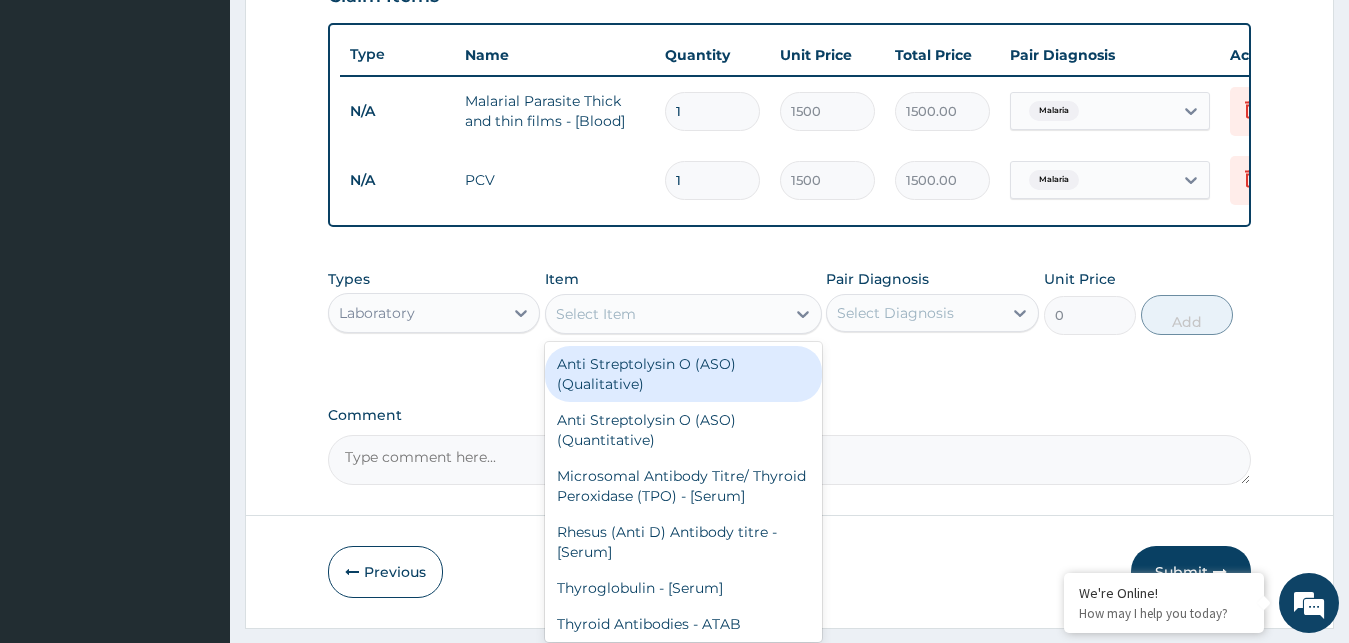 click on "Select Item" at bounding box center [596, 314] 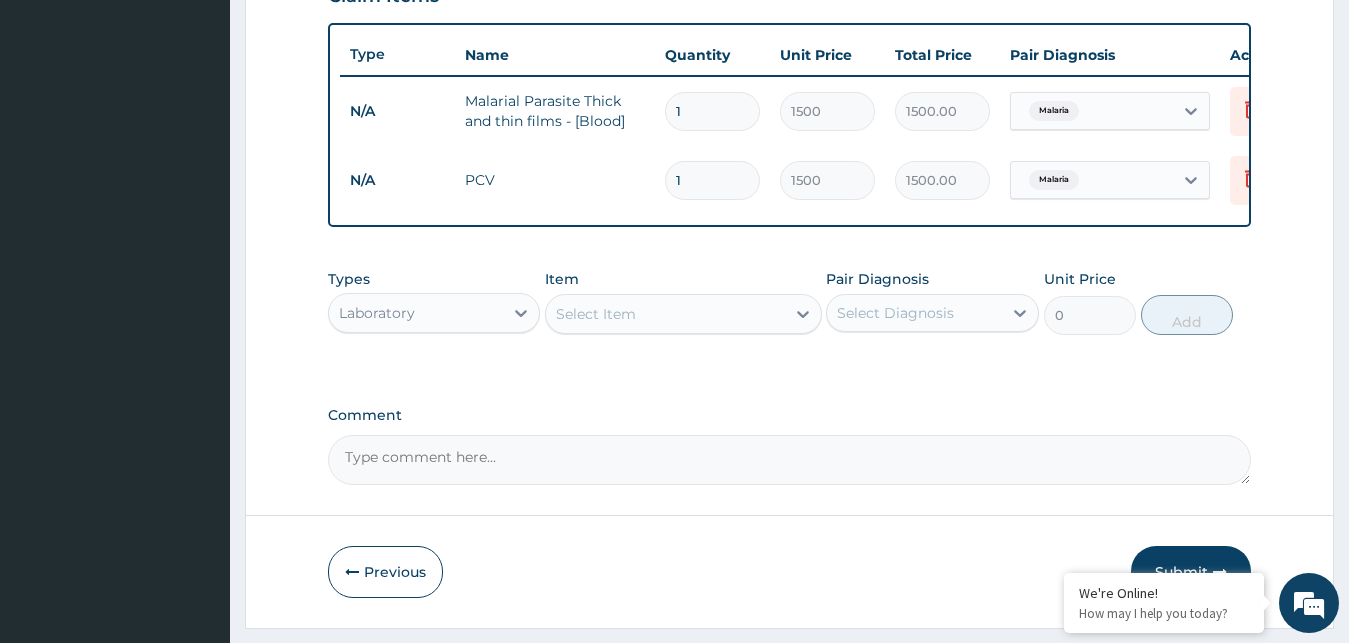 click on "Select Item" at bounding box center [596, 314] 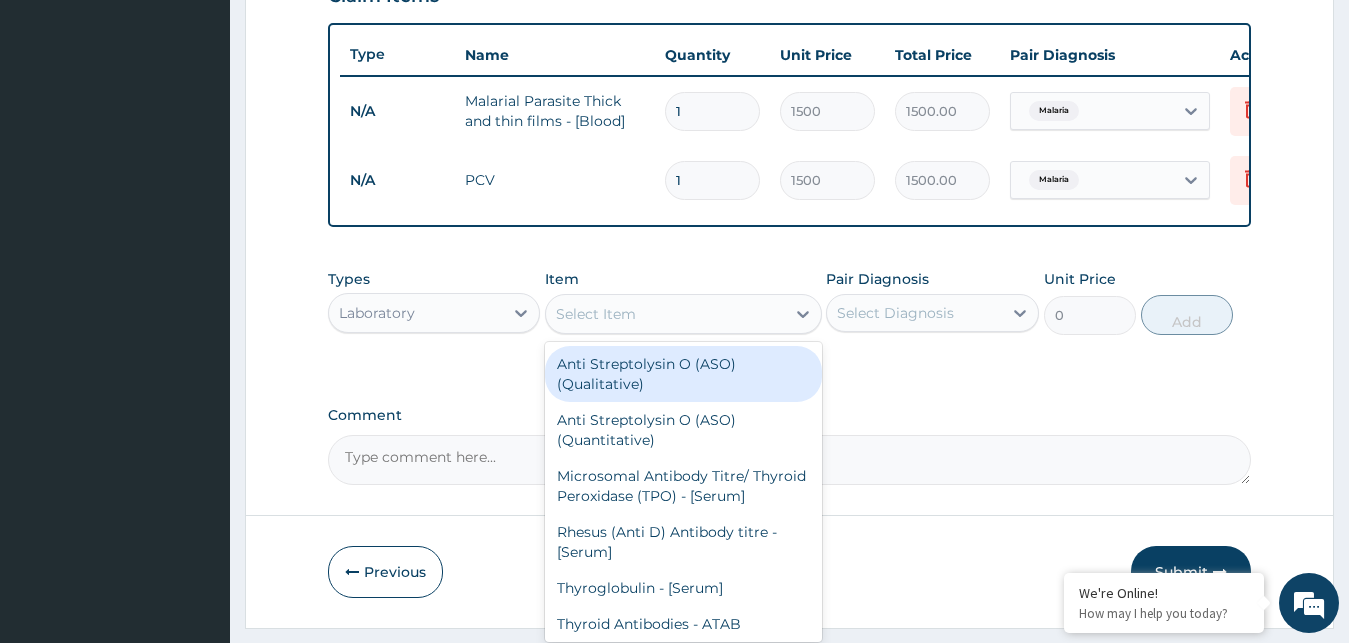 click on "Select Item" at bounding box center (596, 314) 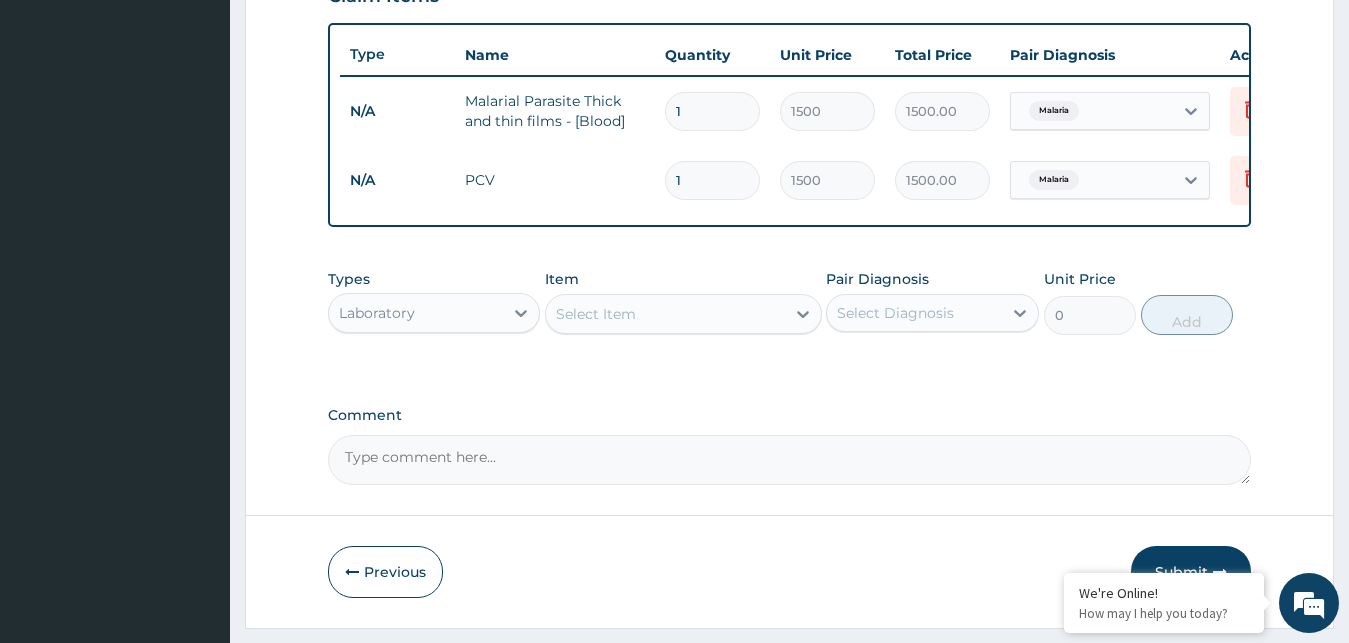 click on "Select Item" at bounding box center (596, 314) 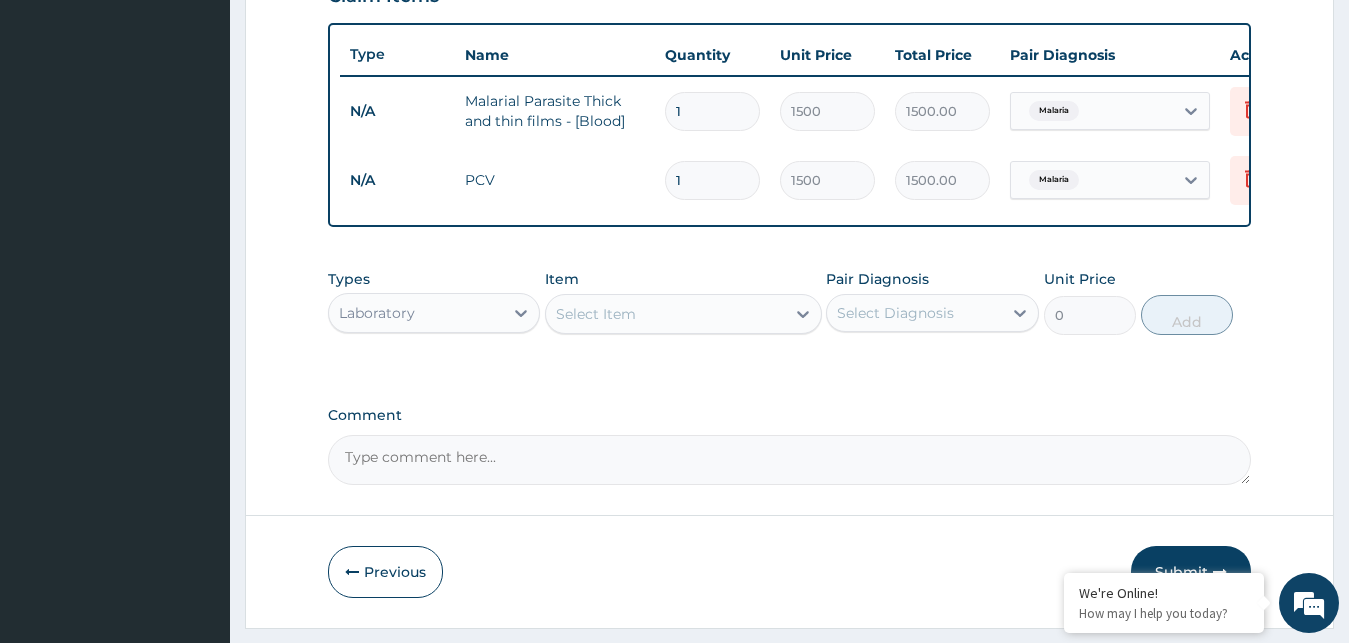 click on "Select Item" at bounding box center (596, 314) 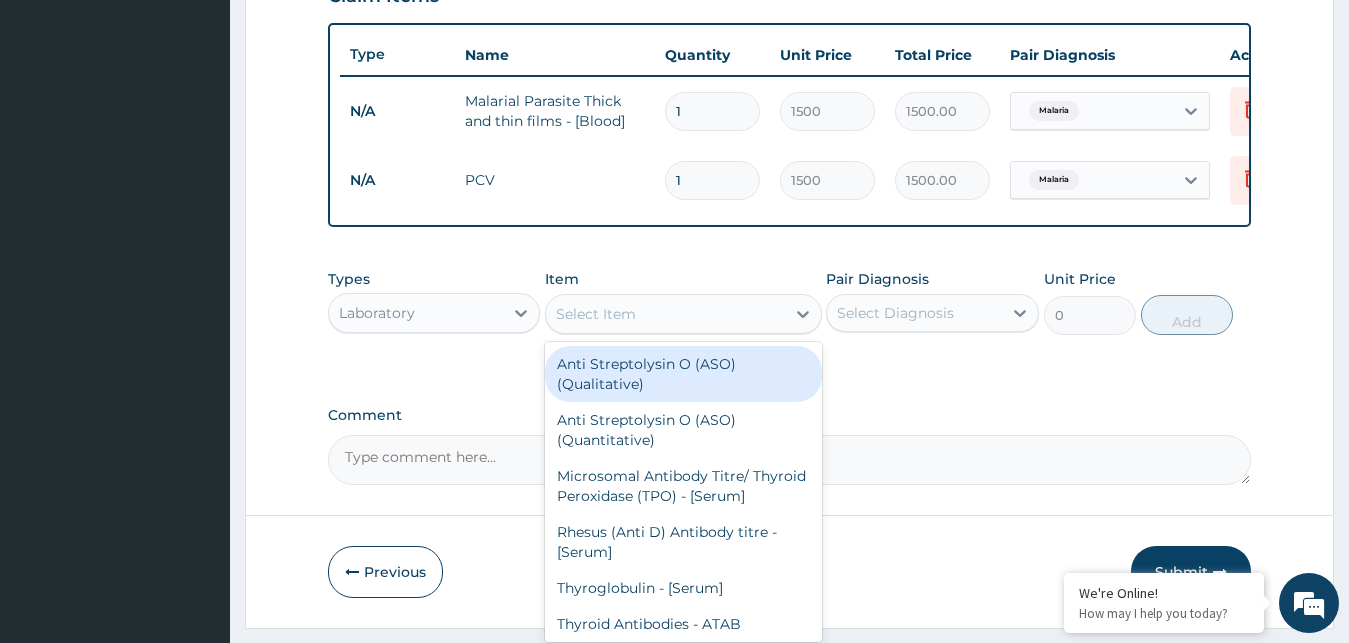click on "Select Item" at bounding box center [596, 314] 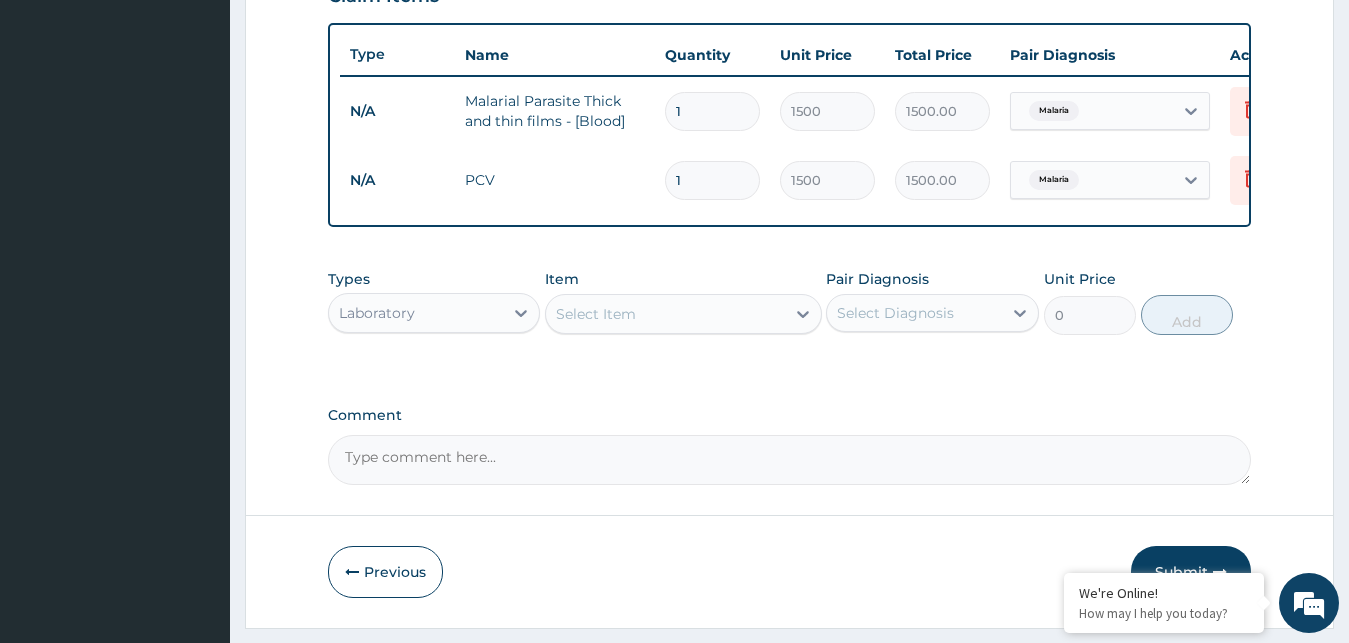 click on "Select Item" at bounding box center (596, 314) 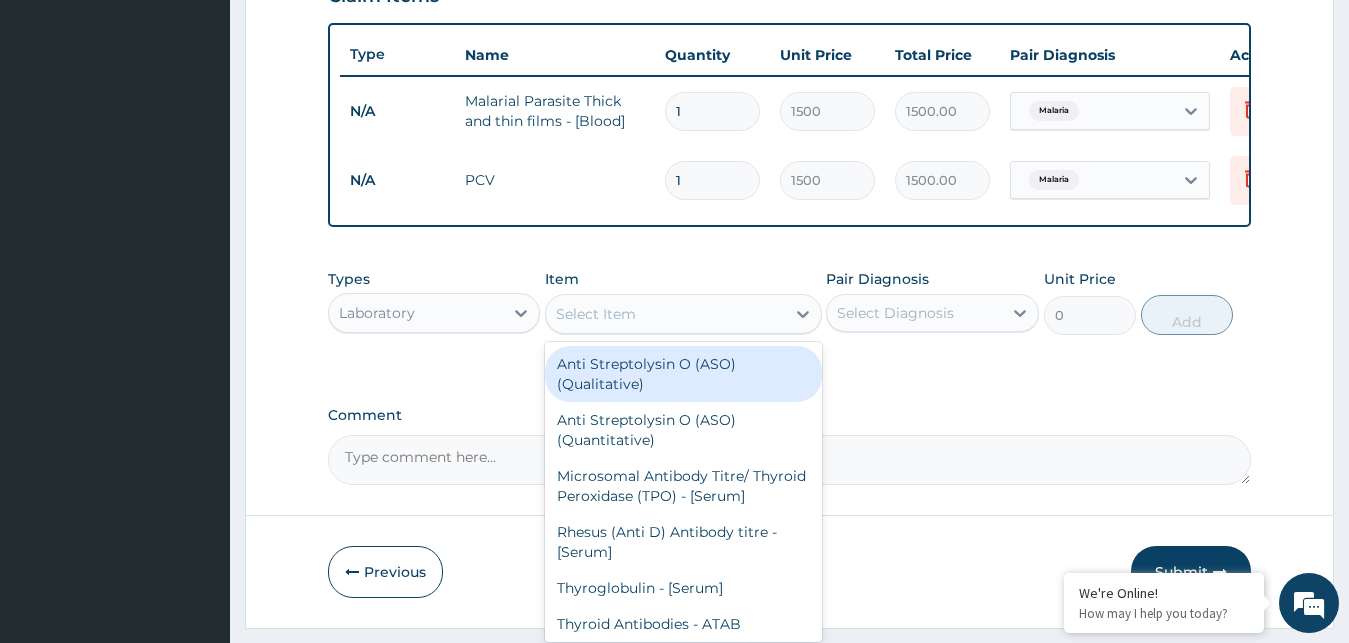 click on "Select Item" at bounding box center (596, 314) 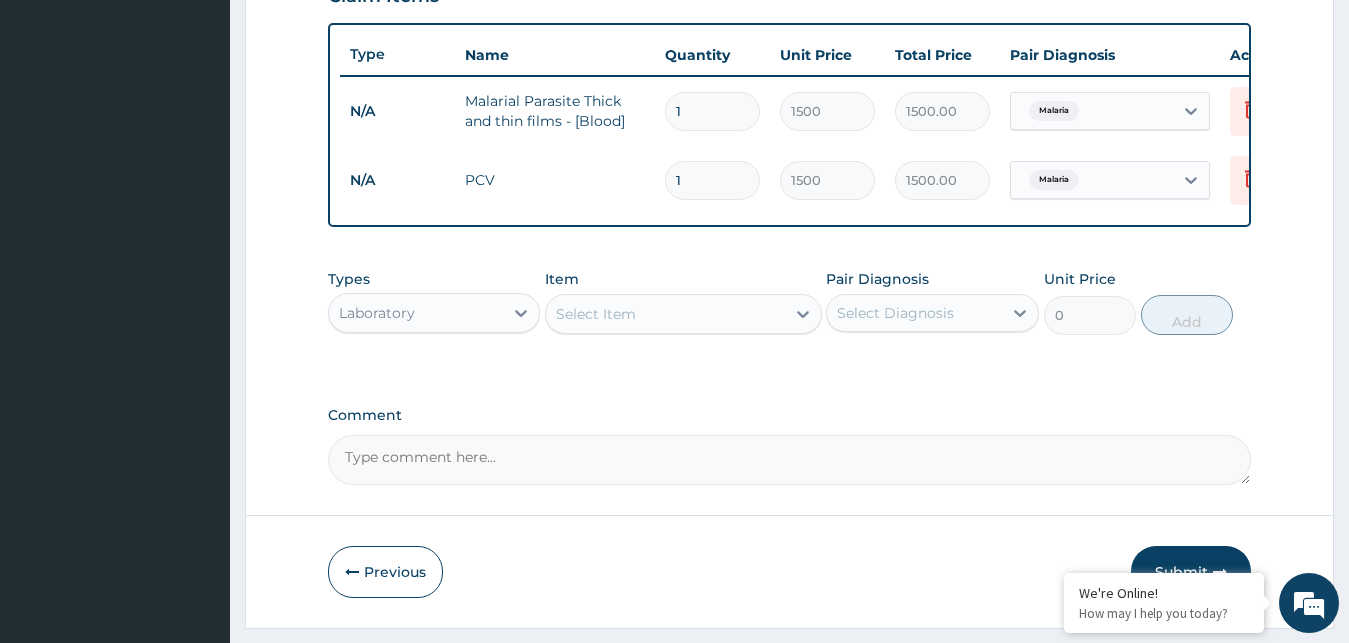 click on "Select Item" at bounding box center [596, 314] 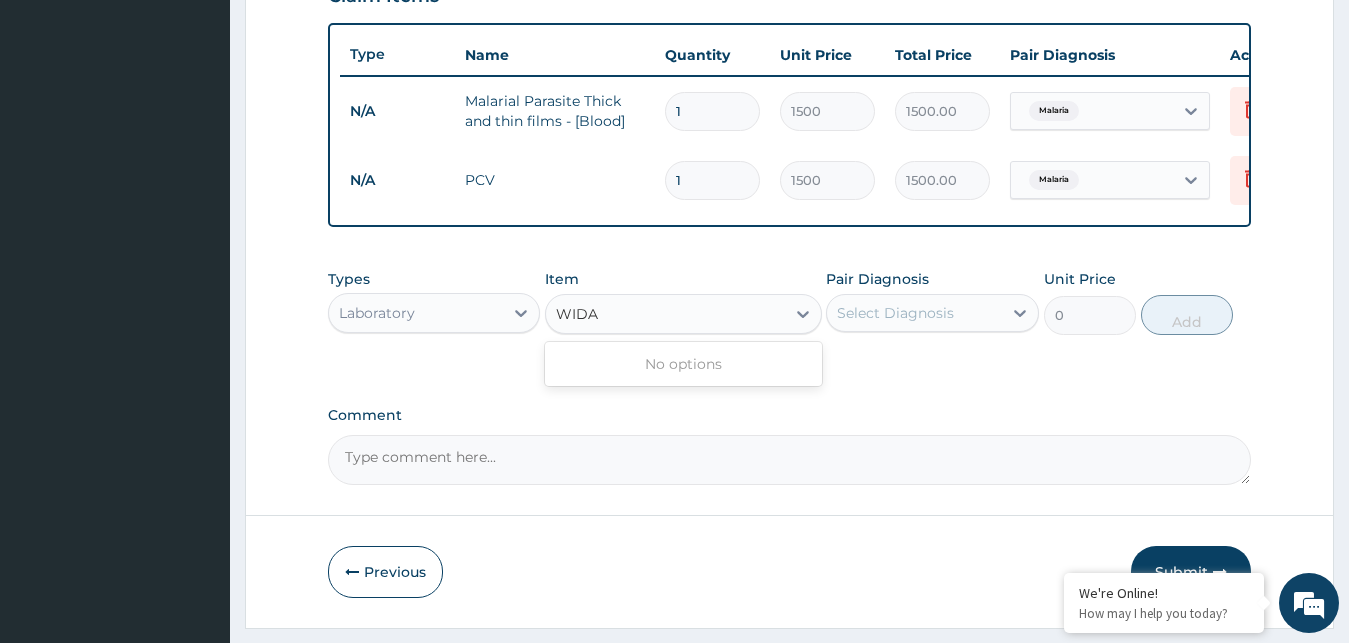 type on "WIDAL" 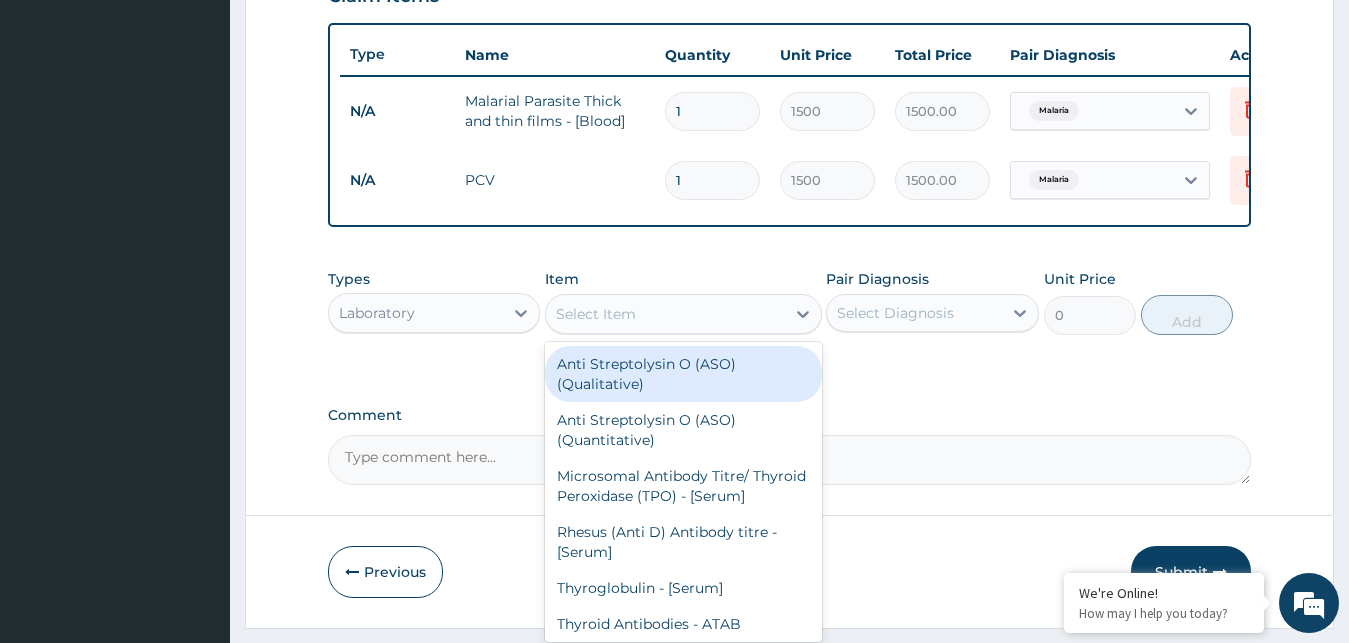 click on "Select Item" at bounding box center (665, 314) 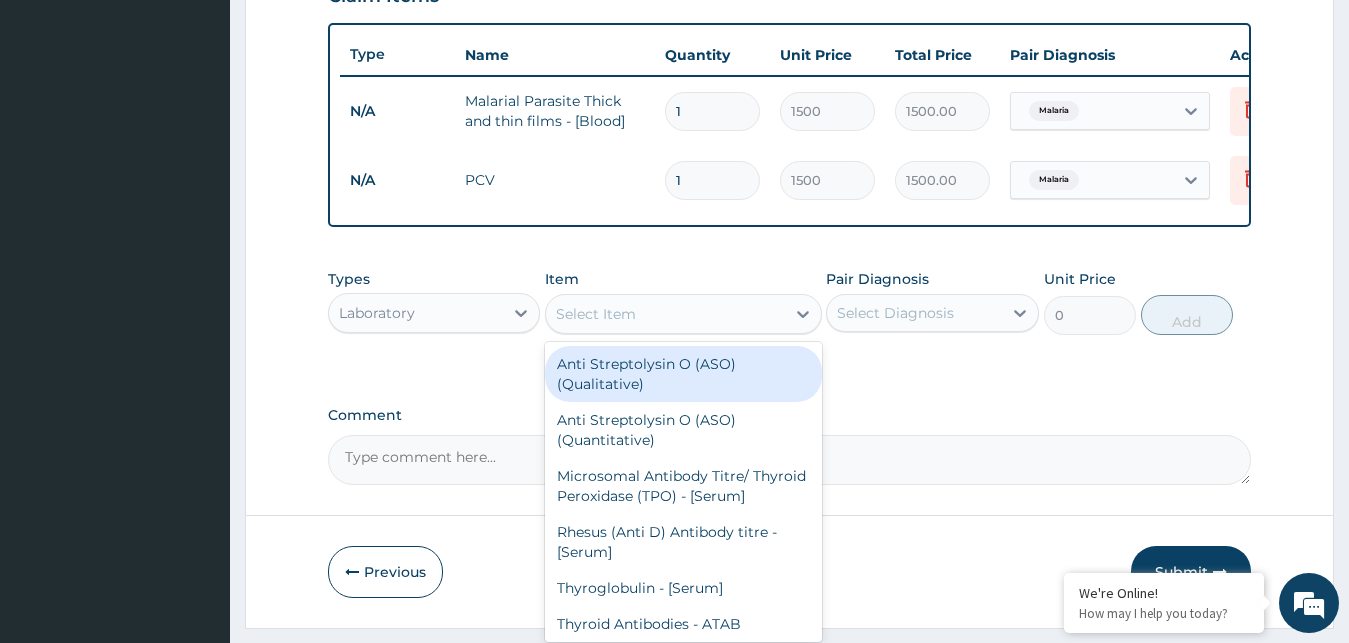 click on "Select Item" at bounding box center [596, 314] 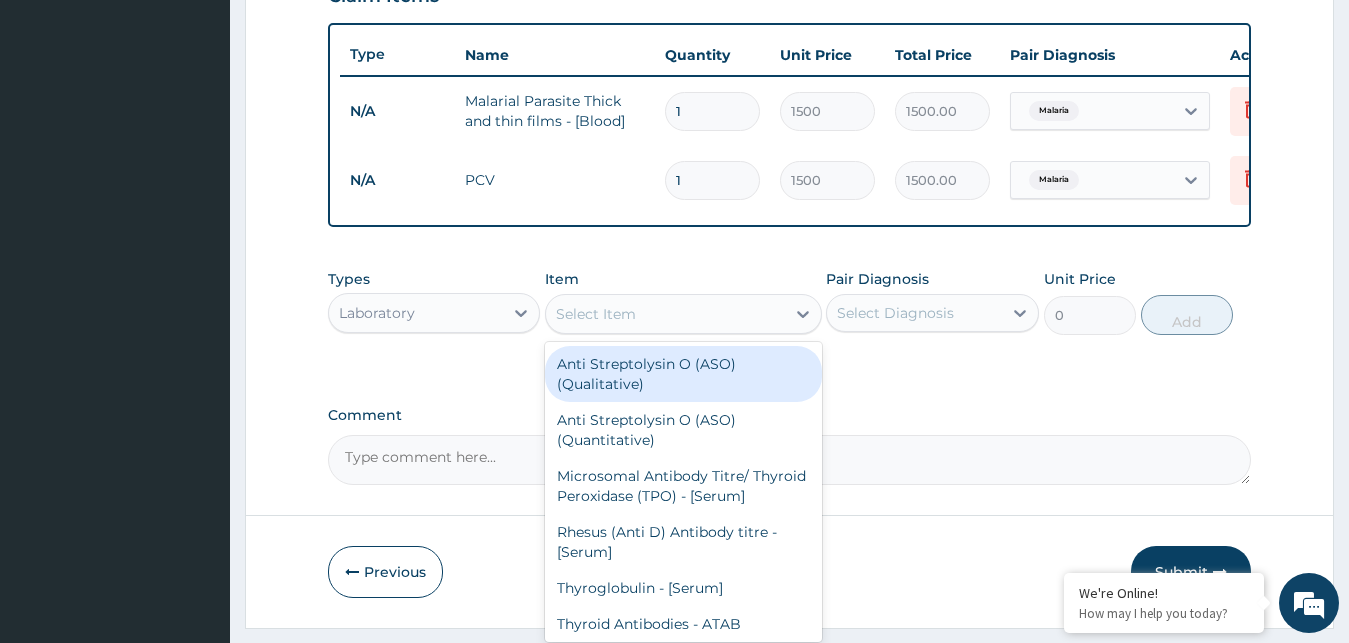 click on "Select Item" at bounding box center (596, 314) 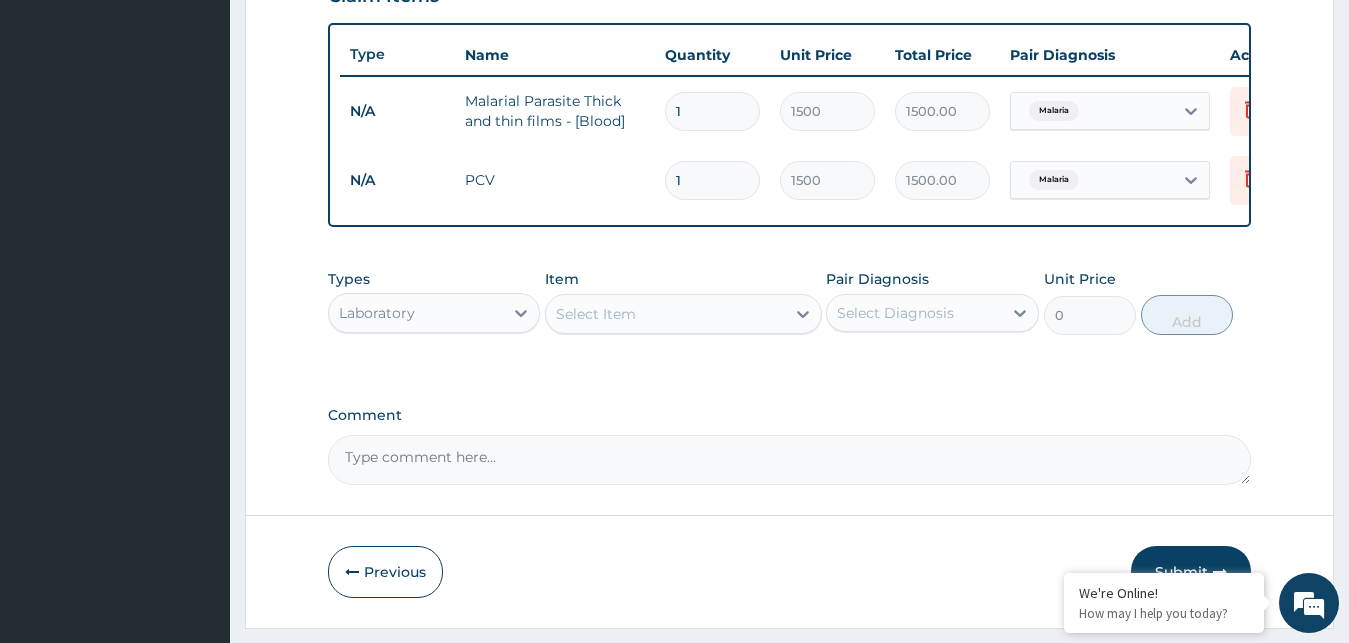click on "Select Item" at bounding box center [596, 314] 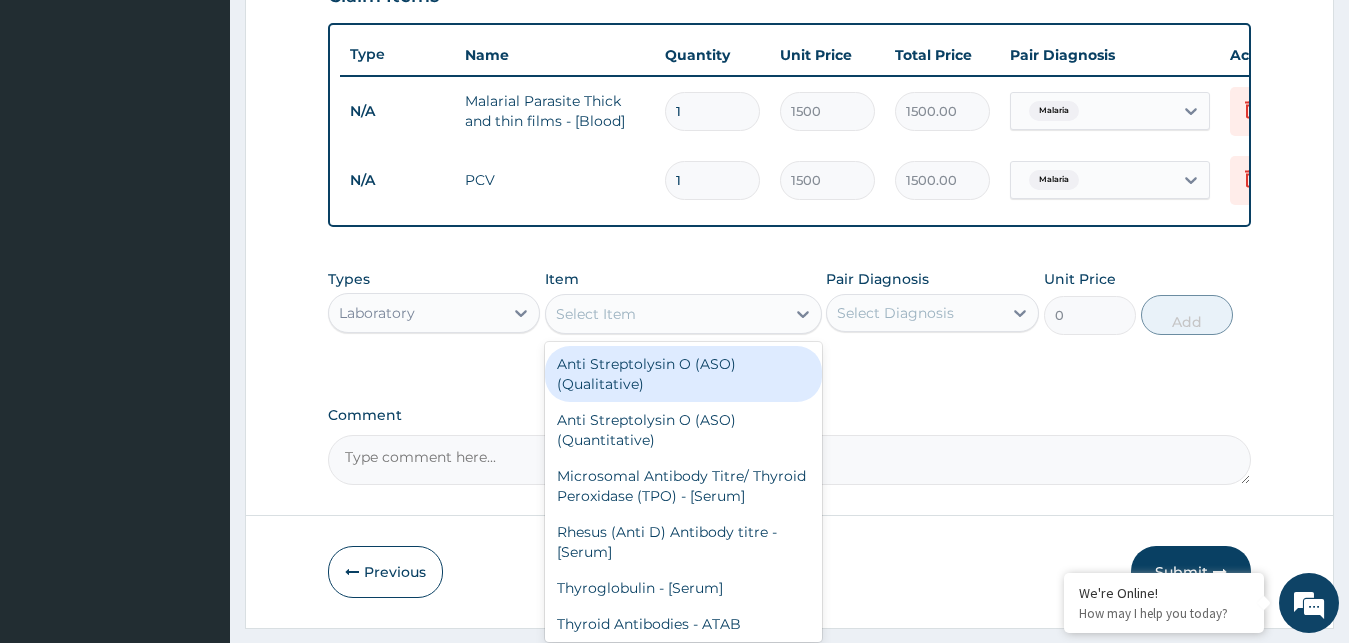 click on "Select Item" at bounding box center [596, 314] 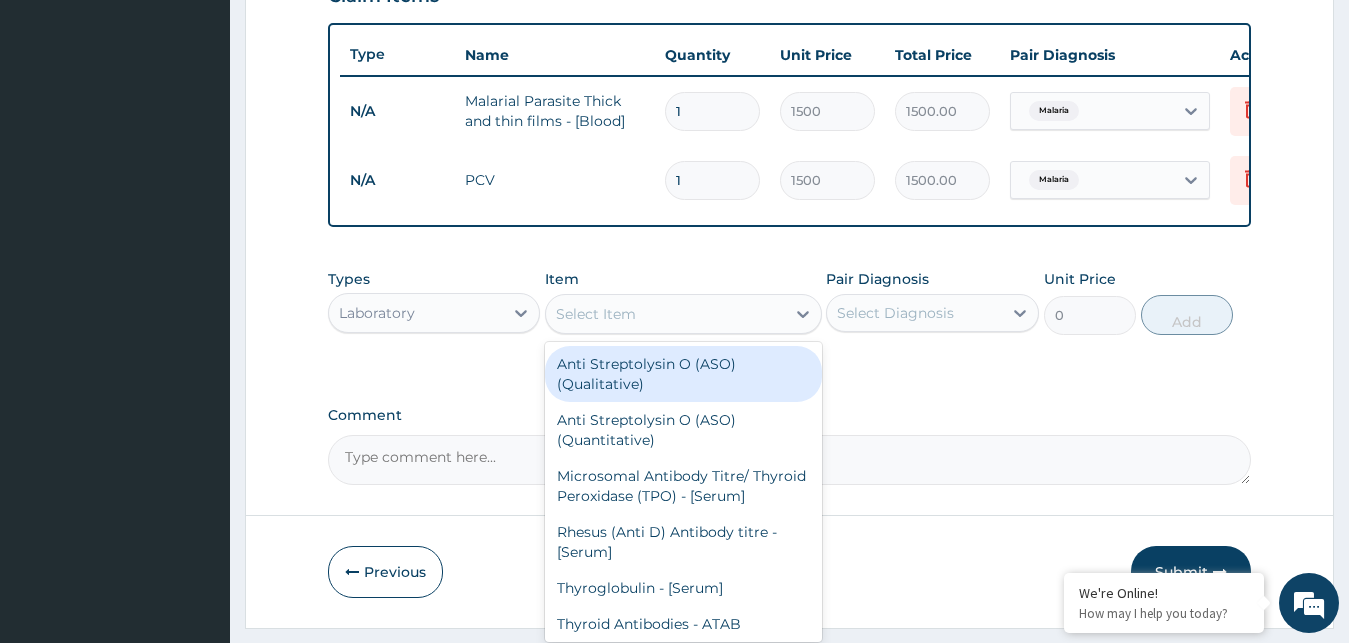 click on "Select Item" at bounding box center [596, 314] 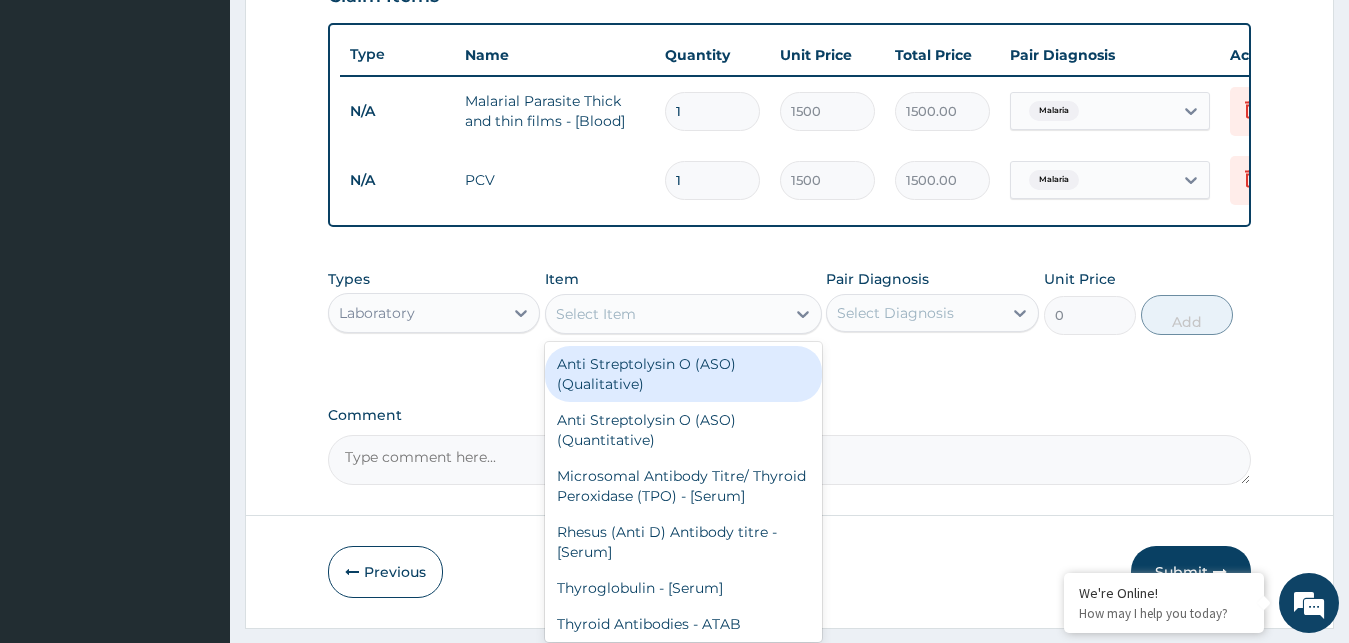 click on "Select Item" at bounding box center (596, 314) 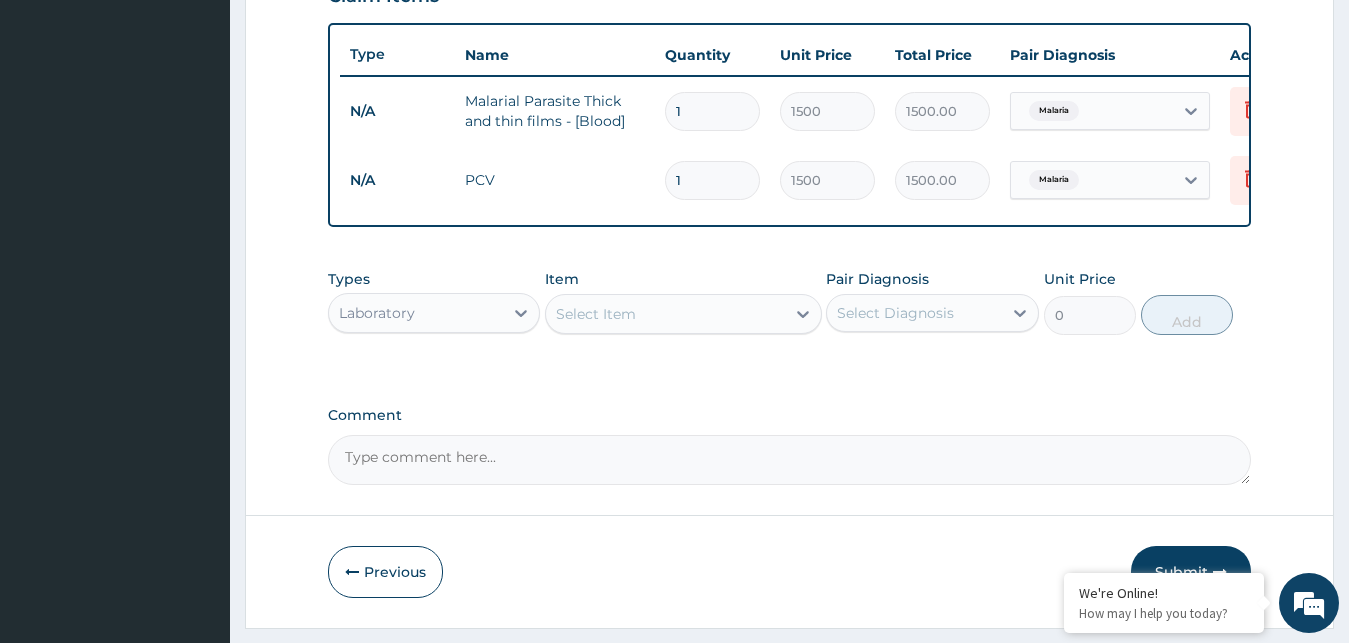 click on "Select Item" at bounding box center [596, 314] 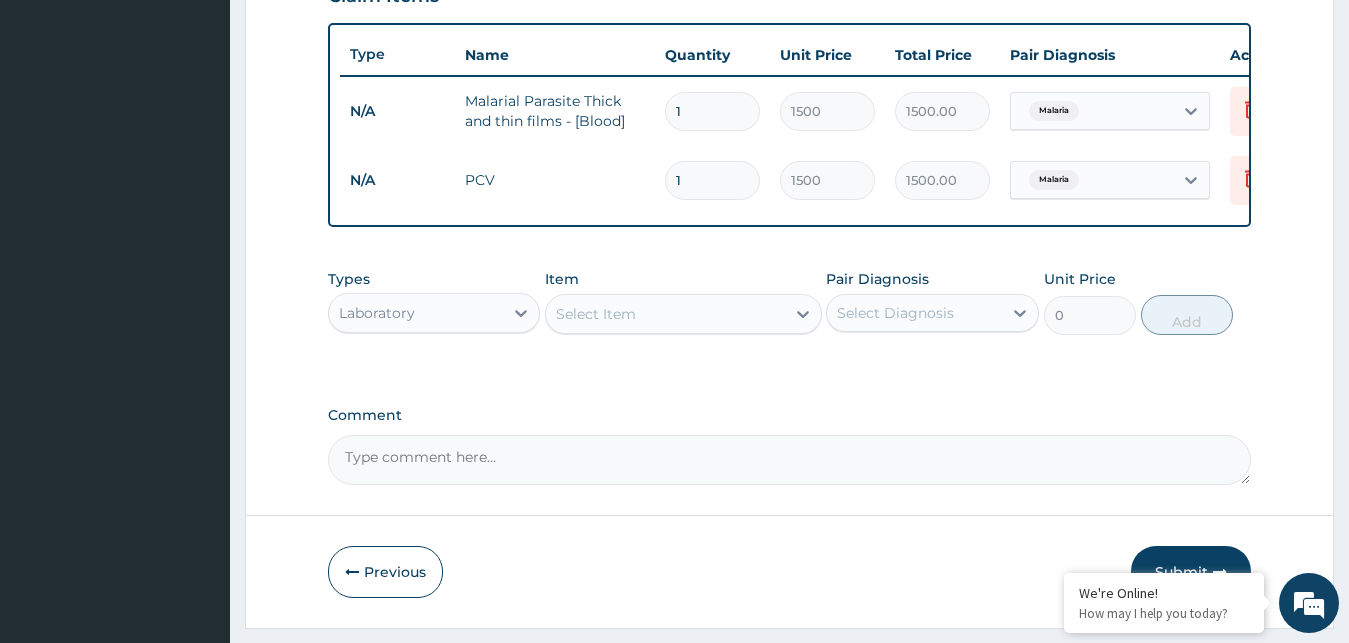 click on "Select Item" at bounding box center [596, 314] 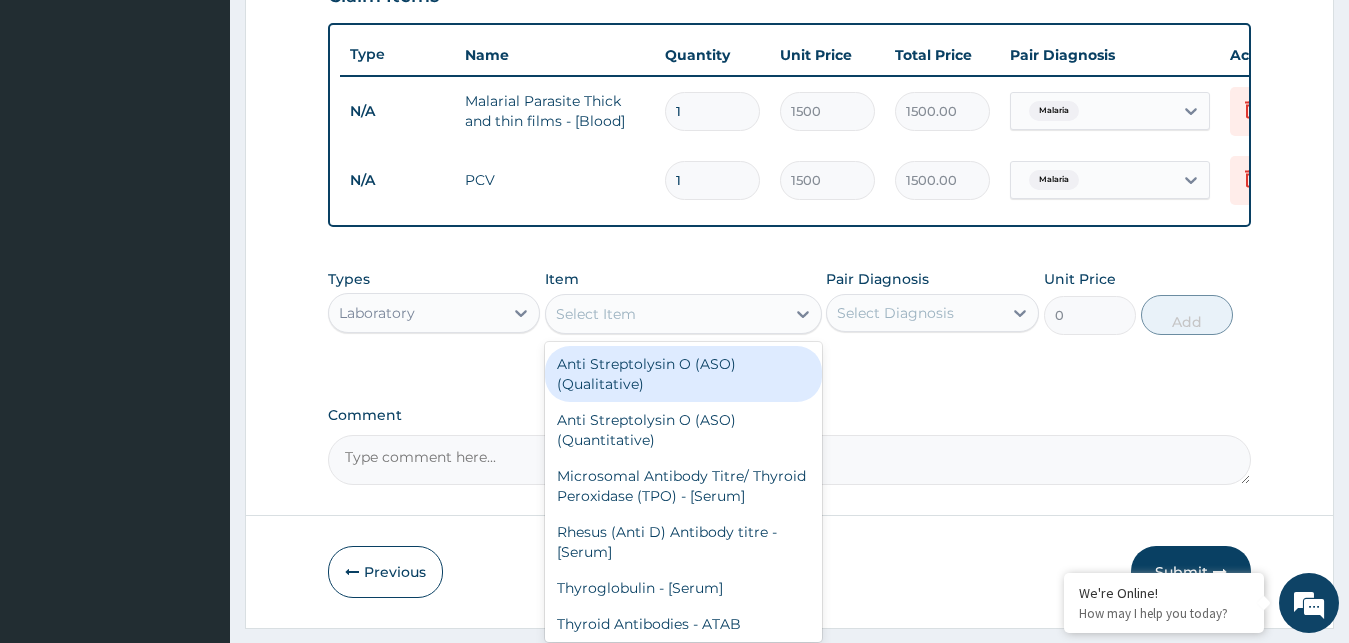 click on "Select Item" at bounding box center [596, 314] 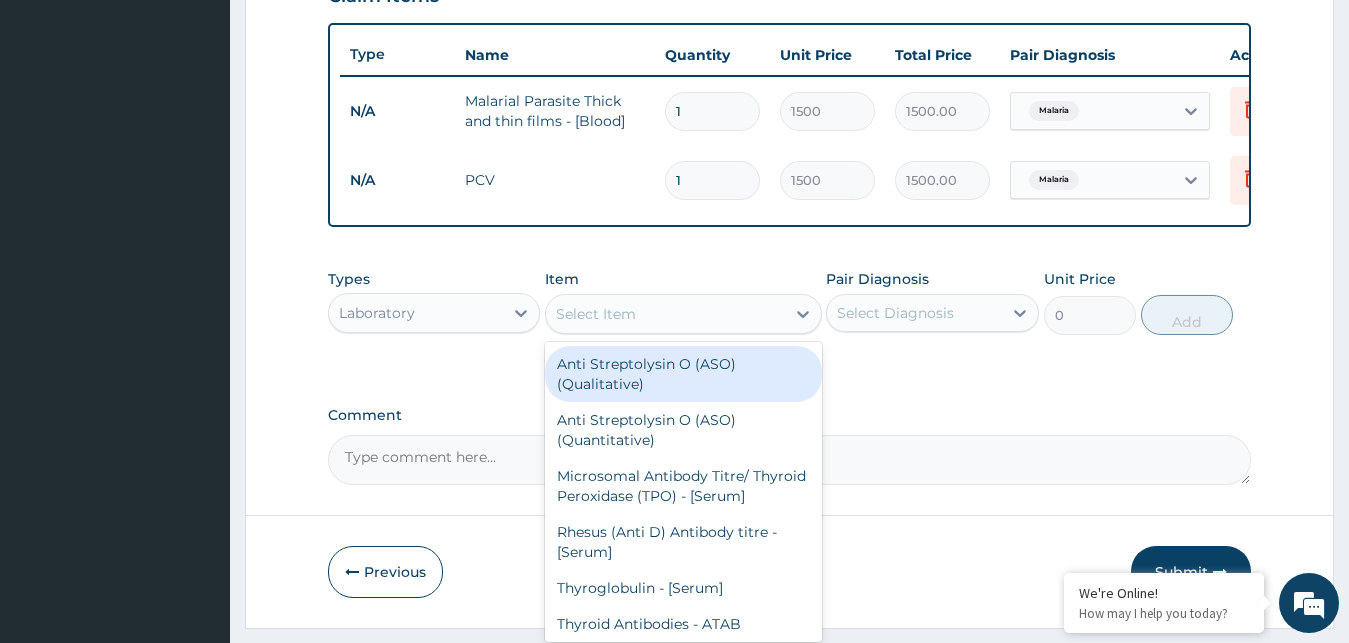 click on "Select Item" at bounding box center (596, 314) 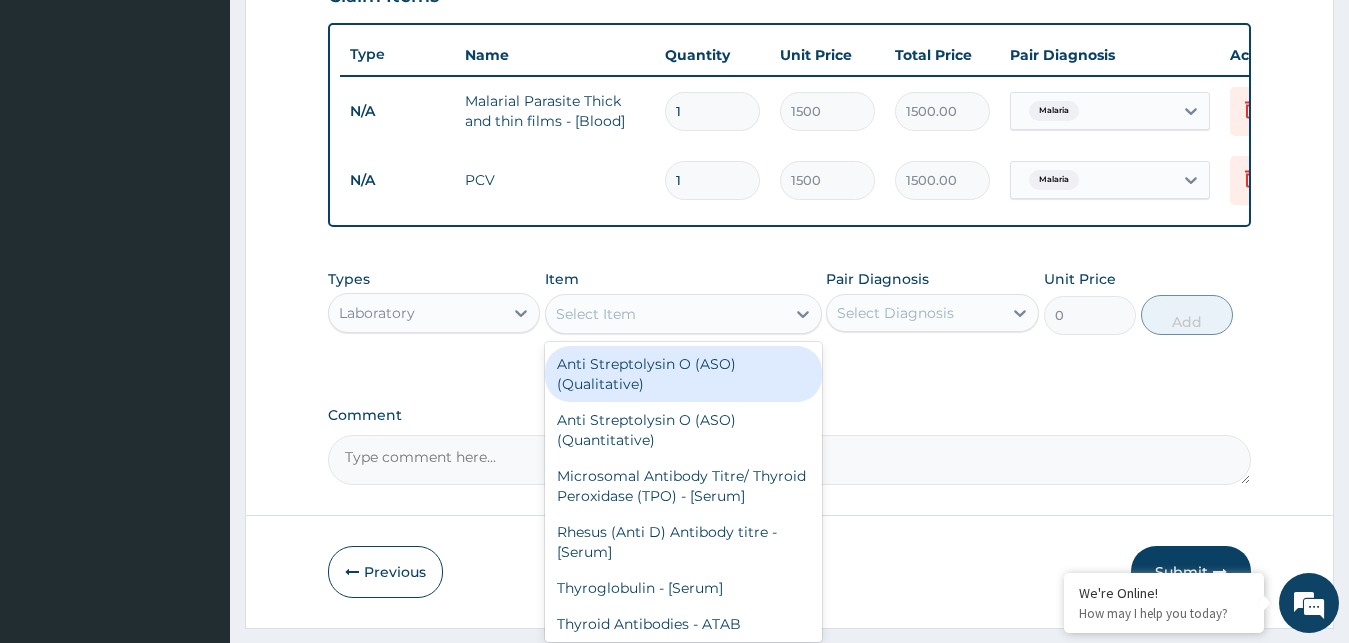 click on "Select Item" at bounding box center [596, 314] 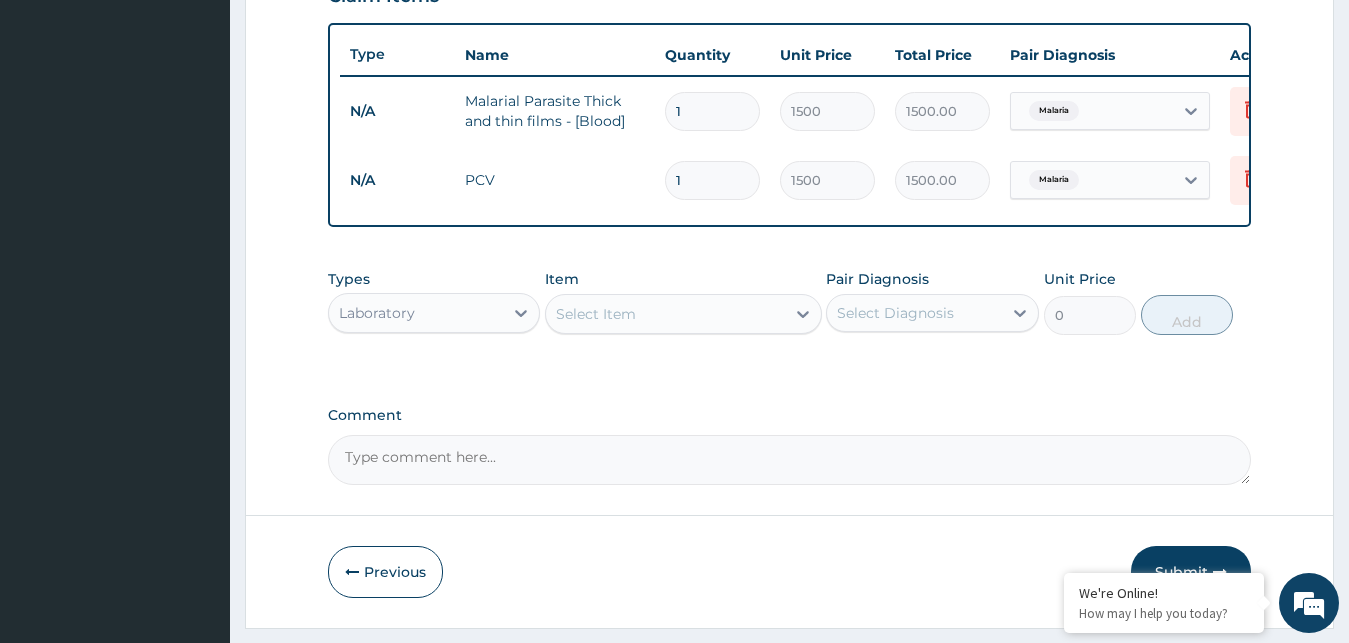click on "Select Item" at bounding box center [596, 314] 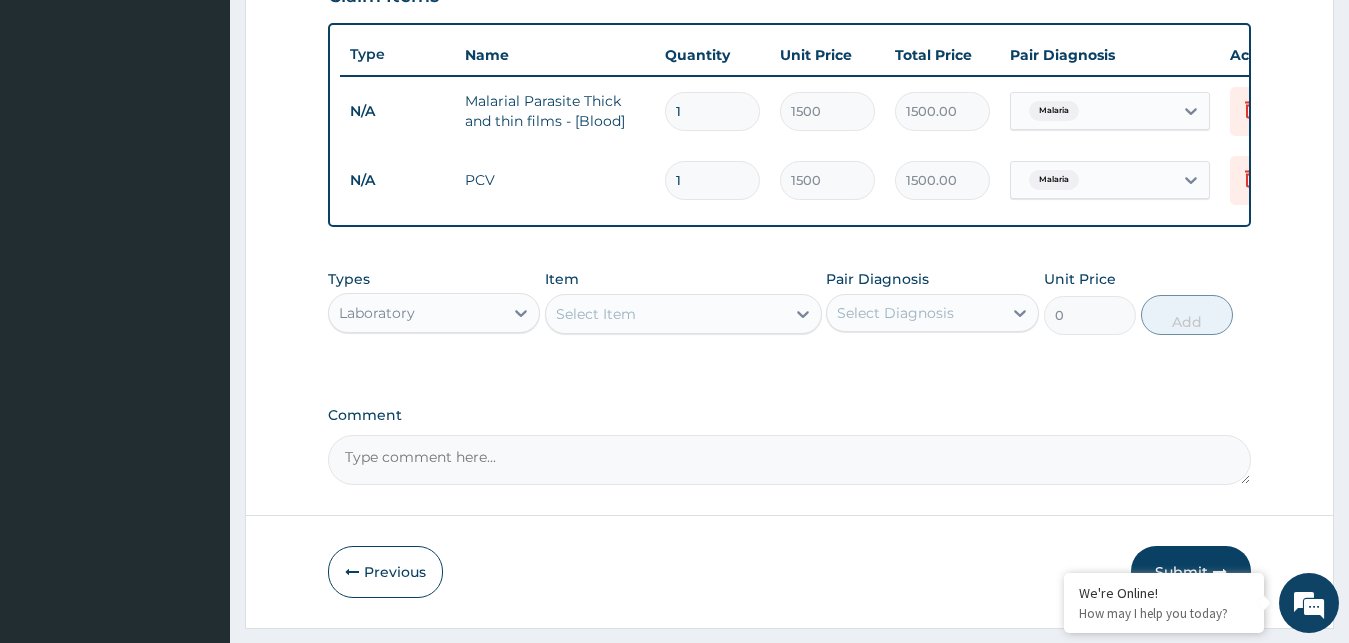 click on "Select Item" at bounding box center (596, 314) 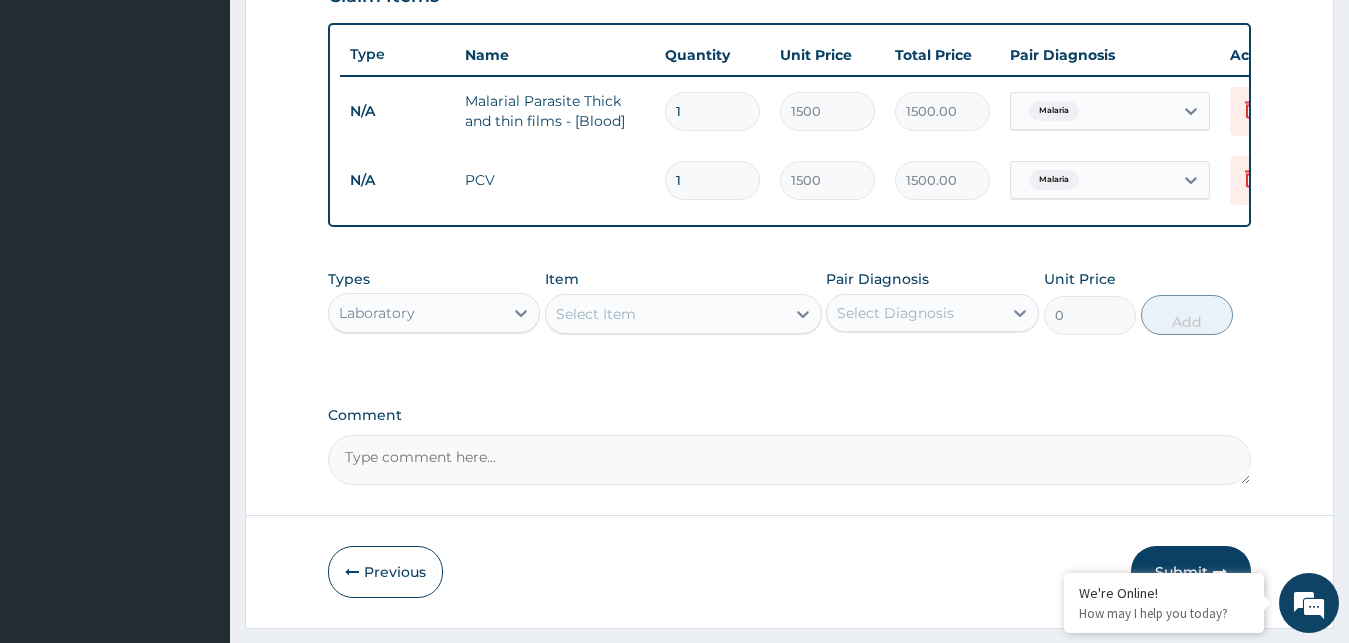 click on "Select Item" at bounding box center [596, 314] 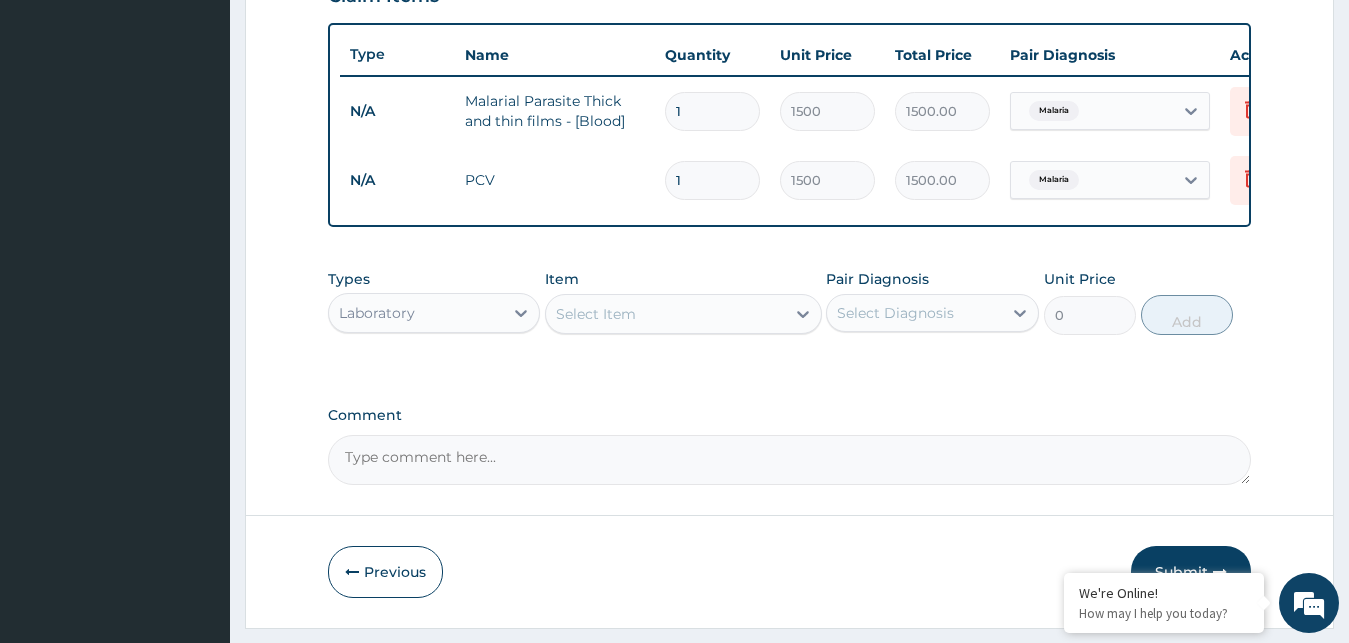 click on "Select Item" at bounding box center [596, 314] 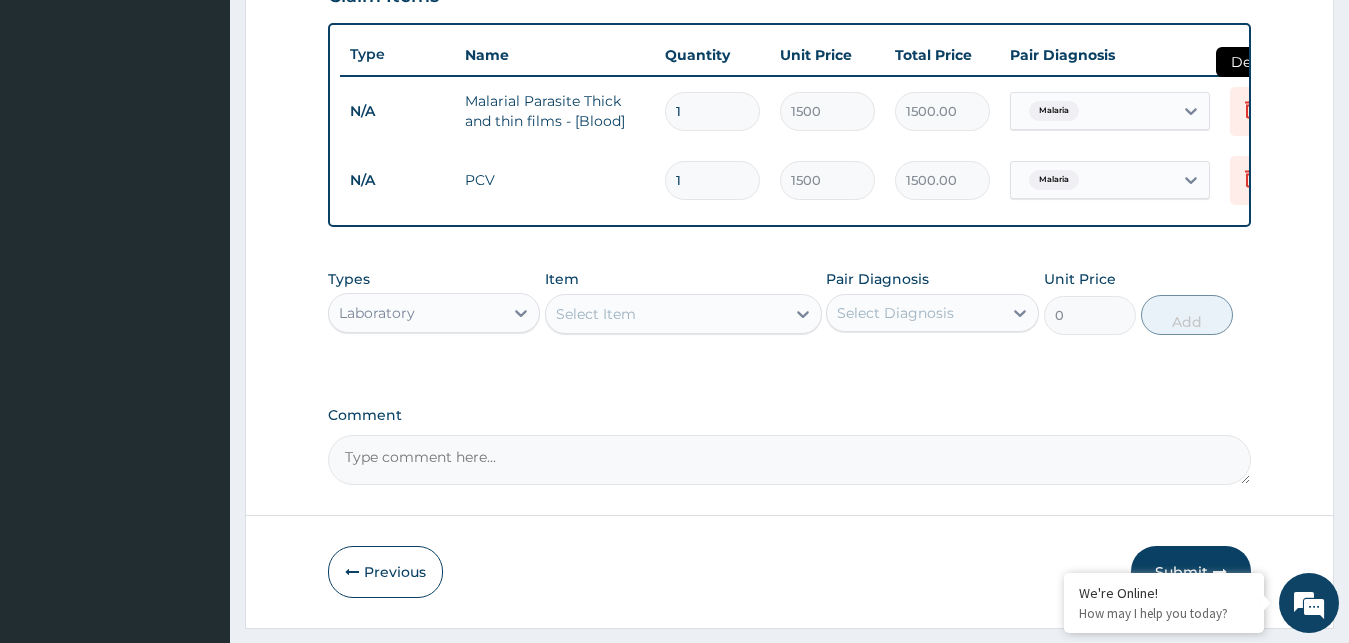 click 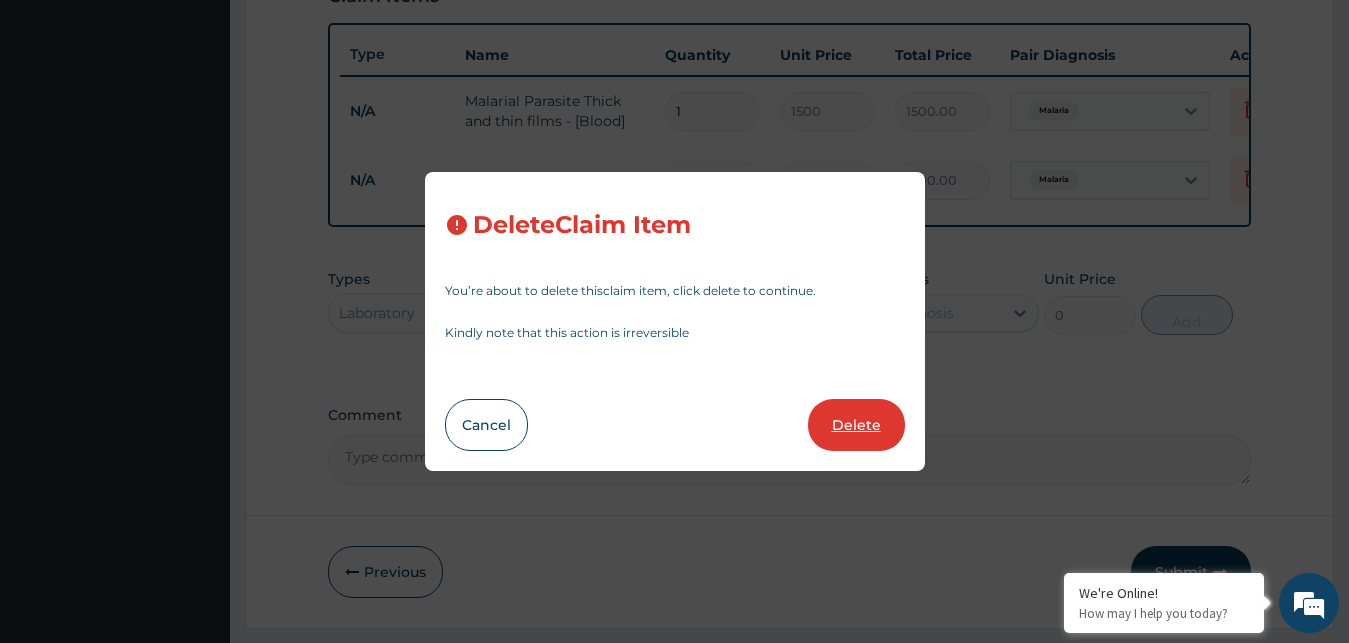 click on "Delete" at bounding box center [856, 425] 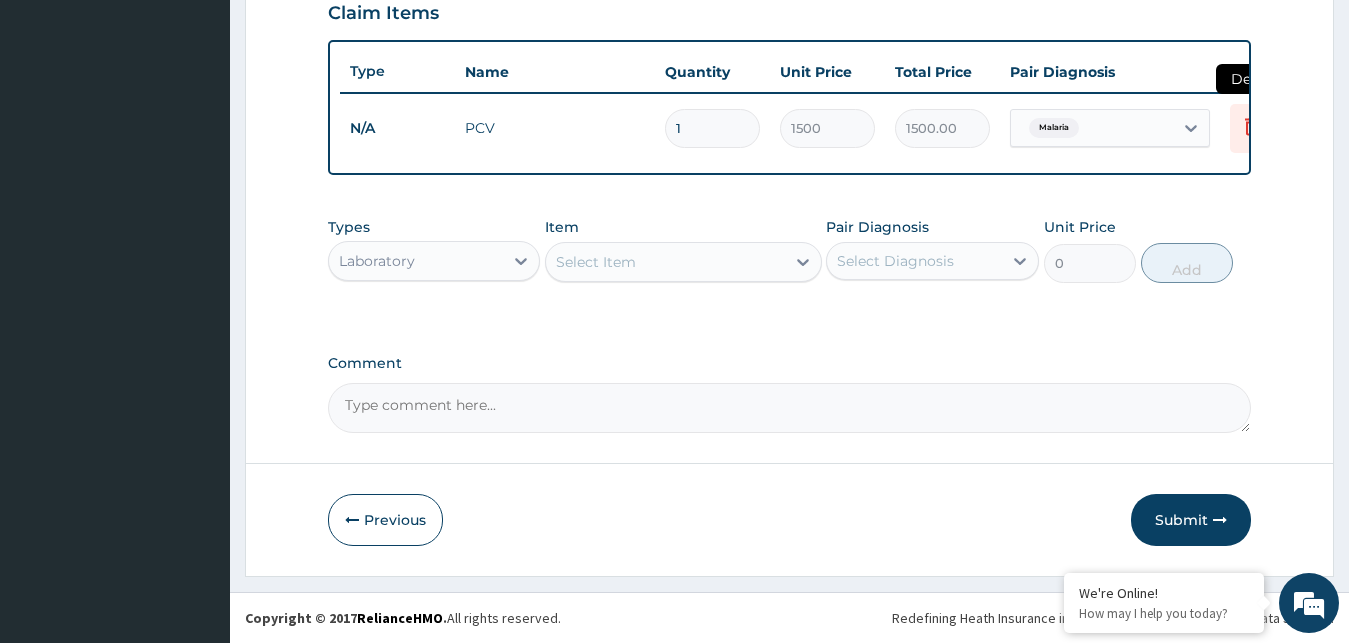 click 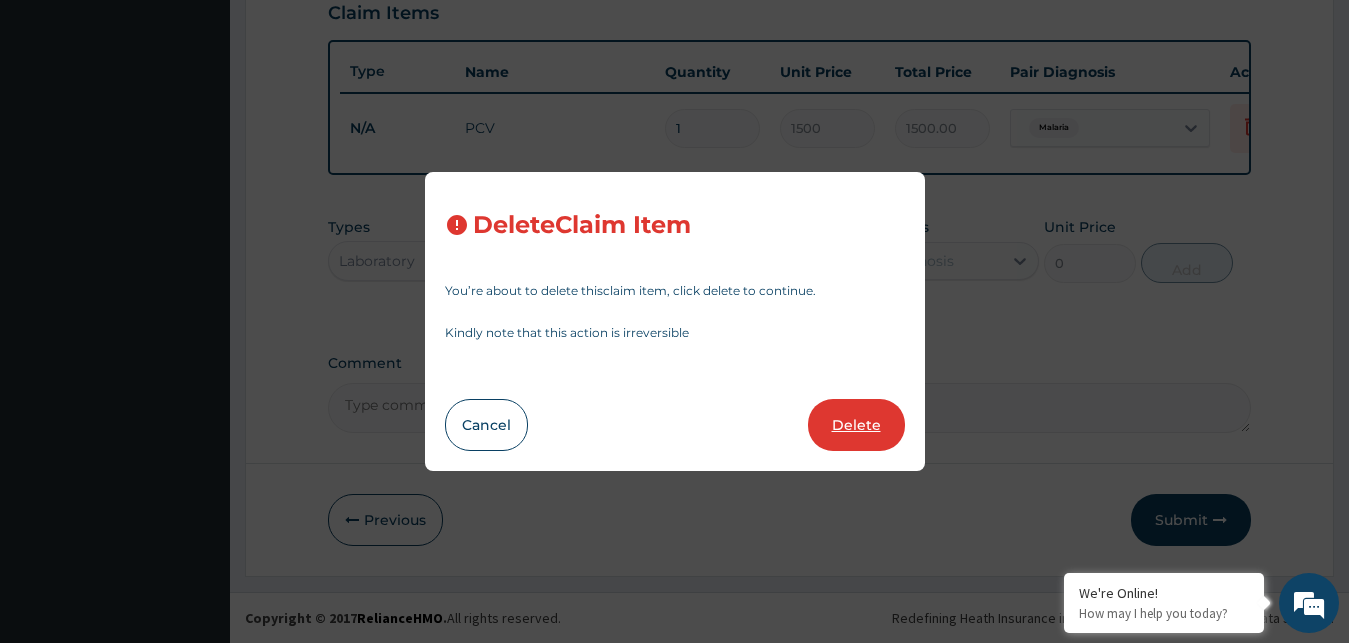 click on "Delete" at bounding box center [856, 425] 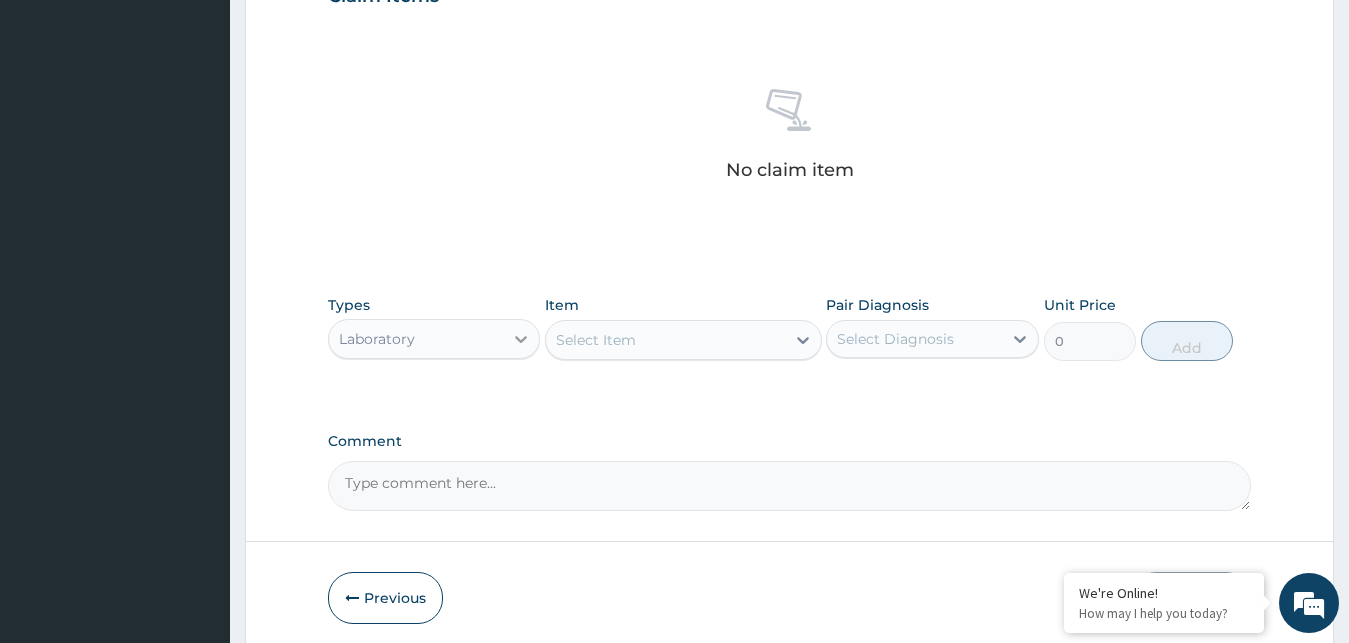 click 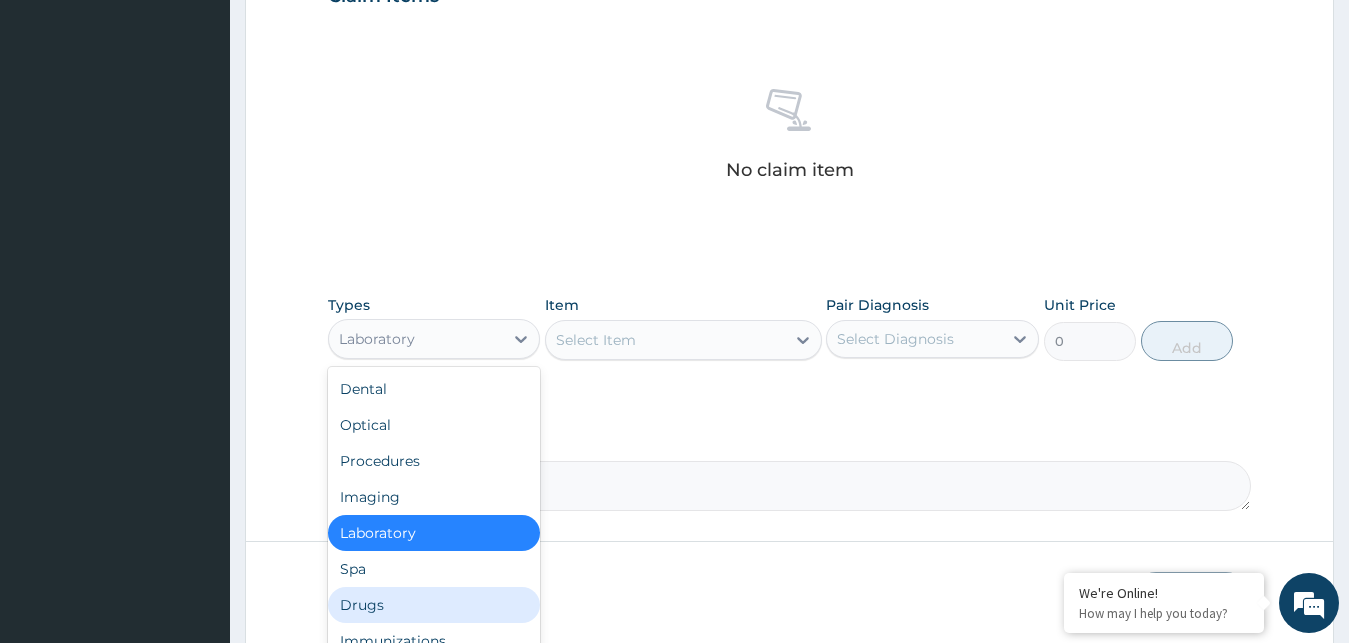 click on "Drugs" at bounding box center [434, 605] 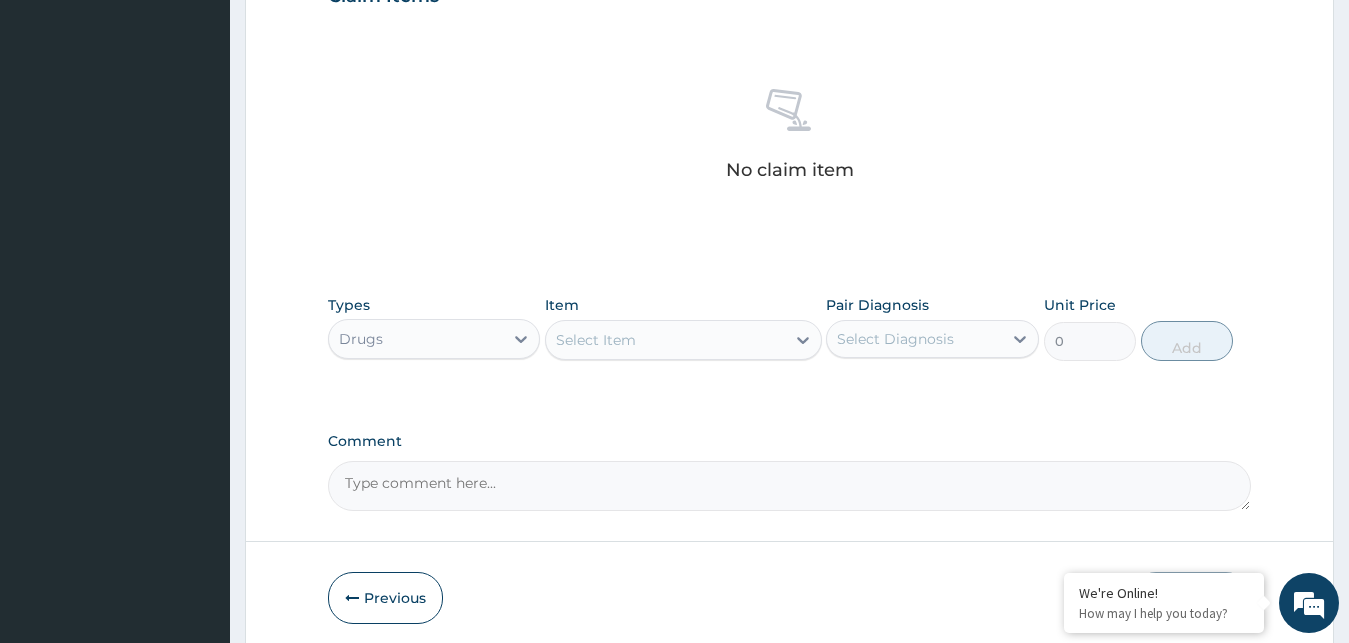 click on "Select Item" at bounding box center (683, 340) 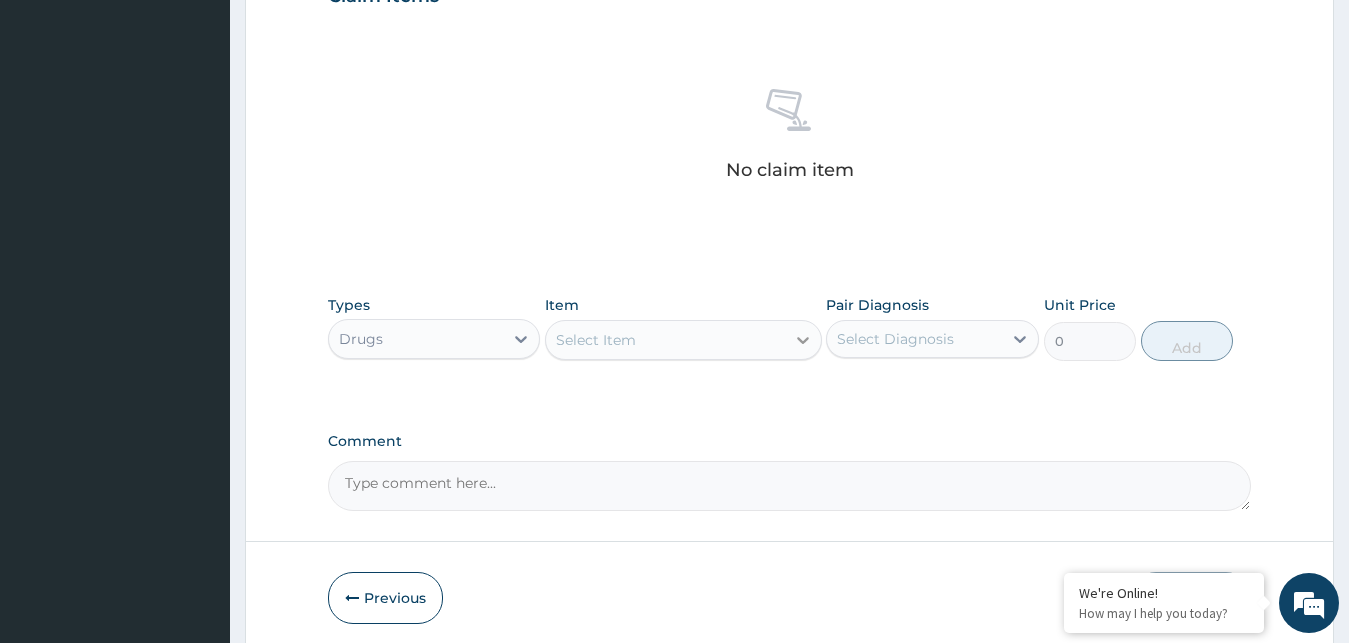 click 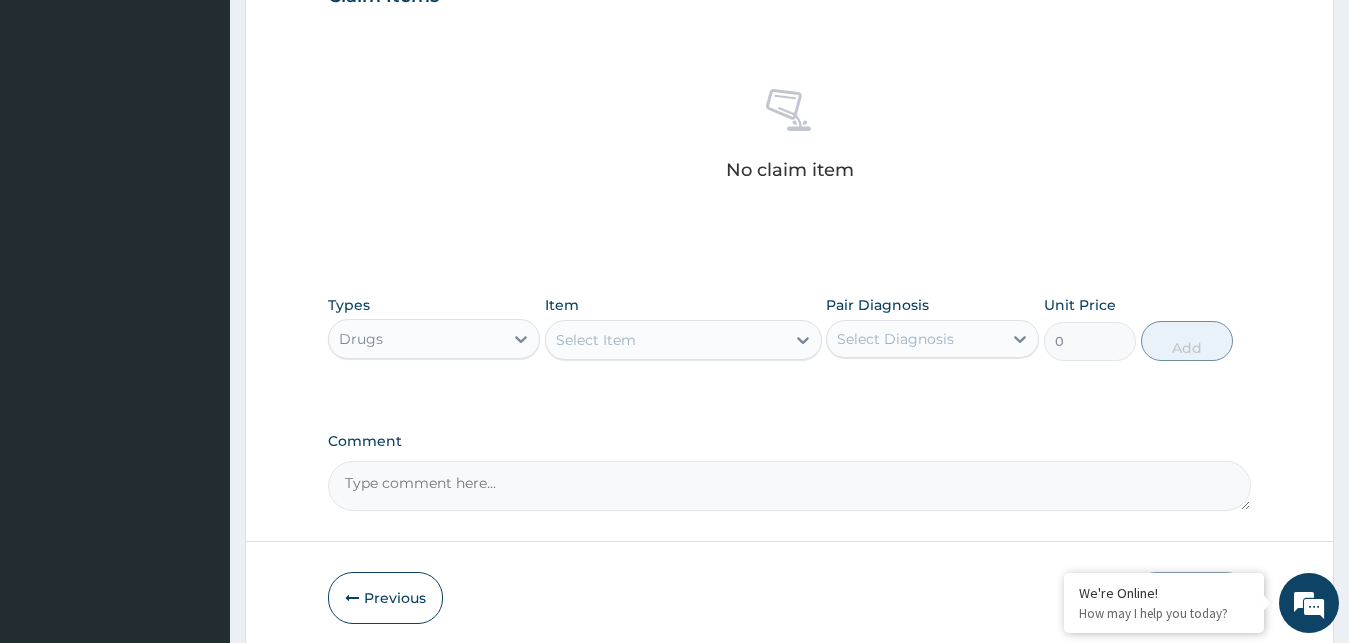 click on "Select Item" at bounding box center (596, 340) 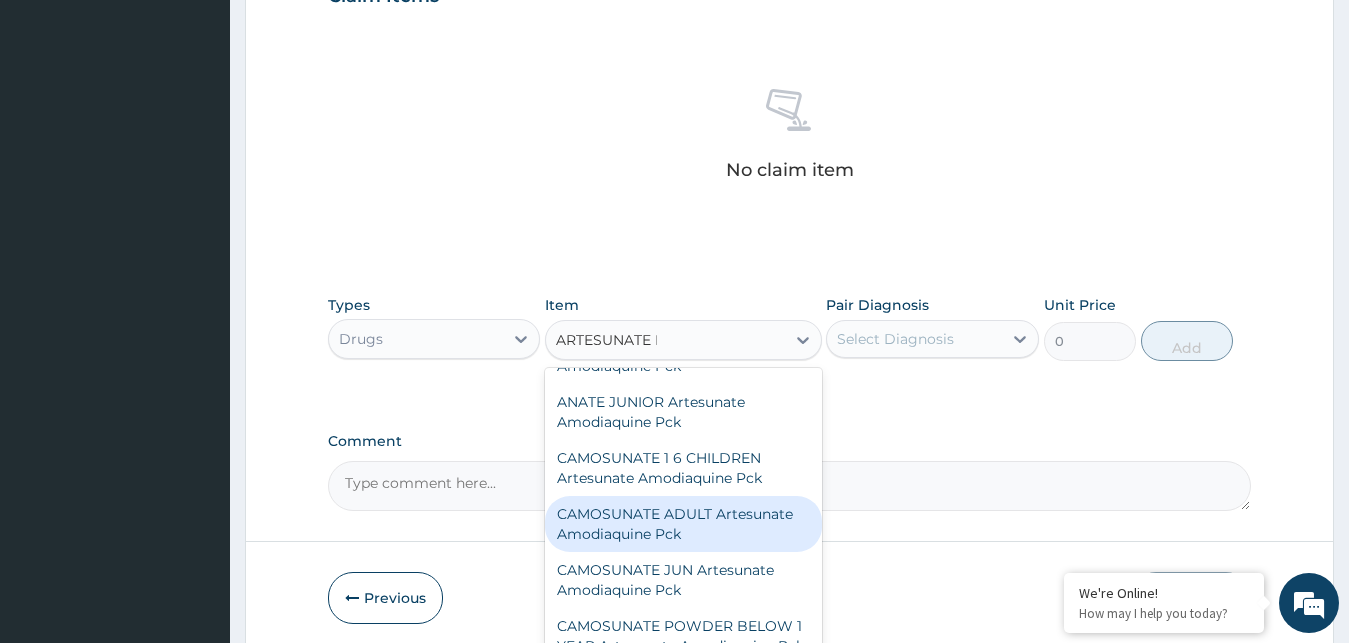 scroll, scrollTop: 0, scrollLeft: 0, axis: both 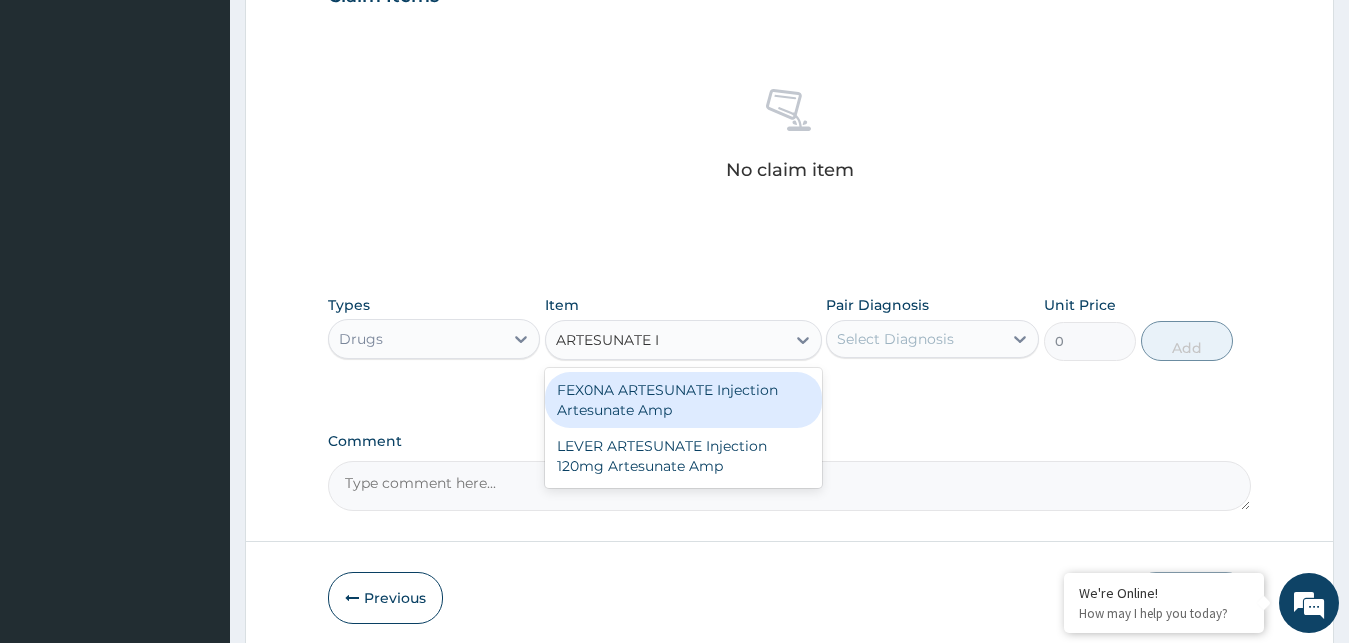 type on "ARTESUNATE IN" 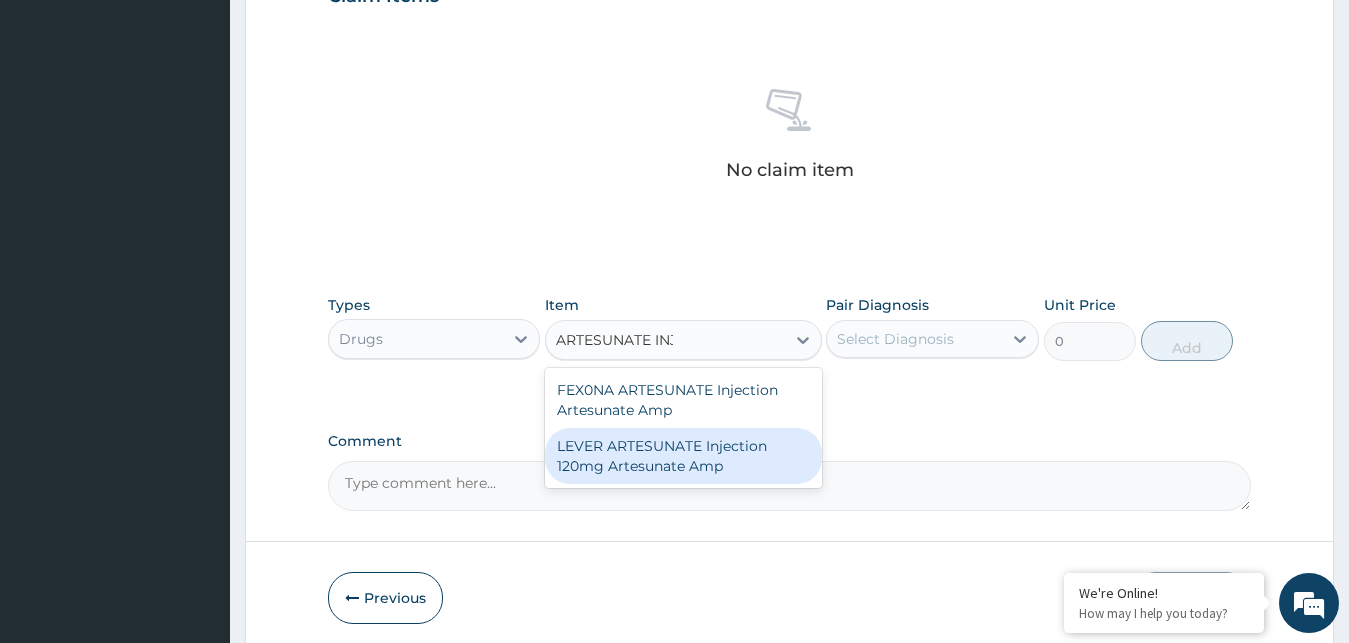 click on "LEVER ARTESUNATE Injection 120mg Artesunate Amp" at bounding box center [683, 456] 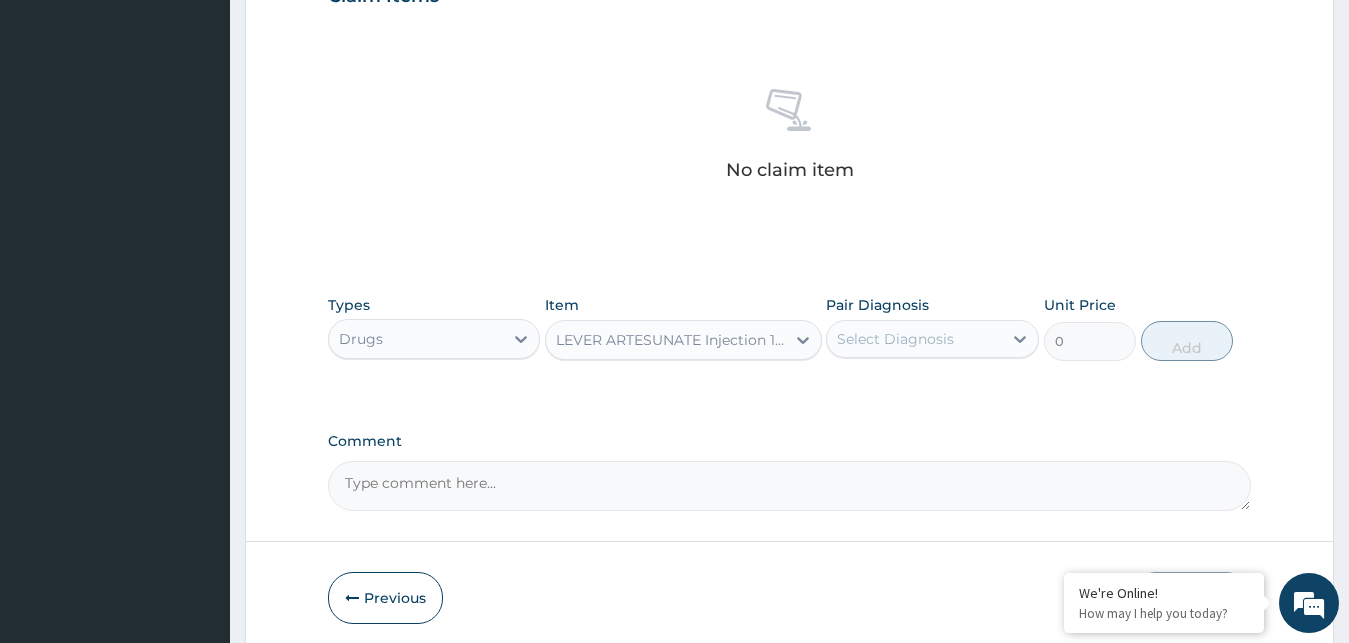 type 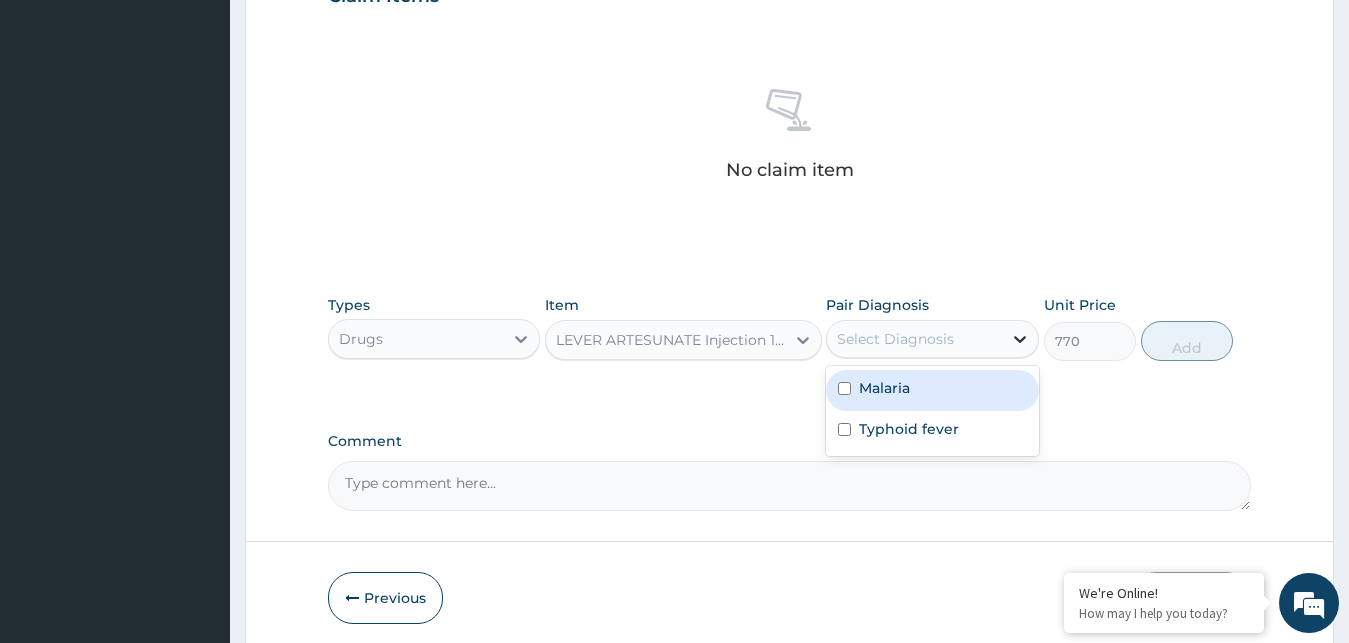 click 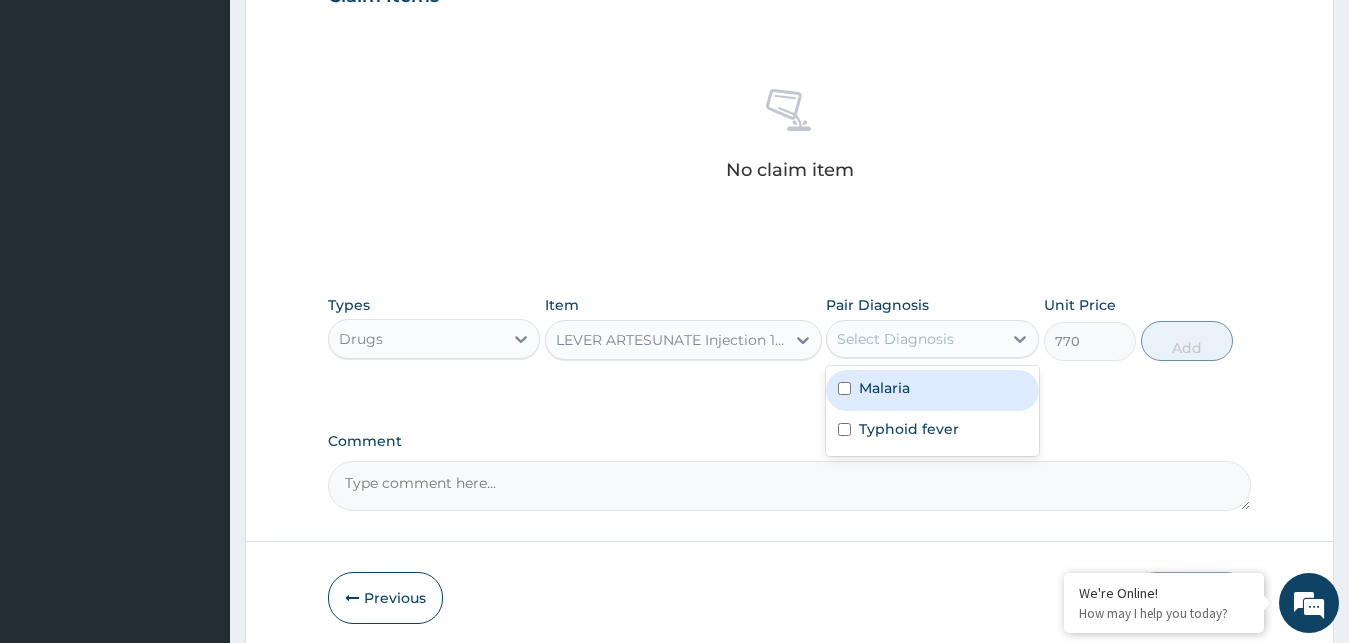 click at bounding box center (844, 388) 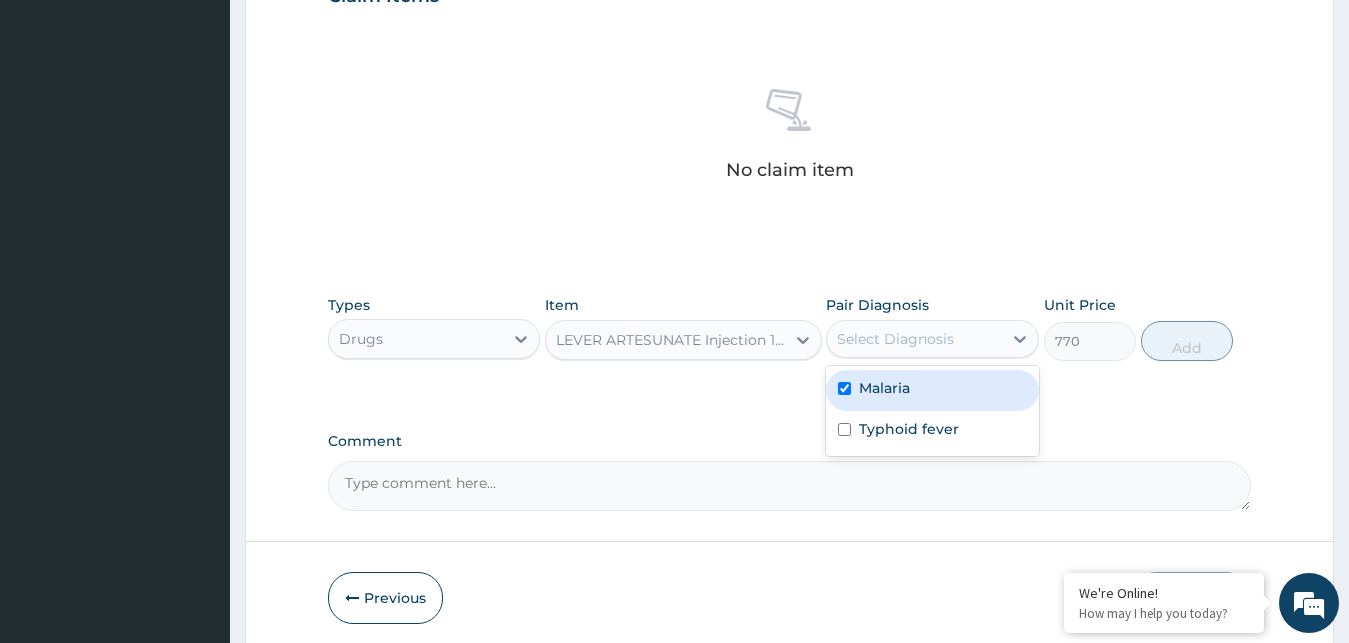 checkbox on "true" 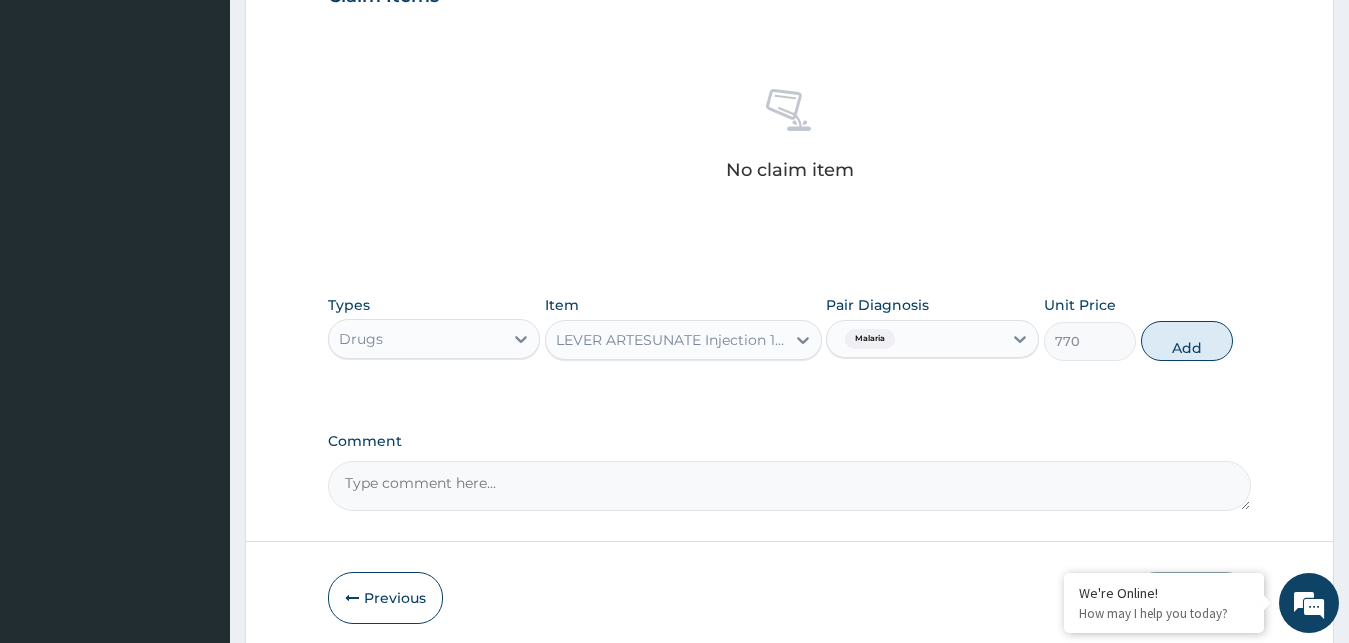 click on "Types Drugs Item LEVER ARTESUNATE Injection 120mg Artesunate Amp Pair Diagnosis Malaria Unit Price 770 Add" at bounding box center [790, 343] 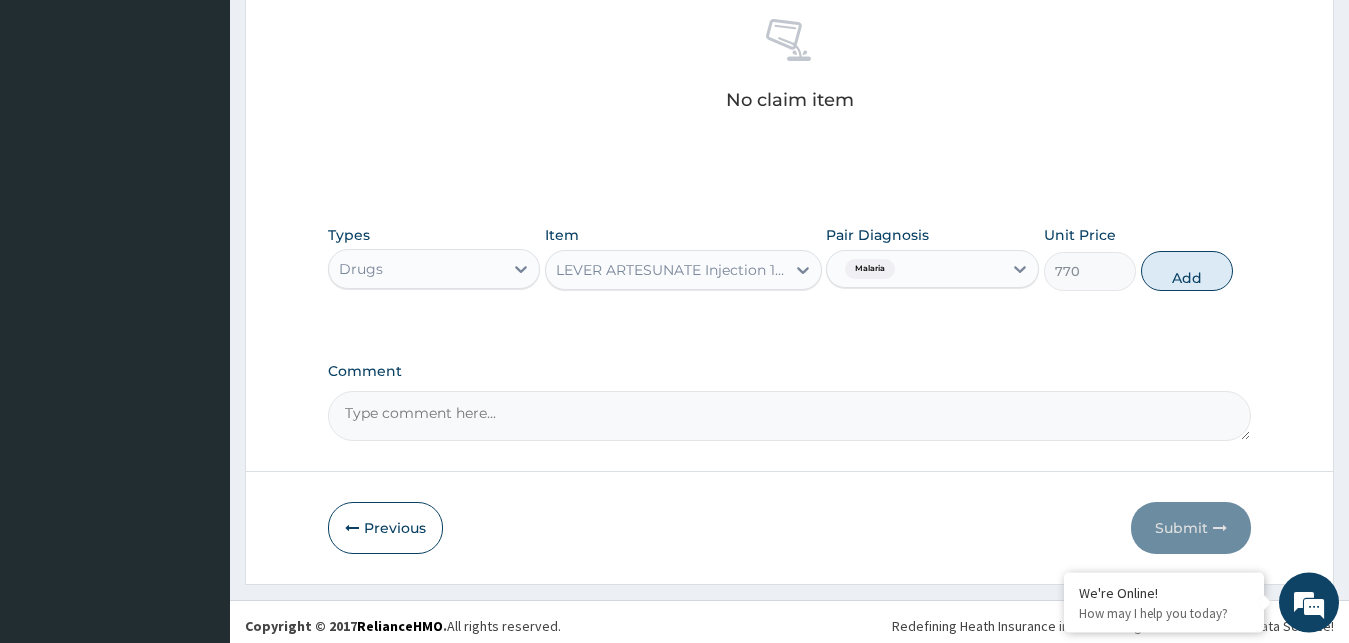 scroll, scrollTop: 817, scrollLeft: 0, axis: vertical 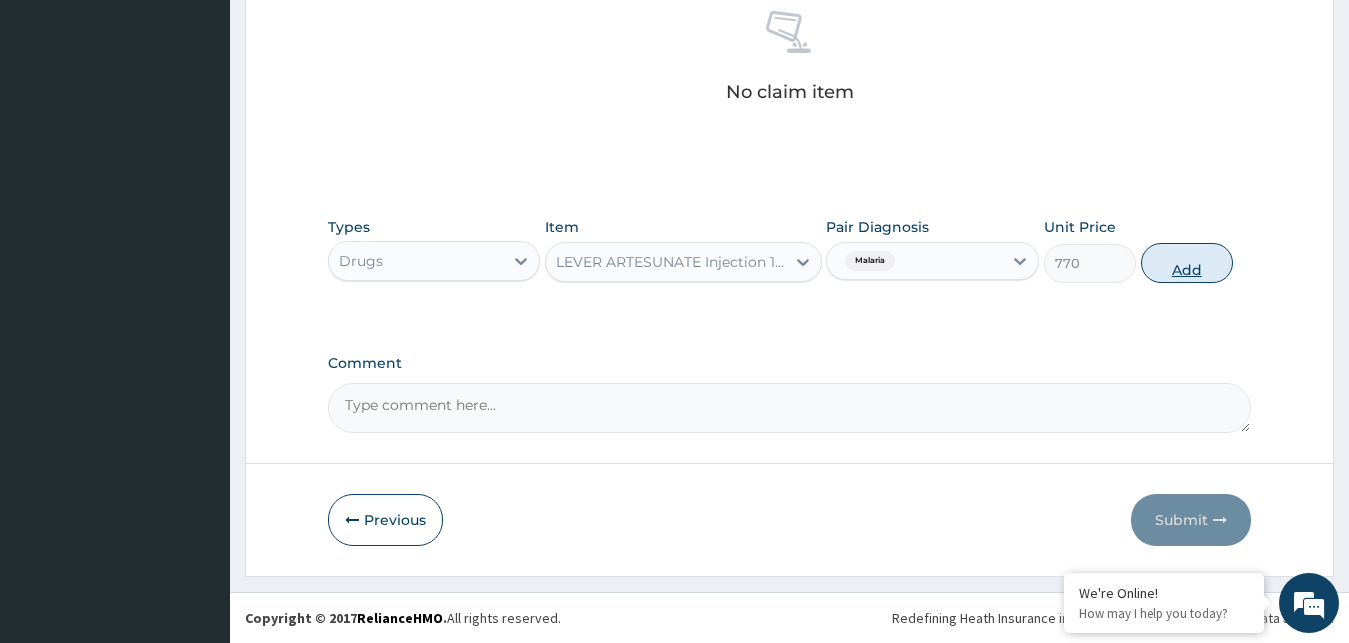 click on "Add" at bounding box center [1187, 263] 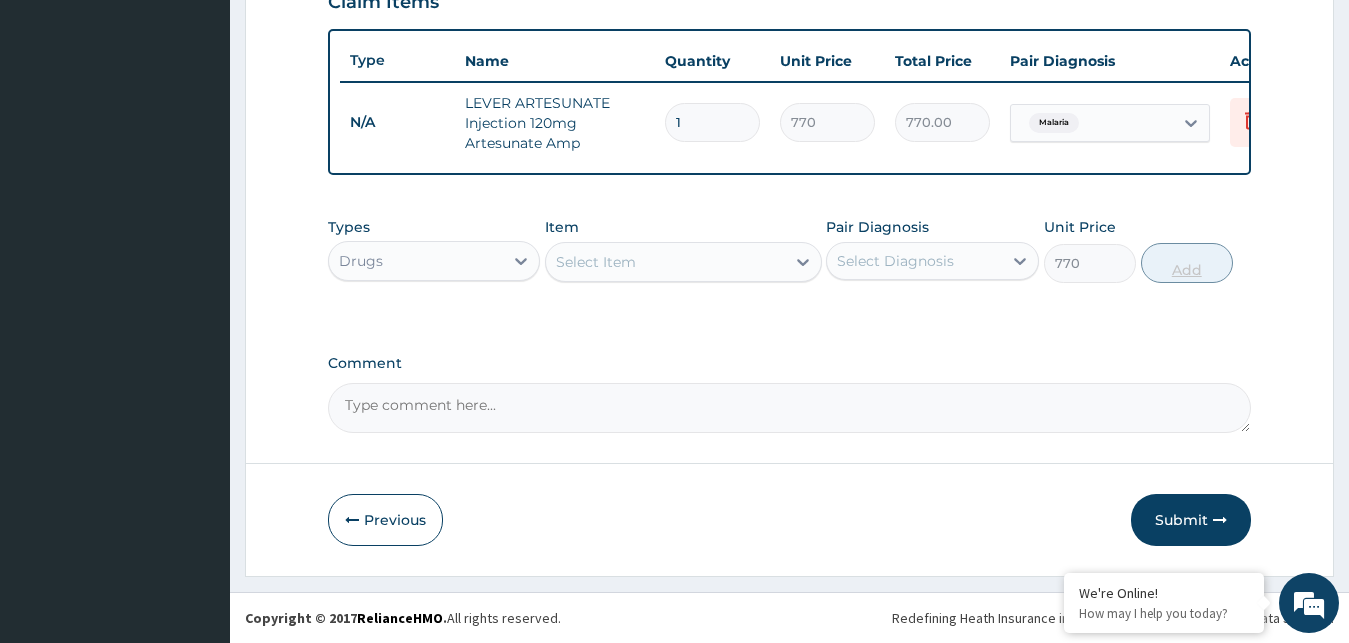 type on "0" 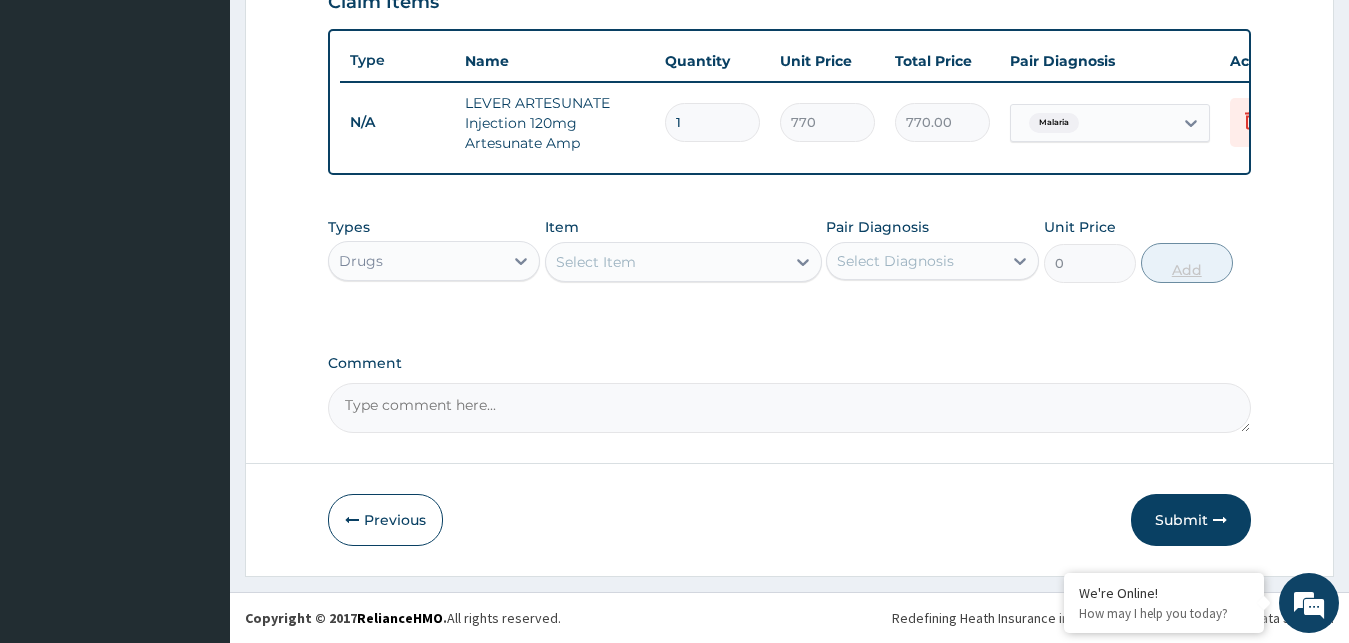 scroll, scrollTop: 750, scrollLeft: 0, axis: vertical 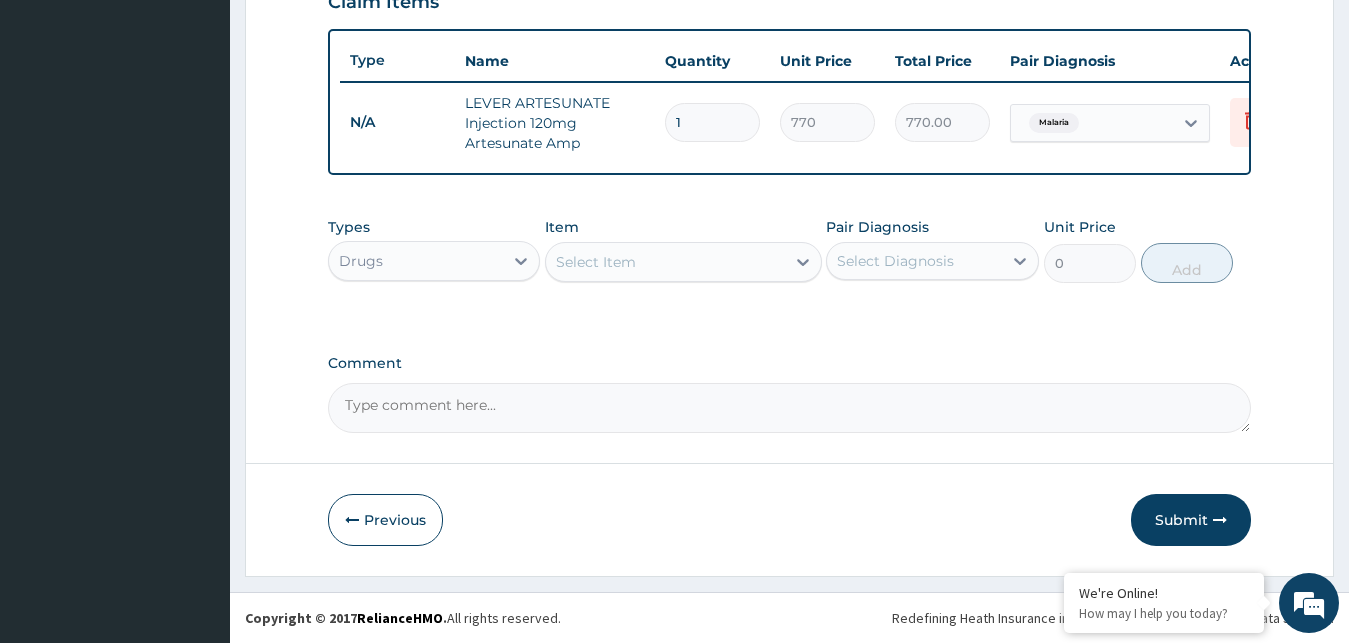 click on "Types Drugs Item Select Item Pair Diagnosis Select Diagnosis Unit Price 0 Add" at bounding box center (790, 265) 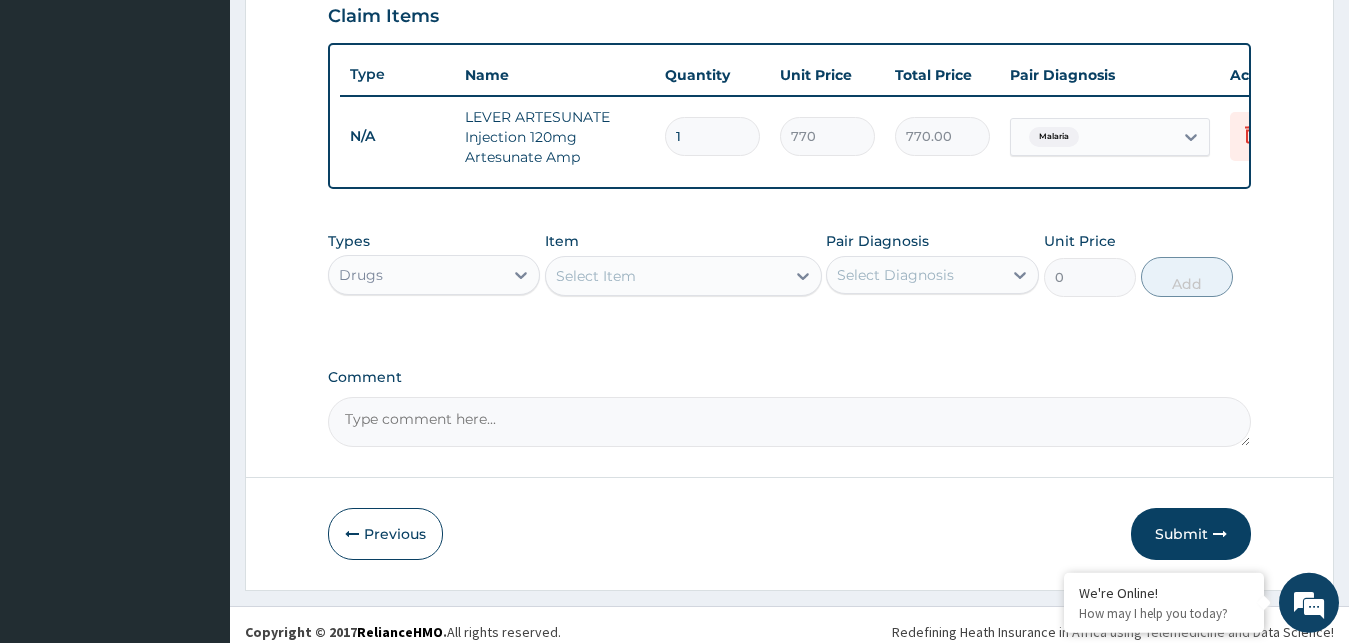scroll, scrollTop: 750, scrollLeft: 0, axis: vertical 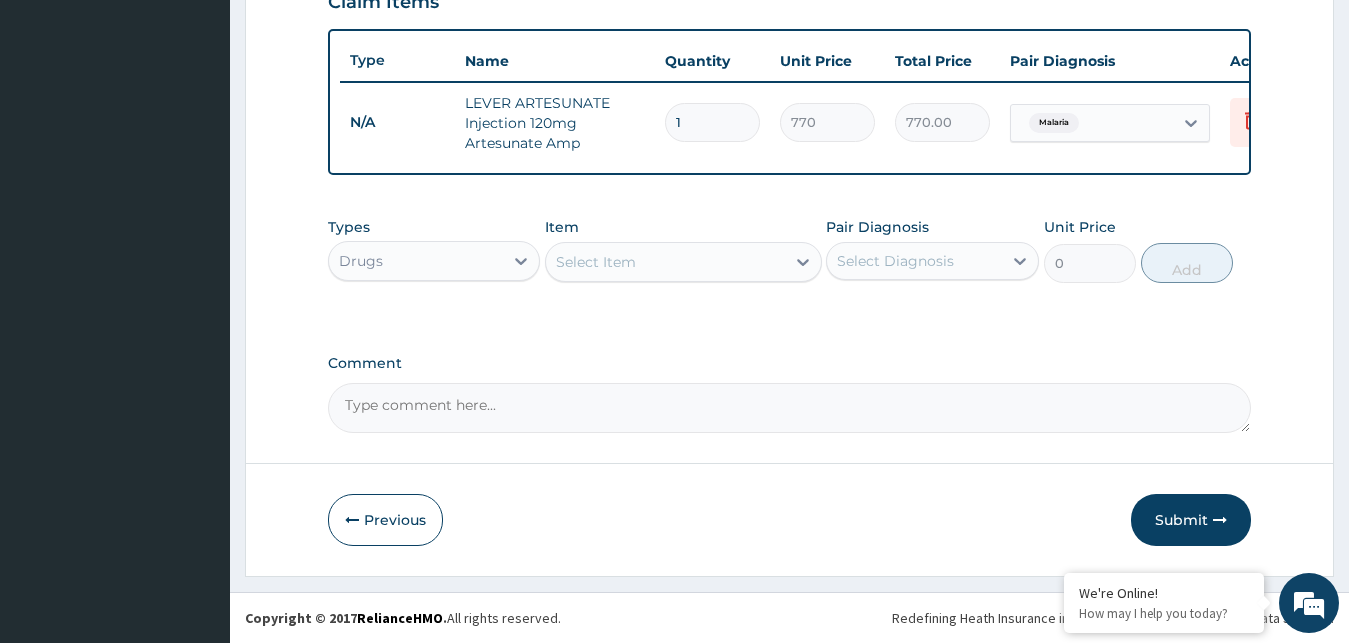 click on "1" at bounding box center [712, 122] 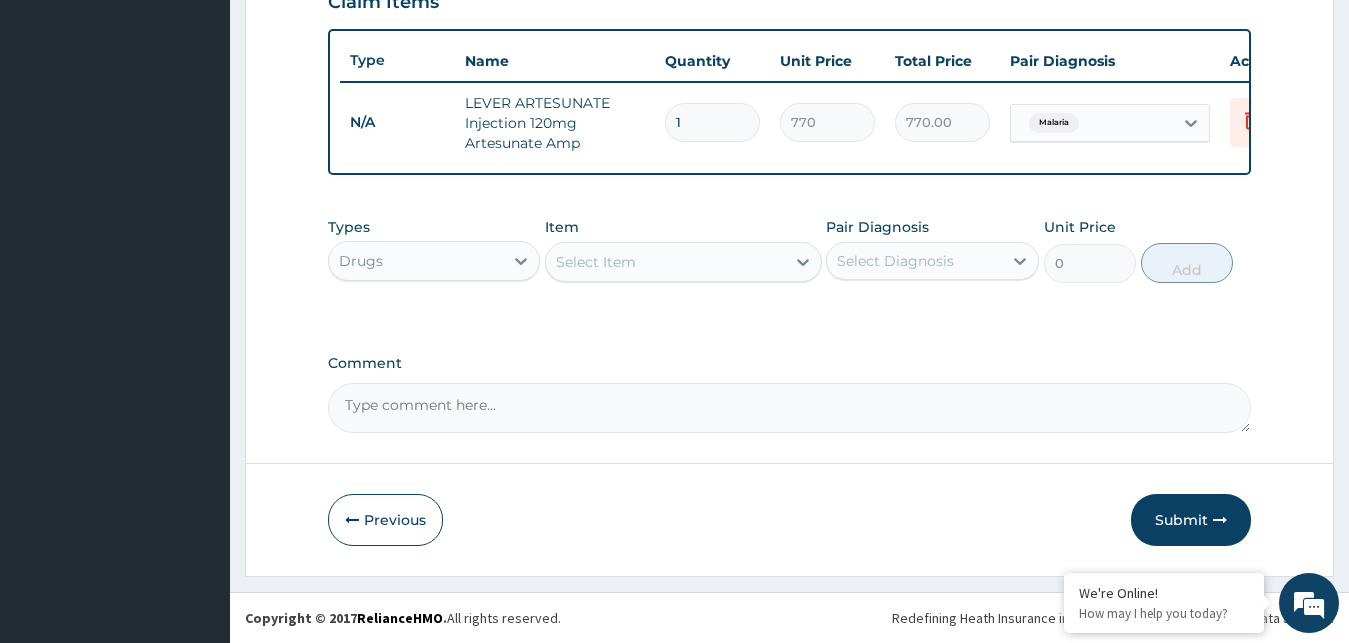 type 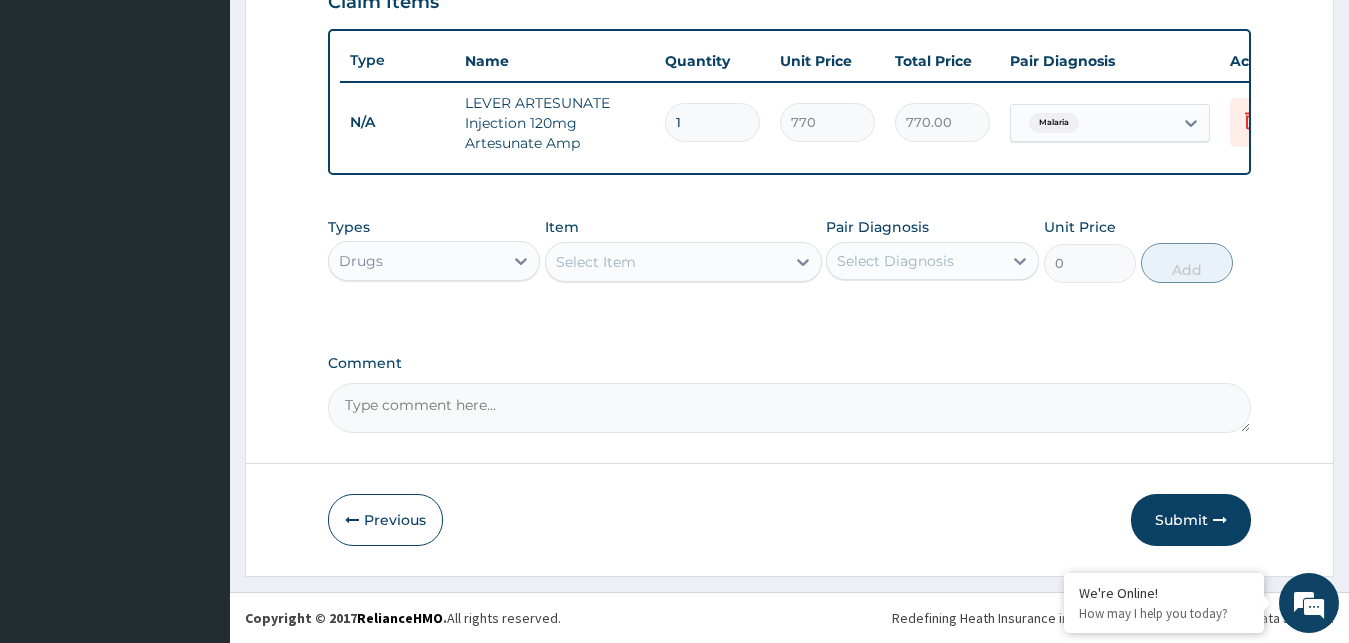 type on "0.00" 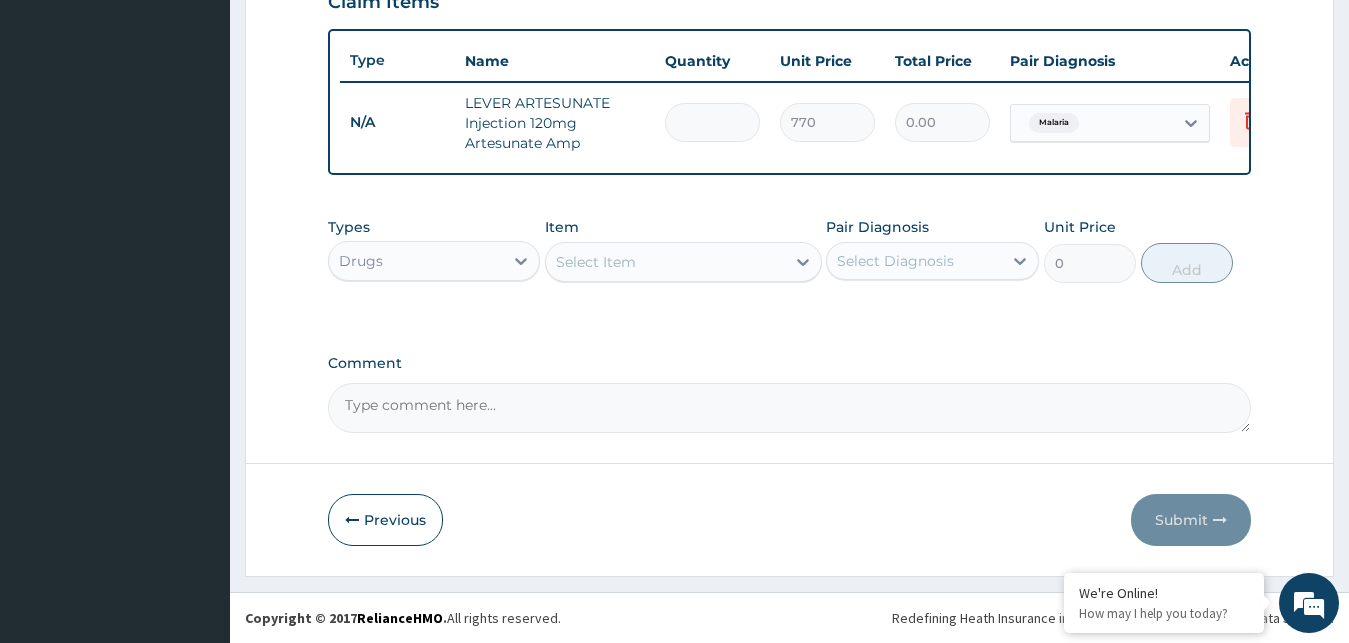 type on "3" 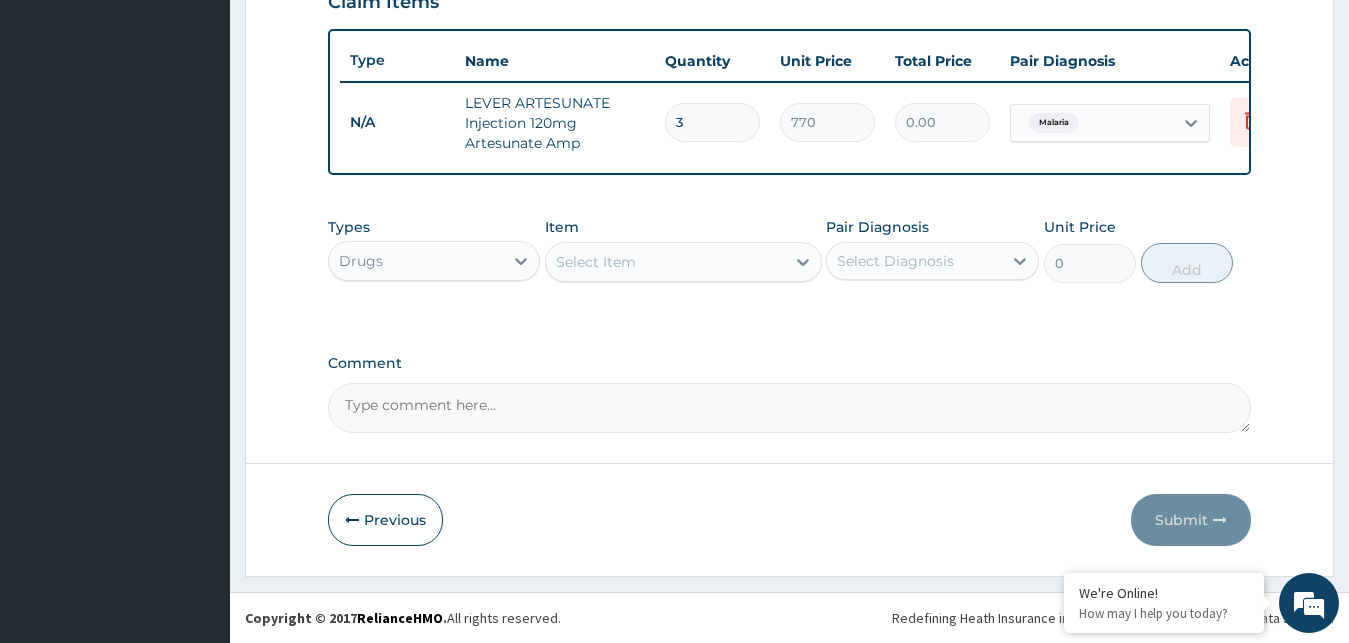 type on "2310.00" 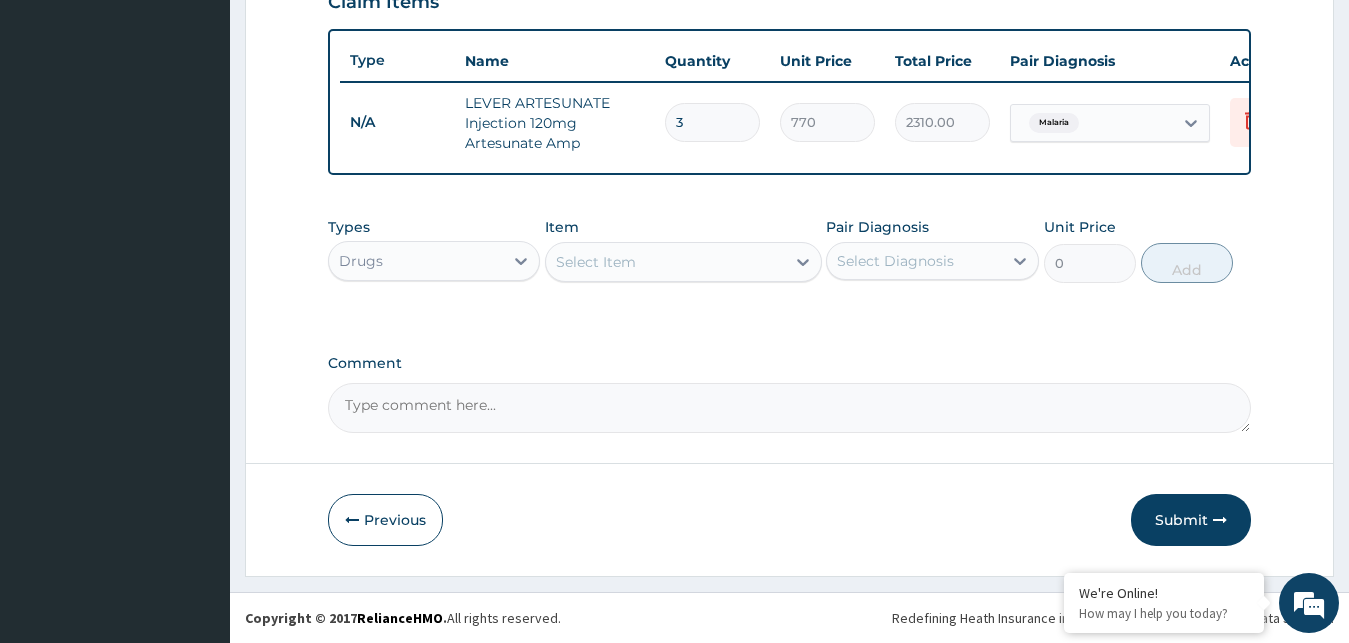 type on "3" 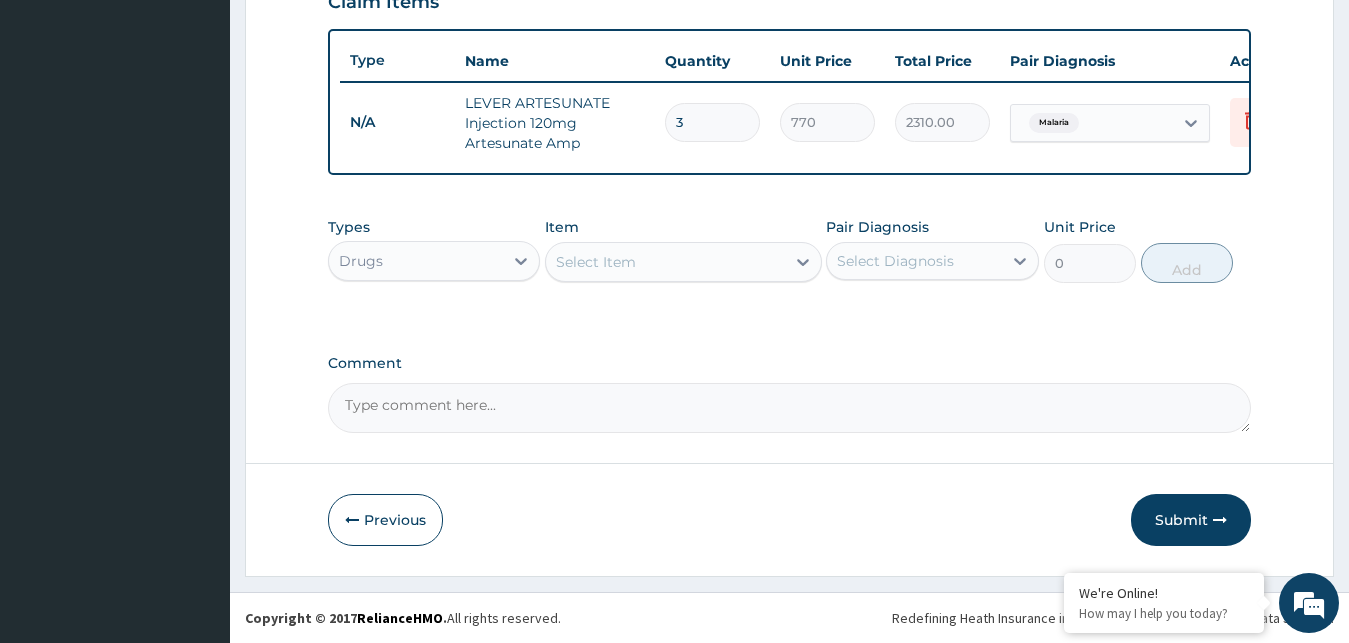 click on "Types Drugs Item Select Item Pair Diagnosis Select Diagnosis Unit Price 0 Add" at bounding box center (790, 250) 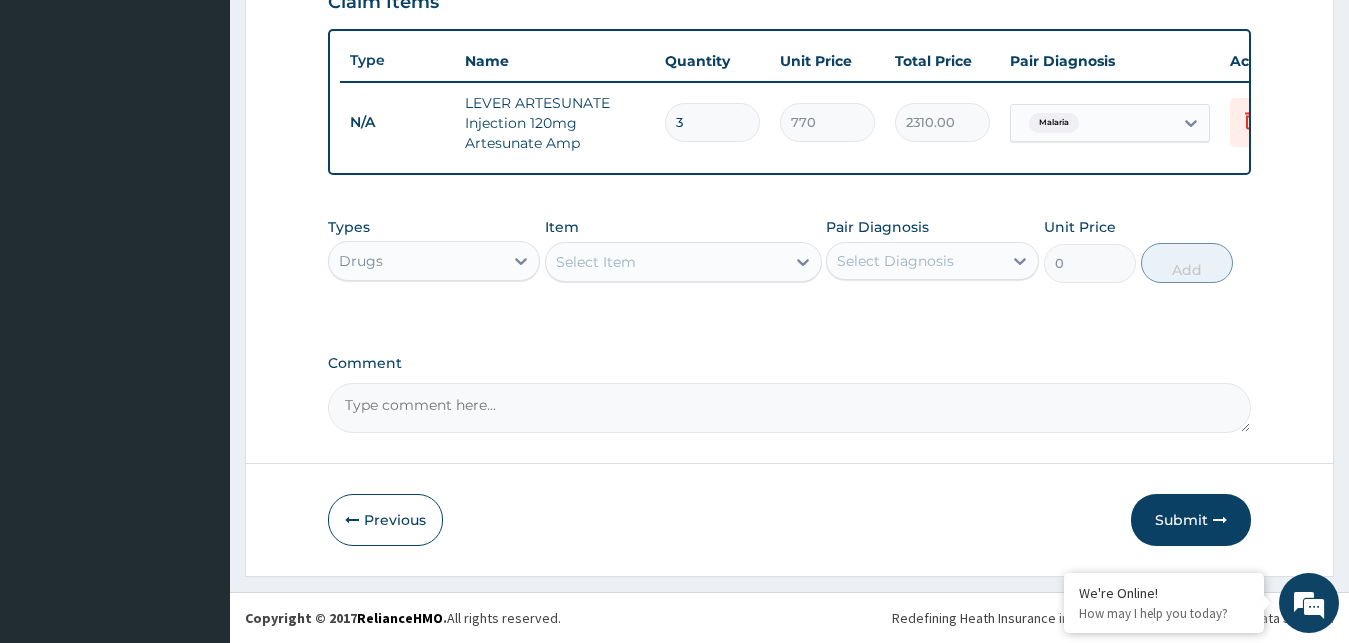 click on "Types Drugs Item Select Item Pair Diagnosis Select Diagnosis Unit Price 0 Add" at bounding box center (790, 250) 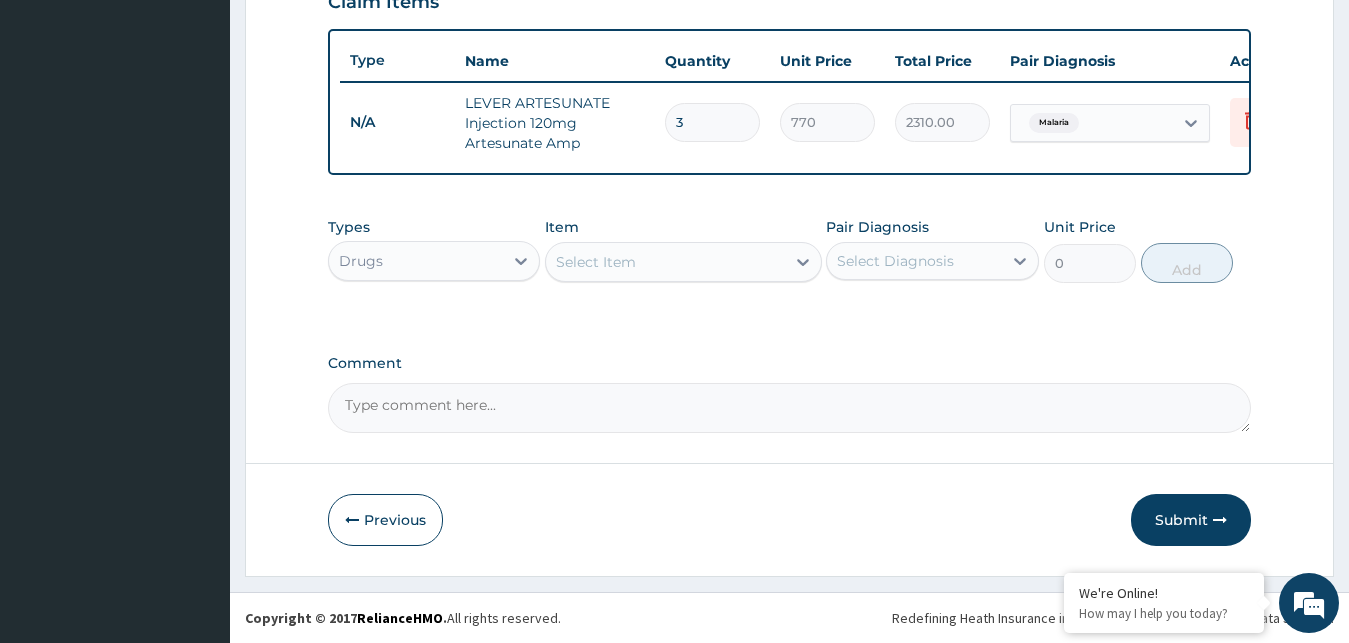 click on "Types Drugs Item Select Item Pair Diagnosis Select Diagnosis Unit Price 0 Add" at bounding box center [790, 265] 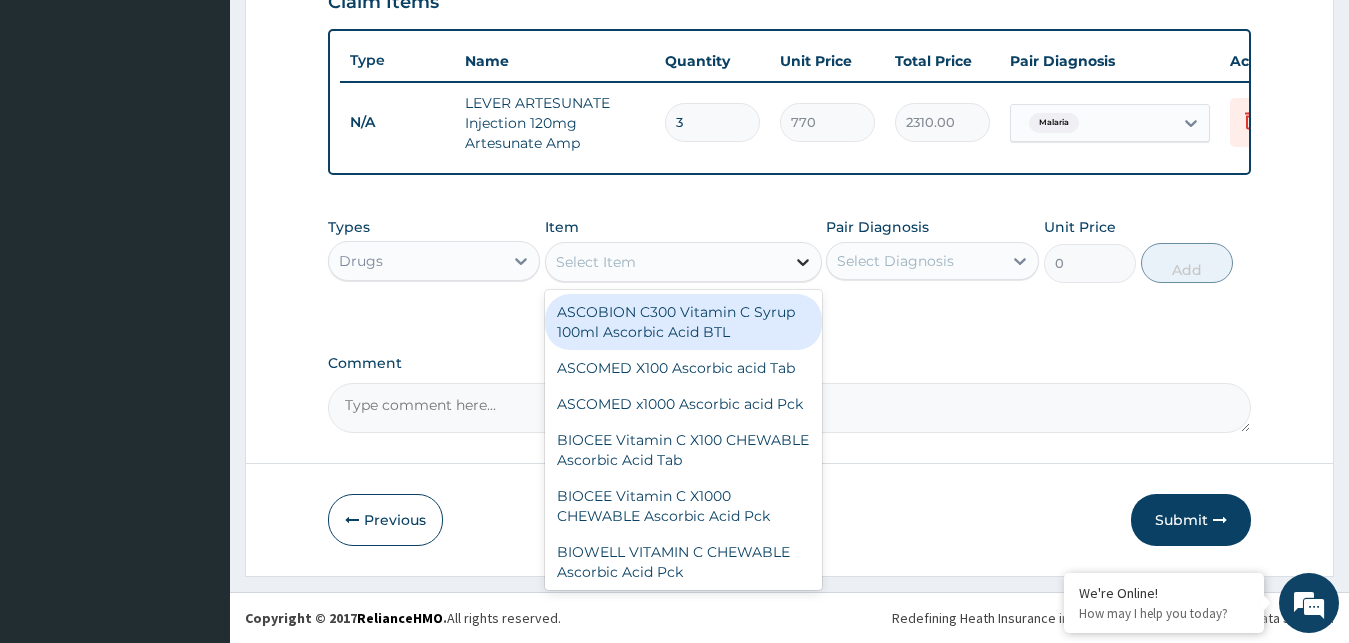 click at bounding box center [803, 262] 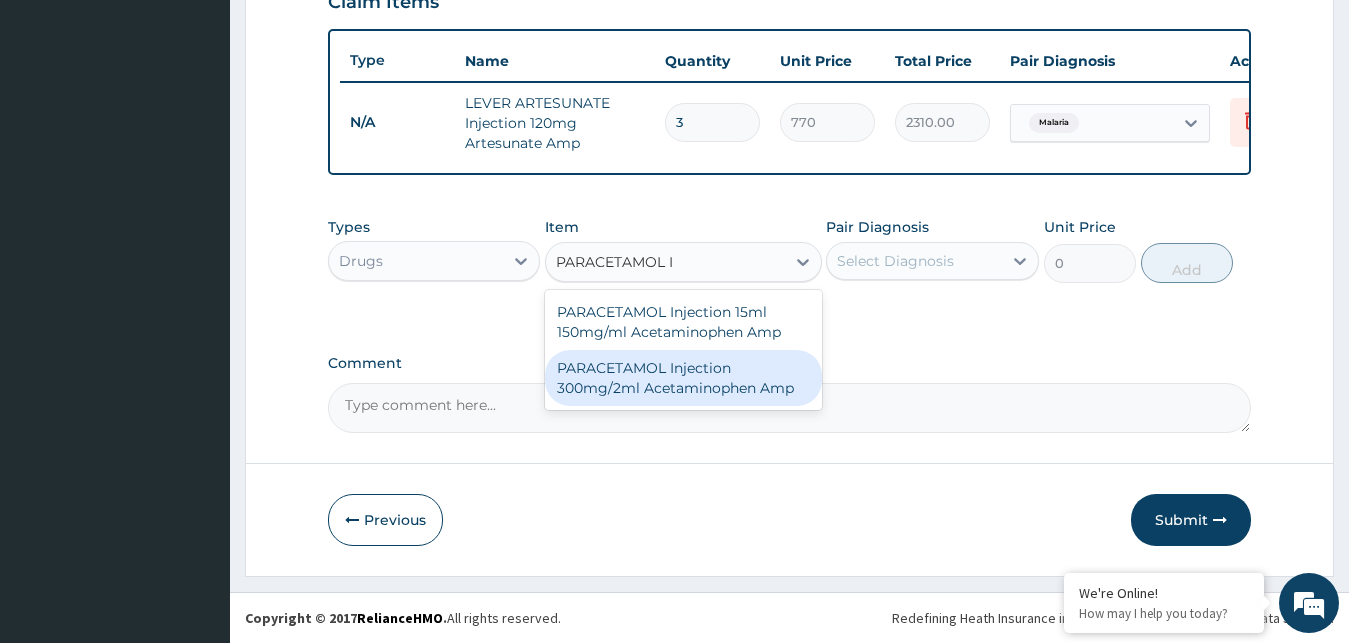 type on "PARACETAMOL I" 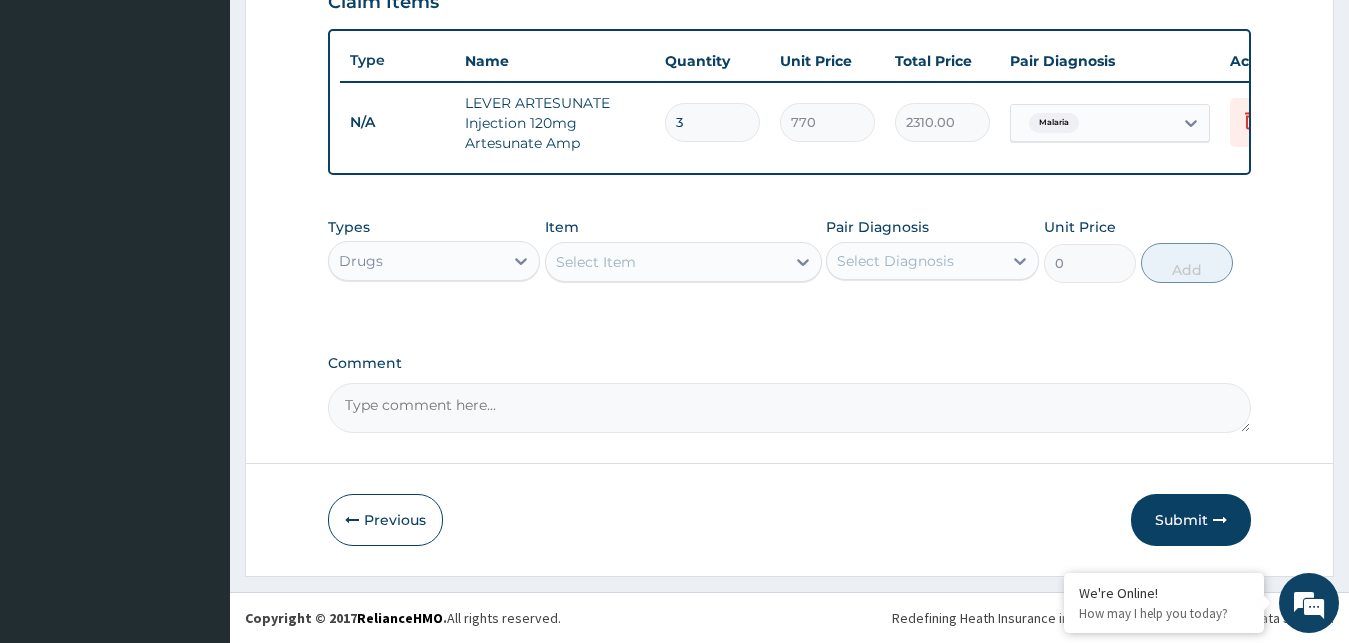 click on "Comment" at bounding box center (790, 408) 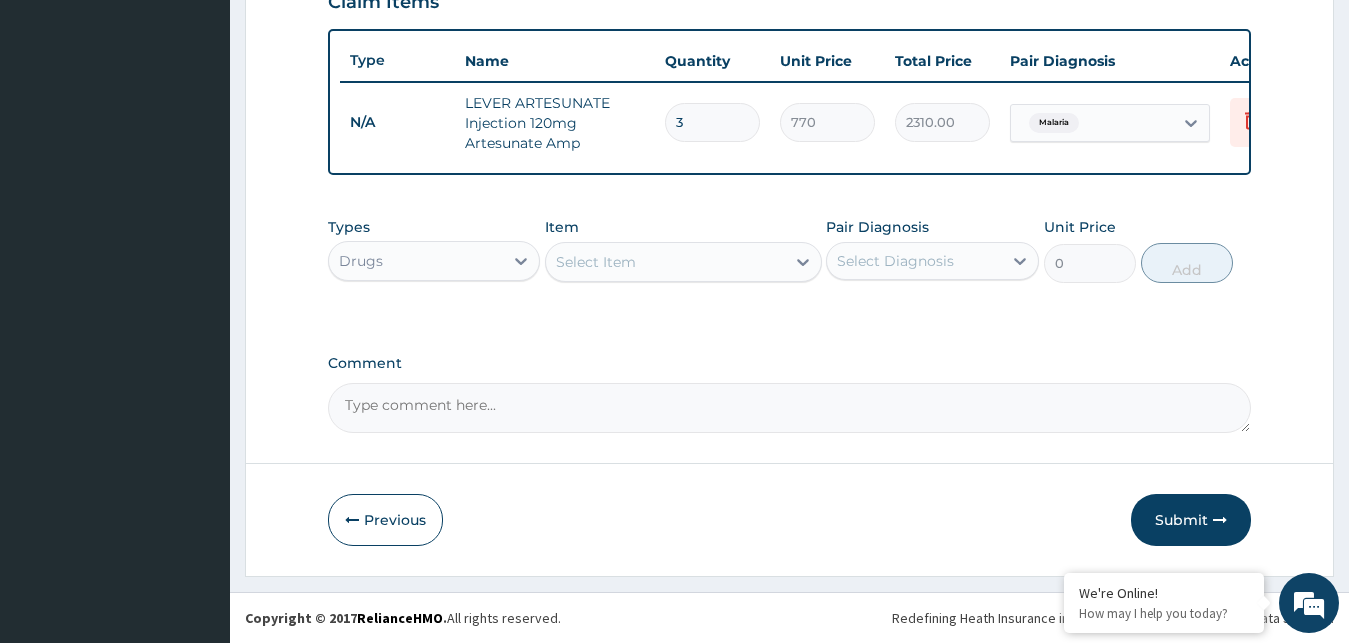 click on "Select Item" at bounding box center [665, 262] 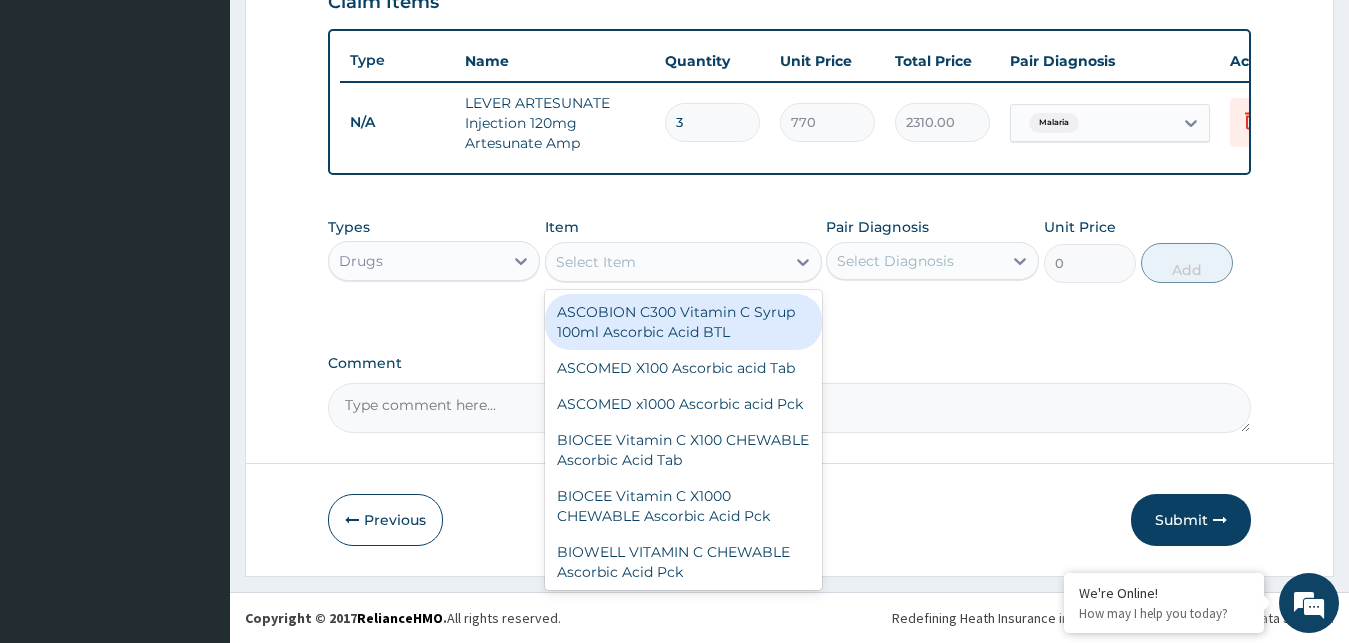 click on "Select Item" at bounding box center (665, 262) 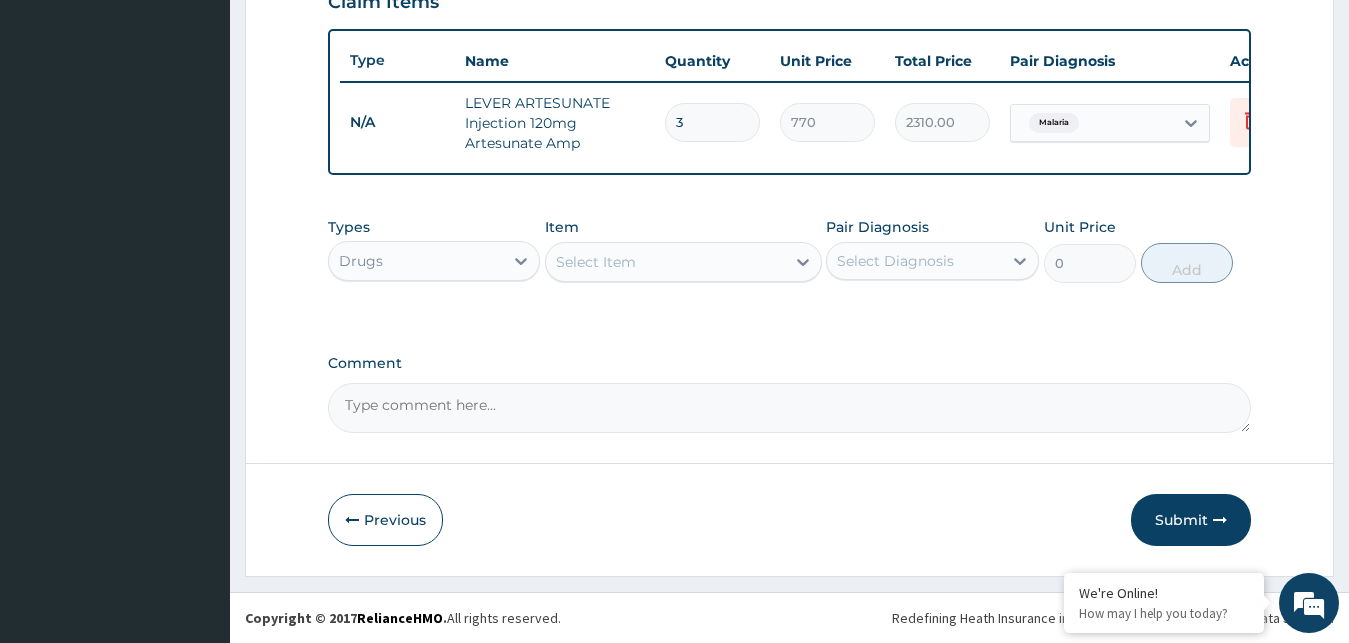 click on "Select Item" at bounding box center [665, 262] 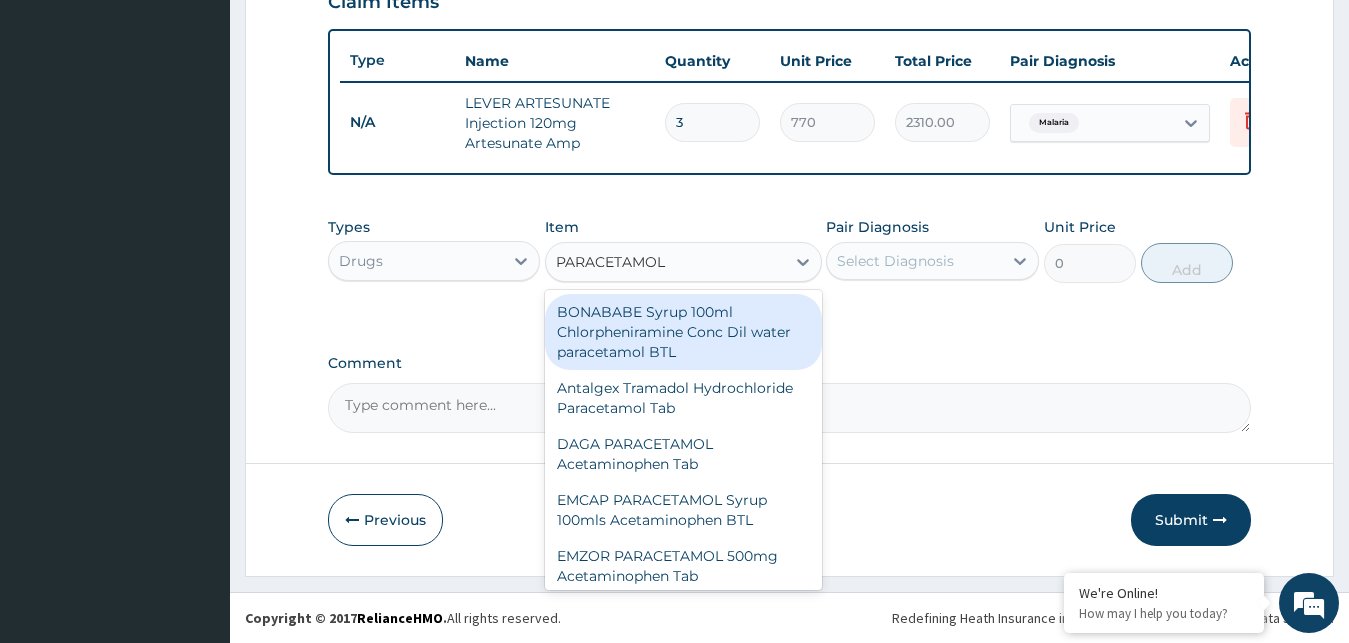 type on "PARACETAMOL I" 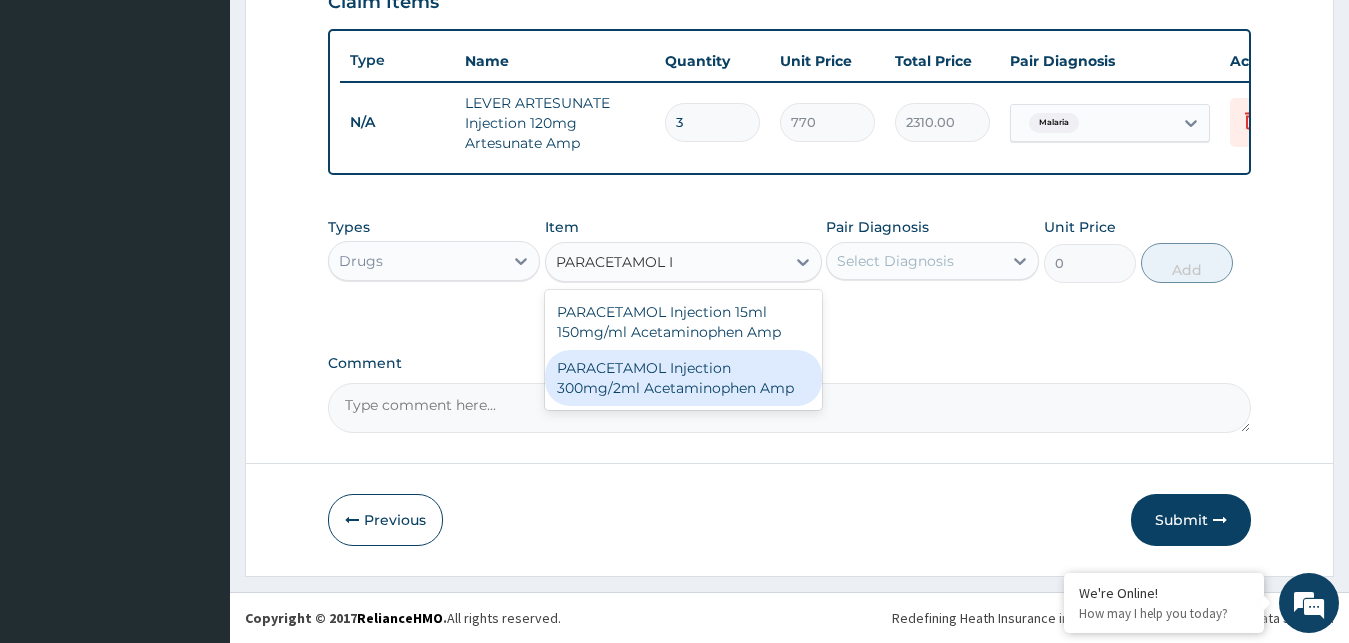 click on "PARACETAMOL Injection 300mg/2ml Acetaminophen Amp" at bounding box center (683, 378) 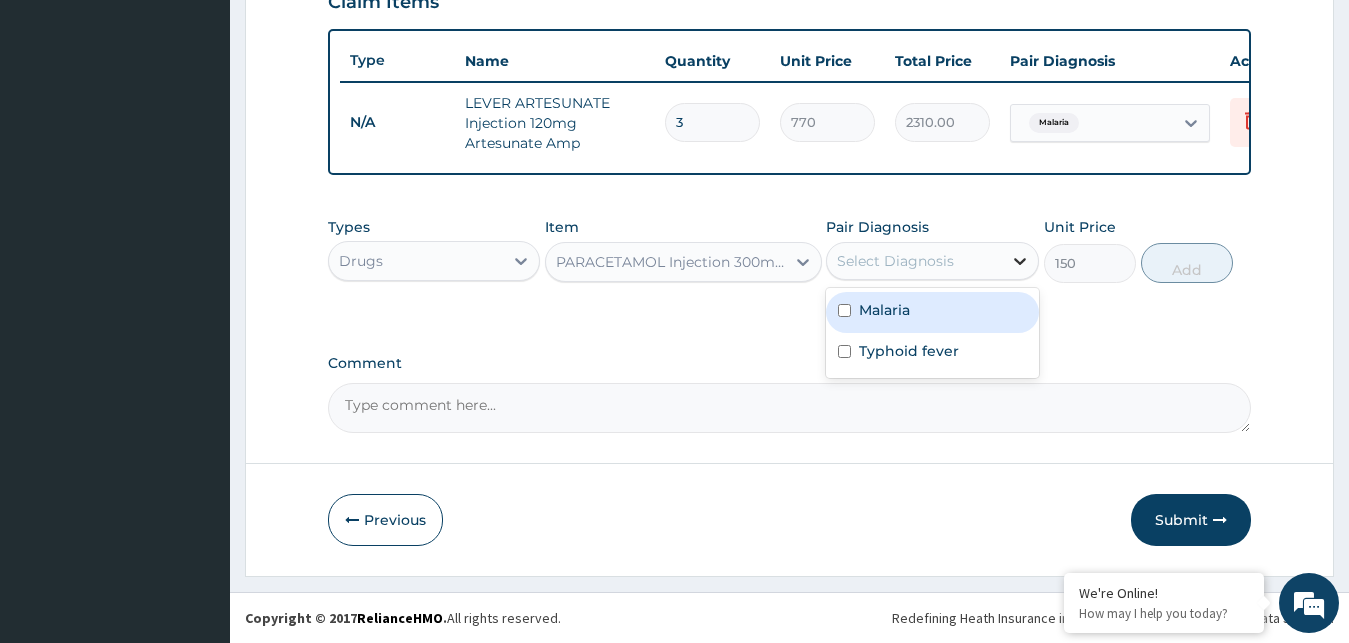 click 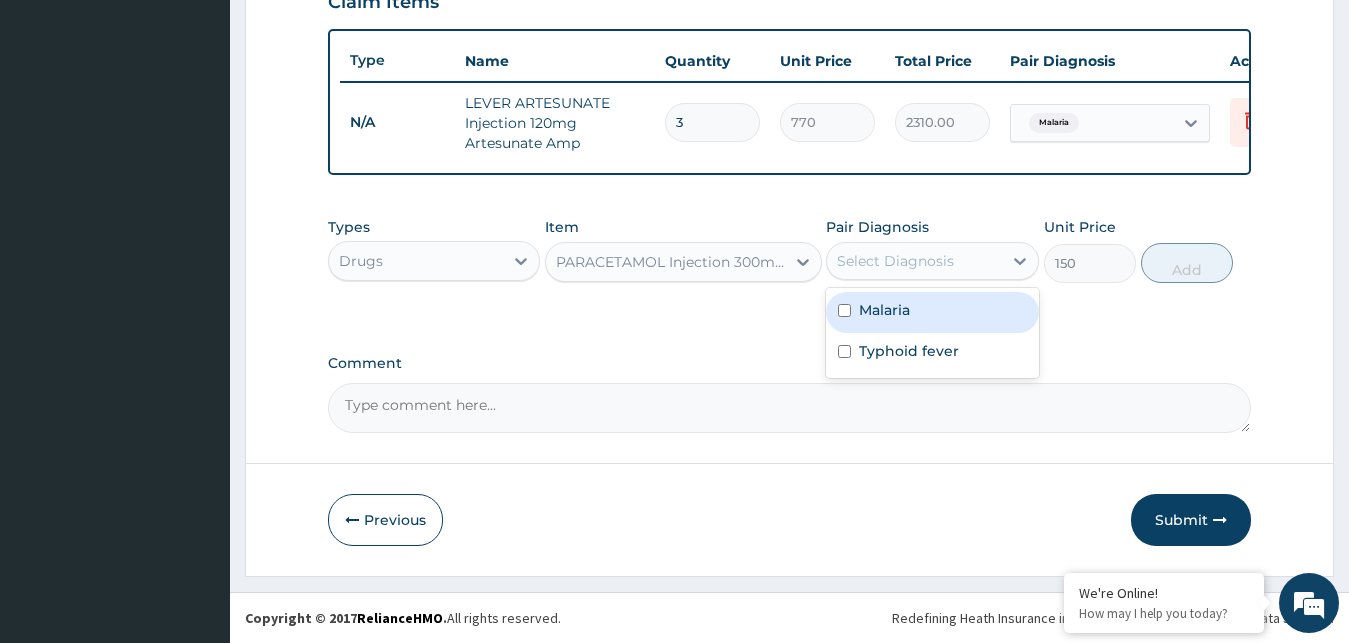click at bounding box center (844, 310) 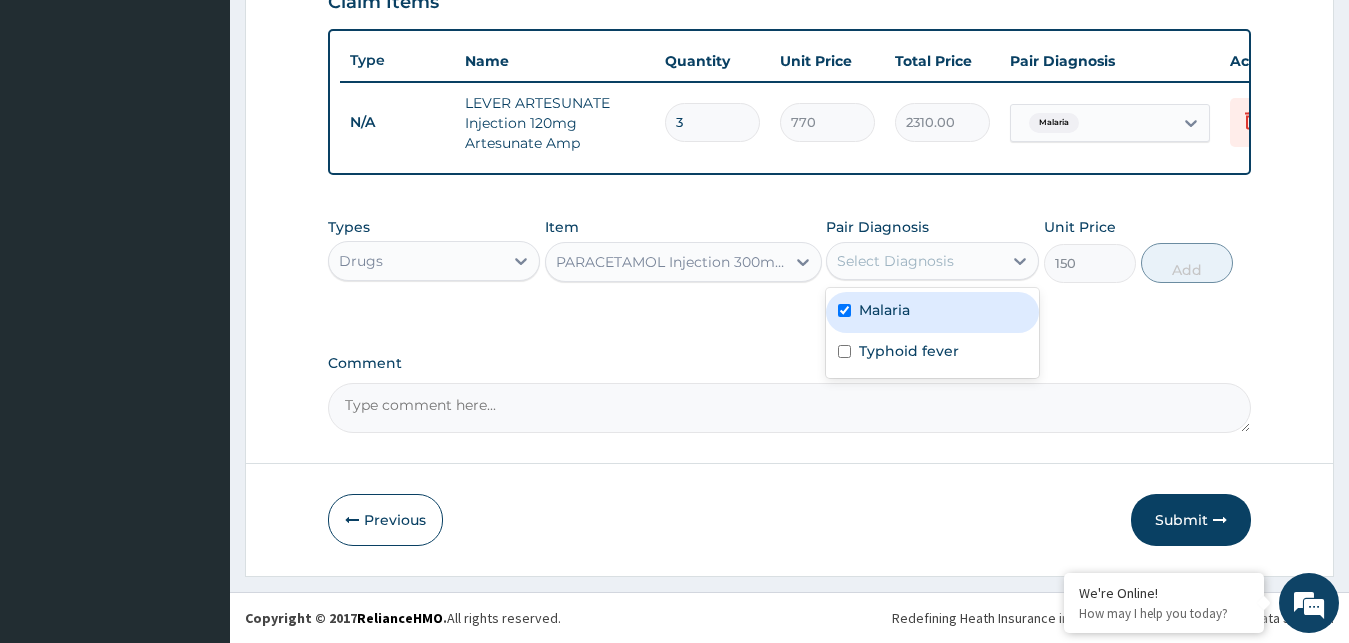checkbox on "true" 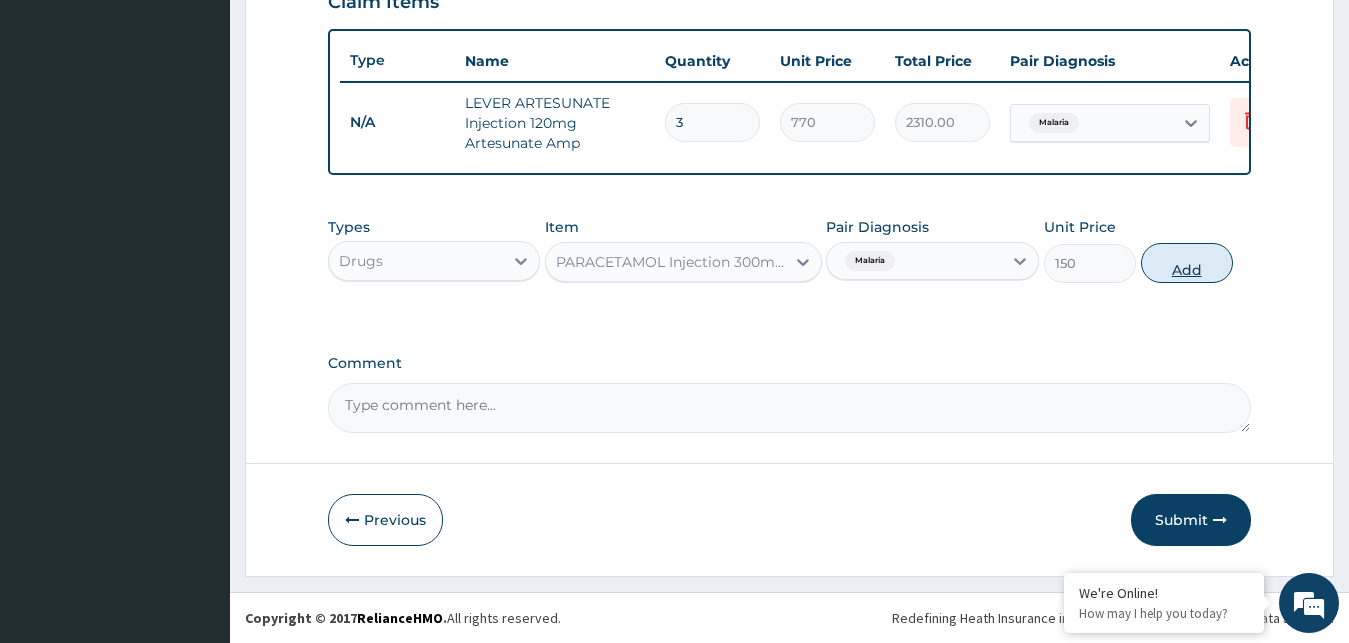 click on "Add" at bounding box center (1187, 263) 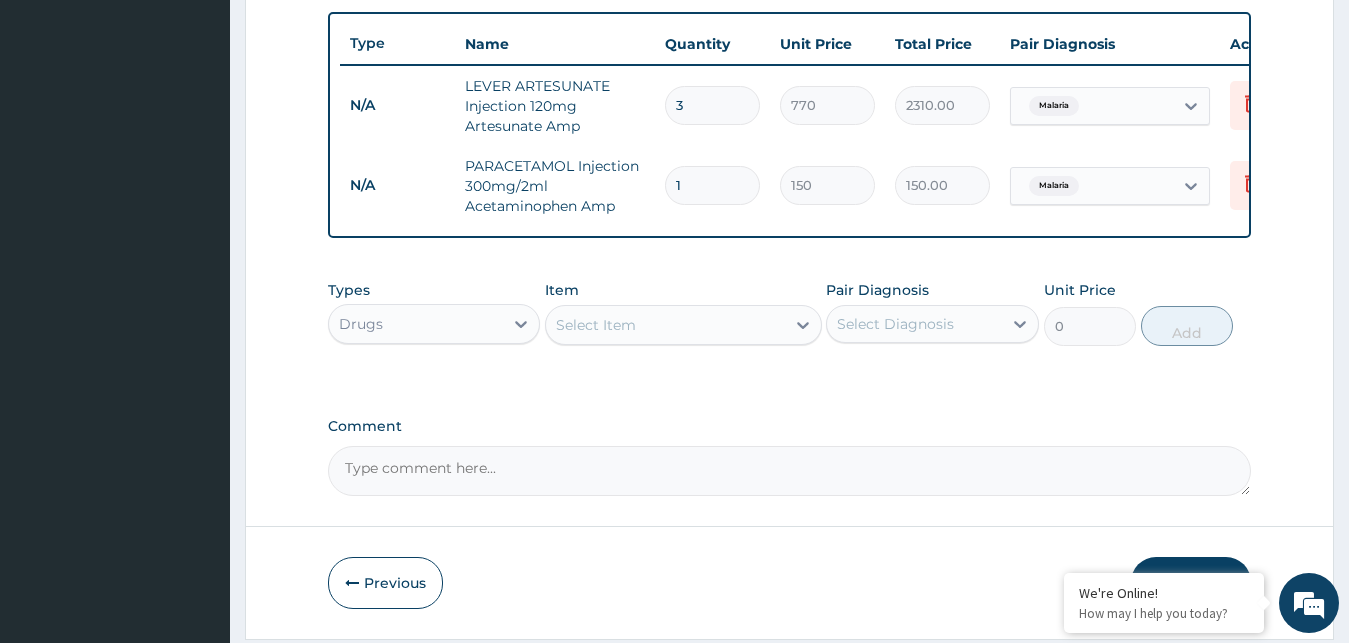 click on "1" at bounding box center (712, 185) 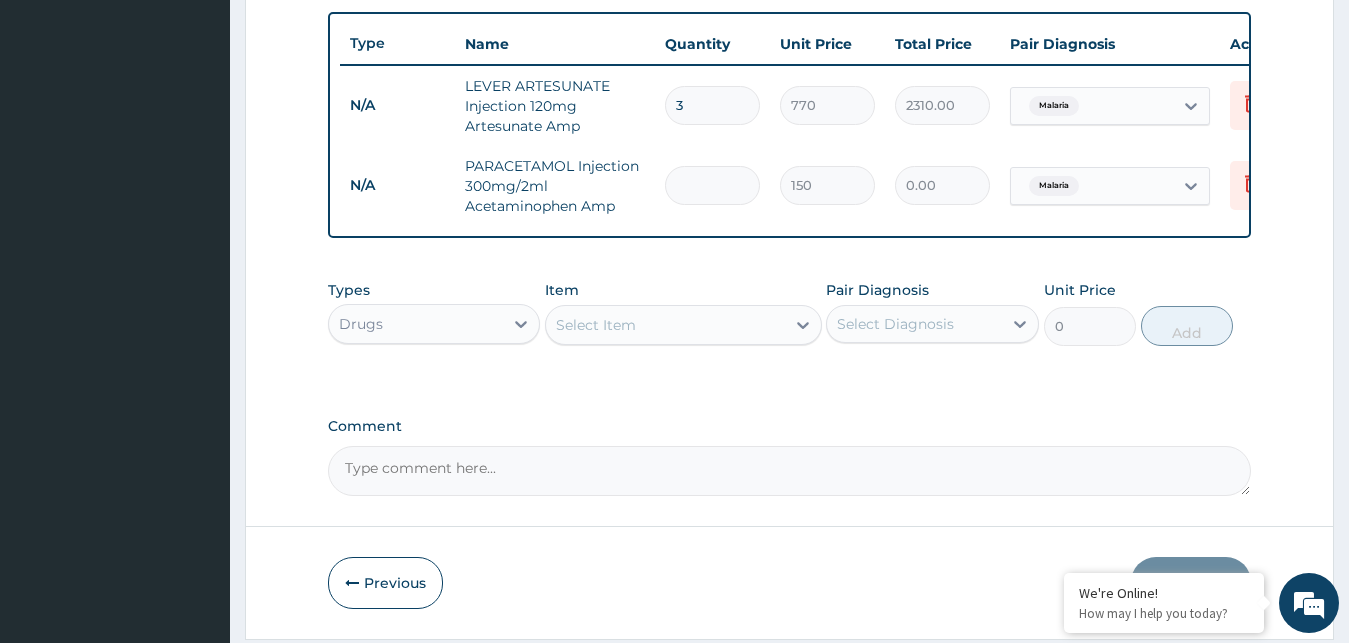 type on "6" 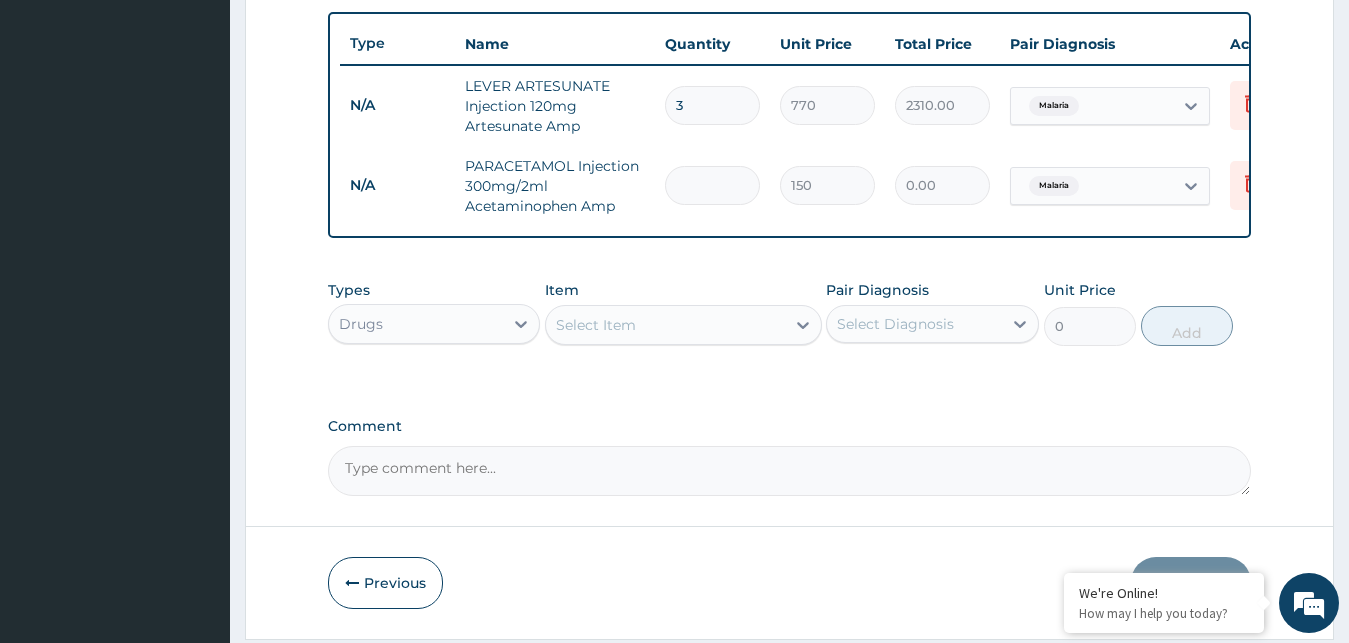 type on "900.00" 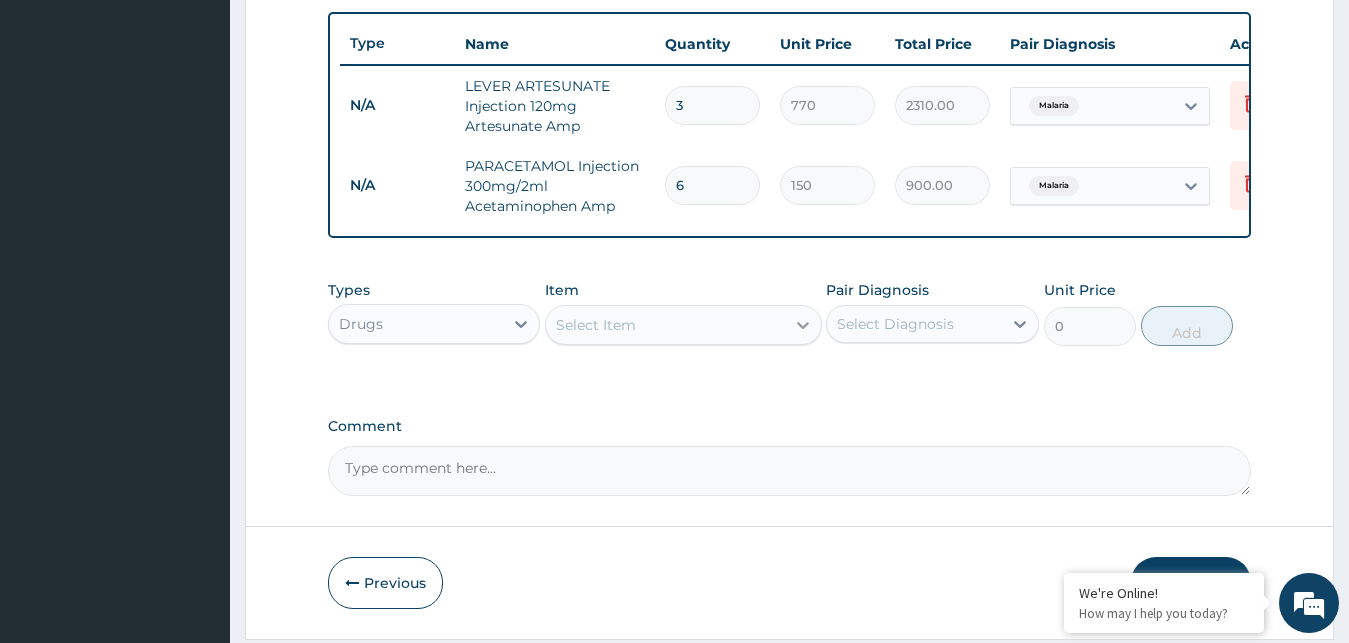 type on "6" 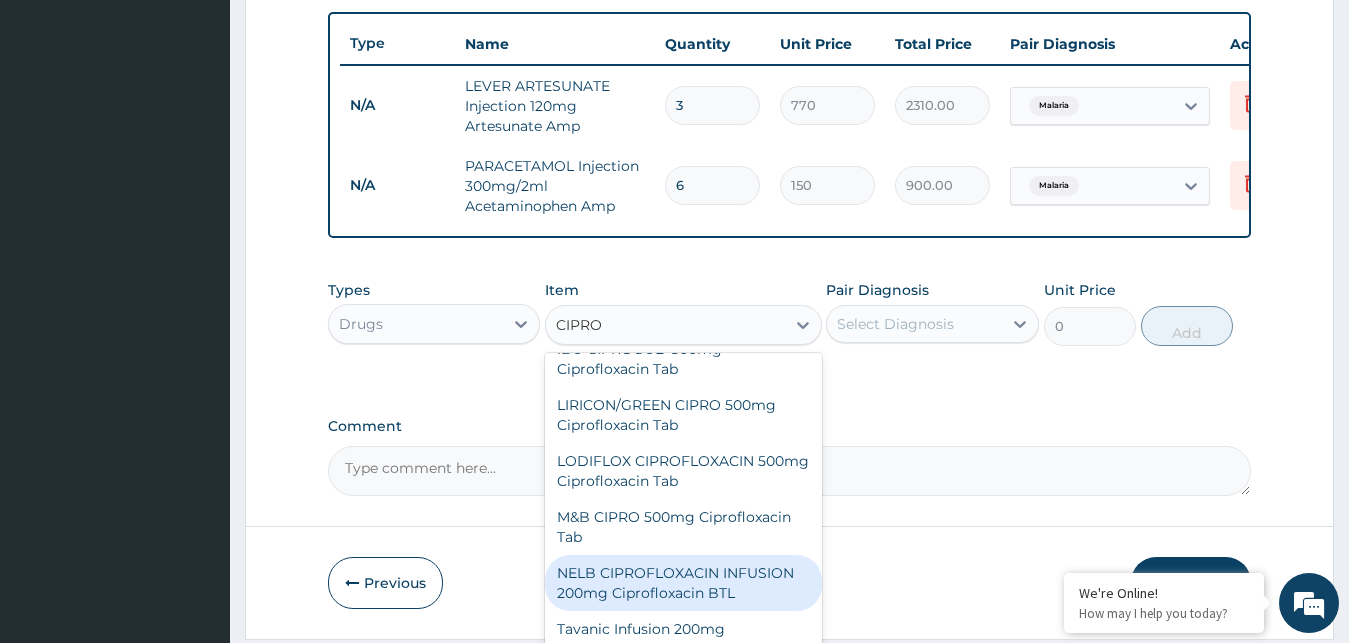 scroll, scrollTop: 1001, scrollLeft: 0, axis: vertical 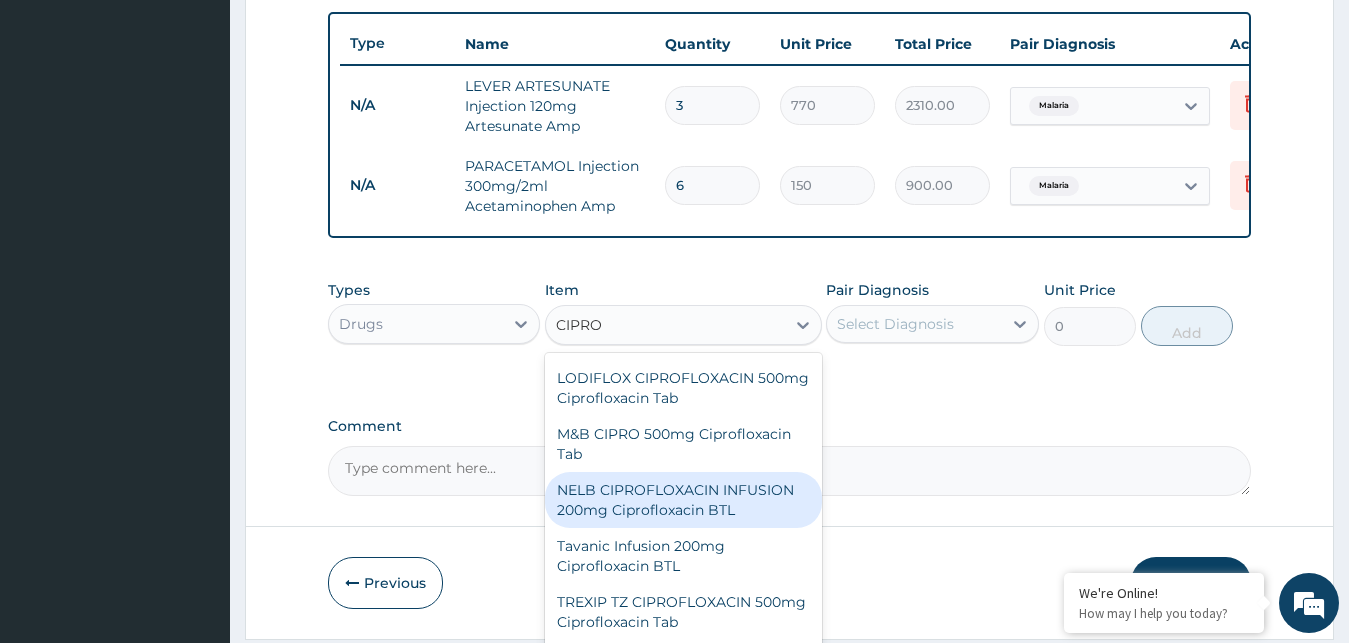type on "CIPRO" 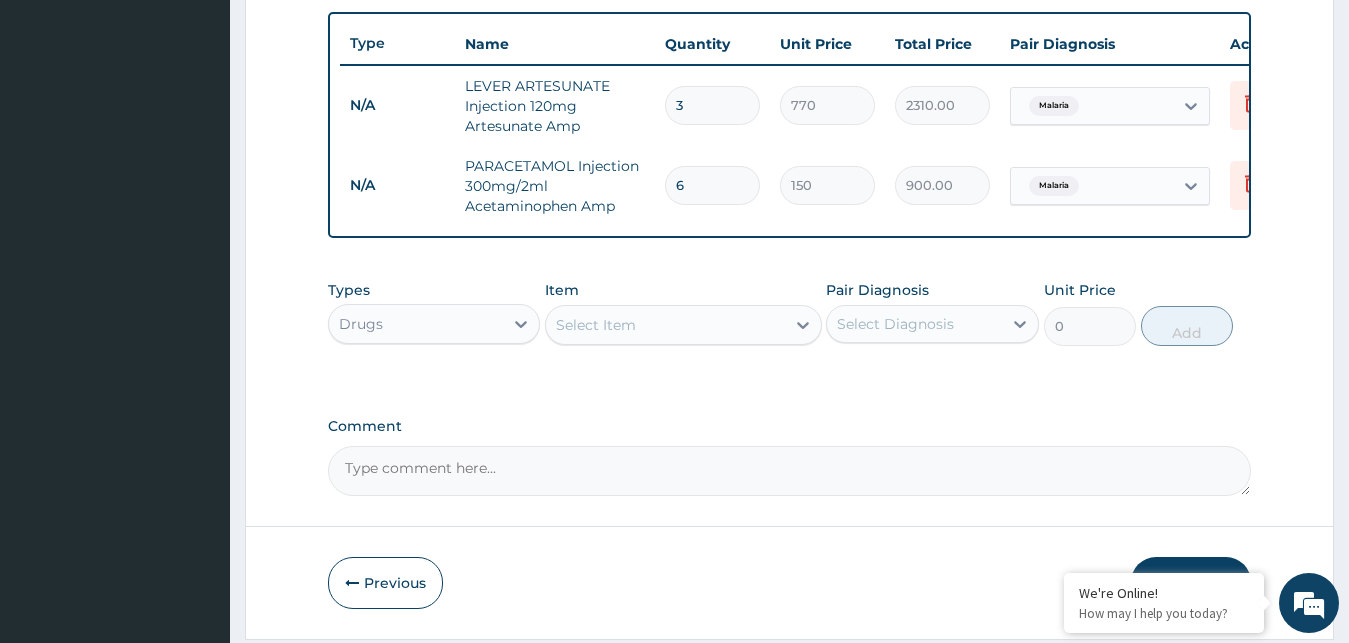 click on "Types Drugs Item Select Item Pair Diagnosis Select Diagnosis Unit Price 0 Add" at bounding box center [790, 328] 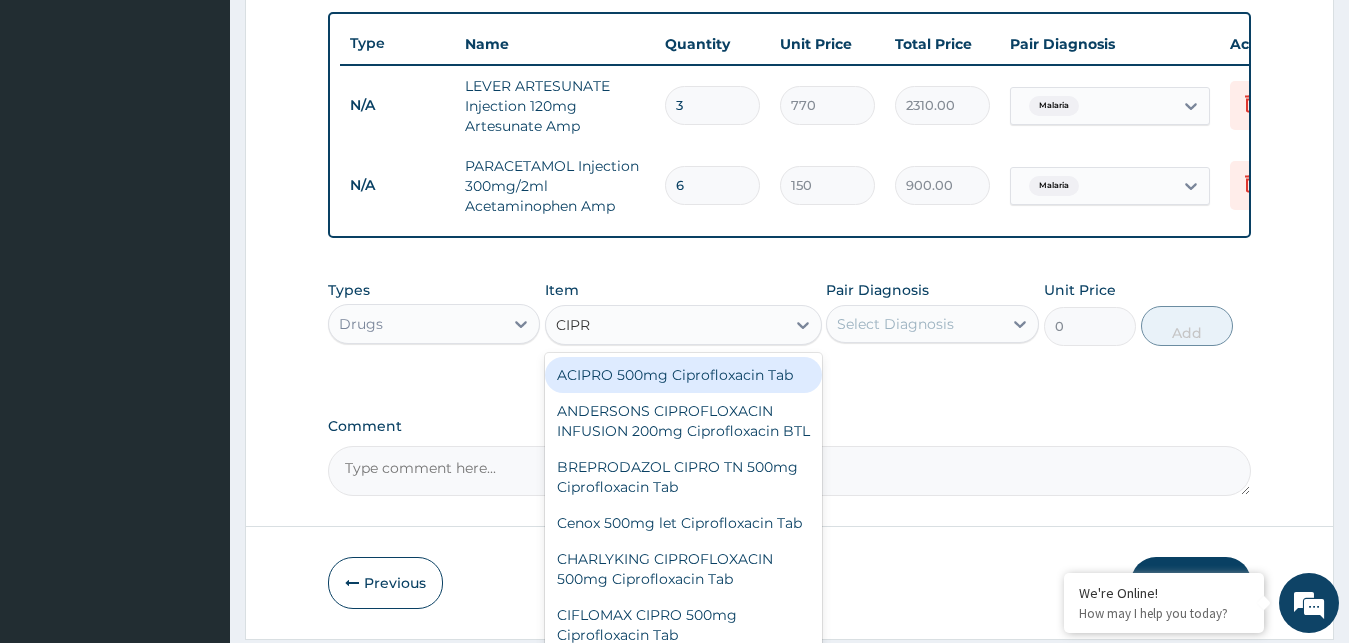 type on "CIPRO" 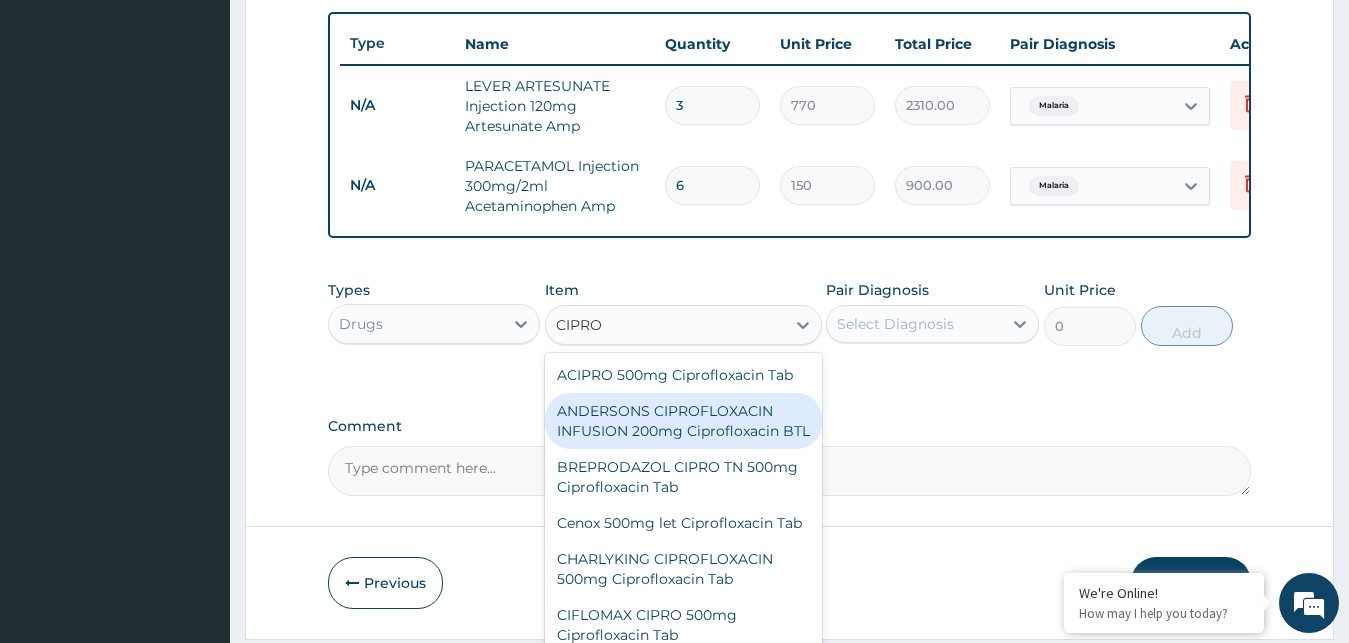 click on "ANDERSONS CIPROFLOXACIN INFUSION 200mg Ciprofloxacin BTL" at bounding box center (683, 421) 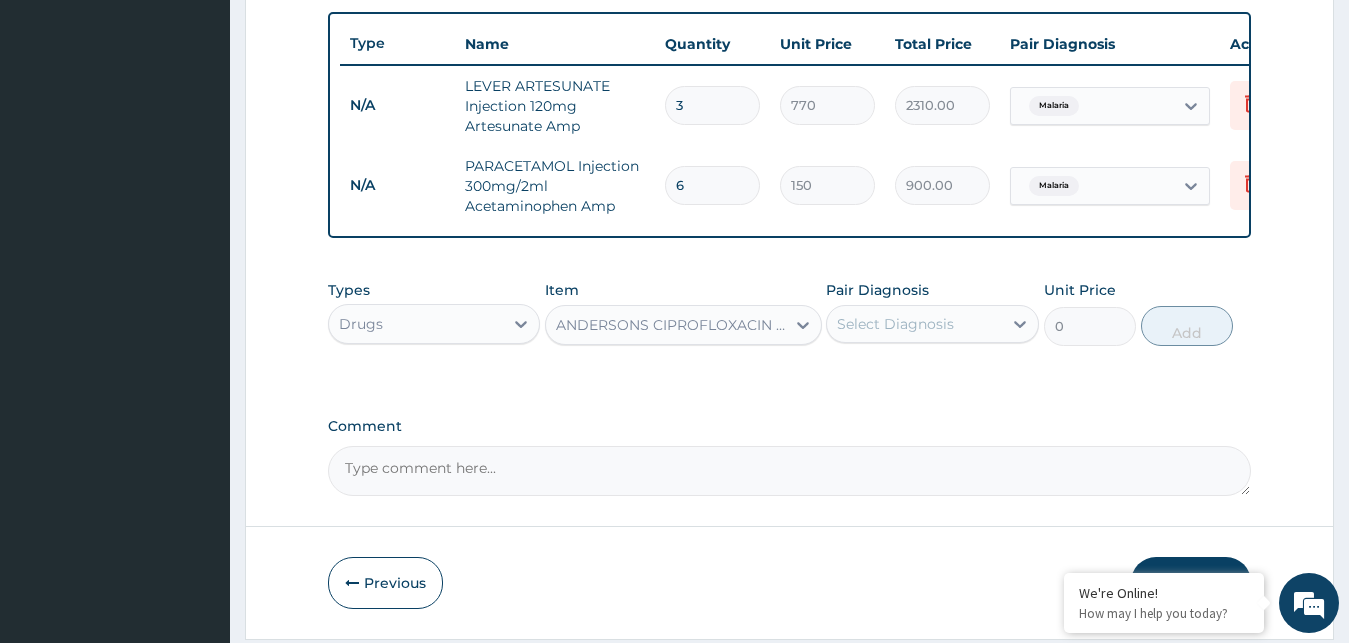 type 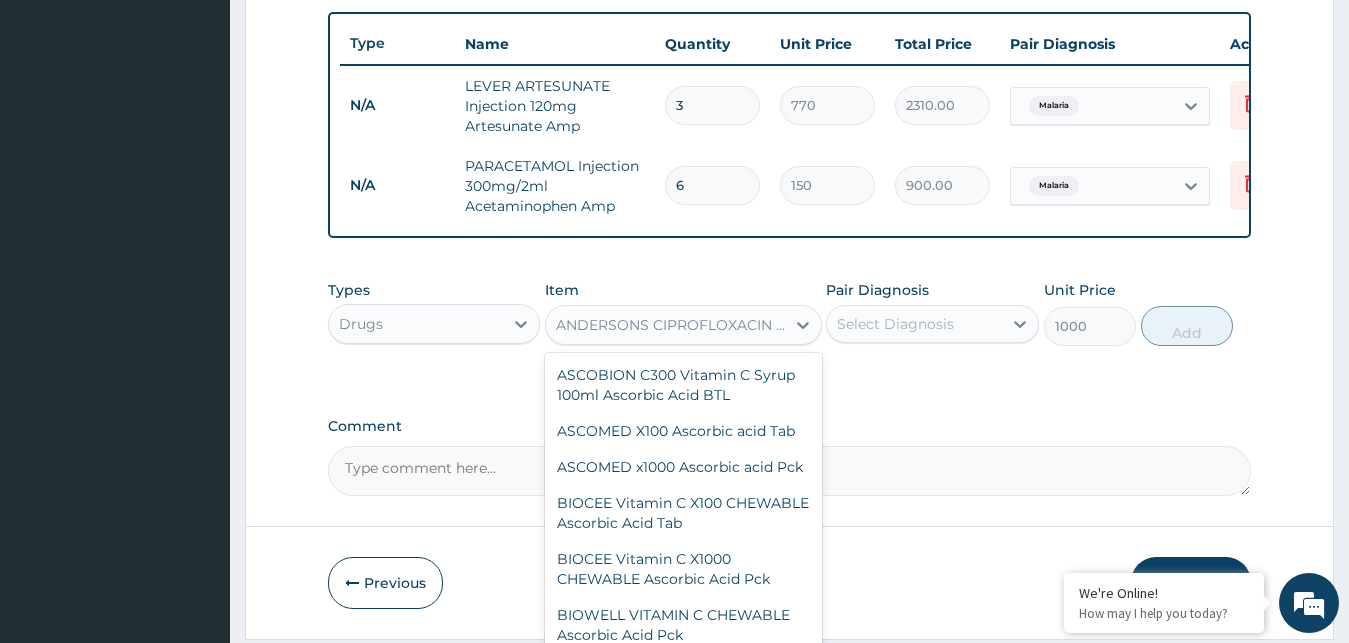 scroll, scrollTop: 64473, scrollLeft: 0, axis: vertical 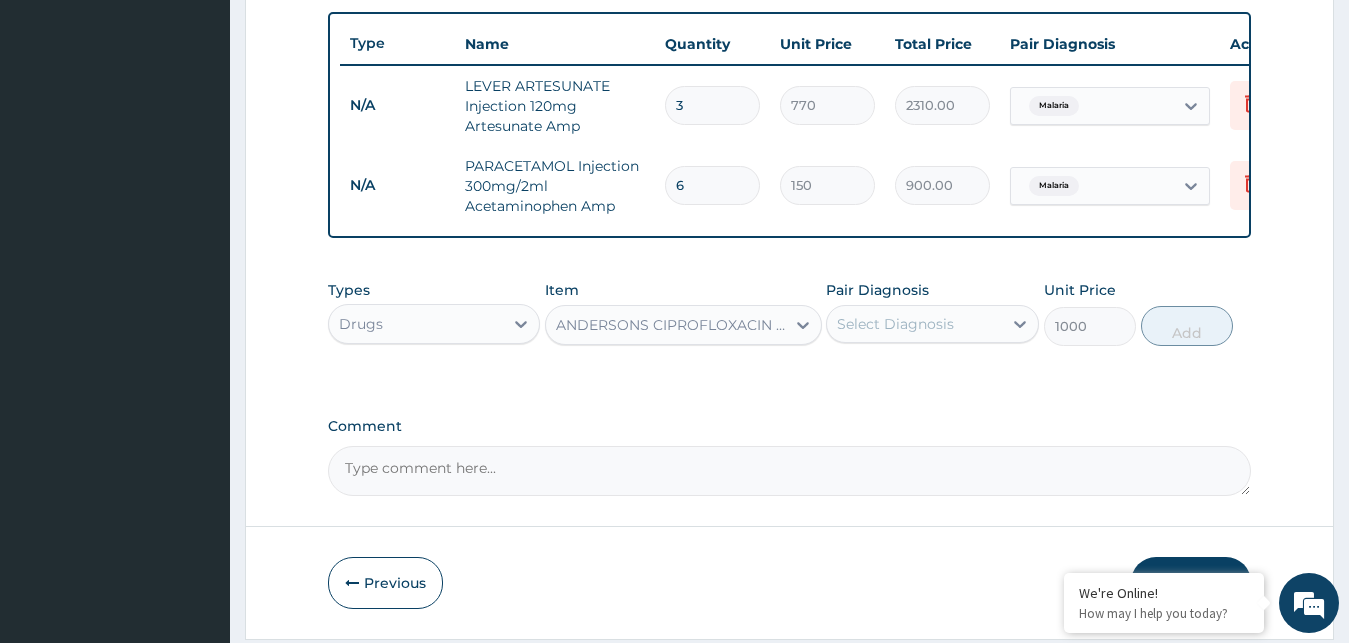 click on "PA Code / Prescription Code Enter Code(Secondary Care Only) PA Code has already been used: PA/0A65AB Encounter Date 23-07-2025 Important Notice Please enter PA codes before entering items that are not attached to a PA code   All diagnoses entered must be linked to a claim item. Diagnosis & Claim Items that are visible but inactive cannot be edited because they were imported from an already approved PA code. Diagnosis Malaria Confirmed Typhoid fever Confirmed NB: All diagnosis must be linked to a claim item Claim Items Type Name Quantity Unit Price Total Price Pair Diagnosis Actions N/A LEVER ARTESUNATE Injection 120mg Artesunate Amp 3 770 2310.00 Malaria Delete N/A PARACETAMOL Injection 300mg/2ml Acetaminophen Amp 6 150 900.00 Malaria Delete Types Drugs Item ANDERSONS CIPROFLOXACIN INFUSION 200mg Ciprofloxacin BTL Pair Diagnosis Select Diagnosis Unit Price 1000 Add Comment" at bounding box center (790, -32) 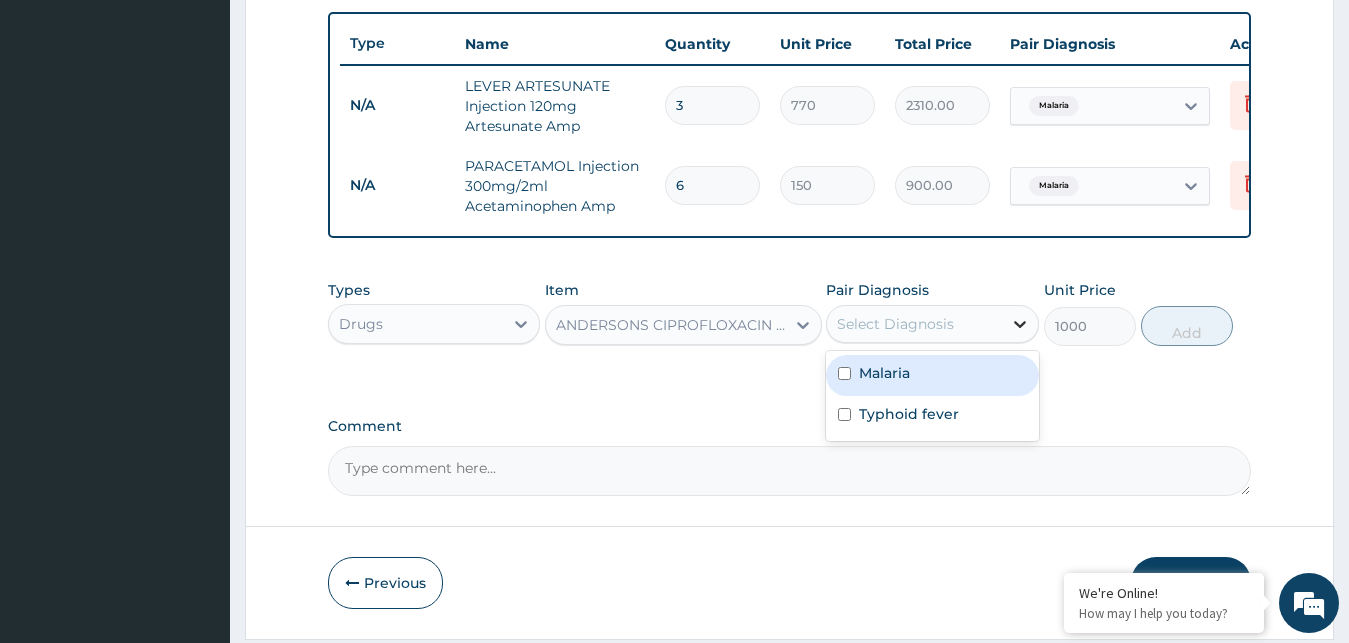 click 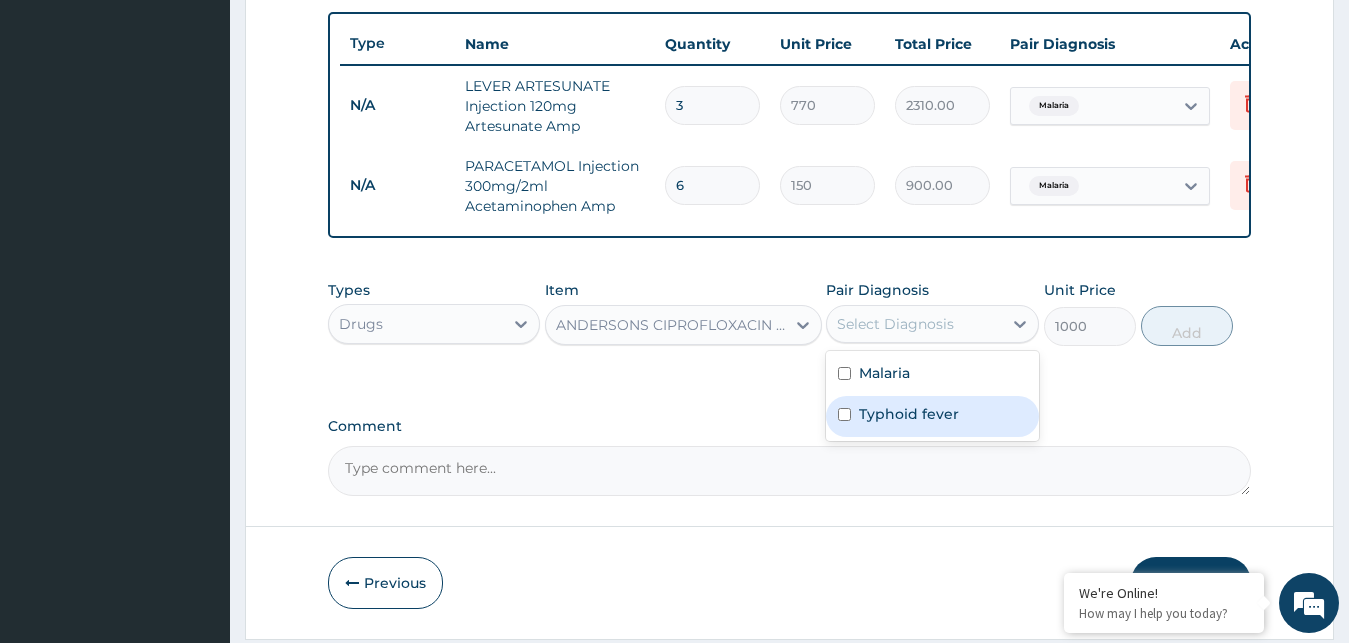 click at bounding box center [844, 414] 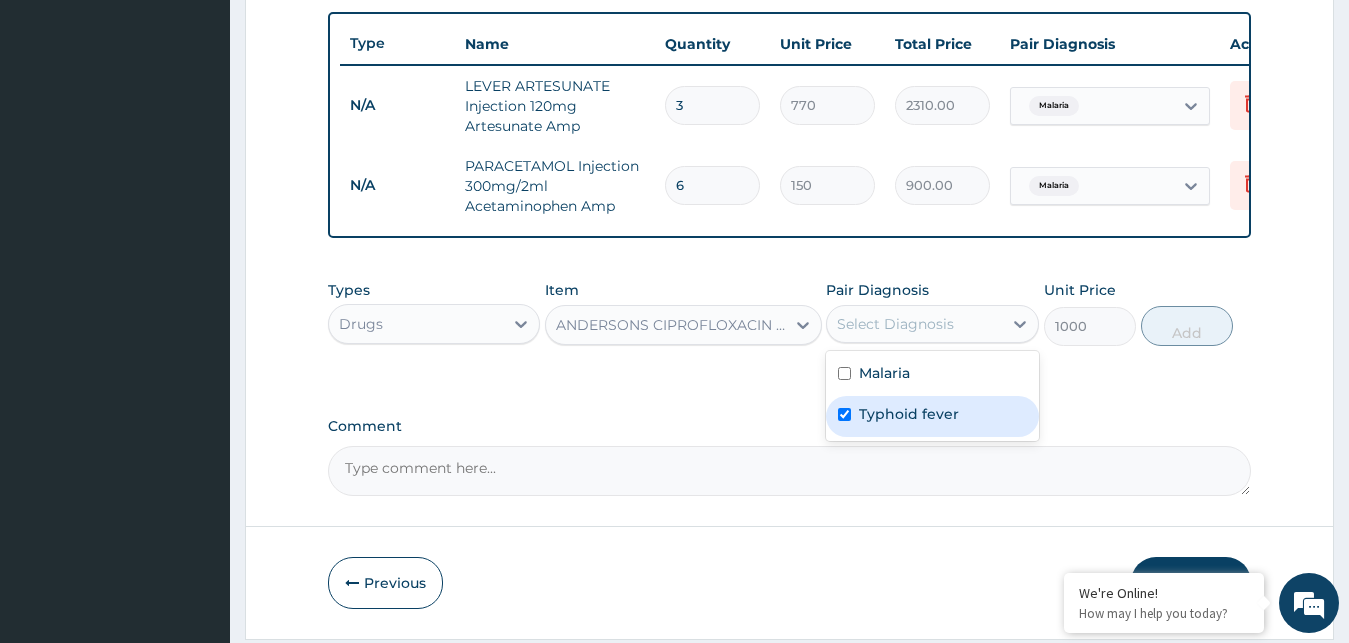 checkbox on "true" 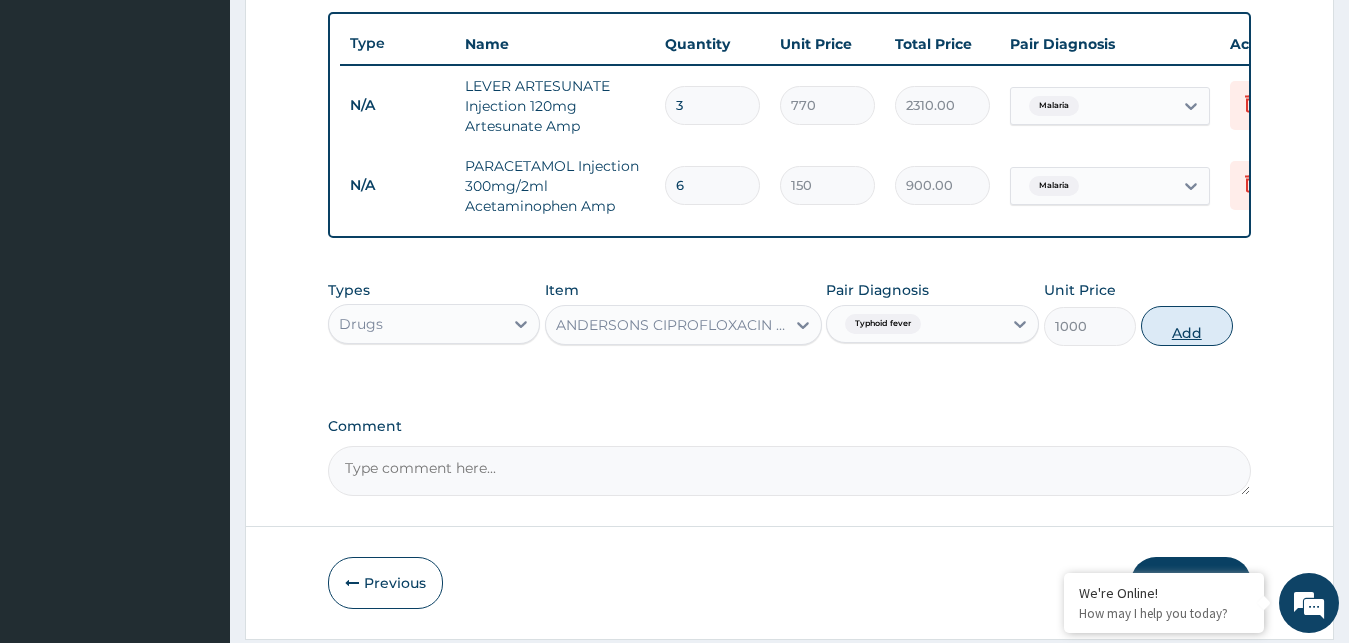 click on "Add" at bounding box center [1187, 326] 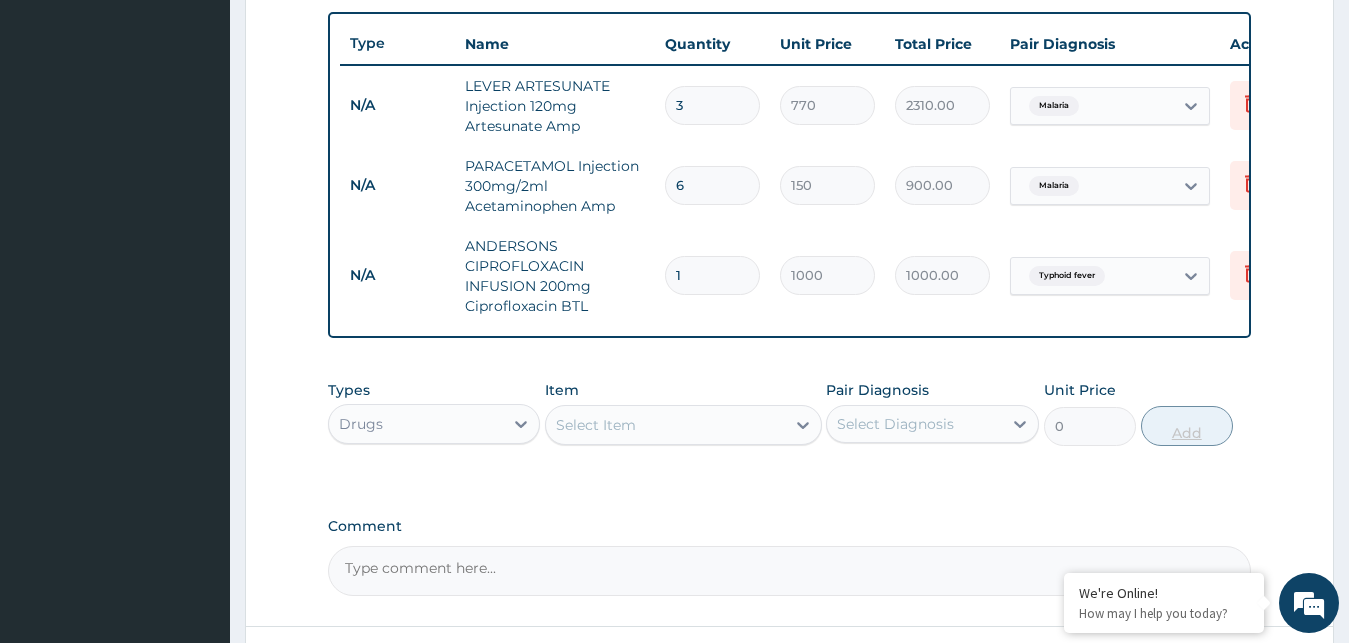 type 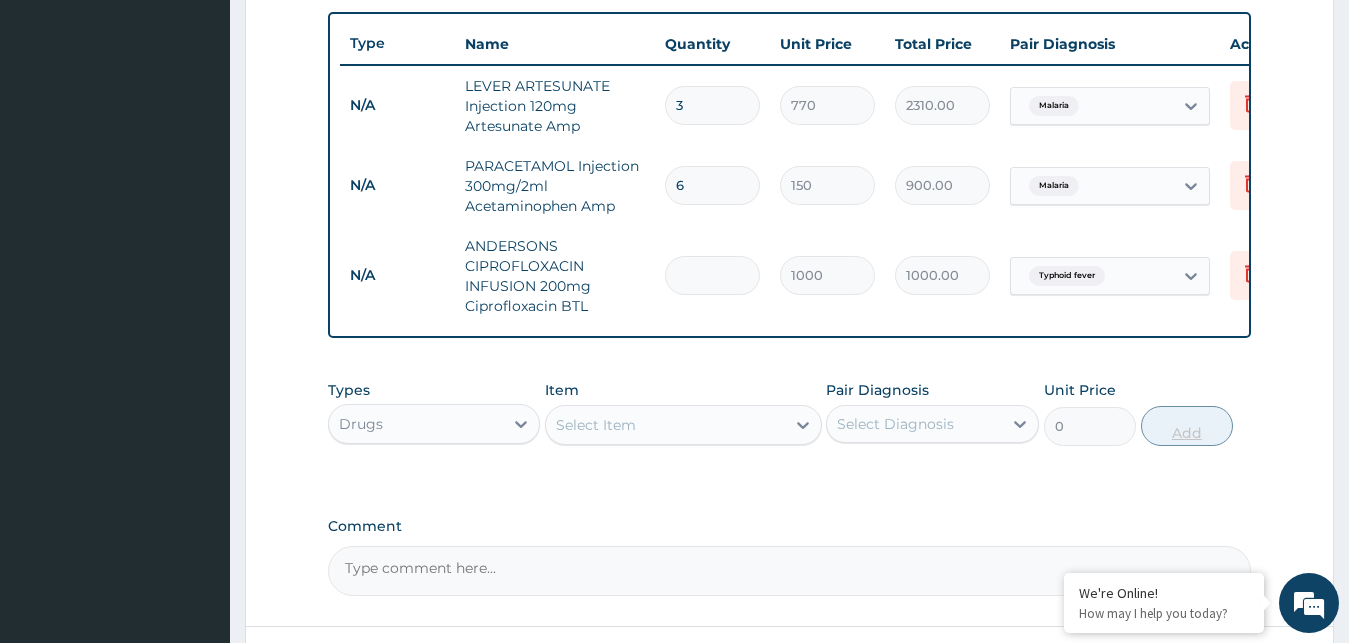 type on "0.00" 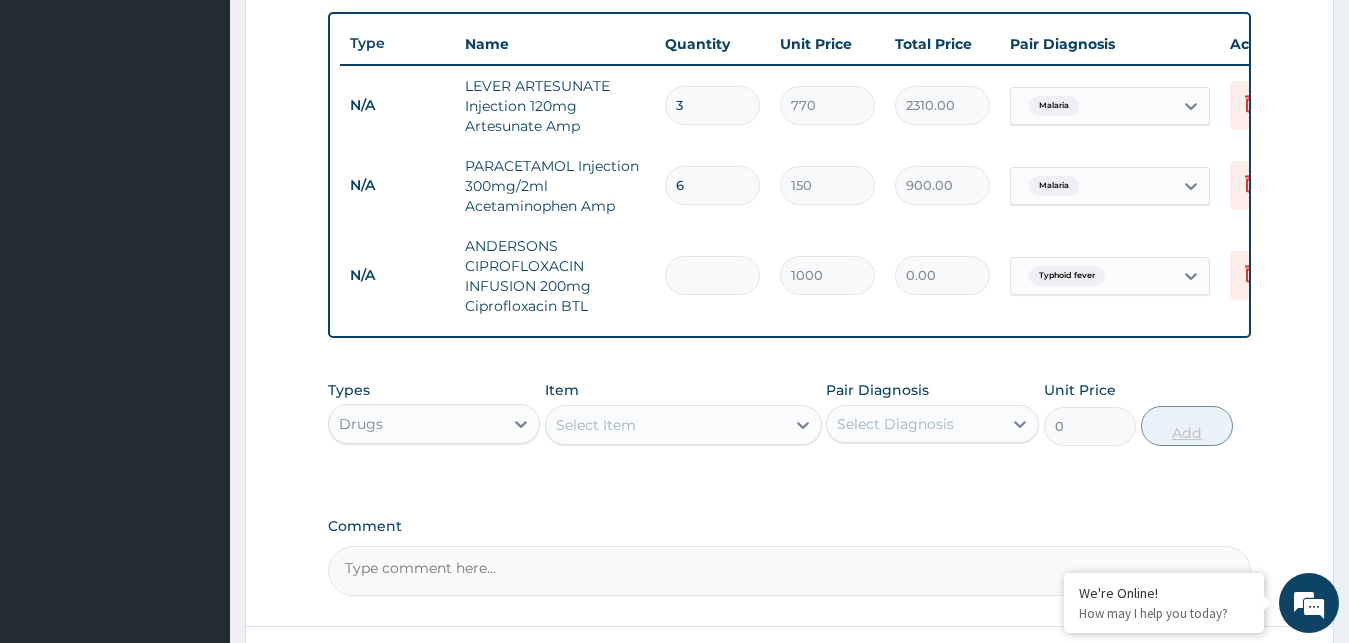 type on "6" 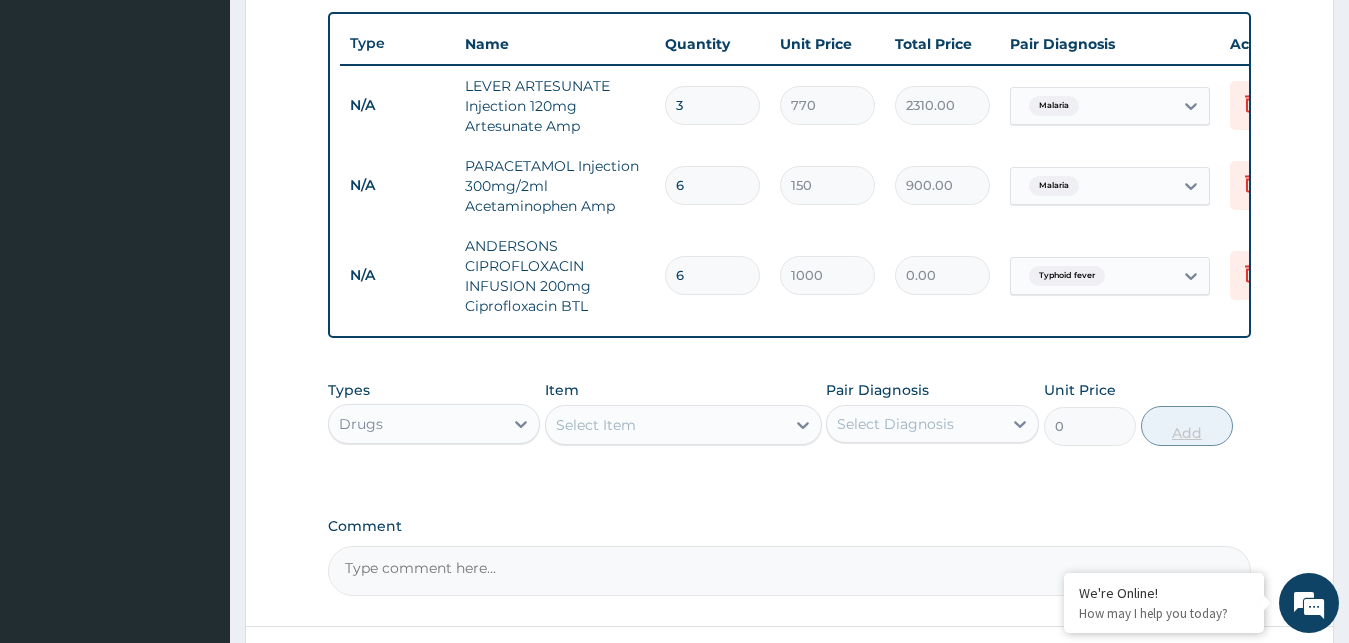 type on "6000.00" 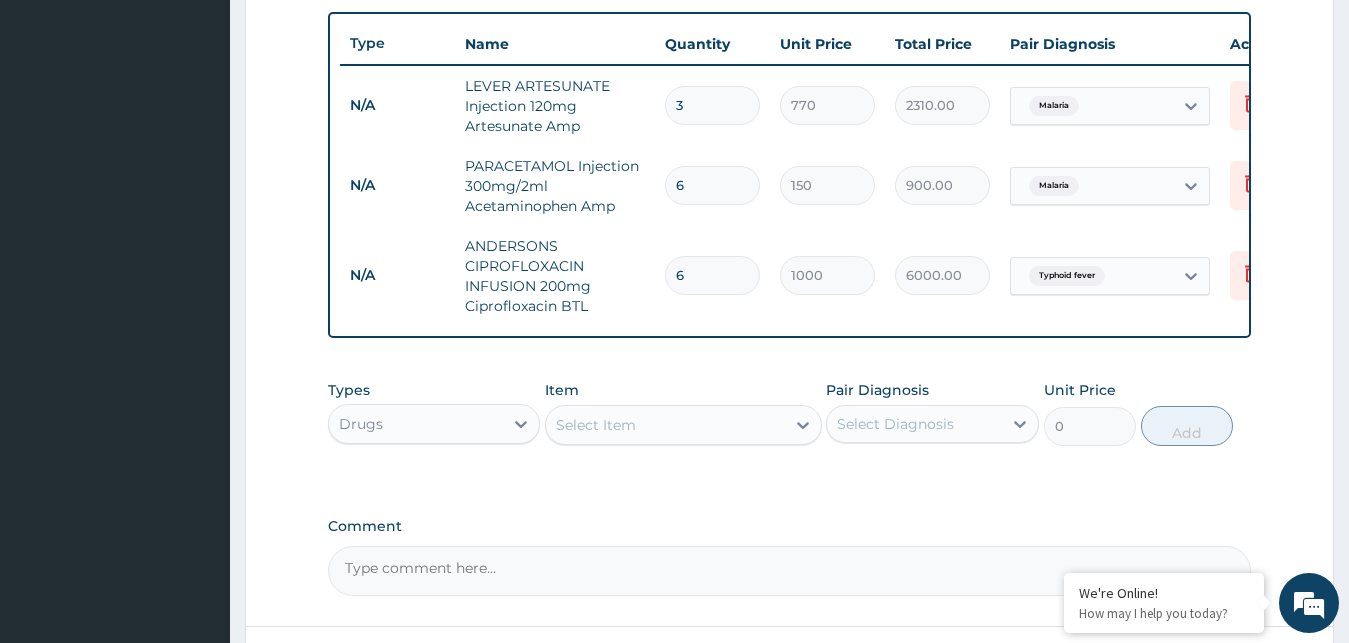 type on "6" 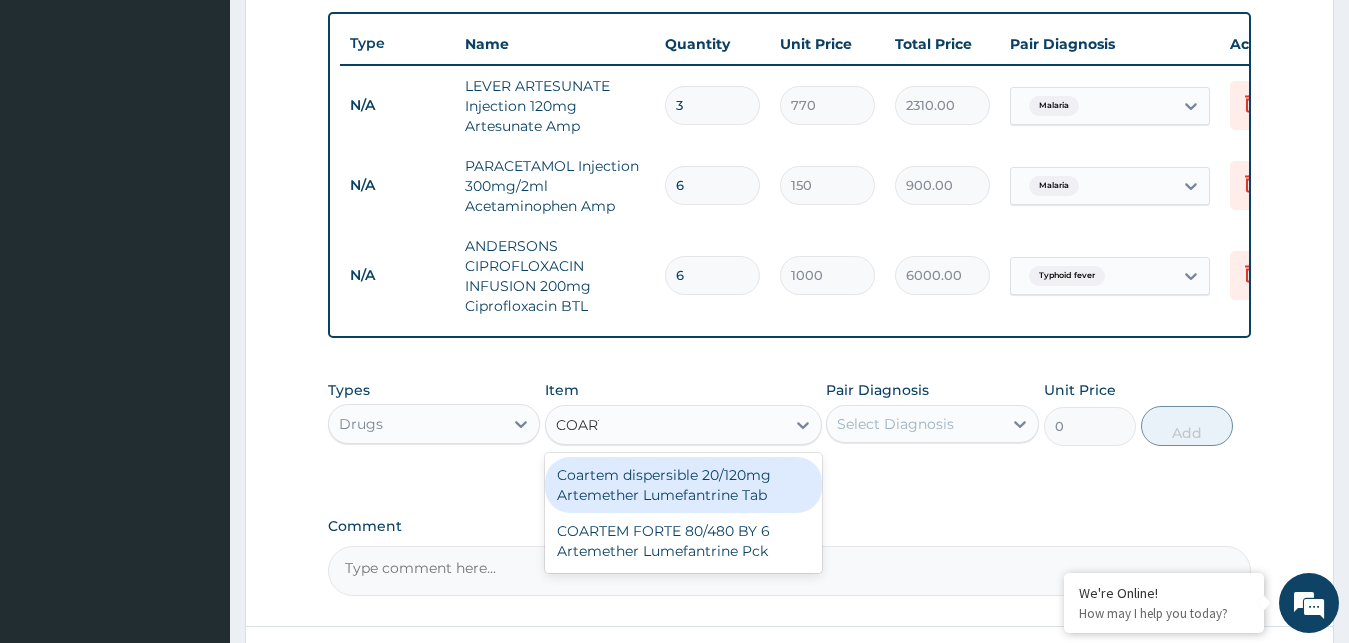 type on "COARTE" 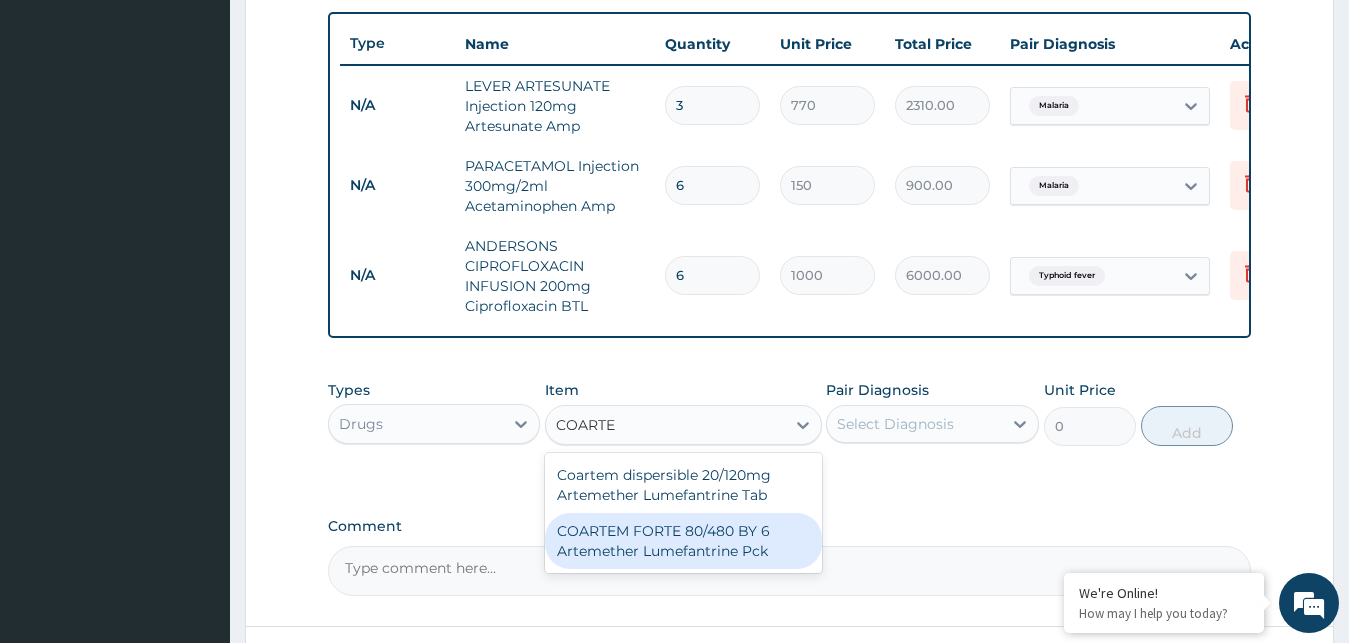 click on "COARTEM FORTE 80/480 BY 6 Artemether Lumefantrine Pck" at bounding box center (683, 541) 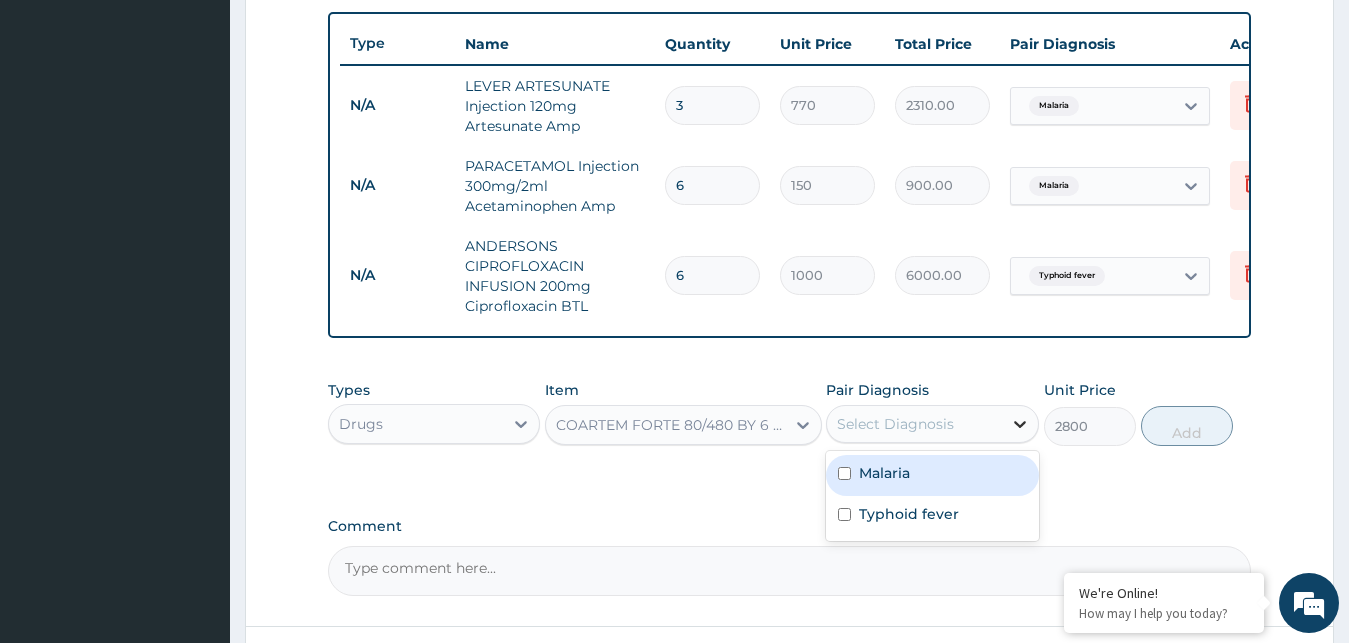 click 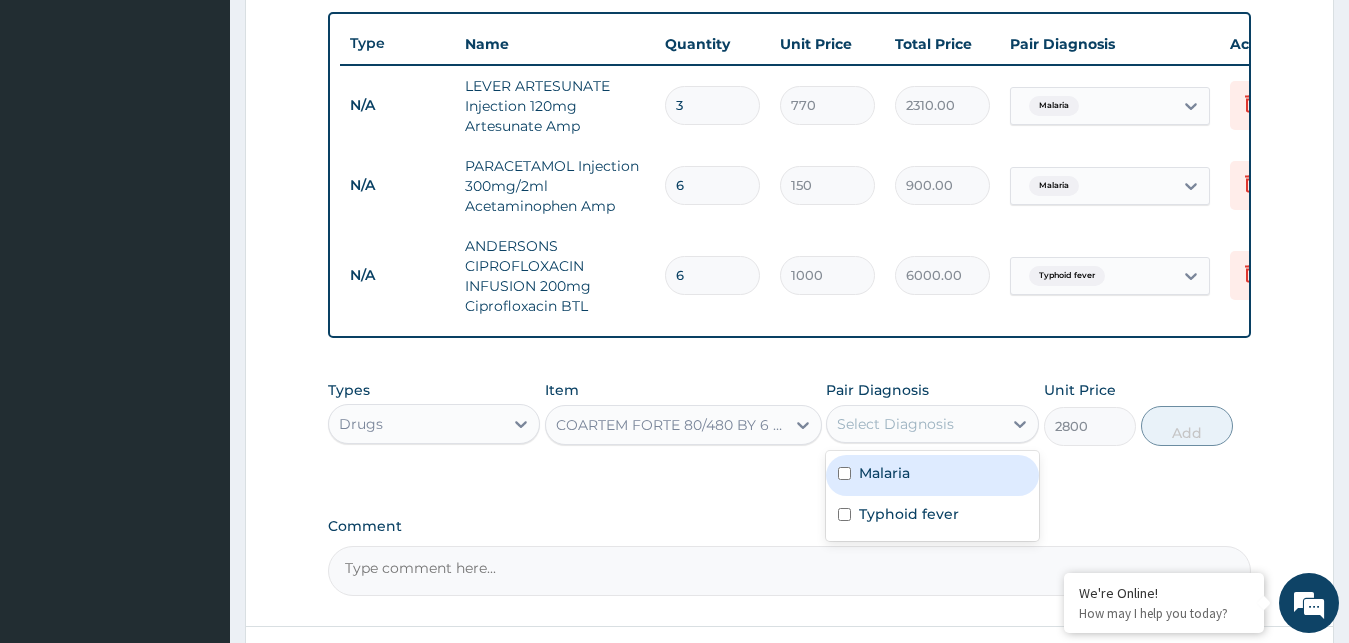 click at bounding box center [844, 473] 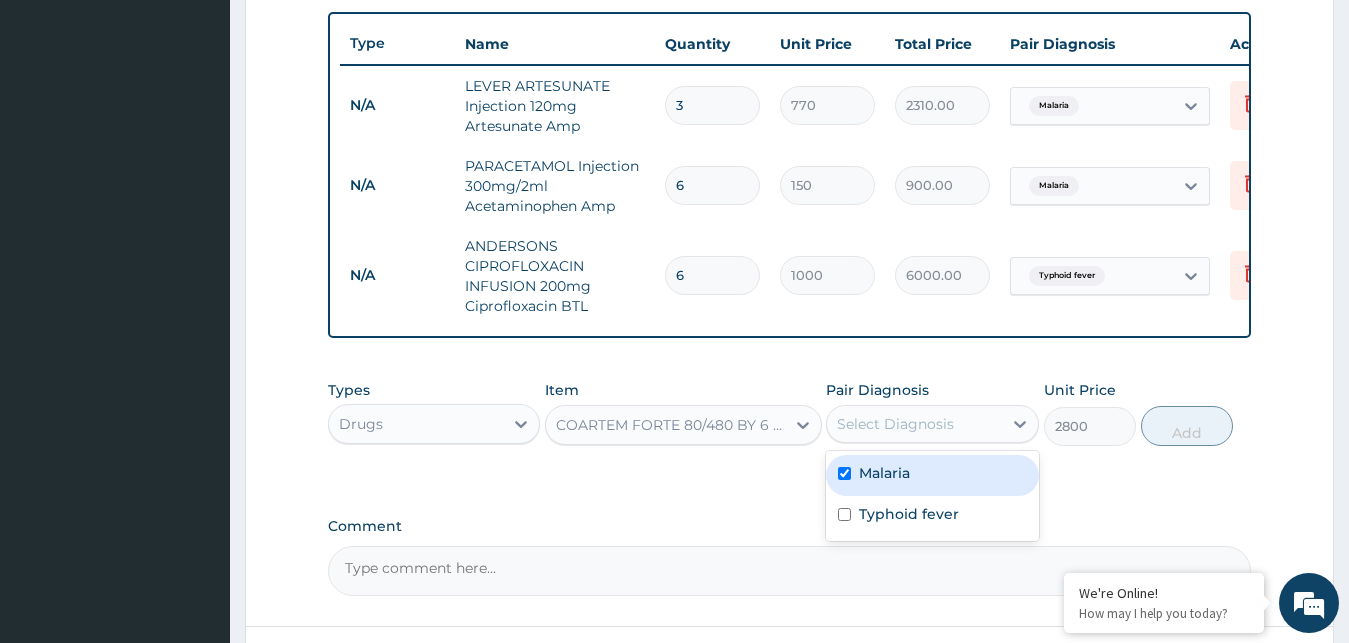 checkbox on "true" 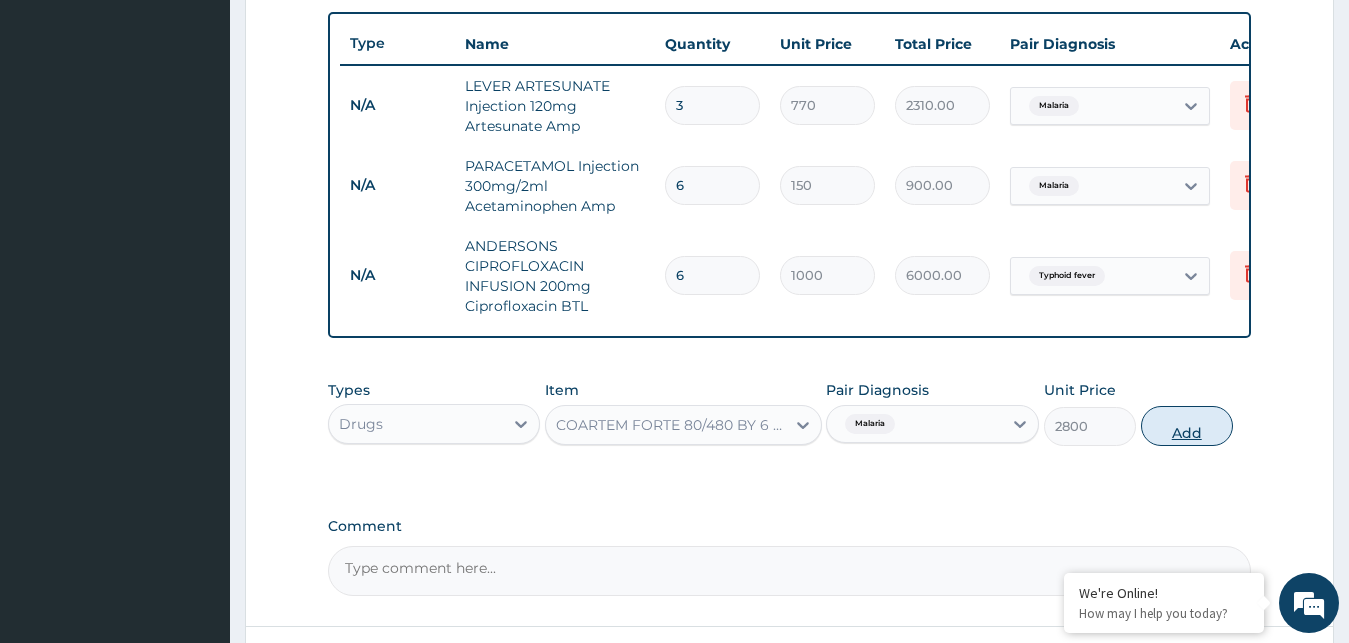 click on "Add" at bounding box center (1187, 426) 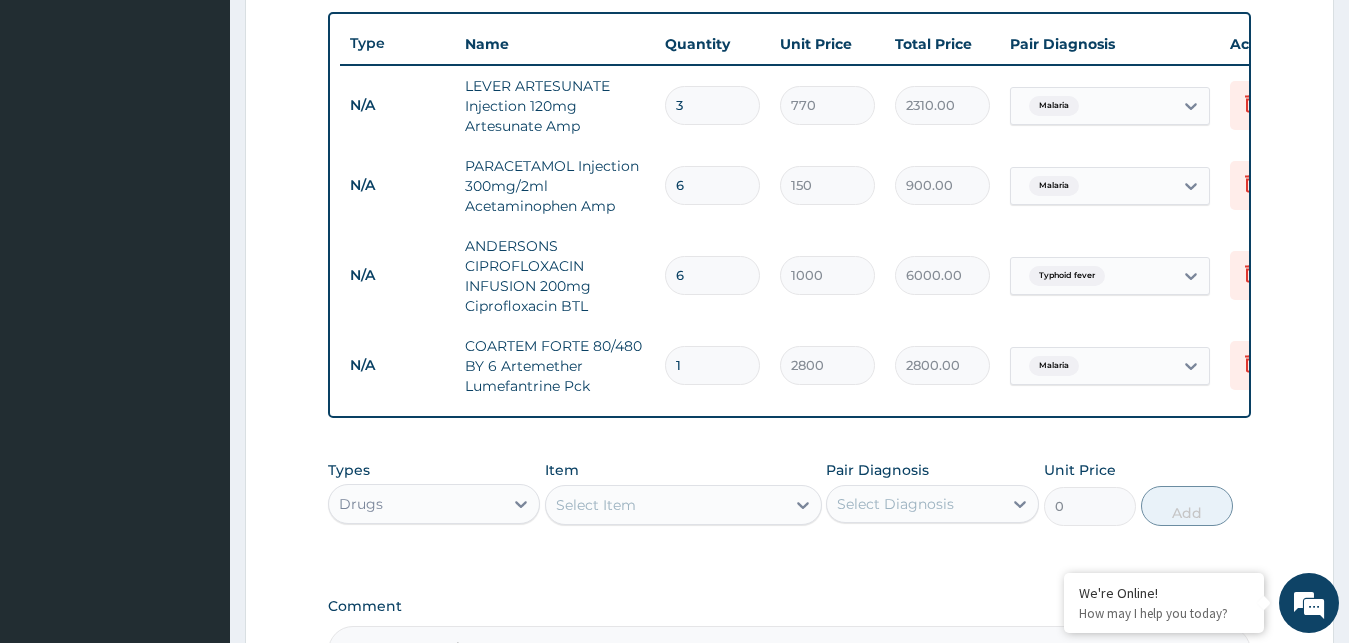 click on "1" at bounding box center [712, 365] 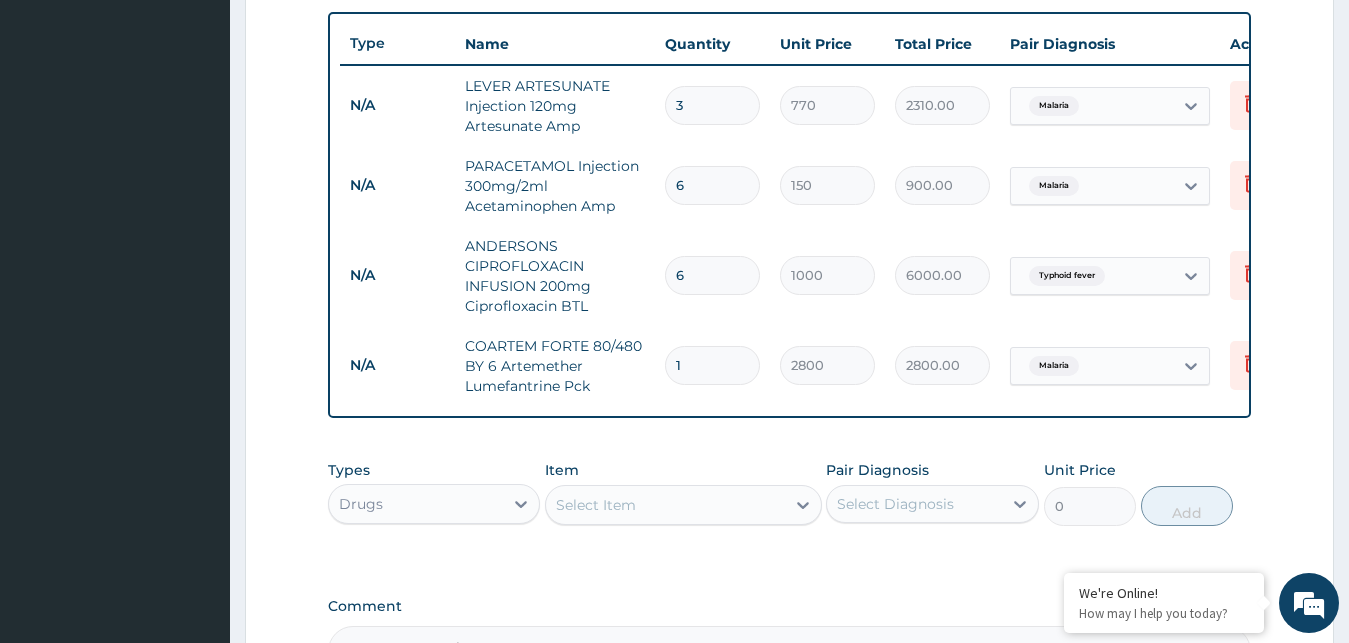 type 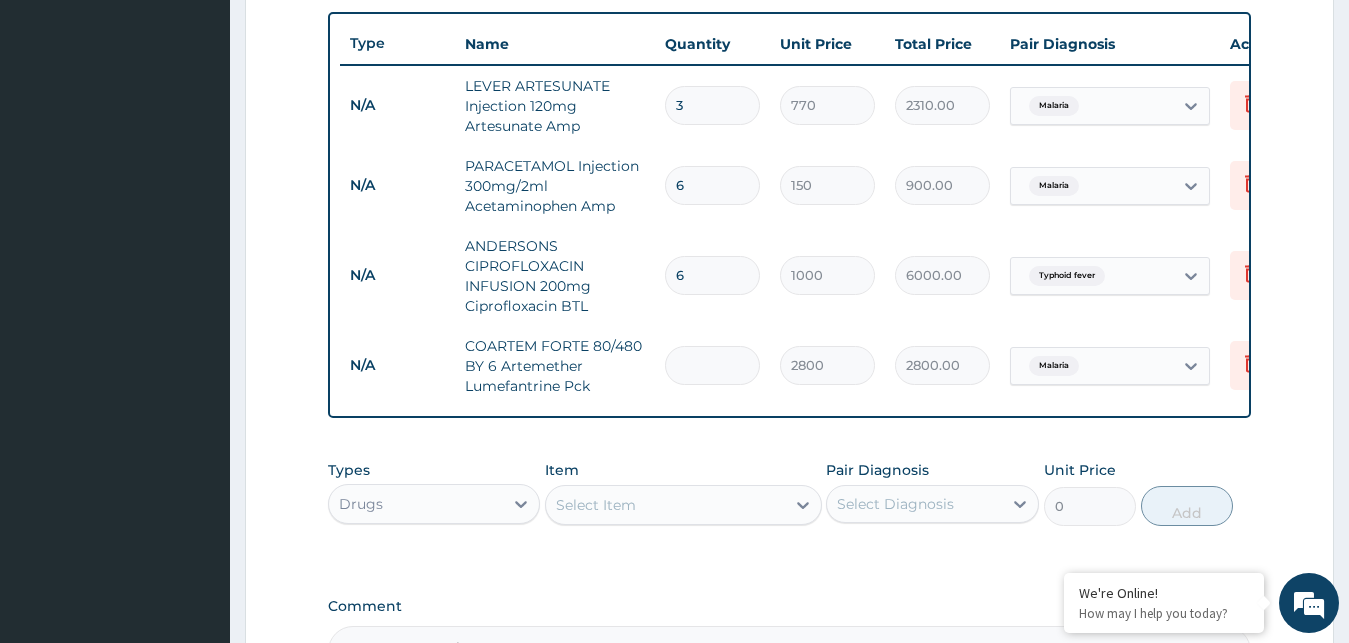 type on "0.00" 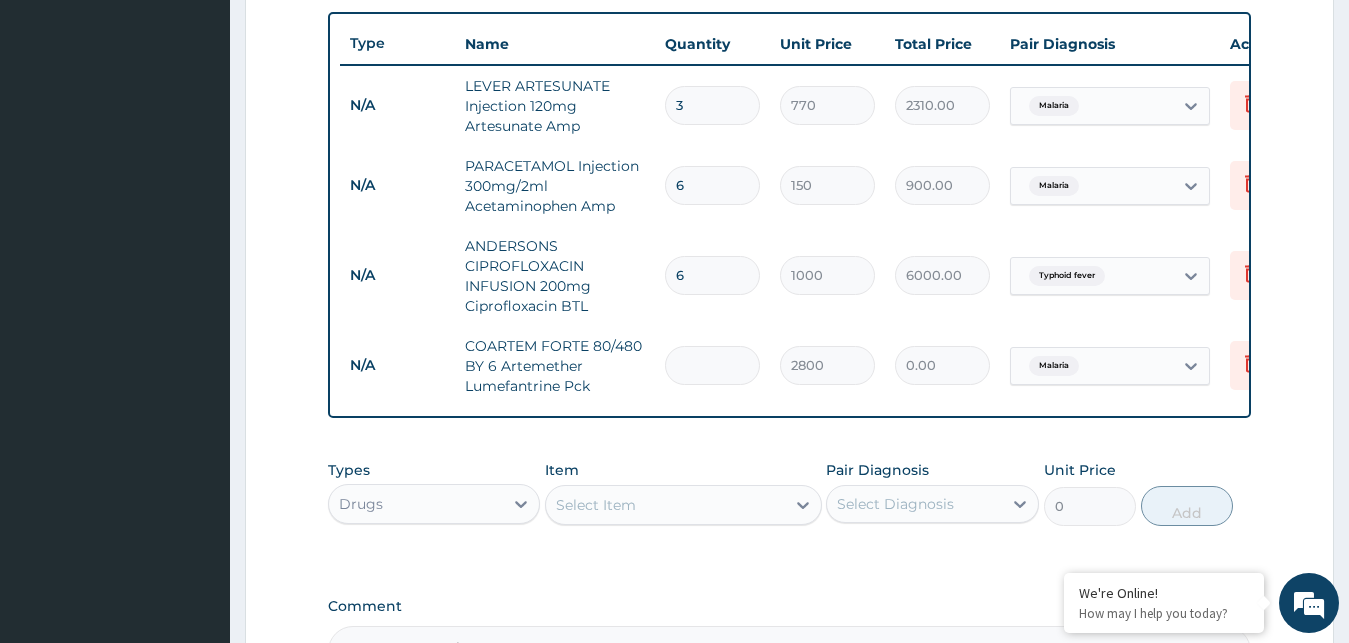 type on "3" 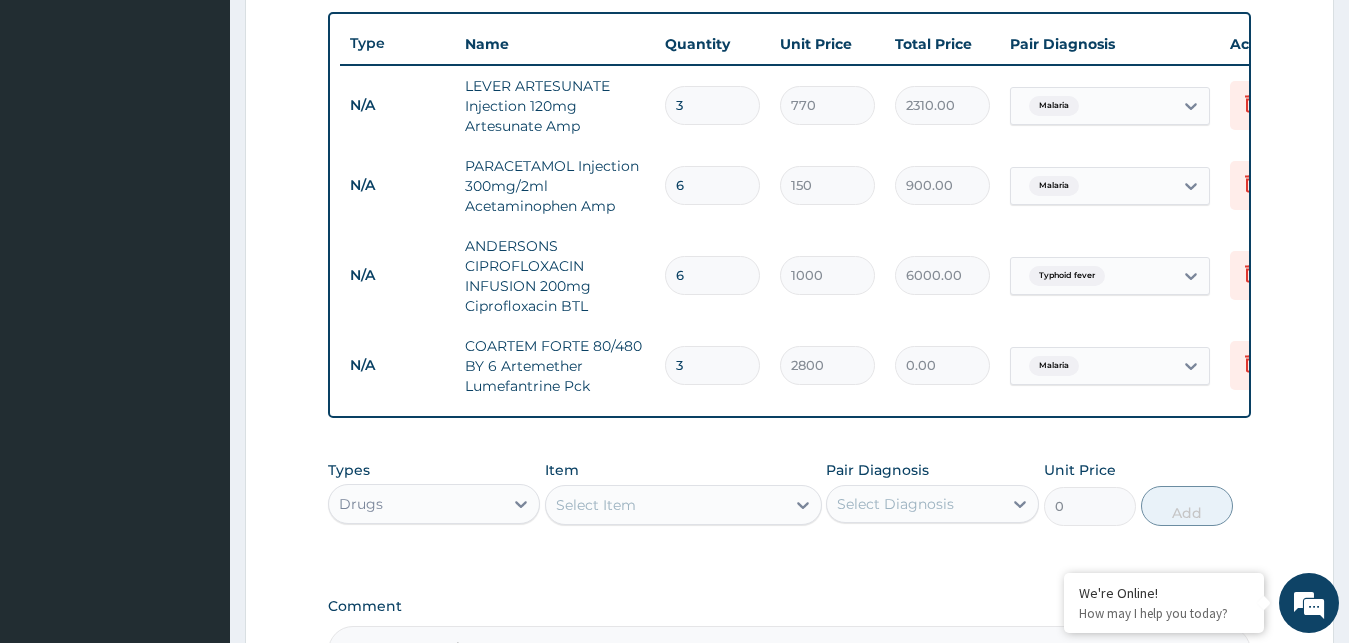type on "8400.00" 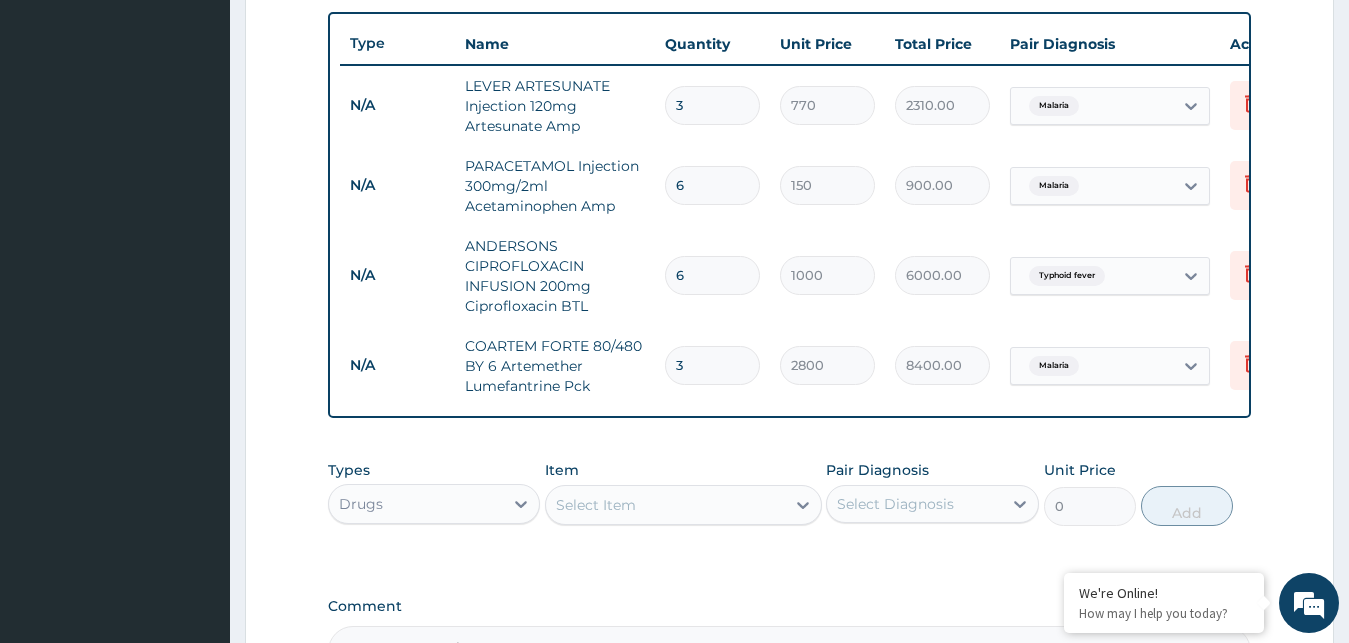 type on "3" 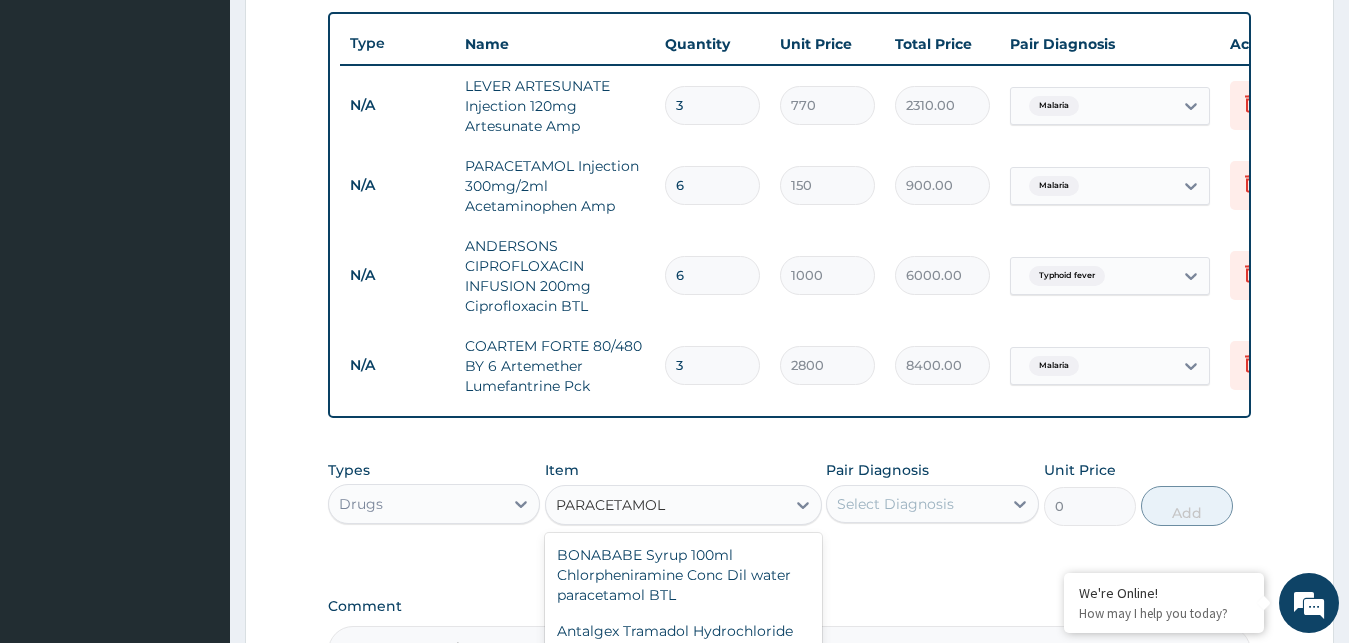 scroll, scrollTop: 700, scrollLeft: 0, axis: vertical 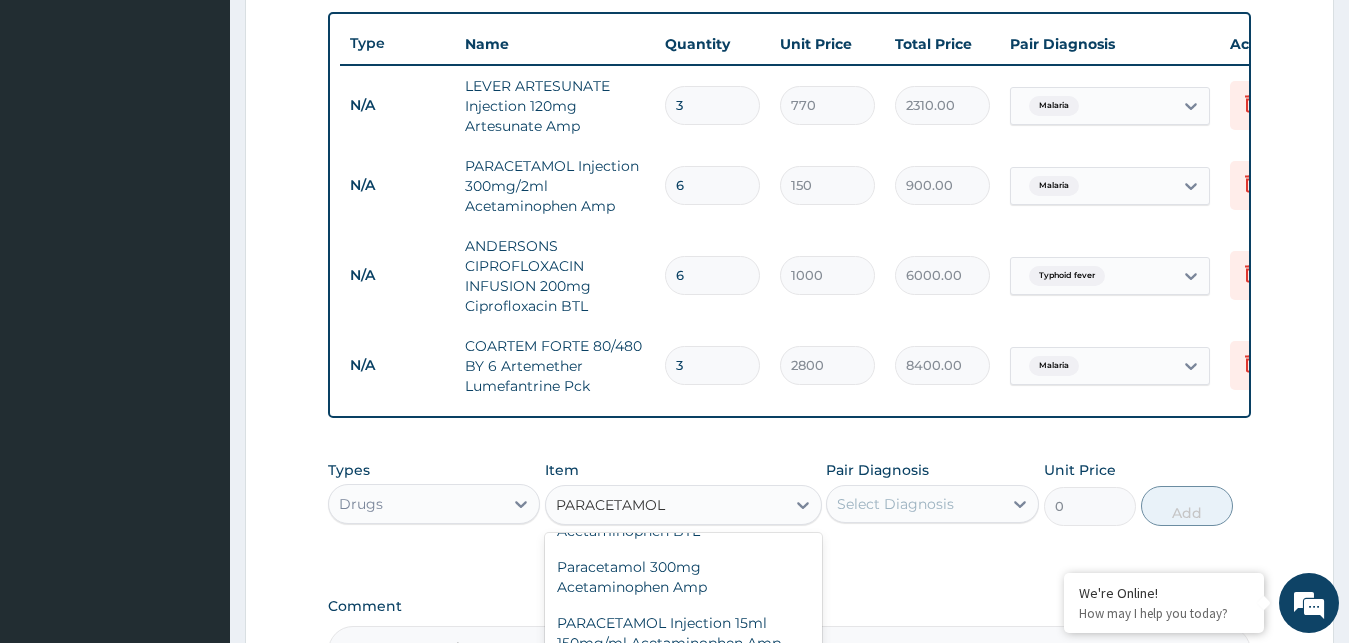 type on "PARACETAMOL" 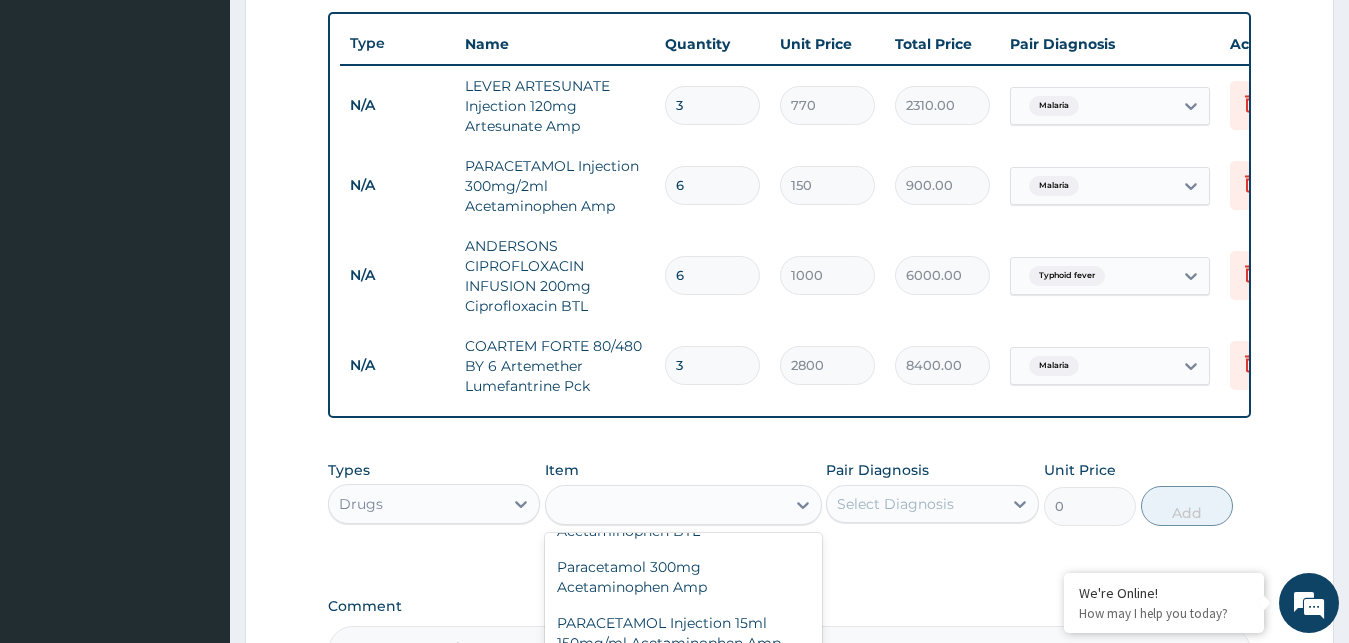 click on "Step  2  of 2 PA Code / Prescription Code Enter Code(Secondary Care Only) PA Code has already been used: PA/0A65AB Encounter Date 23-07-2025 Important Notice Please enter PA codes before entering items that are not attached to a PA code   All diagnoses entered must be linked to a claim item. Diagnosis & Claim Items that are visible but inactive cannot be edited because they were imported from an already approved PA code. Diagnosis Malaria Confirmed Typhoid fever Confirmed NB: All diagnosis must be linked to a claim item Claim Items Type Name Quantity Unit Price Total Price Pair Diagnosis Actions N/A LEVER ARTESUNATE Injection 120mg Artesunate Amp 3 770 2310.00 Malaria Delete N/A PARACETAMOL Injection 300mg/2ml Acetaminophen Amp 6 150 900.00 Malaria Delete N/A ANDERSONS CIPROFLOXACIN INFUSION 200mg Ciprofloxacin BTL 6 1000 6000.00 Typhoid fever Delete N/A COARTEM FORTE 80/480 BY 6 Artemether Lumefantrine Pck 3 2800 8400.00 Malaria Delete Types Drugs Item PARACETAMOL DAGA PARACETAMOL Acetaminophen Tab 0 Add" at bounding box center [789, 87] 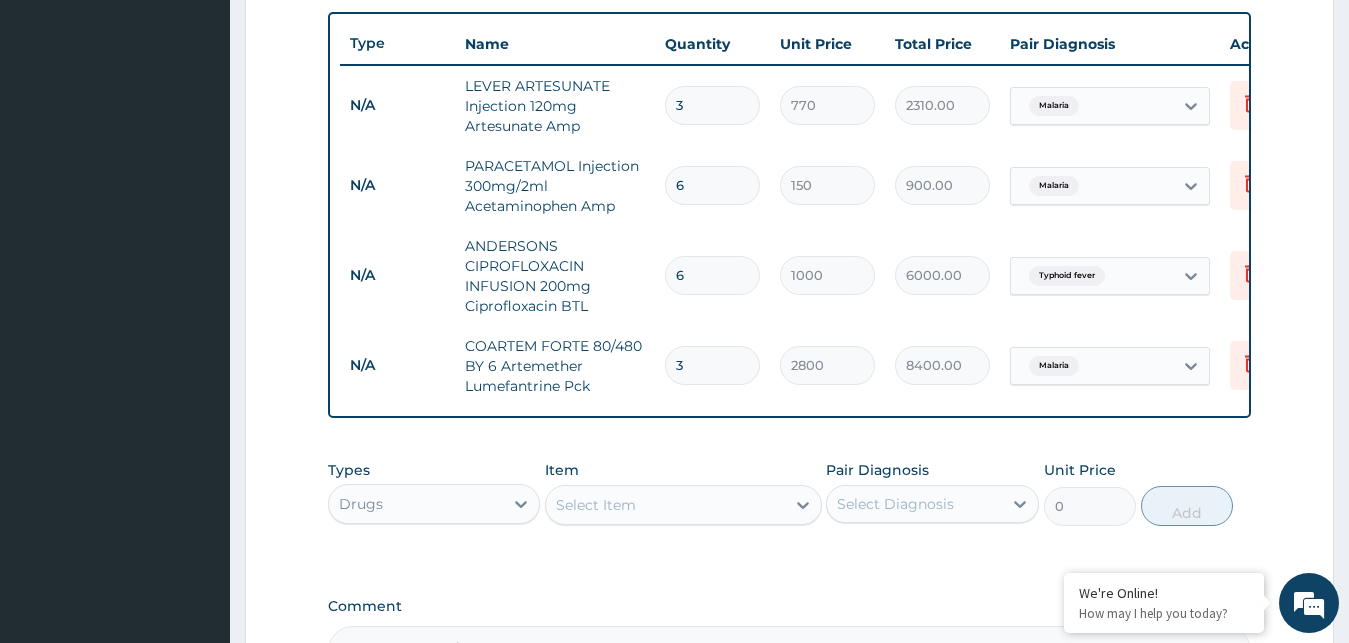 scroll, scrollTop: 0, scrollLeft: 40, axis: horizontal 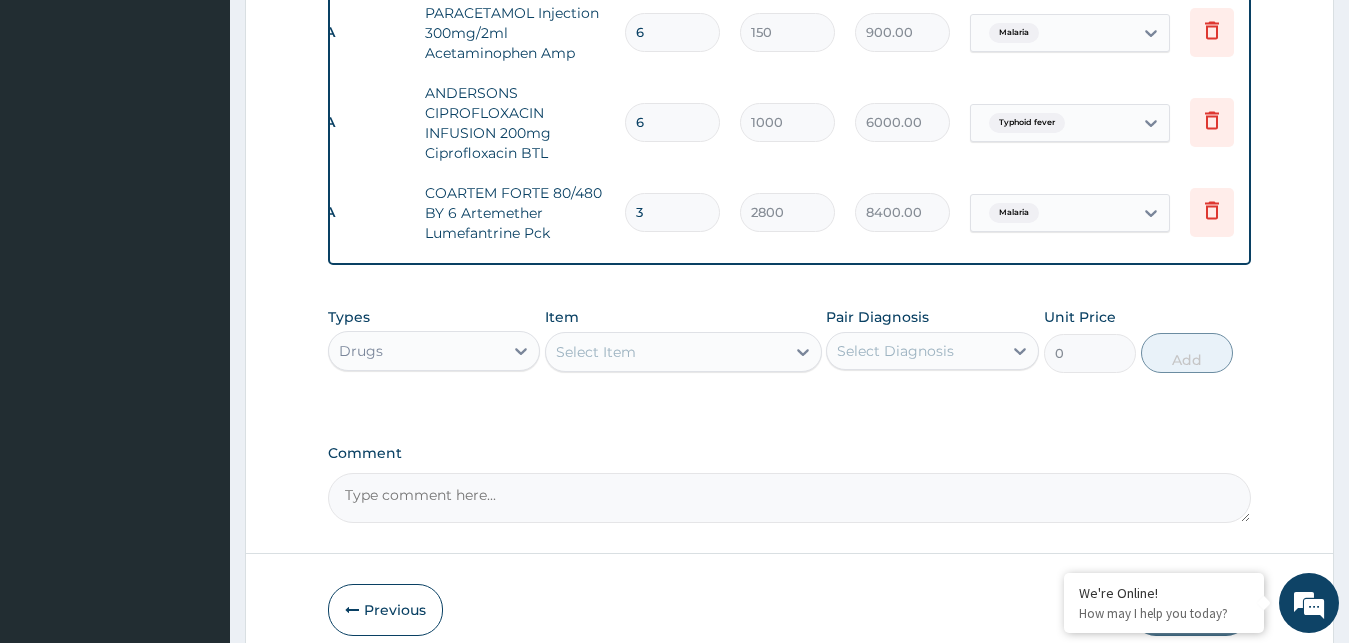 click on "Select Item" at bounding box center [665, 352] 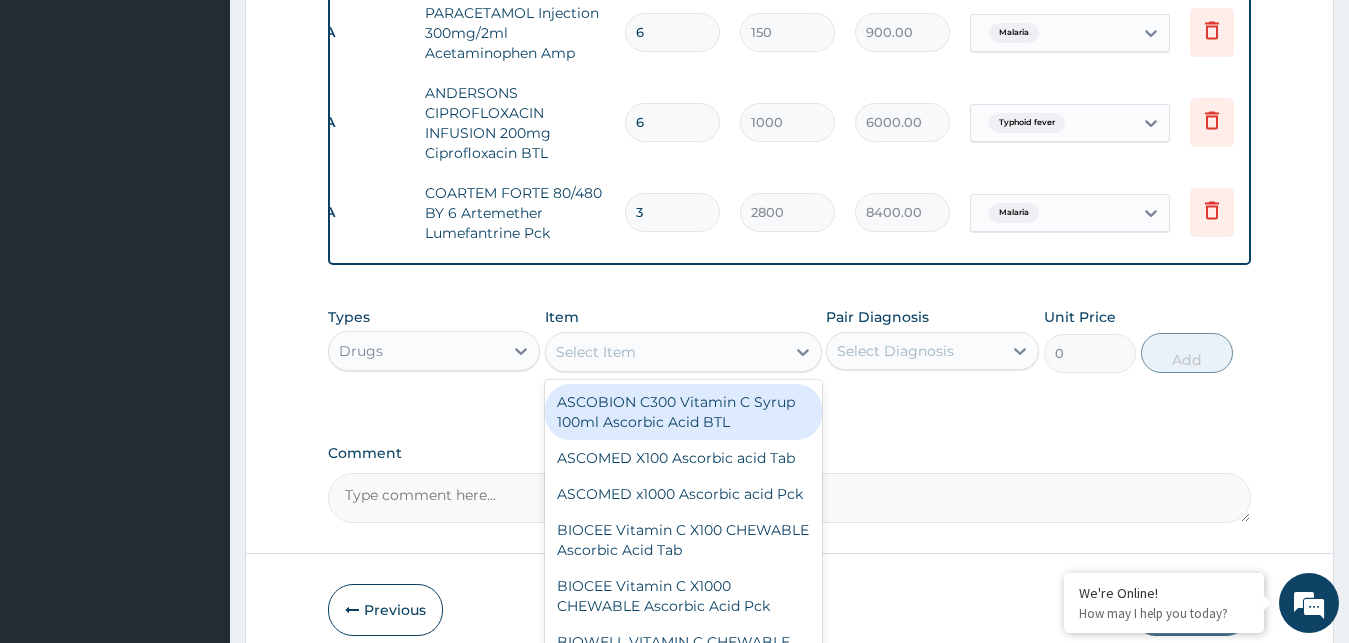 type on "300" 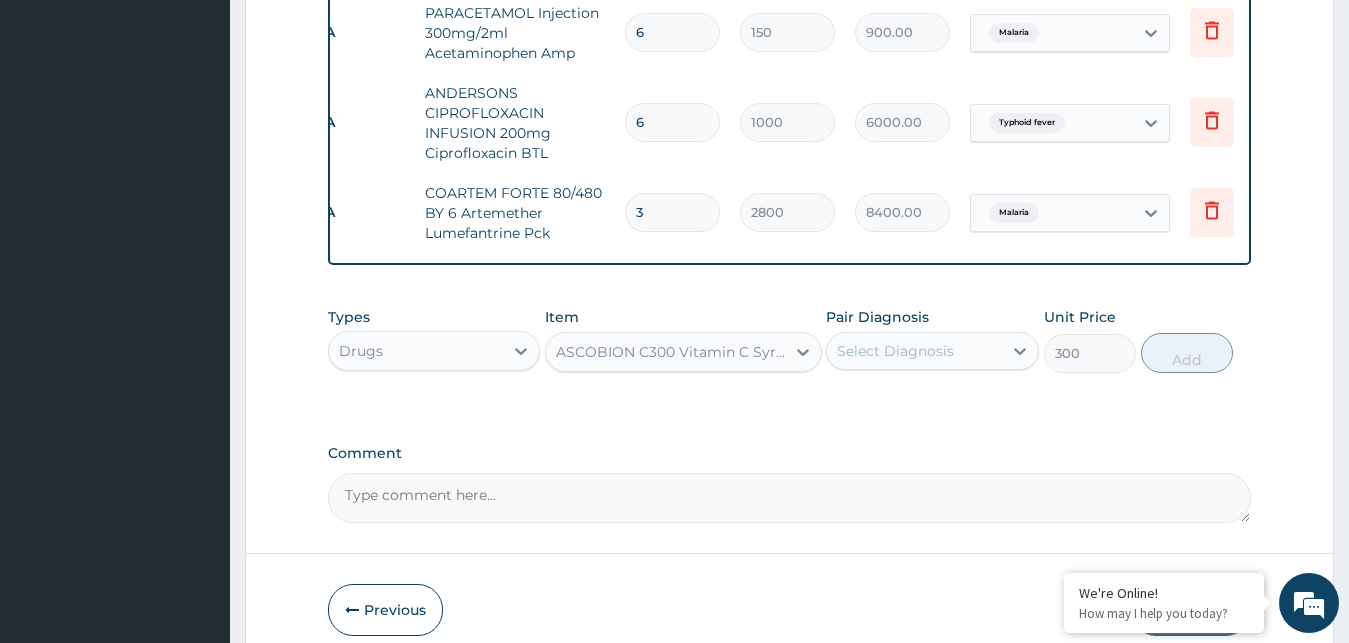 click on "ASCOBION C300 Vitamin C Syrup 100ml Ascorbic Acid BTL" at bounding box center (671, 352) 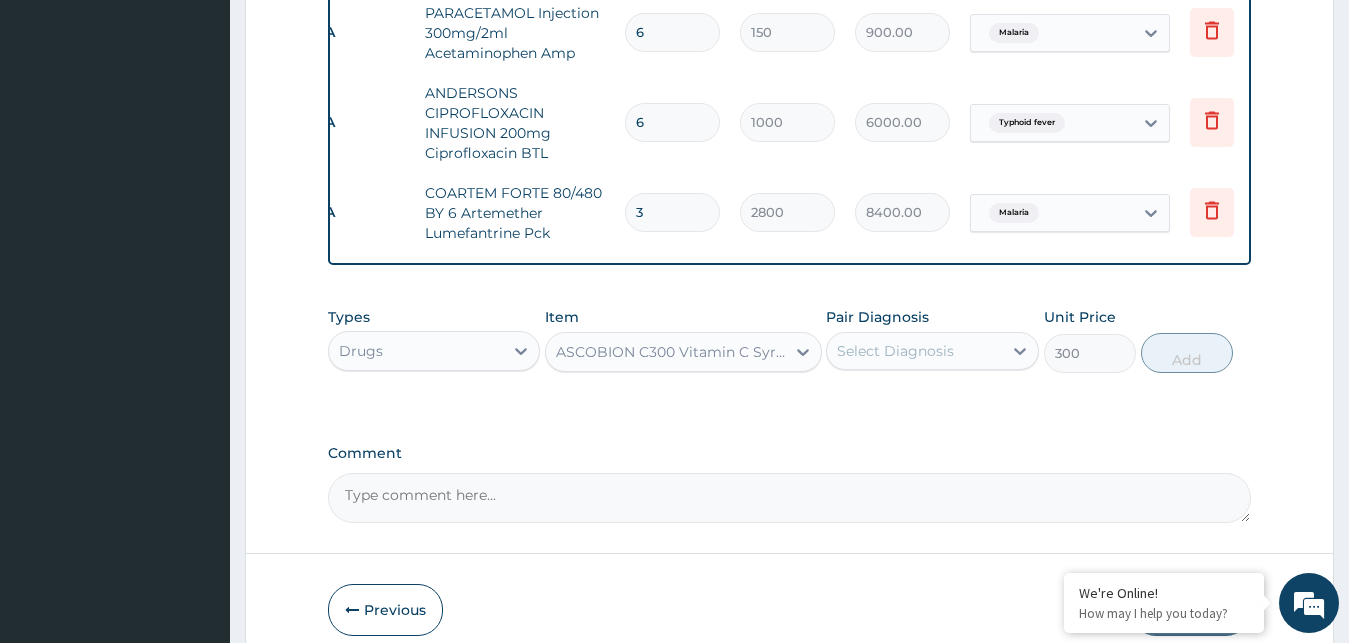 click on "3" at bounding box center (672, 212) 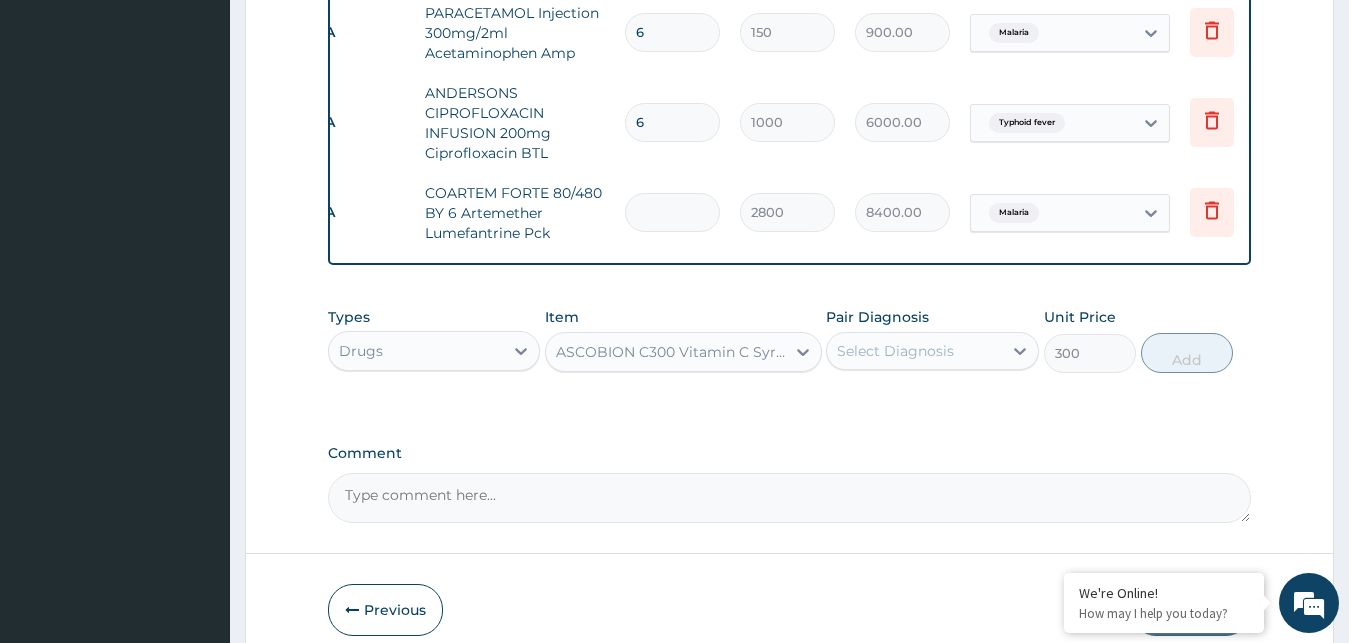 type on "0.00" 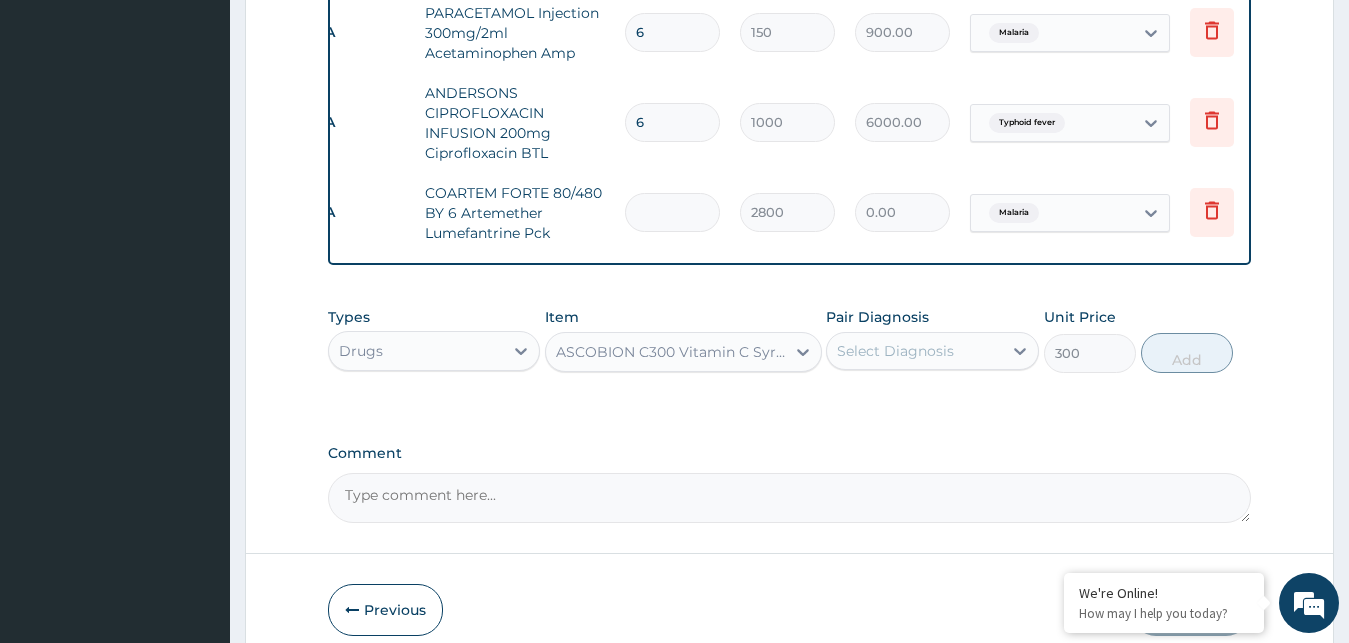 type on "6" 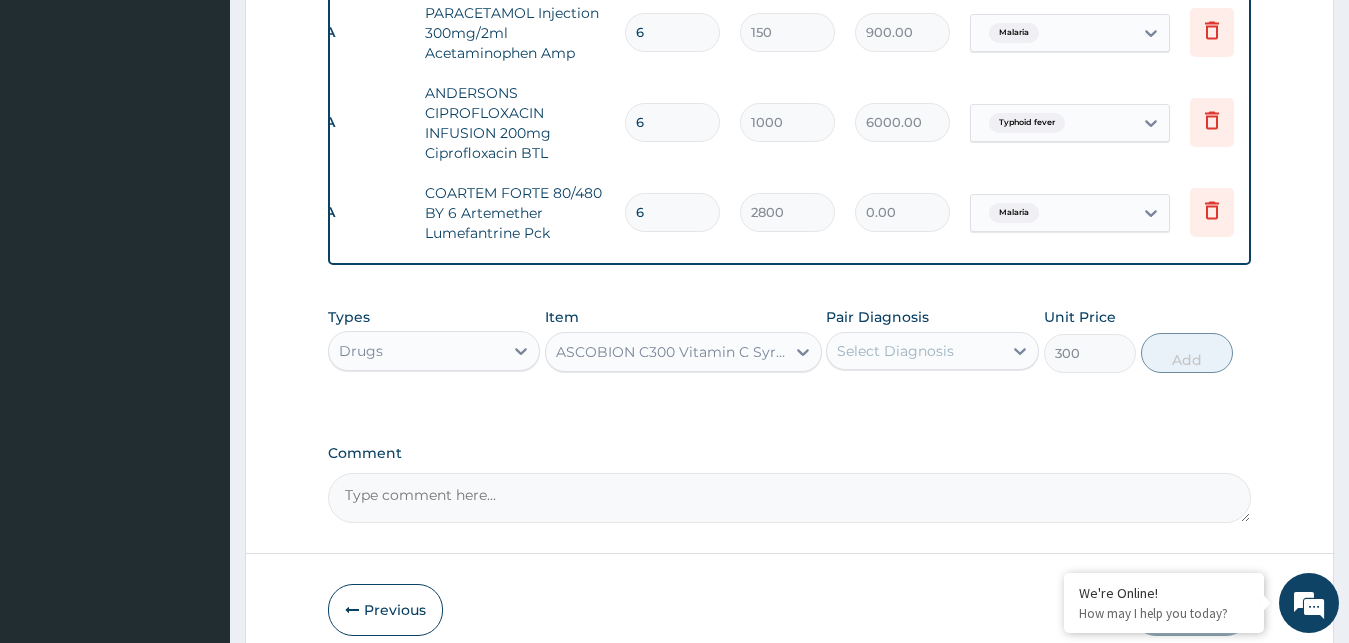 type on "16800.00" 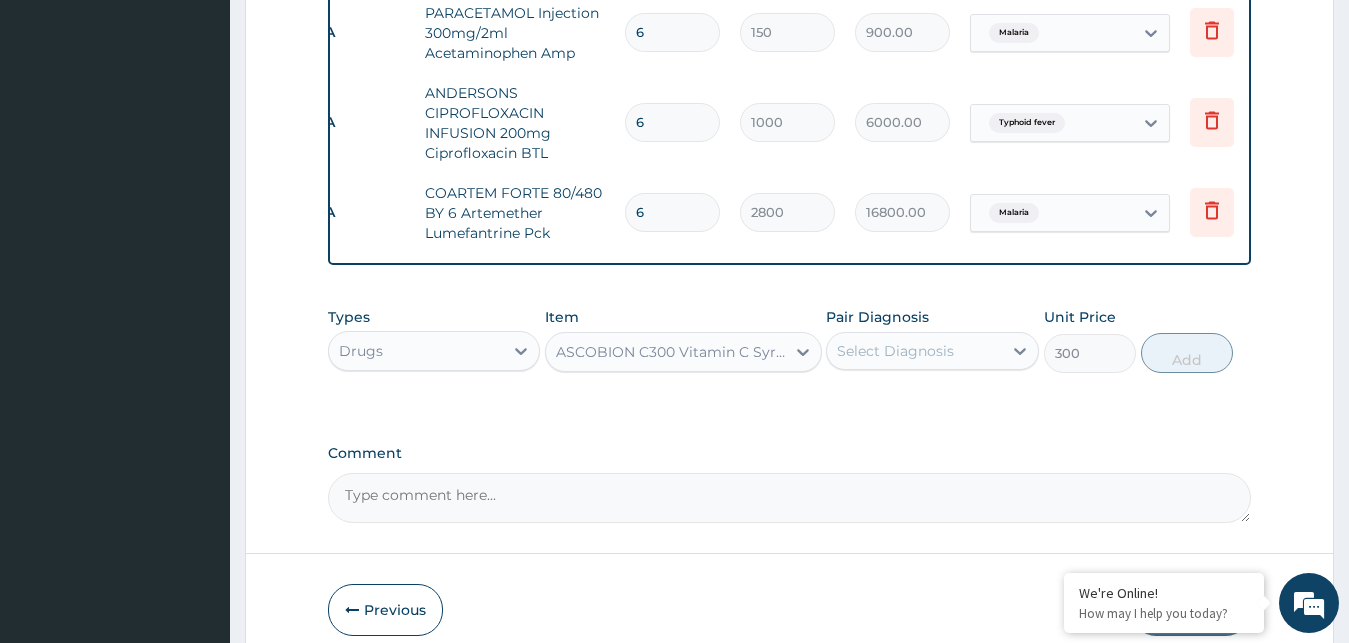 type on "6" 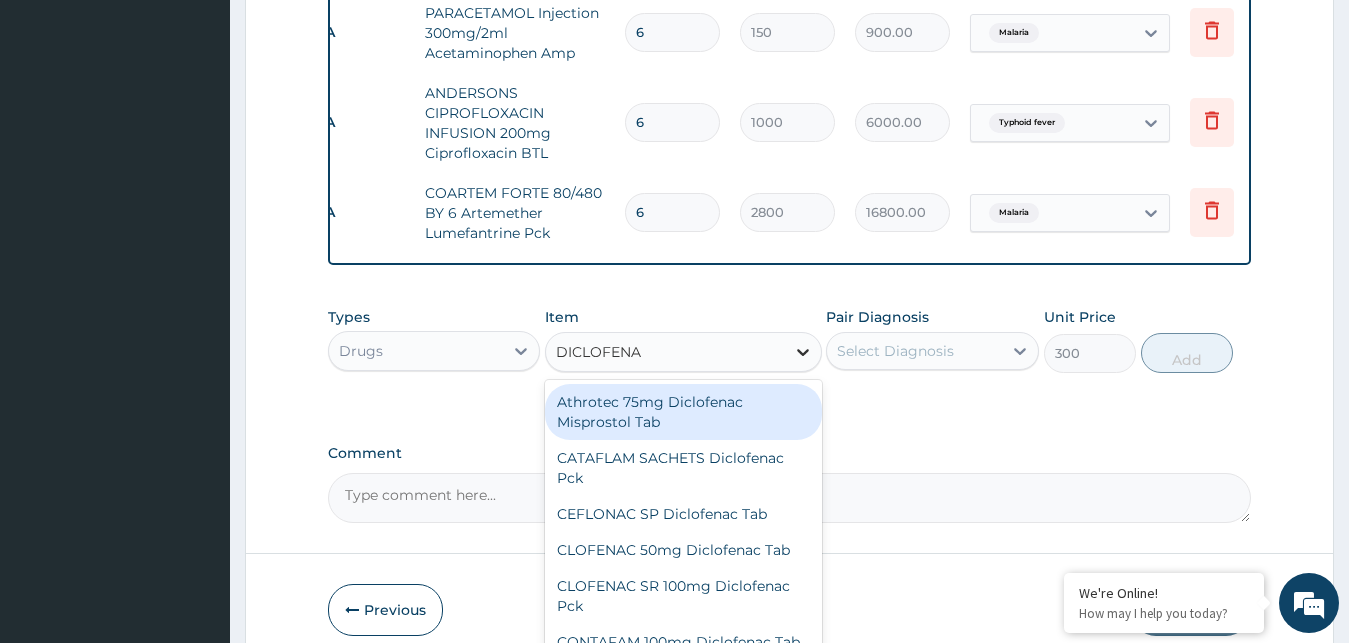 type on "DICLOFENAC" 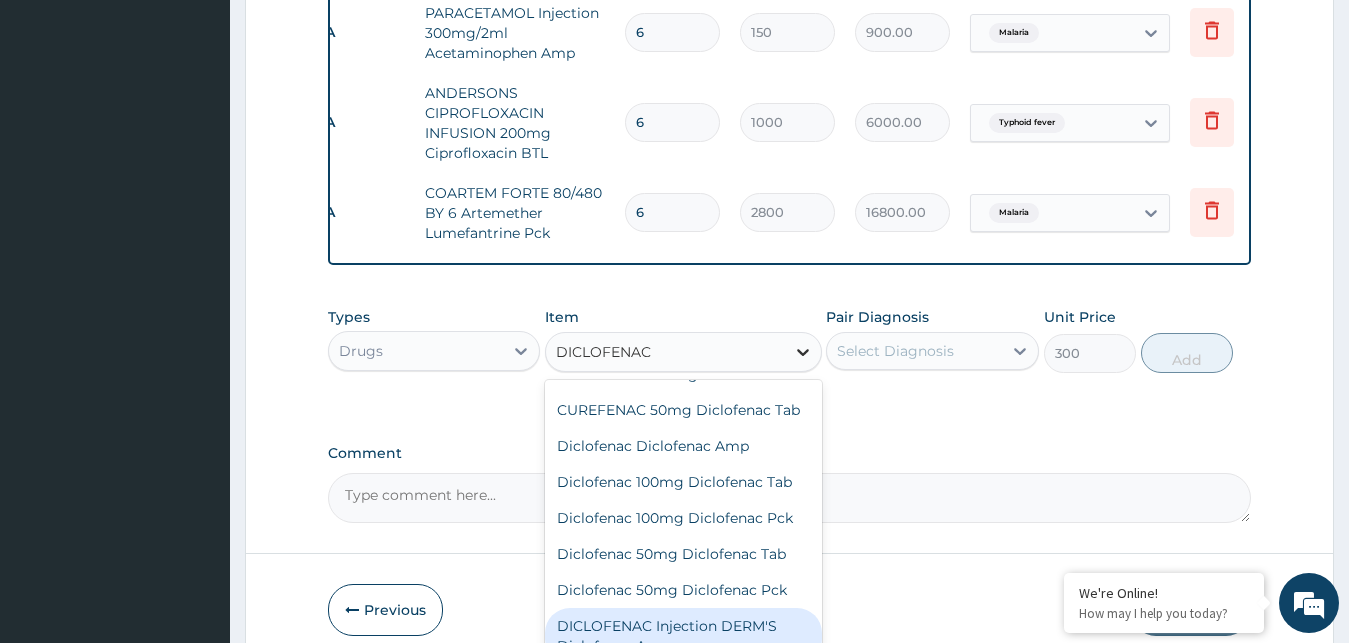 scroll, scrollTop: 366, scrollLeft: 0, axis: vertical 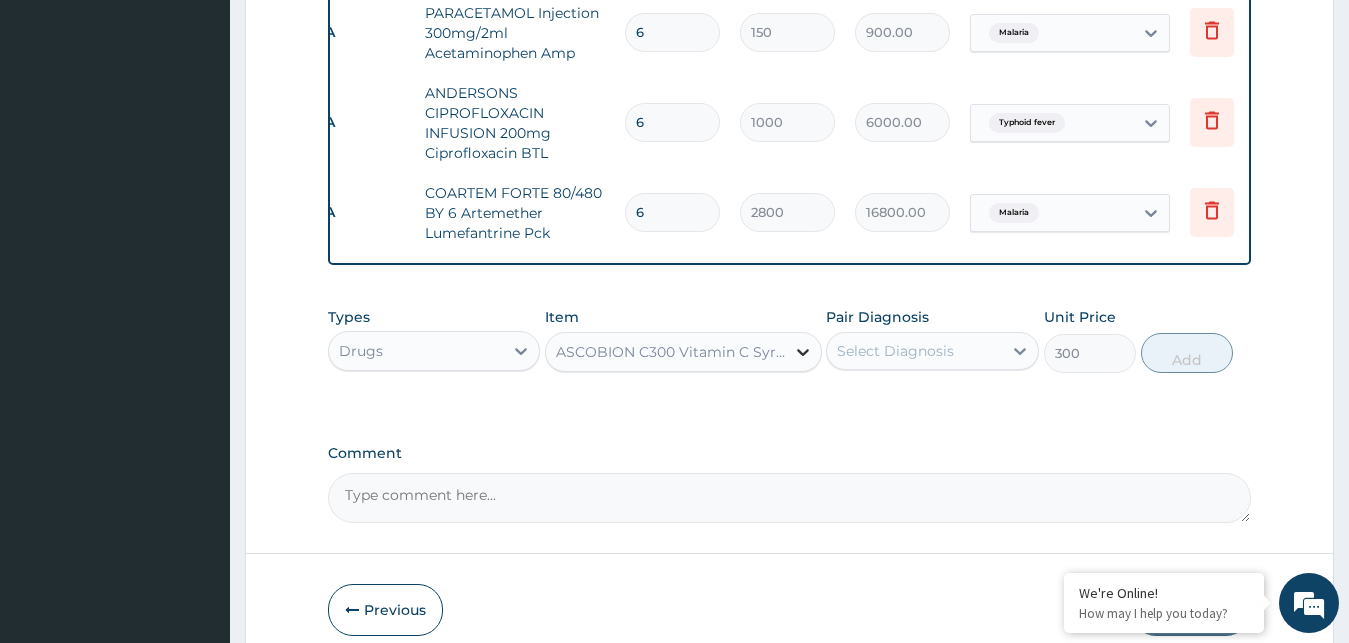 click at bounding box center (803, 352) 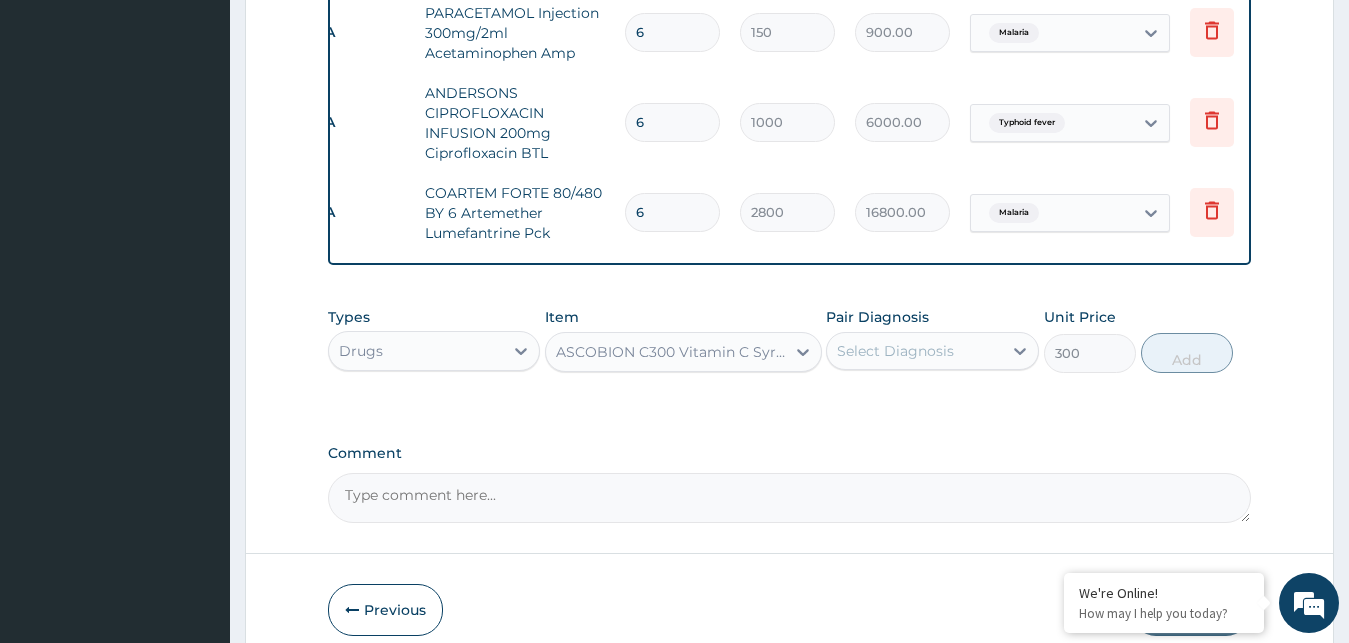 click on "ASCOBION C300 Vitamin C Syrup 100ml Ascorbic Acid BTL" at bounding box center (671, 352) 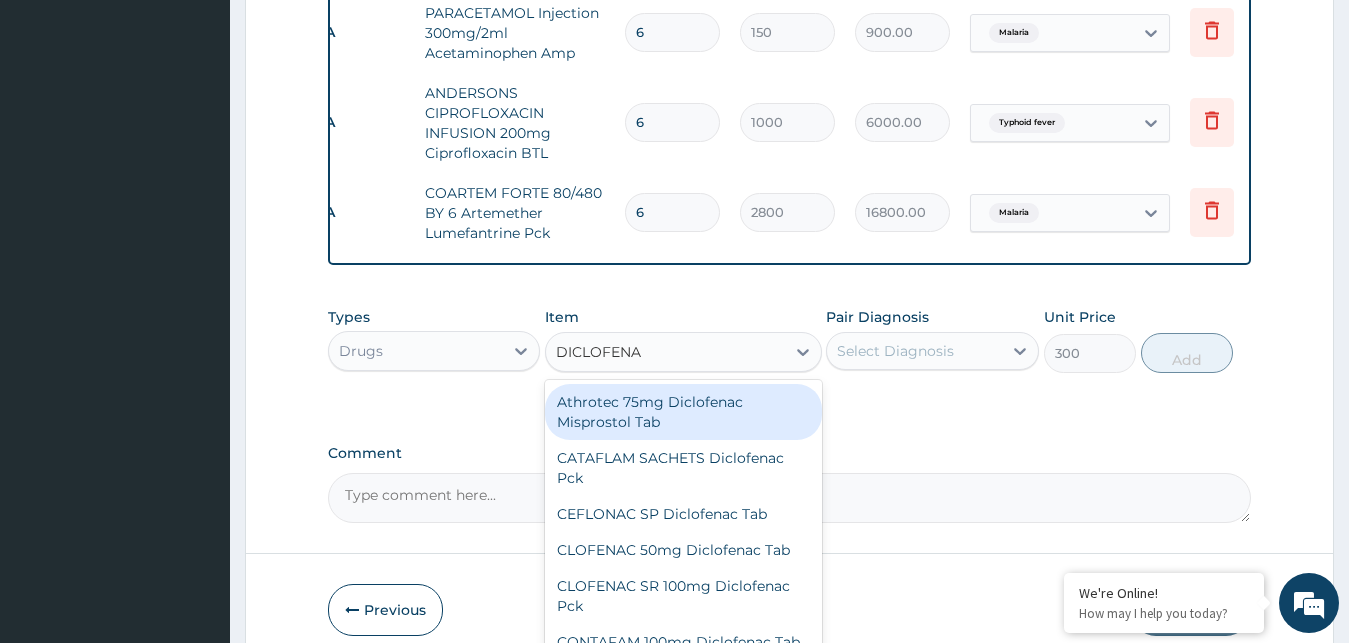 type on "DICLOFENAC" 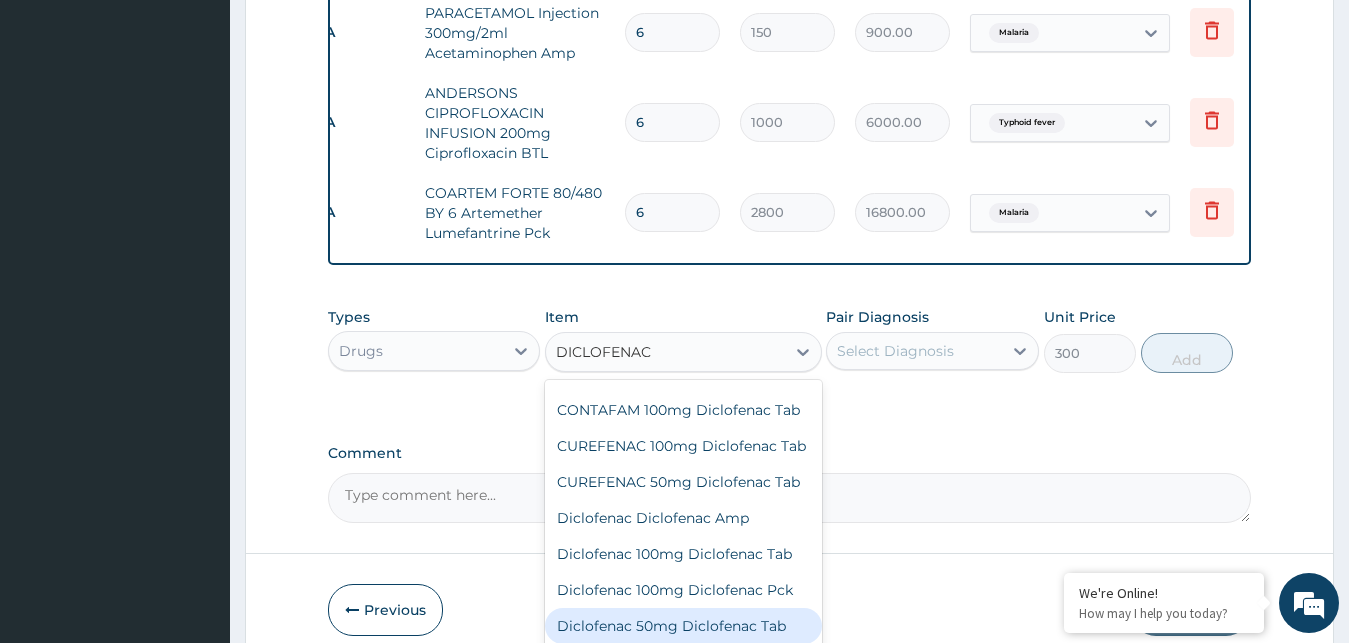 scroll, scrollTop: 268, scrollLeft: 0, axis: vertical 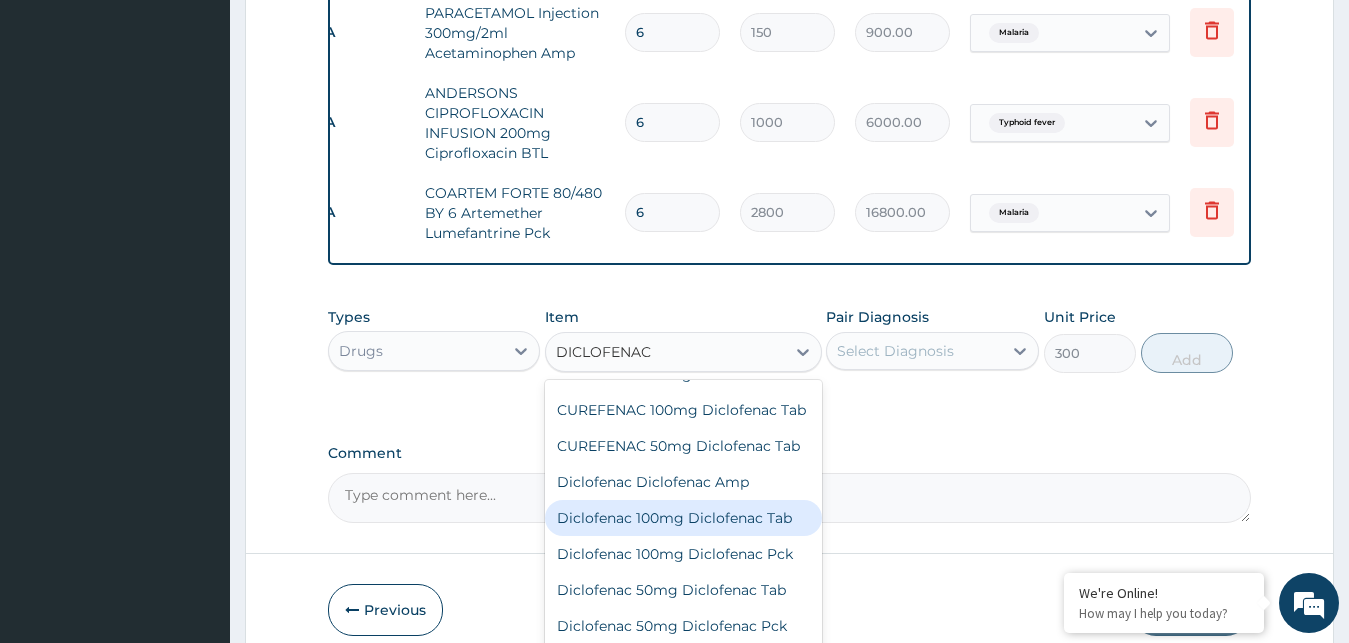 click on "Diclofenac 100mg Diclofenac Tab" at bounding box center [683, 518] 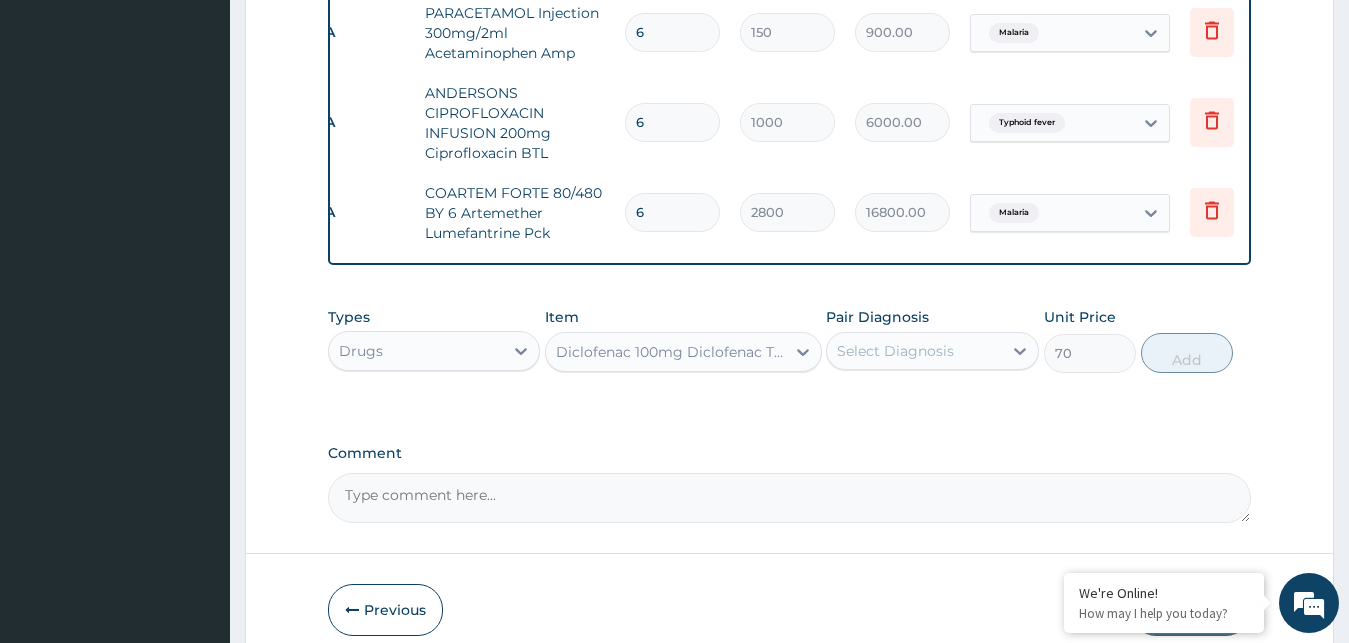 click on "Step  2  of 2 PA Code / Prescription Code Enter Code(Secondary Care Only) PA Code has already been used: PA/0A65AB Encounter Date 23-07-2025 Important Notice Please enter PA codes before entering items that are not attached to a PA code   All diagnoses entered must be linked to a claim item. Diagnosis & Claim Items that are visible but inactive cannot be edited because they were imported from an already approved PA code. Diagnosis Malaria Confirmed Typhoid fever Confirmed NB: All diagnosis must be linked to a claim item Claim Items Type Name Quantity Unit Price Total Price Pair Diagnosis Actions N/A LEVER ARTESUNATE Injection 120mg Artesunate Amp 3 770 2310.00 Malaria Delete N/A PARACETAMOL Injection 300mg/2ml Acetaminophen Amp 6 150 900.00 Malaria Delete N/A ANDERSONS CIPROFLOXACIN INFUSION 200mg Ciprofloxacin BTL 6 1000 6000.00 Typhoid fever Delete N/A COARTEM FORTE 80/480 BY 6 Artemether Lumefantrine Pck 6 2800 16800.00 Malaria Delete Types Drugs Item Diclofenac 100mg Diclofenac Tab Pair Diagnosis 70 Add" at bounding box center [789, -66] 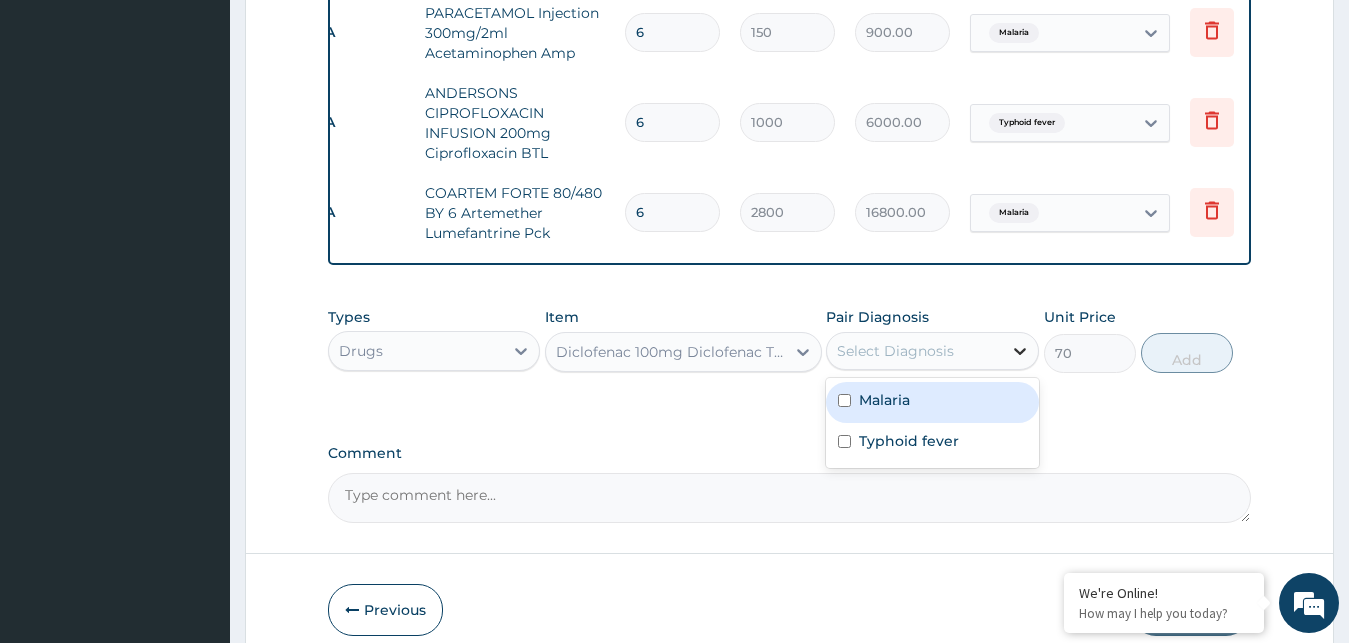 click 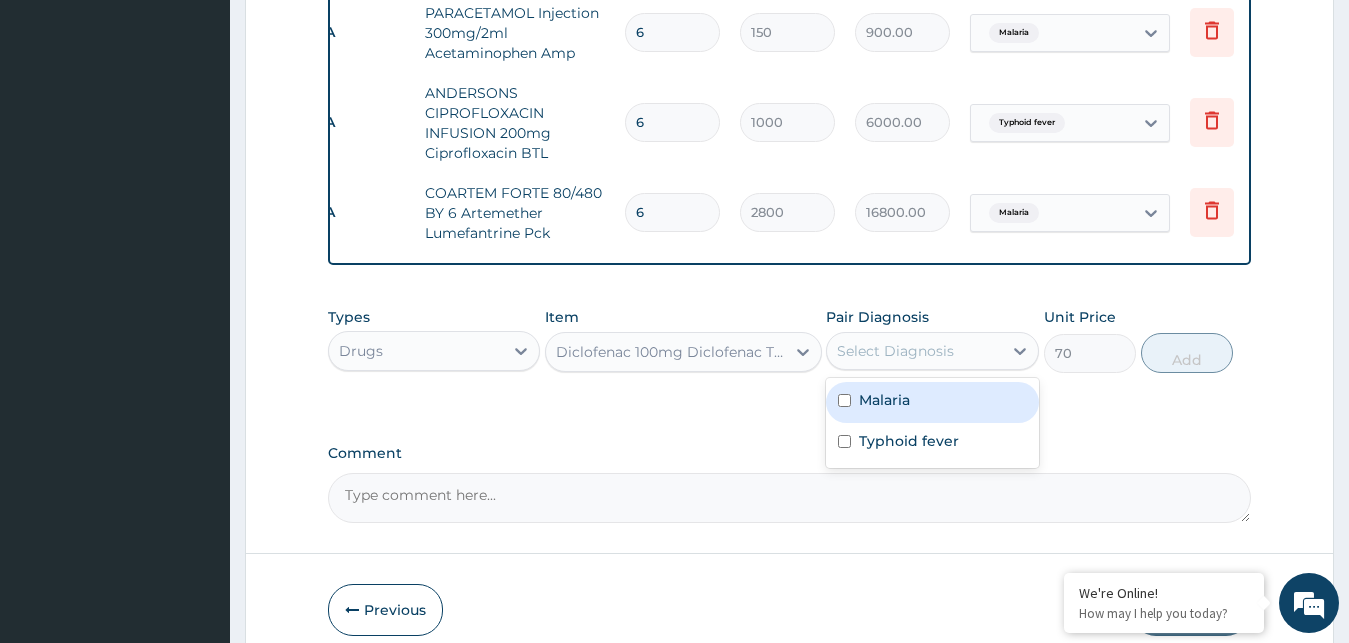 click at bounding box center (844, 400) 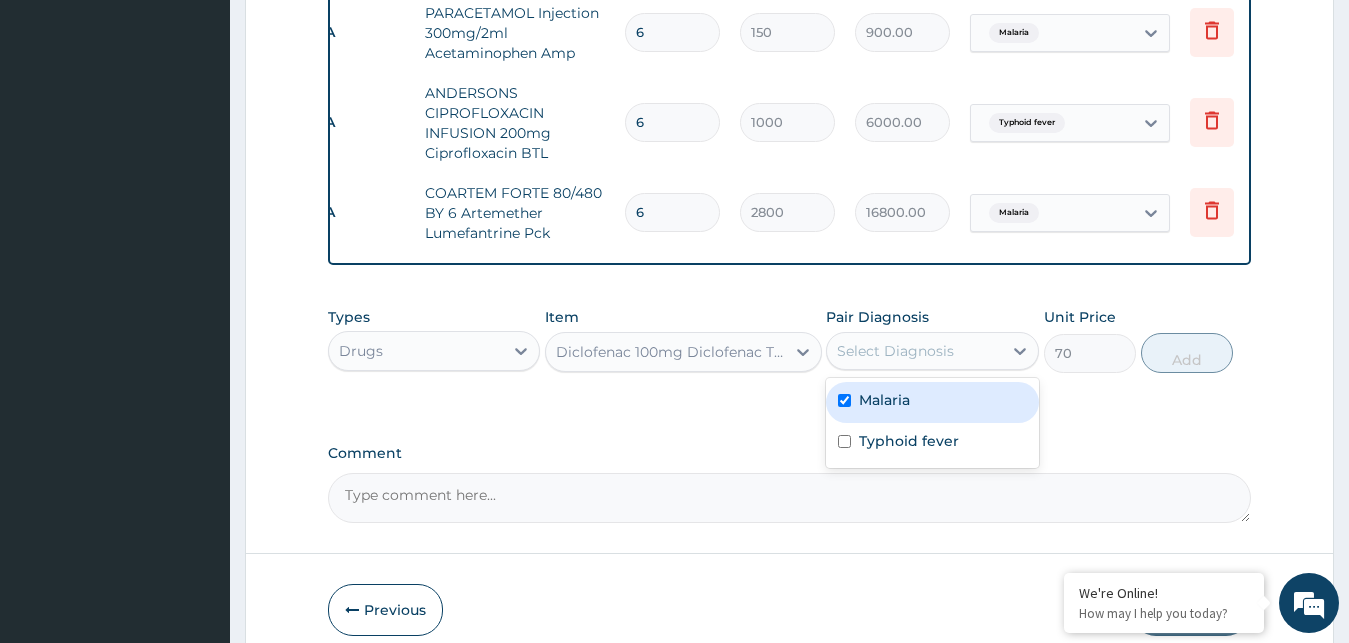 checkbox on "true" 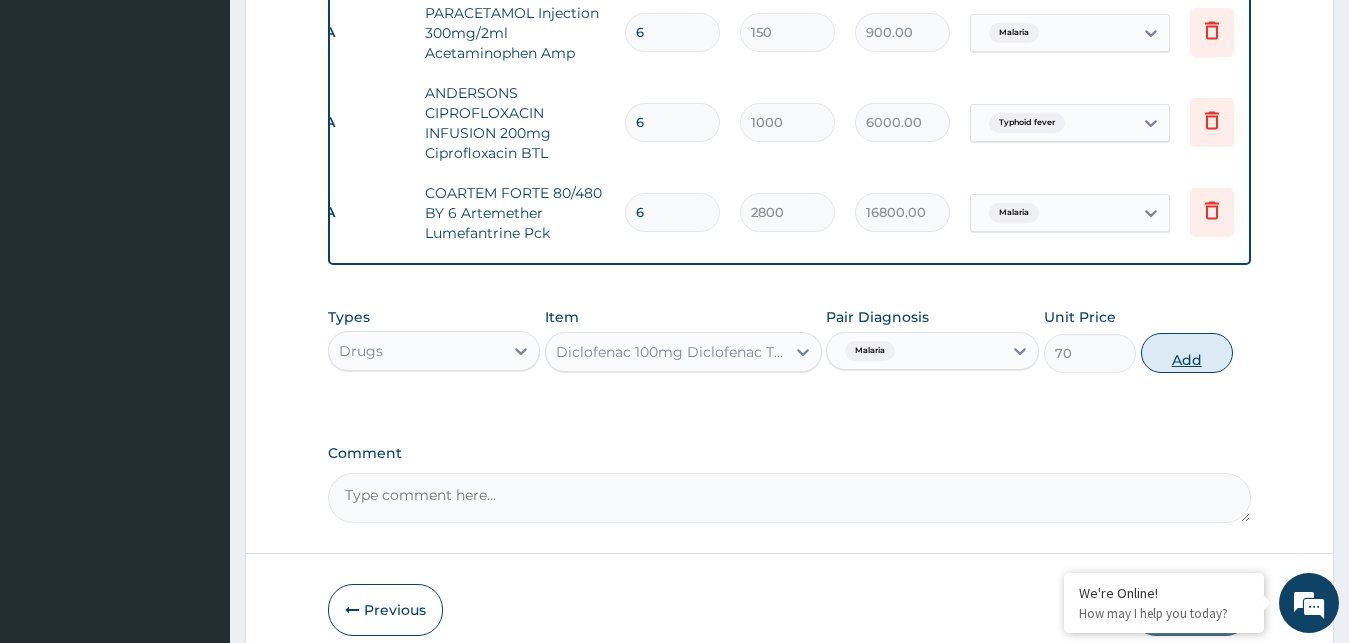 click on "Add" at bounding box center (1187, 353) 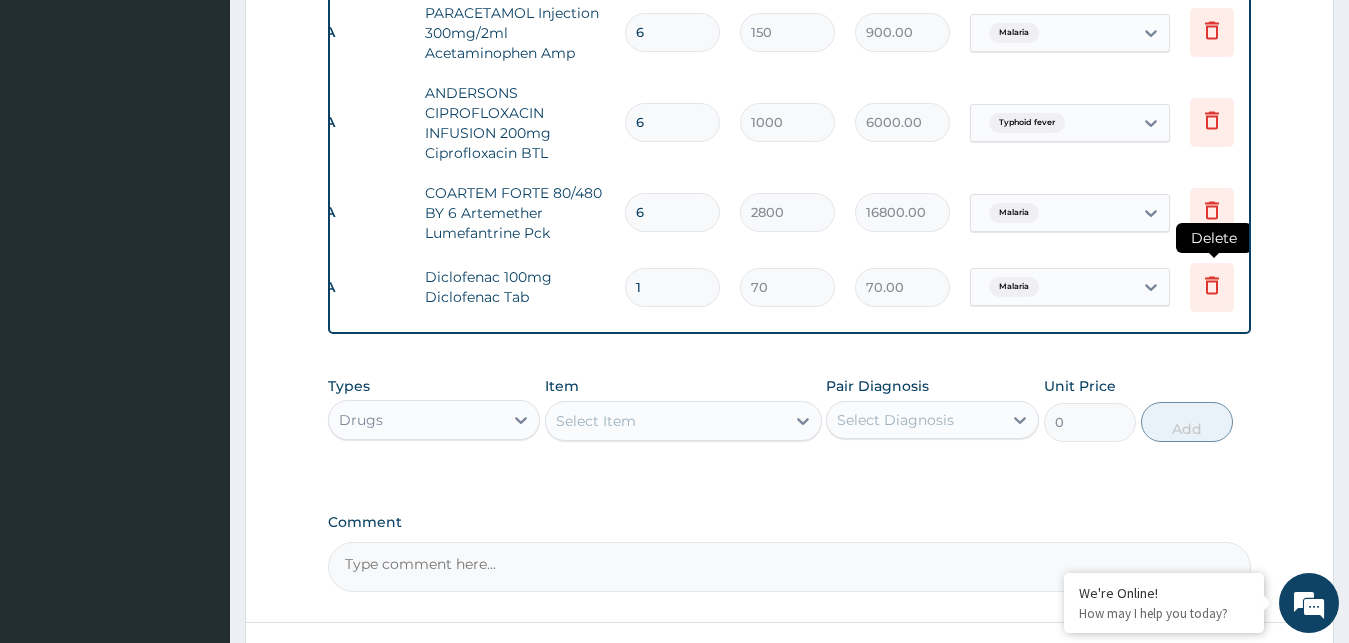 scroll, scrollTop: 0, scrollLeft: 39, axis: horizontal 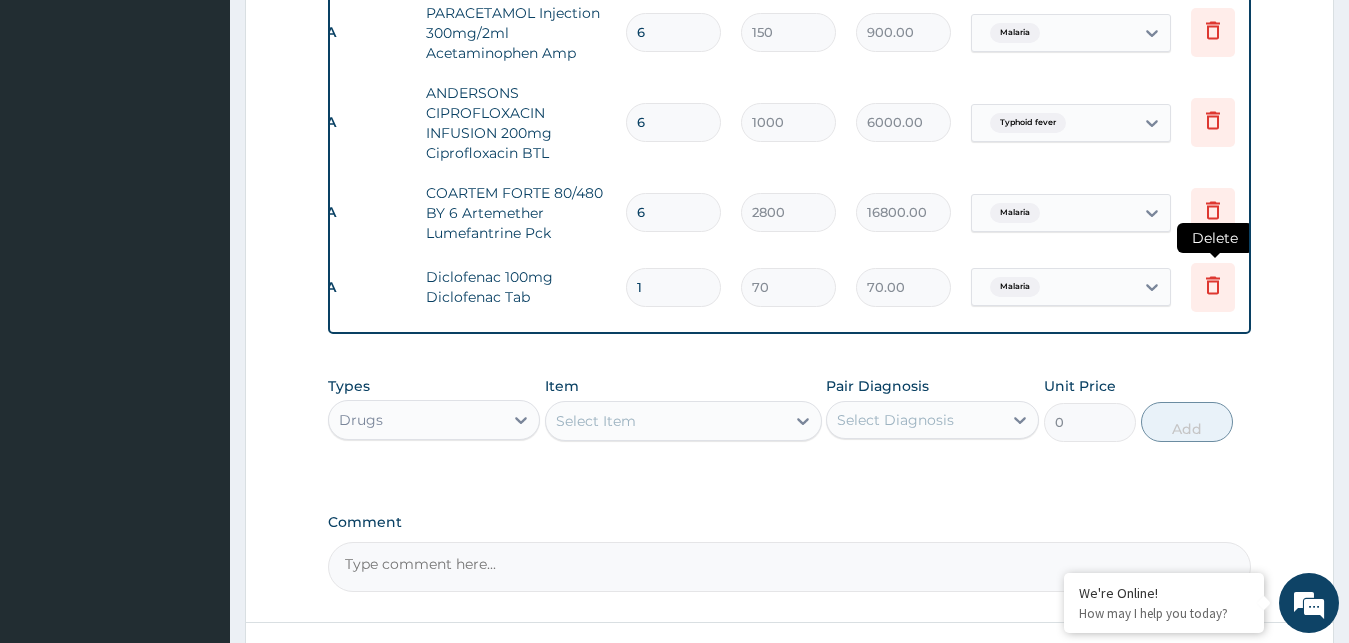 click 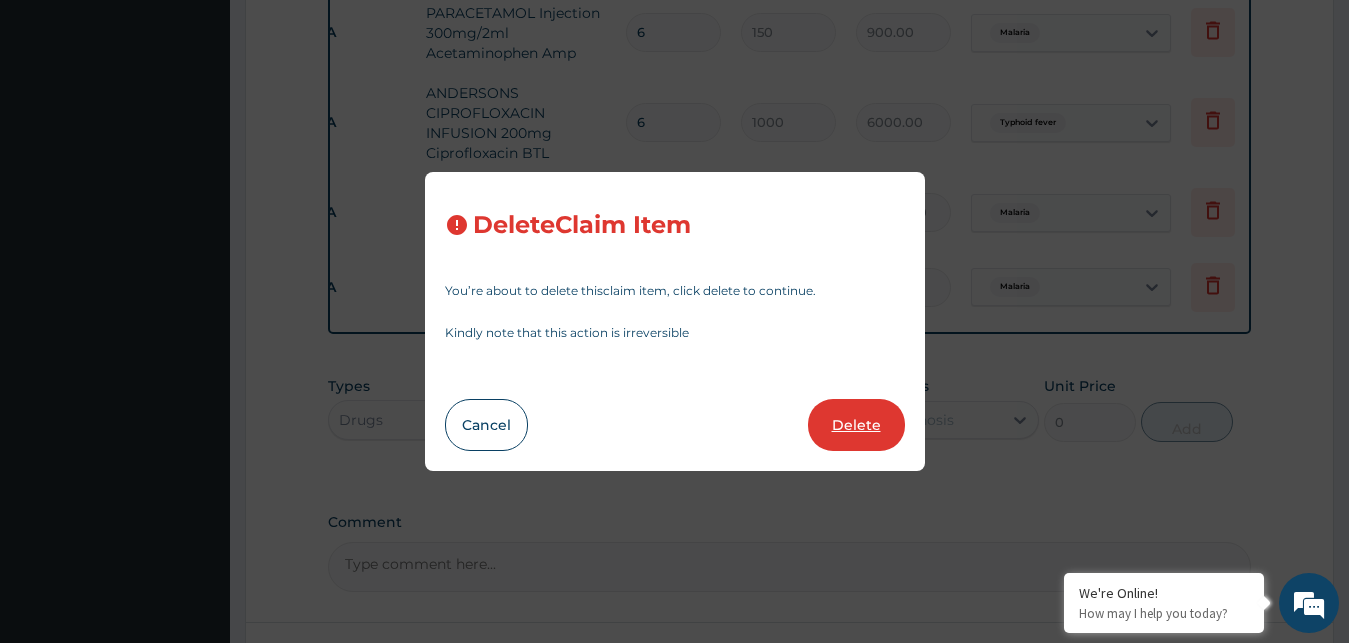 click on "Delete" at bounding box center (856, 425) 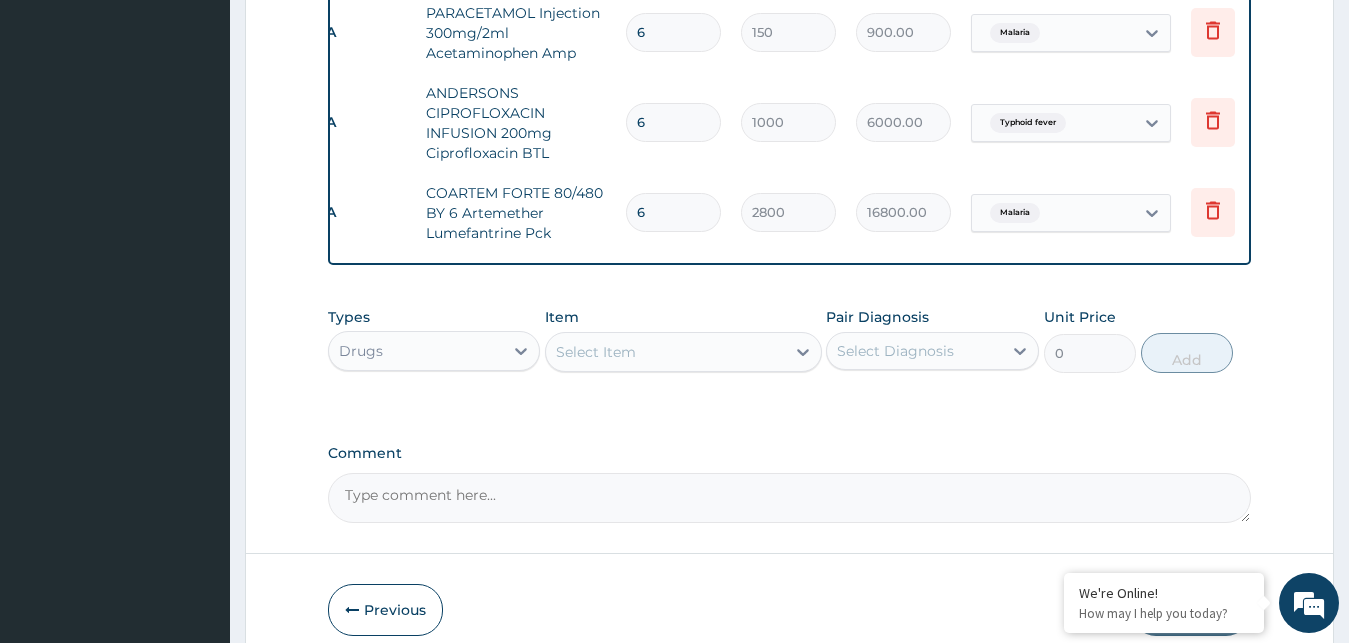 click on "Select Item" at bounding box center (665, 352) 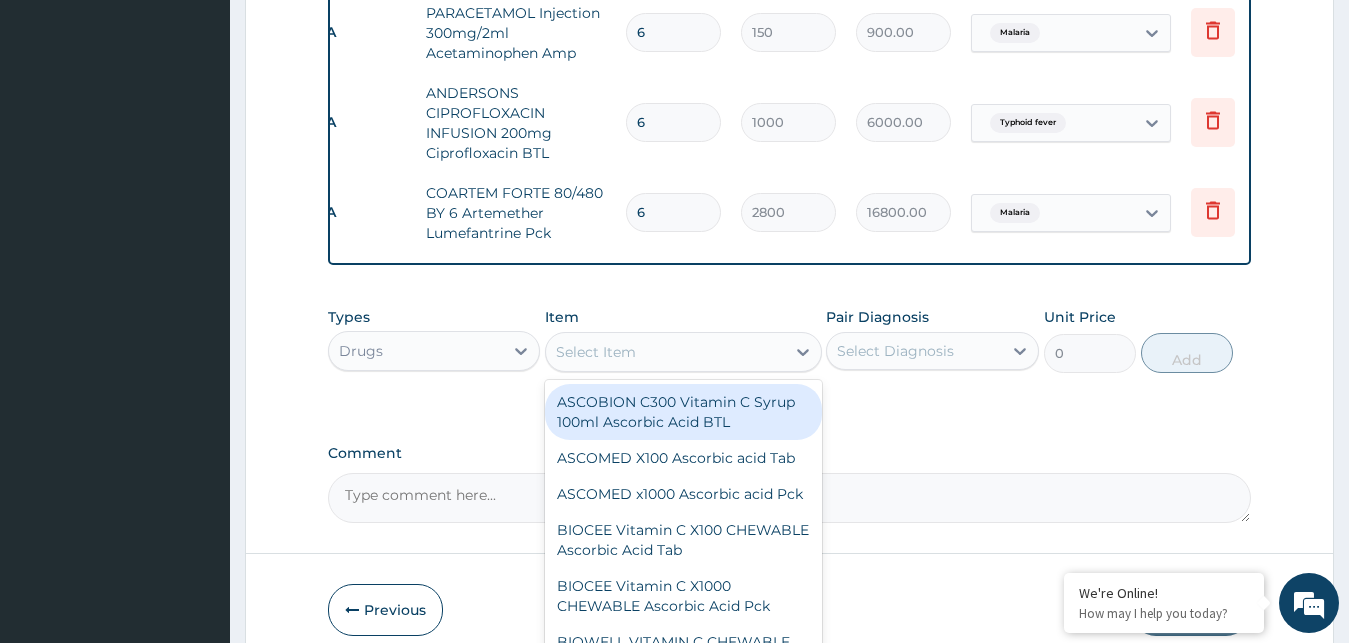 scroll, scrollTop: 0, scrollLeft: 40, axis: horizontal 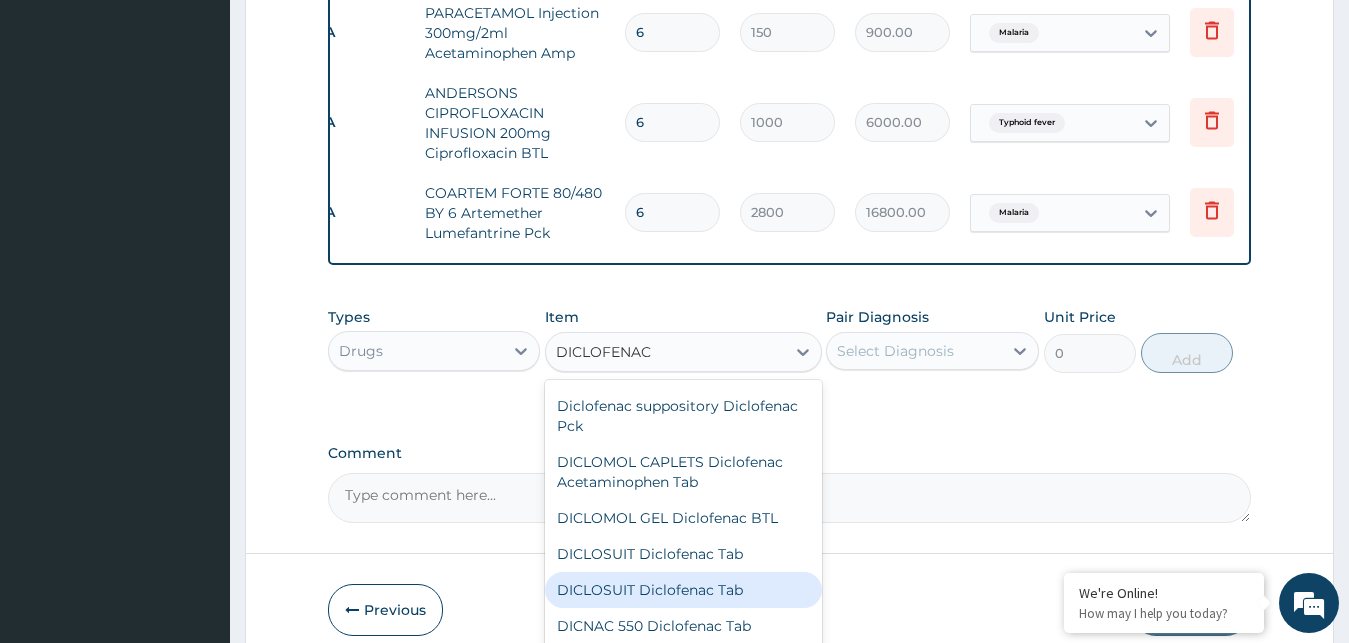 type on "DICLOFENAC I" 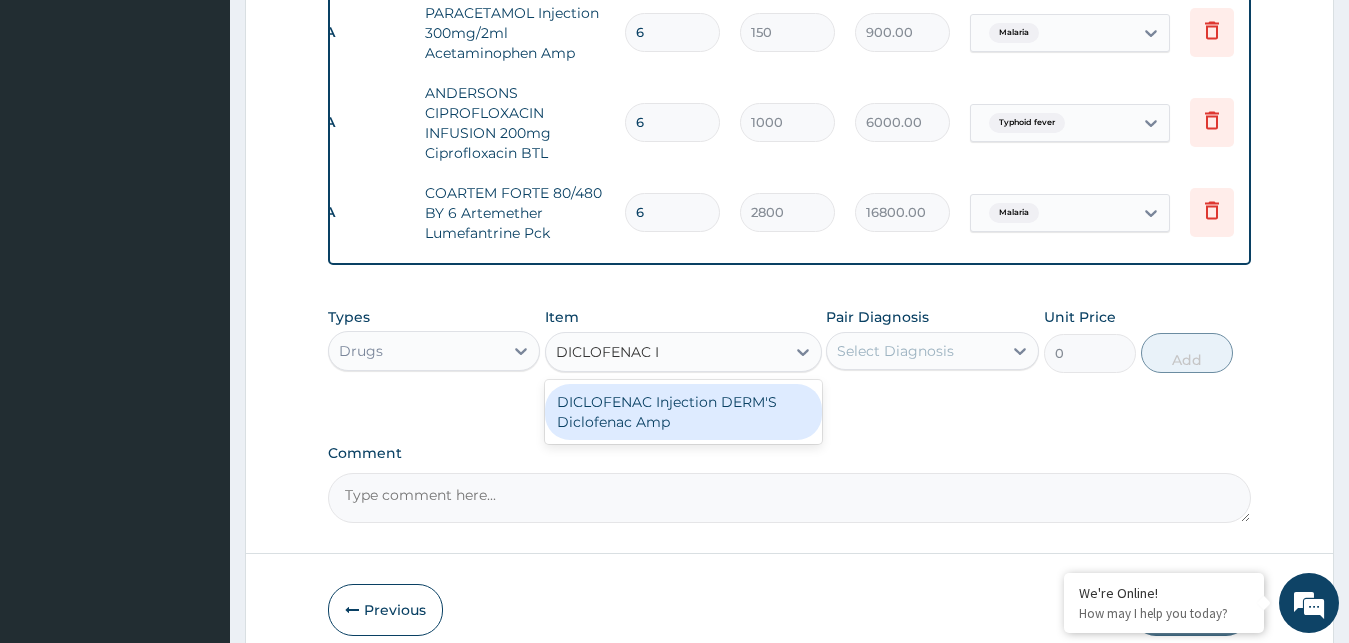 scroll, scrollTop: 0, scrollLeft: 0, axis: both 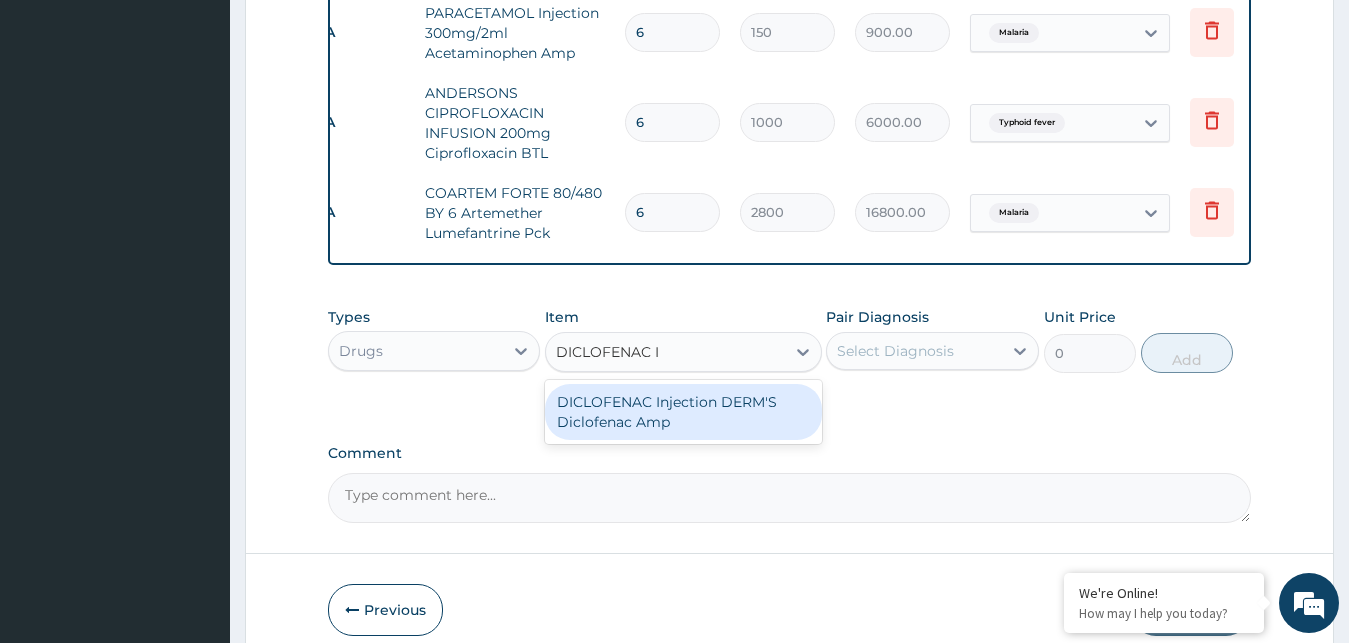 click on "DICLOFENAC Injection DERM'S Diclofenac Amp" at bounding box center [683, 412] 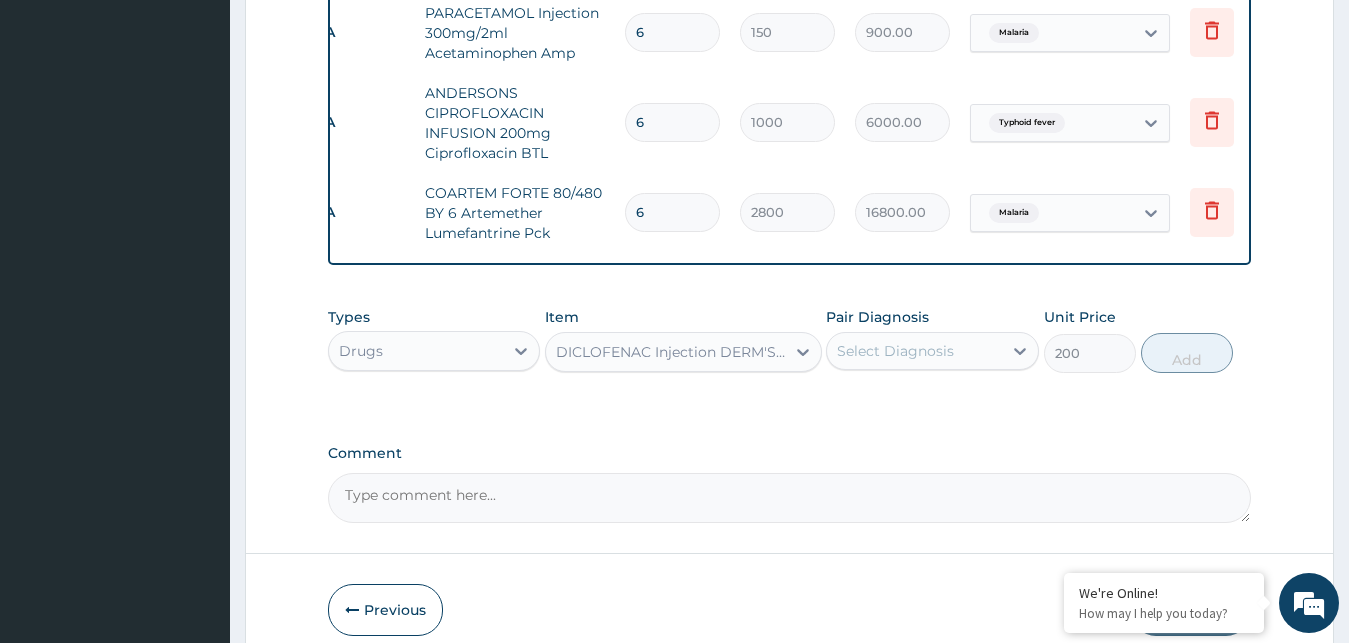 click on "Select Diagnosis" at bounding box center [895, 351] 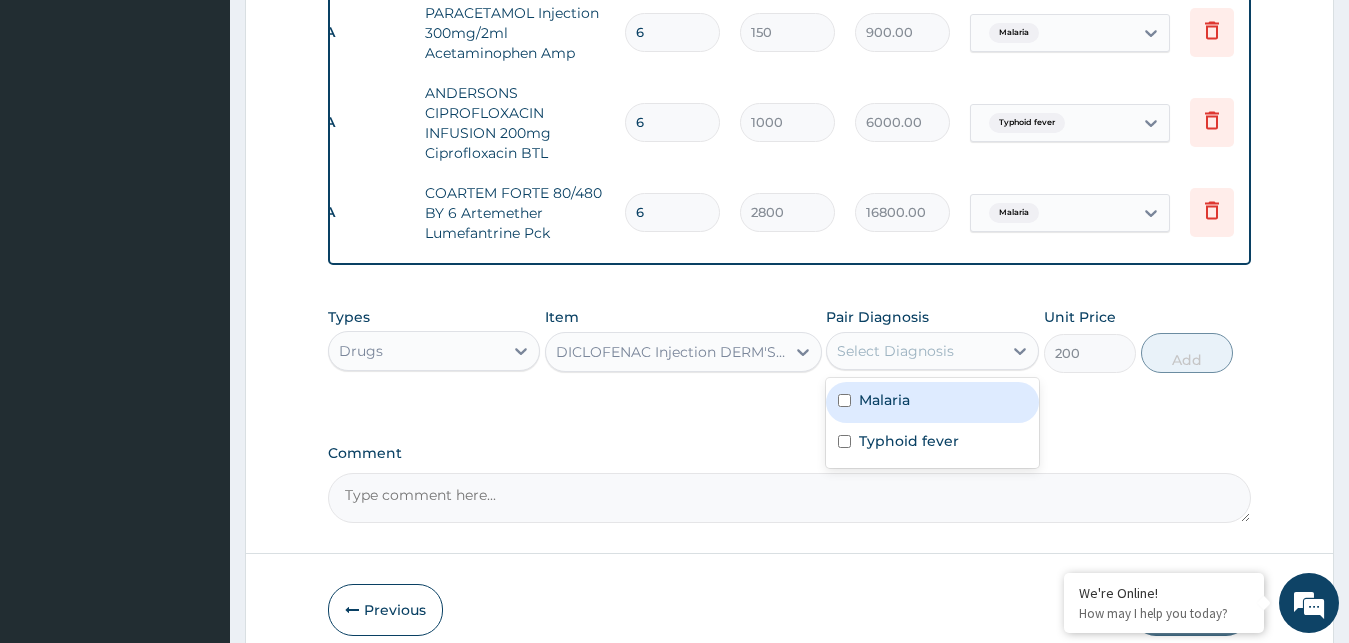 click at bounding box center [844, 400] 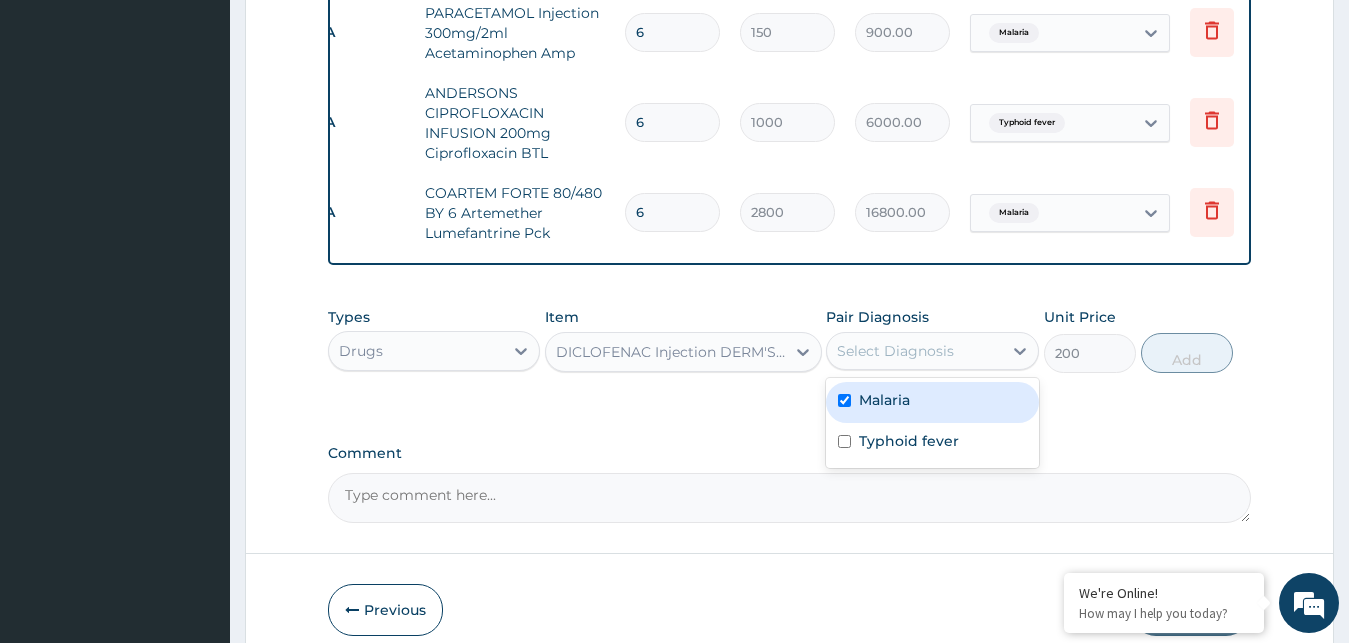 checkbox on "true" 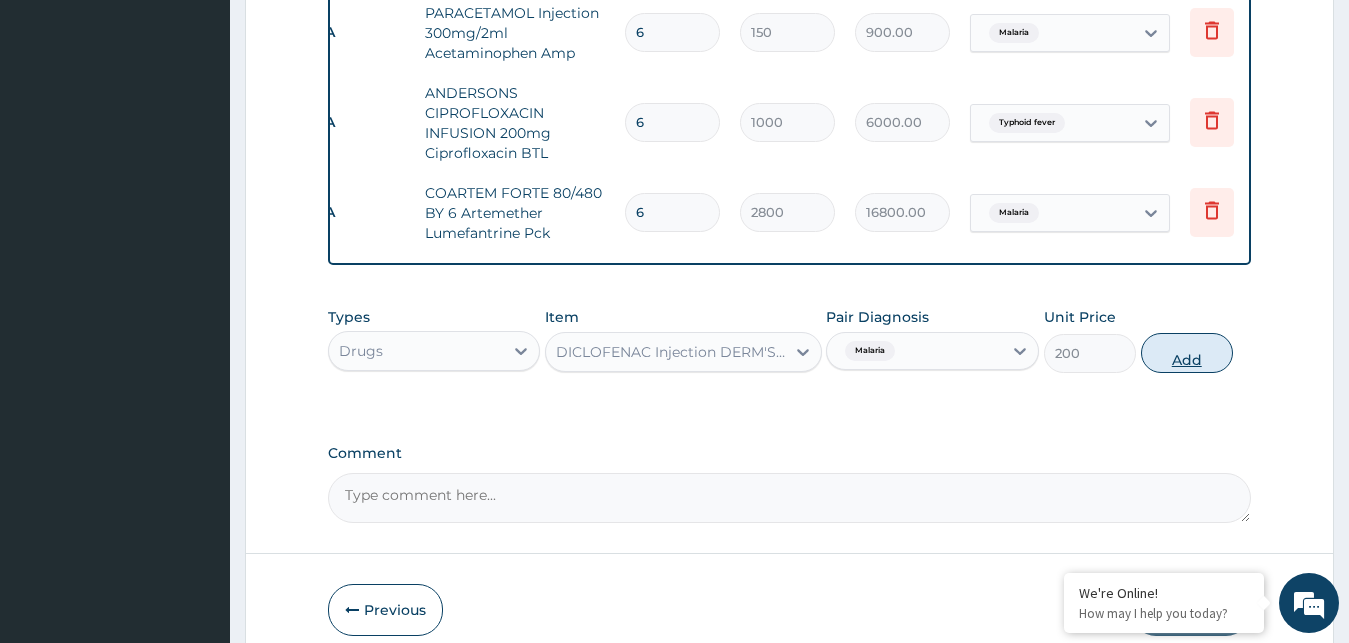 click on "Add" at bounding box center [1187, 353] 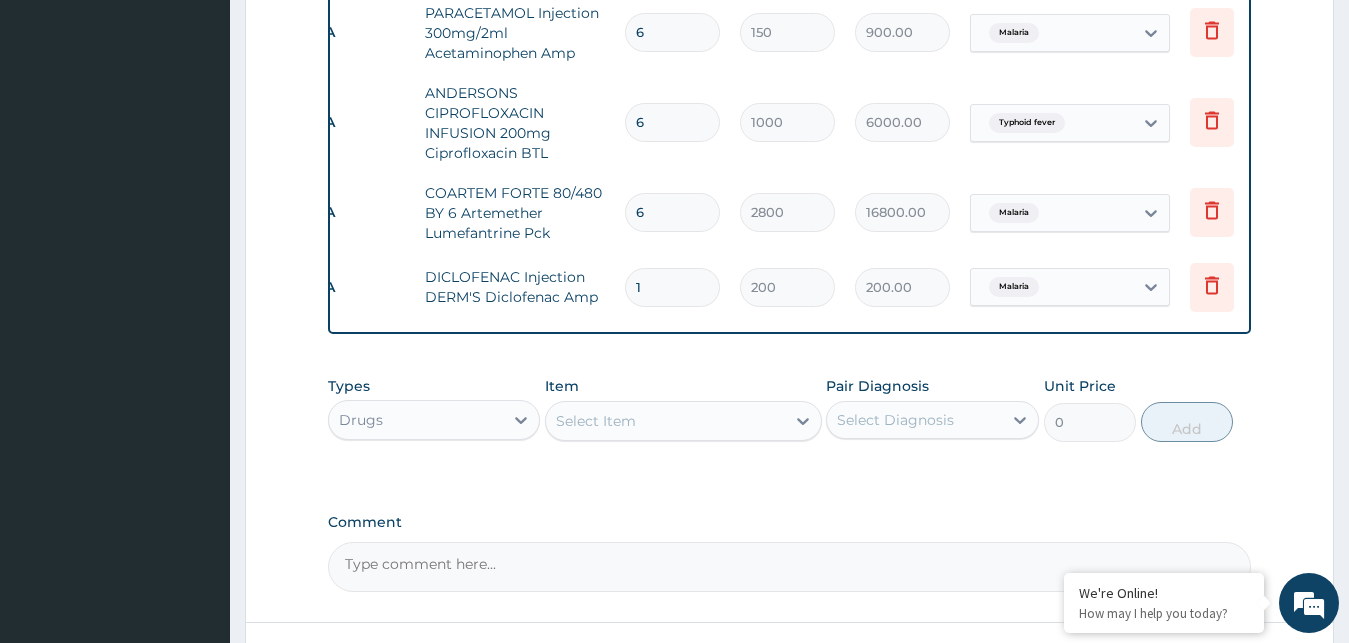 scroll, scrollTop: 0, scrollLeft: 39, axis: horizontal 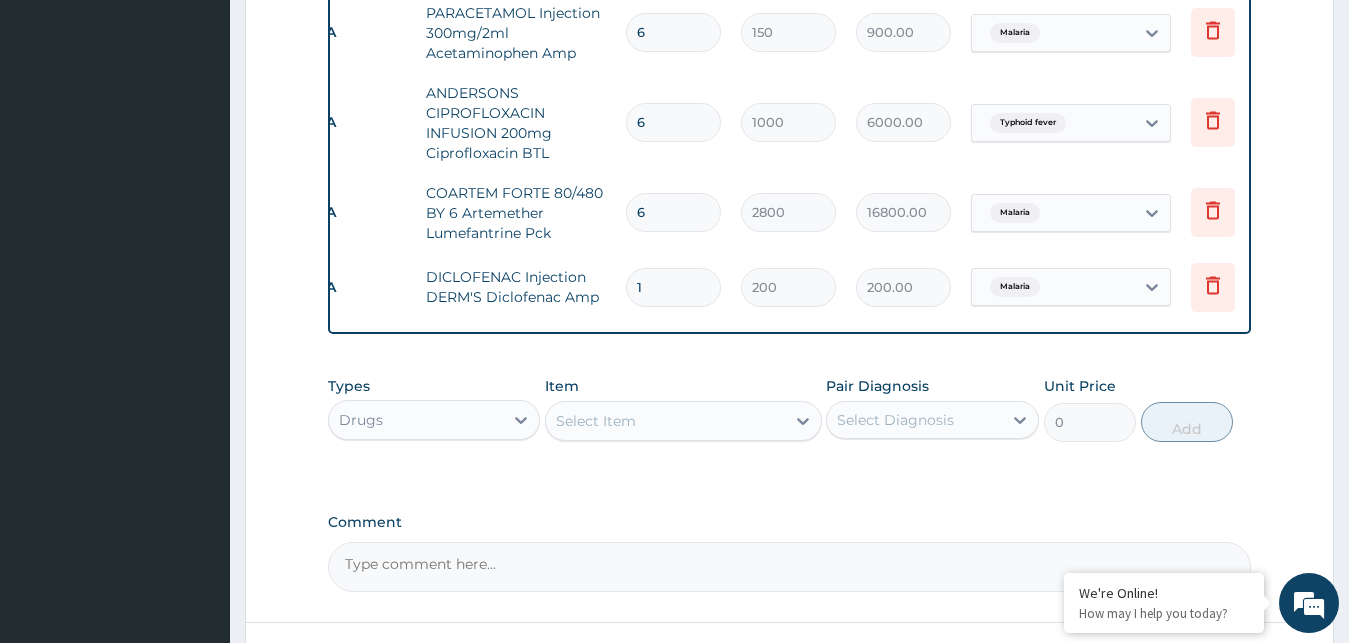 click on "1" at bounding box center (673, 287) 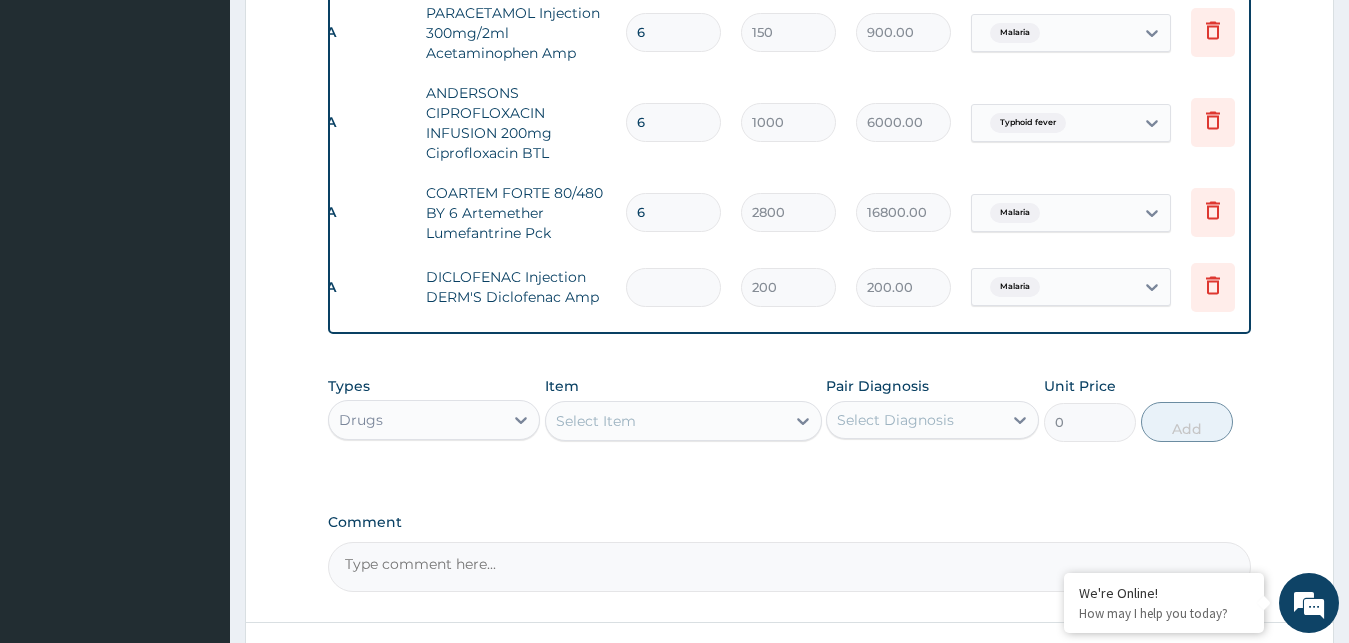 type on "0.00" 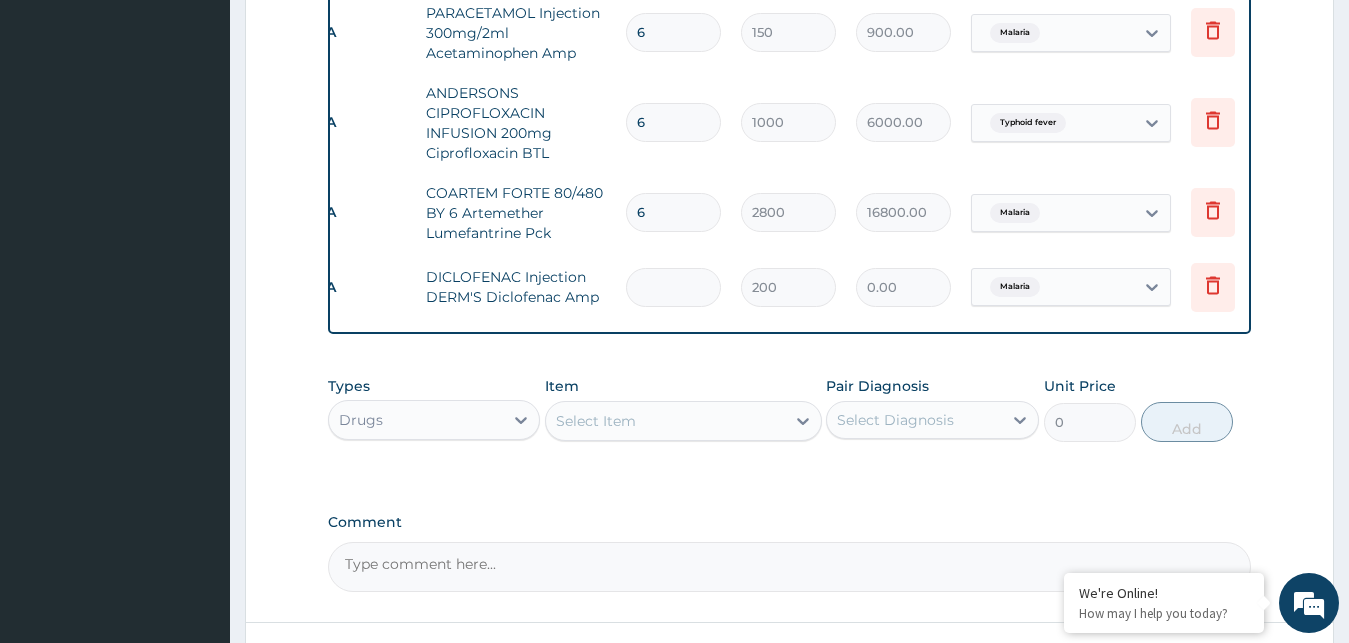 type on "3" 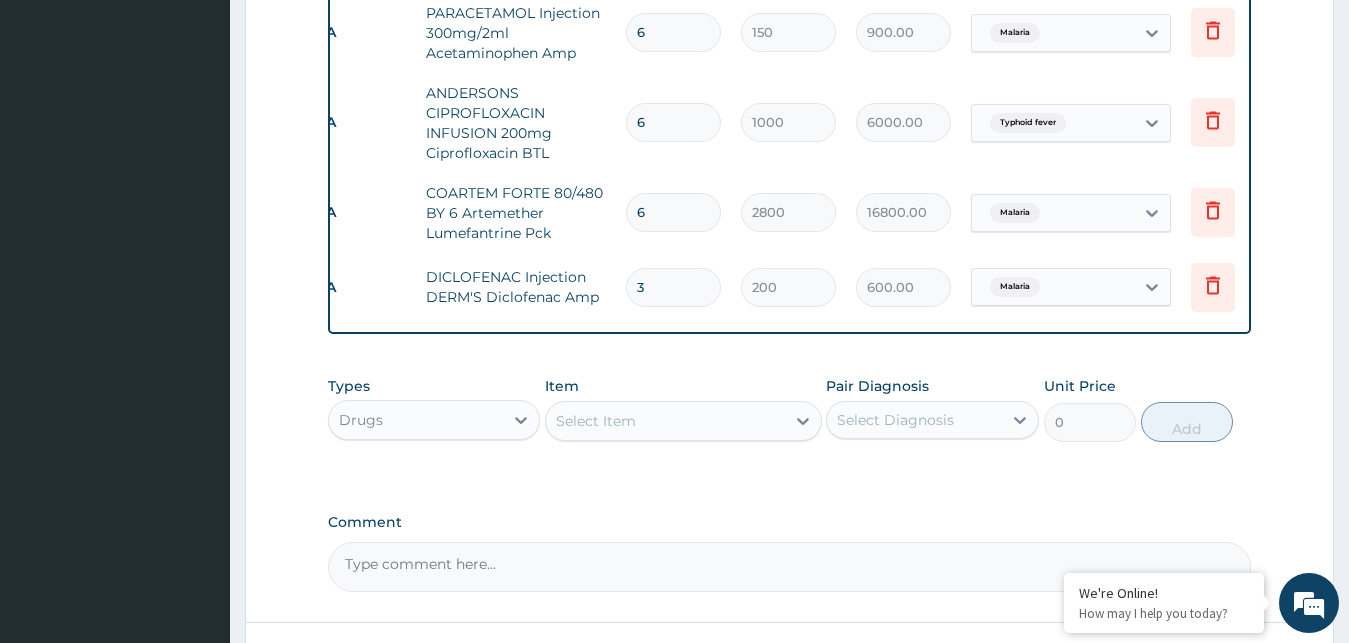 type on "3" 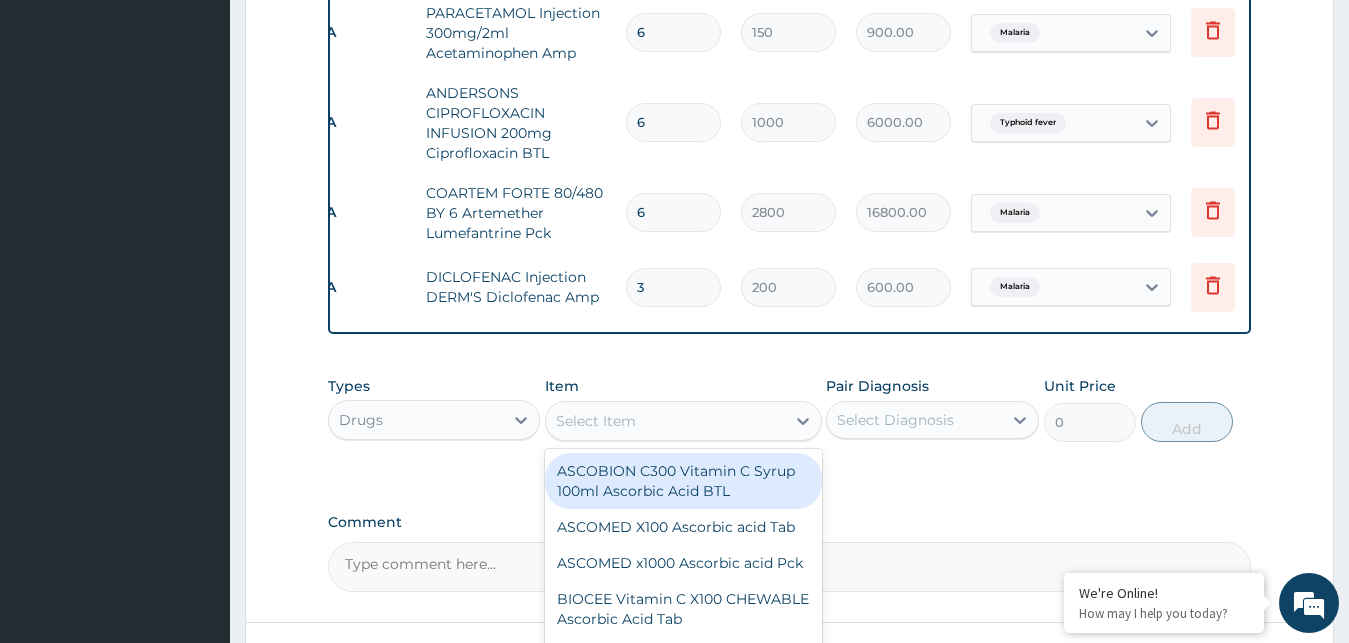 click on "Select Item" at bounding box center (665, 421) 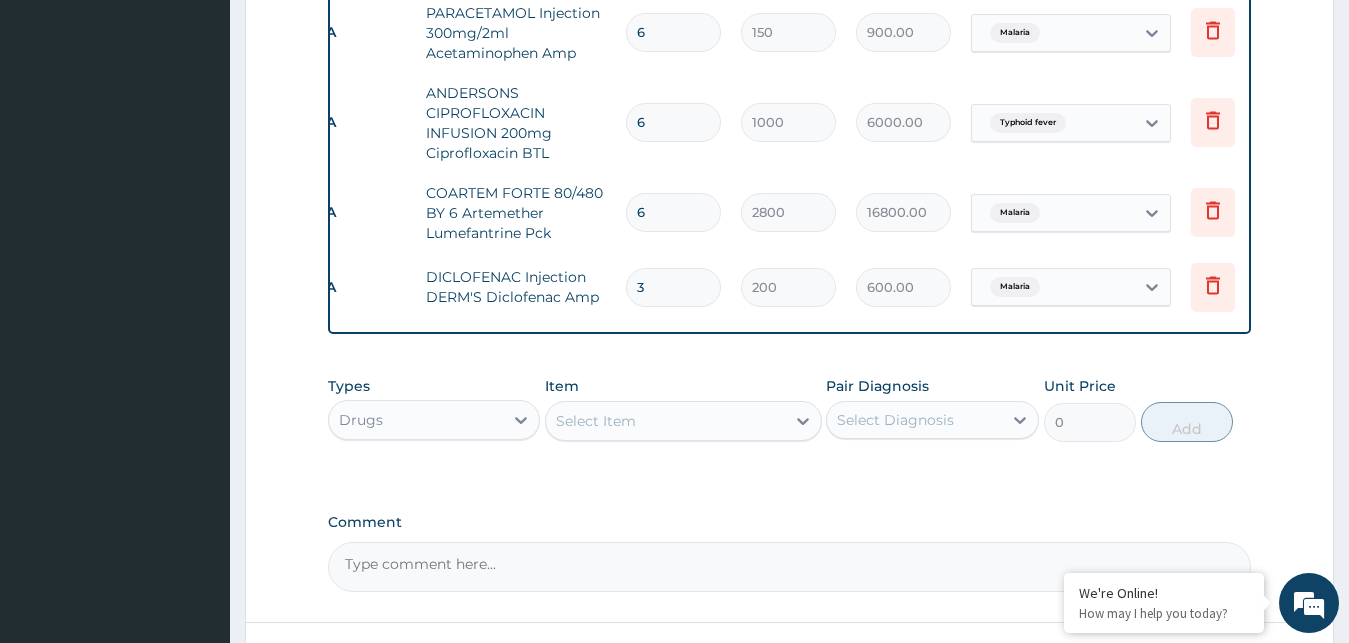 click on "Select Item" at bounding box center [665, 421] 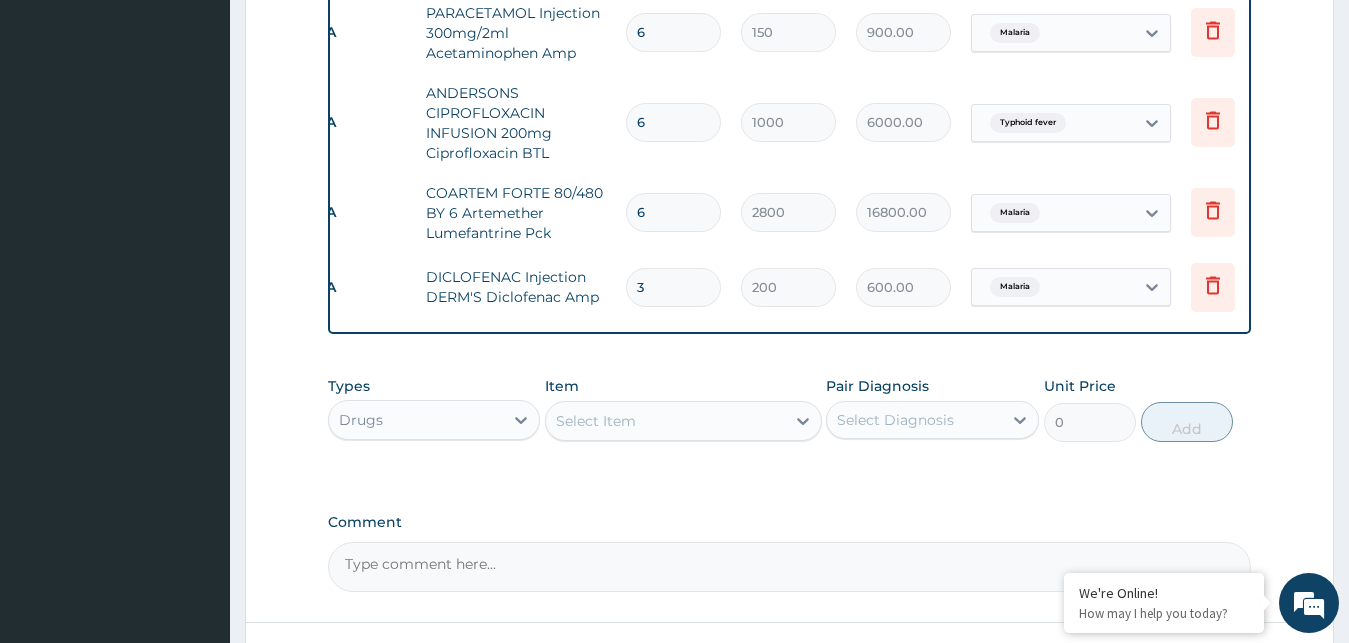 click on "Select Item" at bounding box center [665, 421] 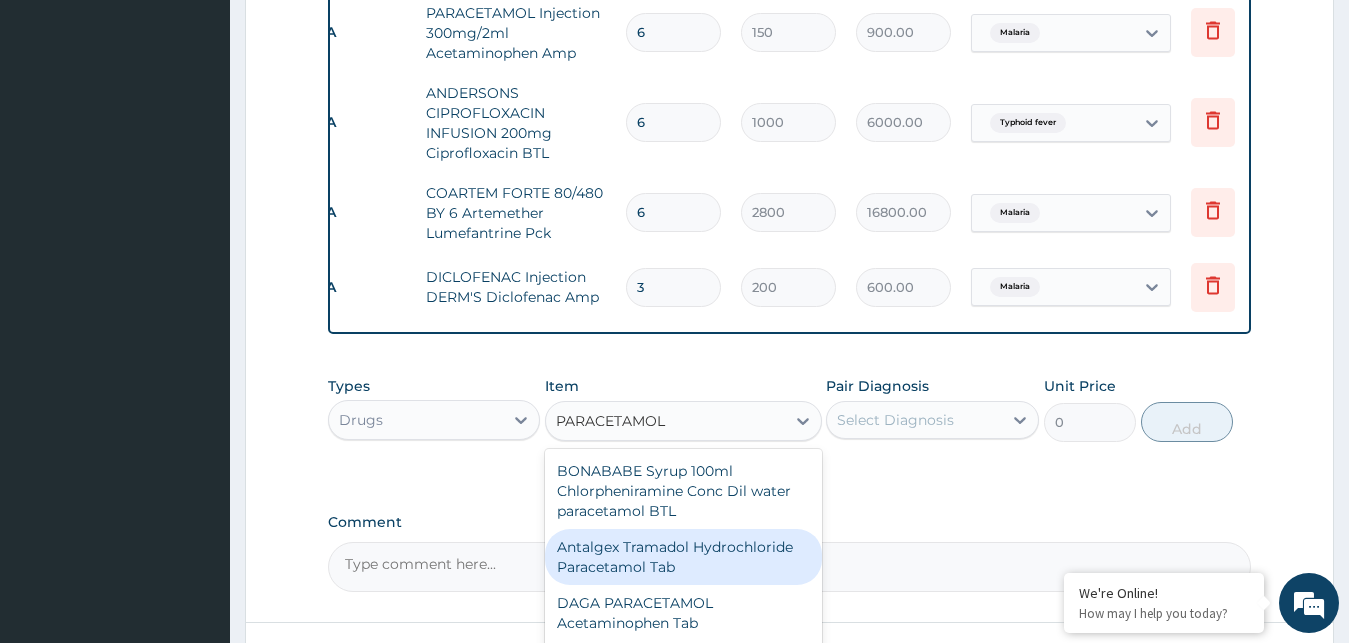 type on "PARACETAMOL" 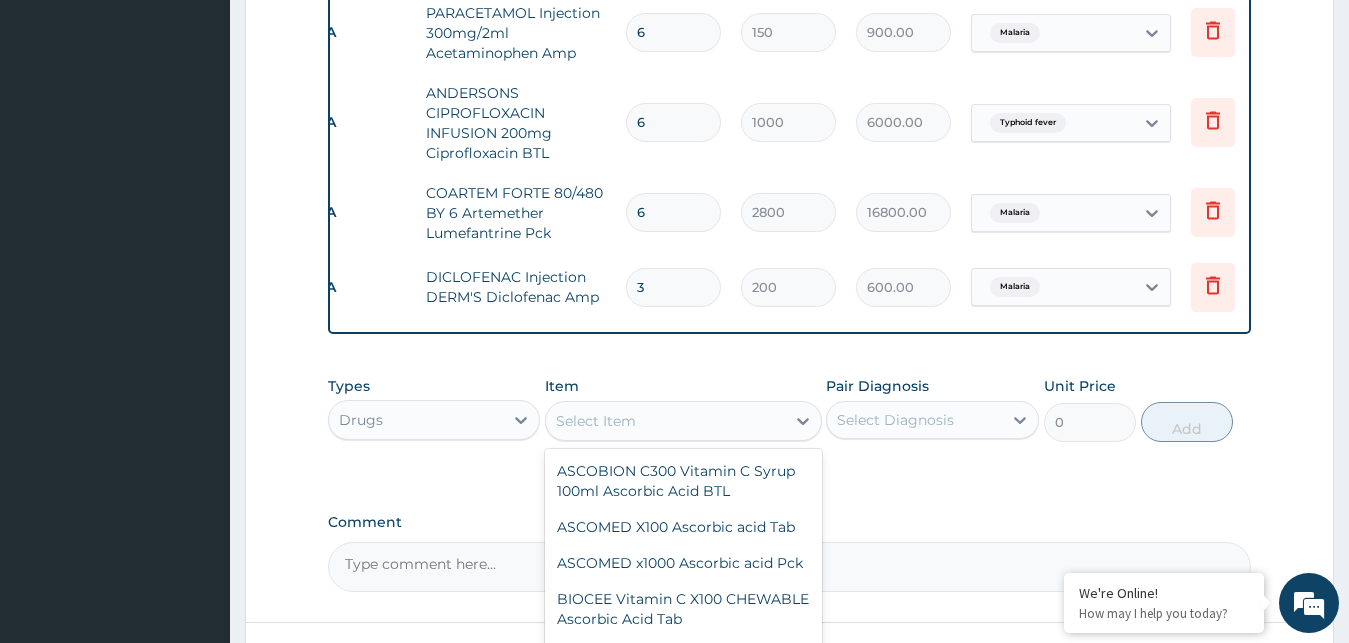scroll, scrollTop: 90372, scrollLeft: 0, axis: vertical 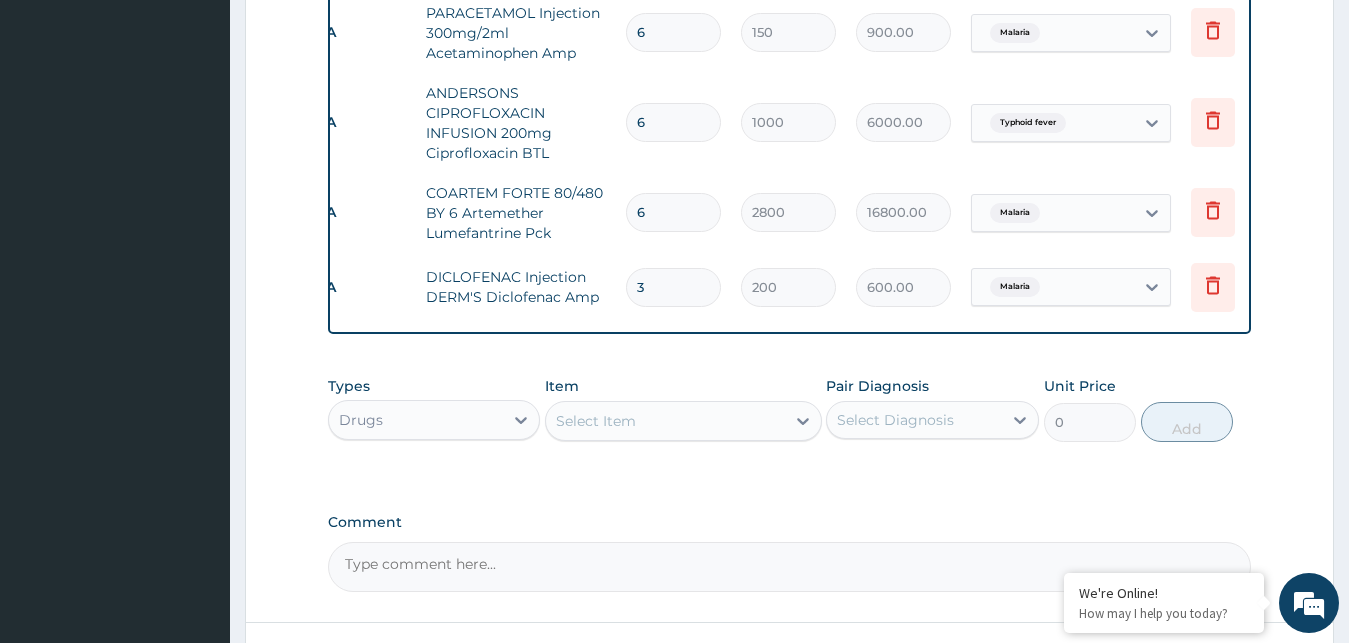 click on "Step  2  of 2 PA Code / Prescription Code Enter Code(Secondary Care Only) PA Code has already been used: PA/0A65AB Encounter Date 23-07-2025 Important Notice Please enter PA codes before entering items that are not attached to a PA code   All diagnoses entered must be linked to a claim item. Diagnosis & Claim Items that are visible but inactive cannot be edited because they were imported from an already approved PA code. Diagnosis Malaria Confirmed Typhoid fever Confirmed NB: All diagnosis must be linked to a claim item Claim Items Type Name Quantity Unit Price Total Price Pair Diagnosis Actions N/A LEVER ARTESUNATE Injection 120mg Artesunate Amp 3 770 2310.00 Malaria Delete N/A PARACETAMOL Injection 300mg/2ml Acetaminophen Amp 6 150 900.00 Malaria Delete N/A ANDERSONS CIPROFLOXACIN INFUSION 200mg Ciprofloxacin BTL 6 1000 6000.00 Typhoid fever Delete N/A COARTEM FORTE 80/480 BY 6 Artemether Lumefantrine Pck 6 2800 16800.00 Malaria Delete N/A DICLOFENAC Injection DERM'S Diclofenac Amp 3 200 600.00 Malaria Item" at bounding box center (789, -31) 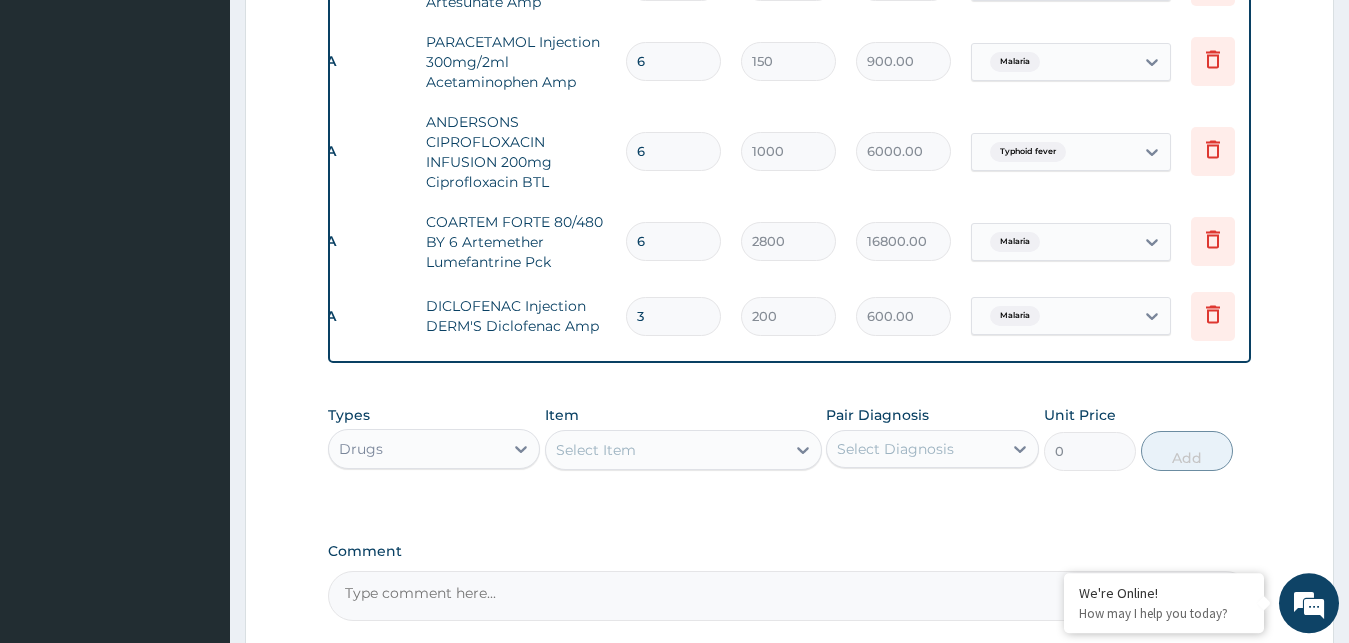 scroll, scrollTop: 903, scrollLeft: 0, axis: vertical 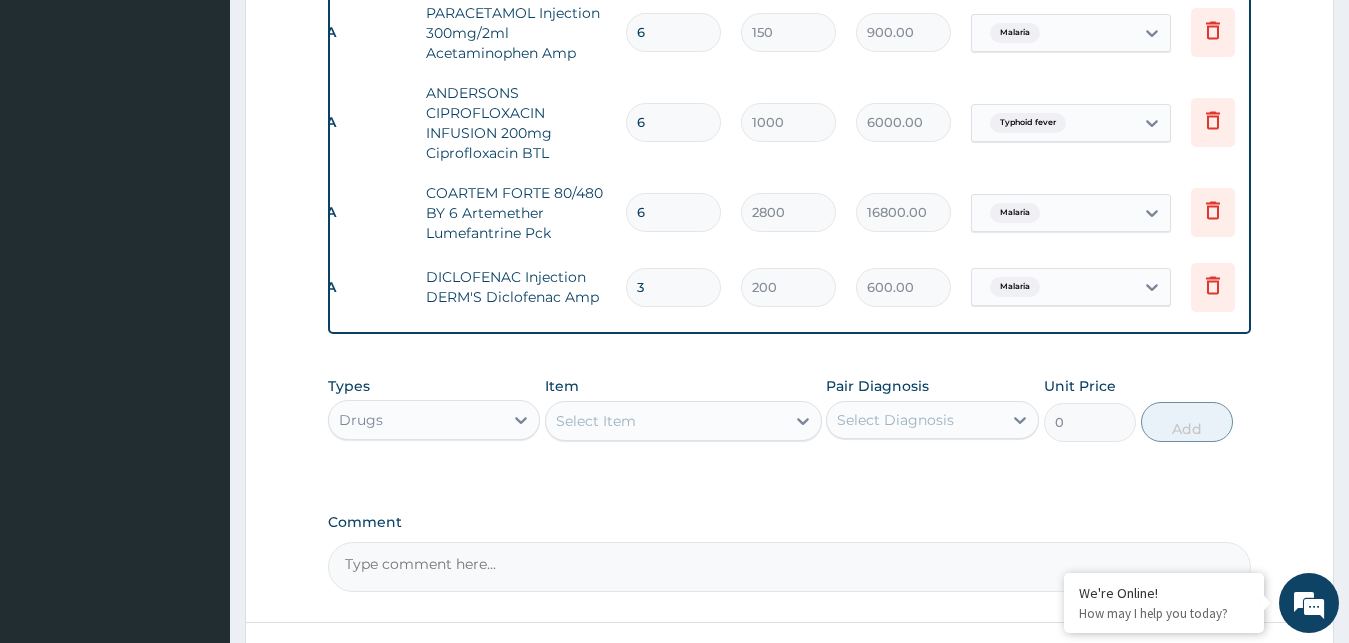 click on "Select Item" at bounding box center [665, 421] 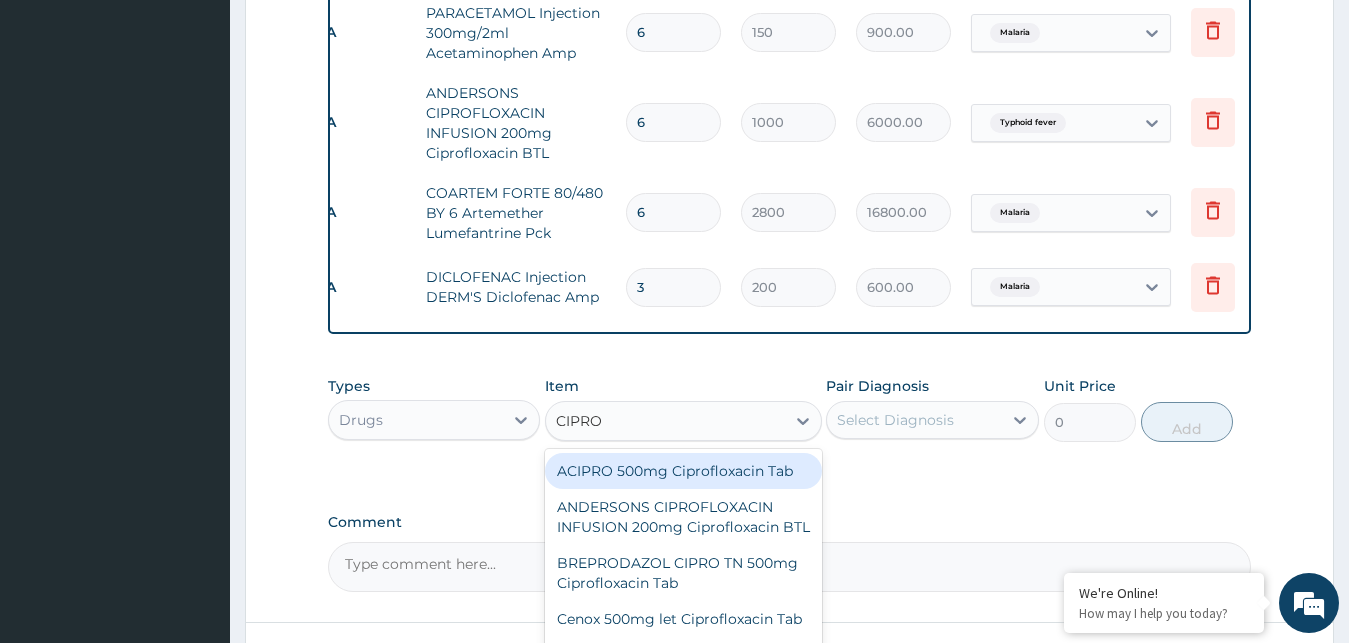 type on "CIPROT" 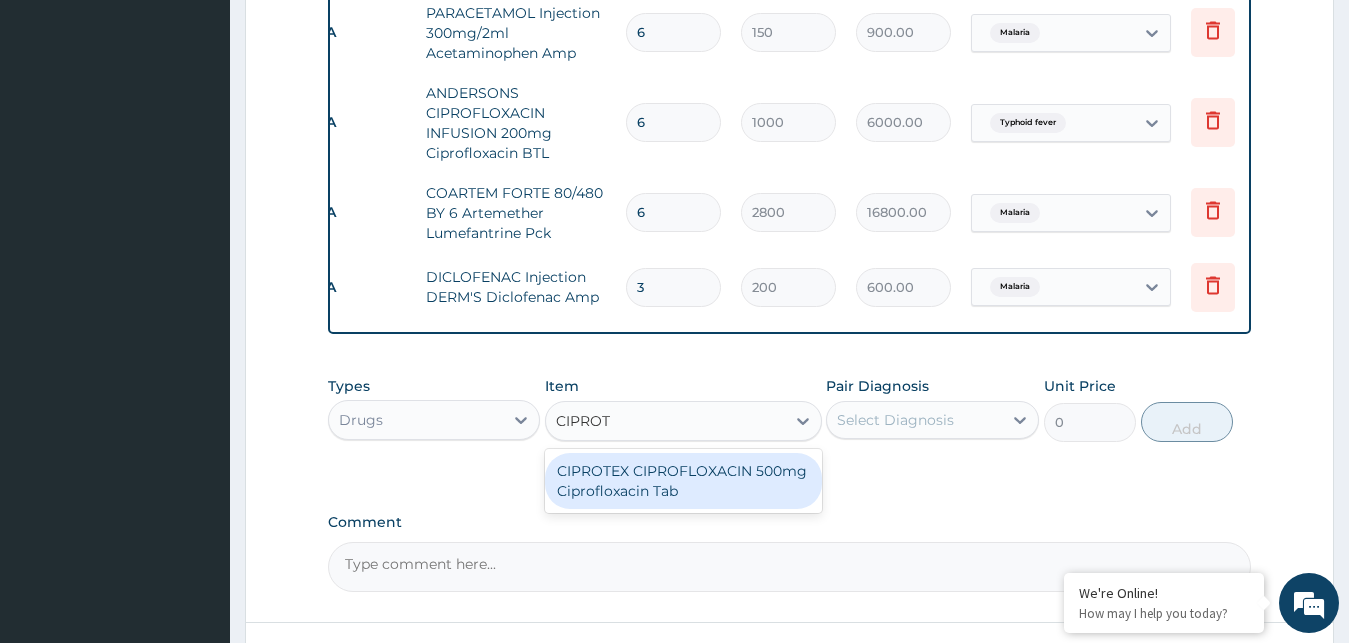 click on "CIPROTEX CIPROFLOXACIN 500mg Ciprofloxacin Tab" at bounding box center [683, 481] 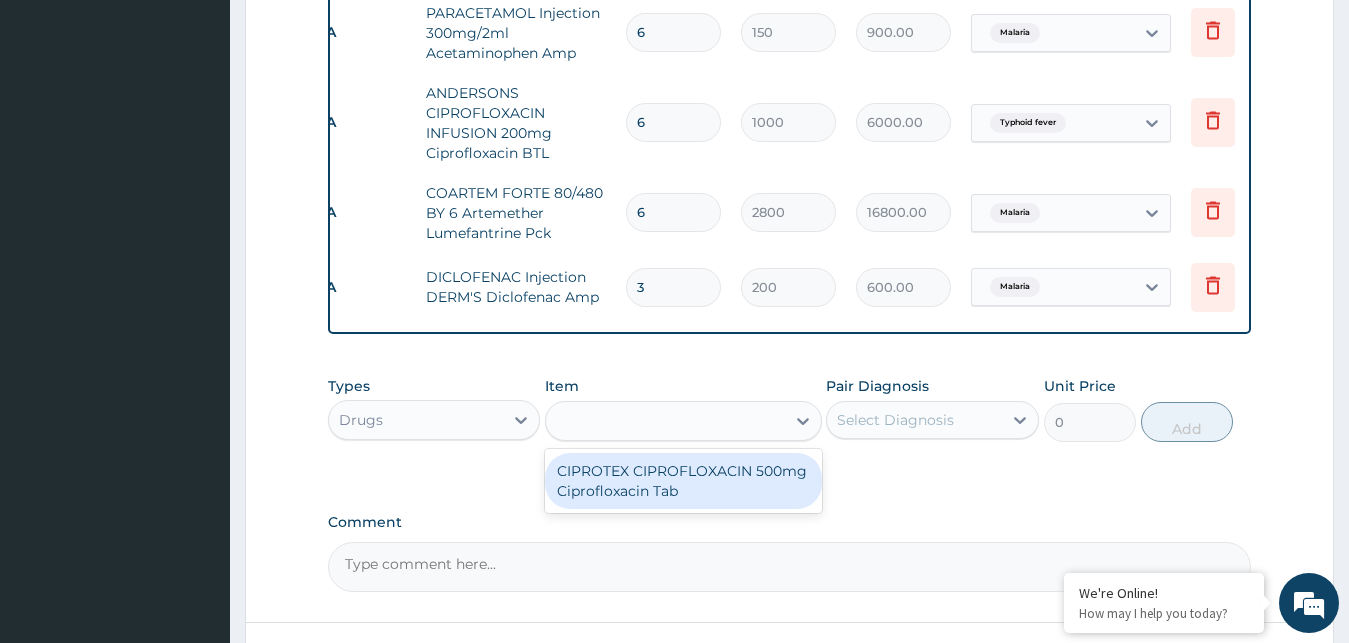 type on "175" 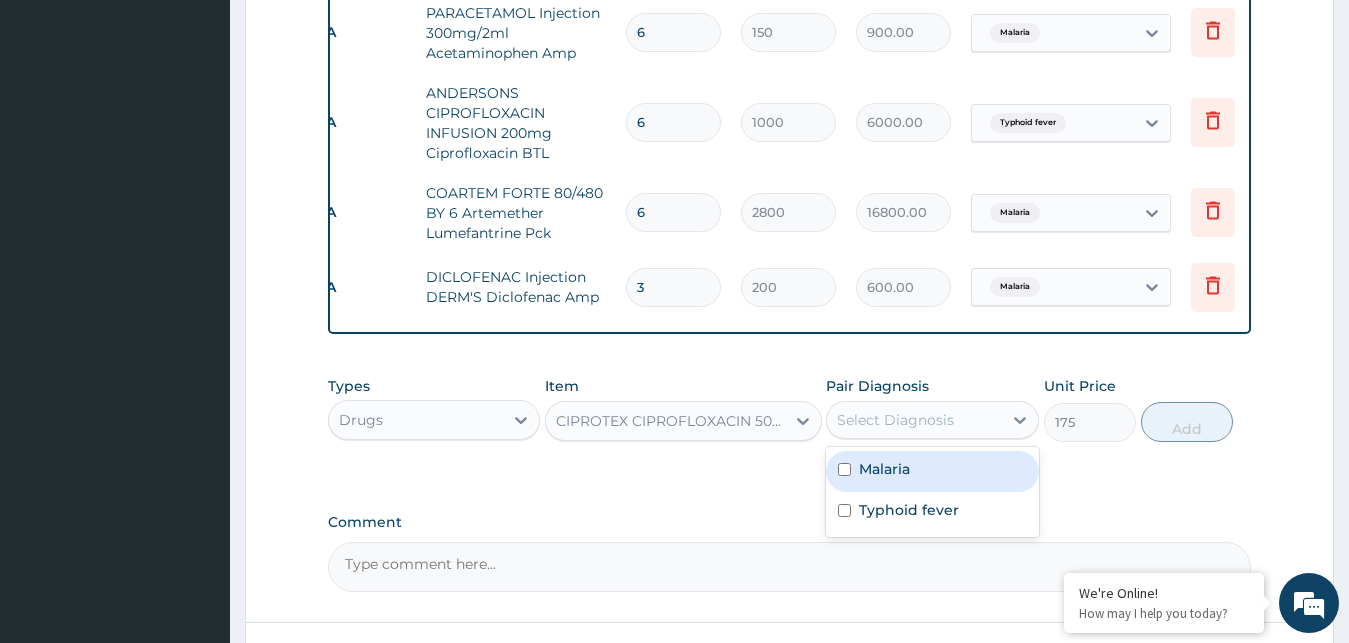 click on "Select Diagnosis" at bounding box center (895, 420) 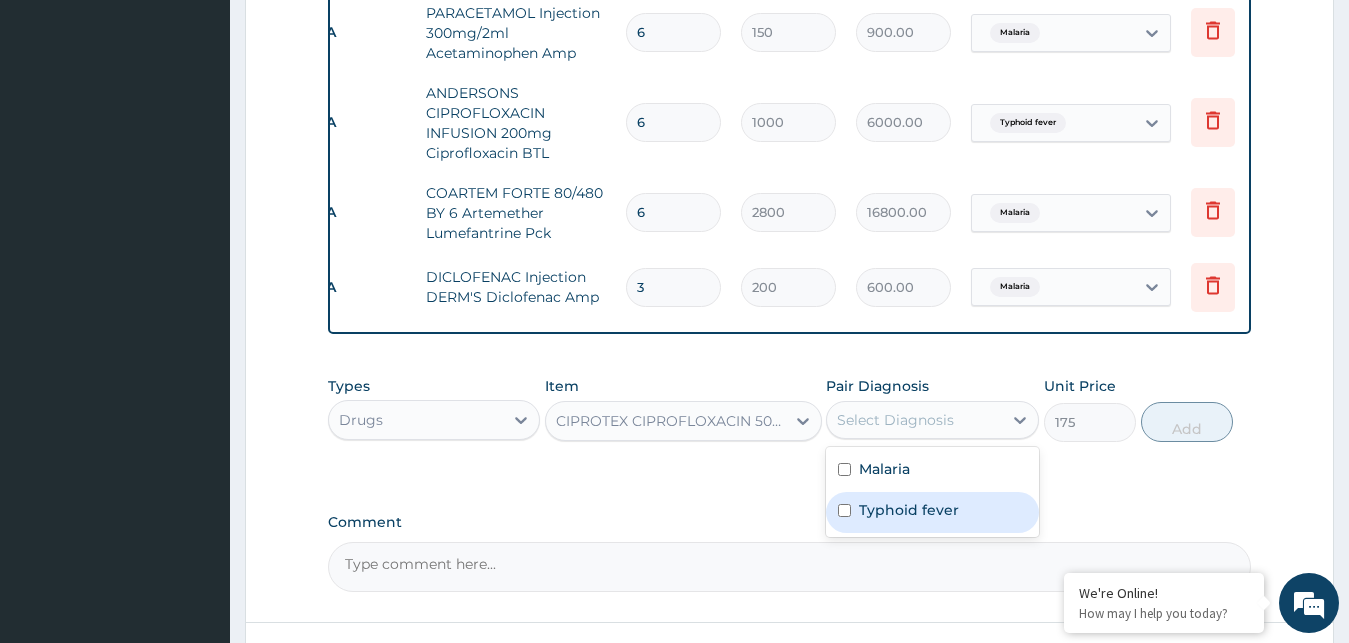 click at bounding box center [844, 510] 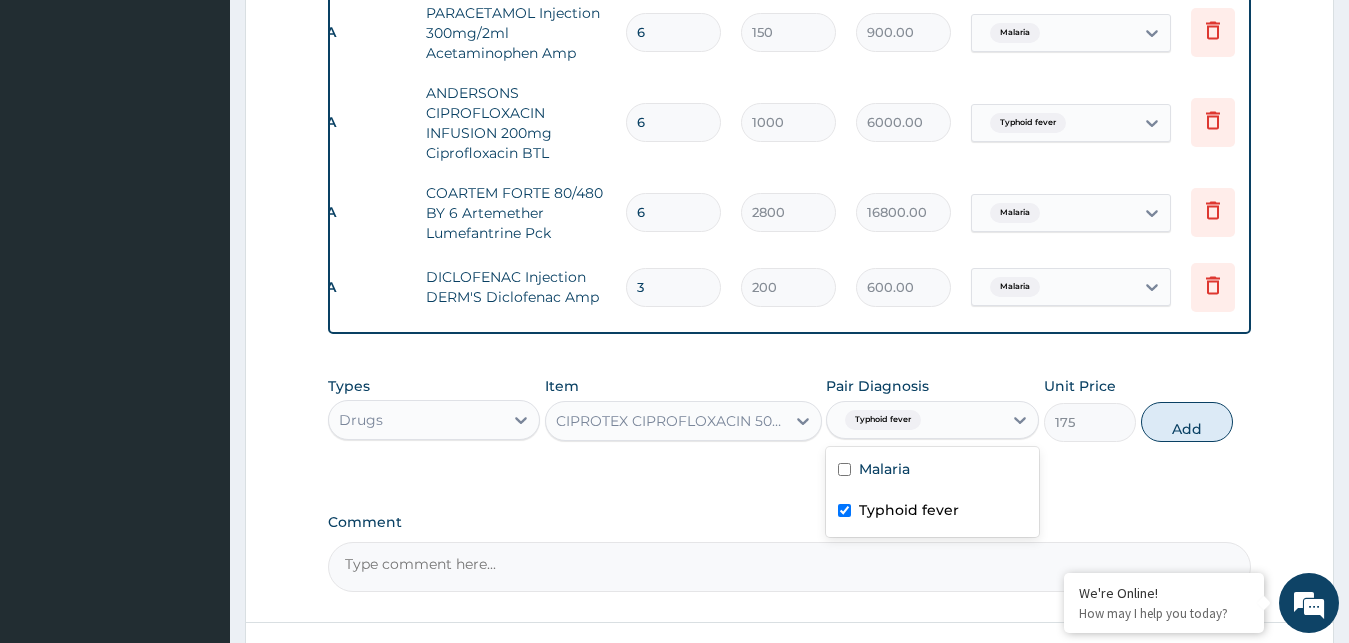 click at bounding box center [844, 510] 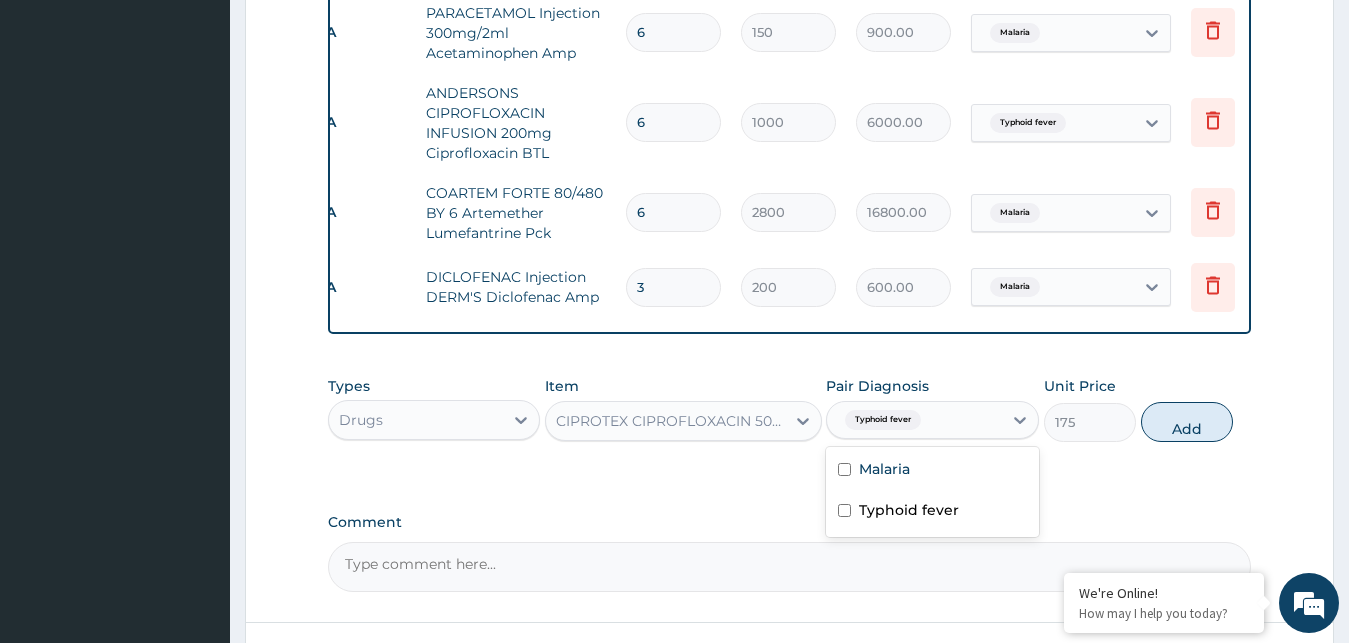 checkbox on "false" 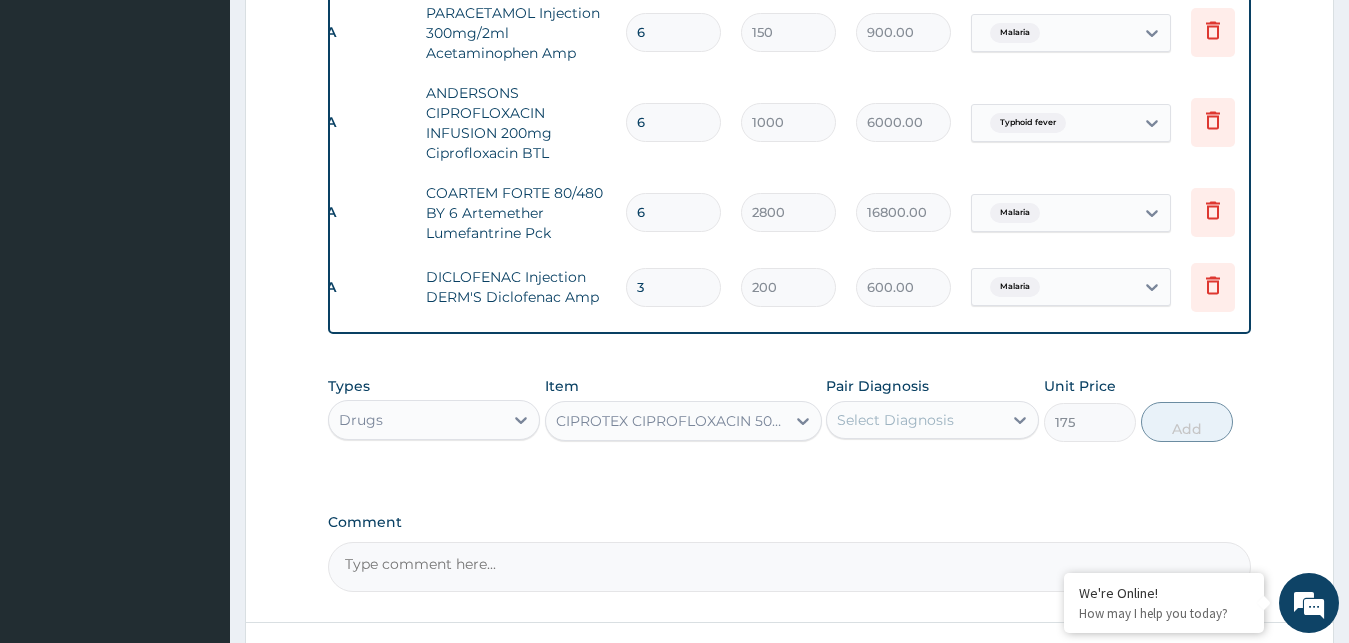 click on "Select Diagnosis" at bounding box center [914, 420] 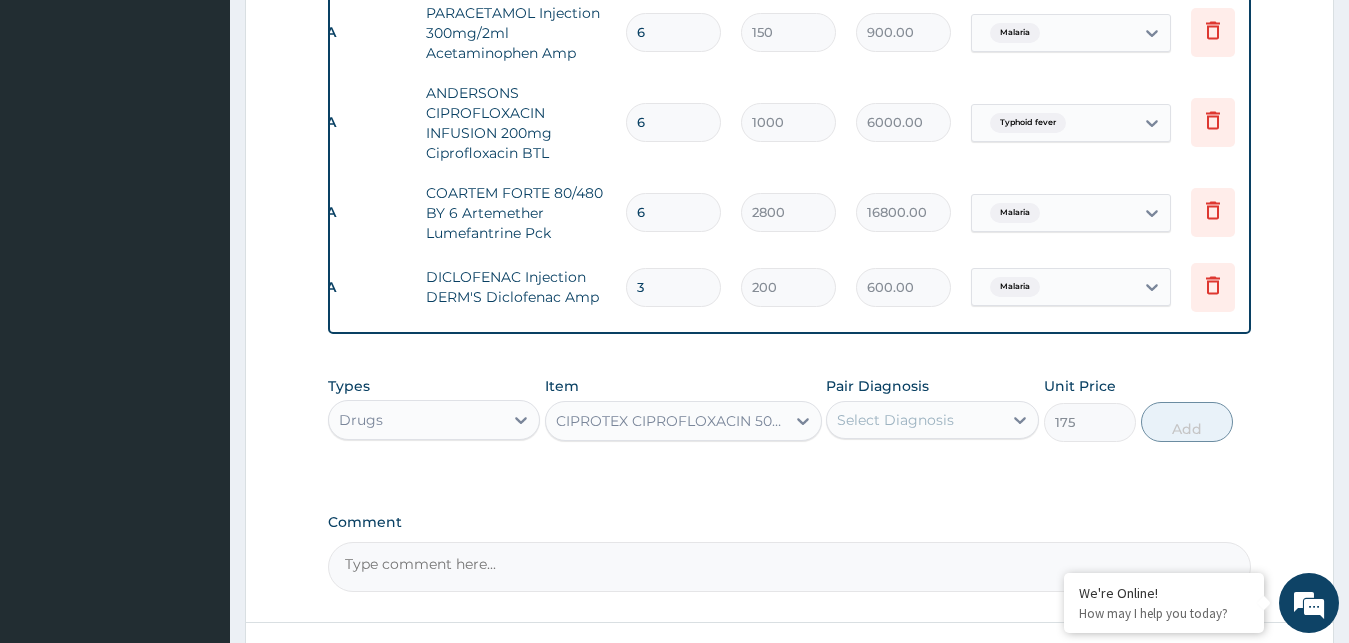 drag, startPoint x: 855, startPoint y: 603, endPoint x: 1017, endPoint y: 440, distance: 229.81079 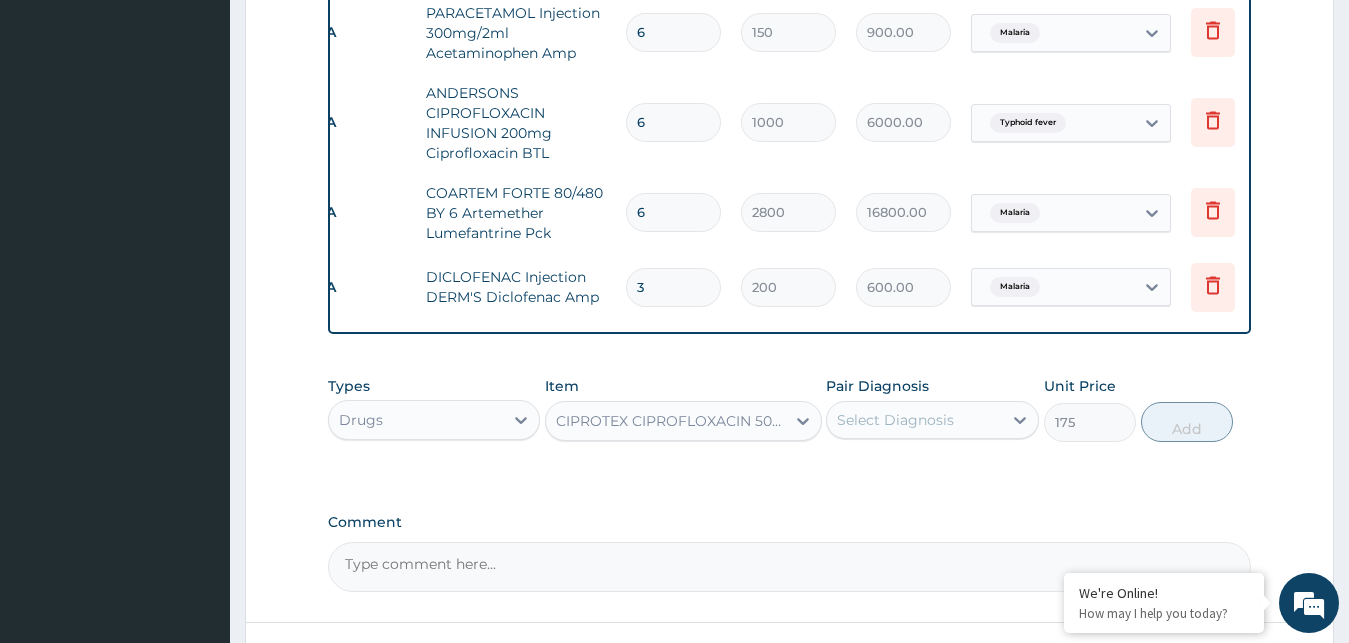 click on "Comment" at bounding box center (790, 567) 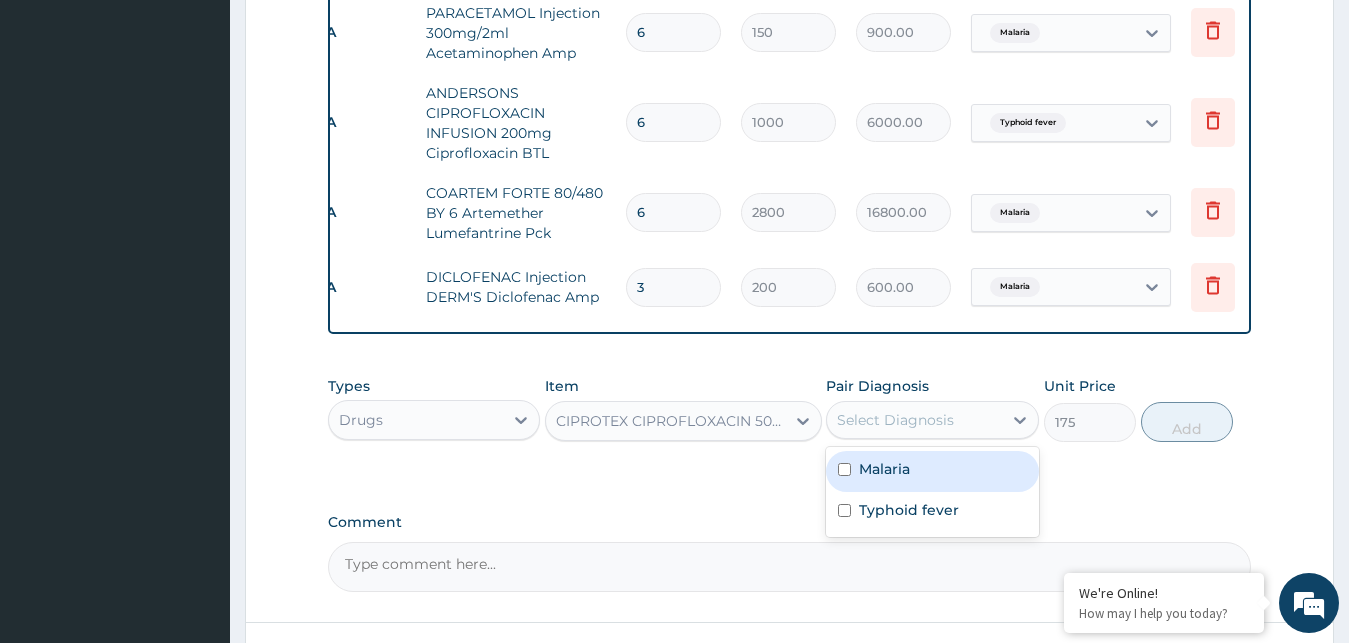 click 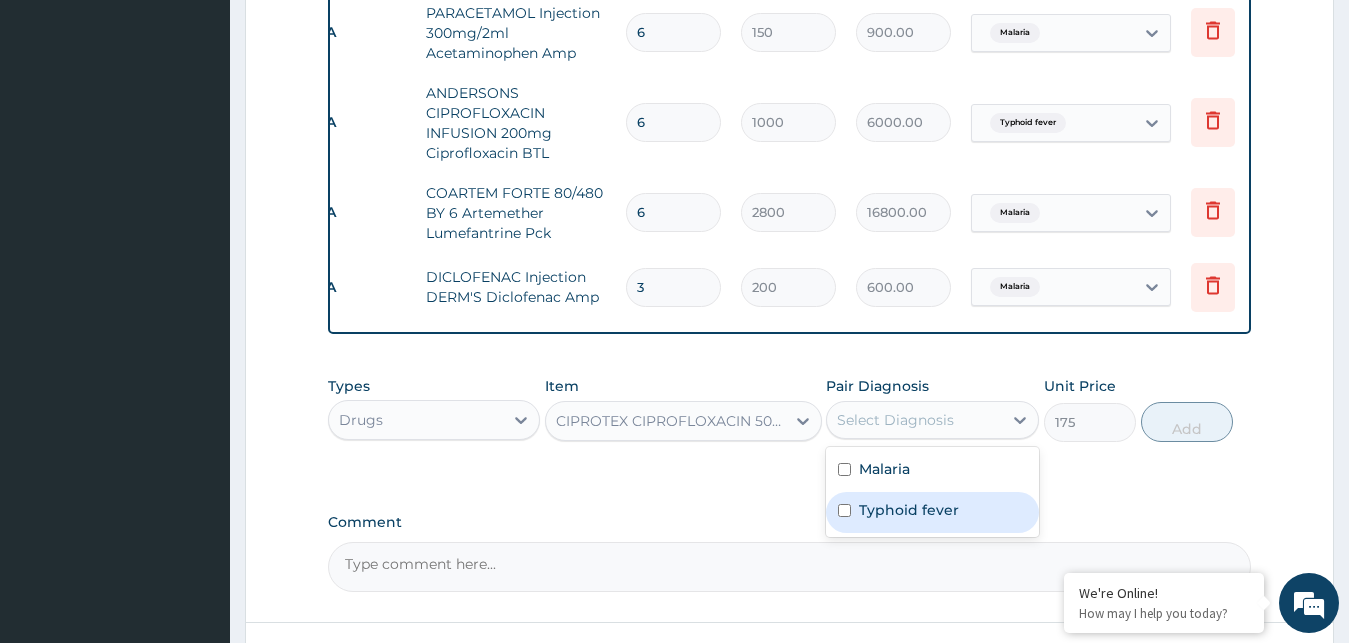 click at bounding box center (844, 510) 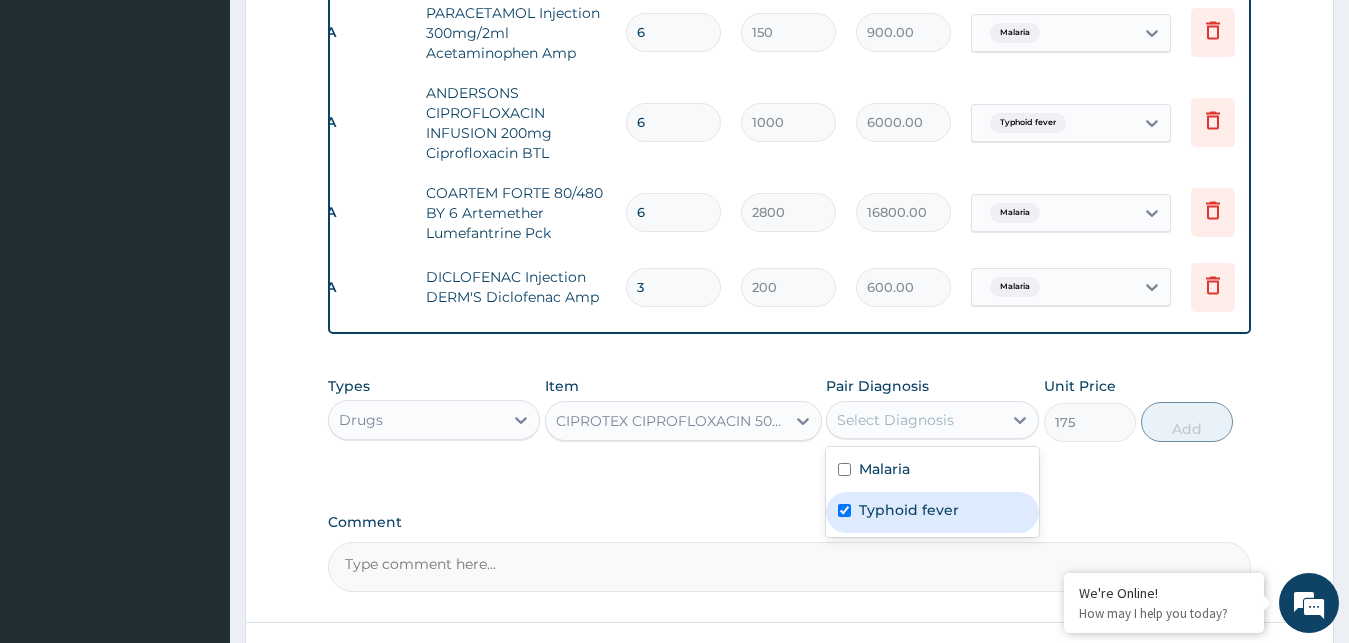 checkbox on "true" 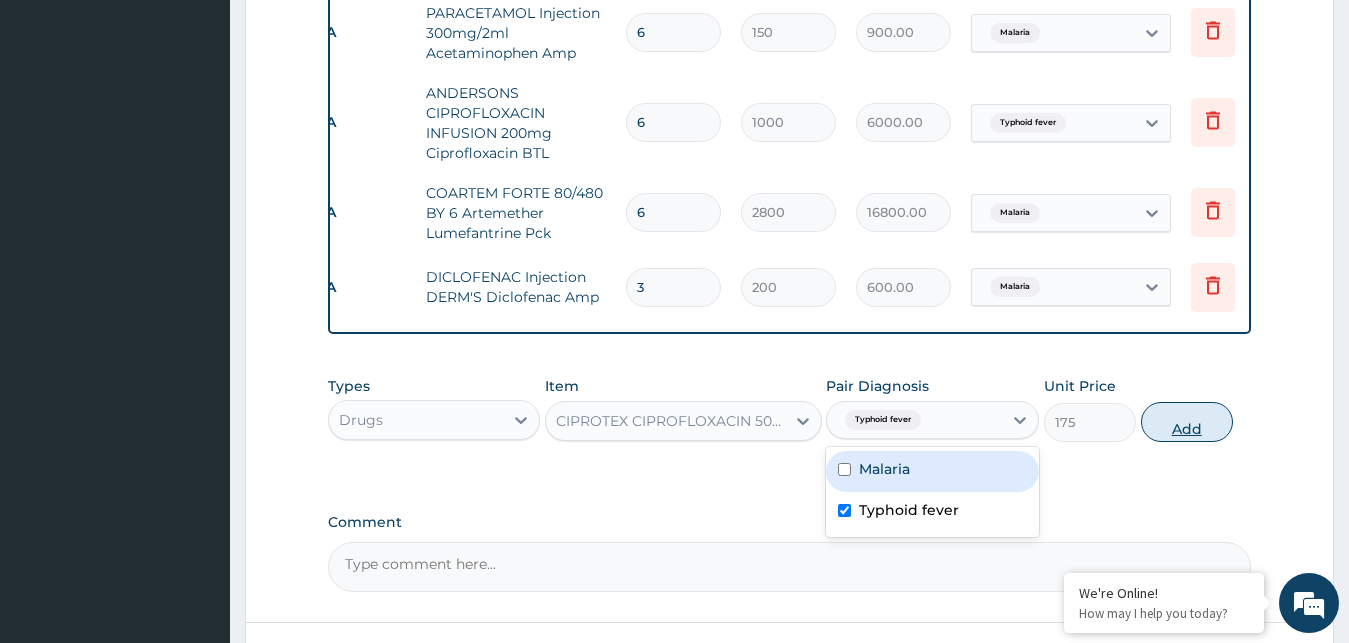 click on "Add" at bounding box center (1187, 422) 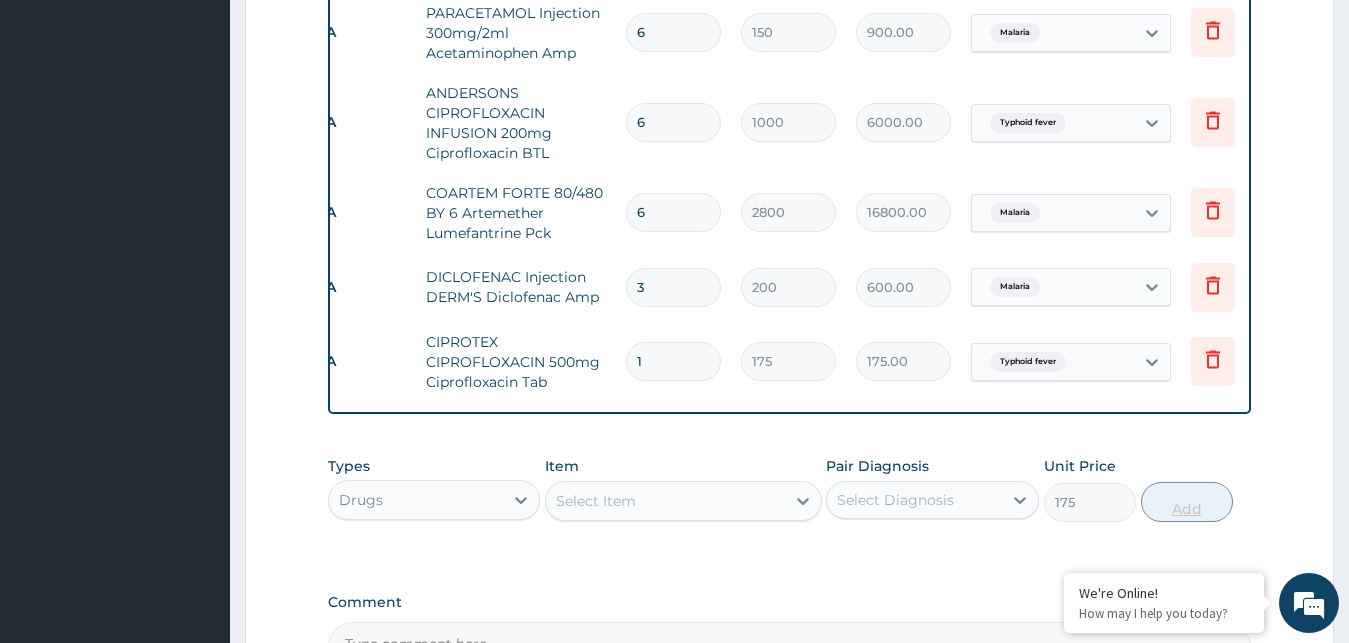 type on "0" 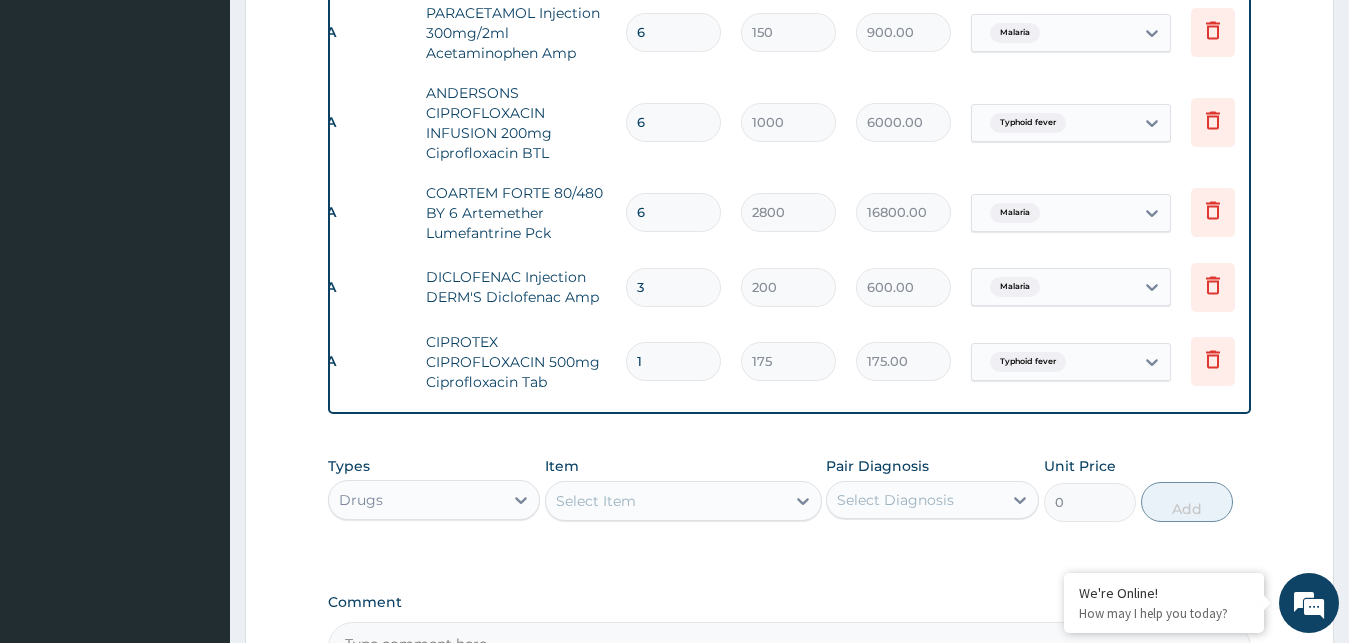scroll, scrollTop: 0, scrollLeft: 40, axis: horizontal 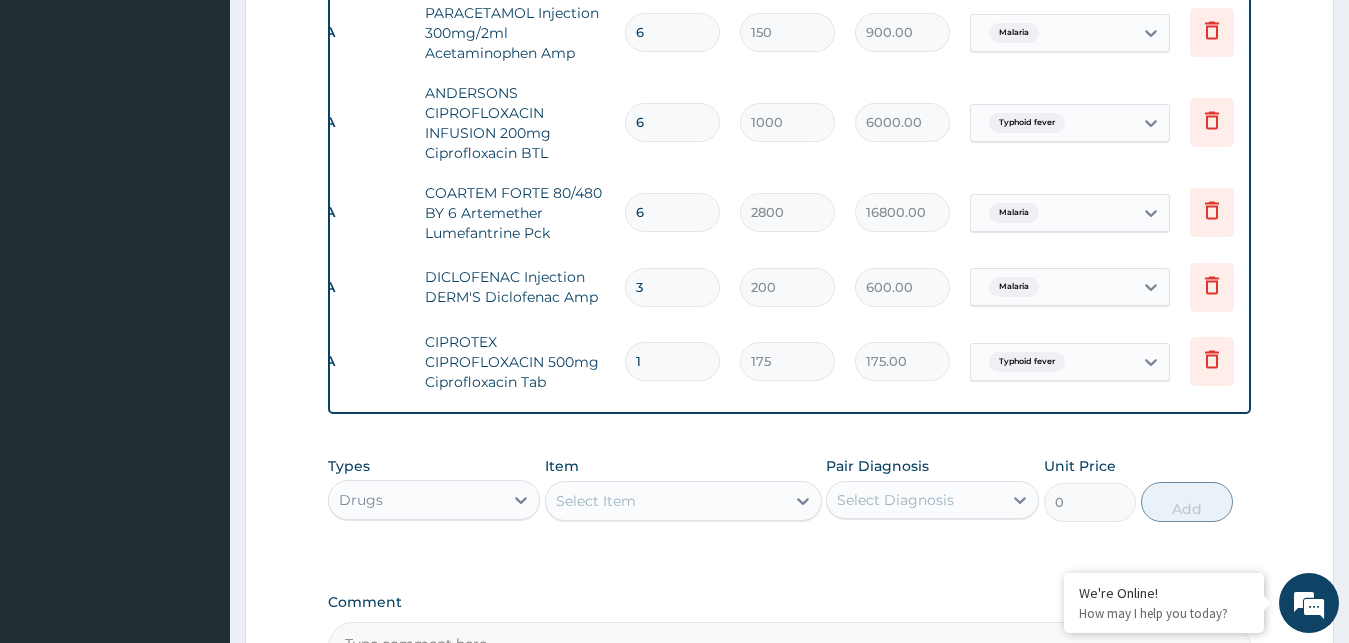 click on "1" at bounding box center (672, 361) 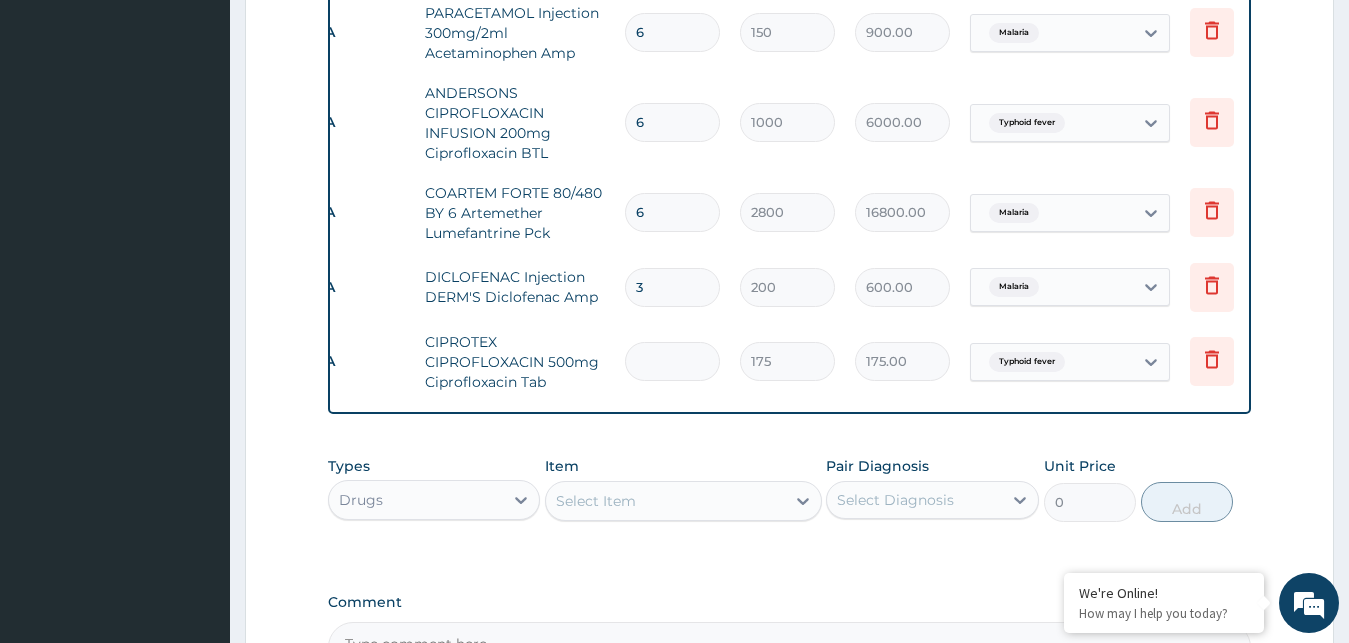 type on "0.00" 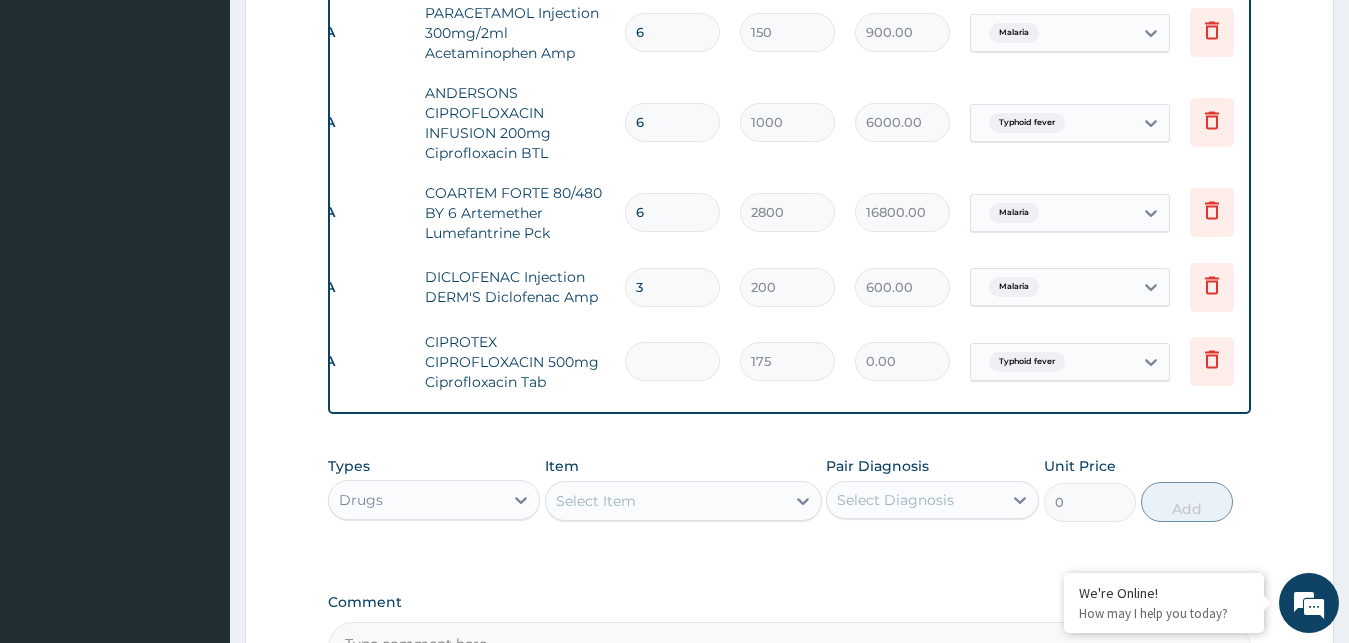 type on "1" 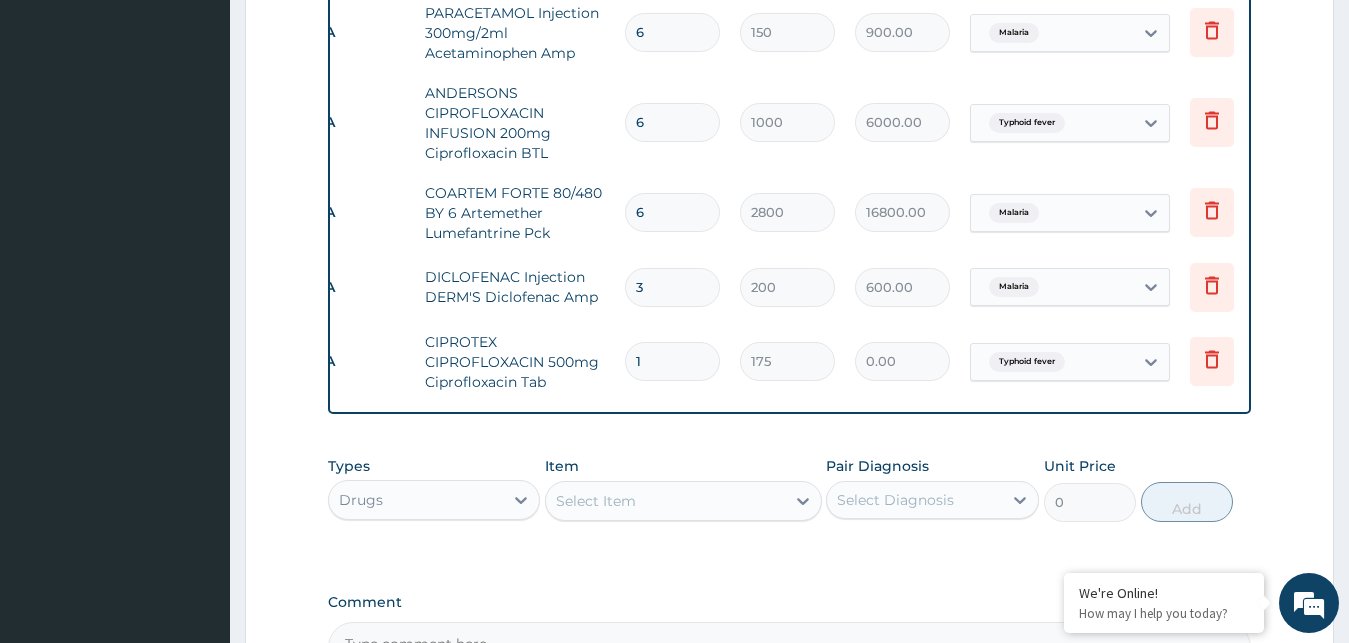 type on "175.00" 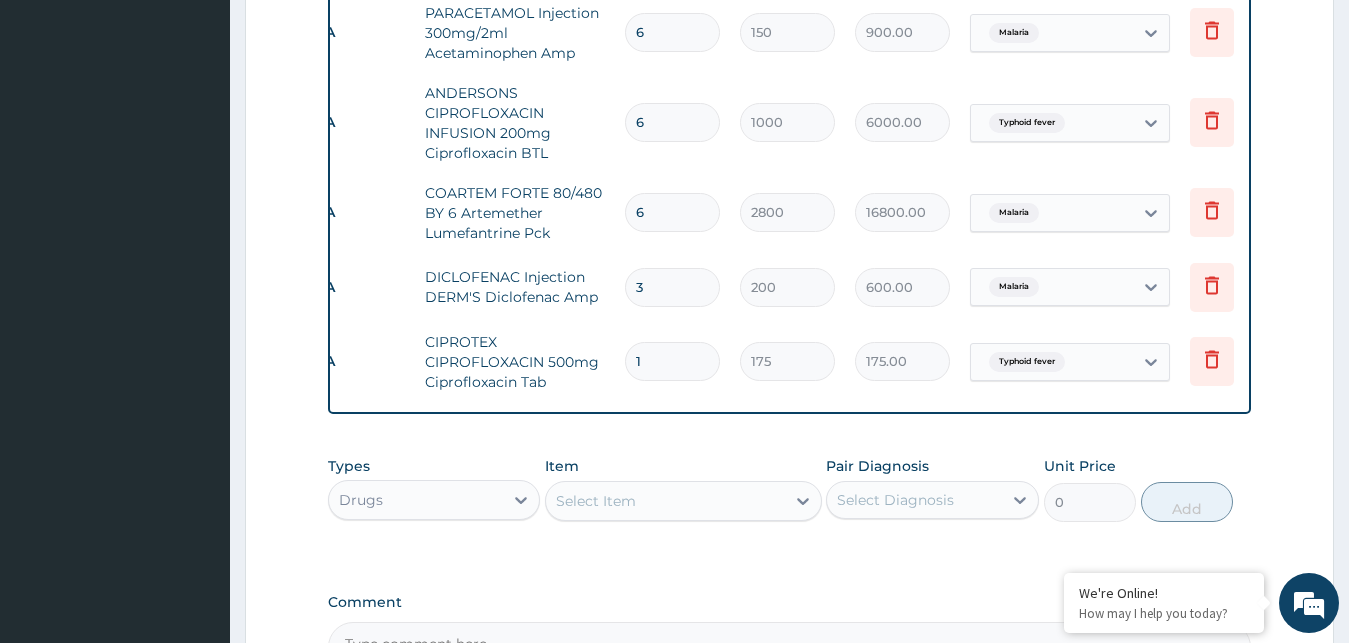 type on "10" 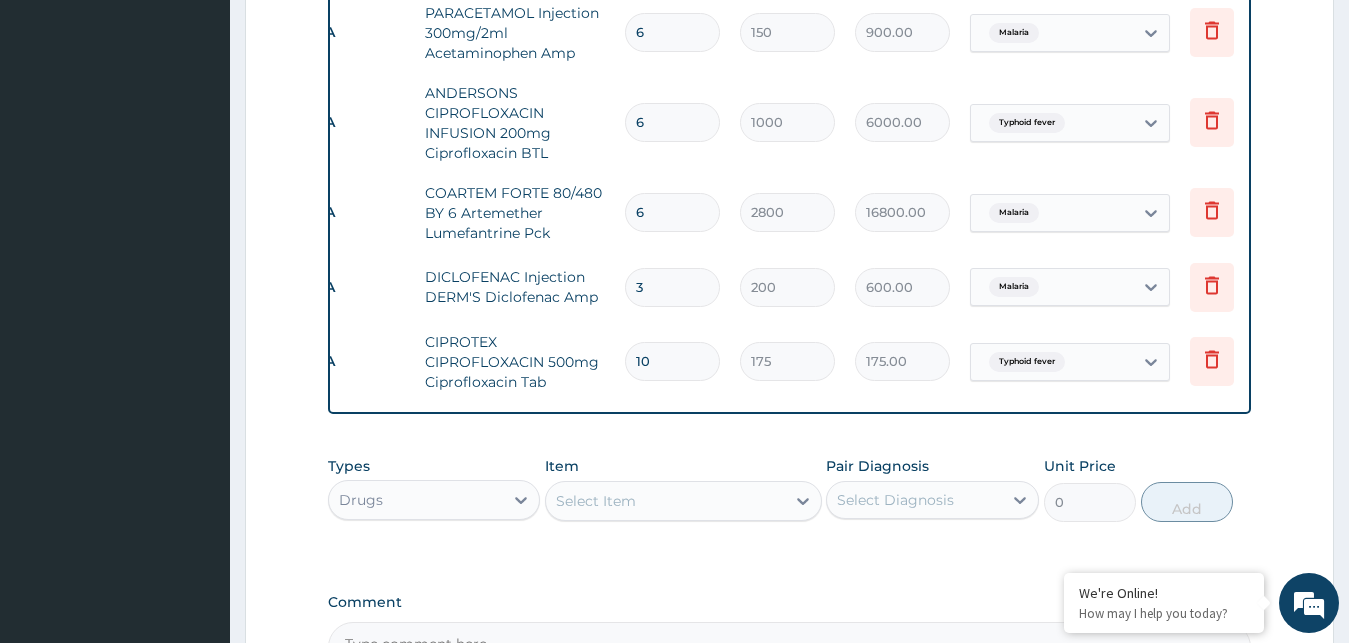 type on "1750.00" 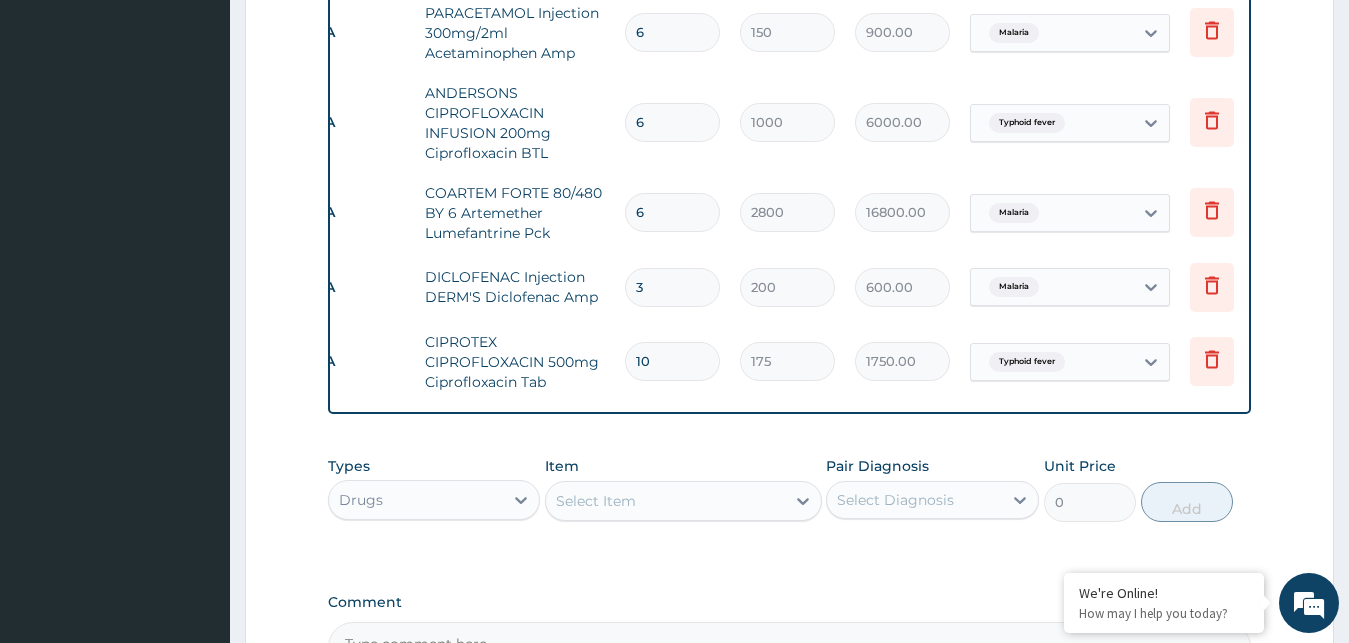 type on "10" 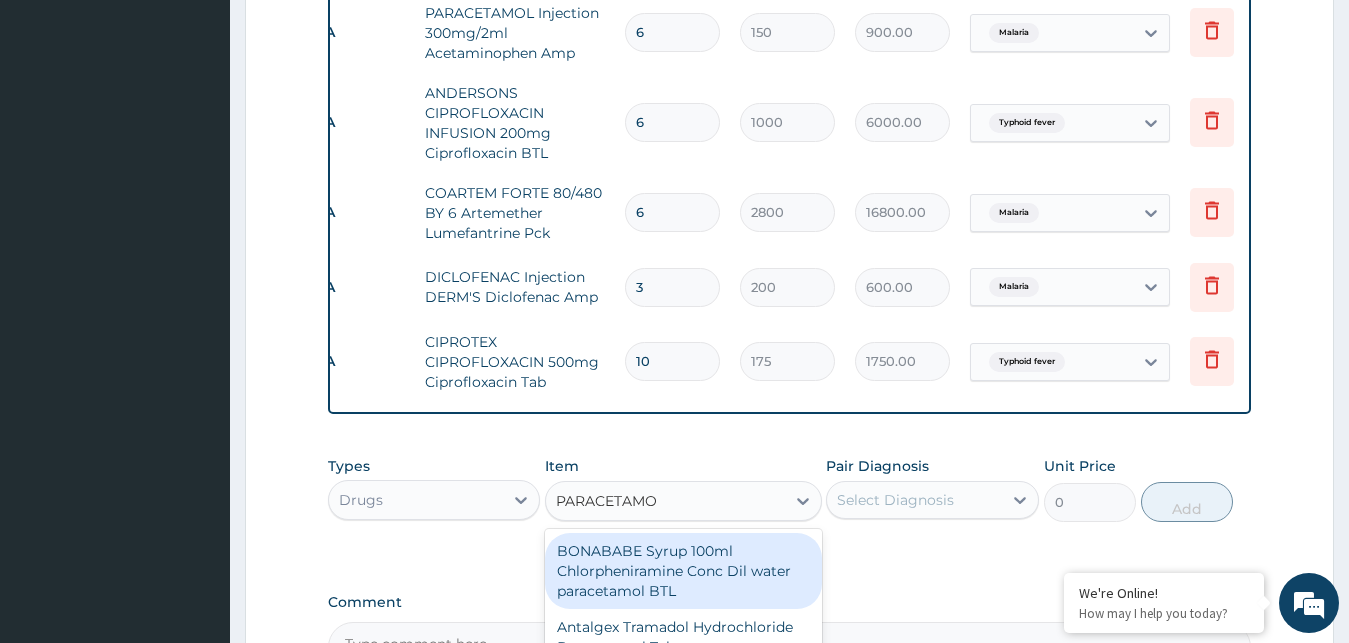 type on "PARACETAMOL" 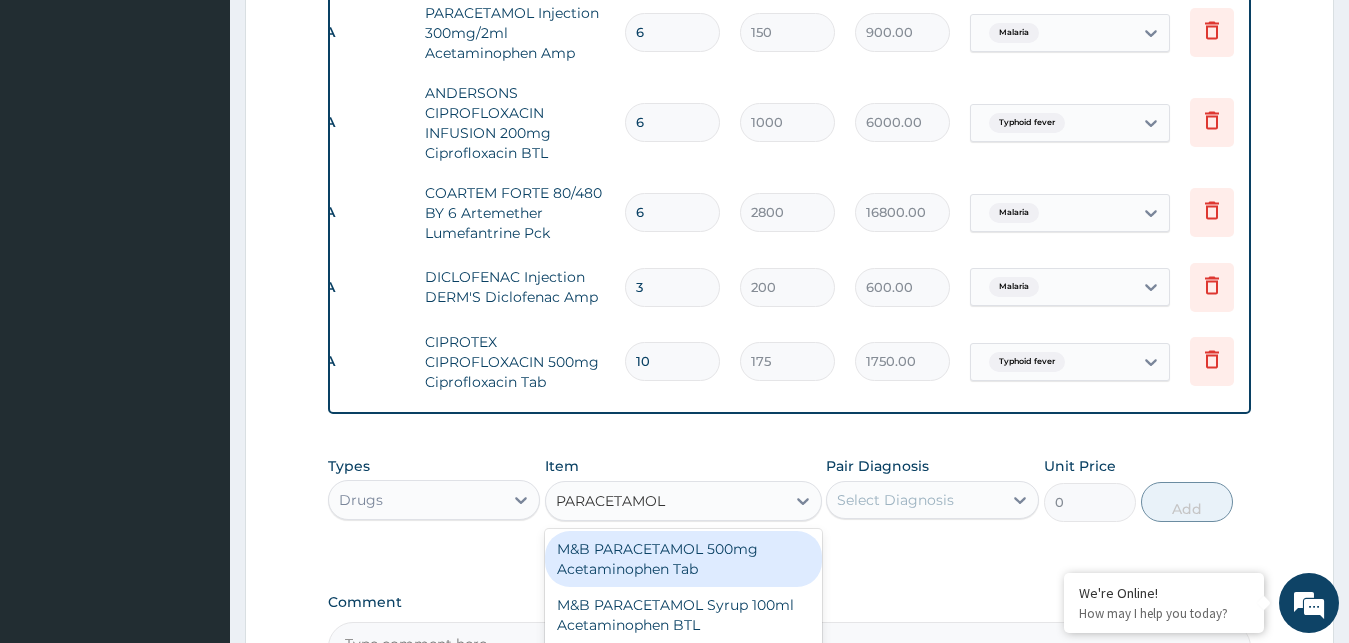 scroll, scrollTop: 453, scrollLeft: 0, axis: vertical 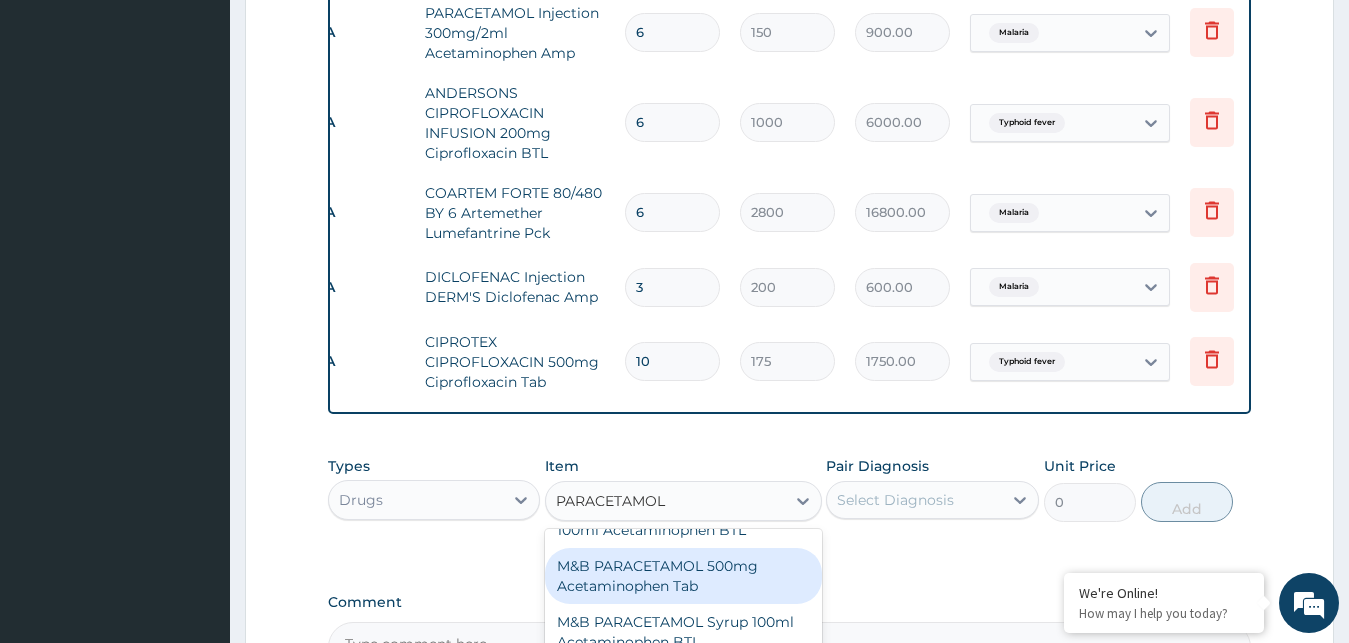 click on "M&B PARACETAMOL 500mg Acetaminophen Tab" at bounding box center (683, 576) 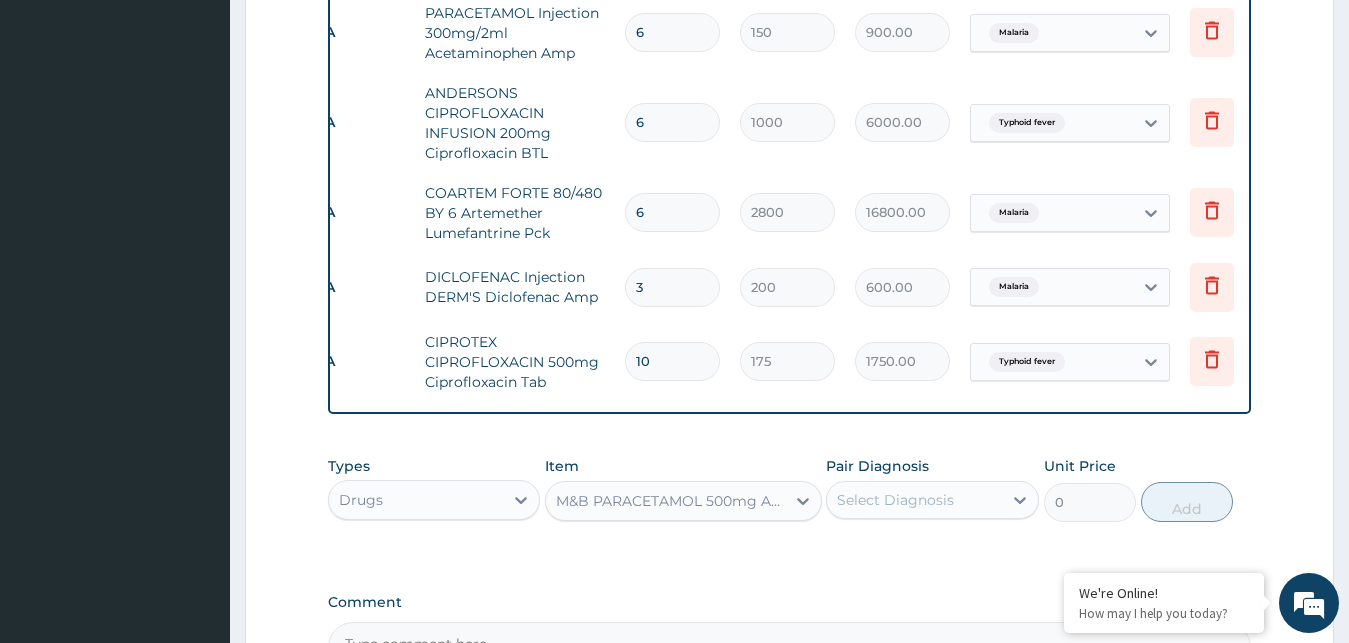 type 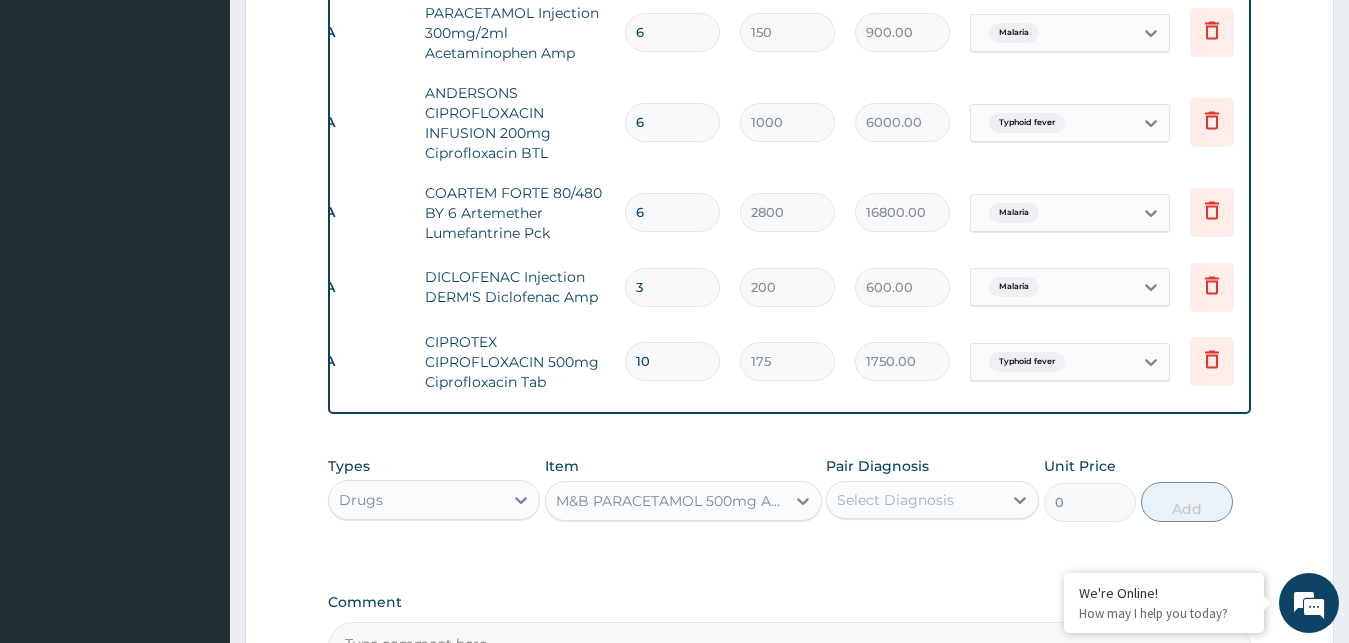 type on "10" 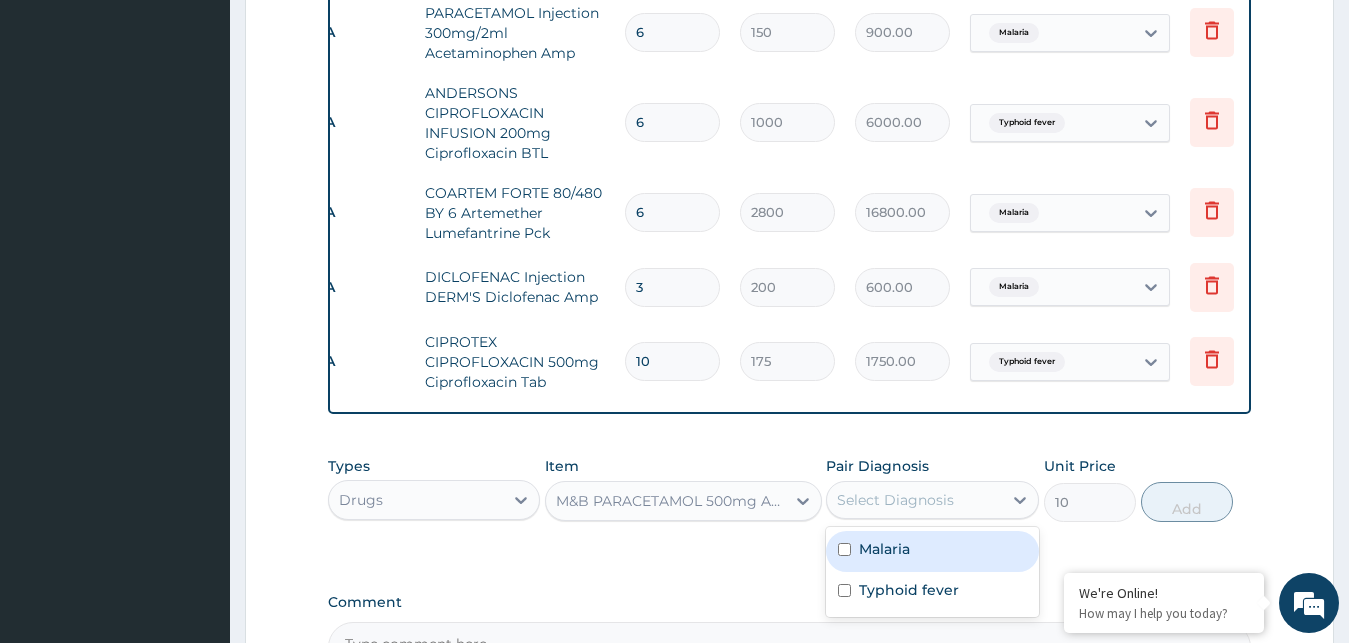 click on "Select Diagnosis" at bounding box center (895, 500) 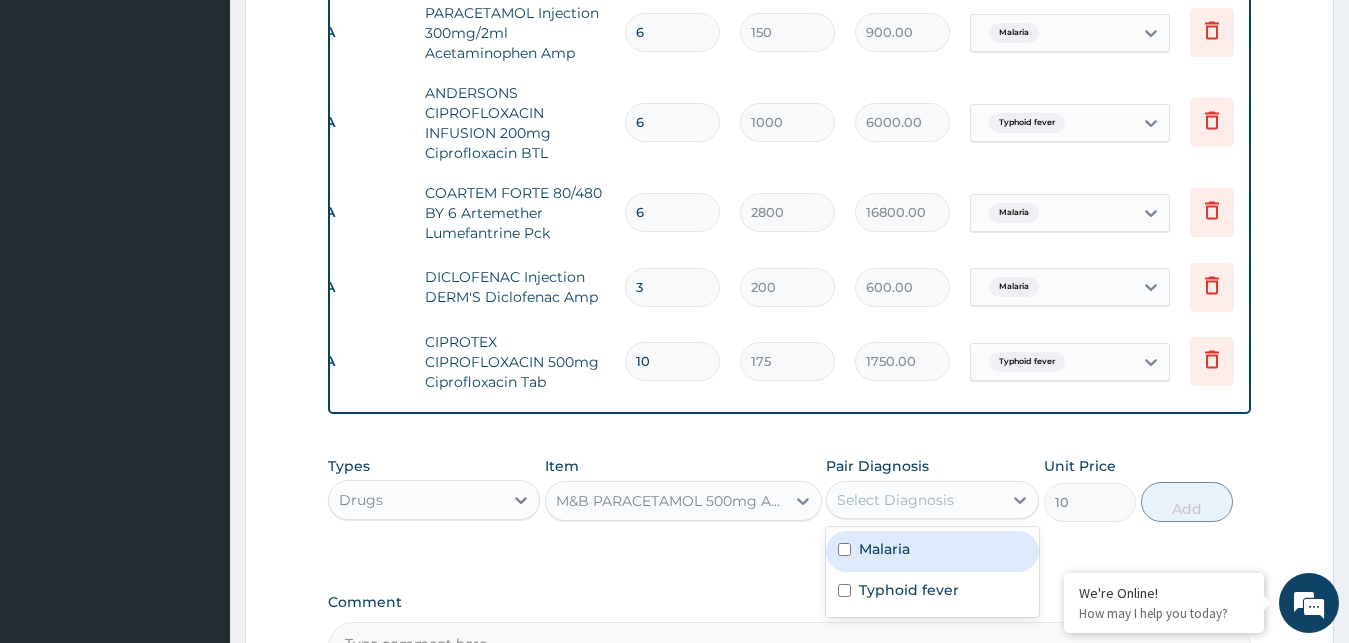 click at bounding box center [844, 549] 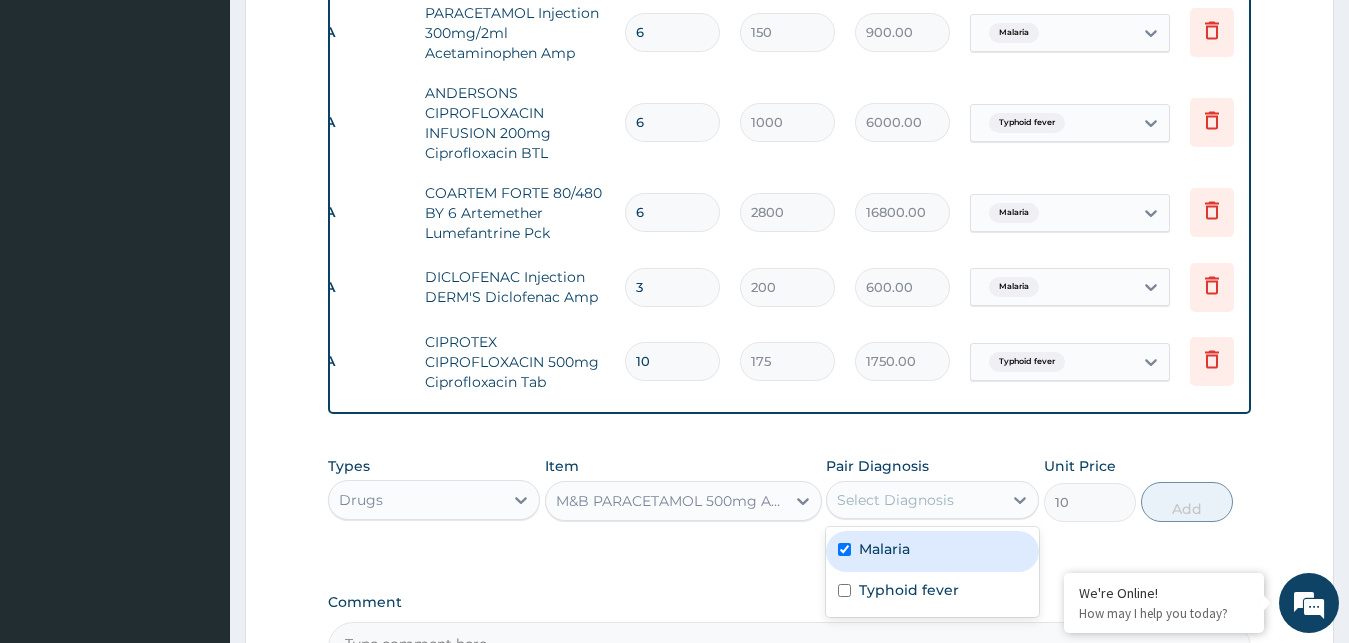 checkbox on "true" 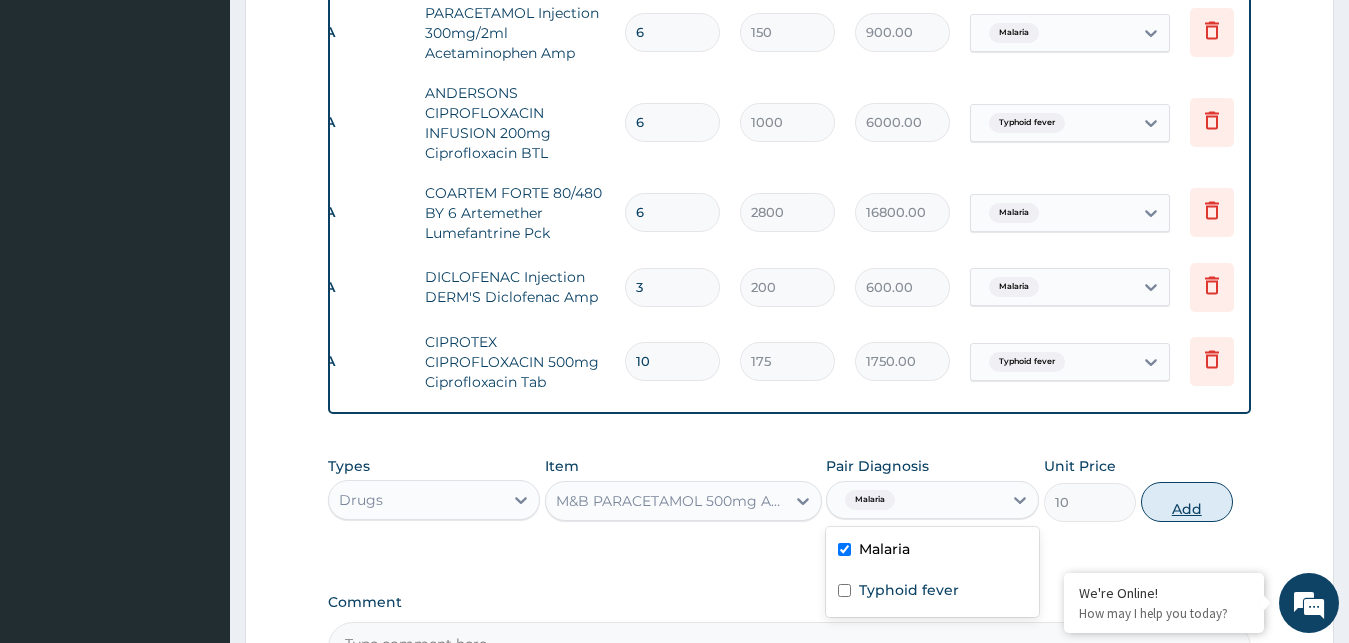 click on "Add" at bounding box center (1187, 502) 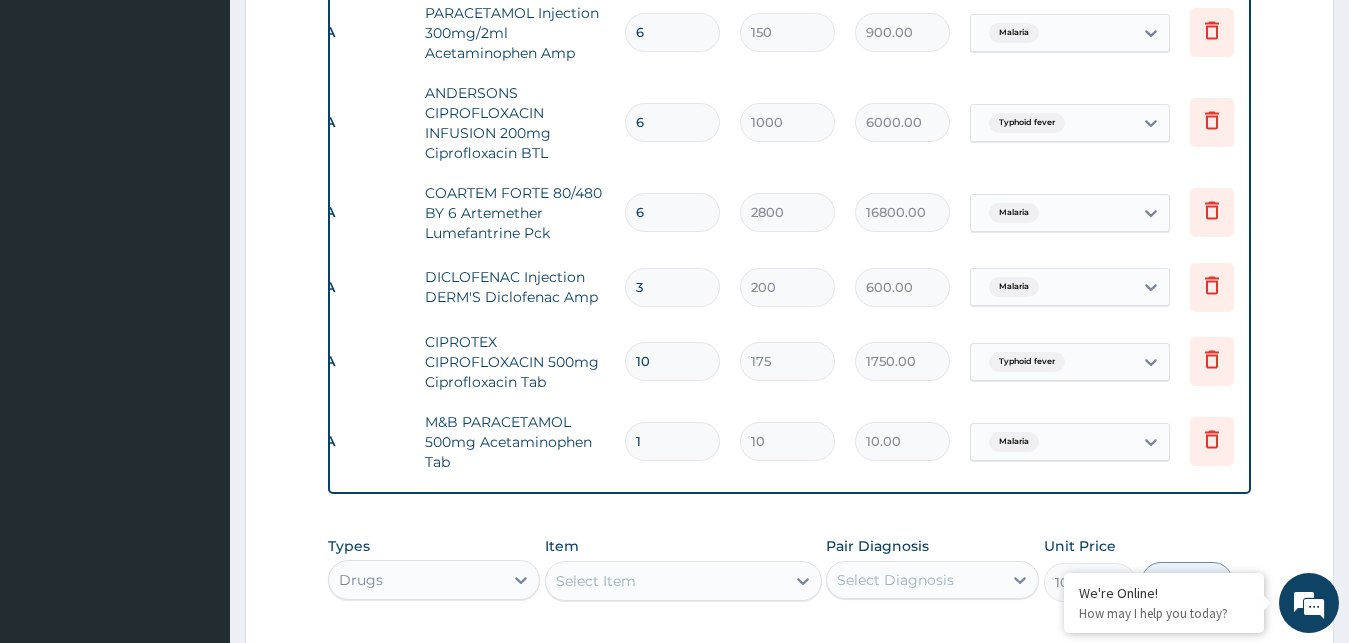 type on "0" 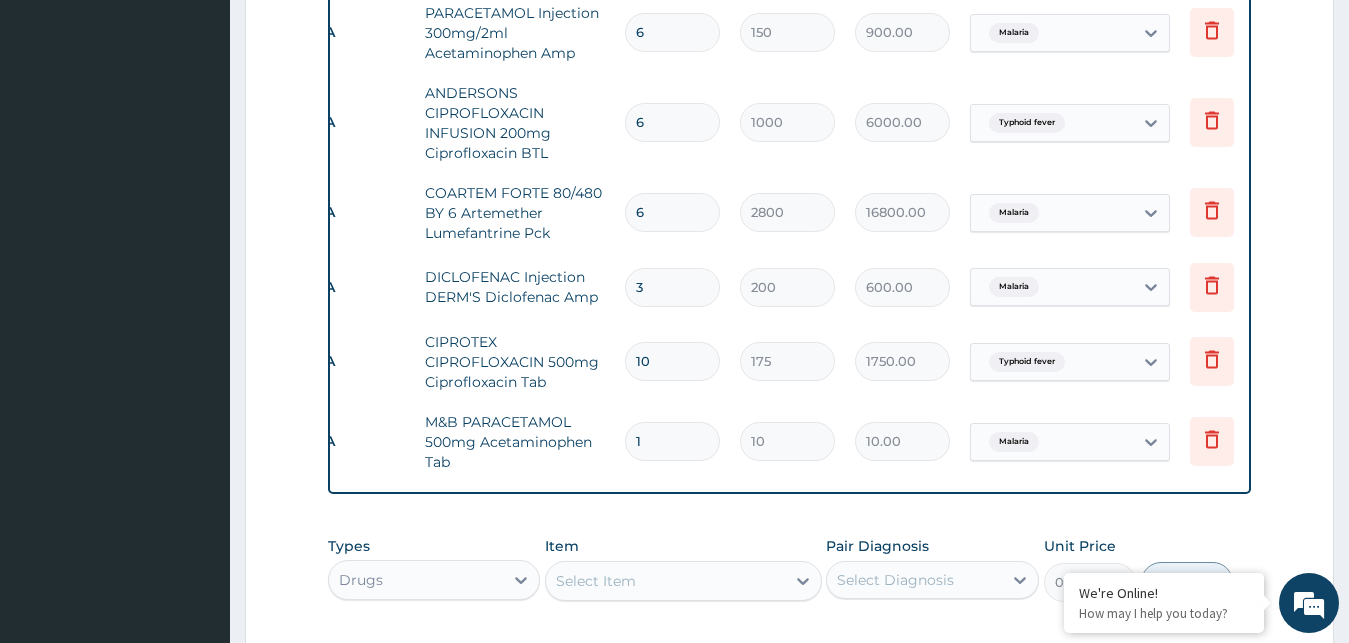 scroll, scrollTop: 0, scrollLeft: 39, axis: horizontal 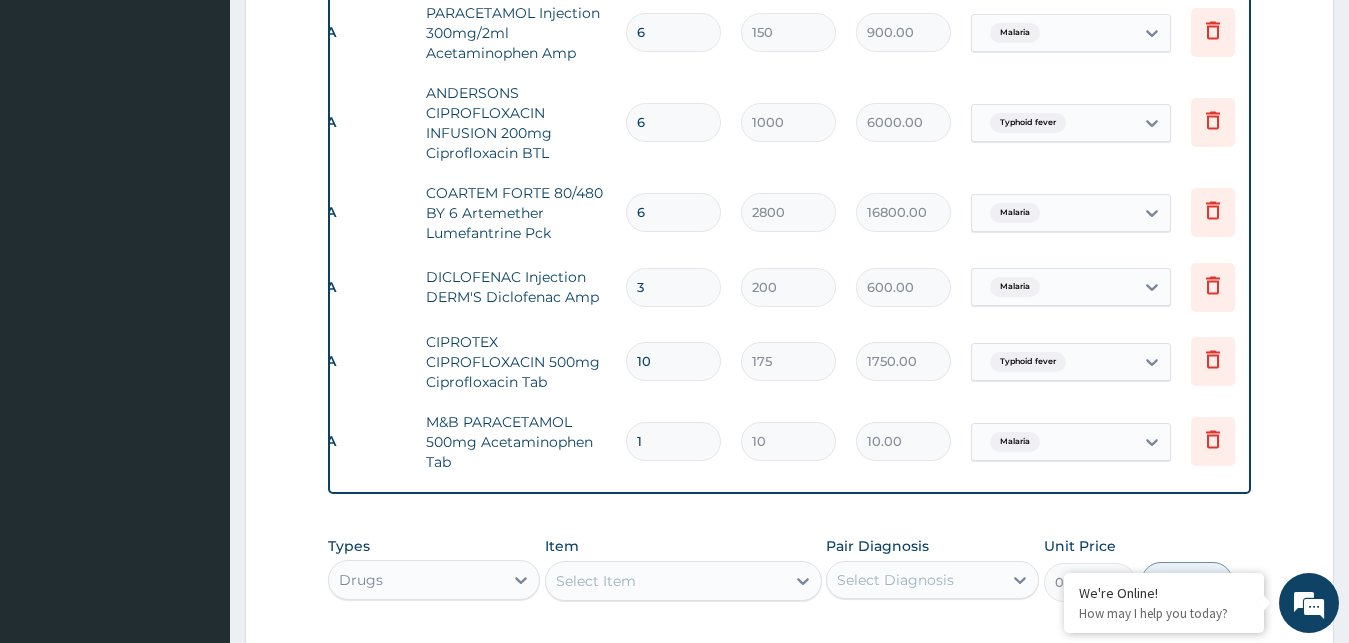 click on "1" at bounding box center (673, 441) 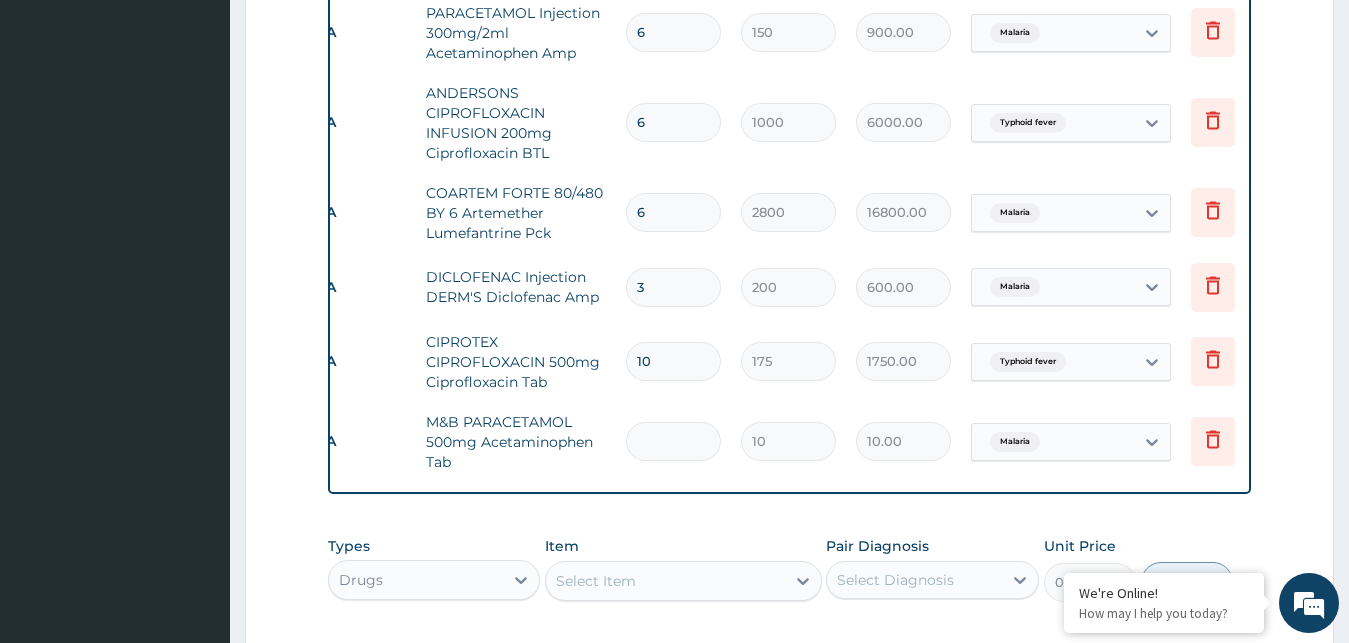 type on "0.00" 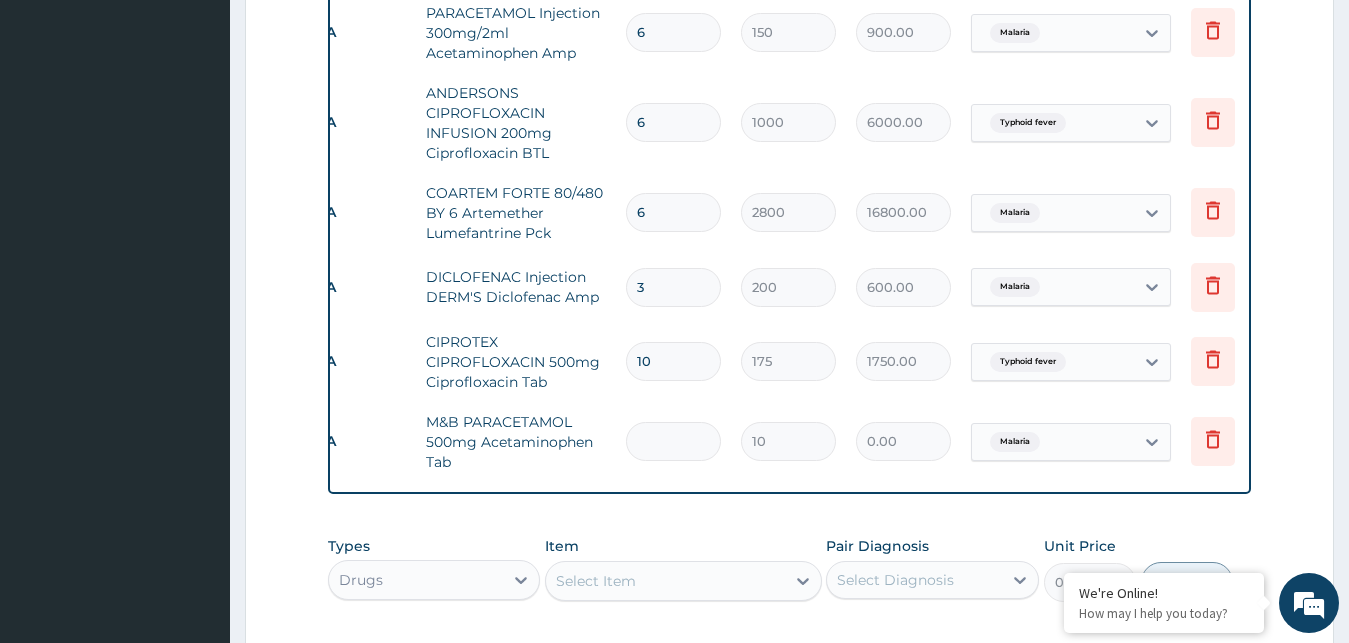 type on "1" 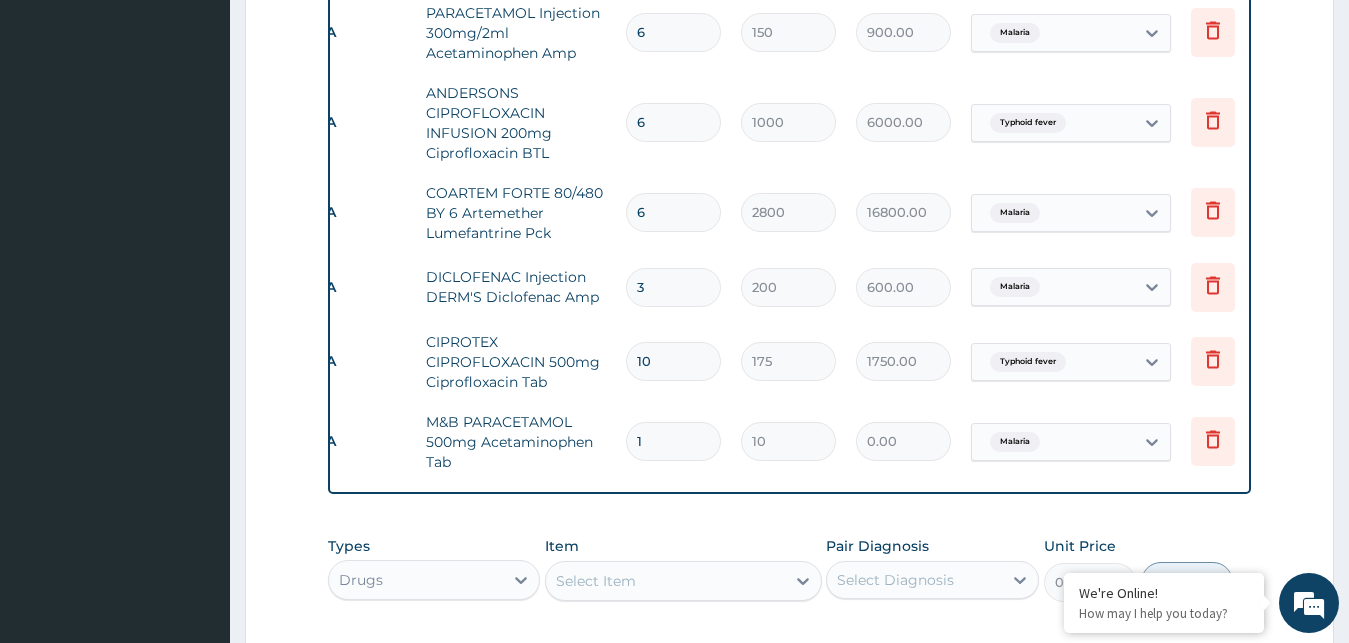 type on "10.00" 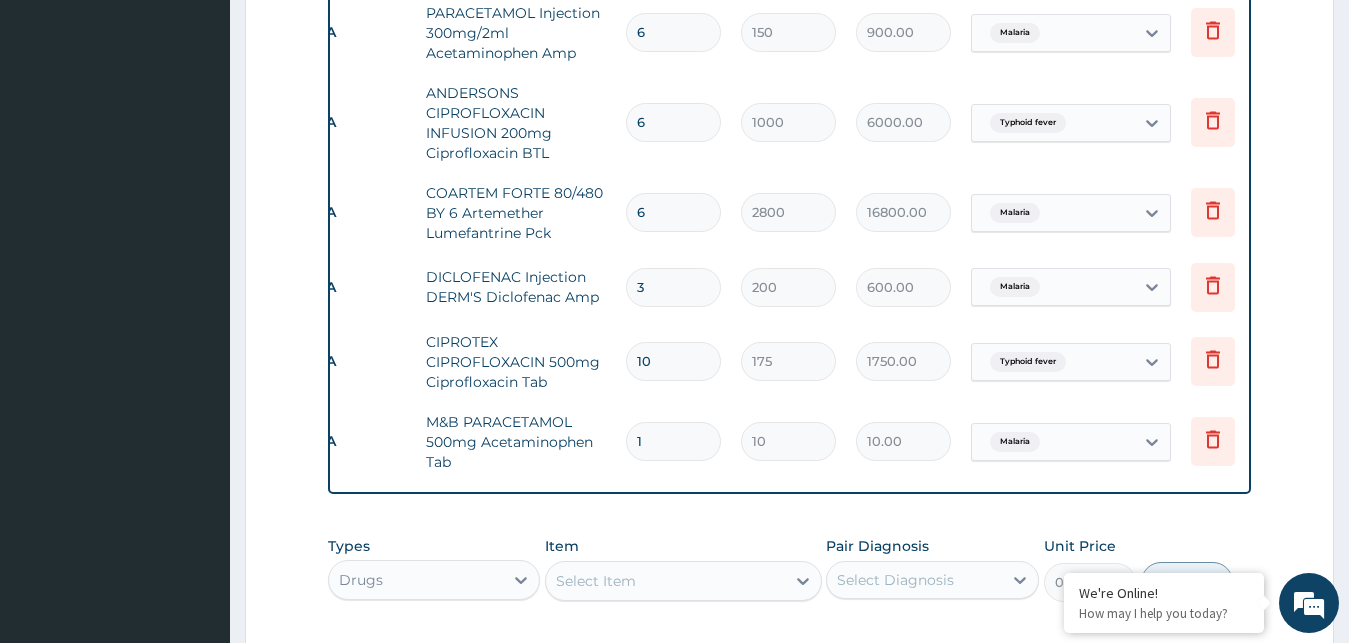 type on "12" 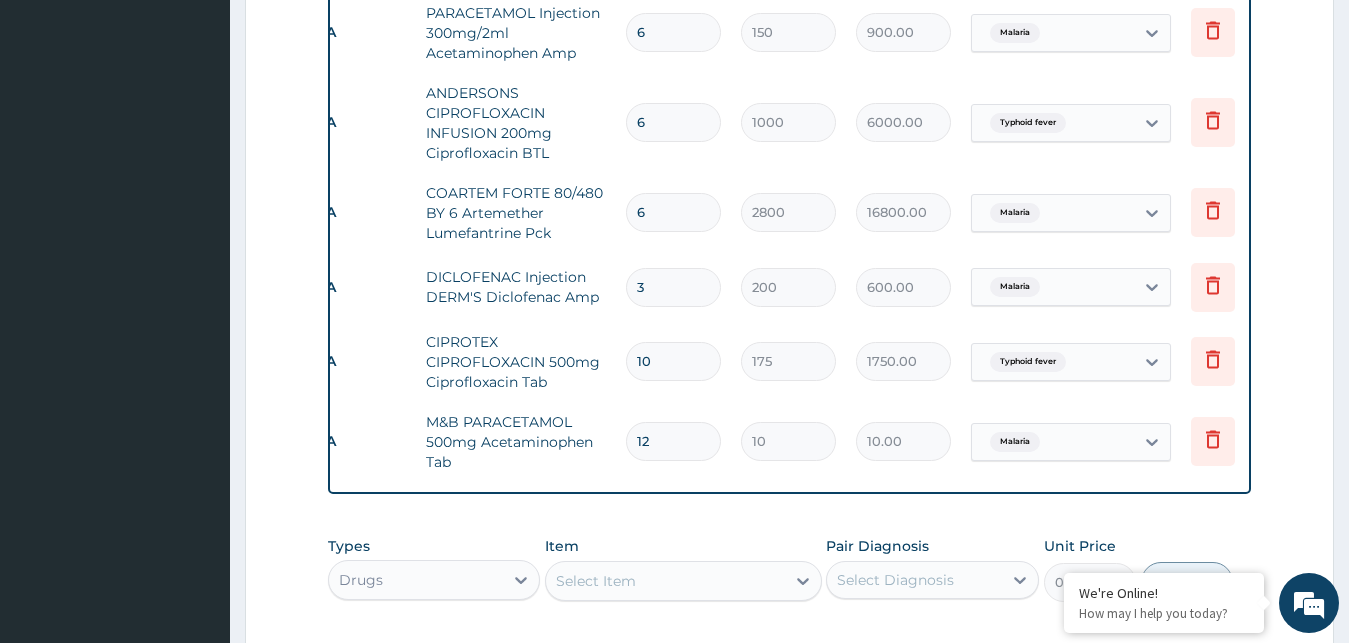 type on "120.00" 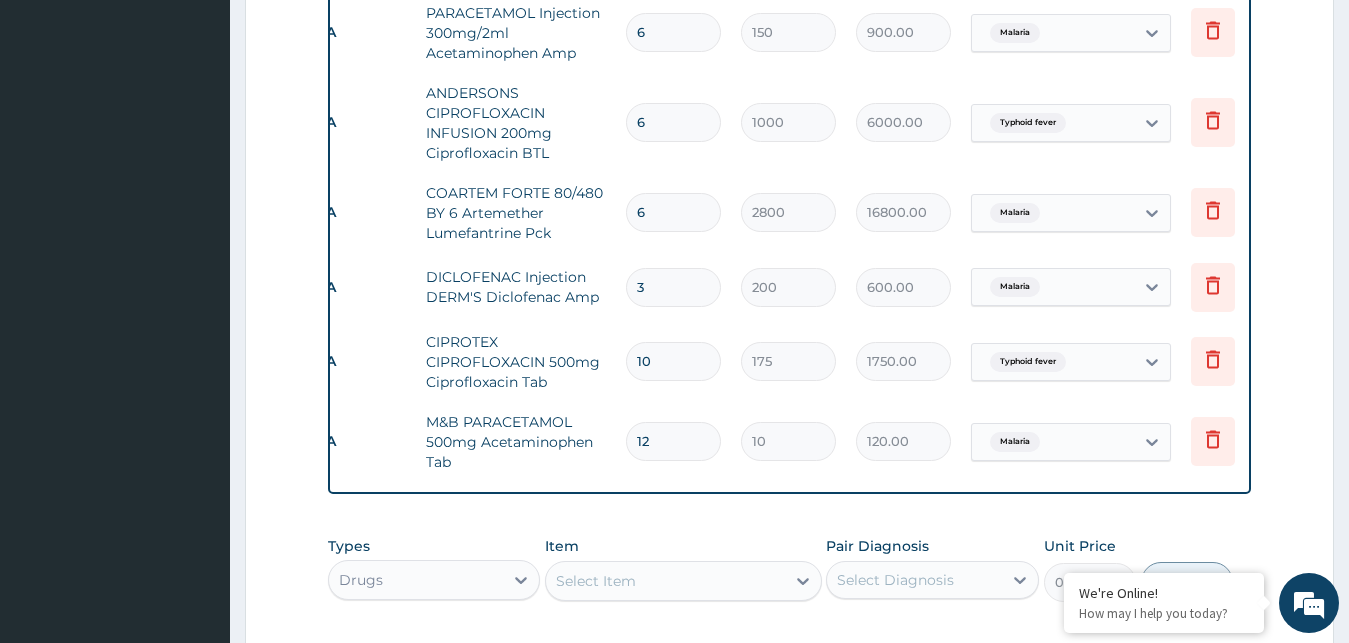 type on "12" 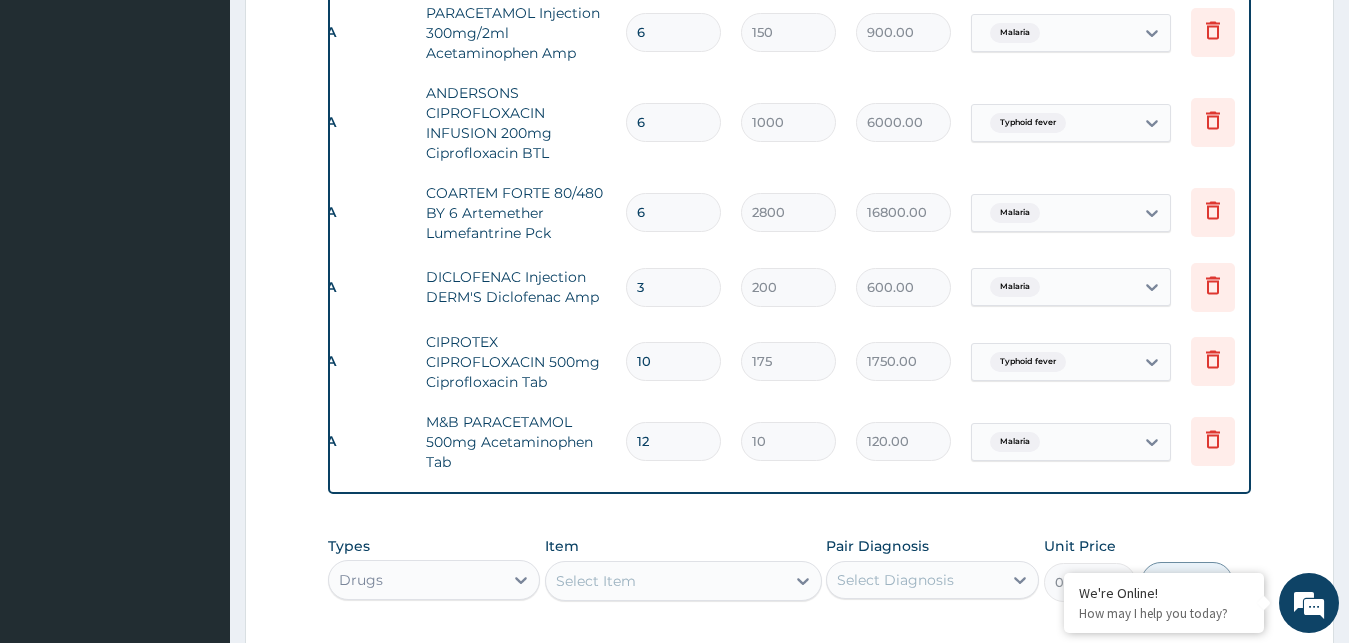 click on "Select Item" at bounding box center [665, 581] 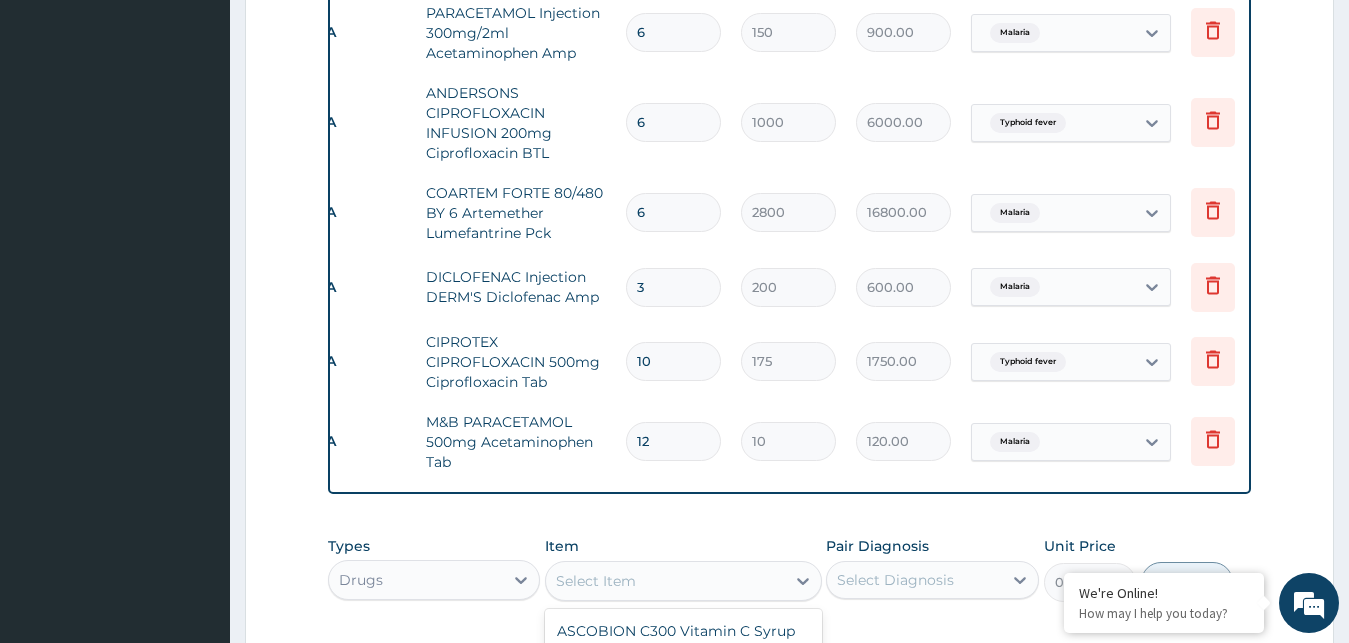 scroll, scrollTop: 90372, scrollLeft: 0, axis: vertical 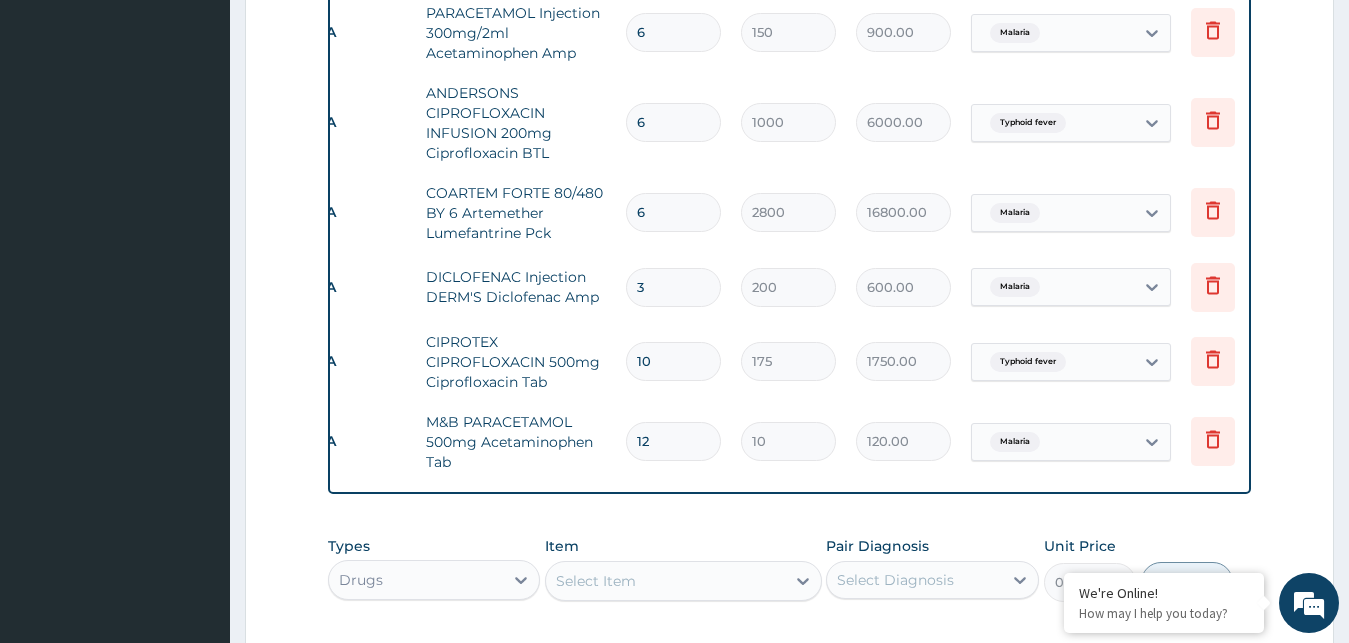 click on "Types Drugs Item Select Item Pair Diagnosis Select Diagnosis Unit Price 0 Add" at bounding box center [790, 569] 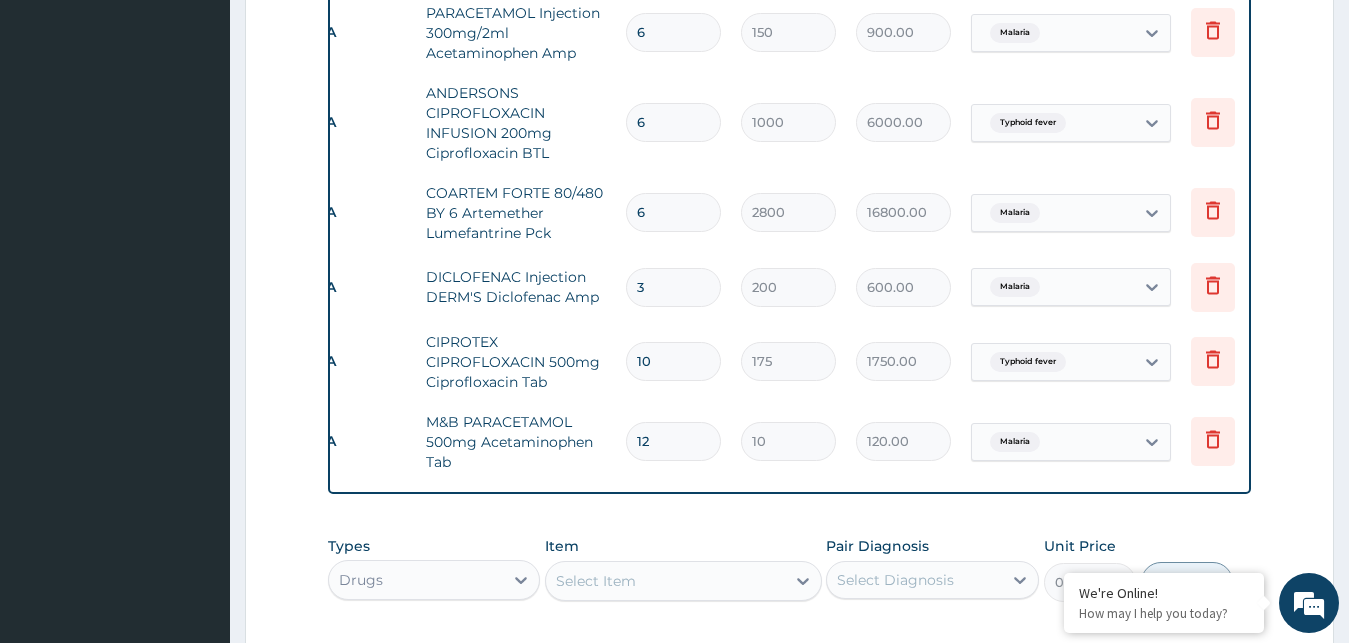 click on "Types Drugs Item Select Item Pair Diagnosis Select Diagnosis Unit Price 0 Add" at bounding box center (790, 569) 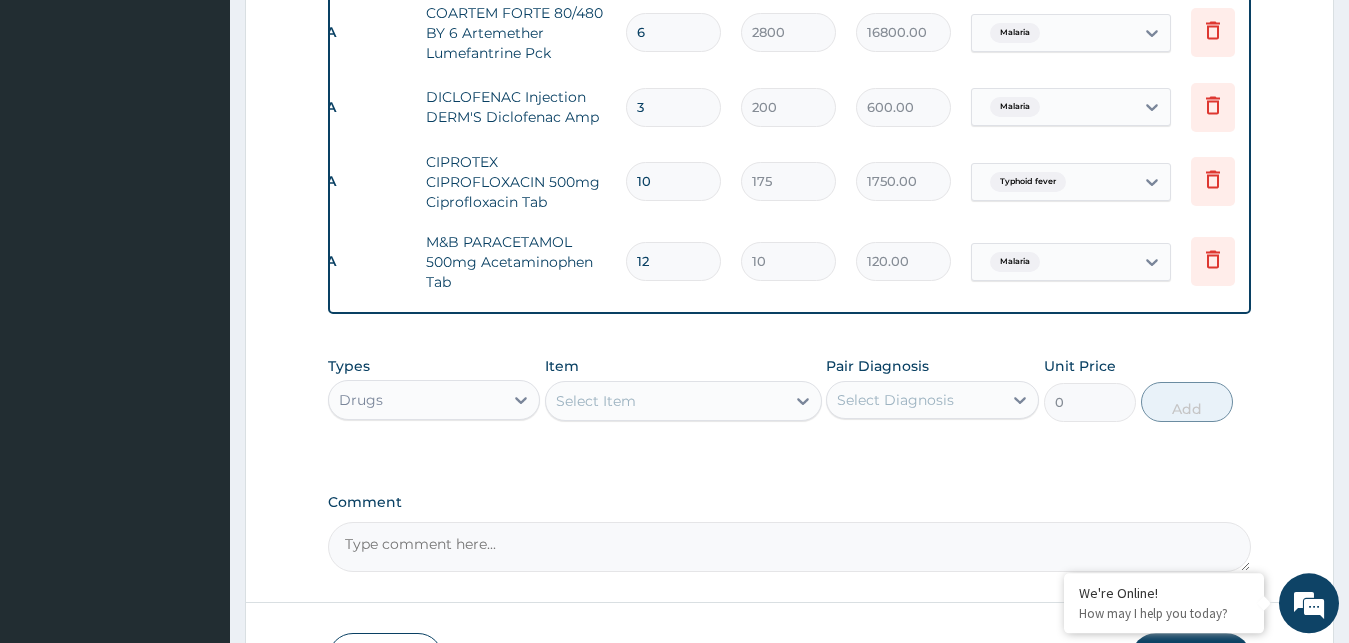 scroll, scrollTop: 1107, scrollLeft: 0, axis: vertical 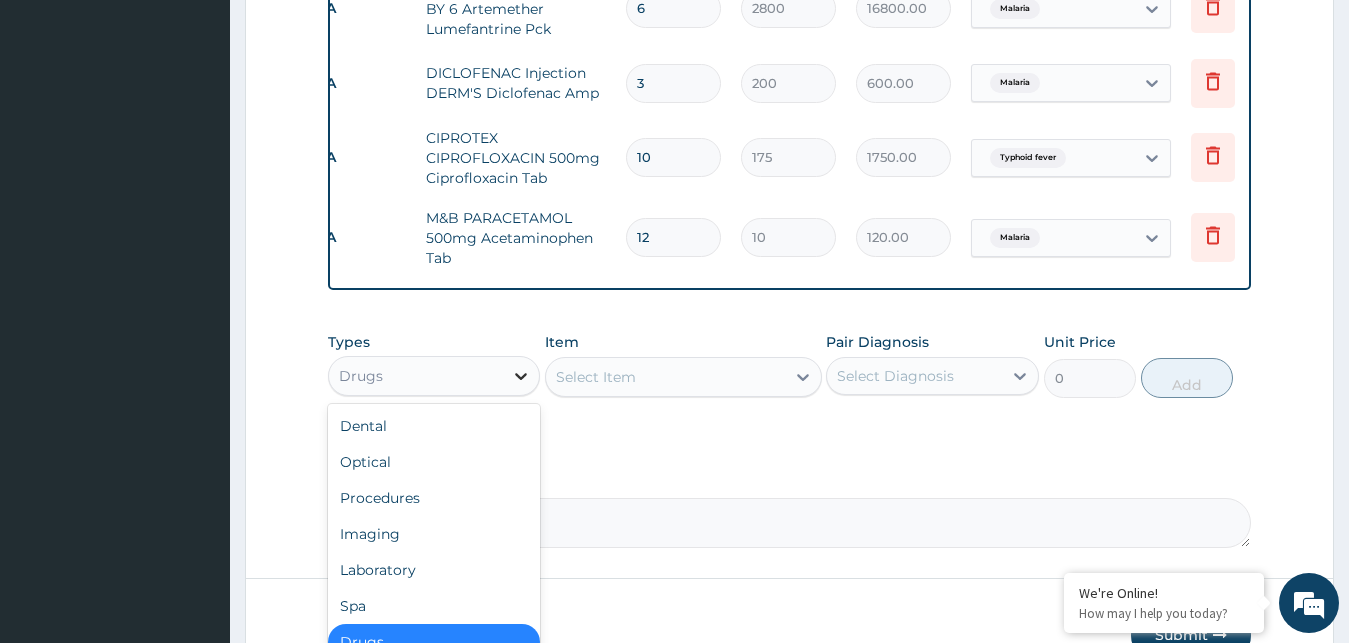 click 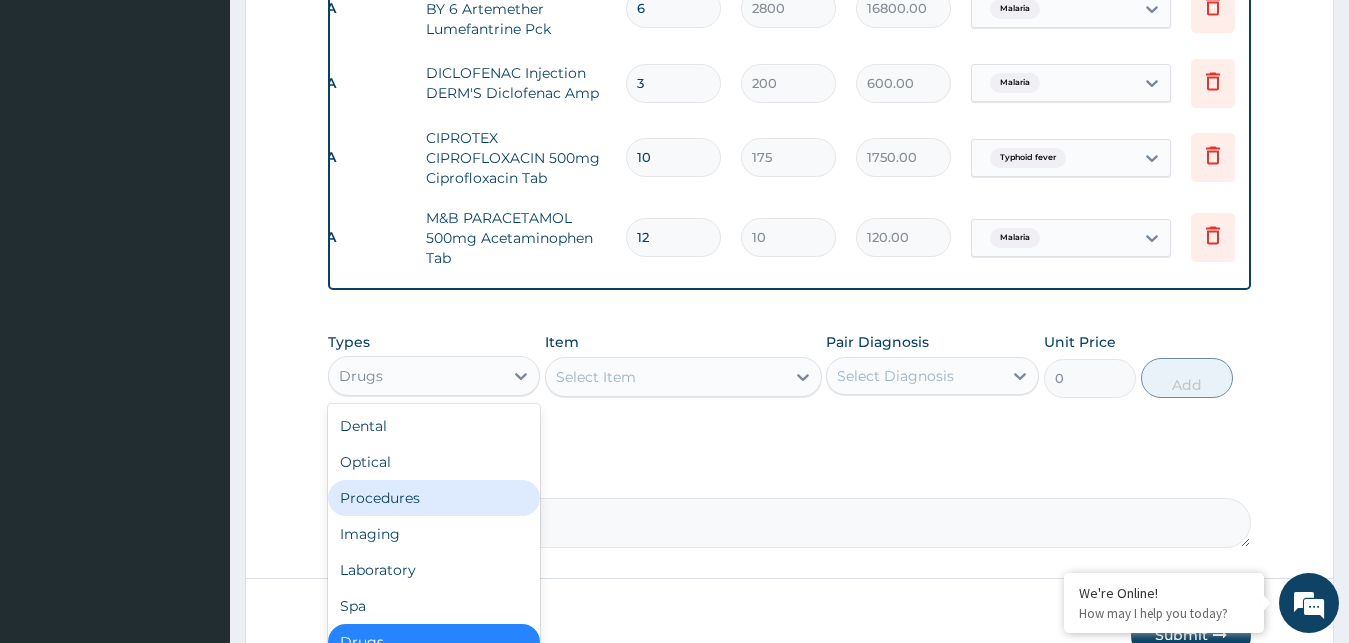 click on "Procedures" at bounding box center (434, 498) 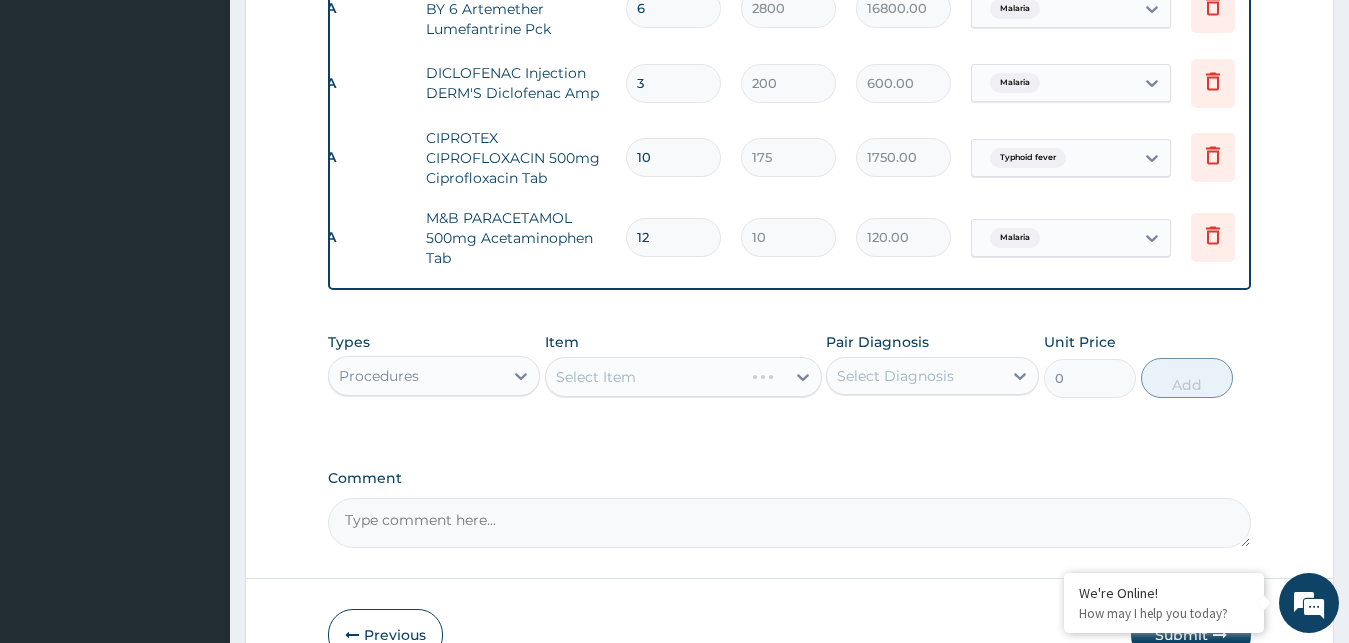 click on "Item Select Item" at bounding box center (683, 365) 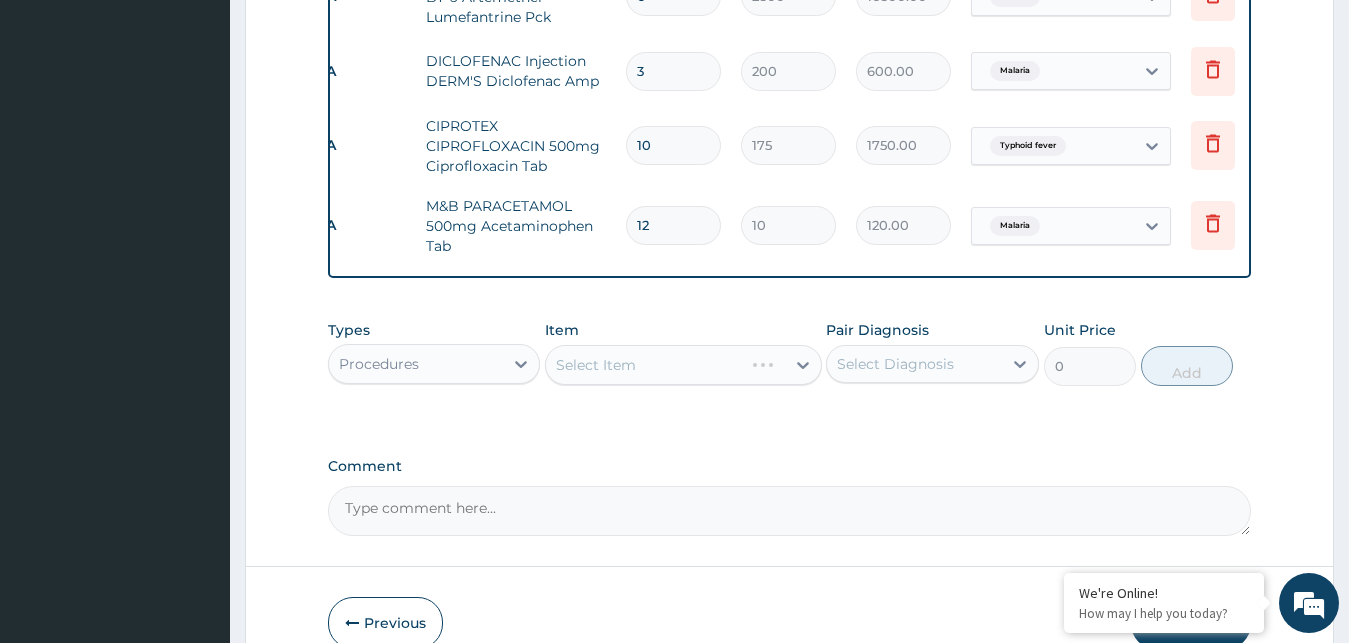 click on "Select Item" at bounding box center (683, 365) 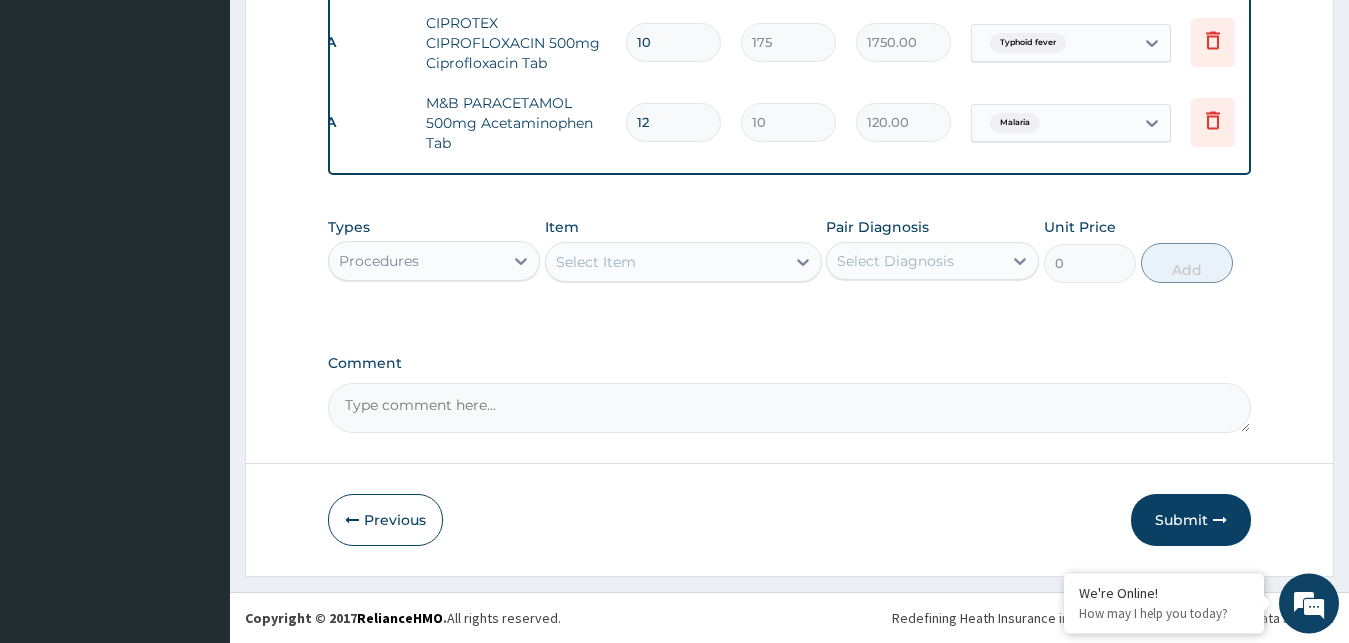 scroll, scrollTop: 1239, scrollLeft: 0, axis: vertical 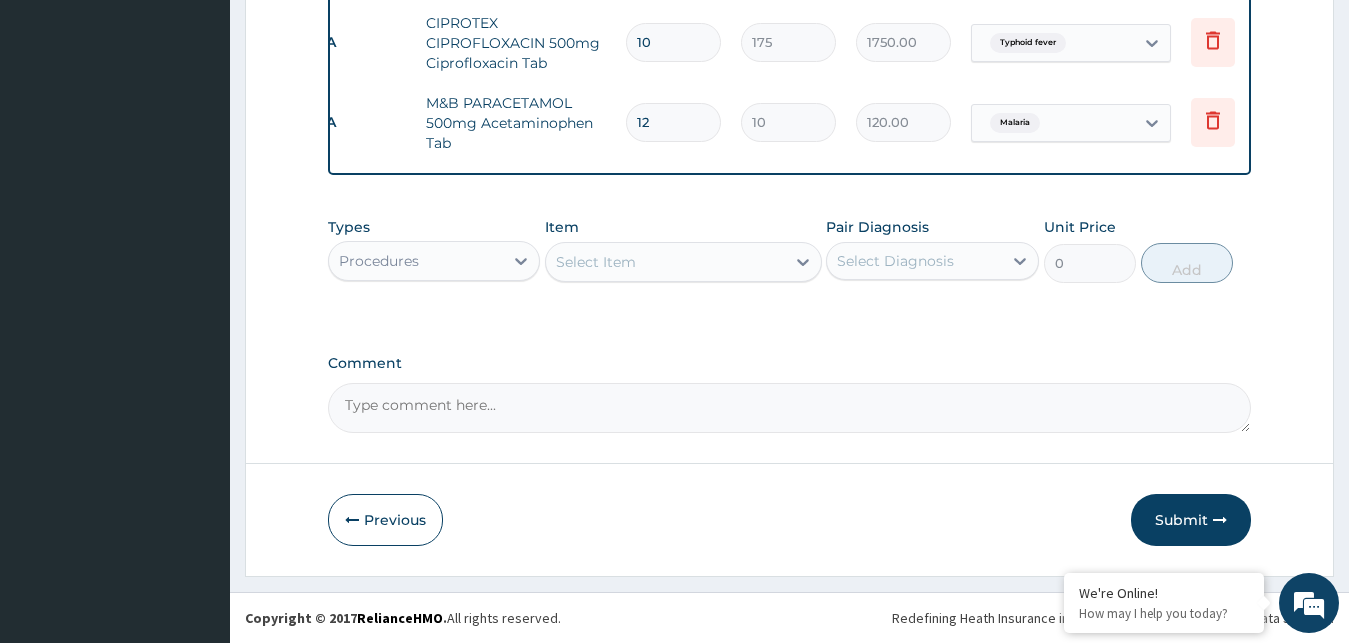 click on "Types Procedures Item Select Item Pair Diagnosis Select Diagnosis Unit Price 0 Add" at bounding box center [790, 265] 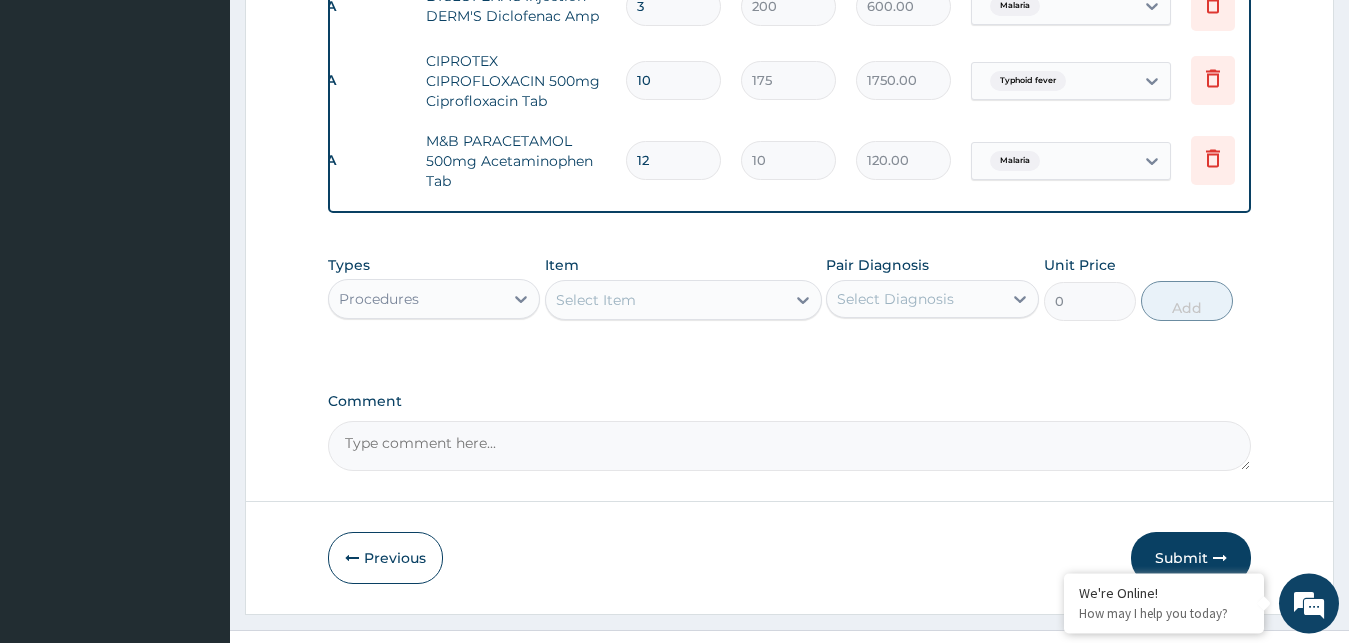 scroll, scrollTop: 1188, scrollLeft: 0, axis: vertical 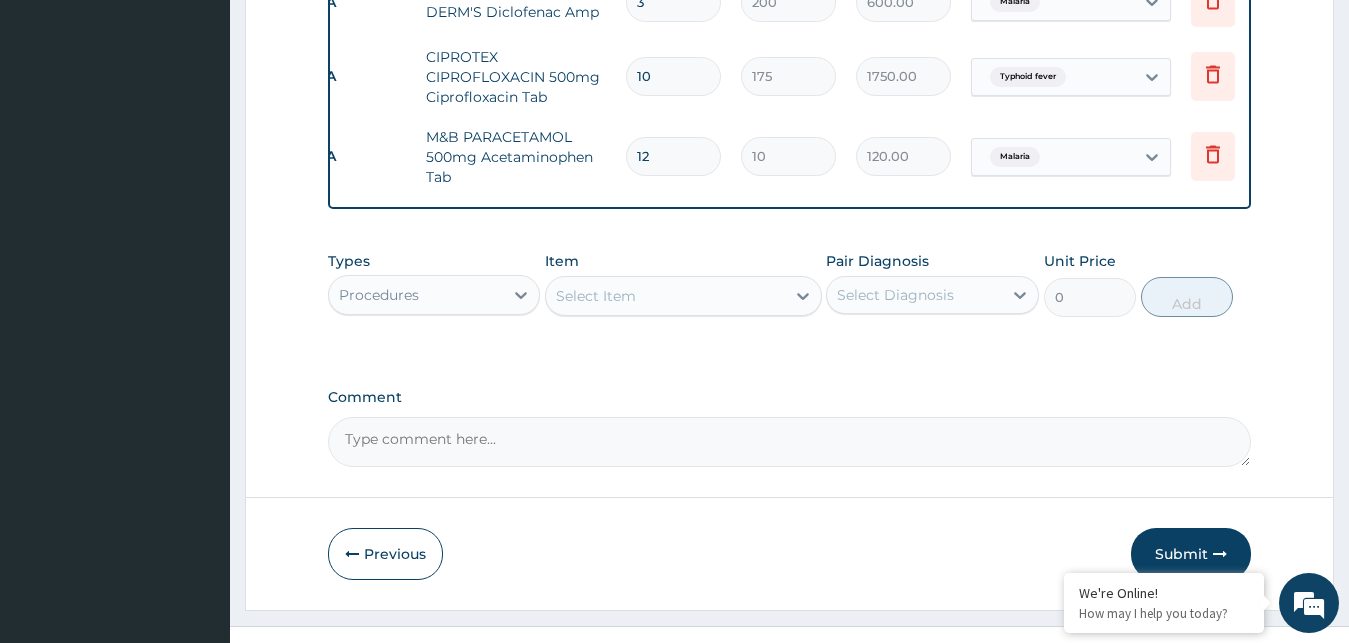 click 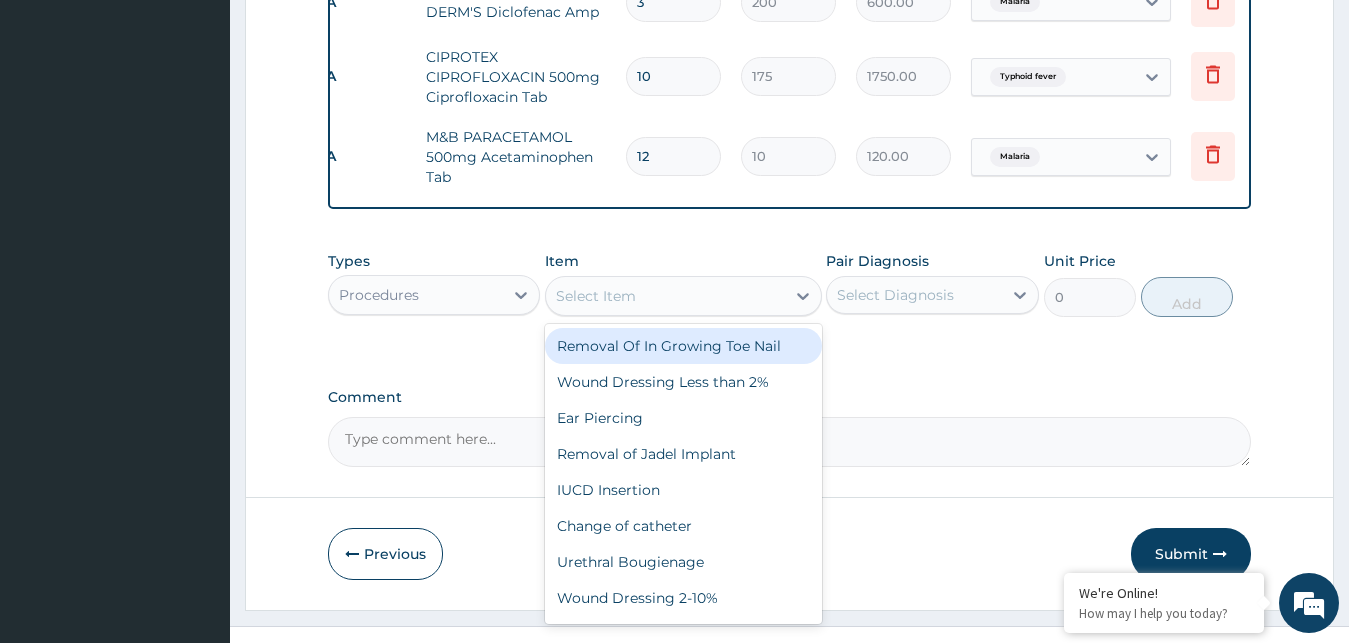 click on "Select Item" at bounding box center (665, 296) 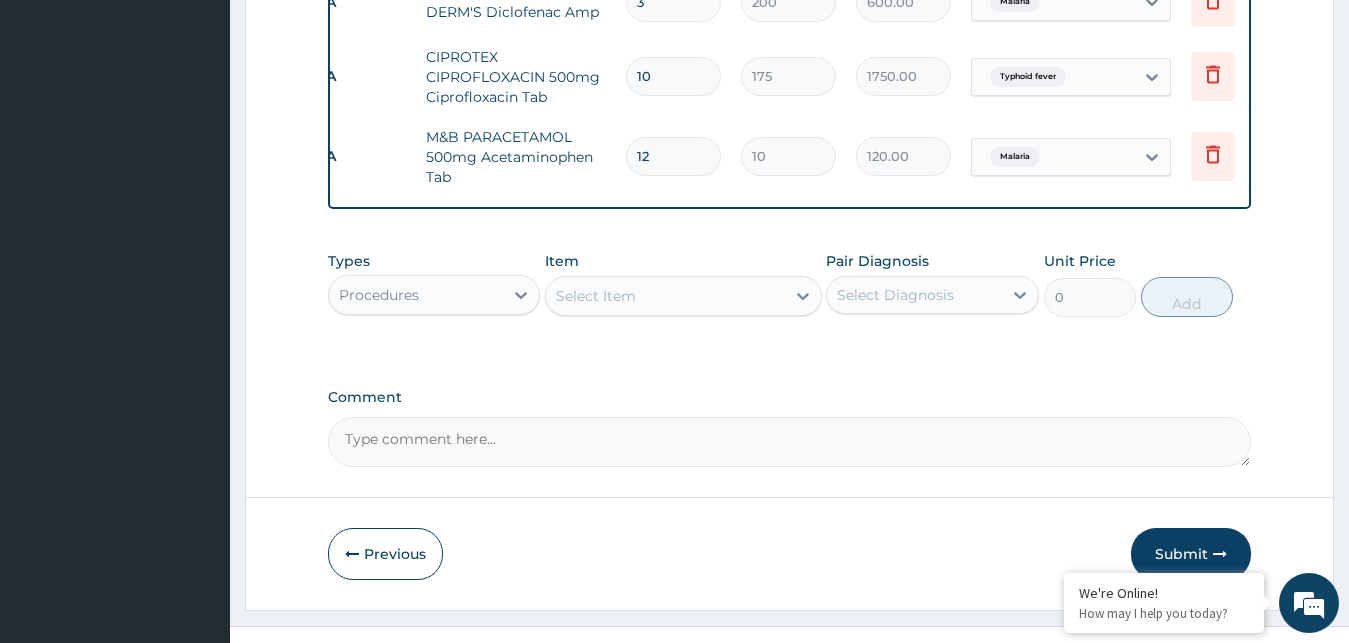 click on "Select Item" at bounding box center [665, 296] 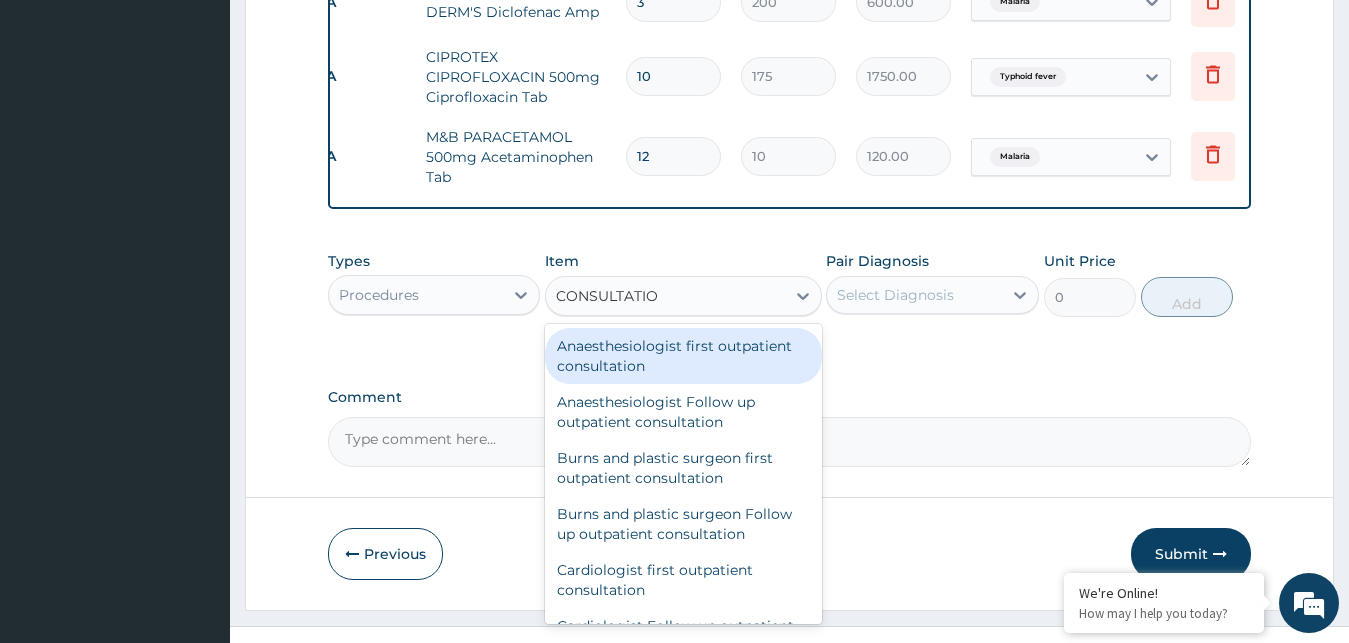 type on "CONSULTATION" 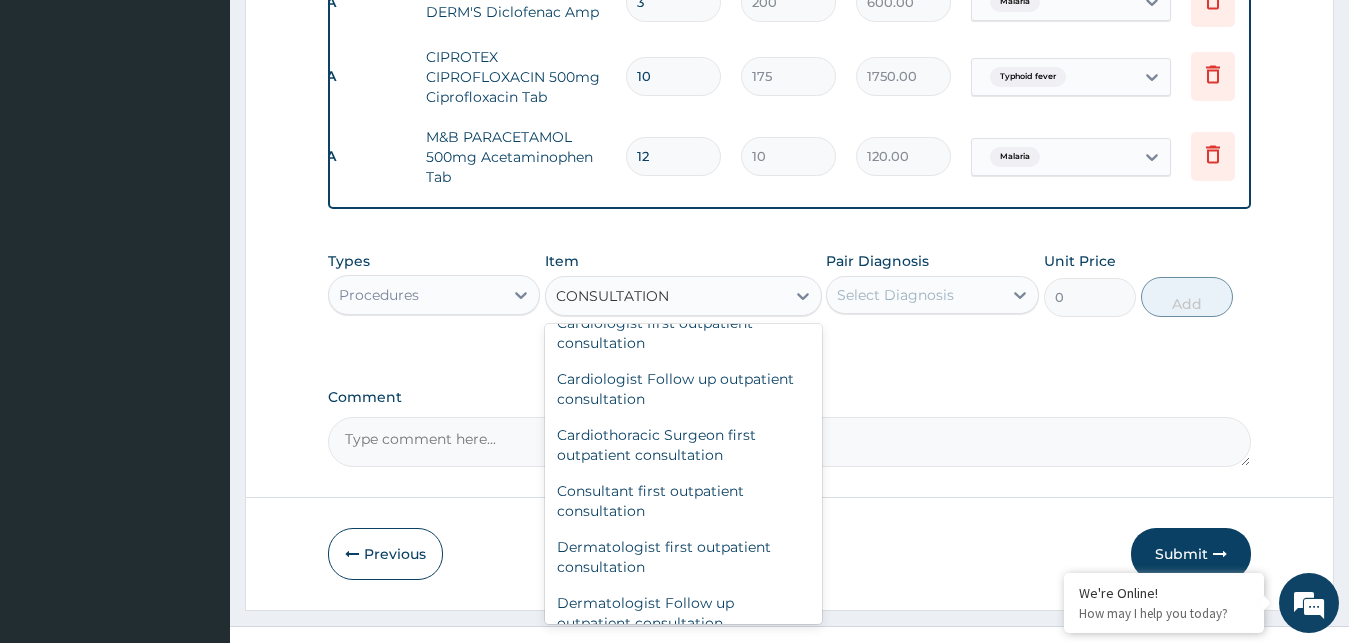 scroll, scrollTop: 270, scrollLeft: 0, axis: vertical 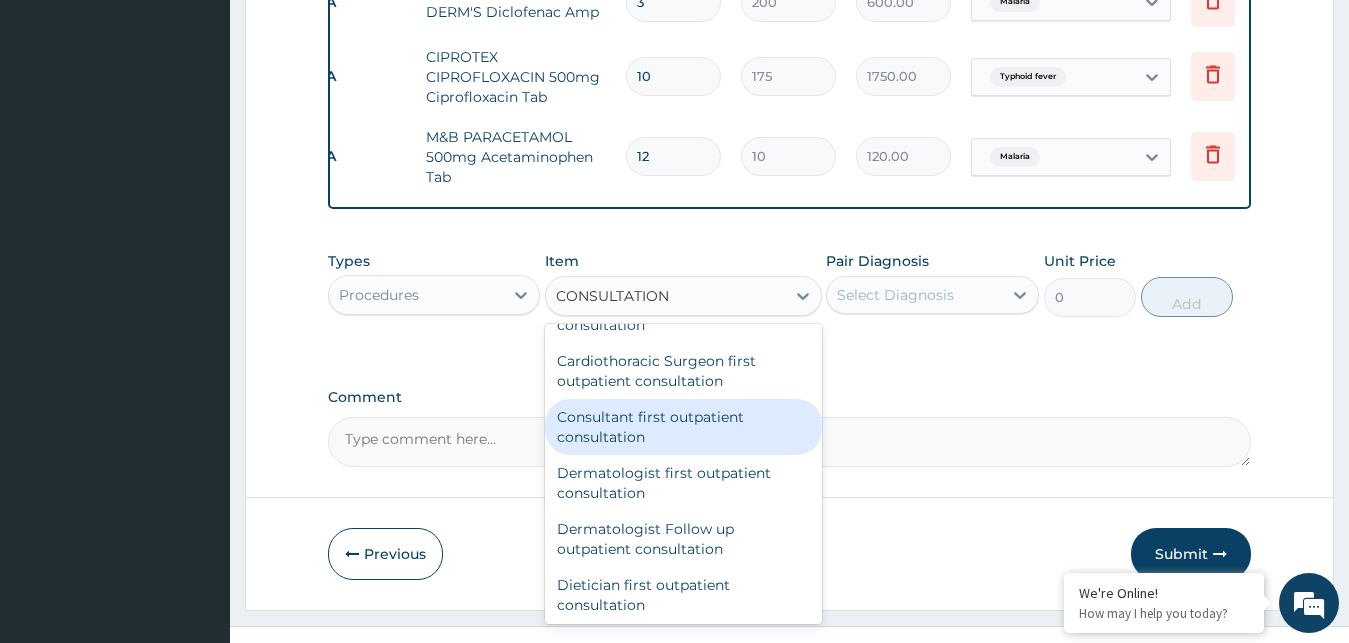 click on "Consultant first outpatient consultation" at bounding box center (683, 427) 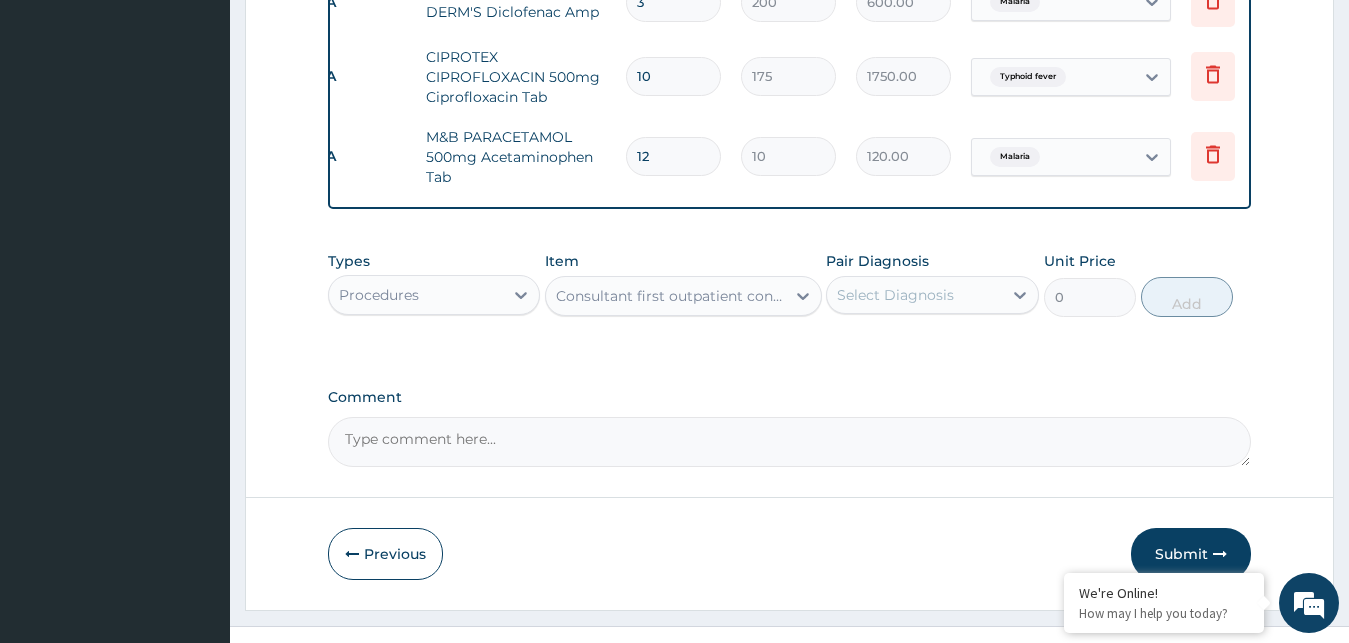 type 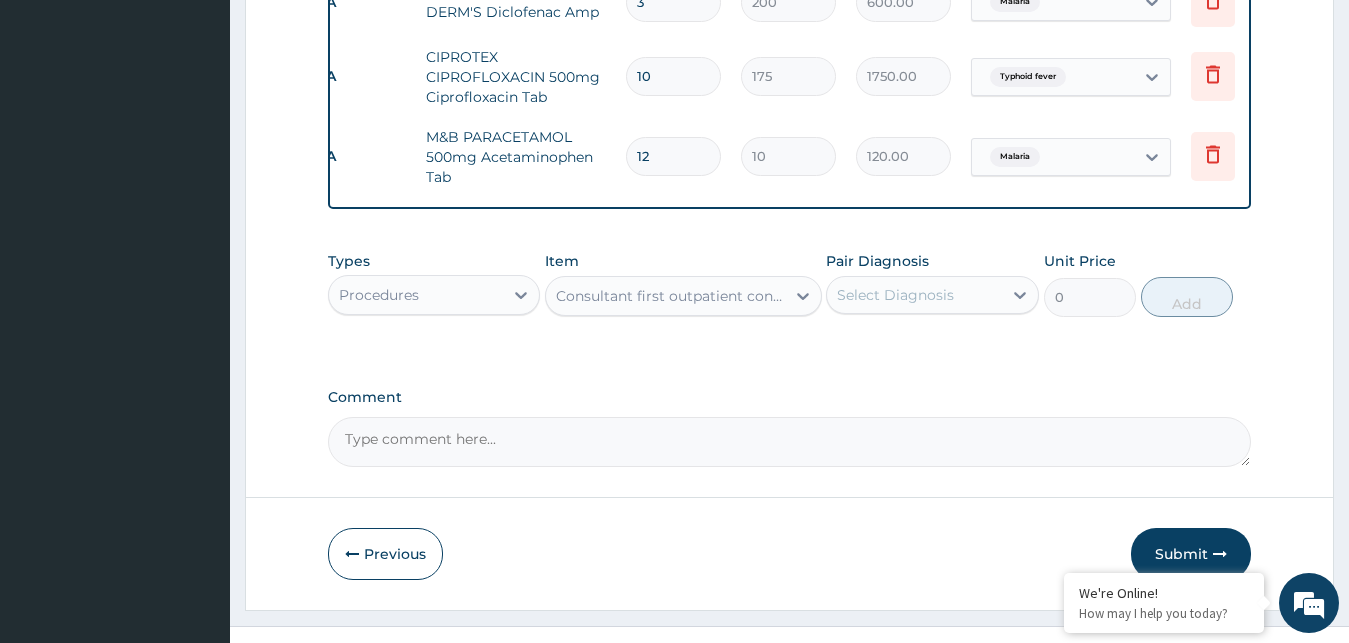 type on "15000" 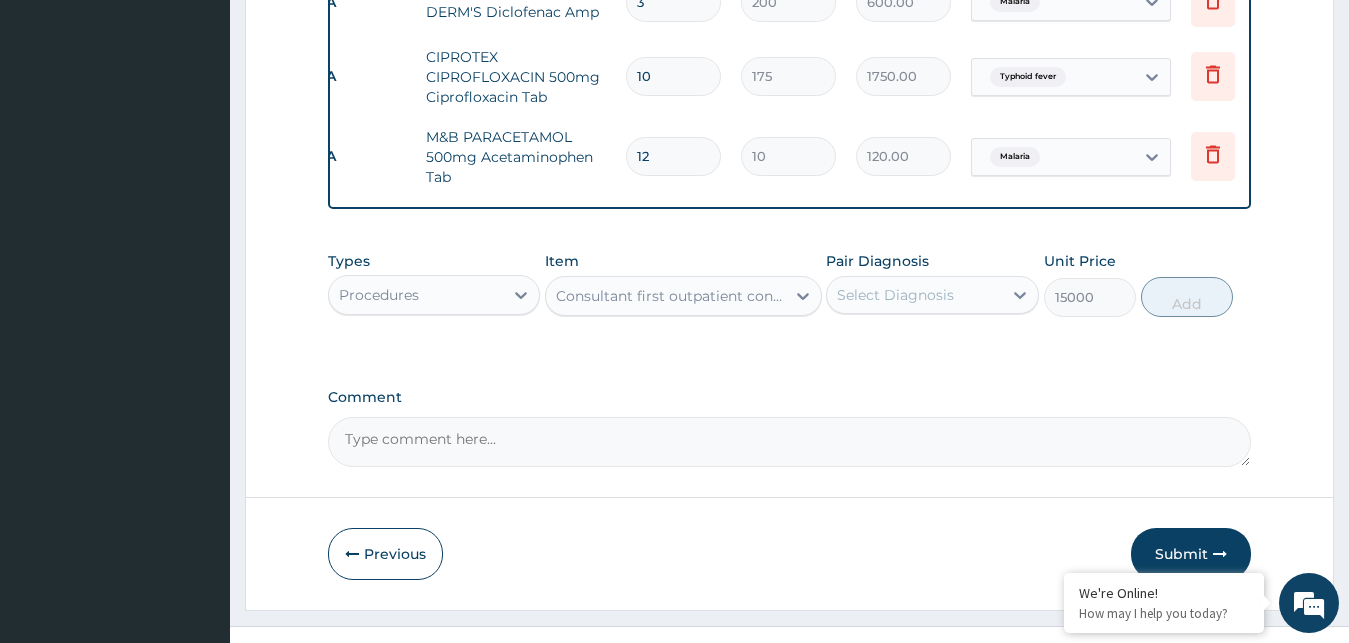 click on "Step  2  of 2 PA Code / Prescription Code Enter Code(Secondary Care Only) PA Code has already been used: PA/0A65AB Encounter Date 23-07-2025 Important Notice Please enter PA codes before entering items that are not attached to a PA code   All diagnoses entered must be linked to a claim item. Diagnosis & Claim Items that are visible but inactive cannot be edited because they were imported from an already approved PA code. Diagnosis Malaria Confirmed Typhoid fever Confirmed NB: All diagnosis must be linked to a claim item Claim Items Type Name Quantity Unit Price Total Price Pair Diagnosis Actions N/A LEVER ARTESUNATE Injection 120mg Artesunate Amp 3 770 2310.00 Malaria Delete N/A PARACETAMOL Injection 300mg/2ml Acetaminophen Amp 6 150 900.00 Malaria Delete N/A ANDERSONS CIPROFLOXACIN INFUSION 200mg Ciprofloxacin BTL 6 1000 6000.00 Typhoid fever Delete N/A COARTEM FORTE 80/480 BY 6 Artemether Lumefantrine Pck 6 2800 16800.00 Malaria Delete N/A DICLOFENAC Injection DERM'S Diclofenac Amp 3 200 600.00 Malaria N/A" at bounding box center [789, -236] 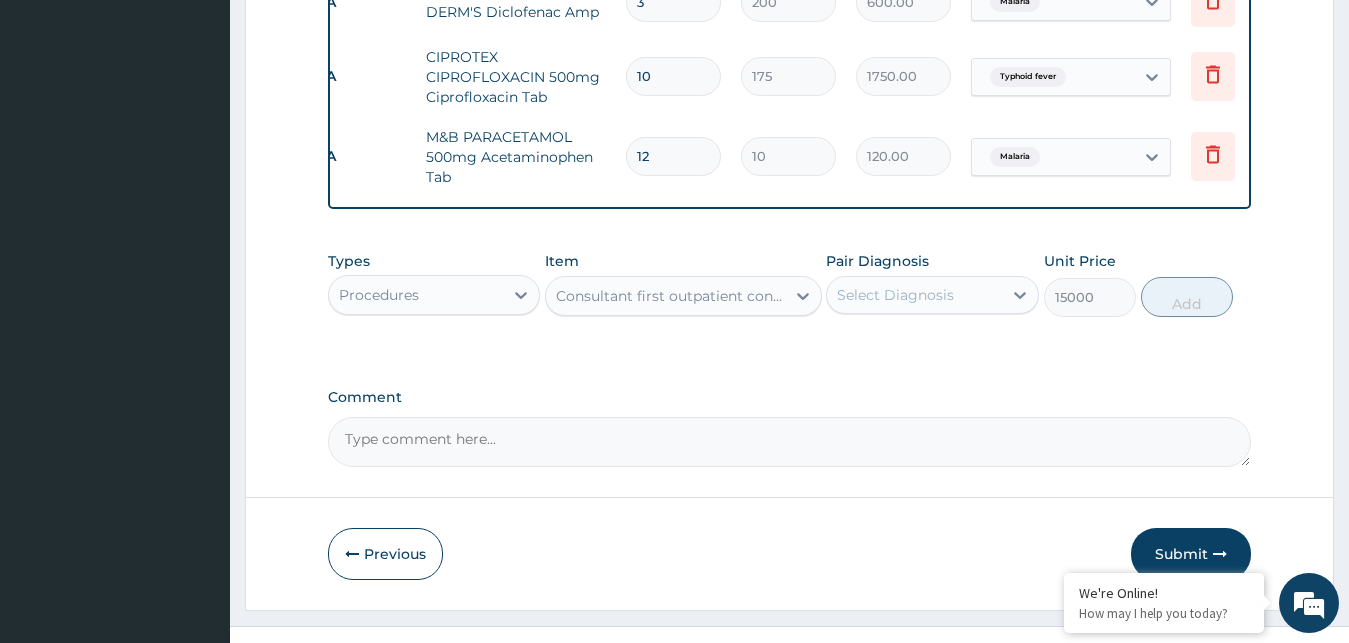click on "Step  2  of 2 PA Code / Prescription Code Enter Code(Secondary Care Only) PA Code has already been used: PA/0A65AB Encounter Date 23-07-2025 Important Notice Please enter PA codes before entering items that are not attached to a PA code   All diagnoses entered must be linked to a claim item. Diagnosis & Claim Items that are visible but inactive cannot be edited because they were imported from an already approved PA code. Diagnosis Malaria Confirmed Typhoid fever Confirmed NB: All diagnosis must be linked to a claim item Claim Items Type Name Quantity Unit Price Total Price Pair Diagnosis Actions N/A LEVER ARTESUNATE Injection 120mg Artesunate Amp 3 770 2310.00 Malaria Delete N/A PARACETAMOL Injection 300mg/2ml Acetaminophen Amp 6 150 900.00 Malaria Delete N/A ANDERSONS CIPROFLOXACIN INFUSION 200mg Ciprofloxacin BTL 6 1000 6000.00 Typhoid fever Delete N/A COARTEM FORTE 80/480 BY 6 Artemether Lumefantrine Pck 6 2800 16800.00 Malaria Delete N/A DICLOFENAC Injection DERM'S Diclofenac Amp 3 200 600.00 Malaria N/A" at bounding box center (789, -236) 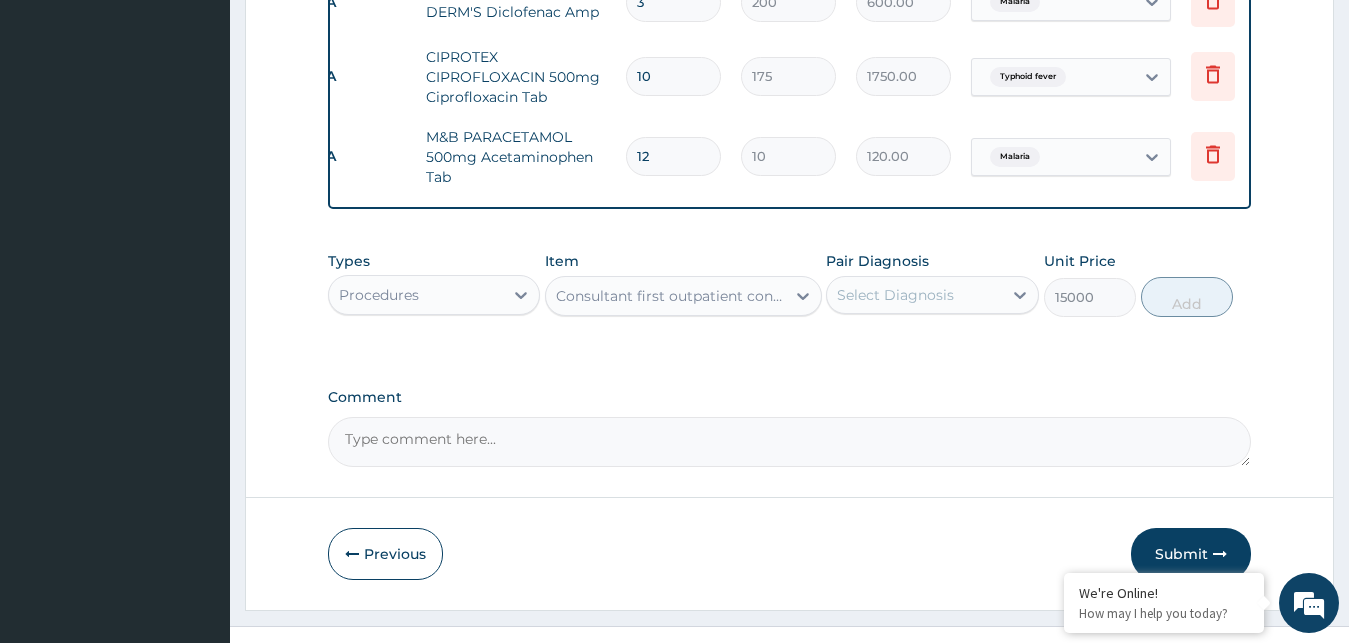 click on "Step  2  of 2 PA Code / Prescription Code Enter Code(Secondary Care Only) PA Code has already been used: PA/0A65AB Encounter Date 23-07-2025 Important Notice Please enter PA codes before entering items that are not attached to a PA code   All diagnoses entered must be linked to a claim item. Diagnosis & Claim Items that are visible but inactive cannot be edited because they were imported from an already approved PA code. Diagnosis Malaria Confirmed Typhoid fever Confirmed NB: All diagnosis must be linked to a claim item Claim Items Type Name Quantity Unit Price Total Price Pair Diagnosis Actions N/A LEVER ARTESUNATE Injection 120mg Artesunate Amp 3 770 2310.00 Malaria Delete N/A PARACETAMOL Injection 300mg/2ml Acetaminophen Amp 6 150 900.00 Malaria Delete N/A ANDERSONS CIPROFLOXACIN INFUSION 200mg Ciprofloxacin BTL 6 1000 6000.00 Typhoid fever Delete N/A COARTEM FORTE 80/480 BY 6 Artemether Lumefantrine Pck 6 2800 16800.00 Malaria Delete N/A DICLOFENAC Injection DERM'S Diclofenac Amp 3 200 600.00 Malaria N/A" at bounding box center [789, -236] 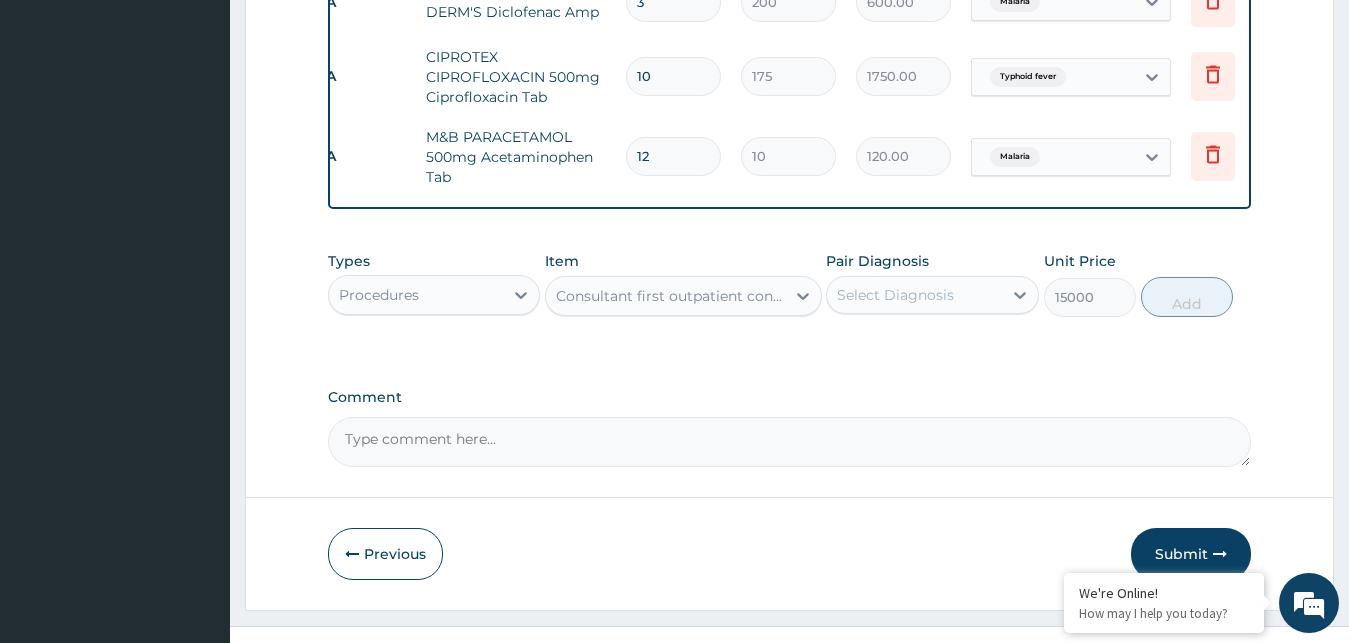 click on "Step  2  of 2 PA Code / Prescription Code Enter Code(Secondary Care Only) PA Code has already been used: PA/0A65AB Encounter Date 23-07-2025 Important Notice Please enter PA codes before entering items that are not attached to a PA code   All diagnoses entered must be linked to a claim item. Diagnosis & Claim Items that are visible but inactive cannot be edited because they were imported from an already approved PA code. Diagnosis Malaria Confirmed Typhoid fever Confirmed NB: All diagnosis must be linked to a claim item Claim Items Type Name Quantity Unit Price Total Price Pair Diagnosis Actions N/A LEVER ARTESUNATE Injection 120mg Artesunate Amp 3 770 2310.00 Malaria Delete N/A PARACETAMOL Injection 300mg/2ml Acetaminophen Amp 6 150 900.00 Malaria Delete N/A ANDERSONS CIPROFLOXACIN INFUSION 200mg Ciprofloxacin BTL 6 1000 6000.00 Typhoid fever Delete N/A COARTEM FORTE 80/480 BY 6 Artemether Lumefantrine Pck 6 2800 16800.00 Malaria Delete N/A DICLOFENAC Injection DERM'S Diclofenac Amp 3 200 600.00 Malaria N/A" at bounding box center [789, -236] 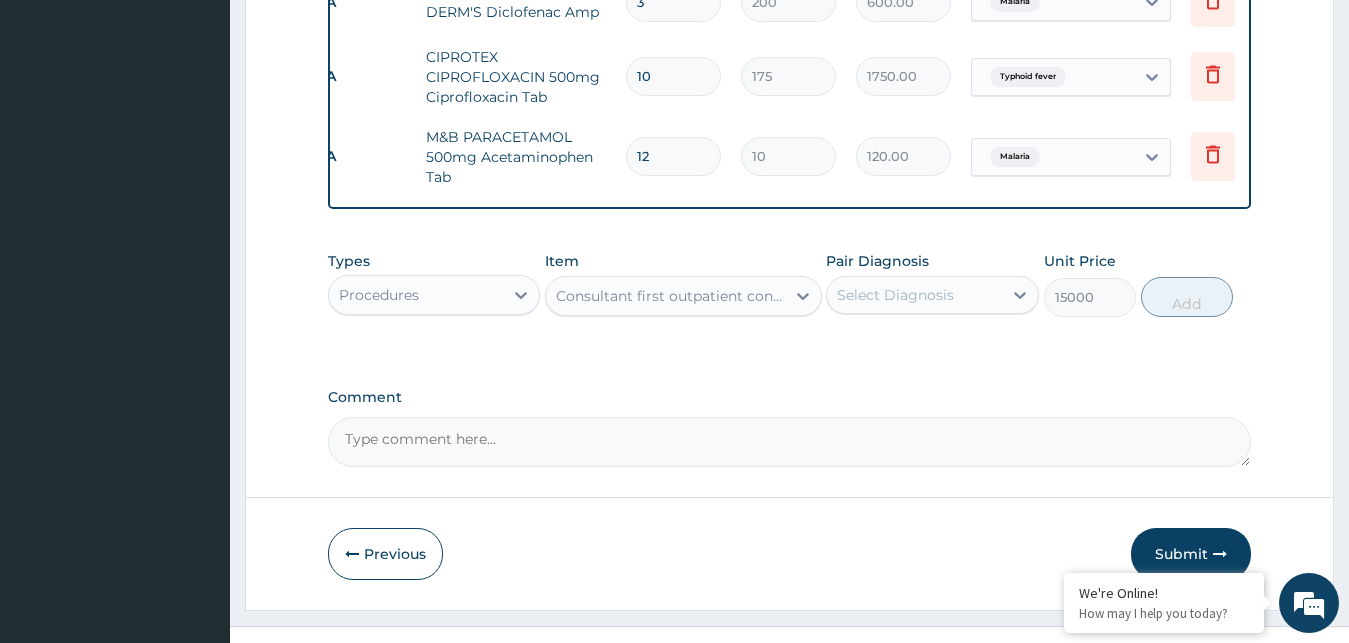 click on "Step  2  of 2 PA Code / Prescription Code Enter Code(Secondary Care Only) PA Code has already been used: PA/0A65AB Encounter Date 23-07-2025 Important Notice Please enter PA codes before entering items that are not attached to a PA code   All diagnoses entered must be linked to a claim item. Diagnosis & Claim Items that are visible but inactive cannot be edited because they were imported from an already approved PA code. Diagnosis Malaria Confirmed Typhoid fever Confirmed NB: All diagnosis must be linked to a claim item Claim Items Type Name Quantity Unit Price Total Price Pair Diagnosis Actions N/A LEVER ARTESUNATE Injection 120mg Artesunate Amp 3 770 2310.00 Malaria Delete N/A PARACETAMOL Injection 300mg/2ml Acetaminophen Amp 6 150 900.00 Malaria Delete N/A ANDERSONS CIPROFLOXACIN INFUSION 200mg Ciprofloxacin BTL 6 1000 6000.00 Typhoid fever Delete N/A COARTEM FORTE 80/480 BY 6 Artemether Lumefantrine Pck 6 2800 16800.00 Malaria Delete N/A DICLOFENAC Injection DERM'S Diclofenac Amp 3 200 600.00 Malaria N/A" at bounding box center [789, -236] 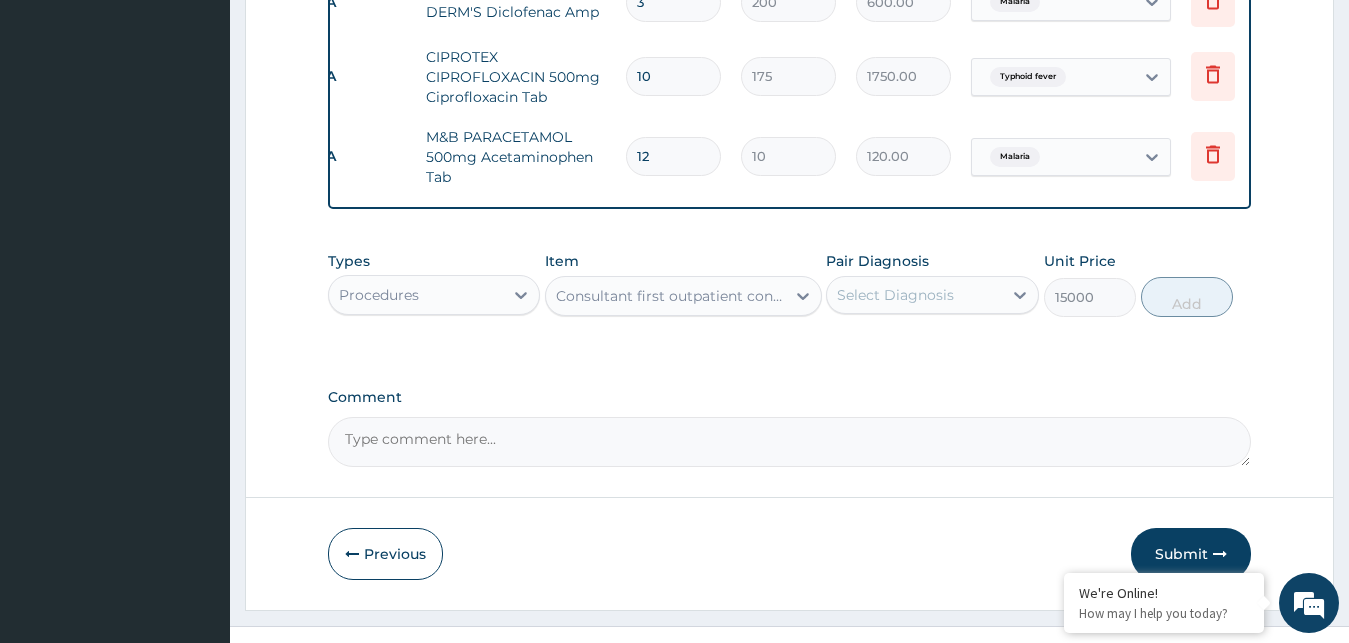 click on "Step  2  of 2 PA Code / Prescription Code Enter Code(Secondary Care Only) PA Code has already been used: PA/0A65AB Encounter Date 23-07-2025 Important Notice Please enter PA codes before entering items that are not attached to a PA code   All diagnoses entered must be linked to a claim item. Diagnosis & Claim Items that are visible but inactive cannot be edited because they were imported from an already approved PA code. Diagnosis Malaria Confirmed Typhoid fever Confirmed NB: All diagnosis must be linked to a claim item Claim Items Type Name Quantity Unit Price Total Price Pair Diagnosis Actions N/A LEVER ARTESUNATE Injection 120mg Artesunate Amp 3 770 2310.00 Malaria Delete N/A PARACETAMOL Injection 300mg/2ml Acetaminophen Amp 6 150 900.00 Malaria Delete N/A ANDERSONS CIPROFLOXACIN INFUSION 200mg Ciprofloxacin BTL 6 1000 6000.00 Typhoid fever Delete N/A COARTEM FORTE 80/480 BY 6 Artemether Lumefantrine Pck 6 2800 16800.00 Malaria Delete N/A DICLOFENAC Injection DERM'S Diclofenac Amp 3 200 600.00 Malaria N/A" at bounding box center (789, -236) 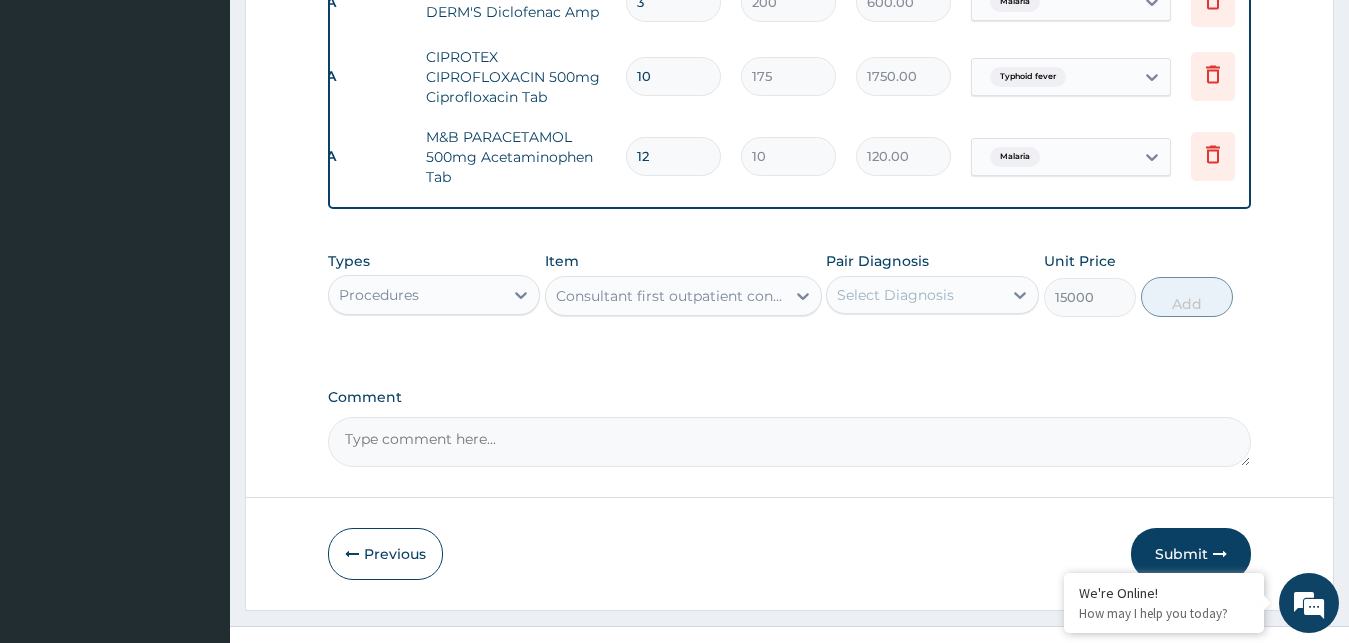 click on "Step  2  of 2 PA Code / Prescription Code Enter Code(Secondary Care Only) PA Code has already been used: PA/0A65AB Encounter Date 23-07-2025 Important Notice Please enter PA codes before entering items that are not attached to a PA code   All diagnoses entered must be linked to a claim item. Diagnosis & Claim Items that are visible but inactive cannot be edited because they were imported from an already approved PA code. Diagnosis Malaria Confirmed Typhoid fever Confirmed NB: All diagnosis must be linked to a claim item Claim Items Type Name Quantity Unit Price Total Price Pair Diagnosis Actions N/A LEVER ARTESUNATE Injection 120mg Artesunate Amp 3 770 2310.00 Malaria Delete N/A PARACETAMOL Injection 300mg/2ml Acetaminophen Amp 6 150 900.00 Malaria Delete N/A ANDERSONS CIPROFLOXACIN INFUSION 200mg Ciprofloxacin BTL 6 1000 6000.00 Typhoid fever Delete N/A COARTEM FORTE 80/480 BY 6 Artemether Lumefantrine Pck 6 2800 16800.00 Malaria Delete N/A DICLOFENAC Injection DERM'S Diclofenac Amp 3 200 600.00 Malaria N/A" at bounding box center [789, -236] 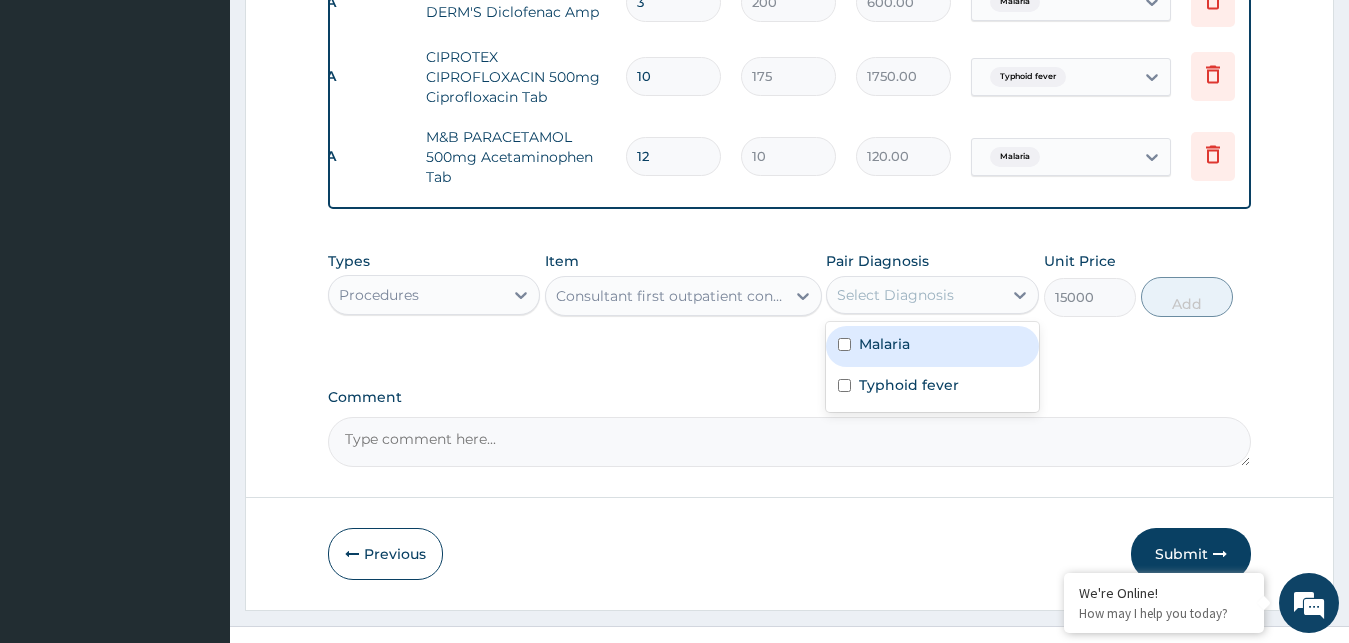 click on "Select Diagnosis" at bounding box center [914, 295] 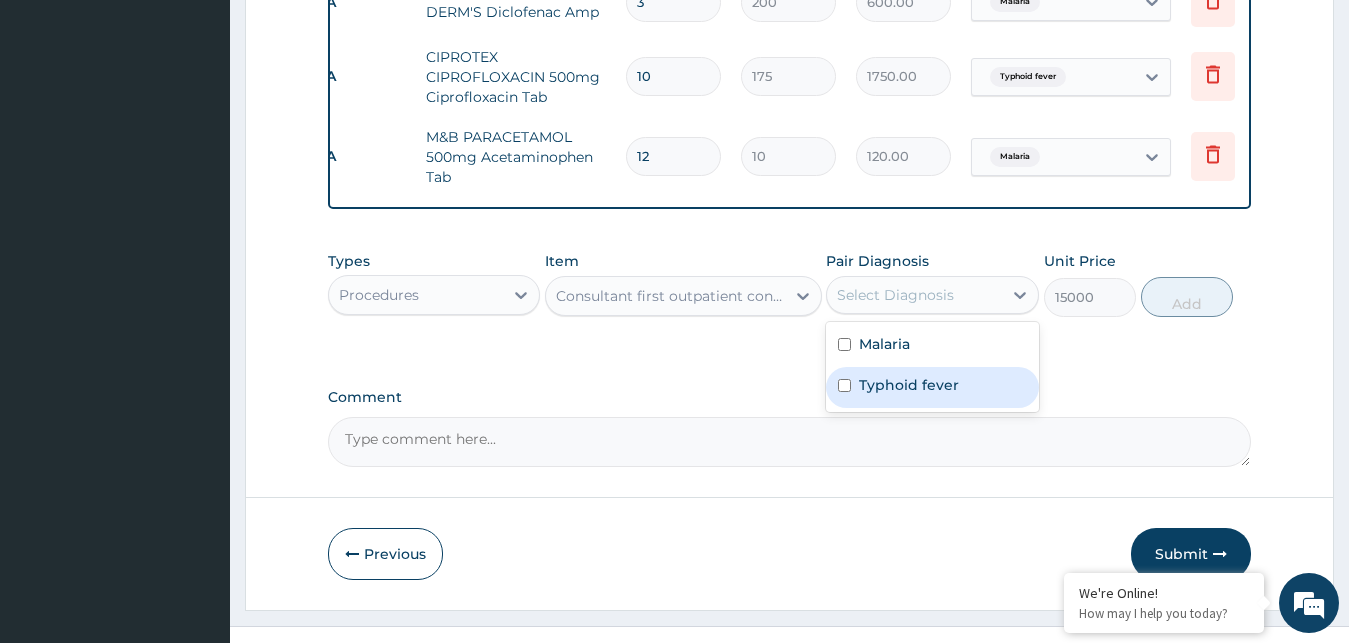 click at bounding box center (844, 385) 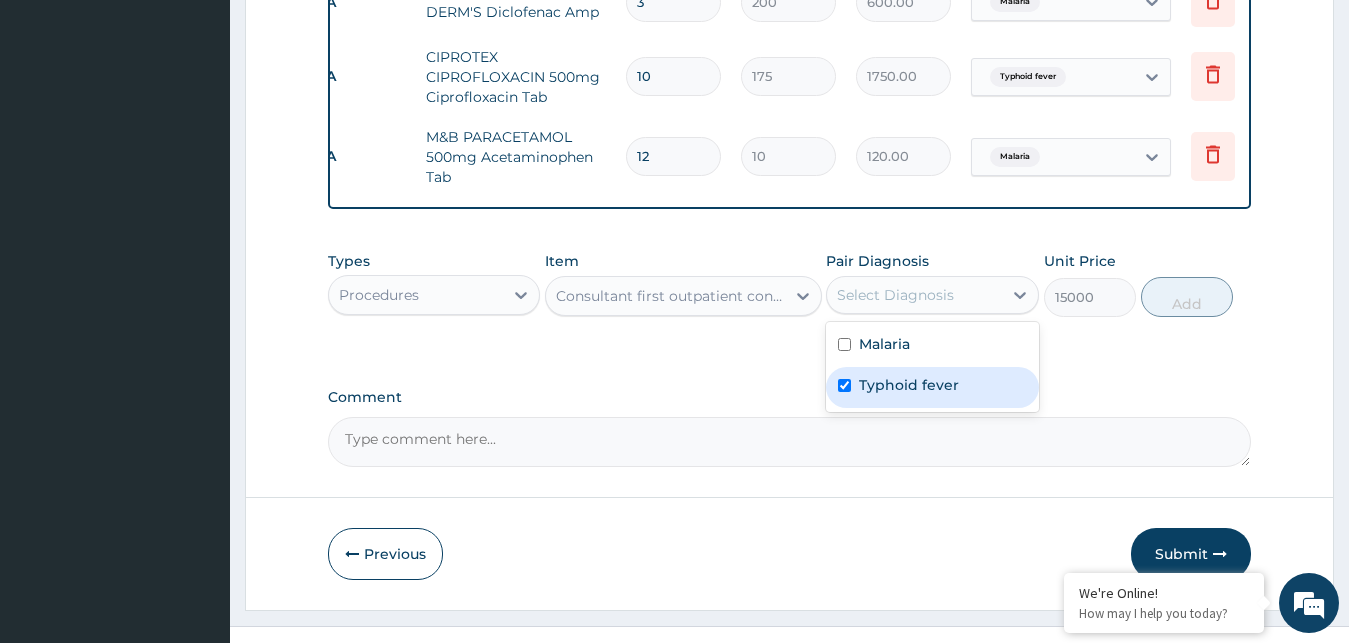 checkbox on "true" 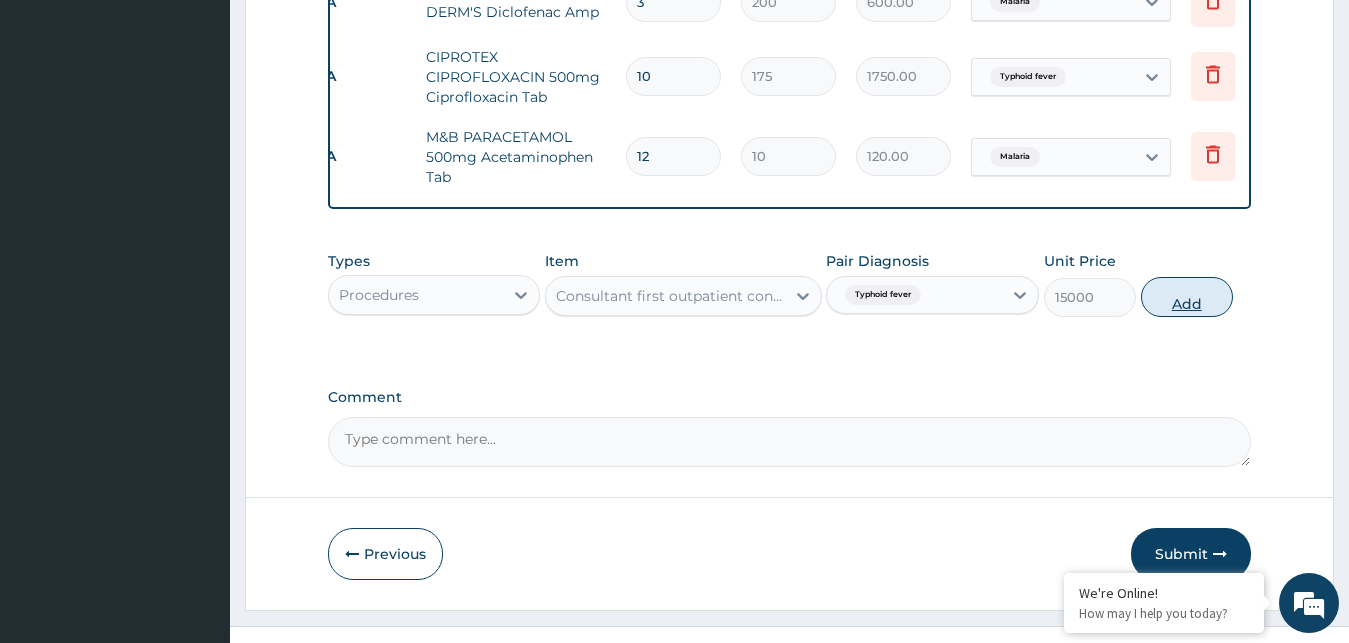 click on "Add" at bounding box center [1187, 297] 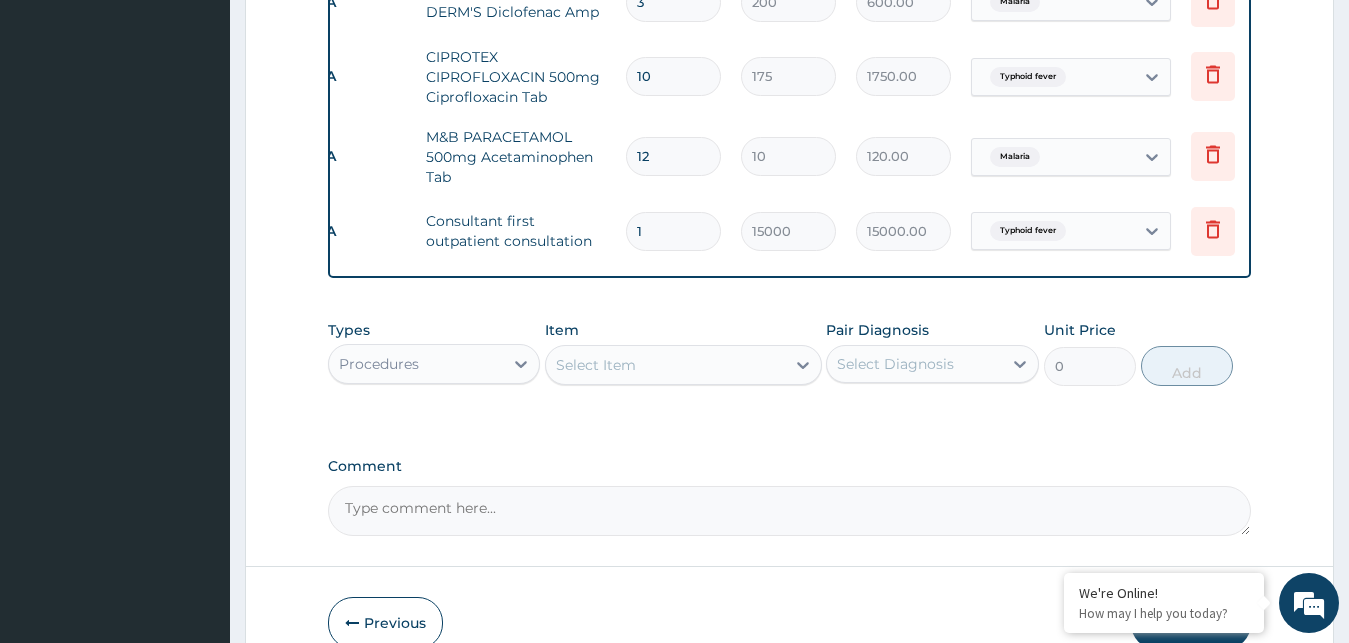 type on "0" 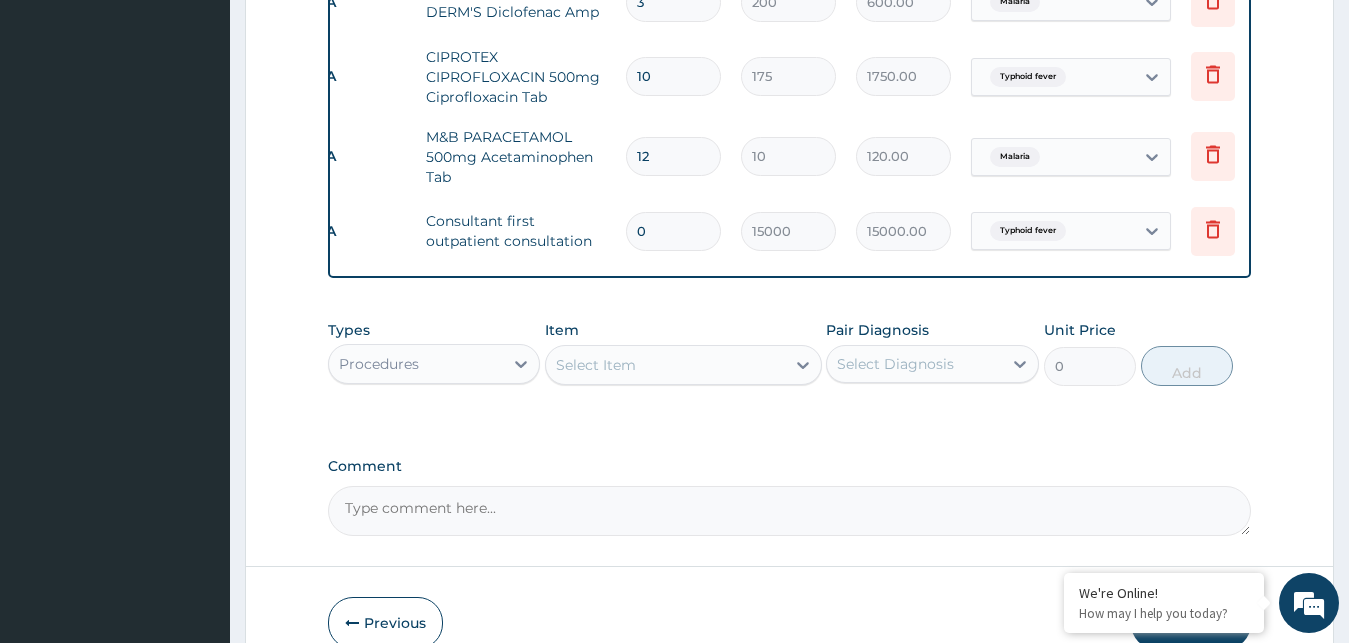 type on "0.00" 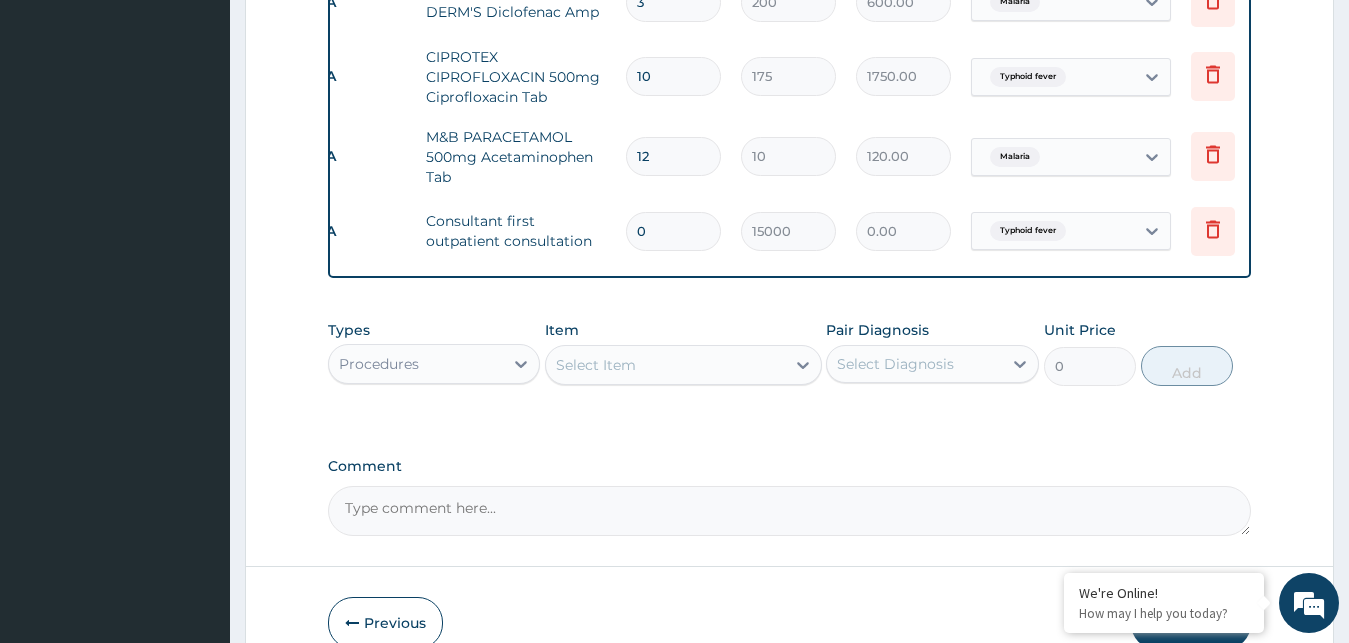 type on "1" 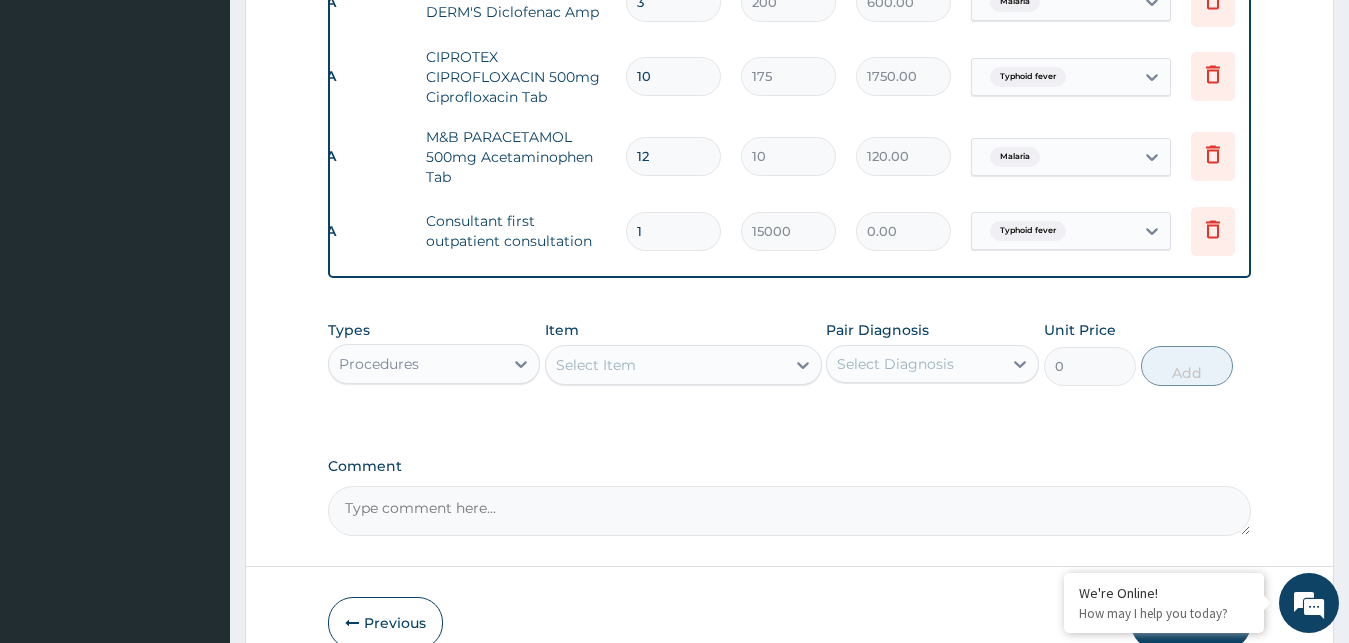 type on "15000.00" 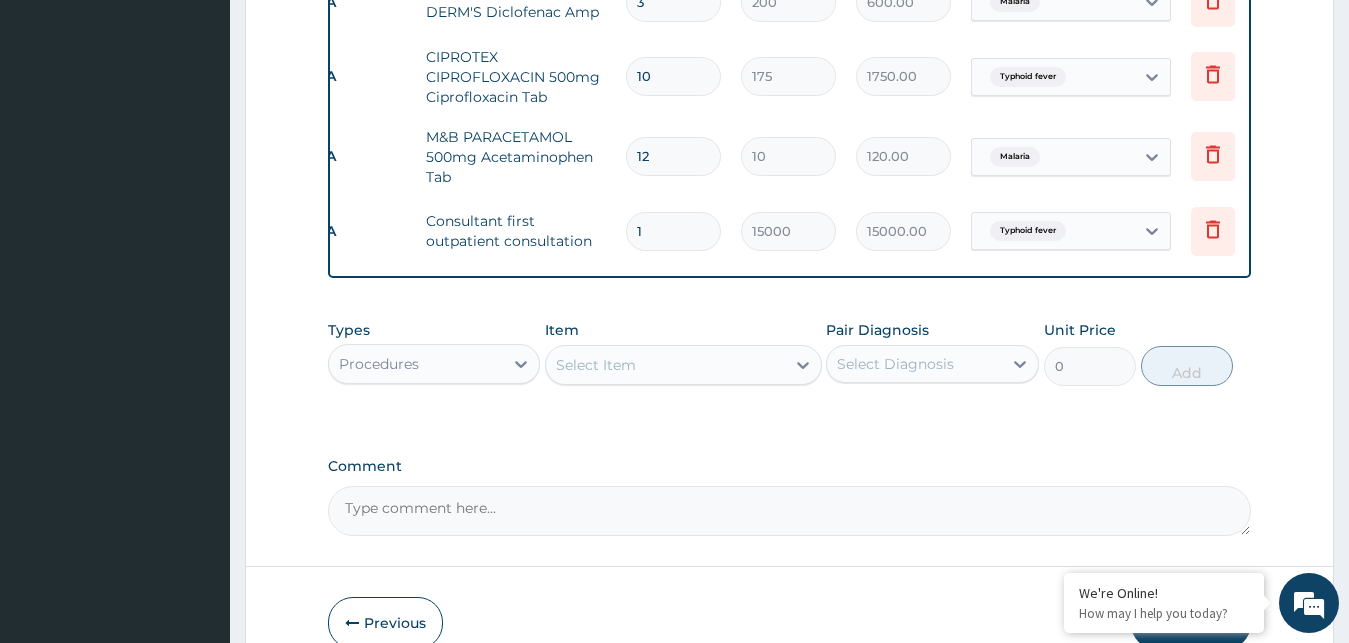 type on "0" 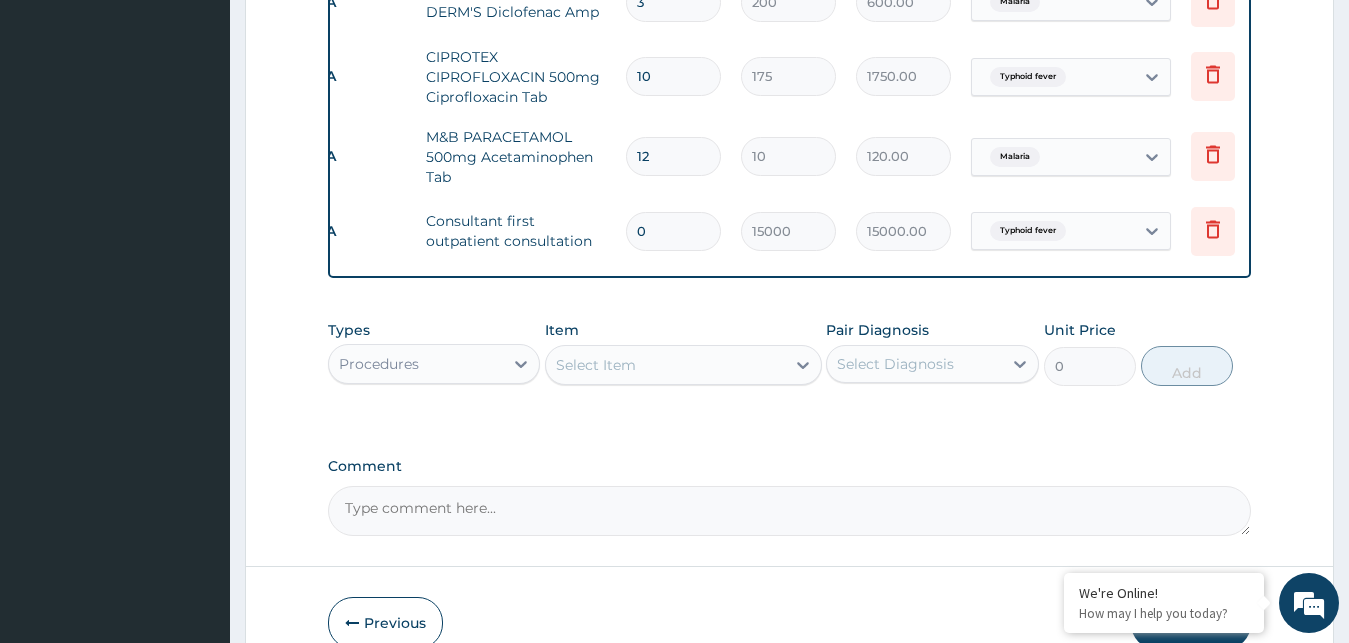 type on "0.00" 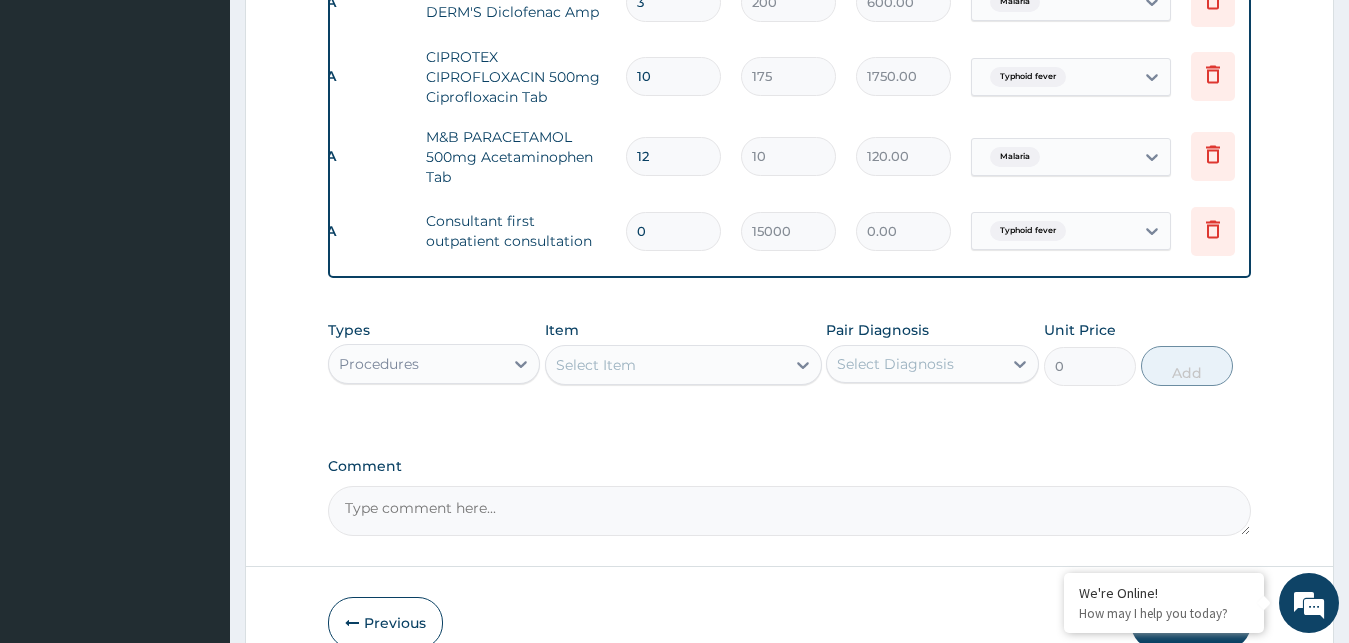 type on "1" 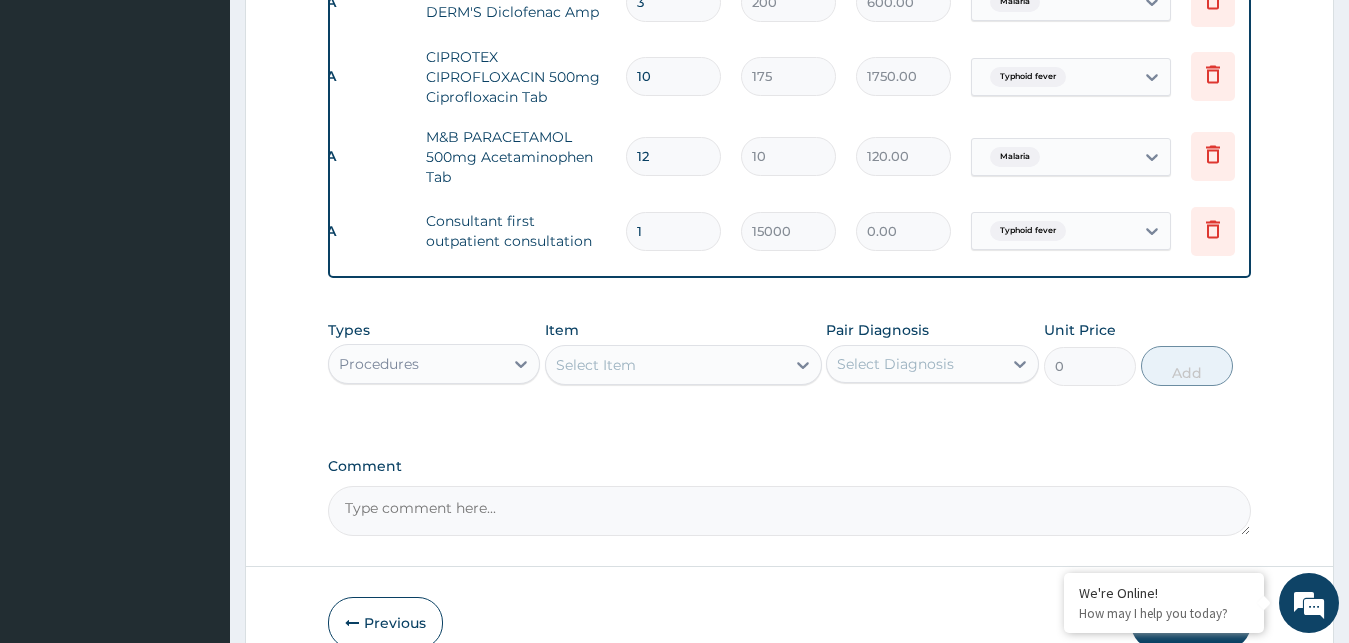type on "15000.00" 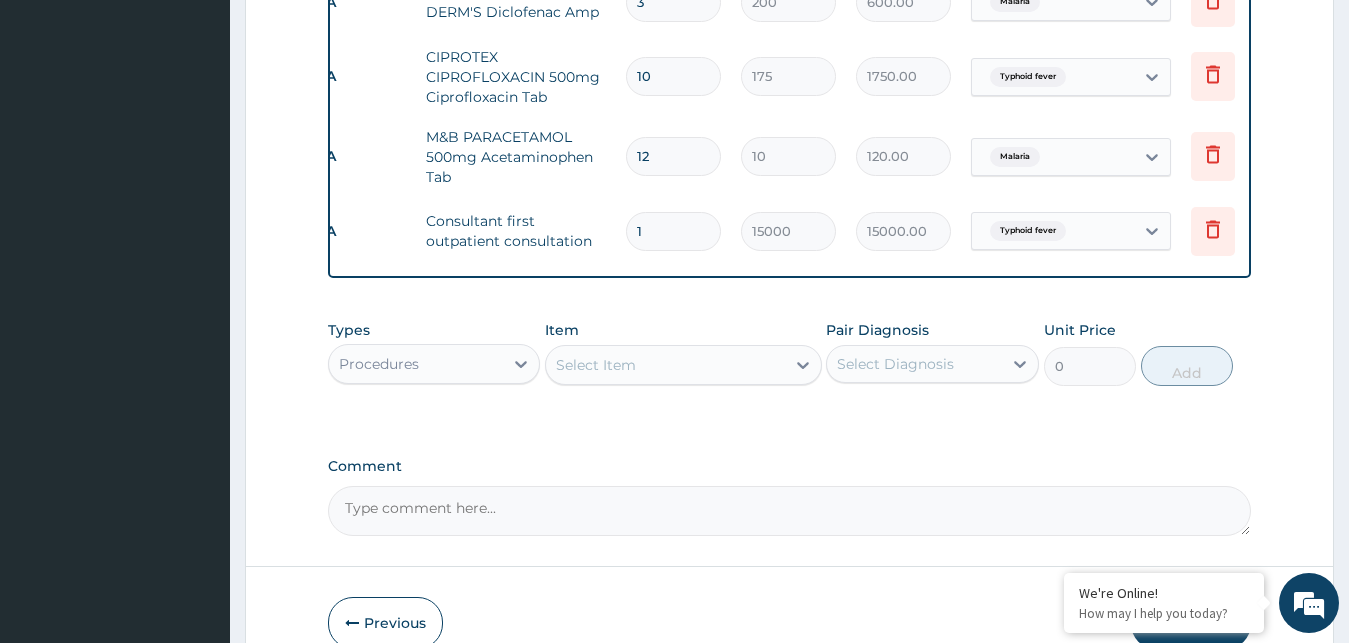 type on "0" 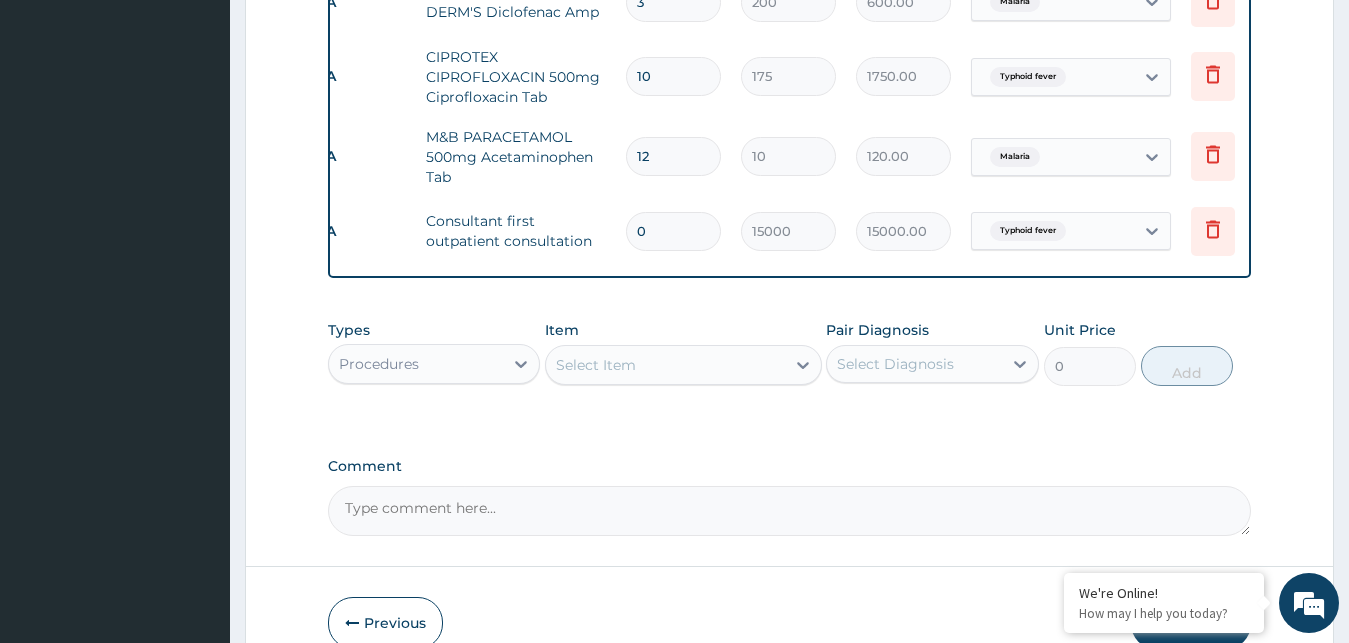 type on "0.00" 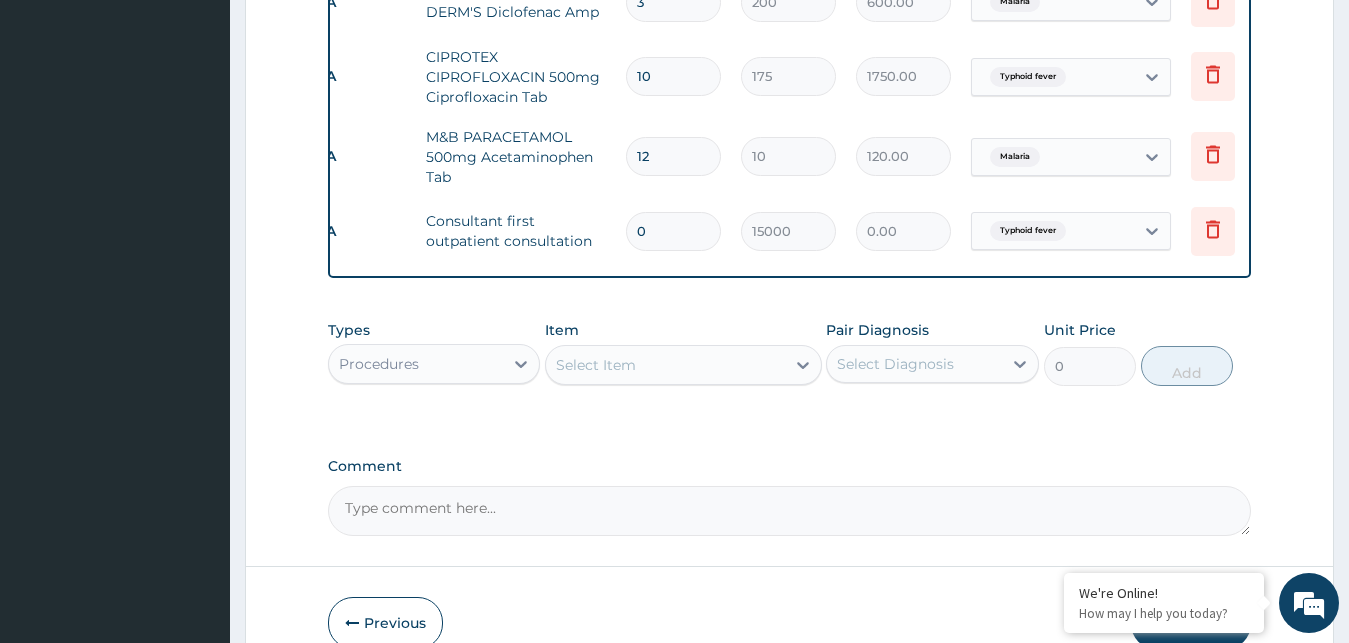type on "1" 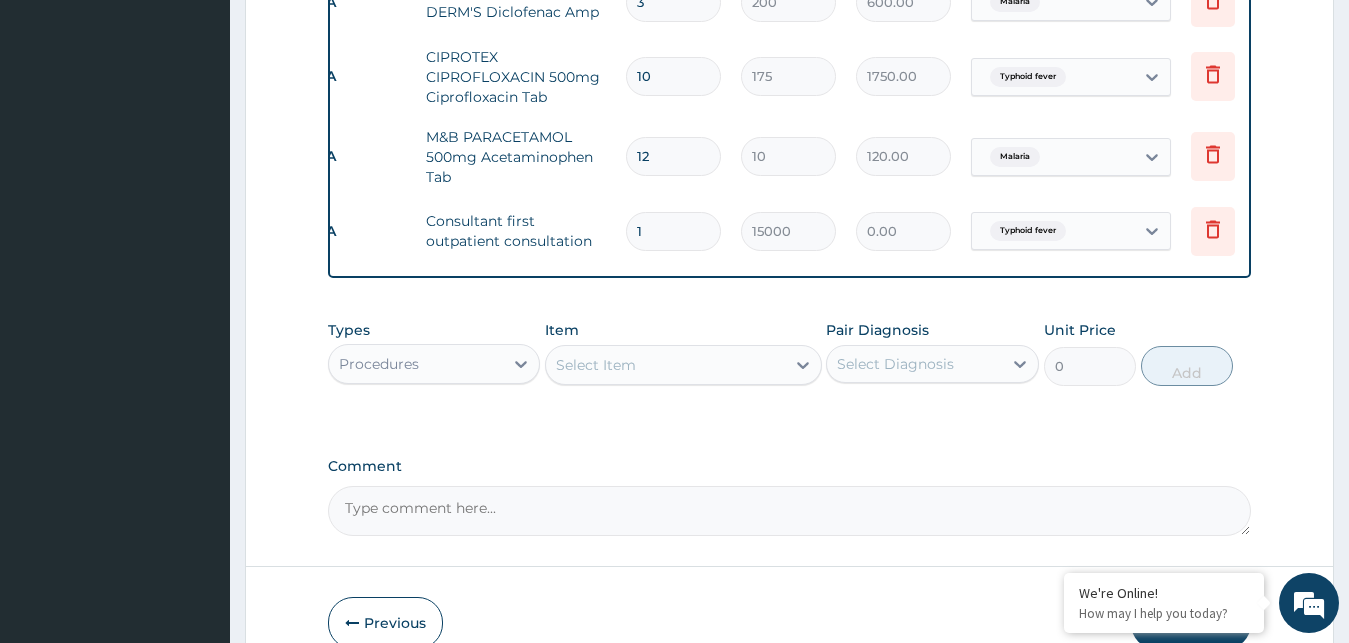 type on "15000.00" 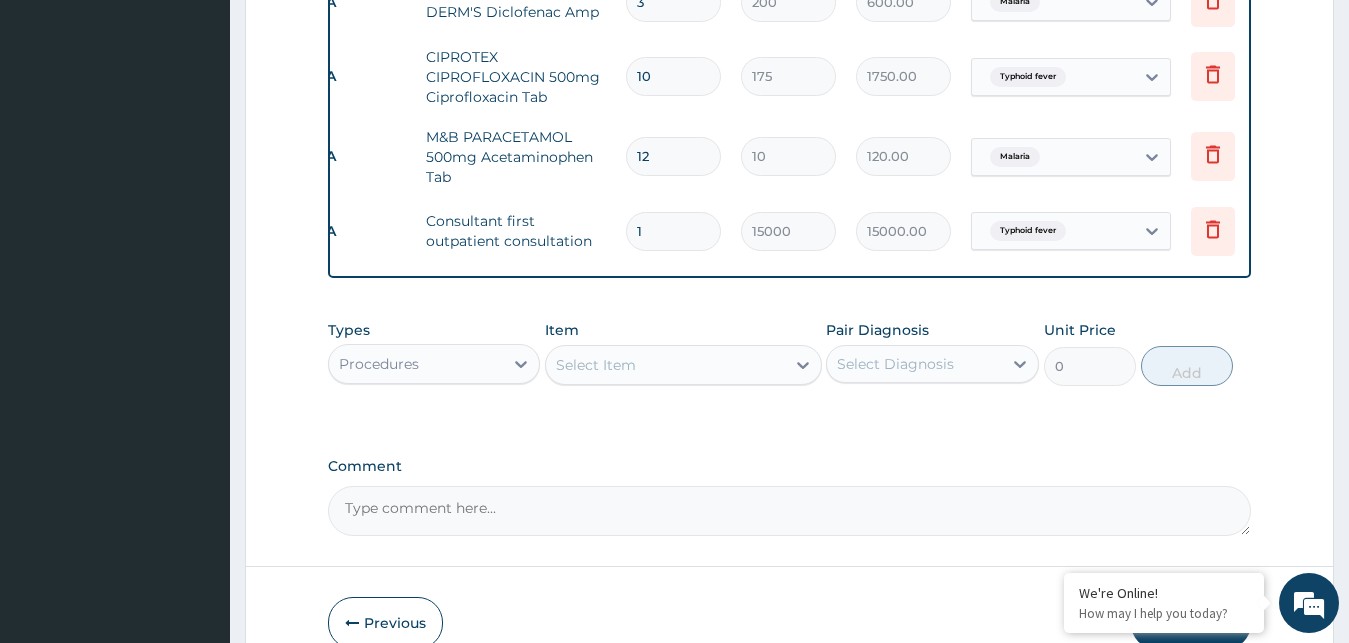 type on "0" 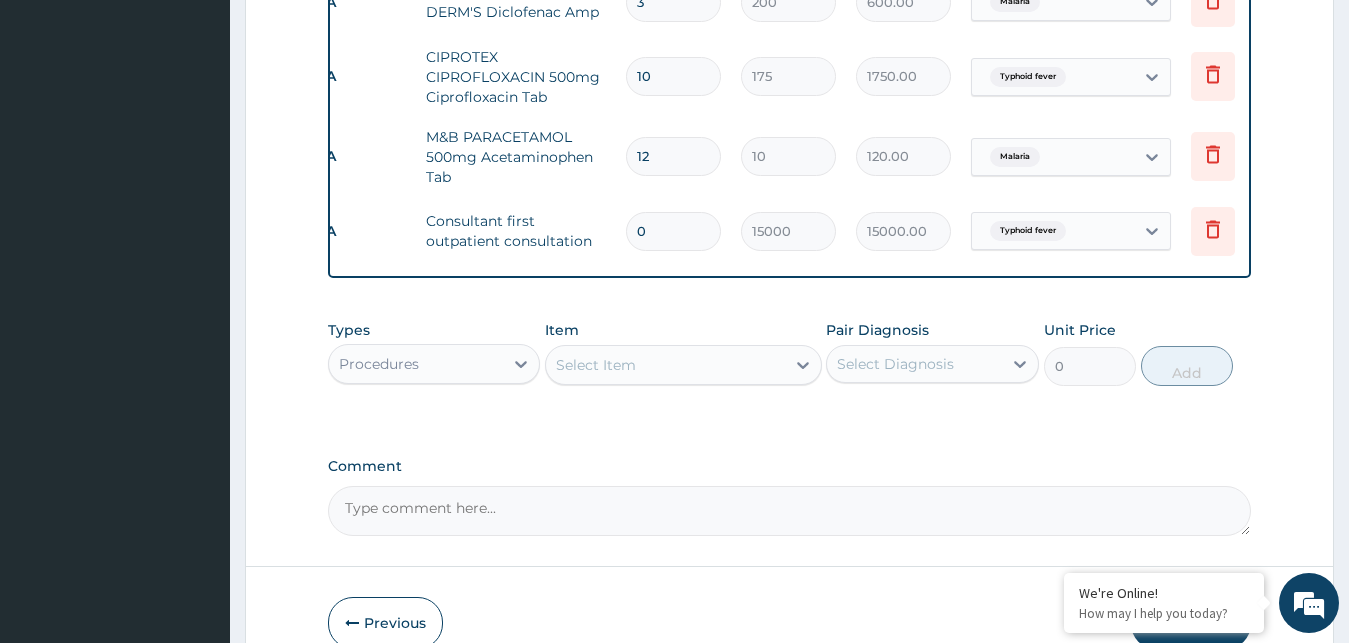 type on "0.00" 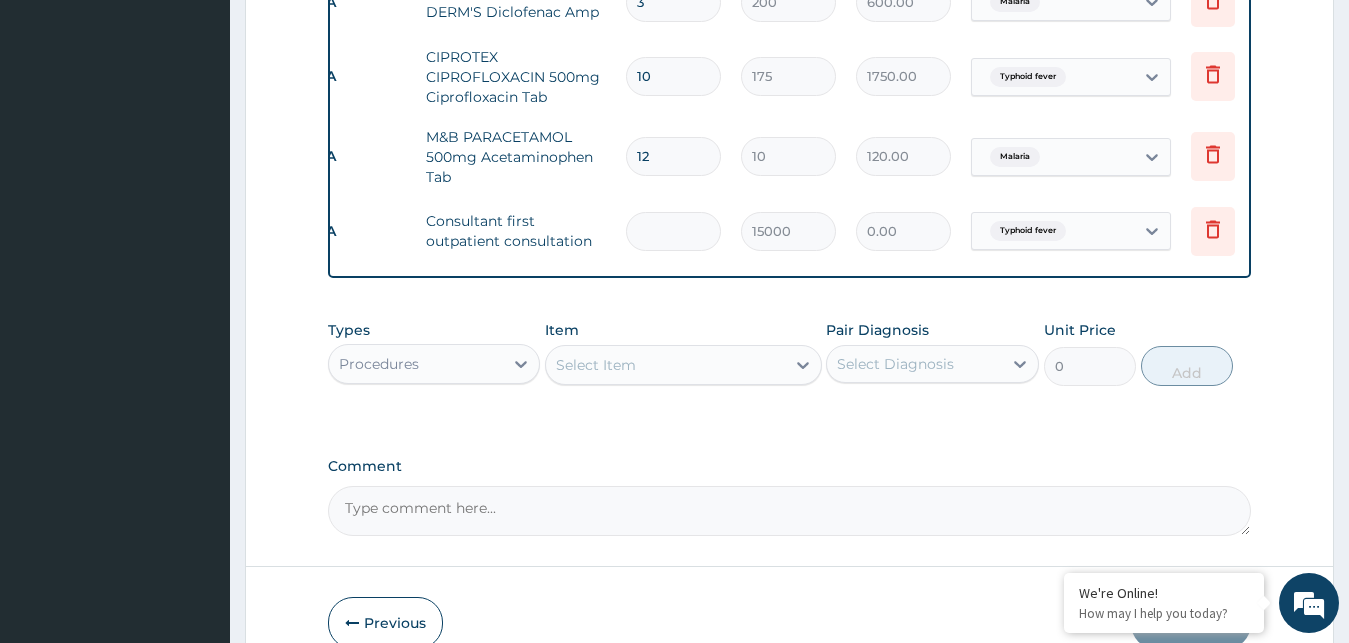 type on "1" 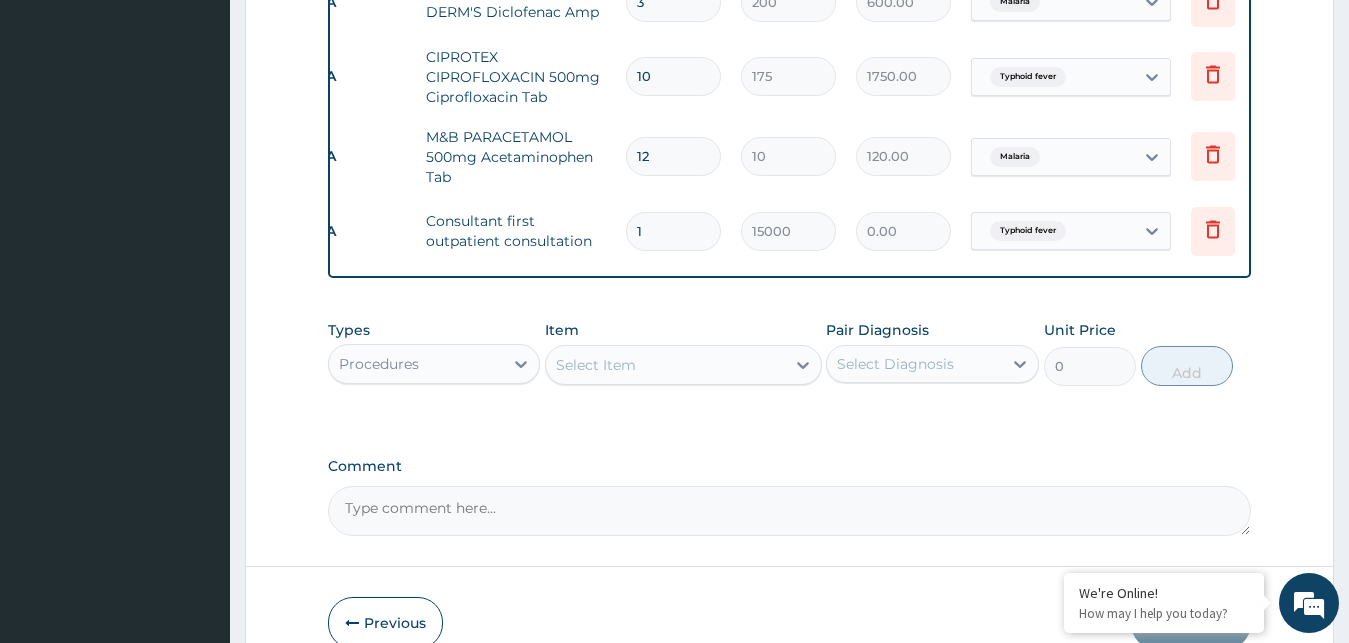 type on "15000.00" 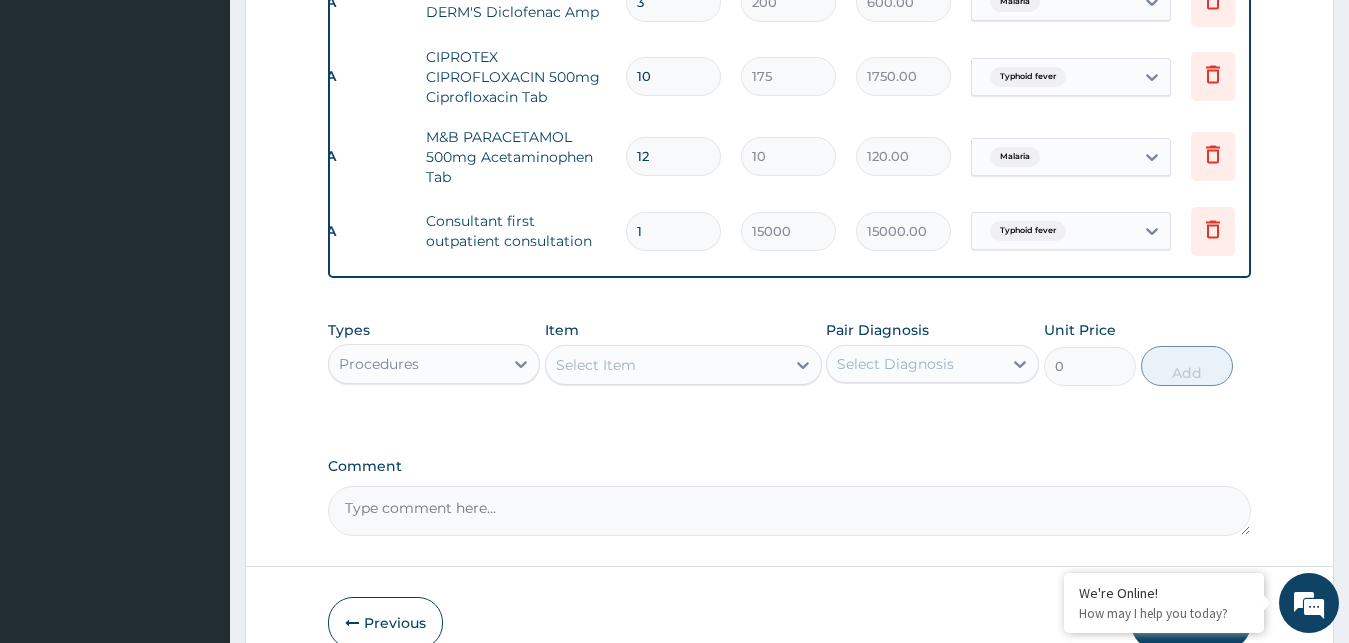 type on "1" 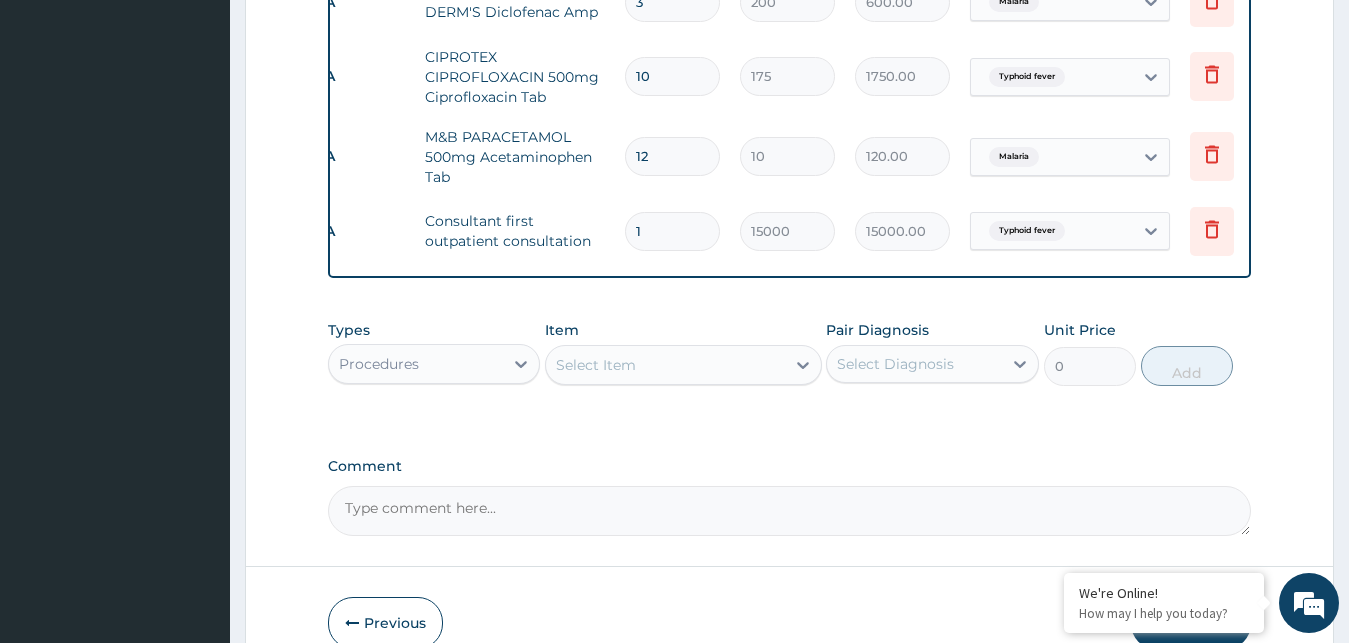 click on "Comment" at bounding box center (790, 466) 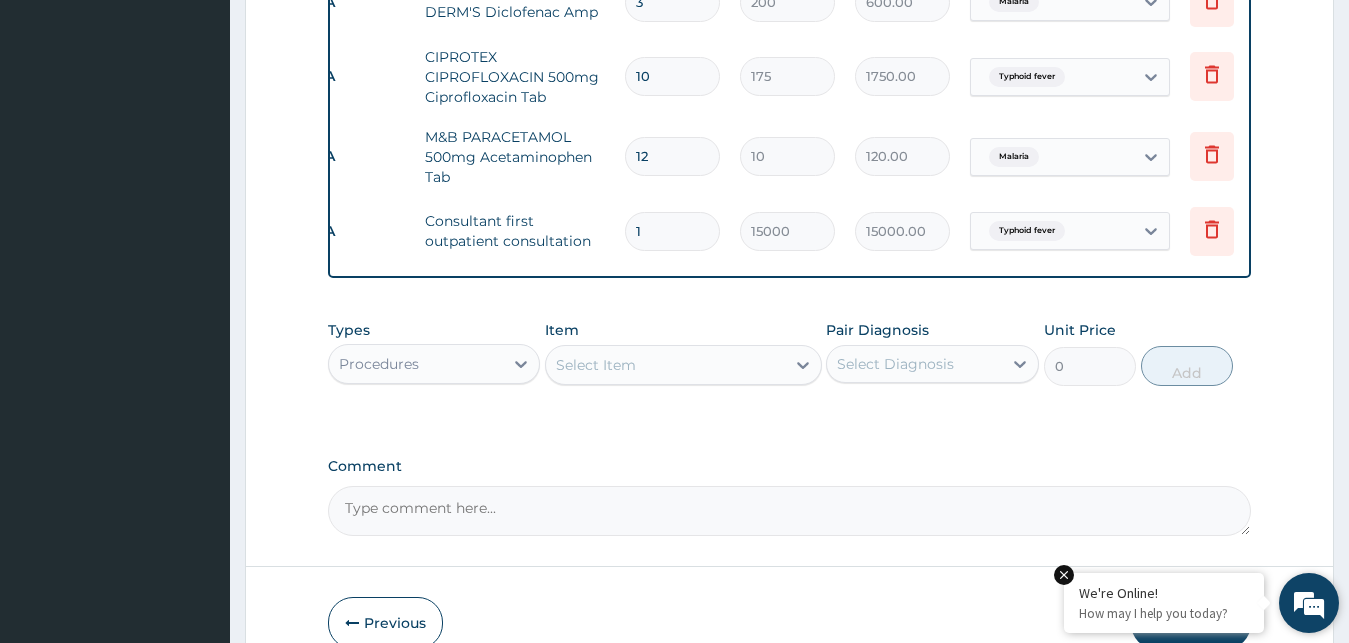 click at bounding box center (1064, 575) 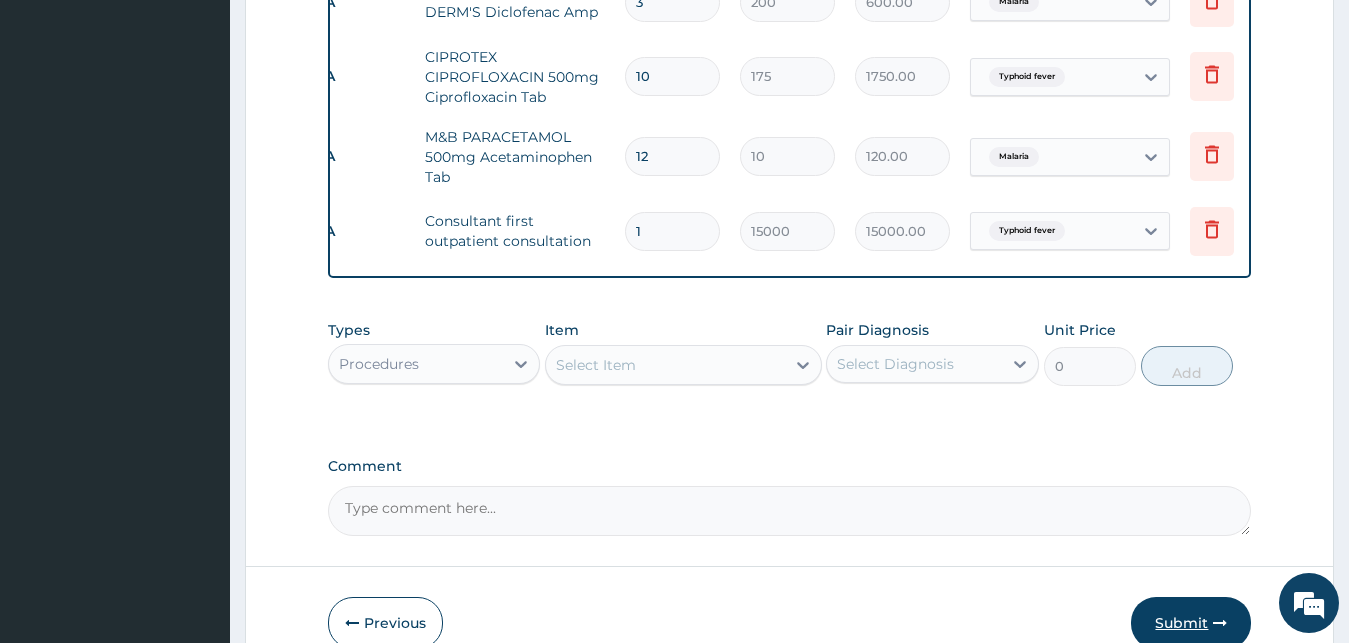 click on "Submit" at bounding box center [1191, 623] 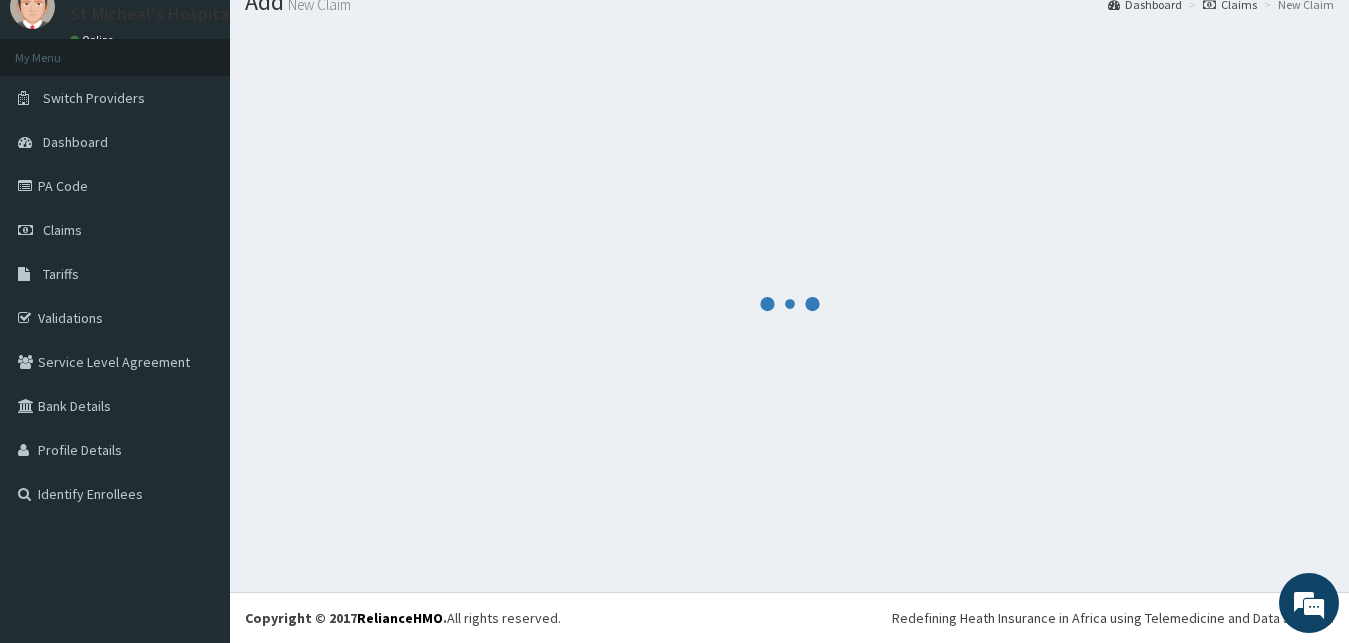 scroll, scrollTop: 76, scrollLeft: 0, axis: vertical 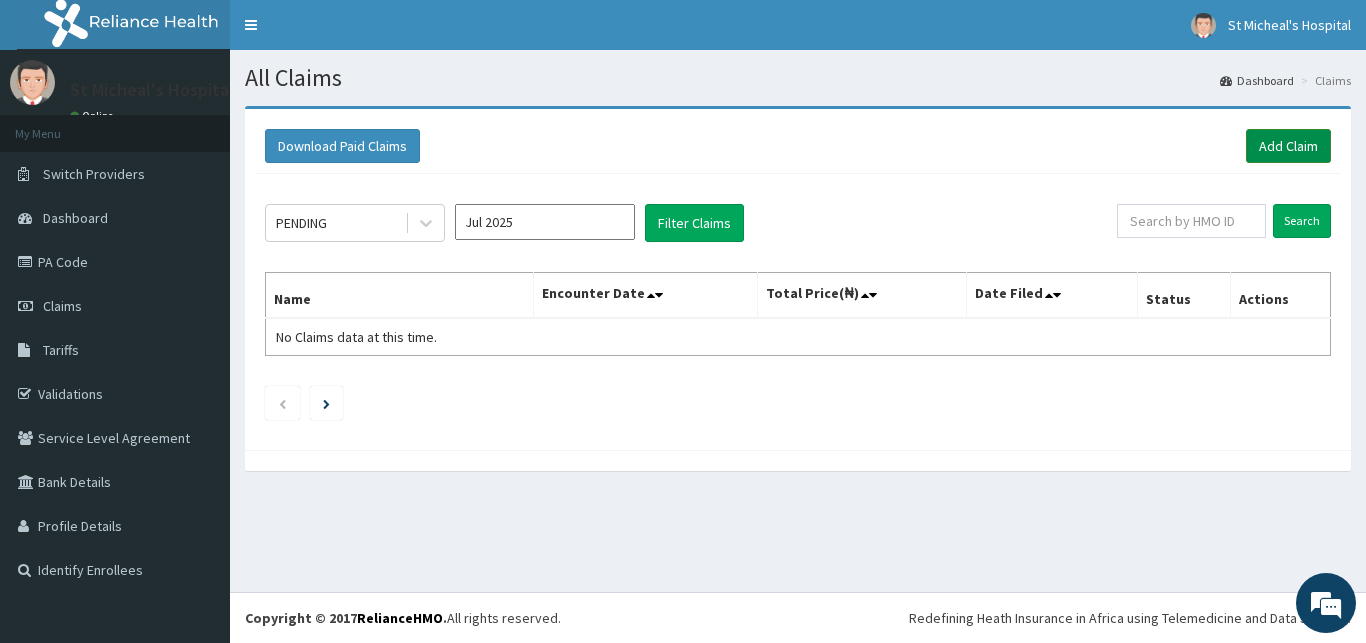 click on "Add Claim" at bounding box center (1288, 146) 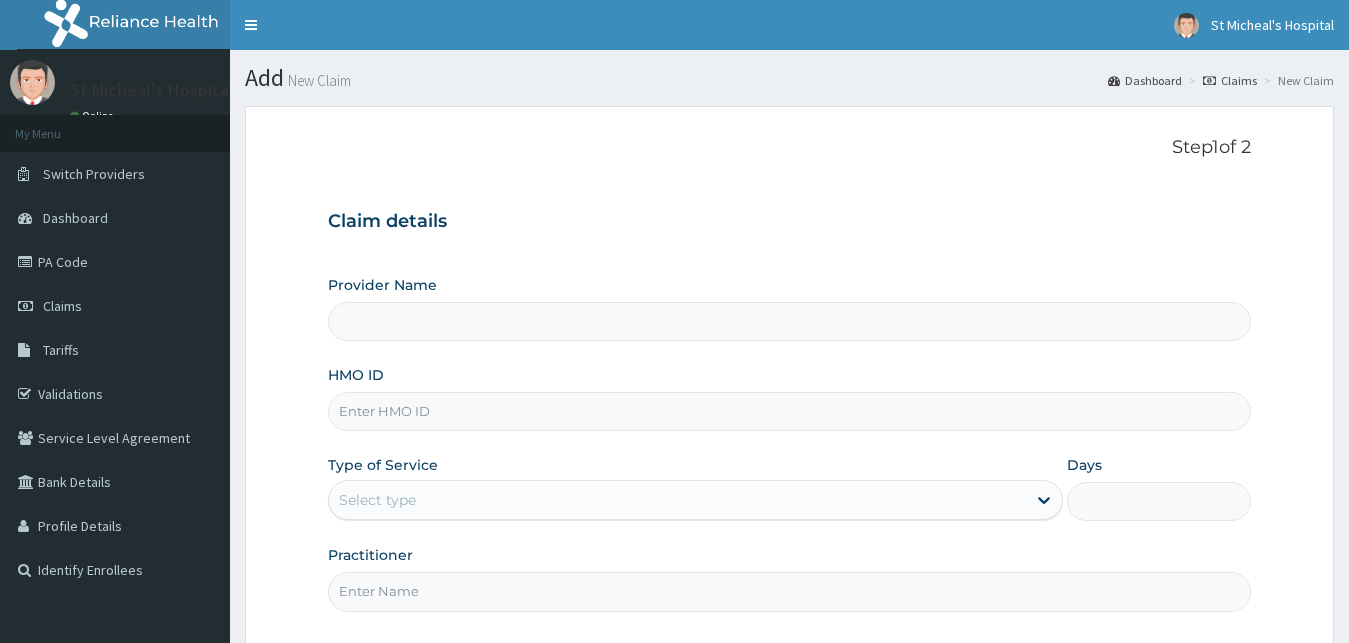 scroll, scrollTop: 0, scrollLeft: 0, axis: both 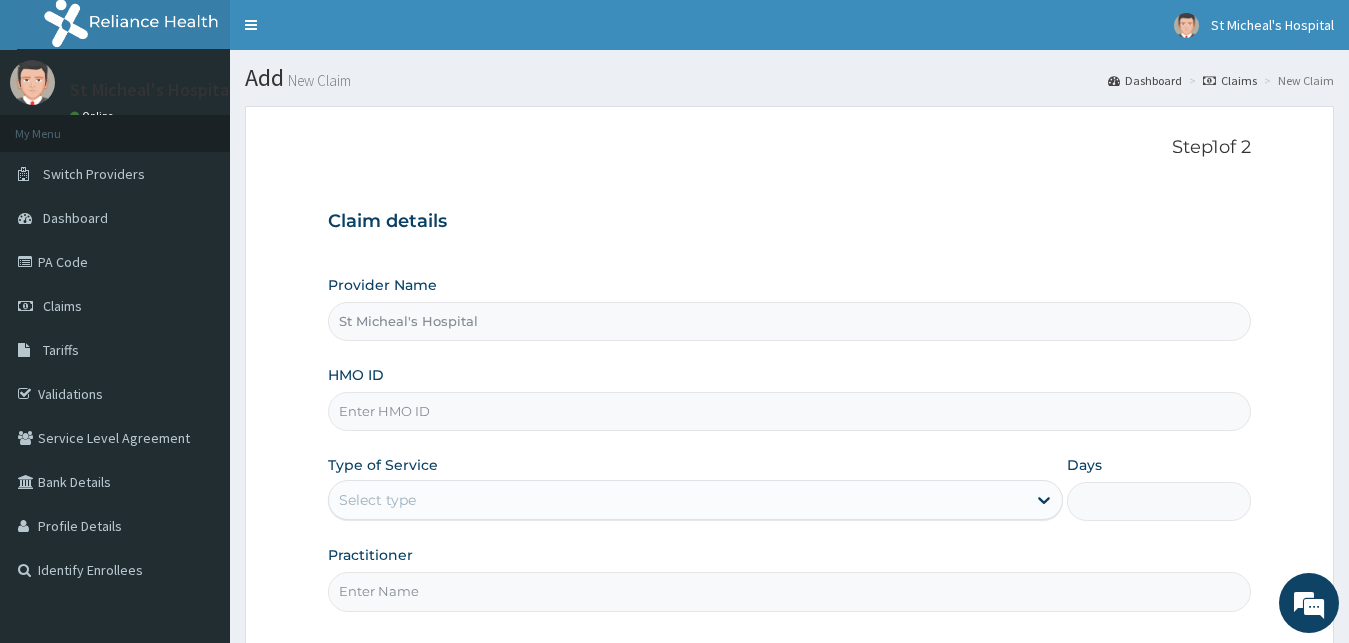click on "HMO ID" at bounding box center [790, 411] 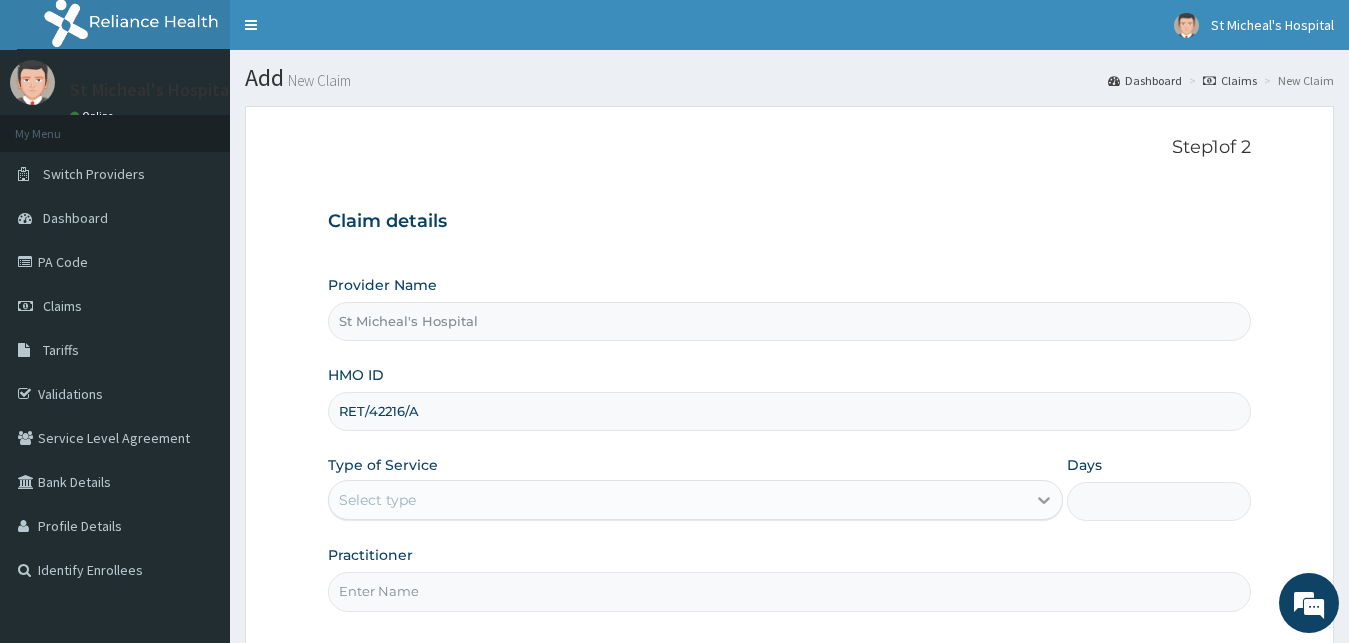 type on "RET/42216/A" 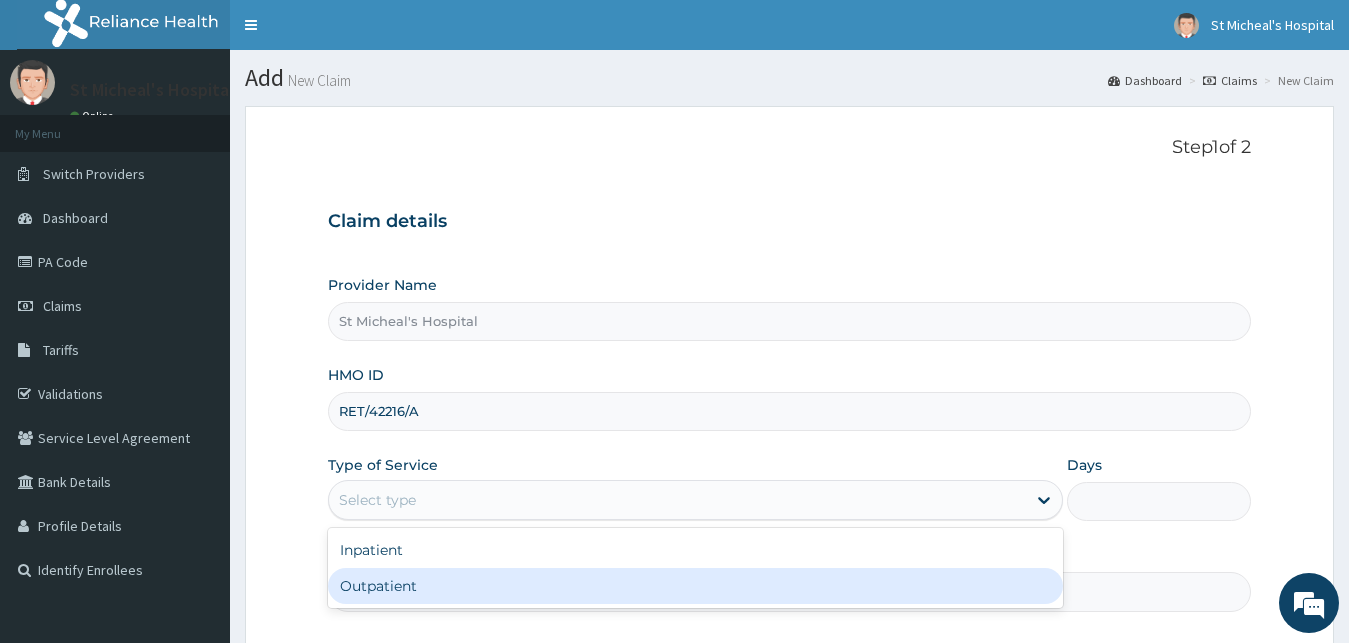 click on "Outpatient" at bounding box center [696, 586] 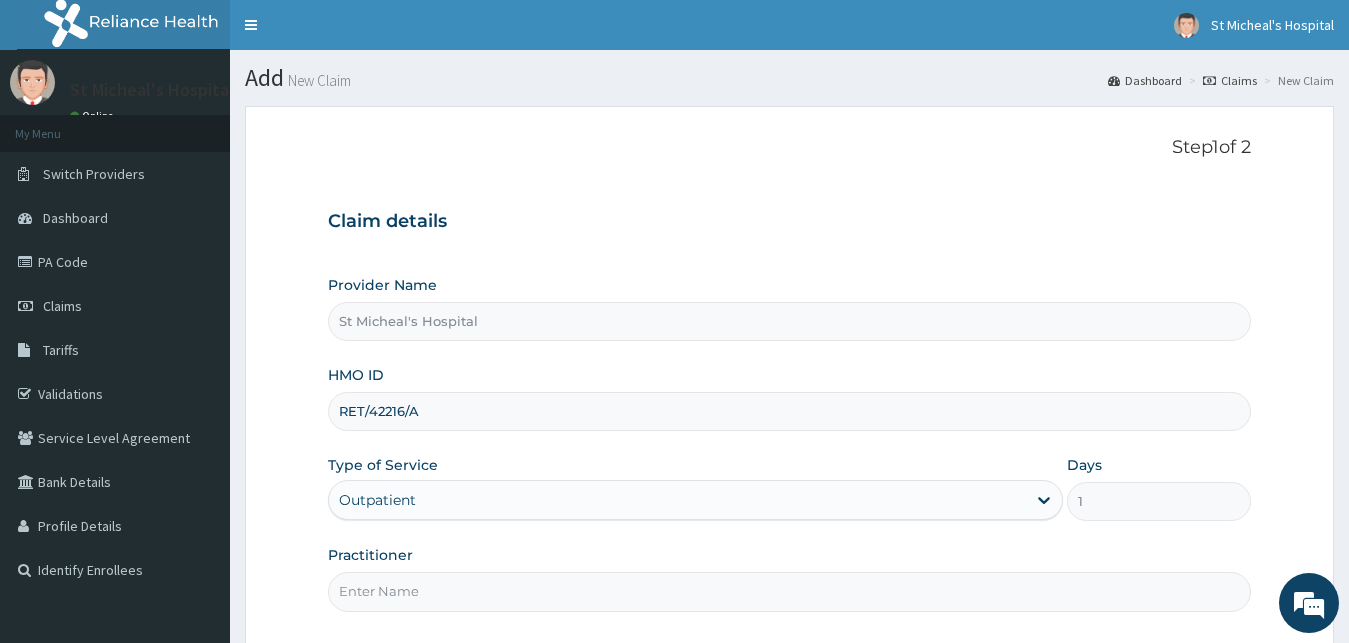 click on "Practitioner" at bounding box center (790, 578) 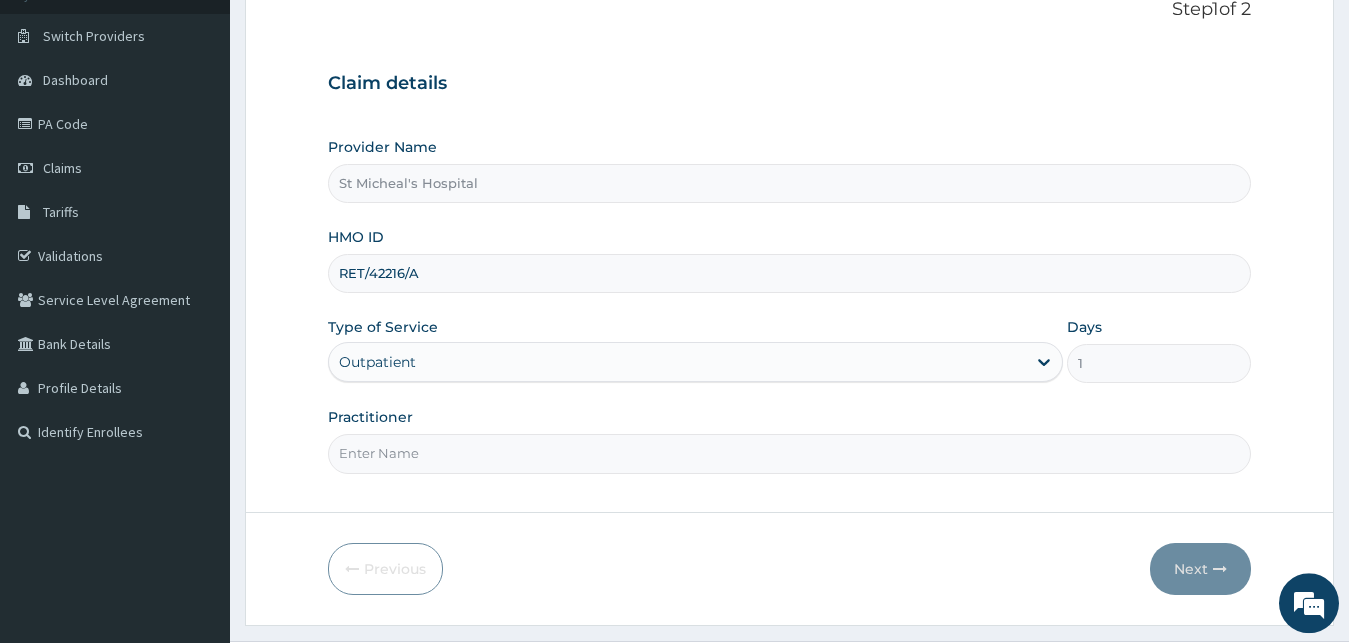scroll, scrollTop: 153, scrollLeft: 0, axis: vertical 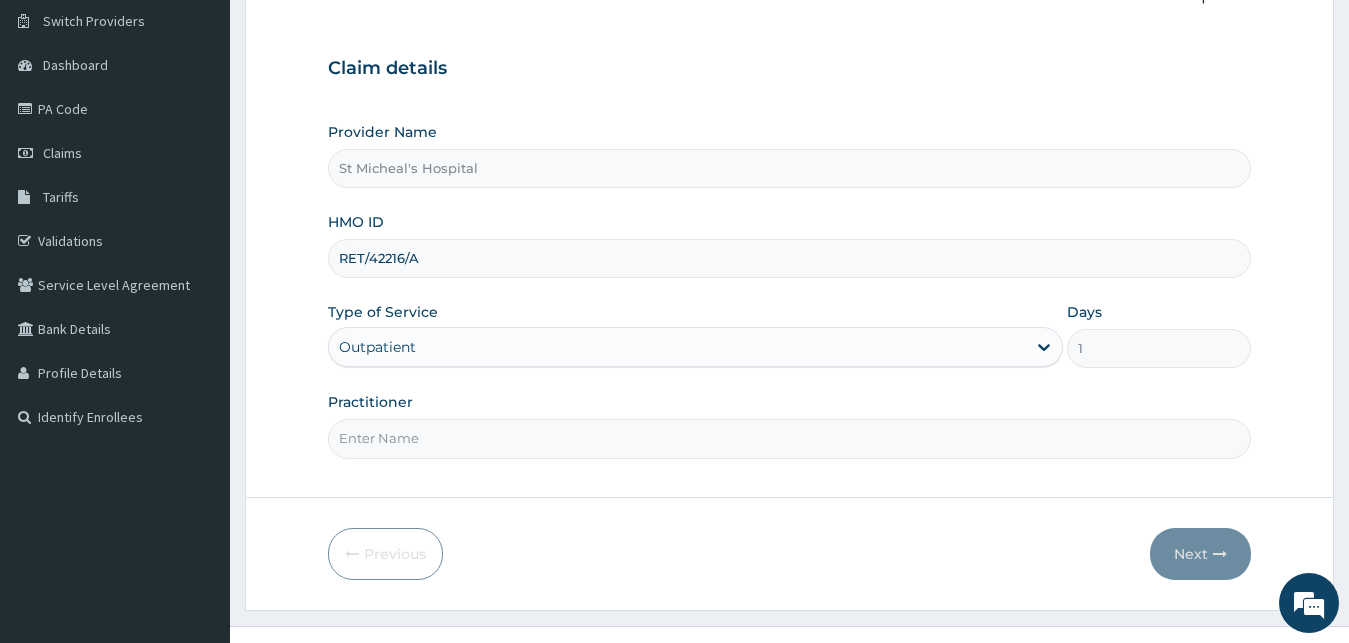 click on "Practitioner" at bounding box center [790, 438] 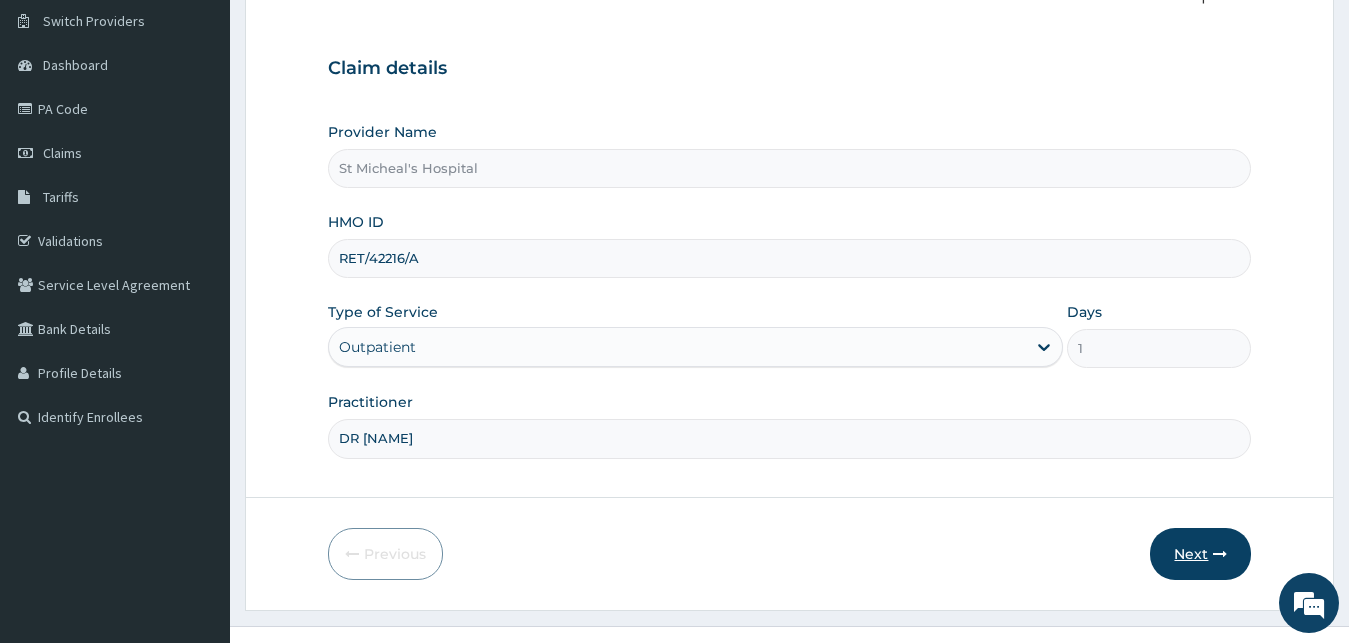 type on "DR PETER" 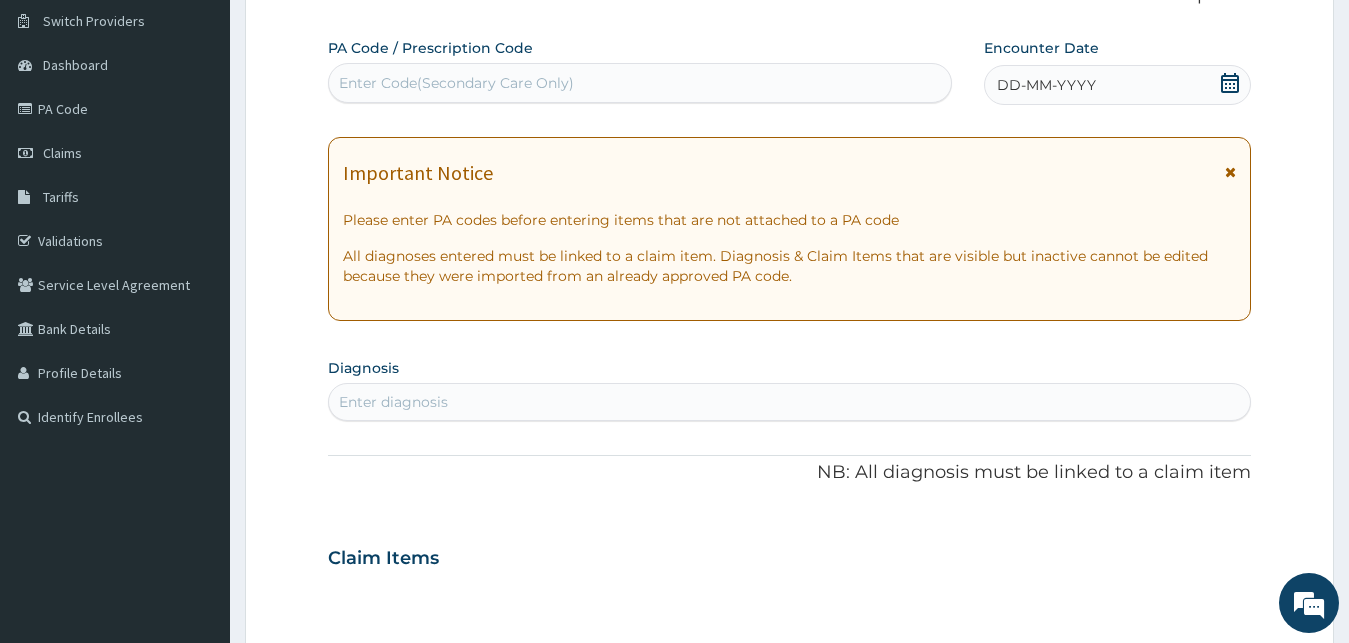 click 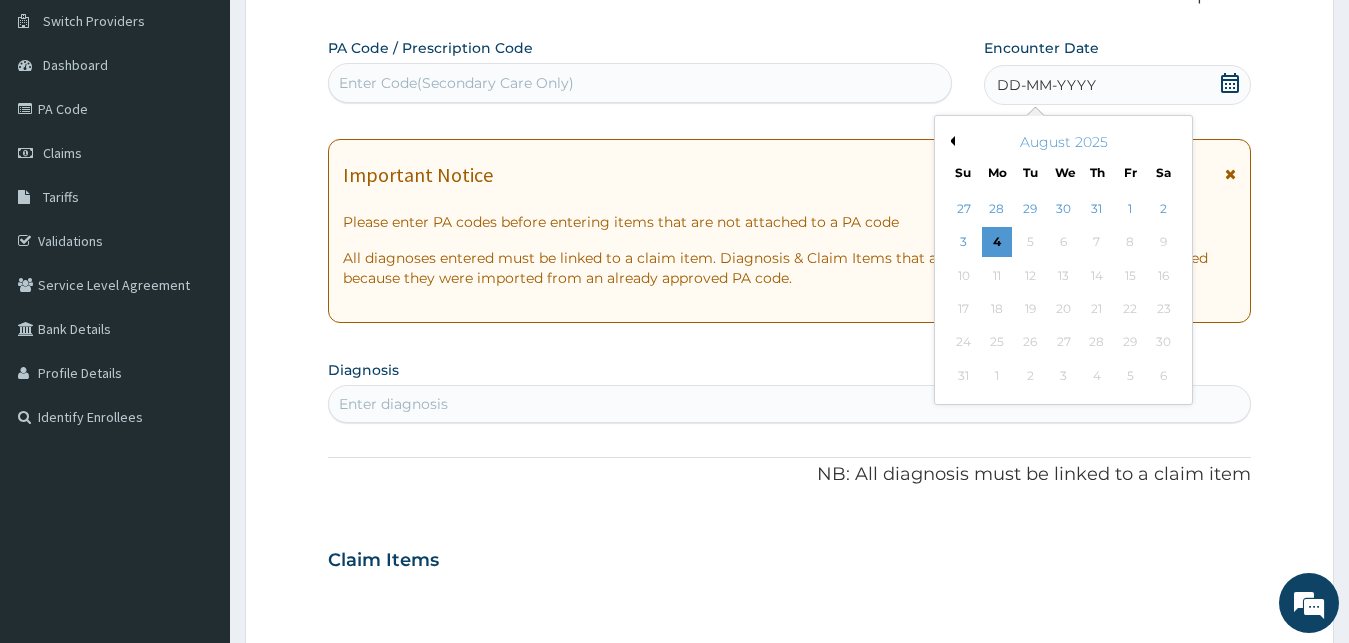 click on "Previous Month" at bounding box center (950, 141) 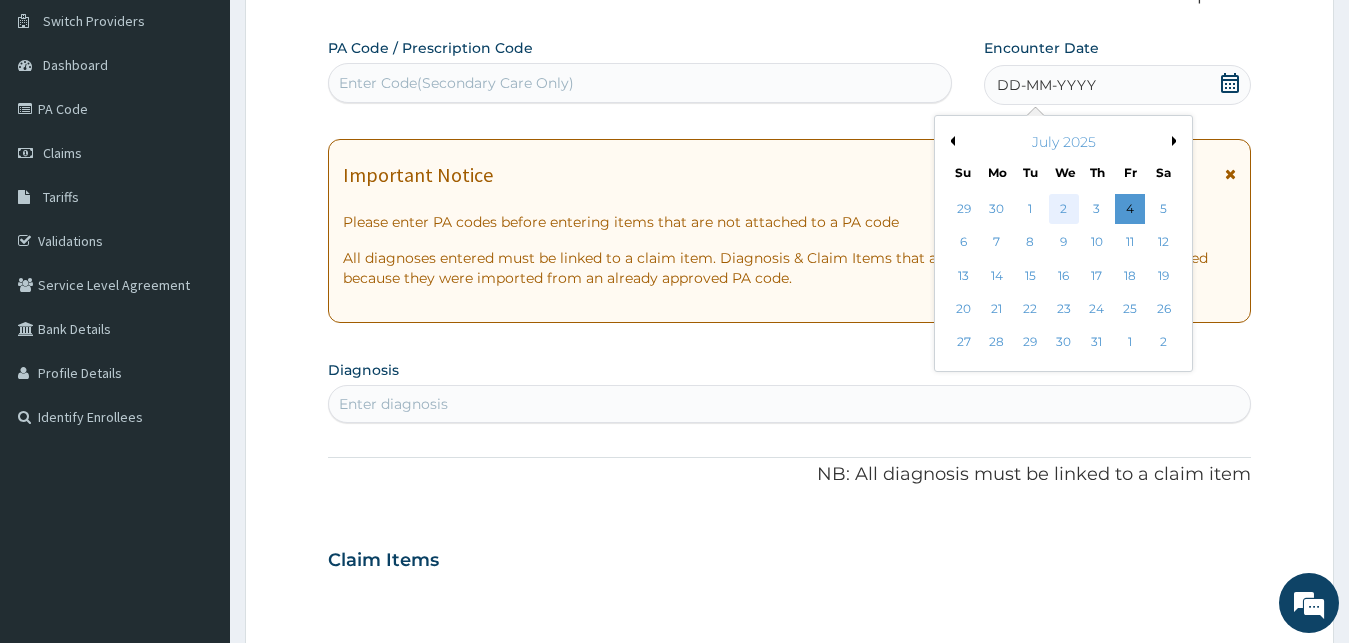 click on "2" at bounding box center [1063, 209] 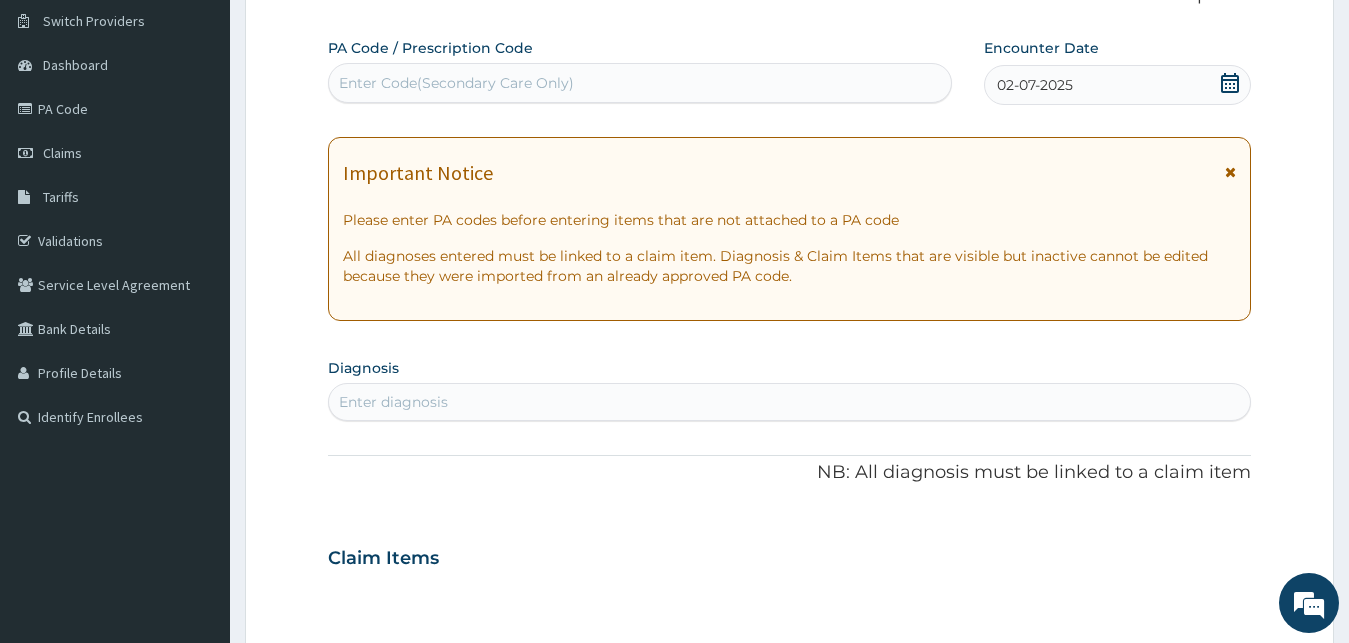 click on "Enter diagnosis" at bounding box center [790, 402] 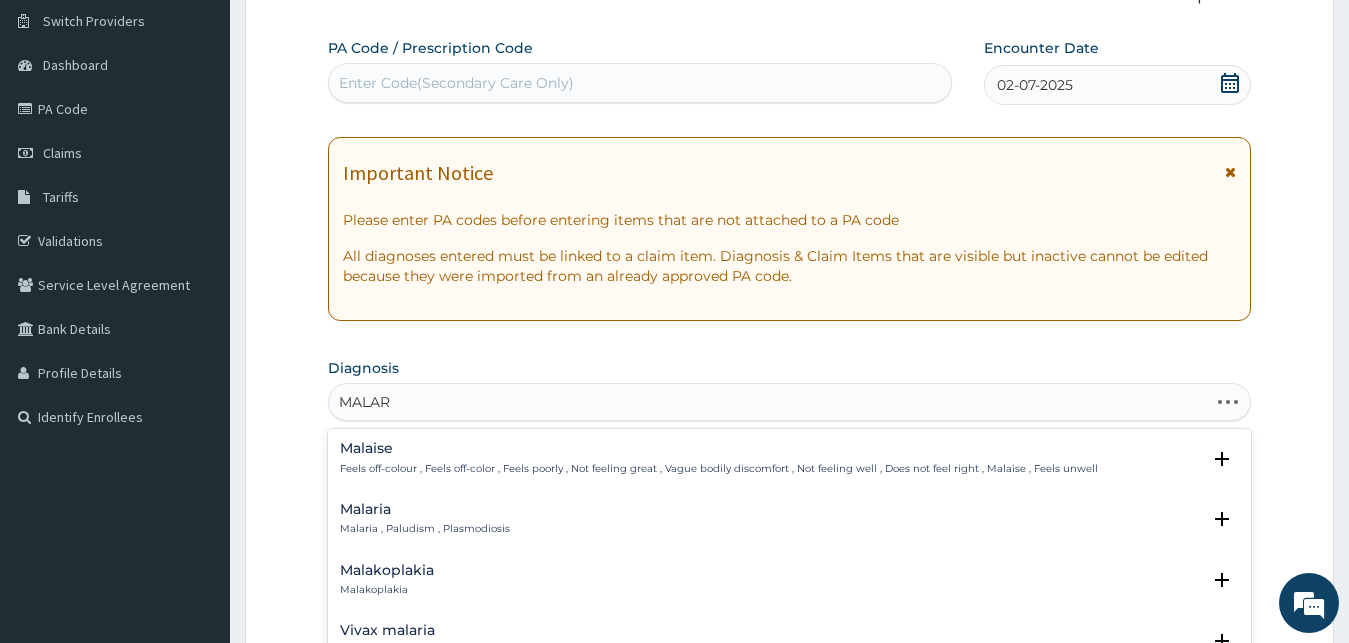 type on "MALARI" 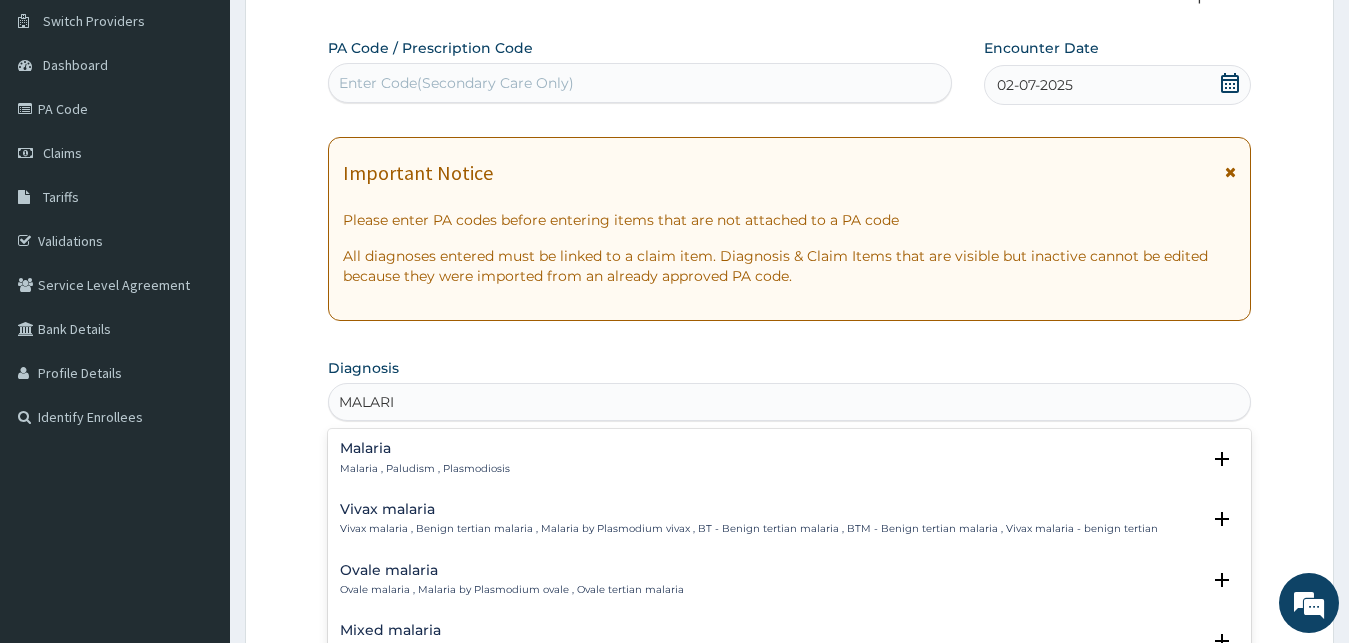 click on "Malaria" at bounding box center (425, 448) 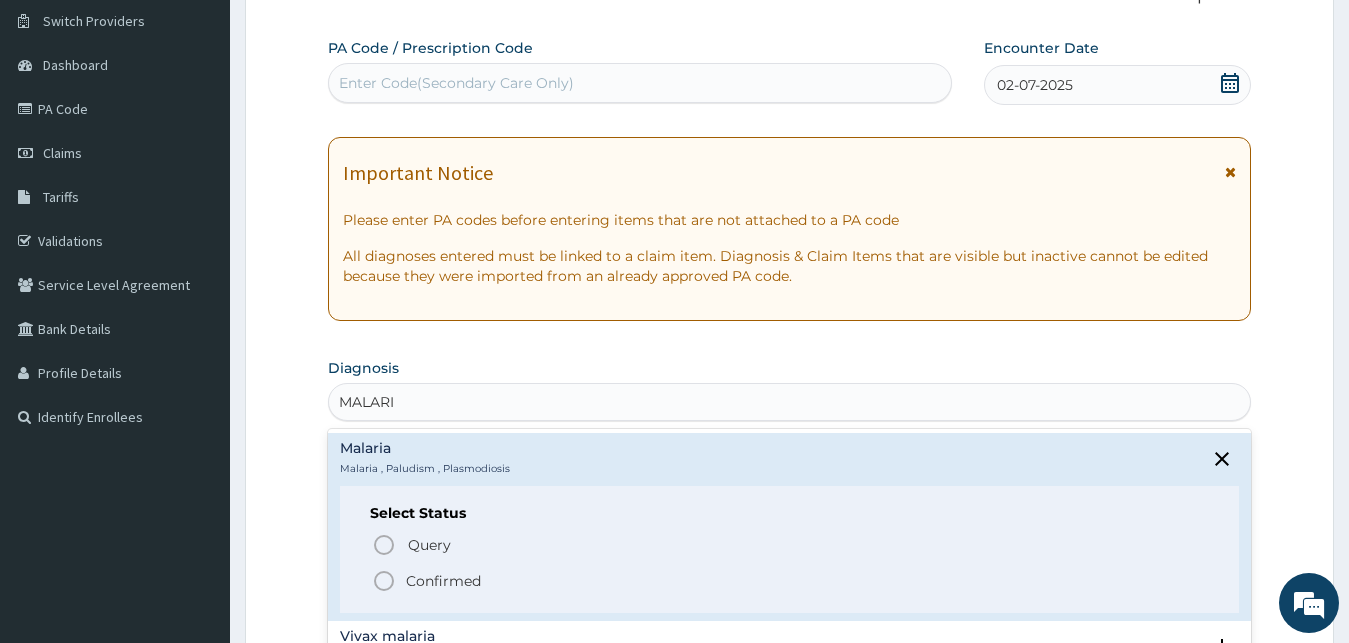click 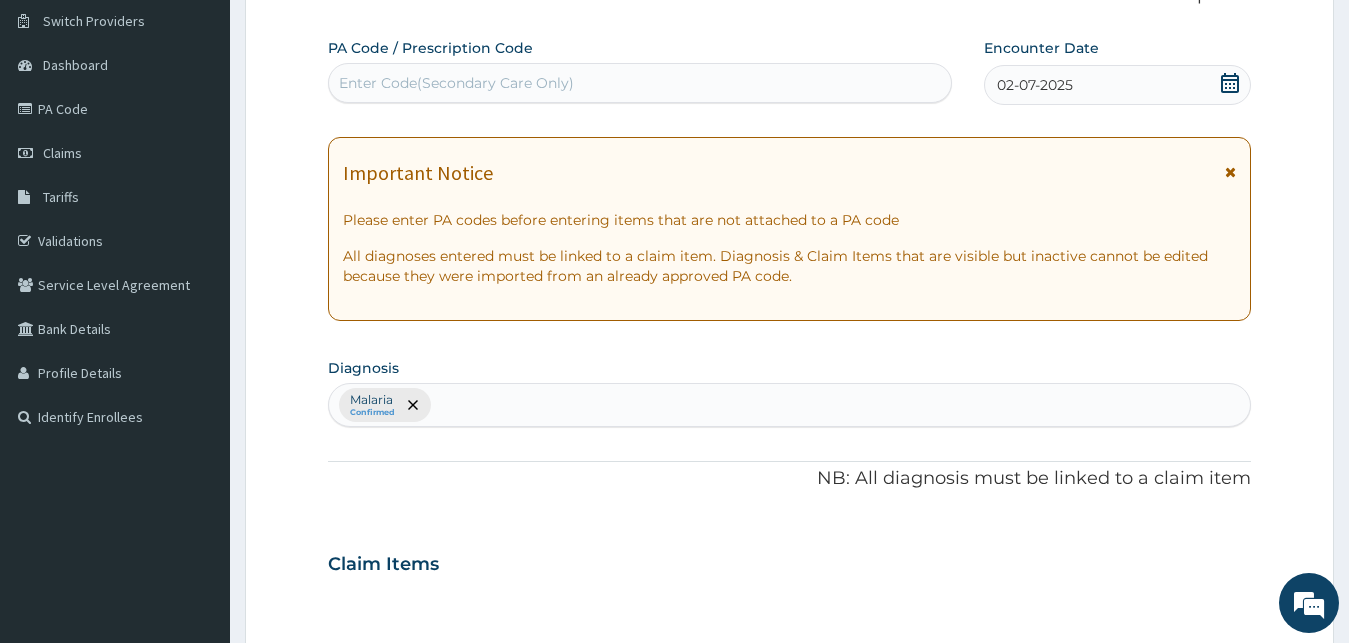 click on "Malaria Confirmed" at bounding box center [790, 405] 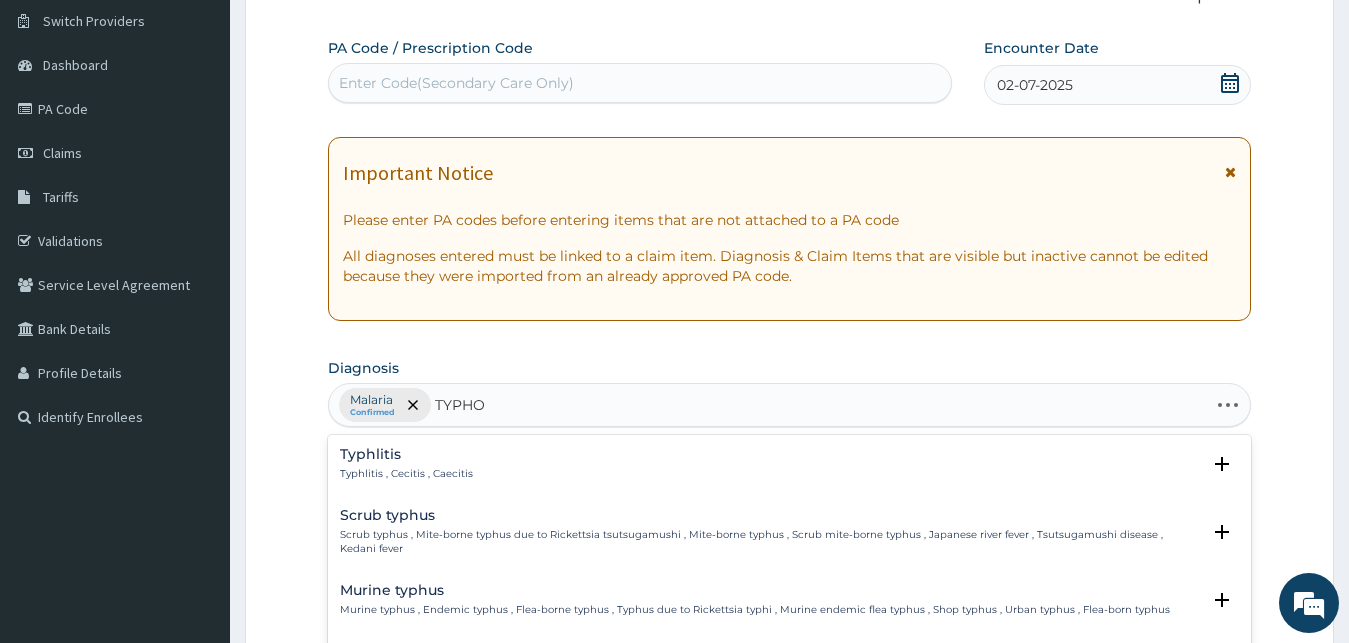 type on "TYPHOI" 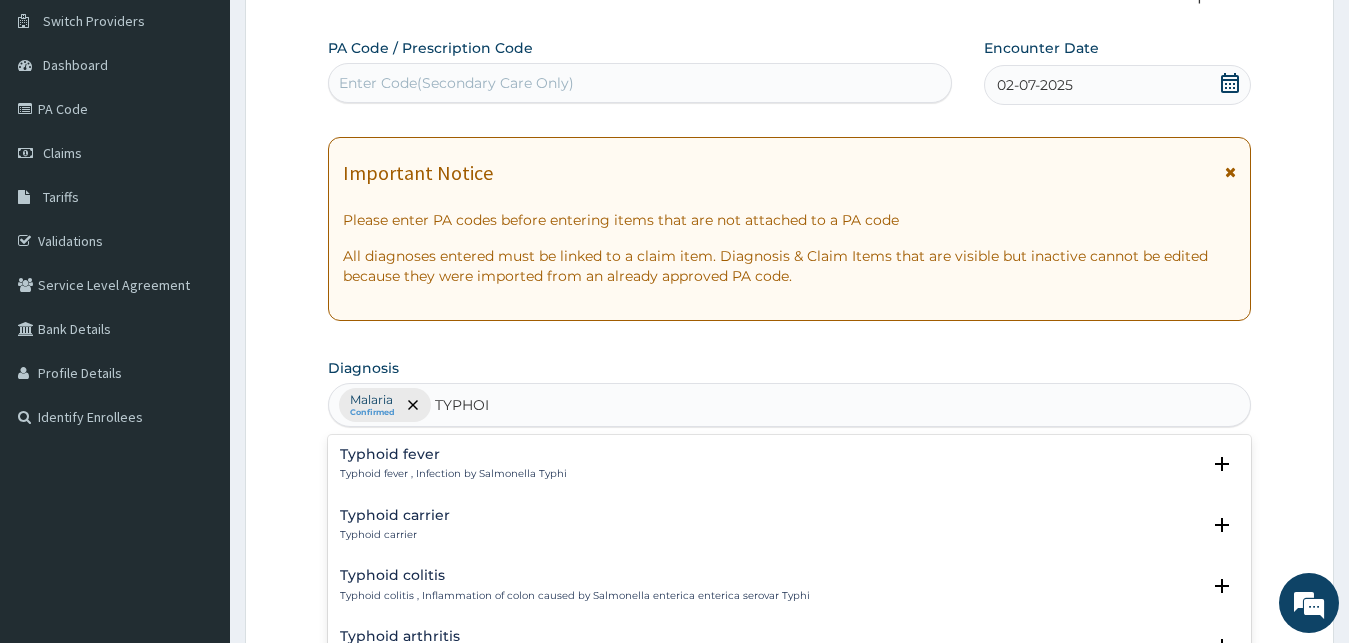 click on "Typhoid fever" at bounding box center [453, 454] 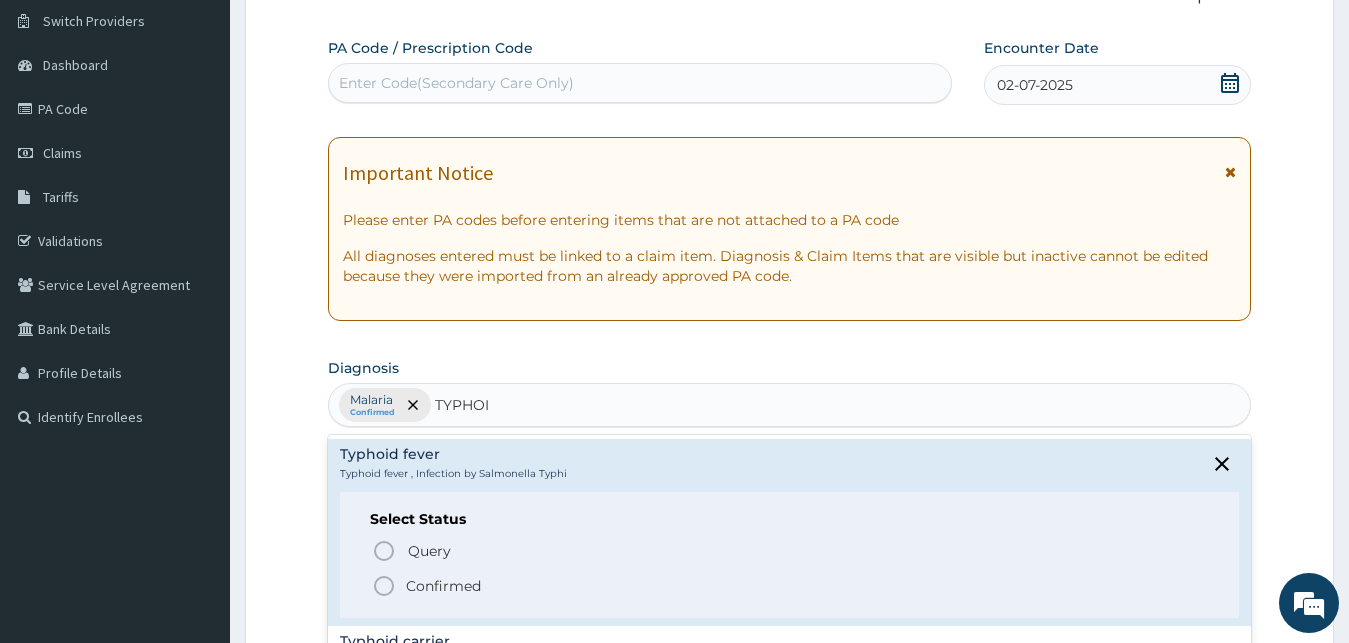 click 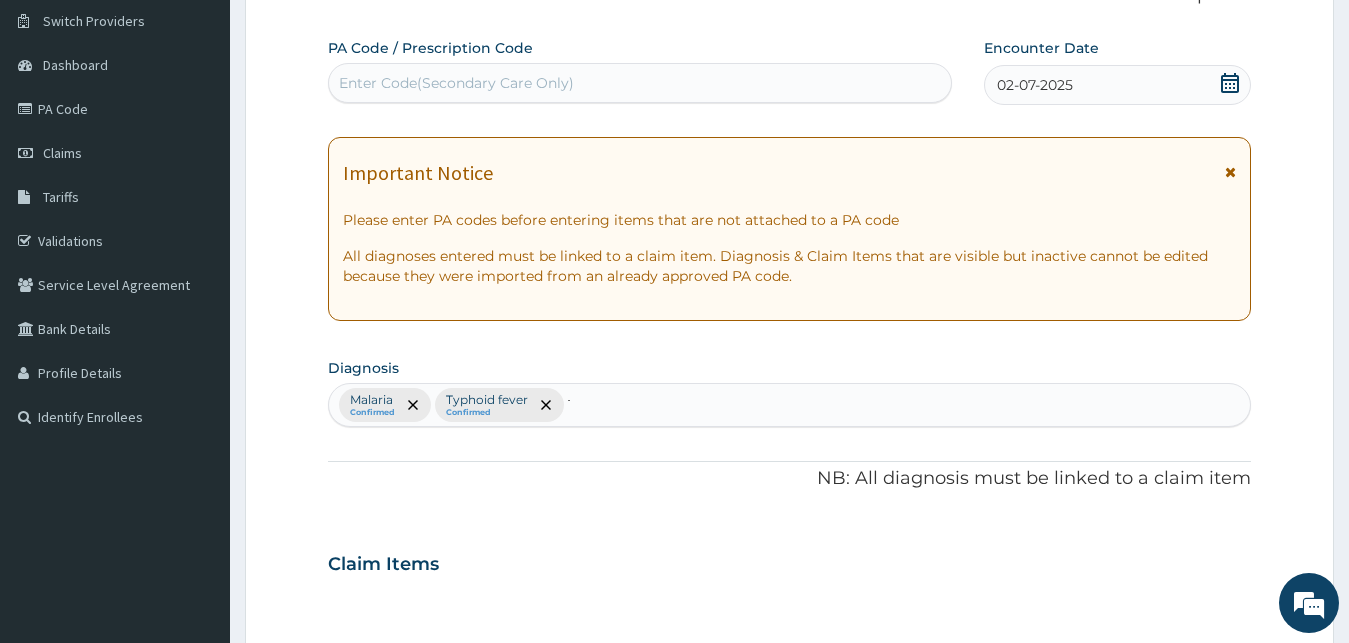 type 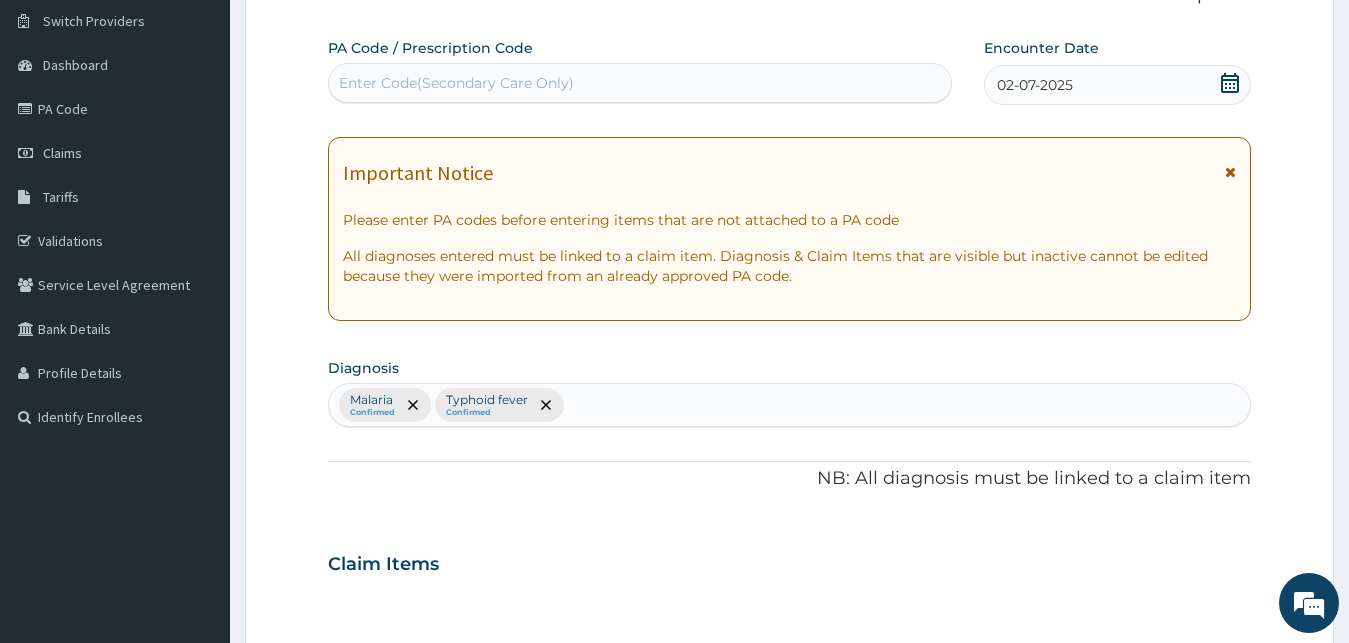 click on "PA Code / Prescription Code Enter Code(Secondary Care Only) Encounter Date 02-07-2025 Important Notice Please enter PA codes before entering items that are not attached to a PA code   All diagnoses entered must be linked to a claim item. Diagnosis & Claim Items that are visible but inactive cannot be edited because they were imported from an already approved PA code. Diagnosis Malaria Confirmed Typhoid fever Confirmed NB: All diagnosis must be linked to a claim item Claim Items No claim item Types Select Type Item Select Item Pair Diagnosis Select Diagnosis Unit Price 0 Add Comment" at bounding box center (790, 558) 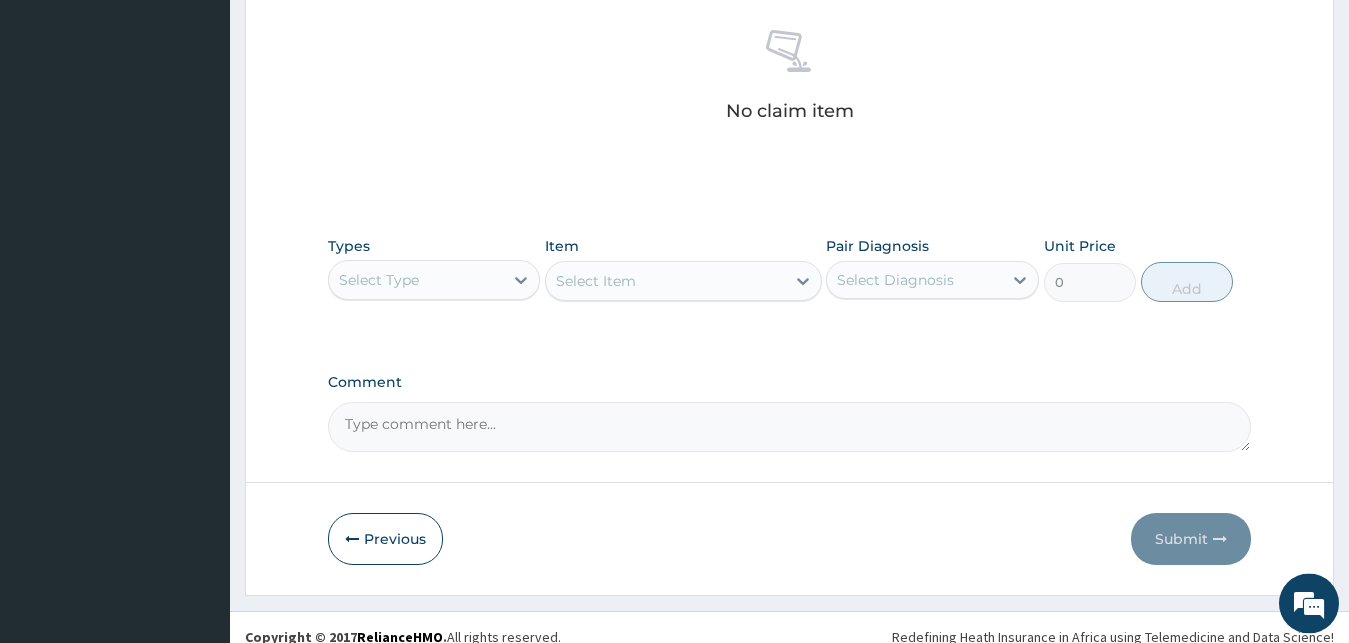 scroll, scrollTop: 799, scrollLeft: 0, axis: vertical 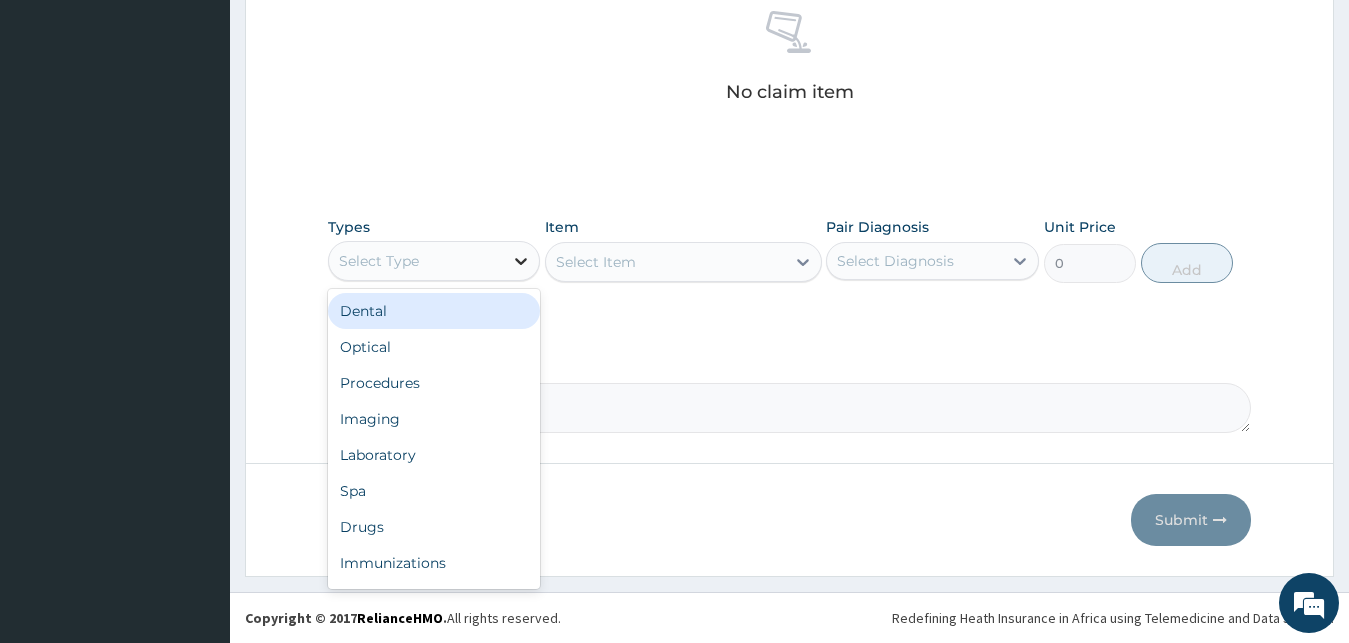 click 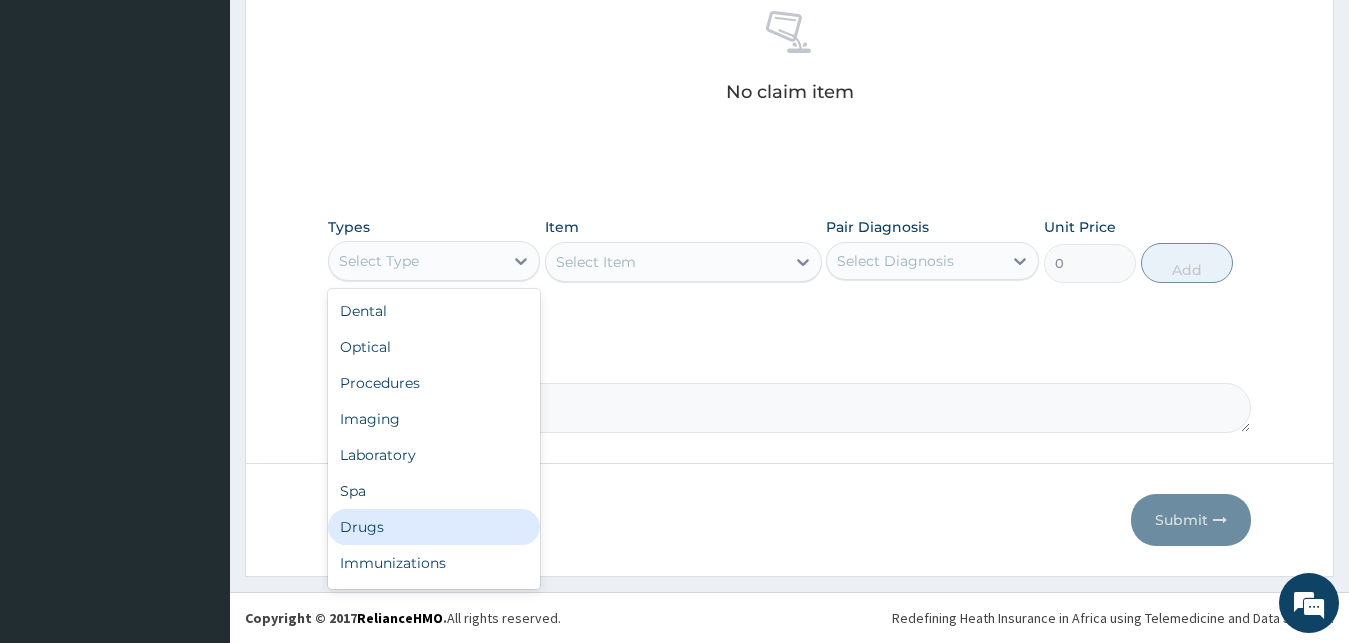 click on "Drugs" at bounding box center (434, 527) 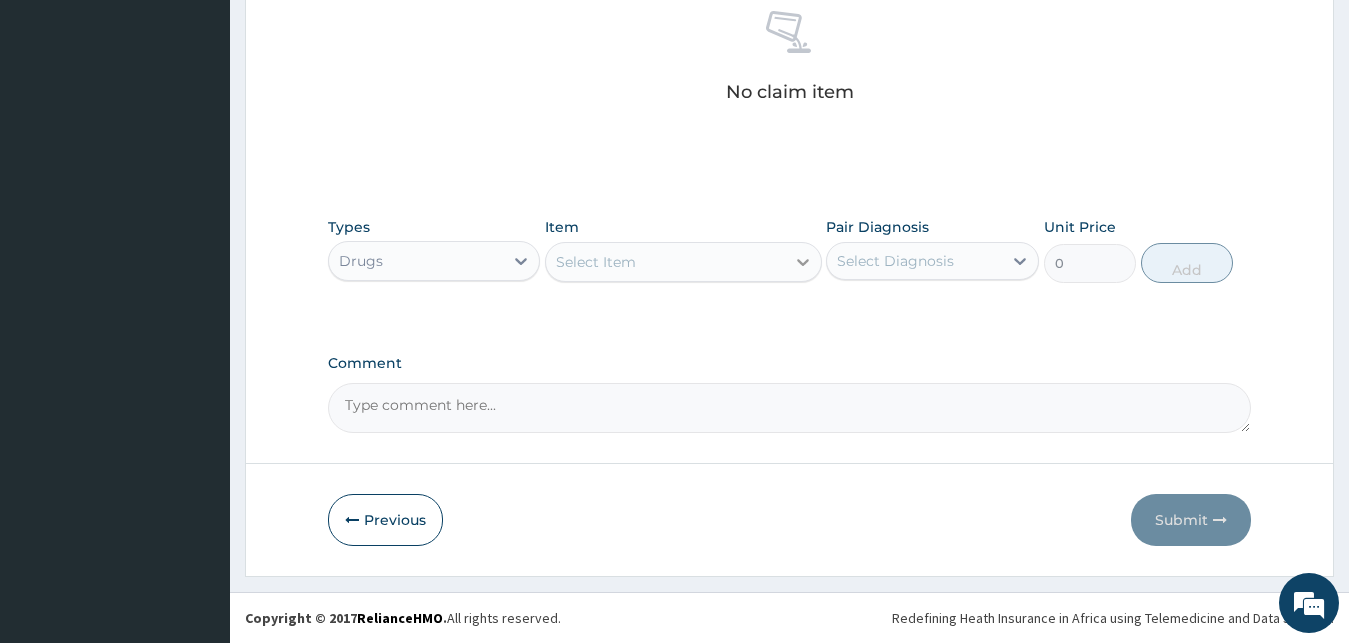 click on "Select Item" at bounding box center [665, 262] 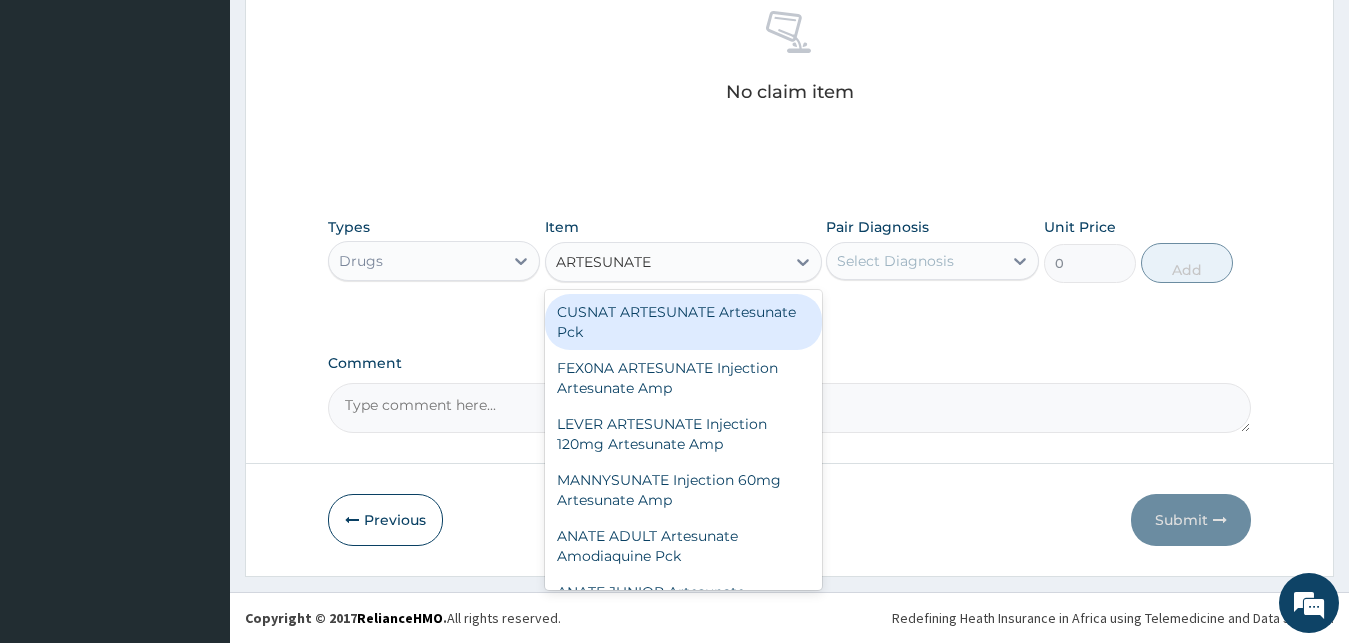 type on "ARTESUNATE I" 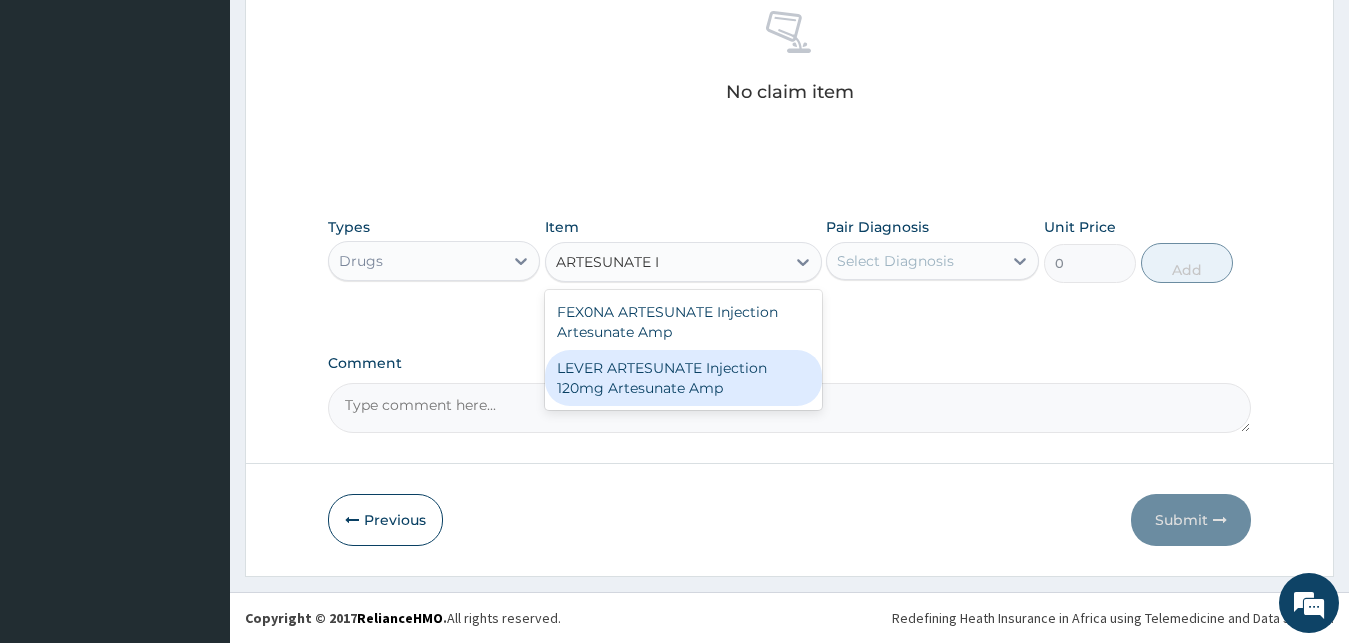 click on "LEVER ARTESUNATE Injection 120mg Artesunate Amp" at bounding box center (683, 378) 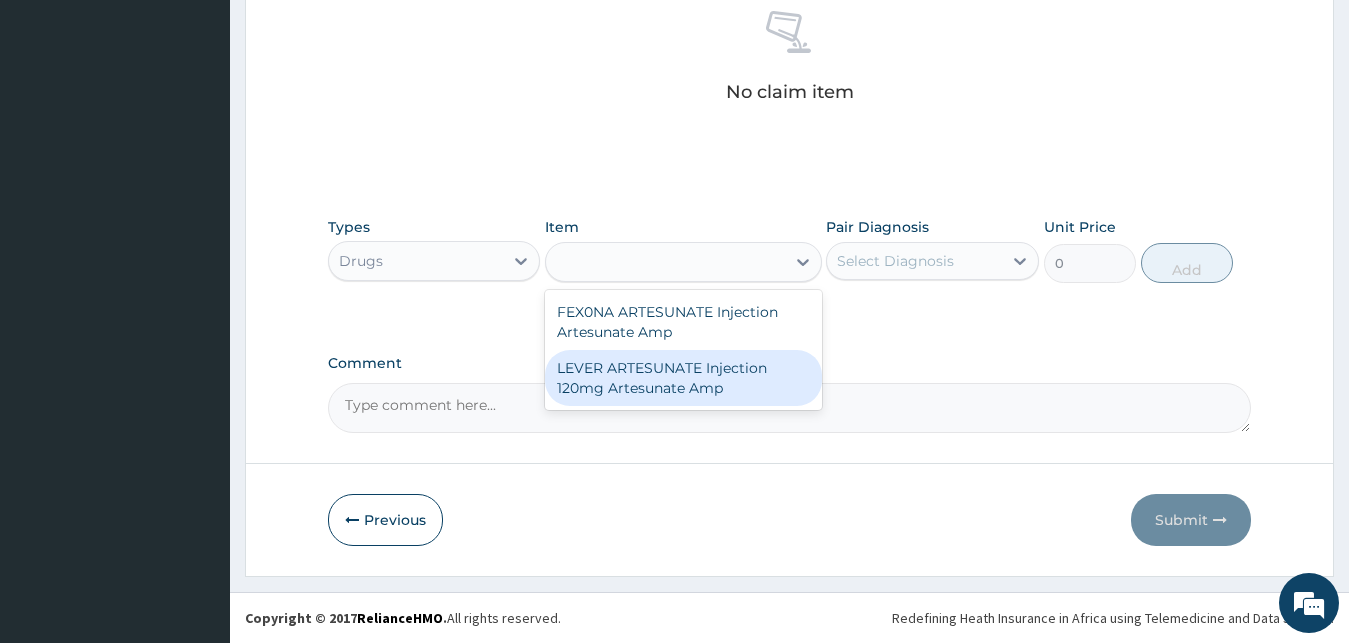 type on "770" 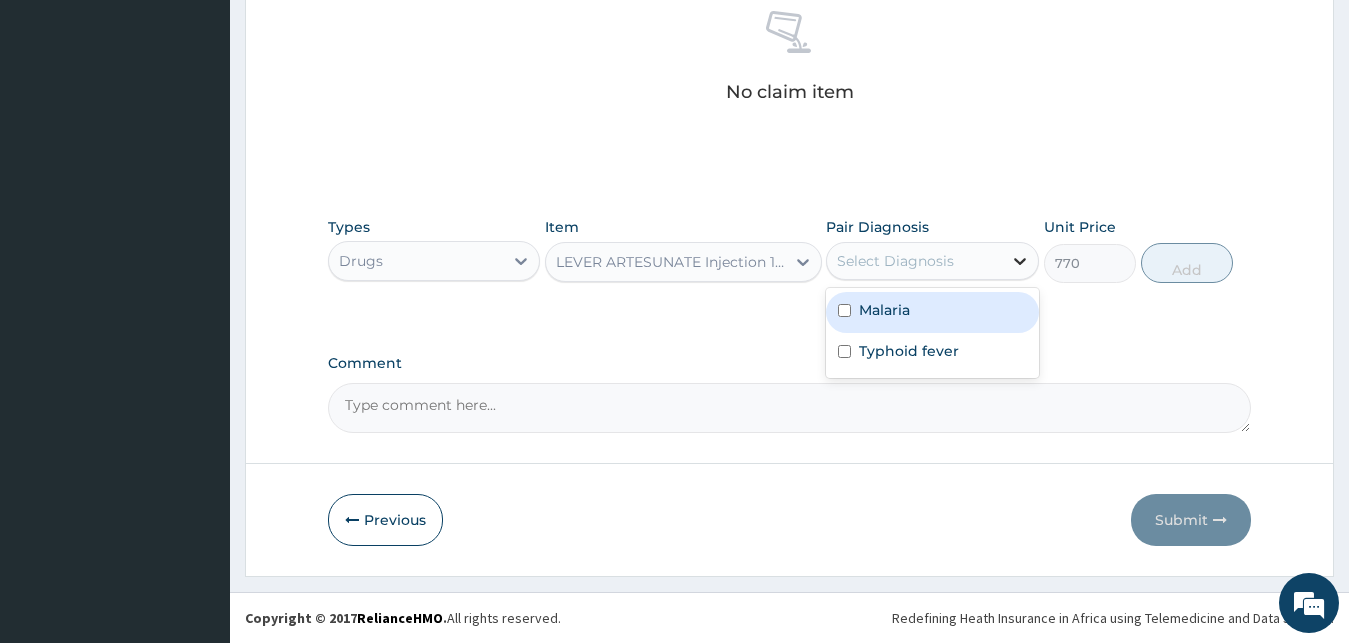 click 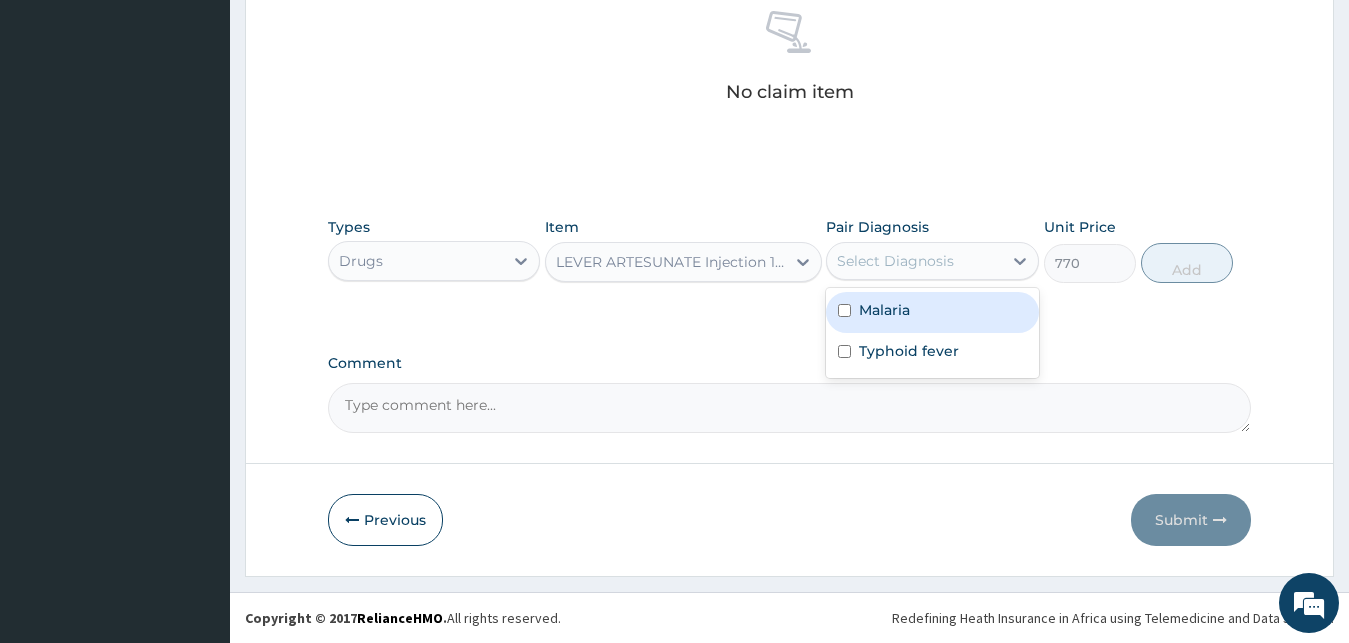 click at bounding box center [844, 310] 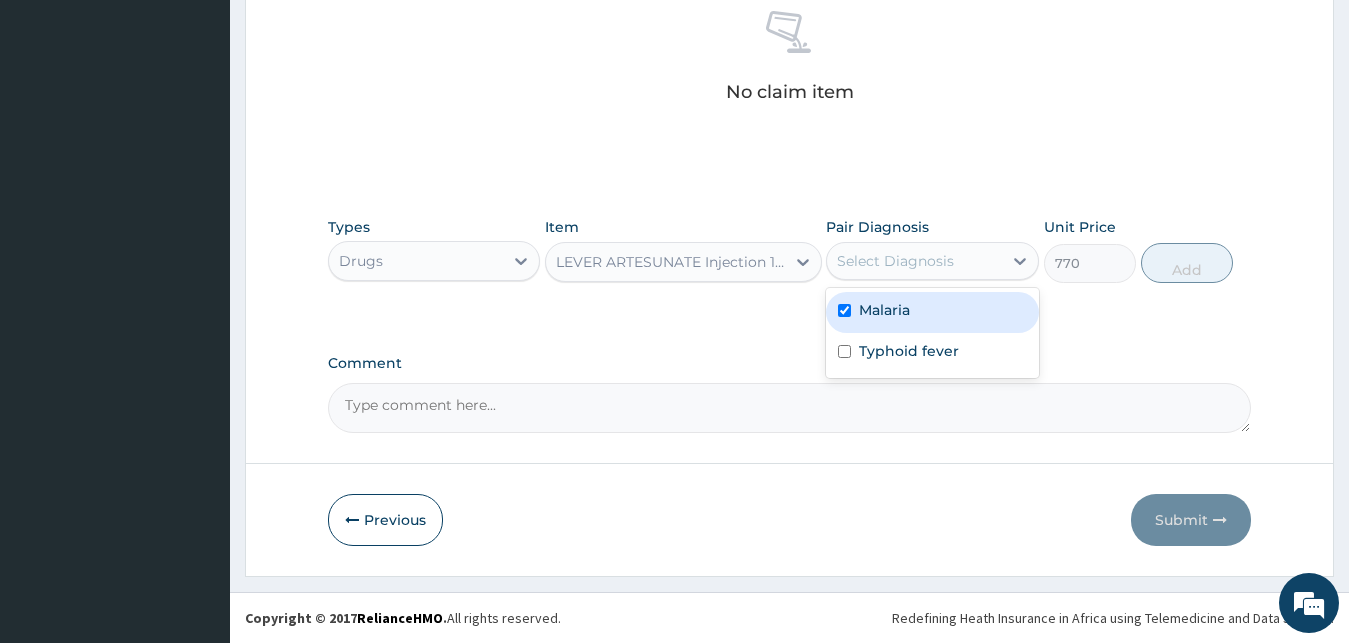 checkbox on "true" 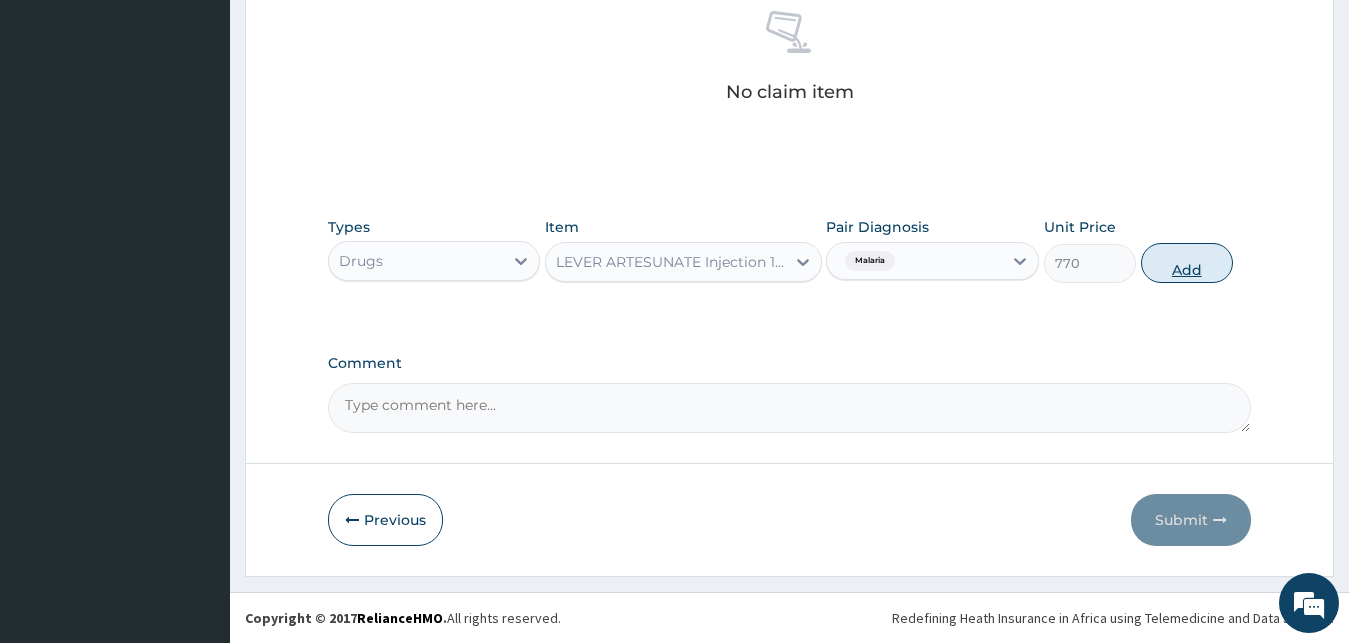 click on "Add" at bounding box center (1187, 263) 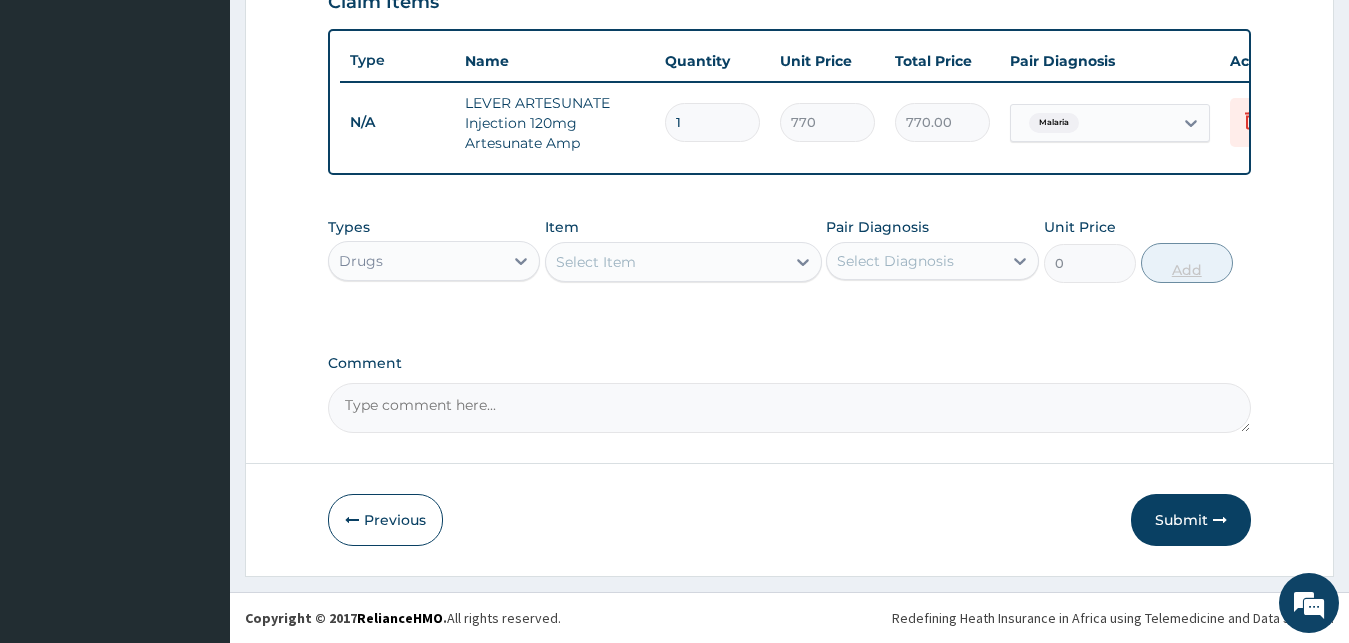 scroll, scrollTop: 732, scrollLeft: 0, axis: vertical 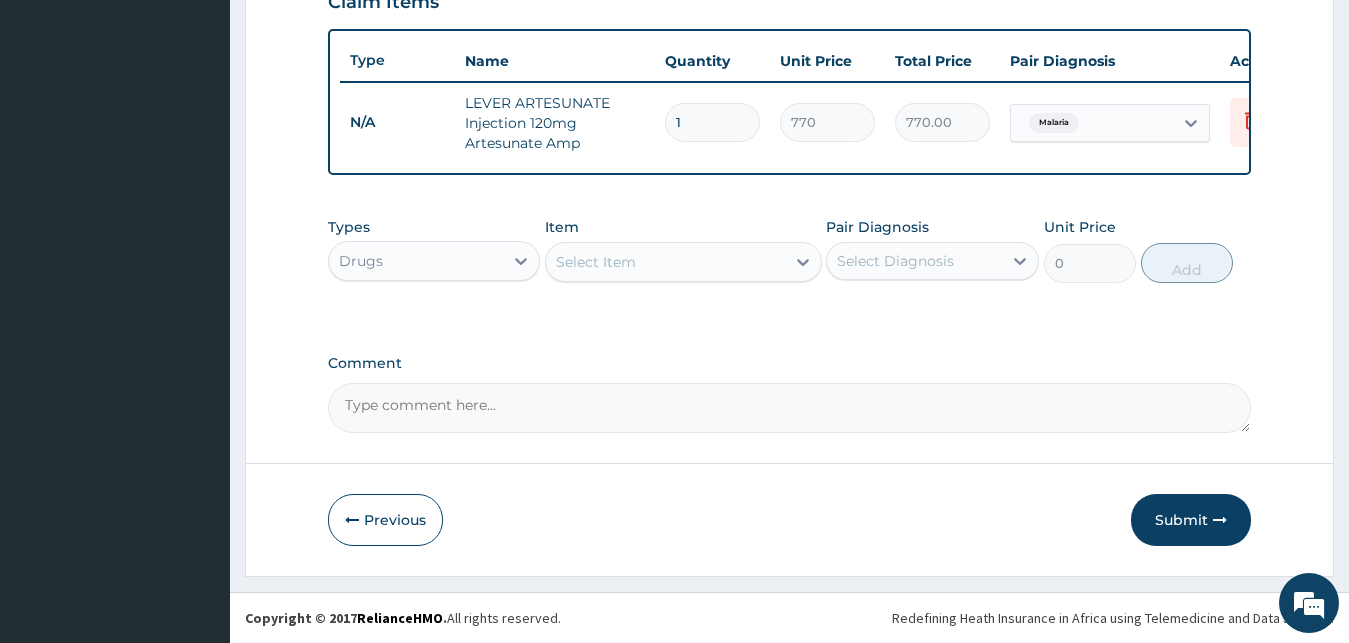 click on "1" at bounding box center (712, 122) 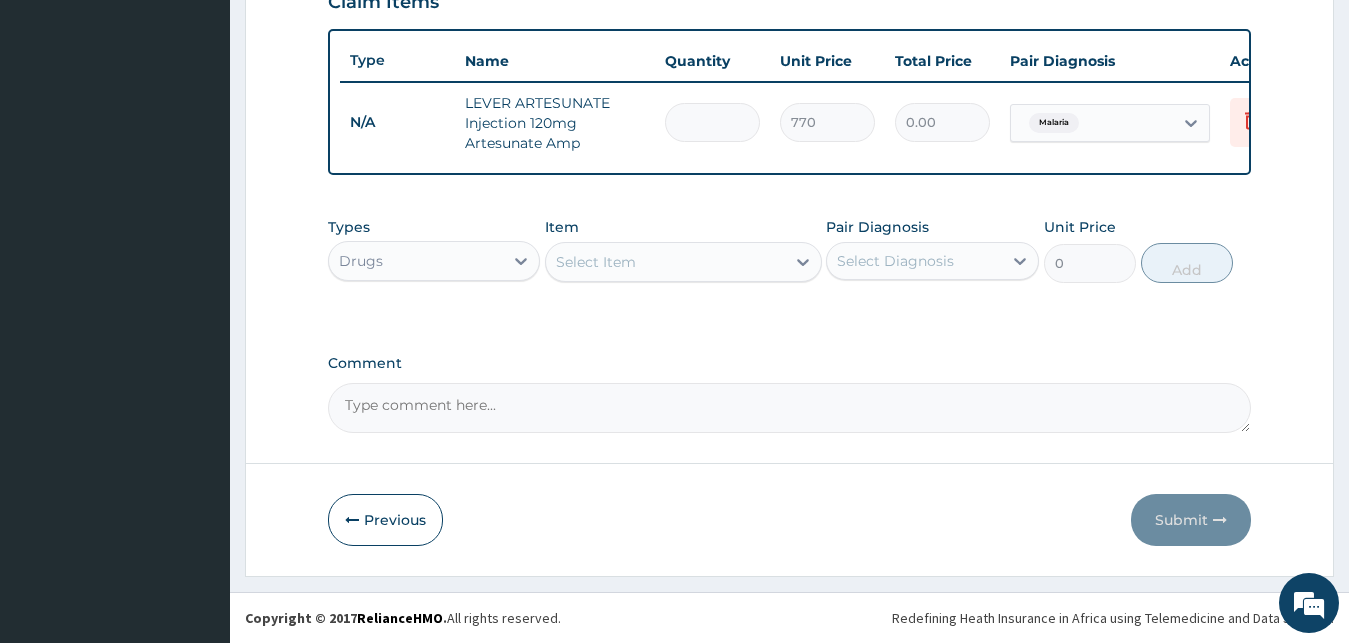 type on "3" 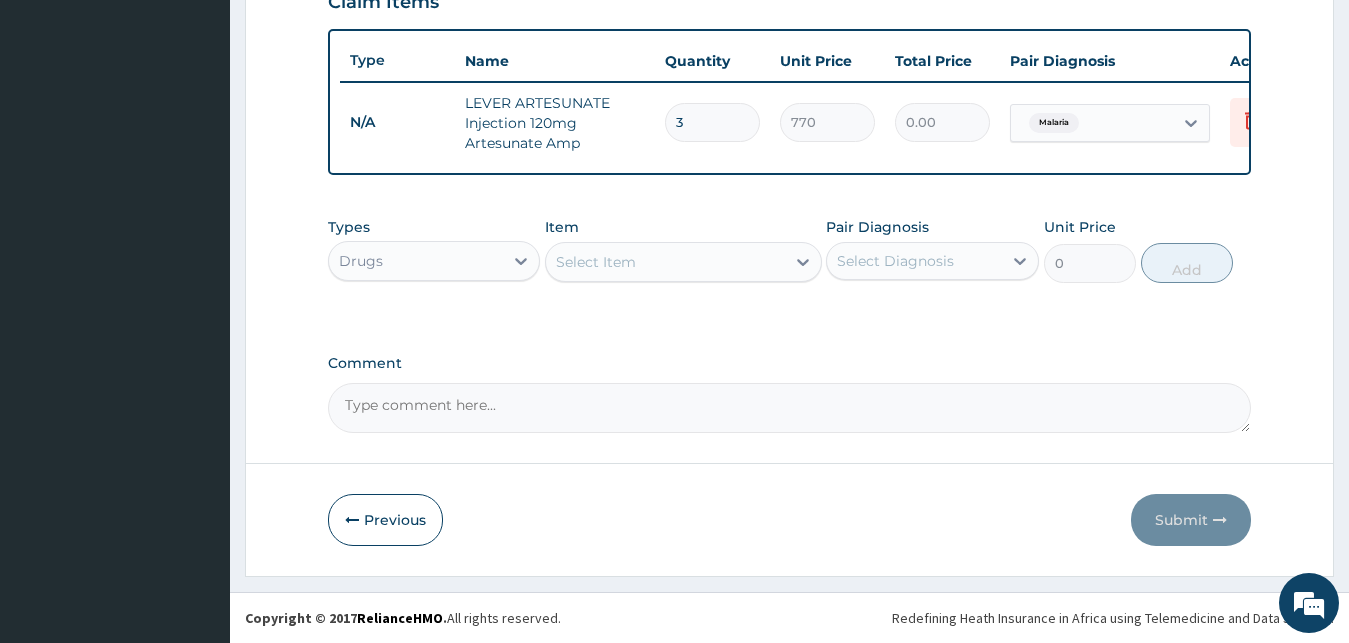 type on "2310.00" 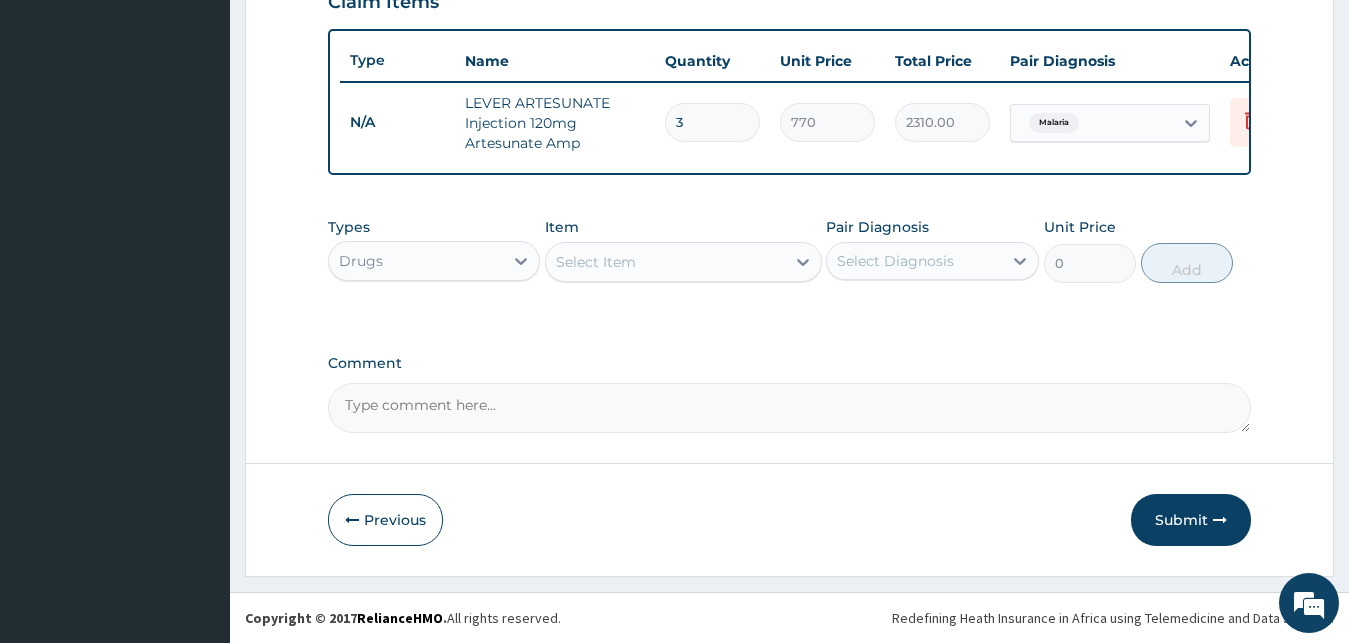 type on "3" 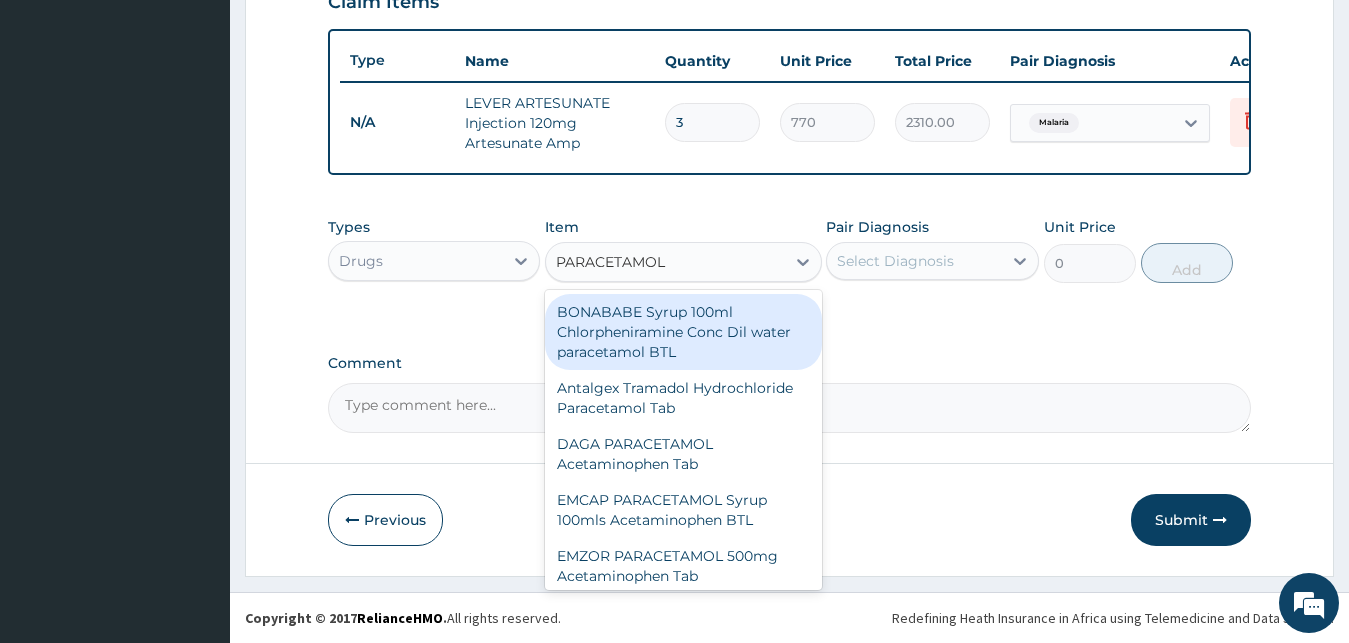 type on "PARACETAMOL I" 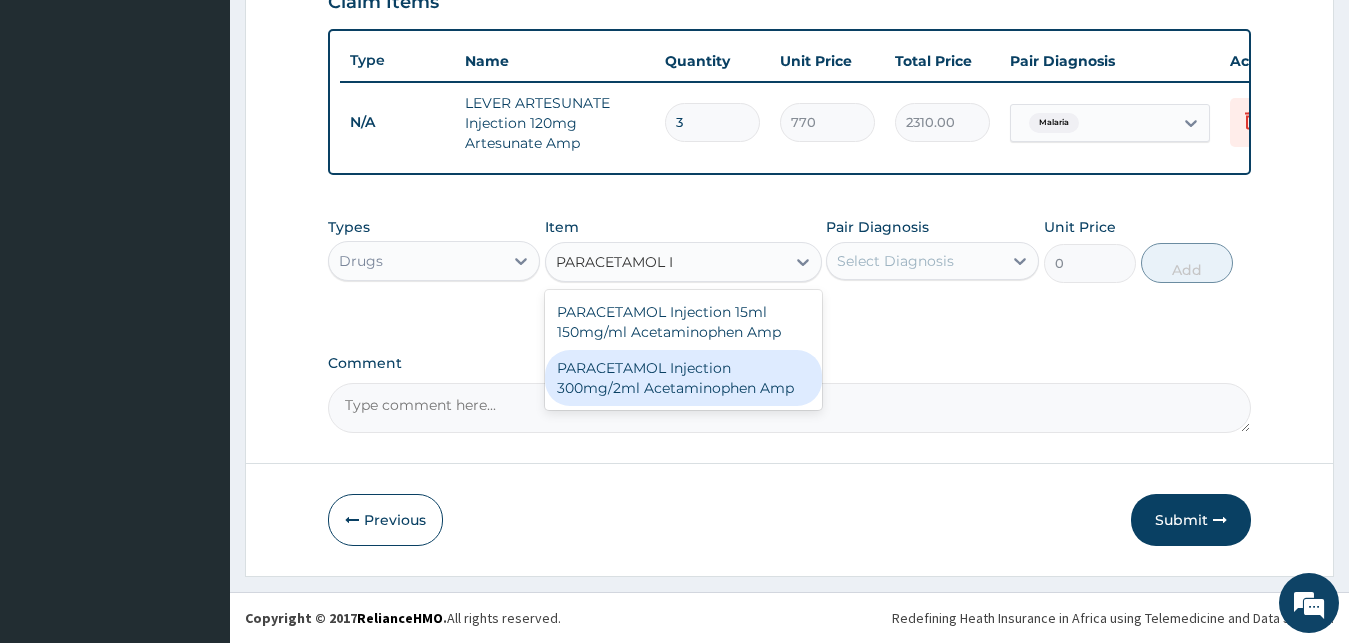 click on "PARACETAMOL Injection 300mg/2ml Acetaminophen Amp" at bounding box center [683, 378] 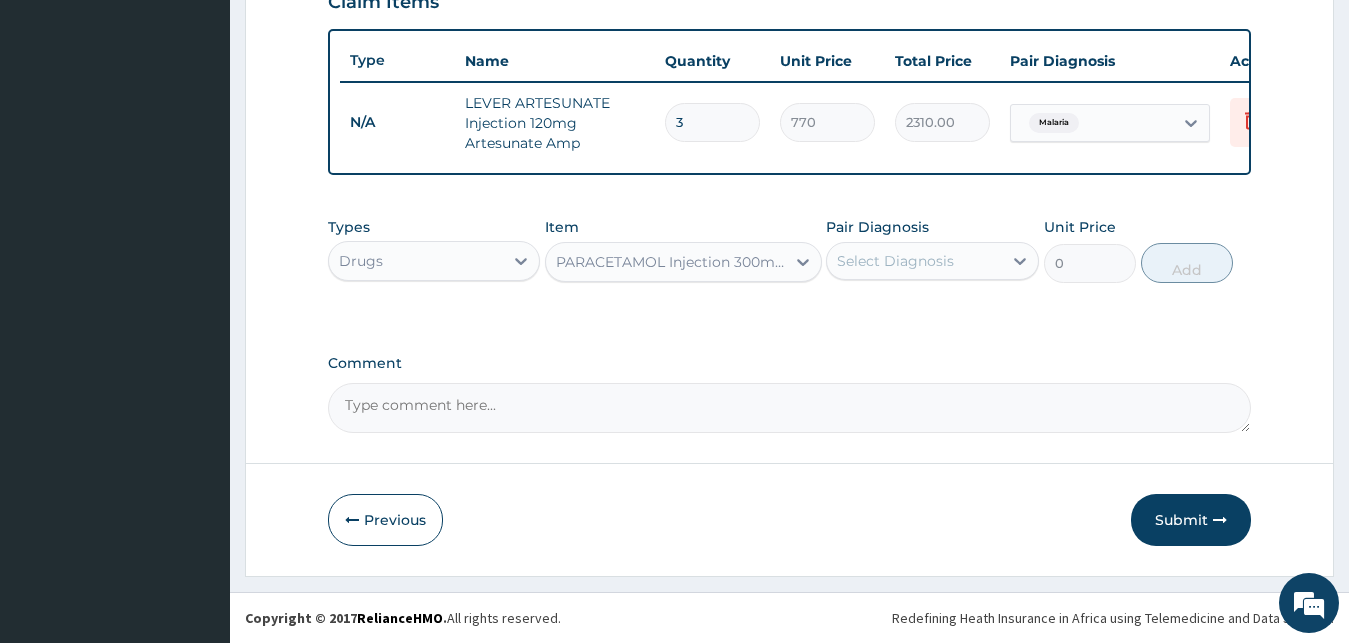 type 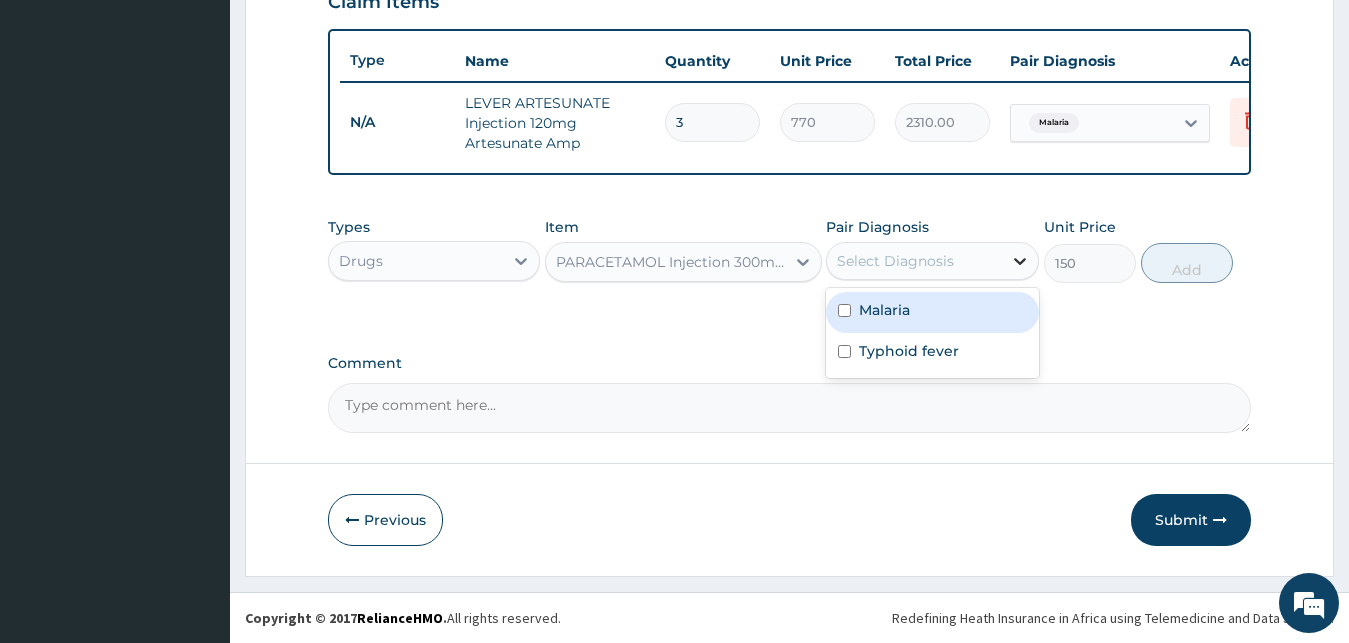 click 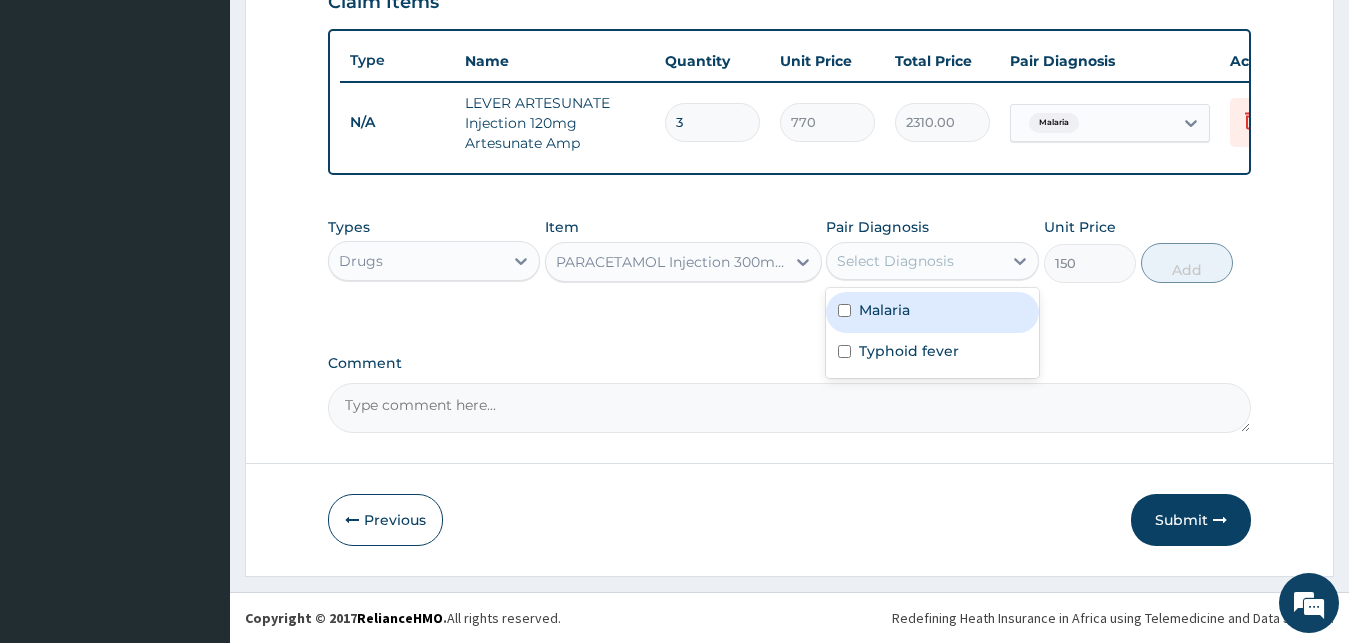click on "Malaria" at bounding box center (932, 312) 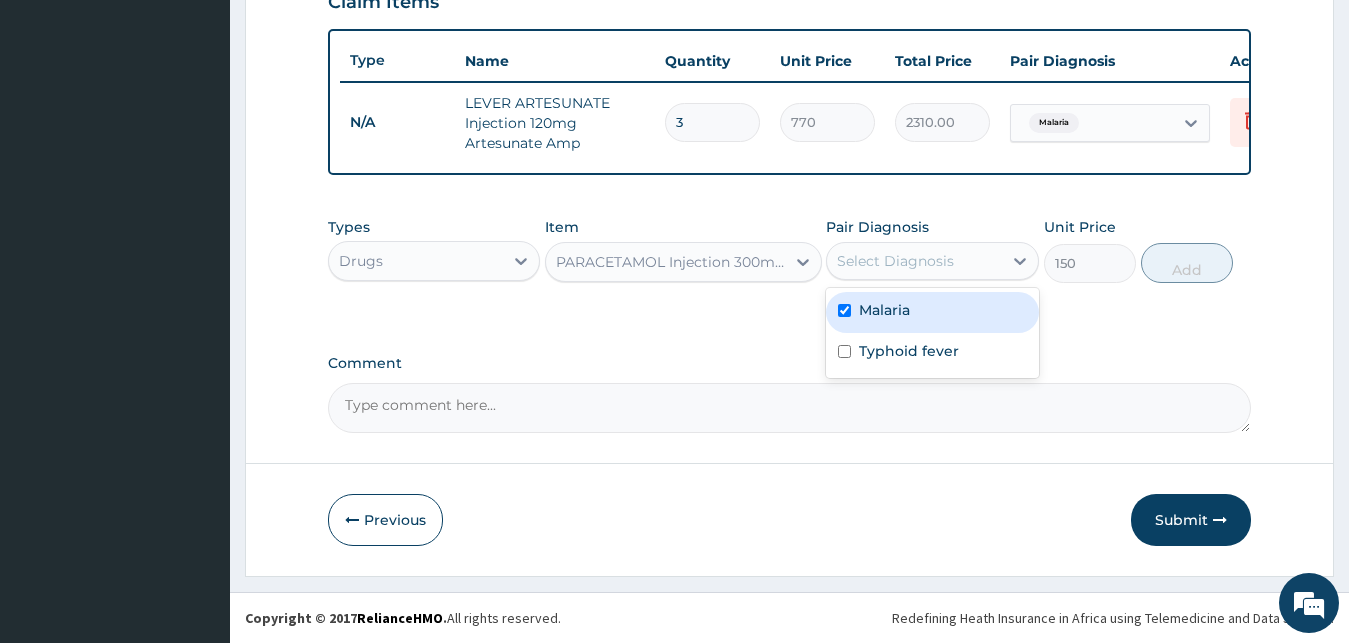 checkbox on "true" 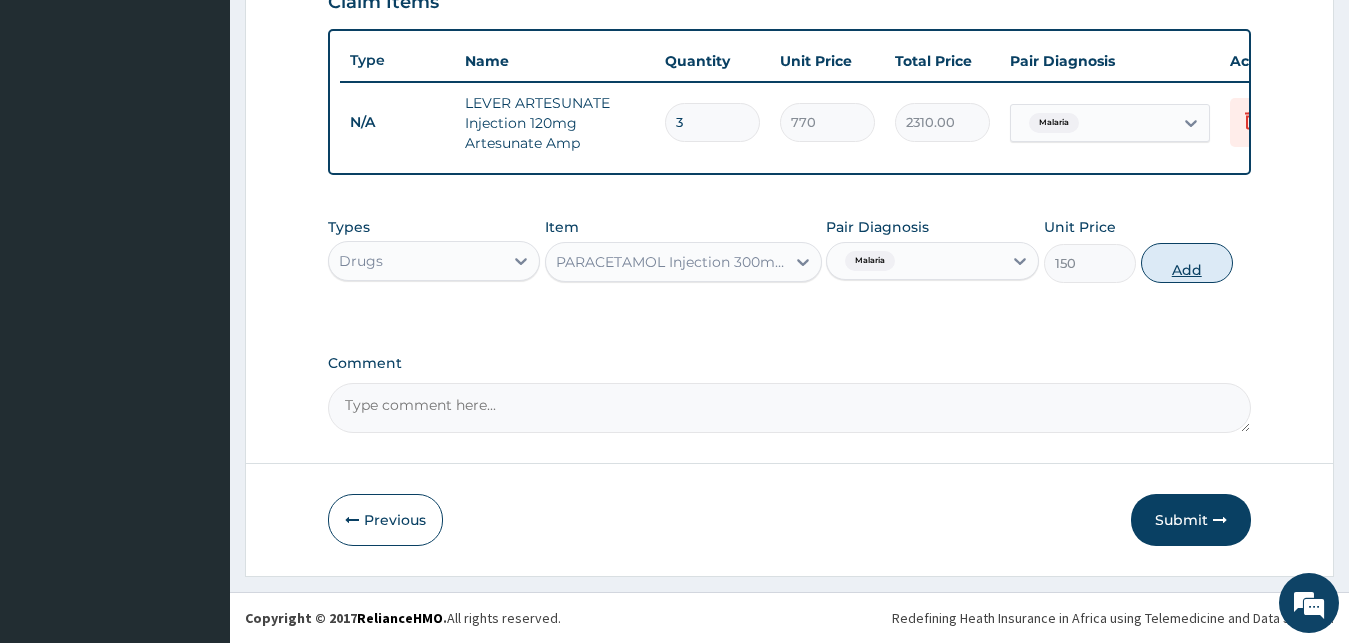 click on "Add" at bounding box center [1187, 263] 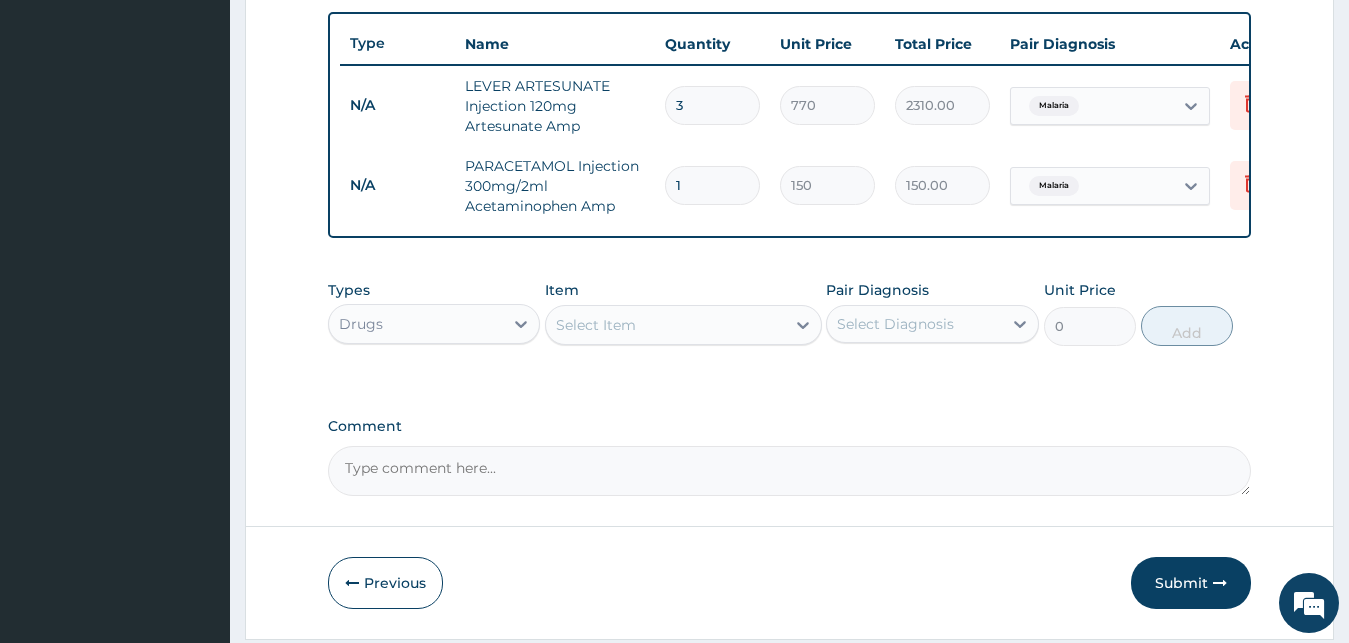 click on "1" at bounding box center (712, 185) 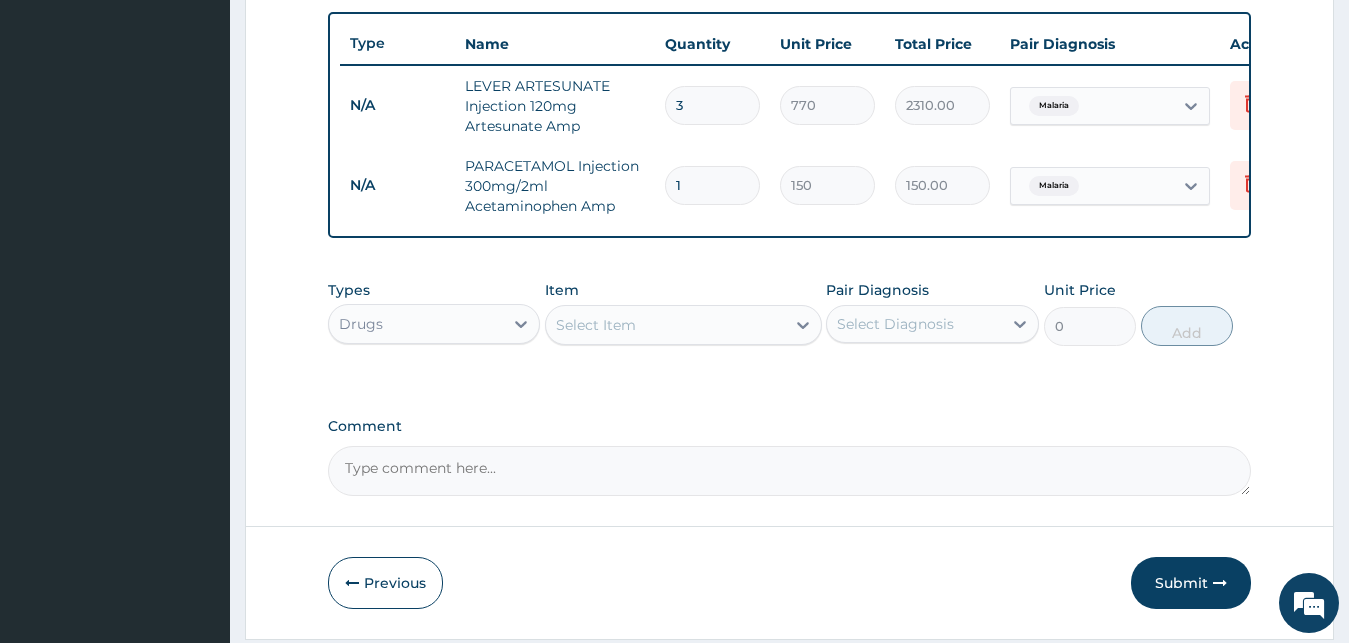 type 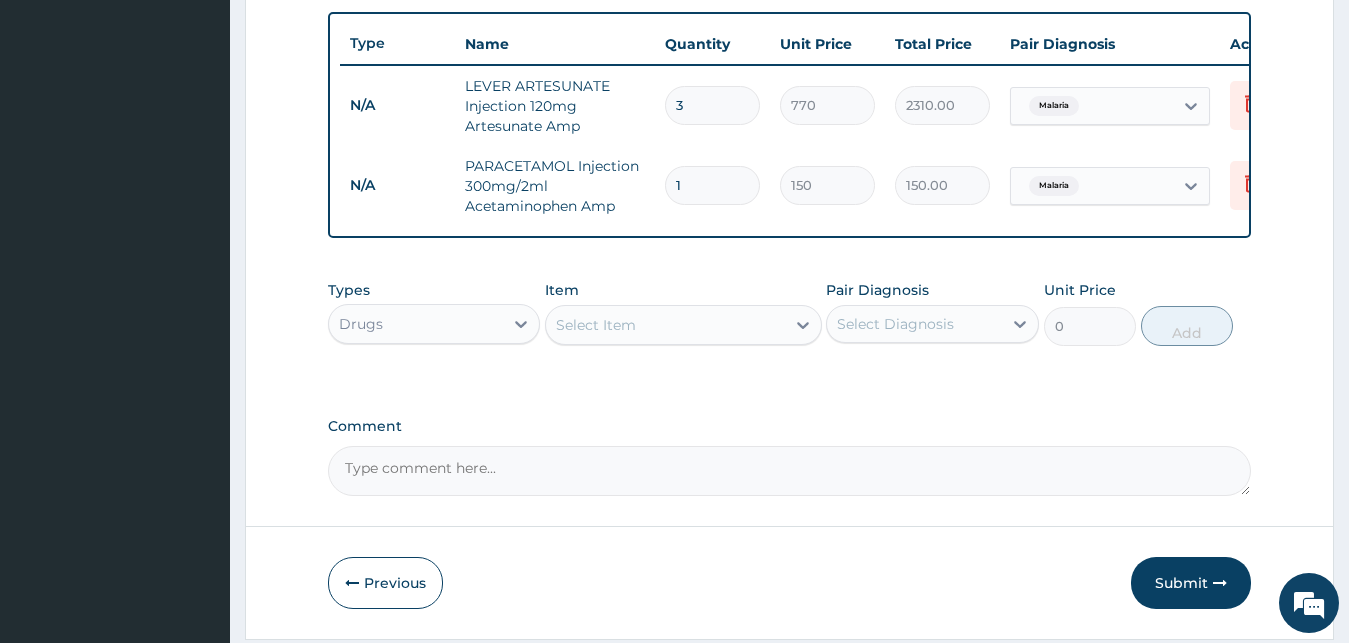 type on "0.00" 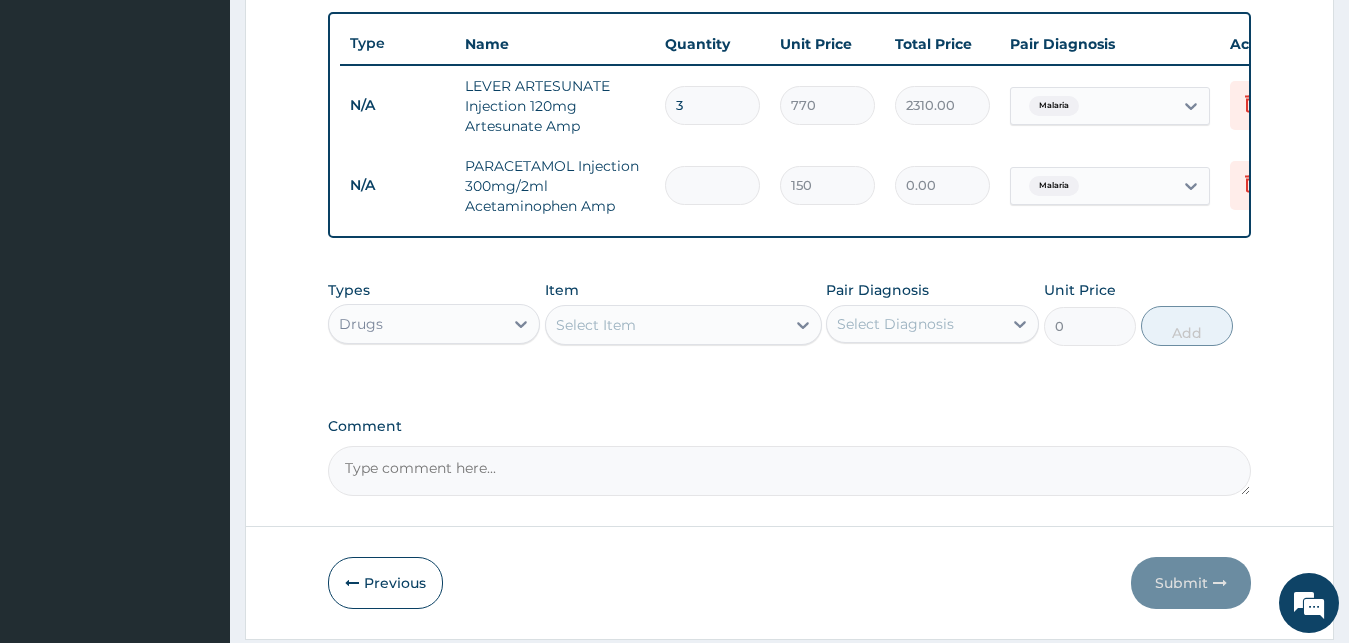 type on "6" 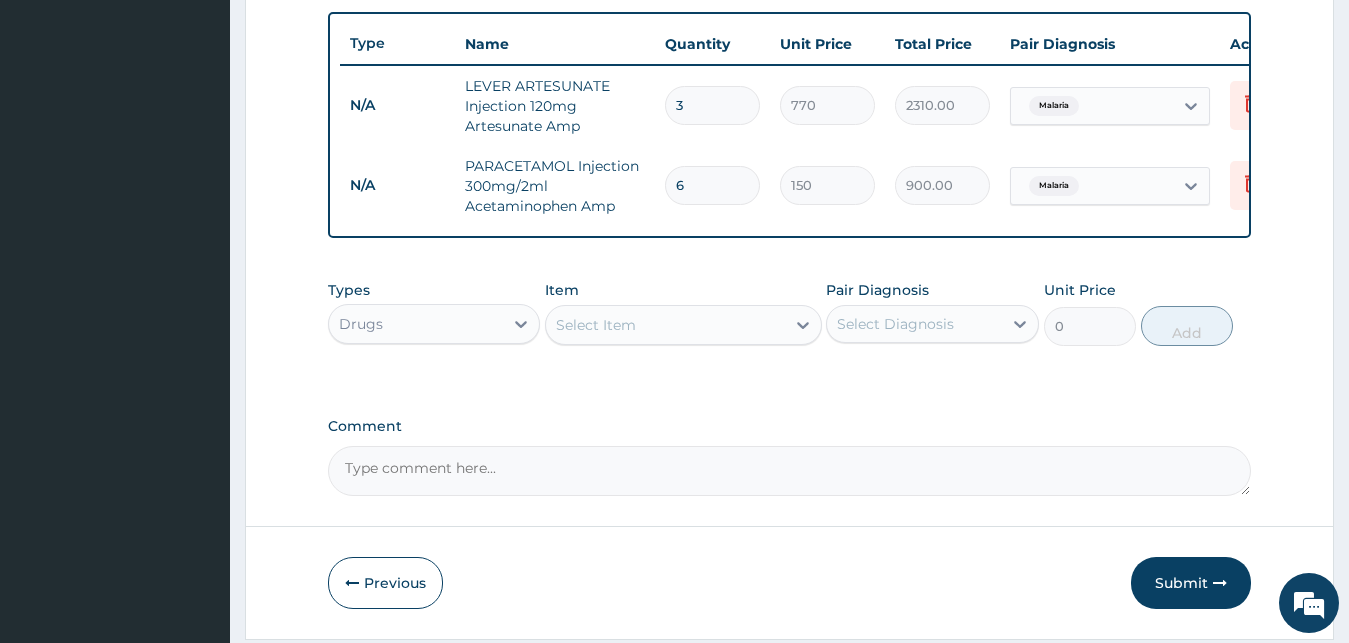 type on "6" 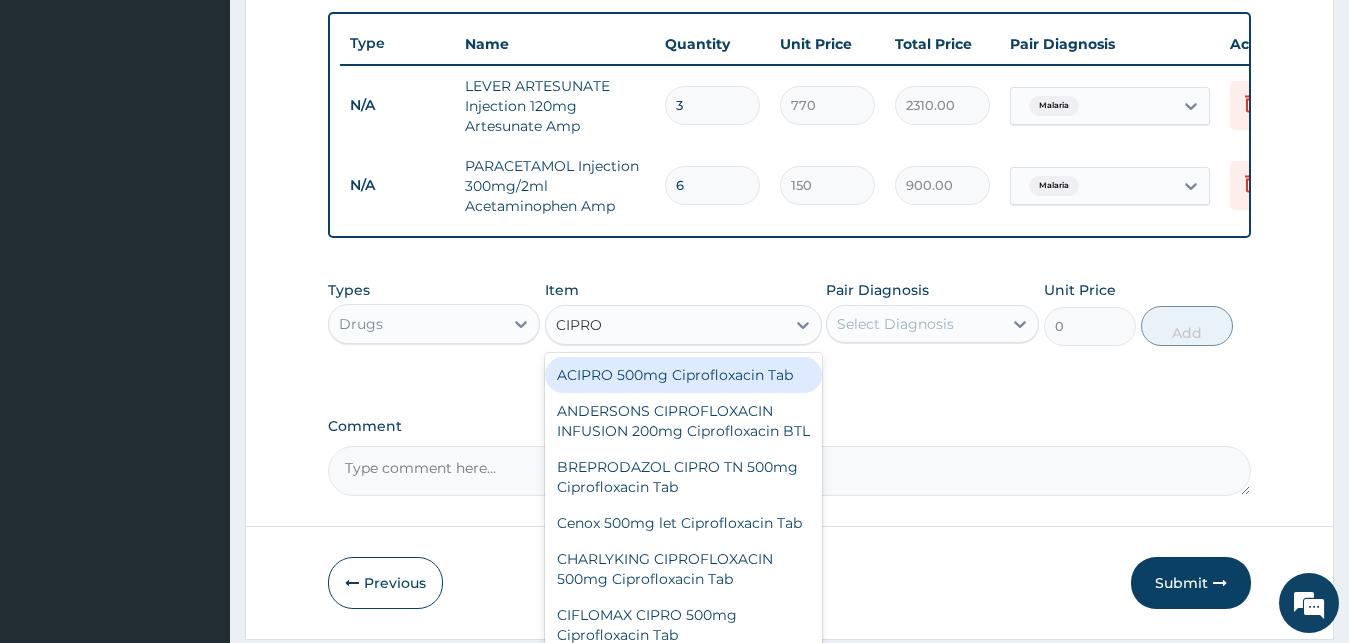 type on "CIPRO I" 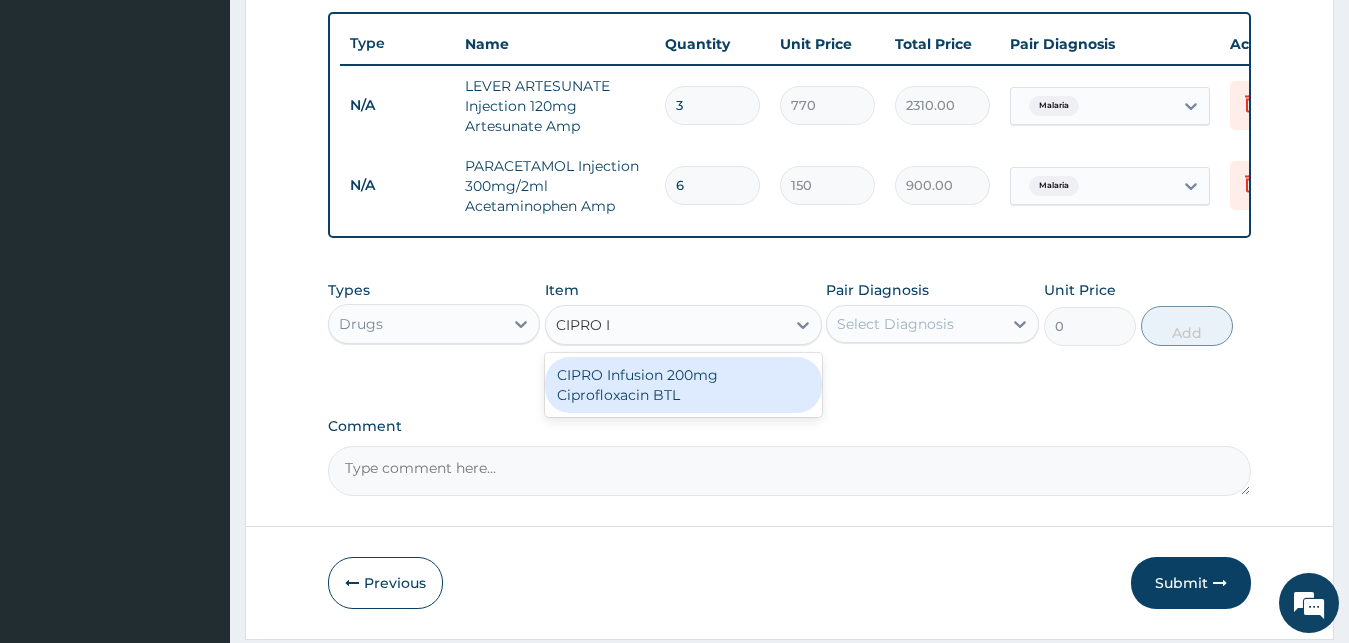 click on "CIPRO Infusion 200mg Ciprofloxacin BTL" at bounding box center (683, 385) 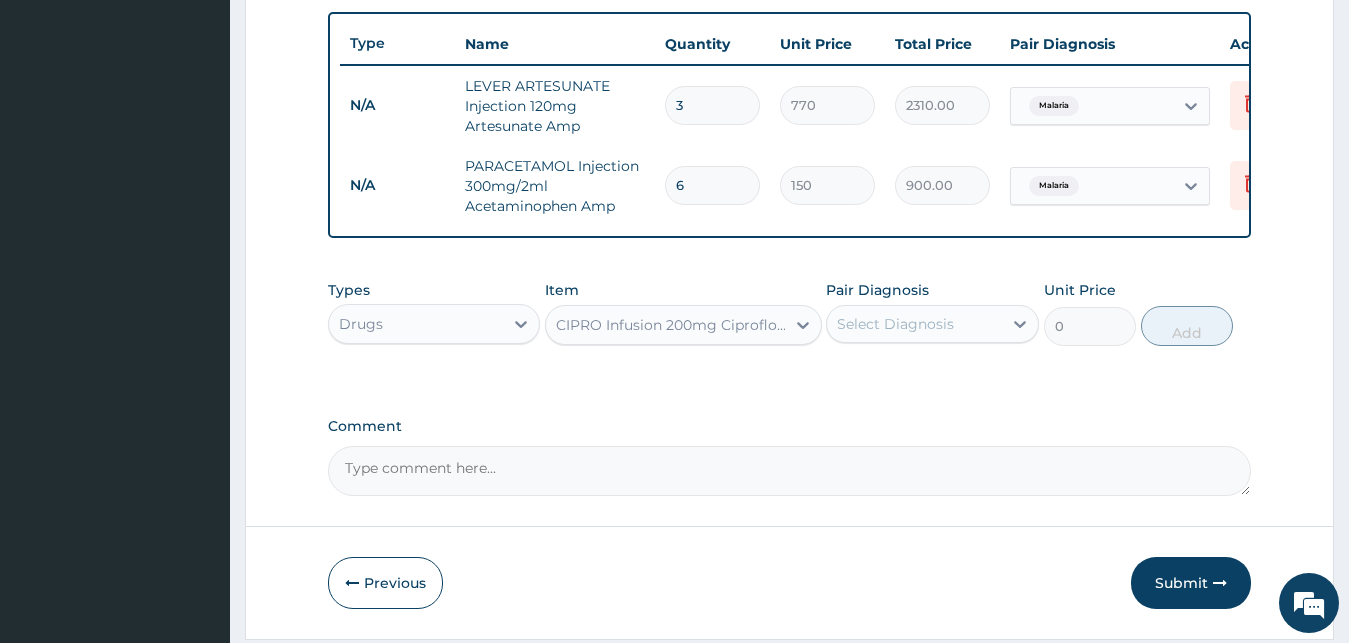 type 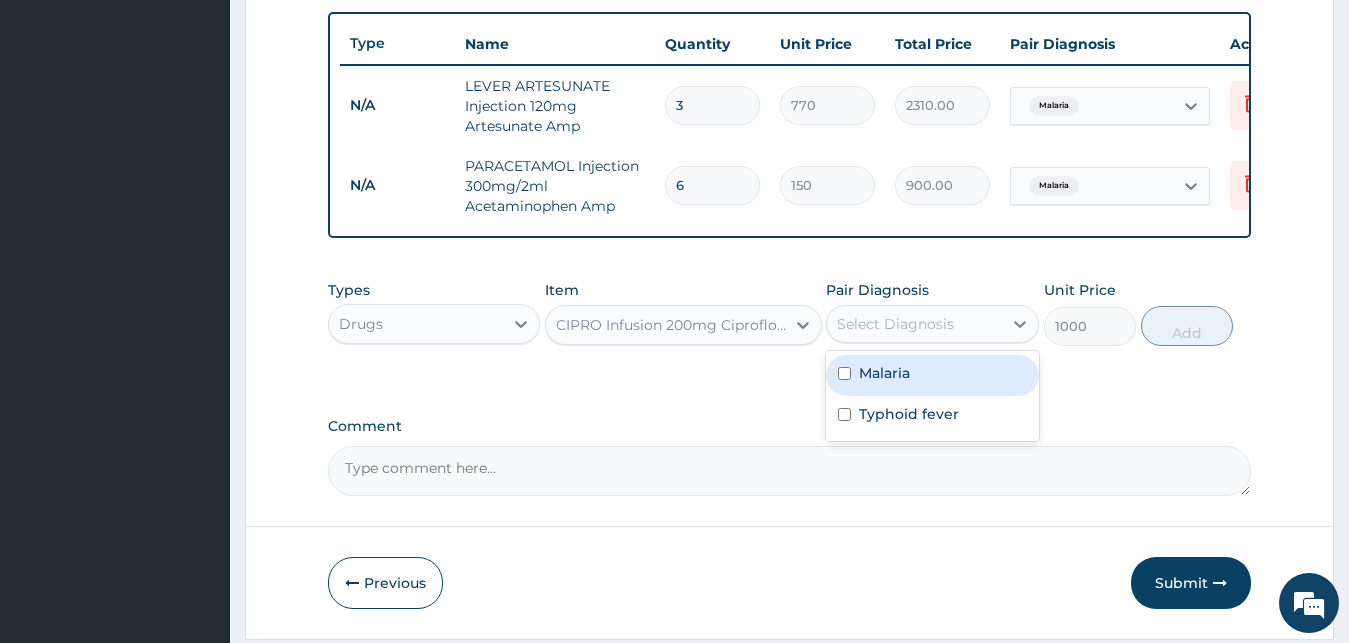 click on "Select Diagnosis" at bounding box center [895, 324] 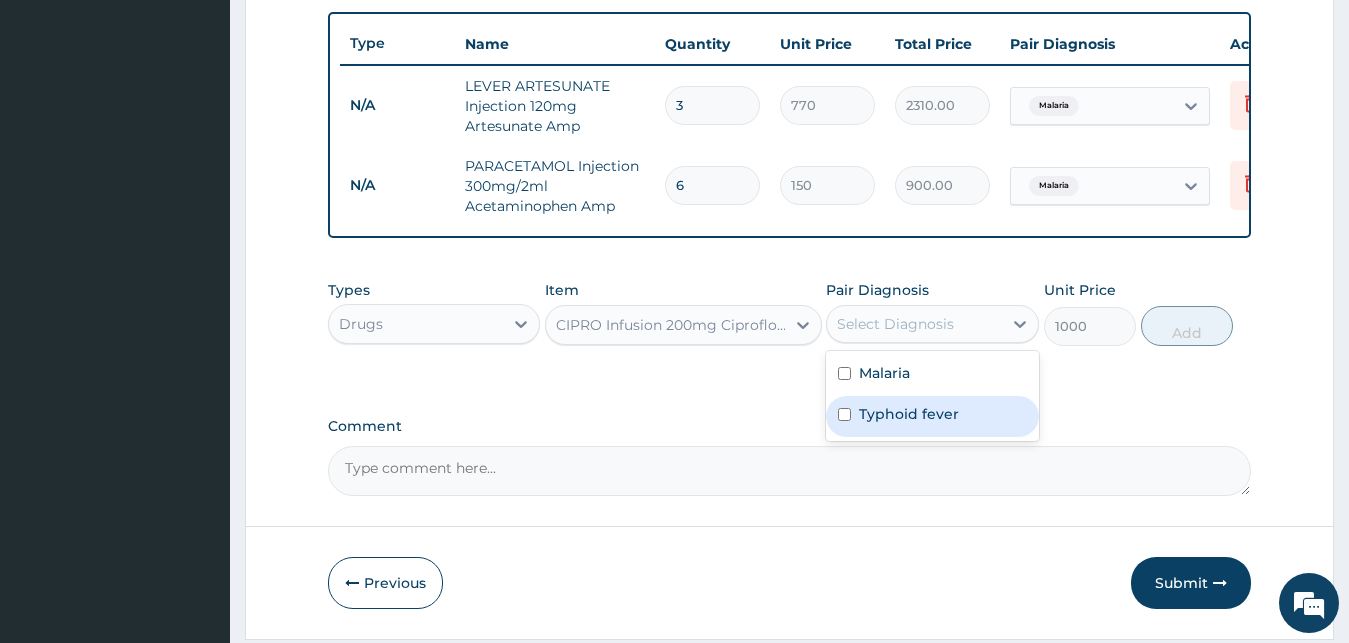 click at bounding box center [844, 414] 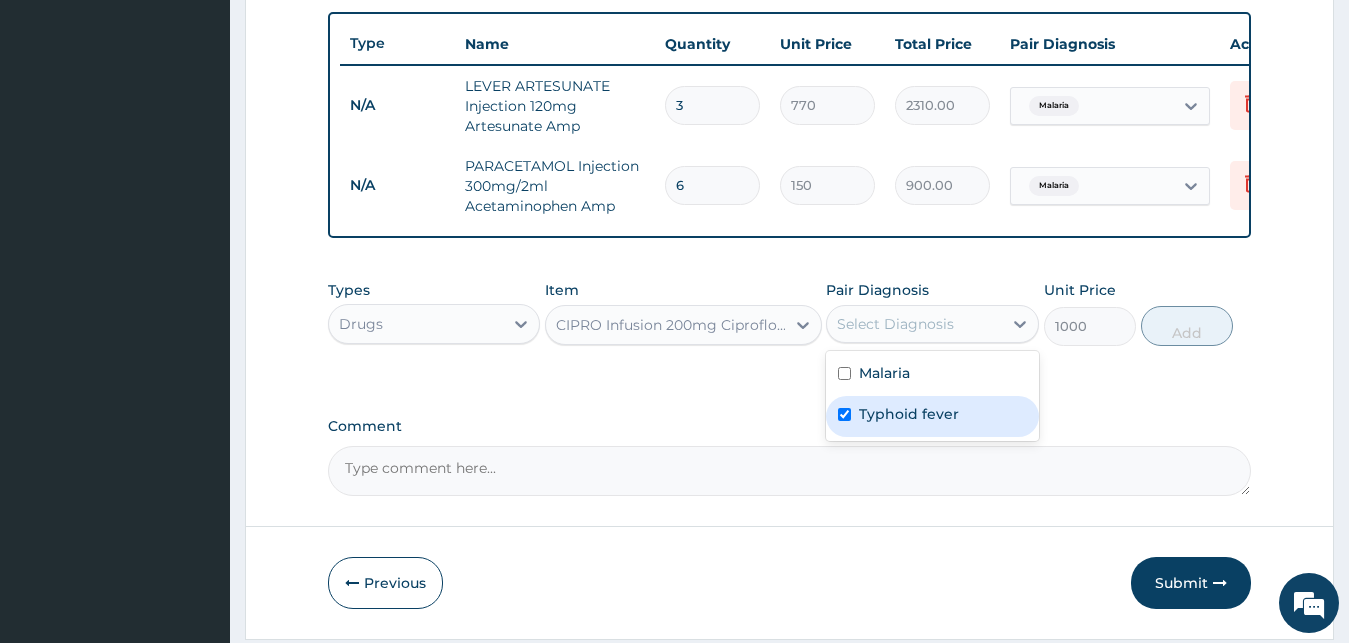 checkbox on "true" 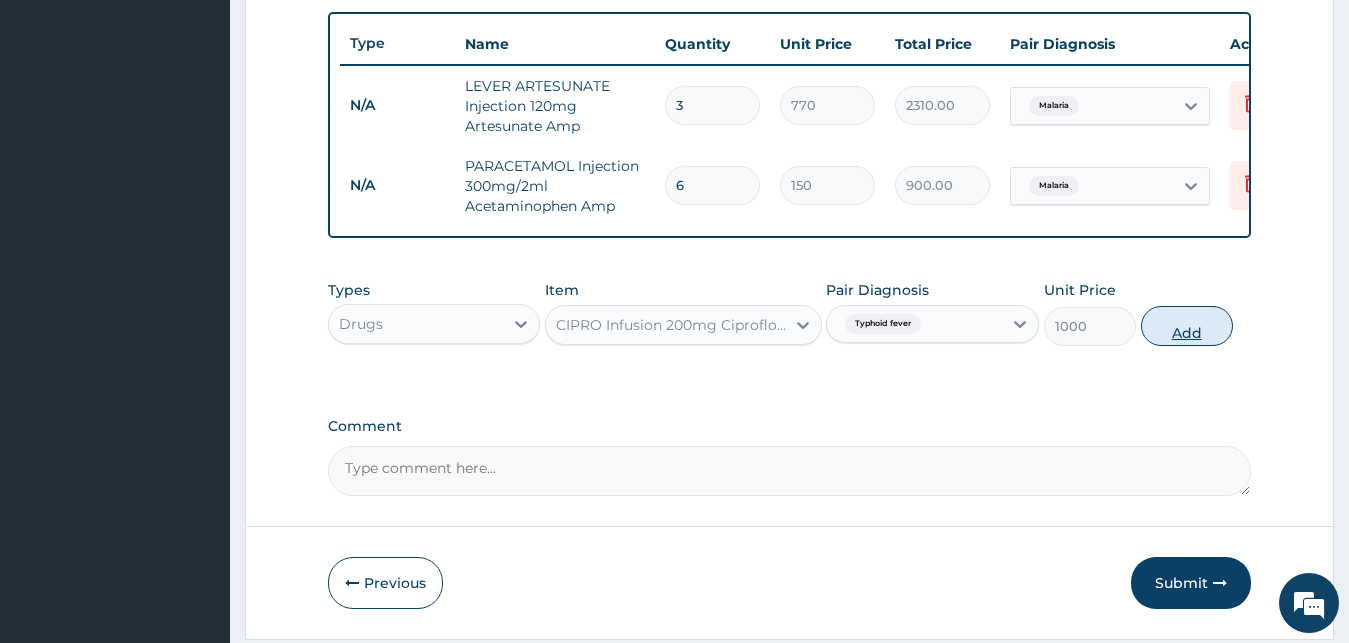 click on "Add" at bounding box center [1187, 326] 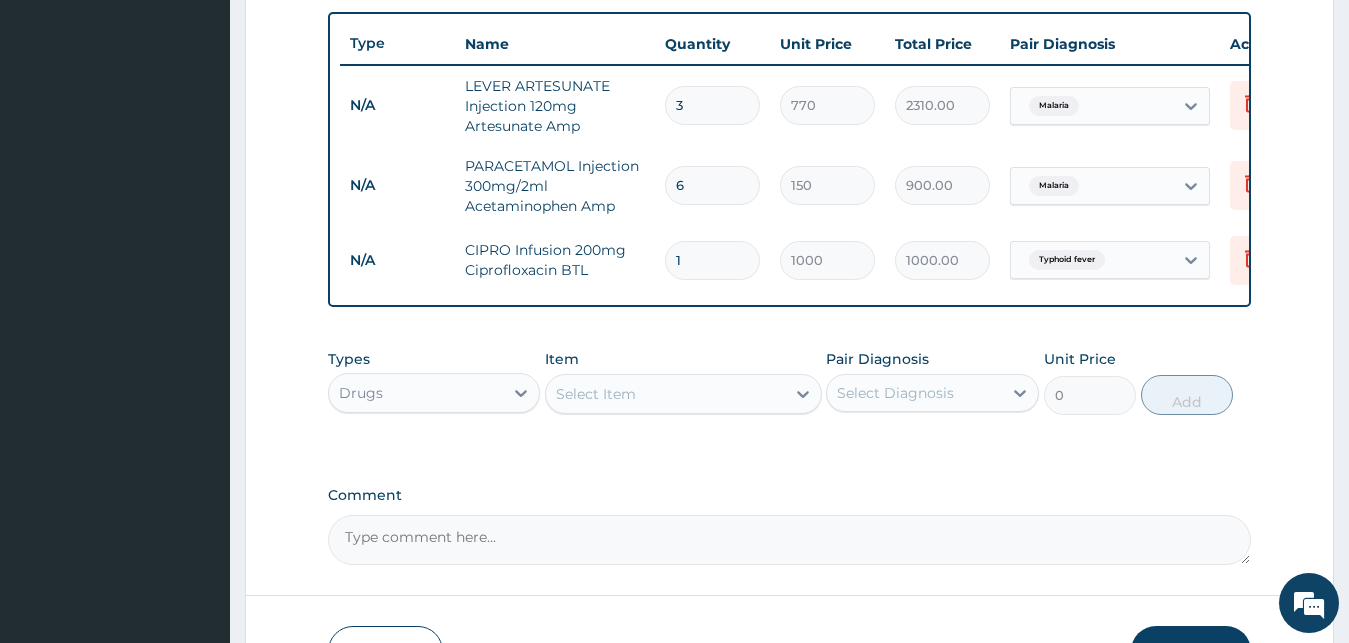 click on "1" at bounding box center (712, 260) 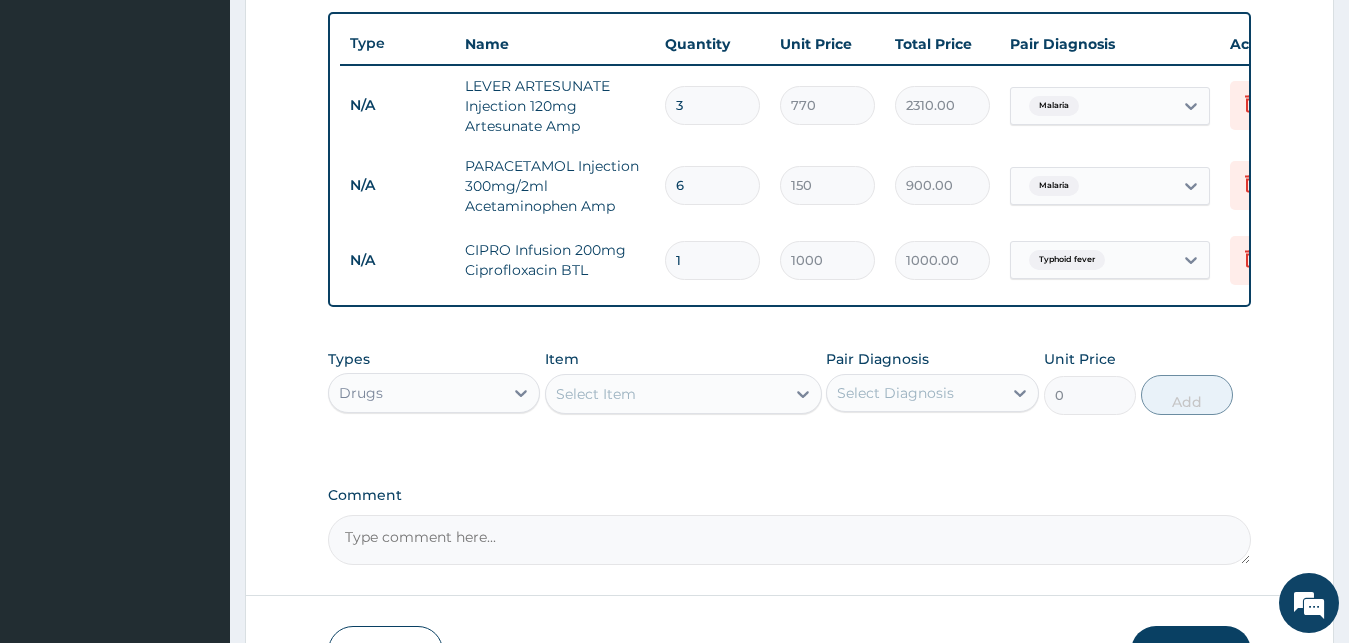 type 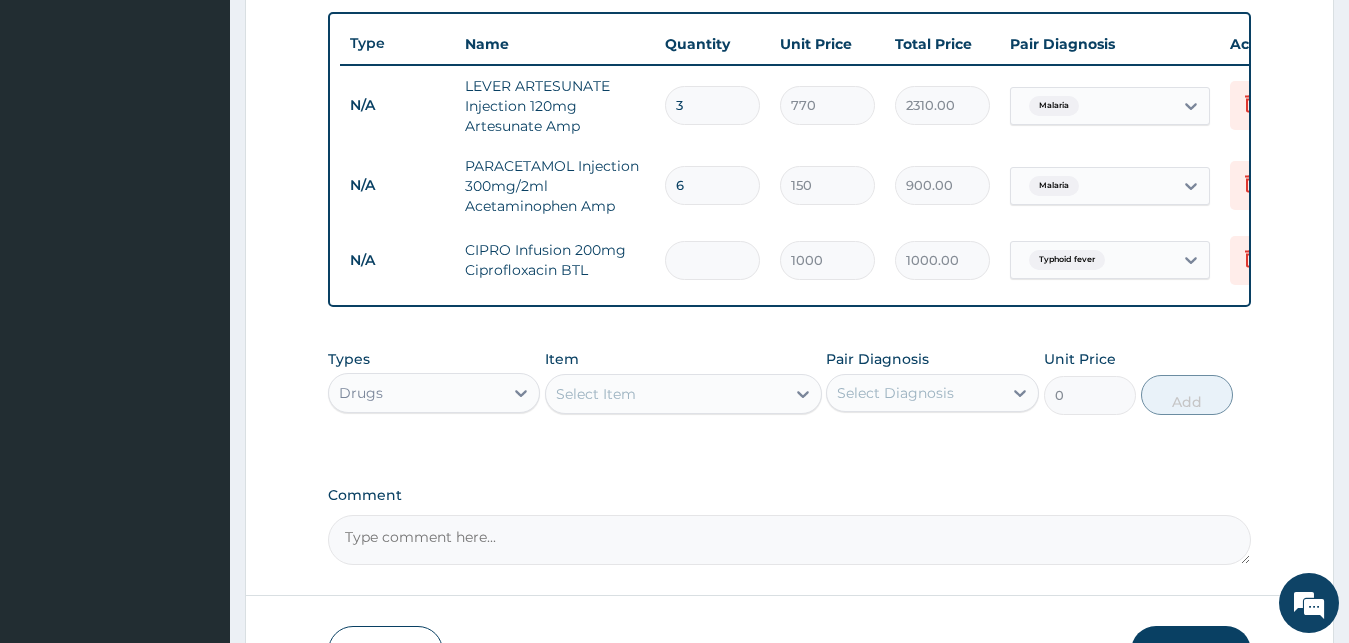 type on "0.00" 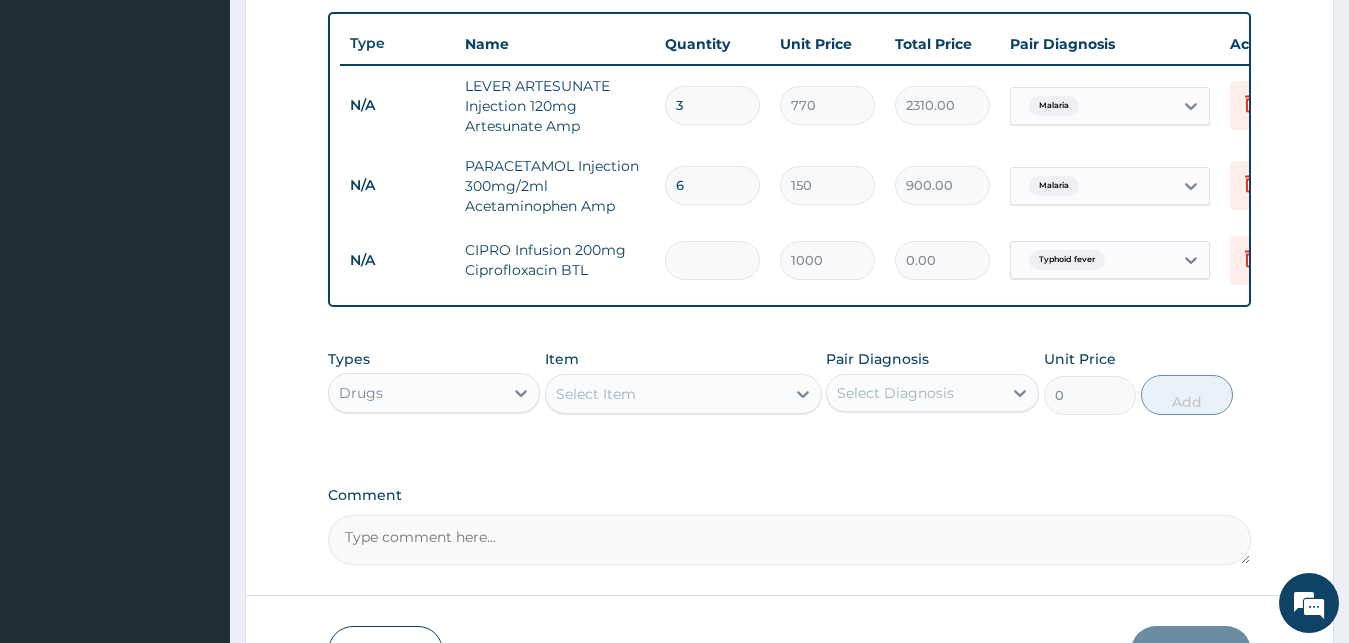type on "6" 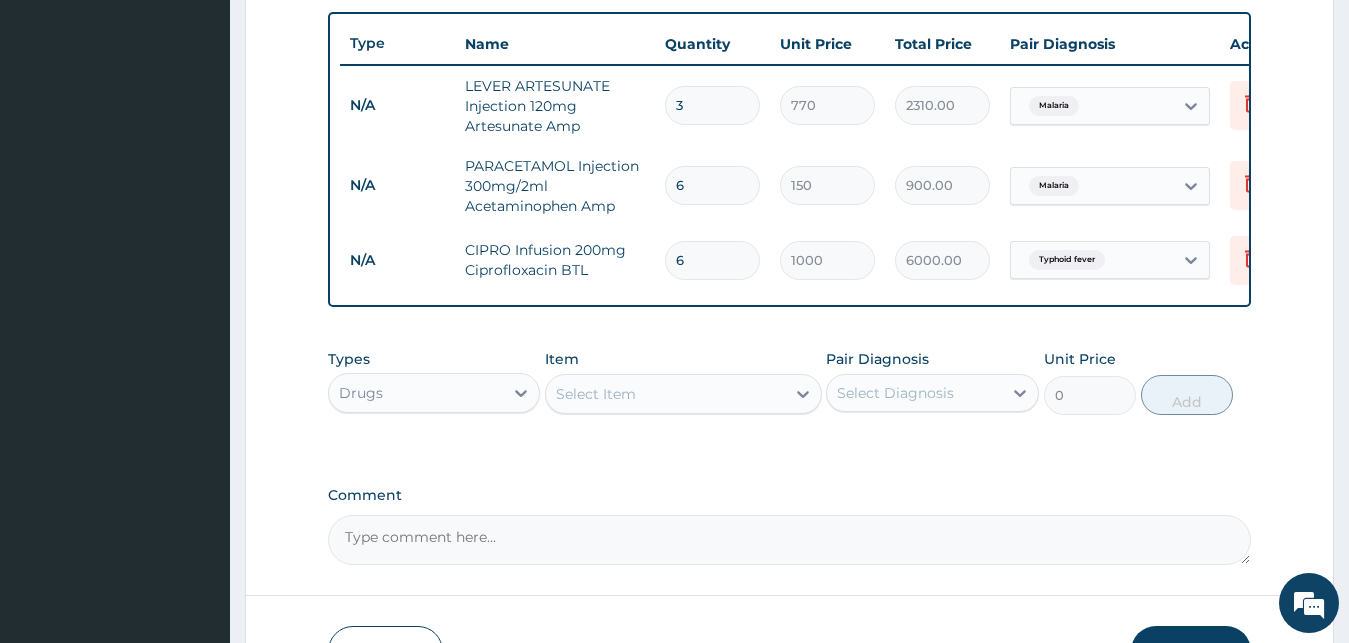 type on "6" 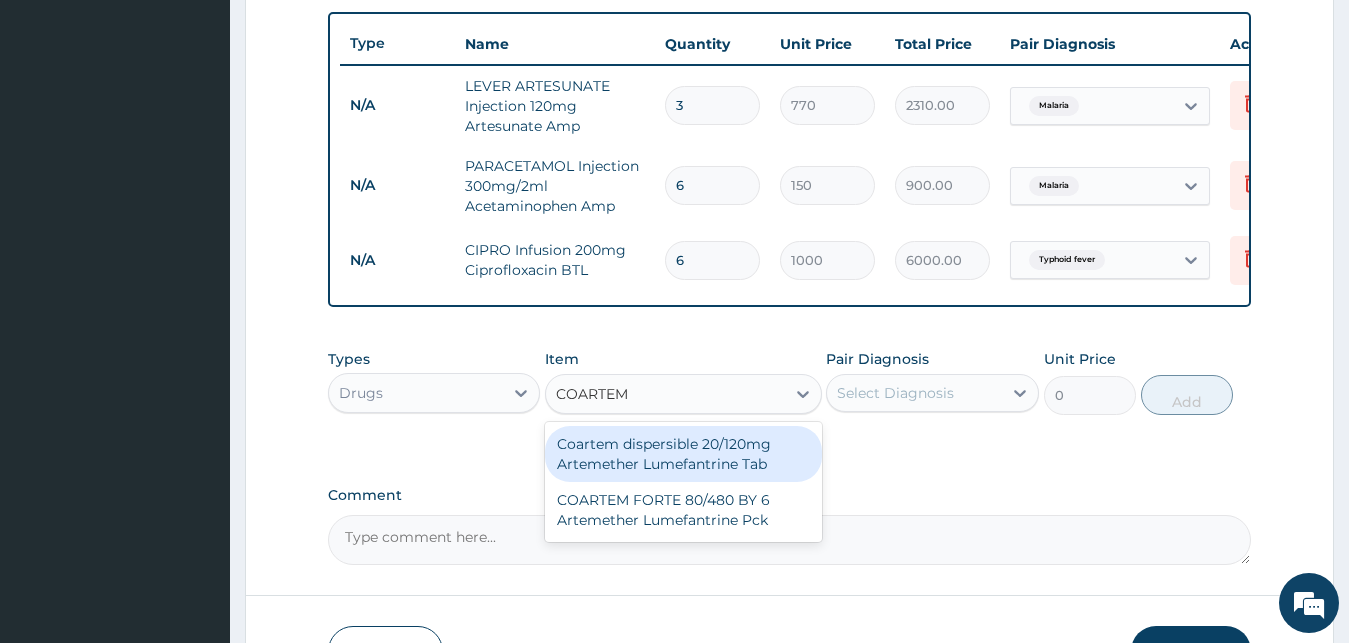type on "COARTEM" 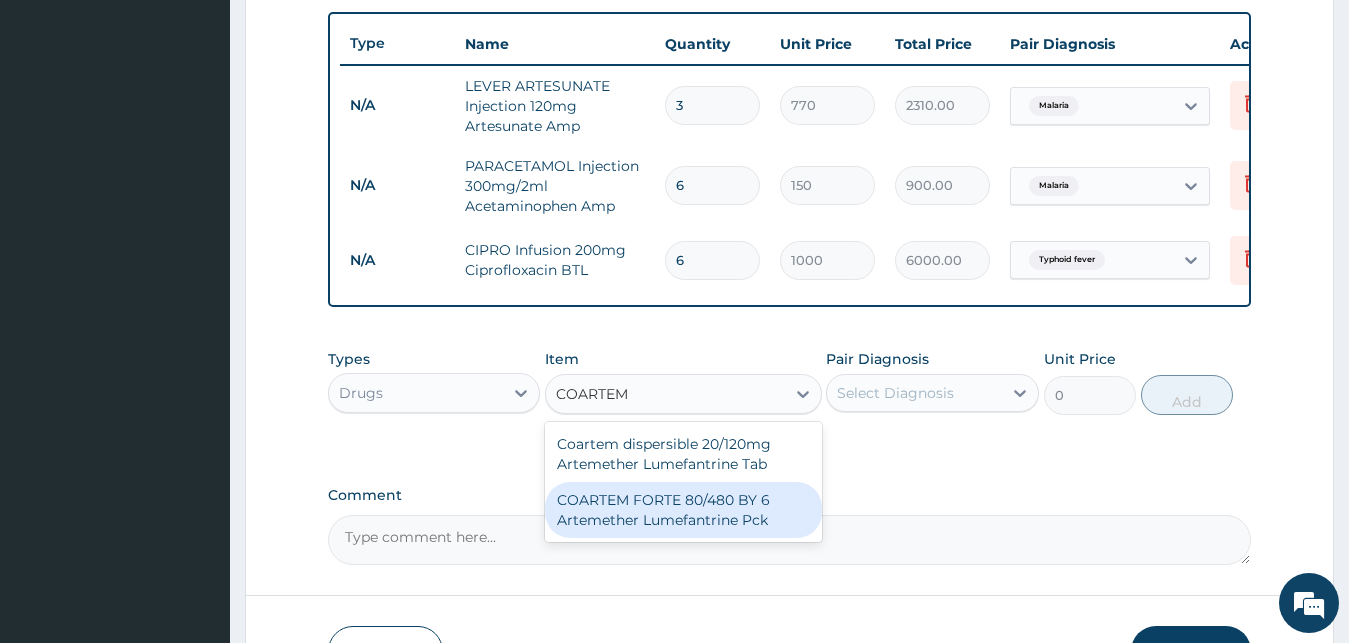 click on "COARTEM FORTE 80/480 BY 6 Artemether Lumefantrine Pck" at bounding box center (683, 510) 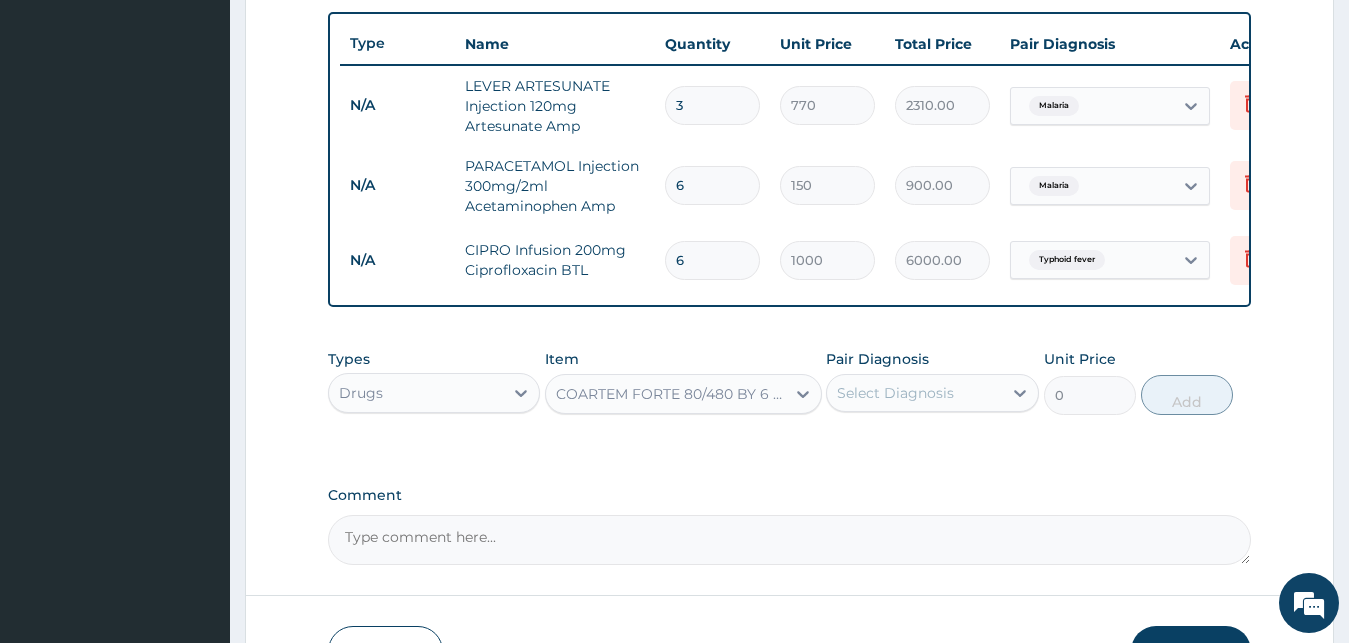 type 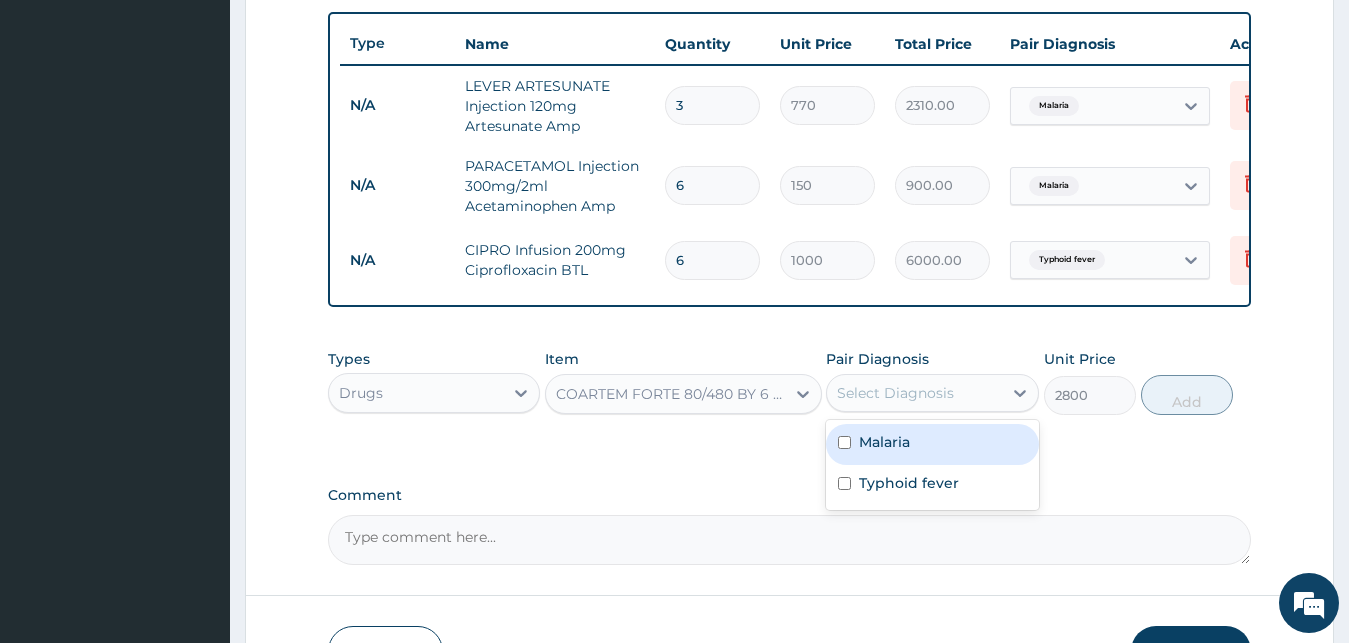 click on "Select Diagnosis" at bounding box center [895, 393] 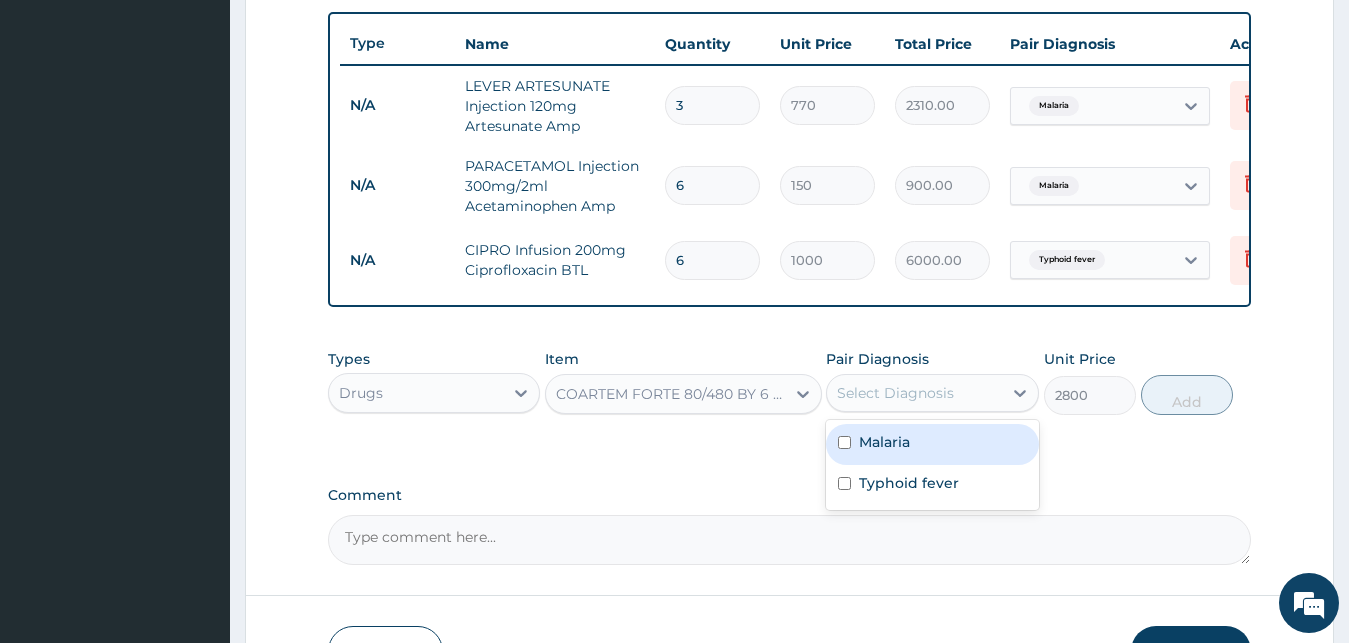 click at bounding box center [844, 442] 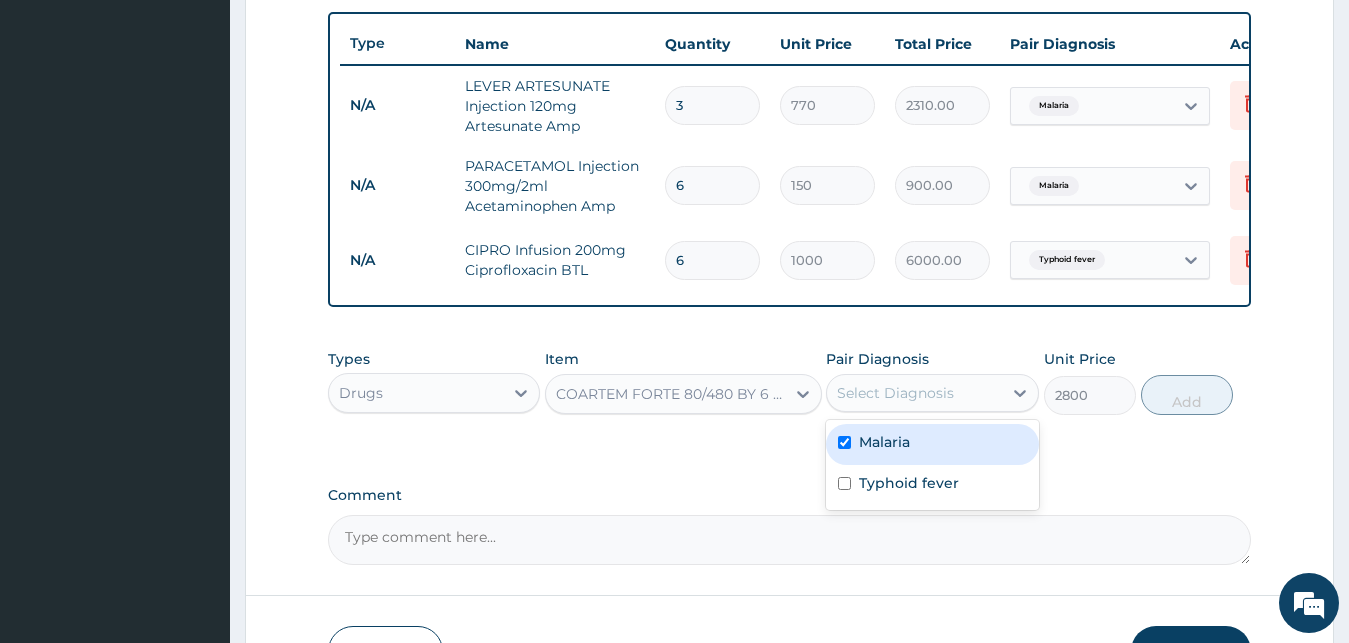 checkbox on "true" 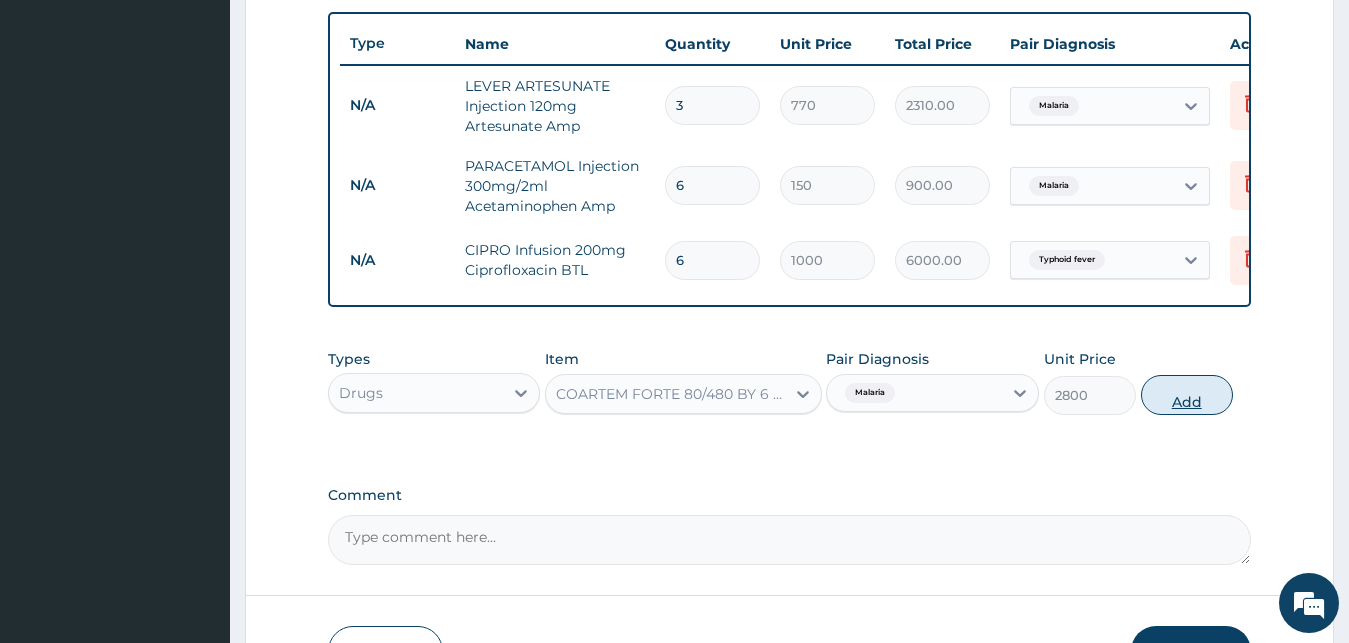 click on "Add" at bounding box center [1187, 395] 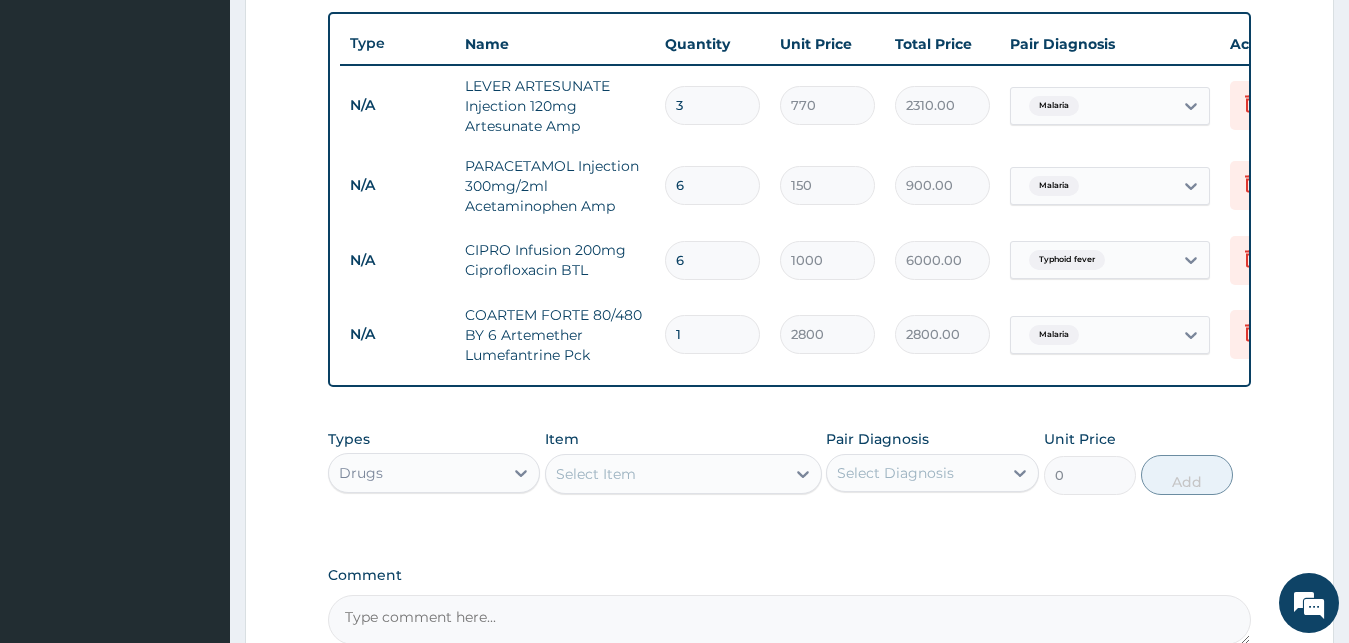 click on "1" at bounding box center [712, 334] 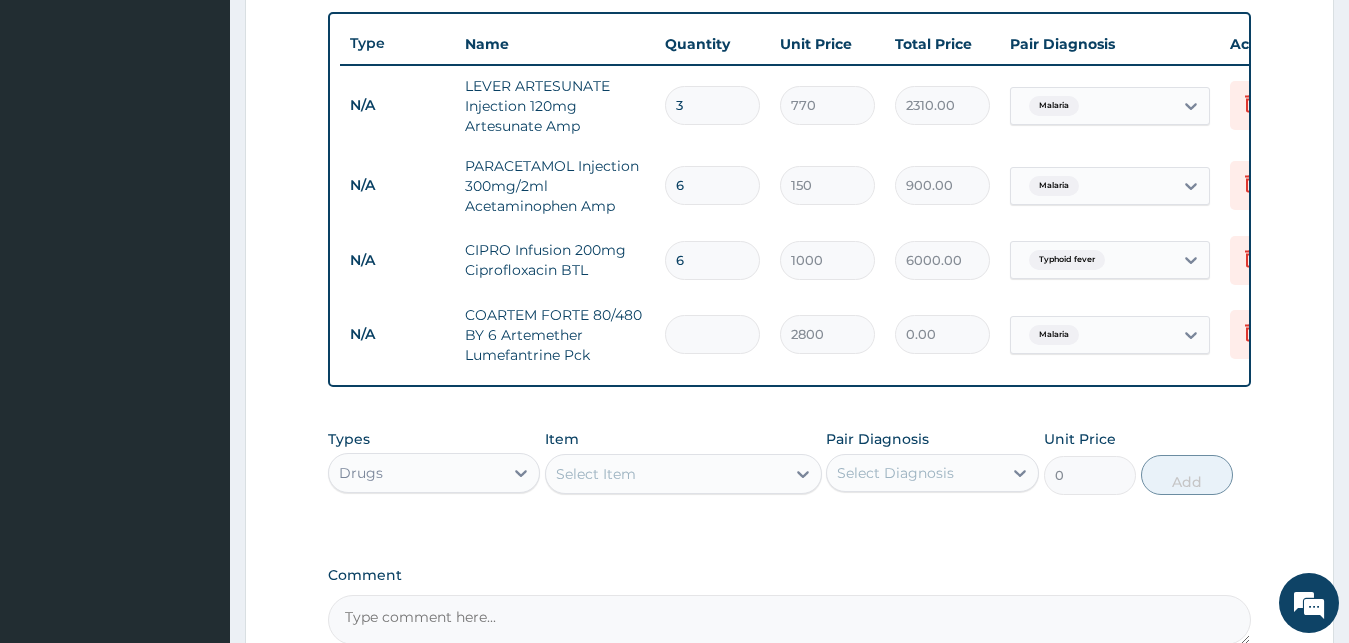 type on "6" 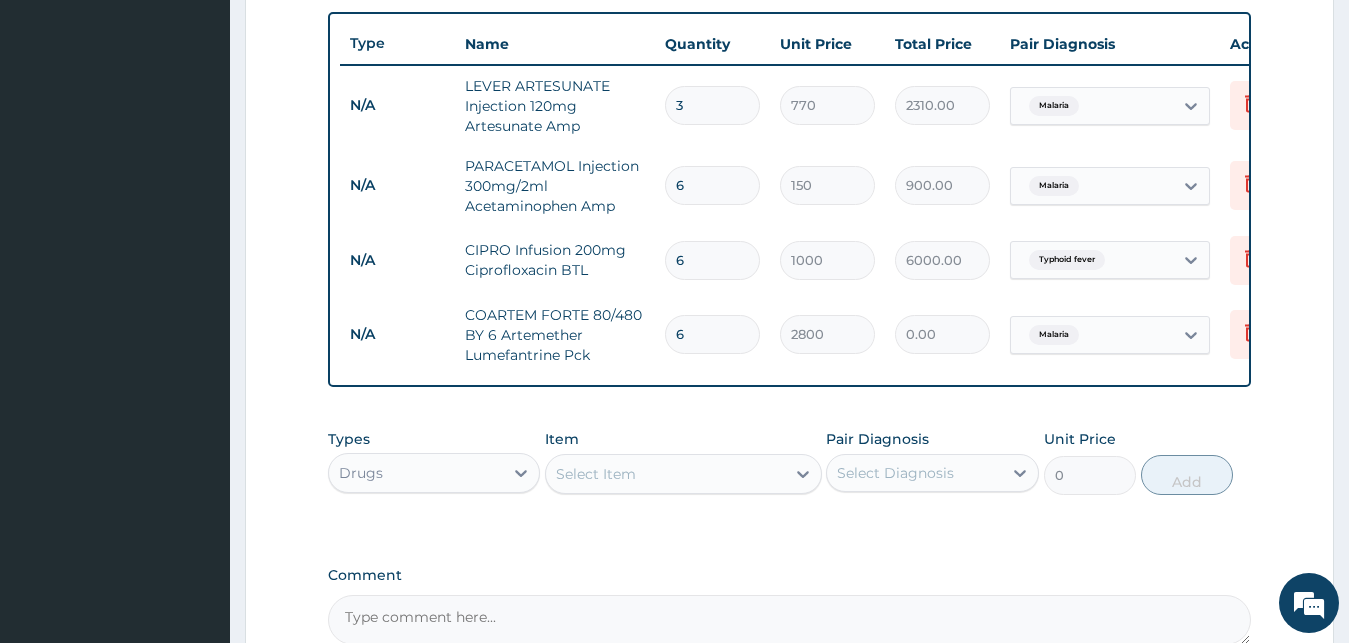 type on "16800.00" 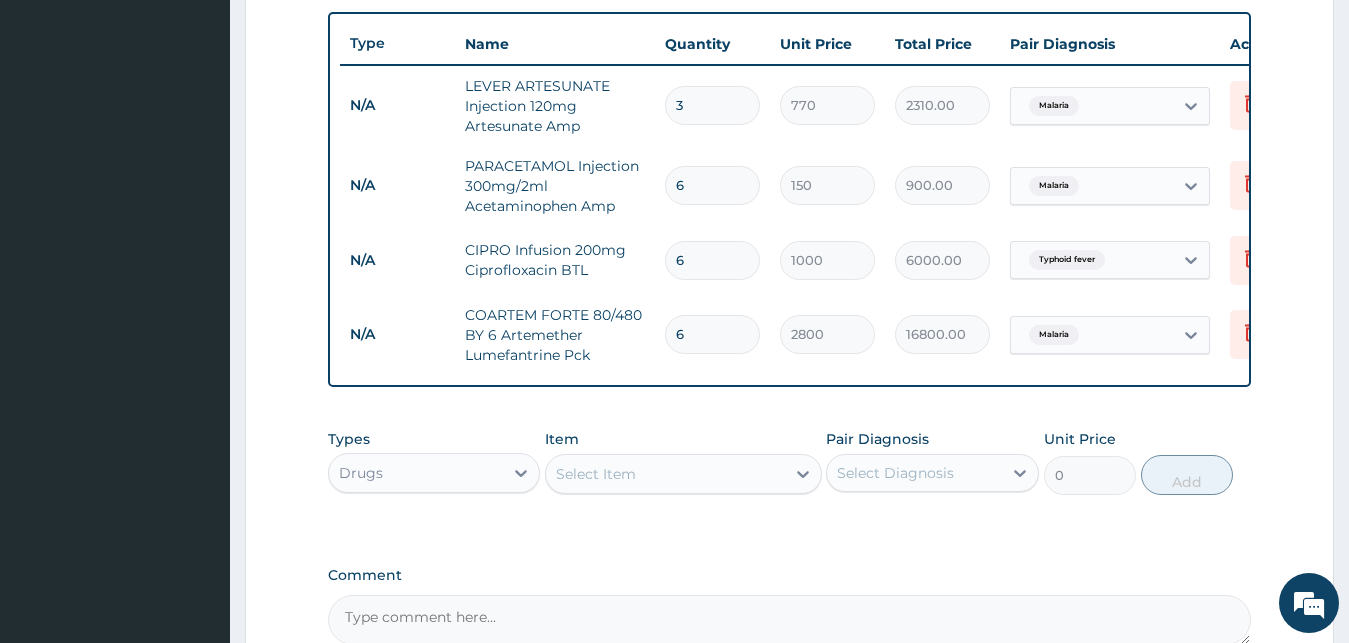 type on "6" 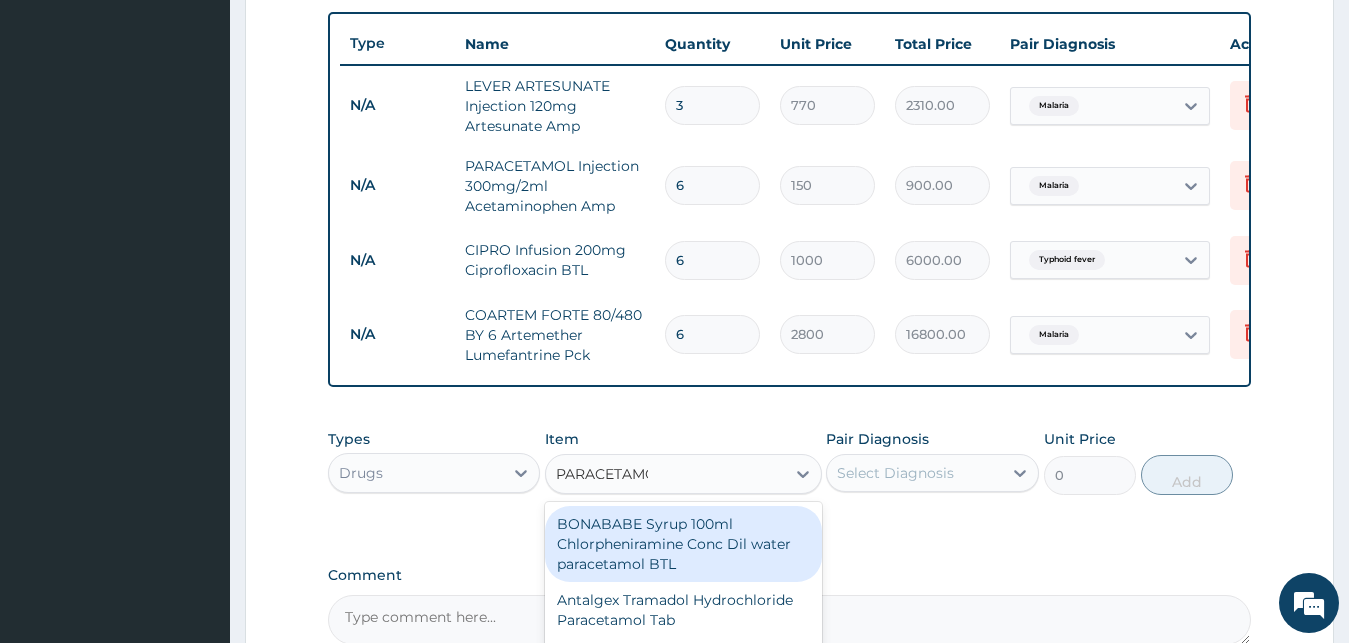 type on "PARACETAMOL" 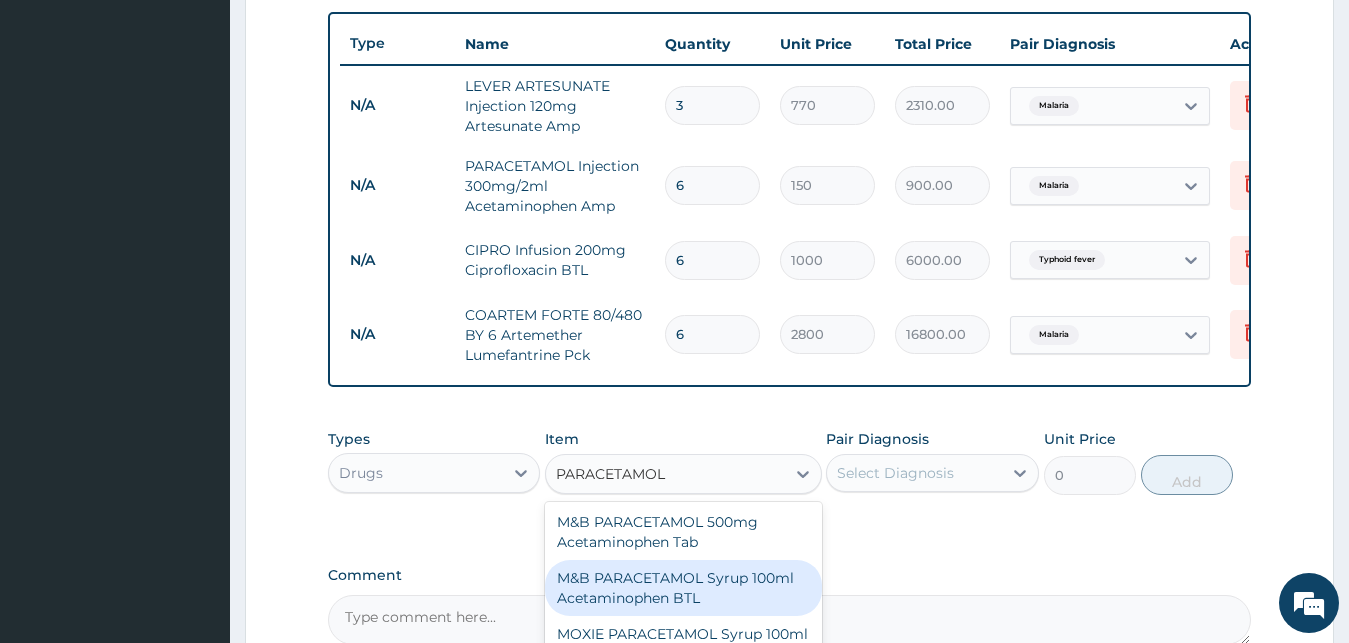 scroll, scrollTop: 453, scrollLeft: 0, axis: vertical 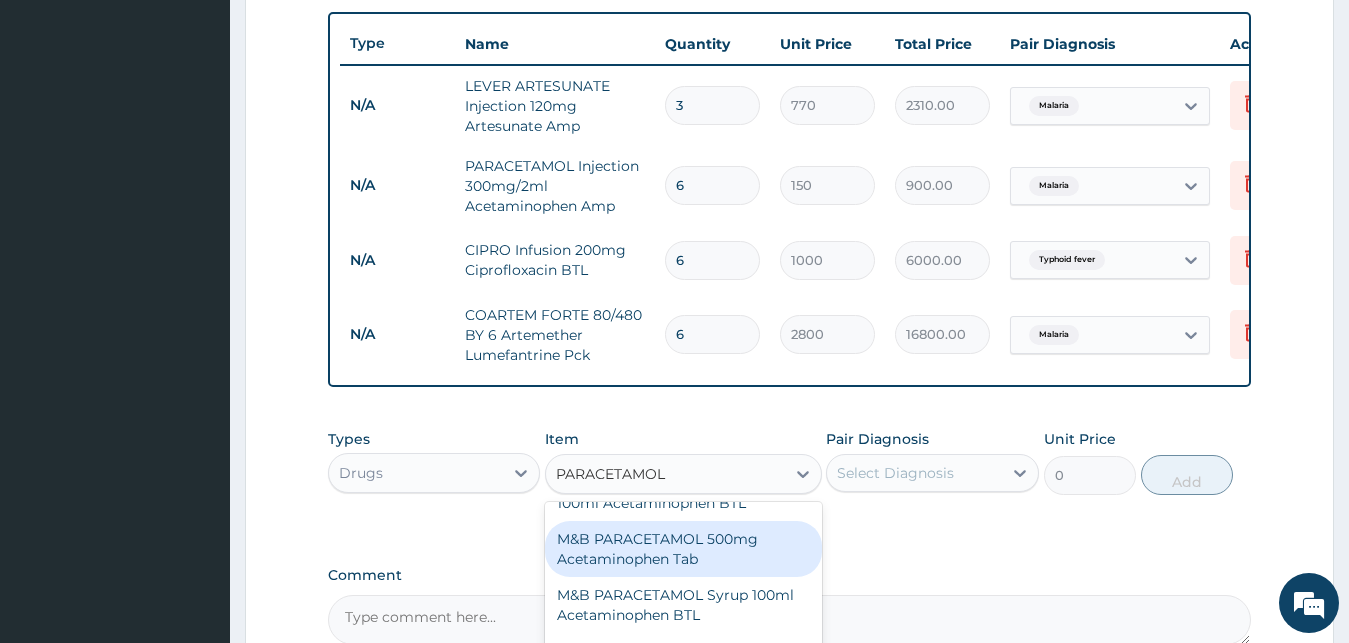 click on "M&B PARACETAMOL 500mg Acetaminophen Tab" at bounding box center [683, 549] 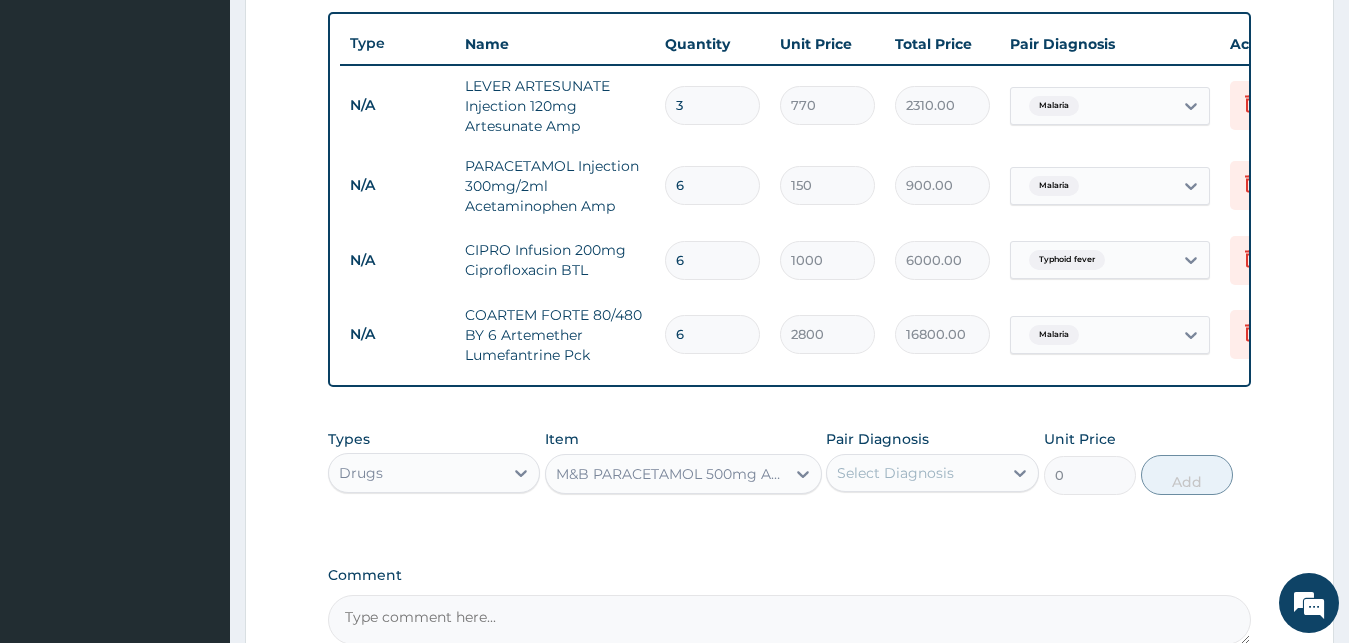 type 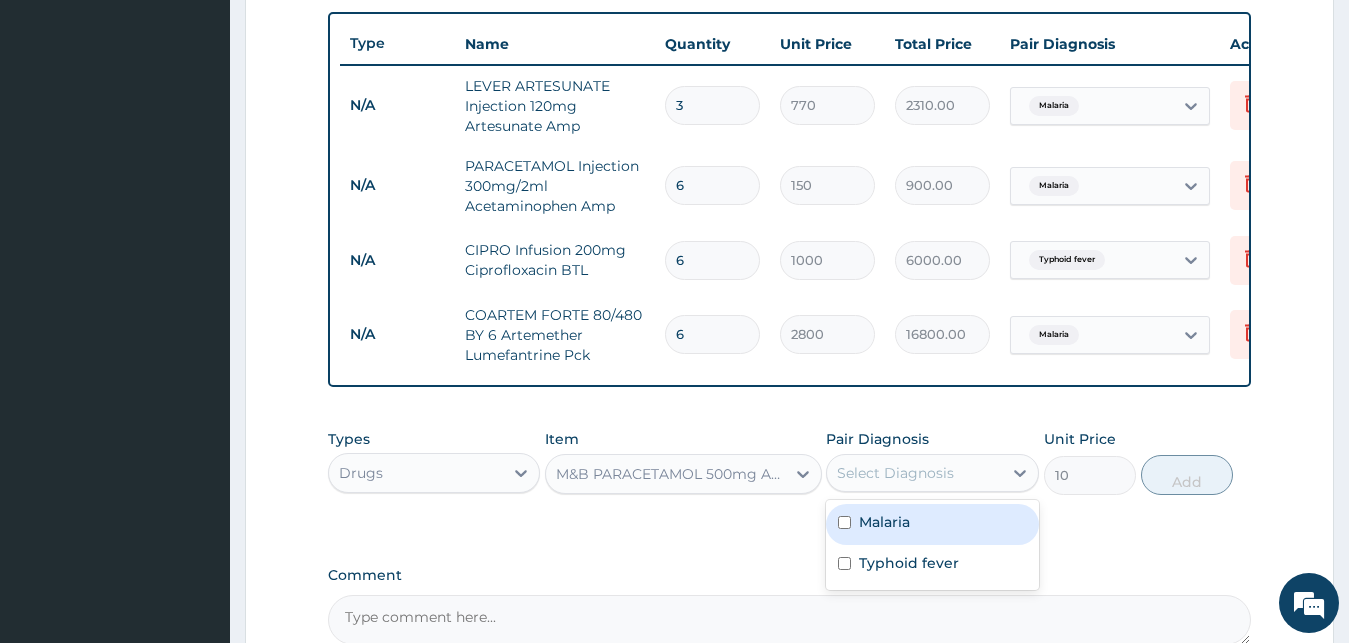 click on "Select Diagnosis" at bounding box center (895, 473) 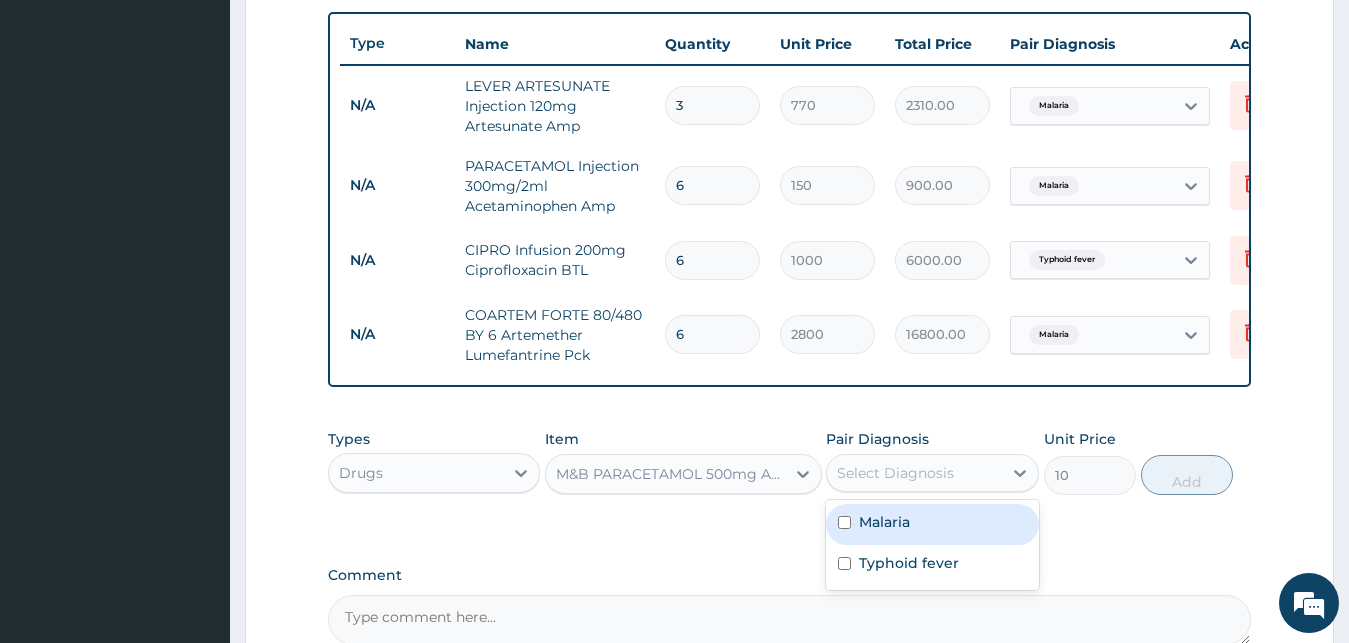 click at bounding box center [844, 522] 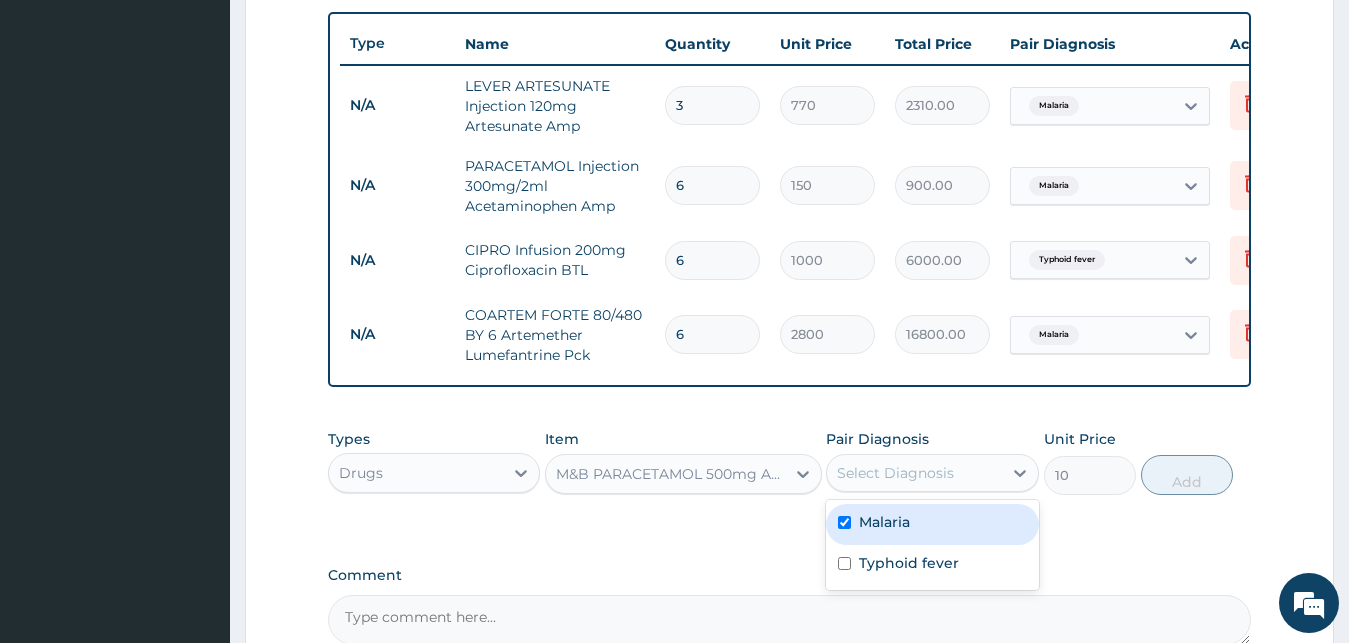 checkbox on "true" 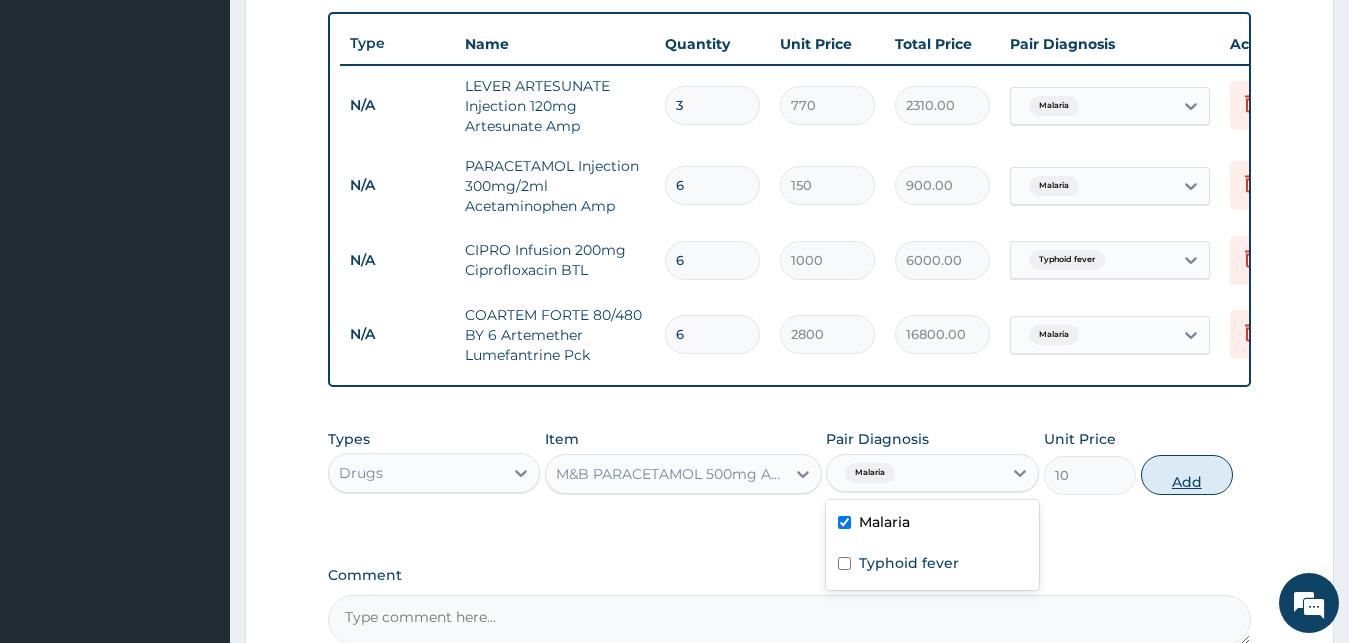 click on "Add" at bounding box center (1187, 475) 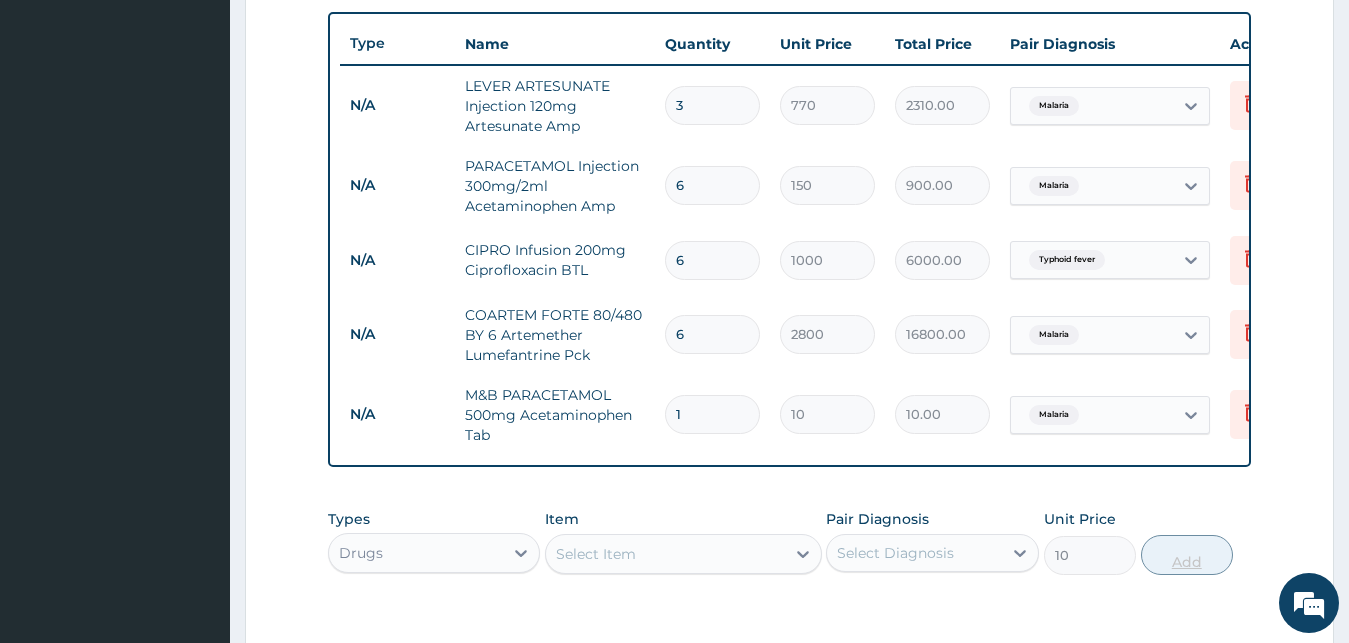 type on "0" 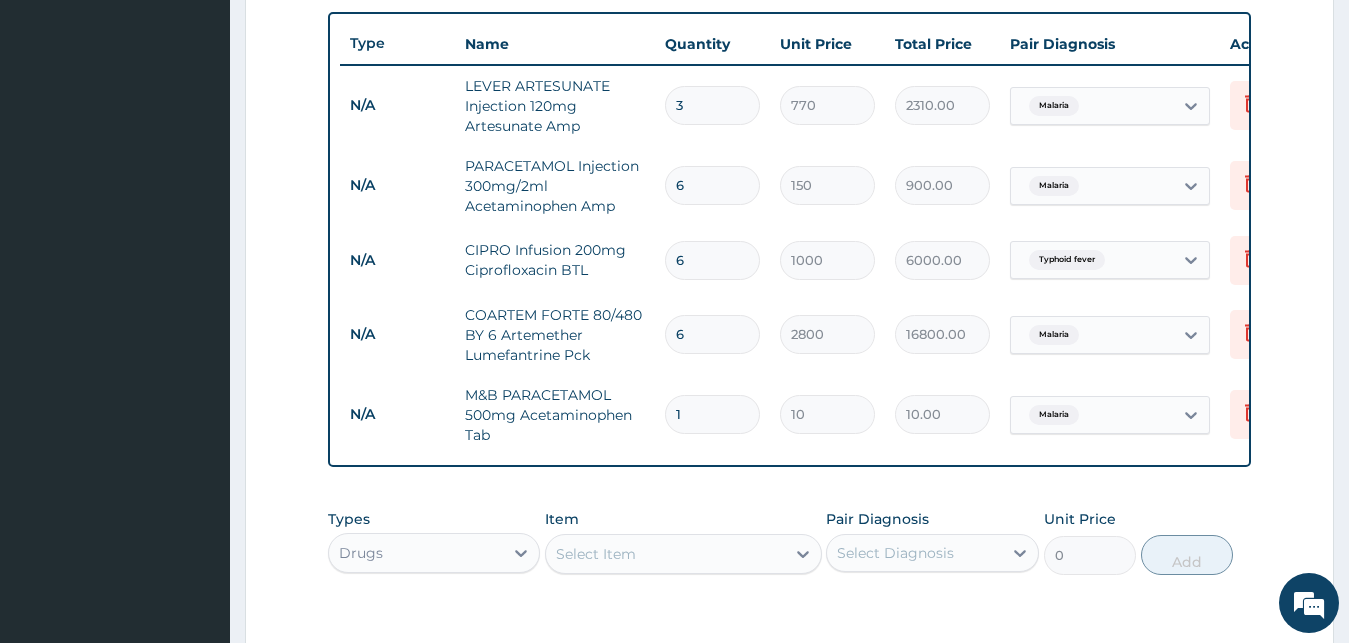 click on "1" at bounding box center (712, 414) 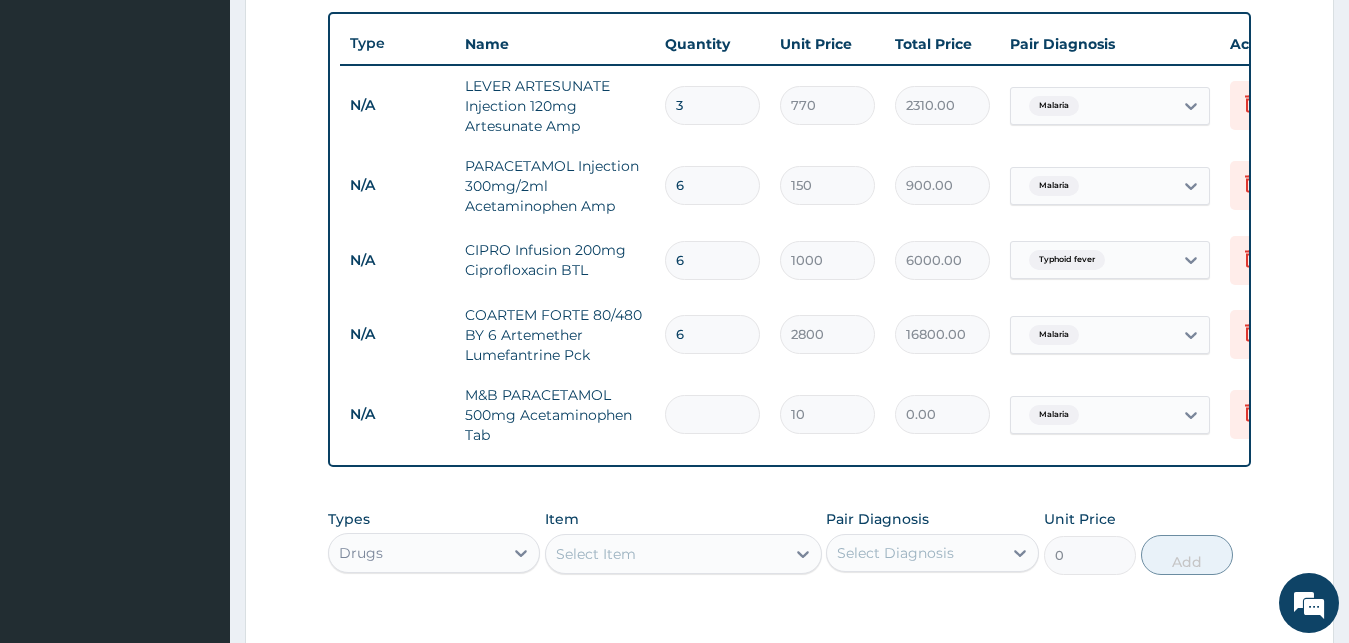 type on "1" 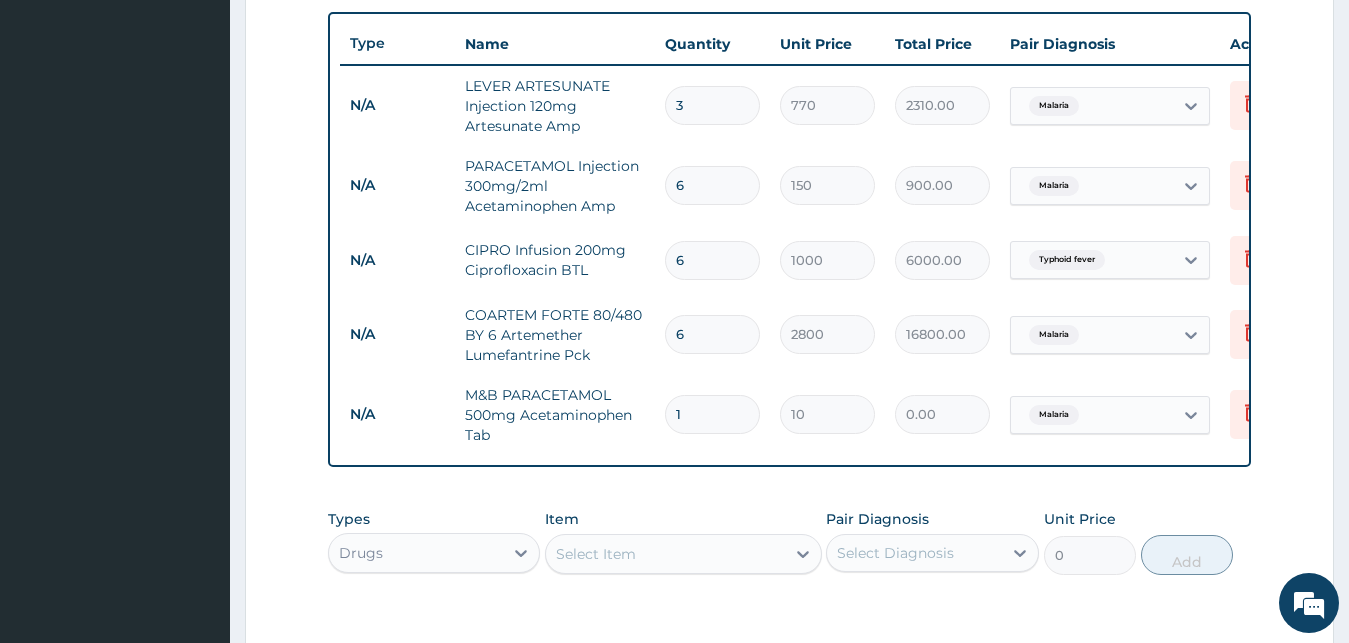 type on "10.00" 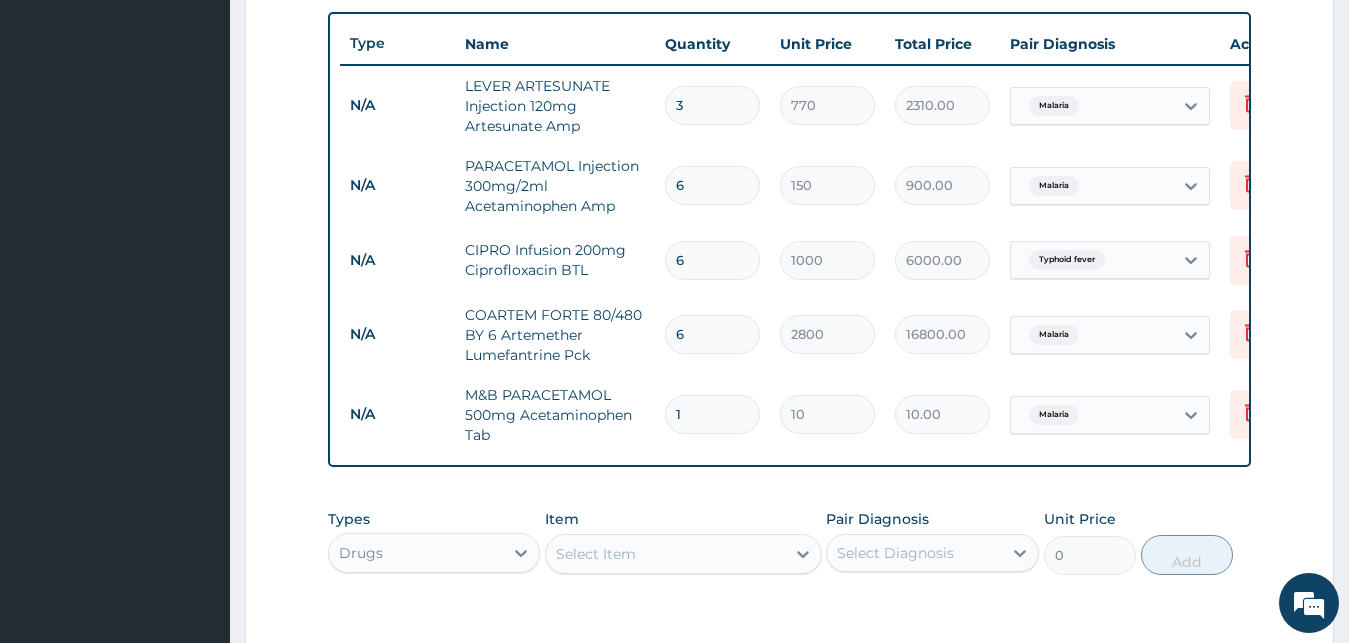 type on "12" 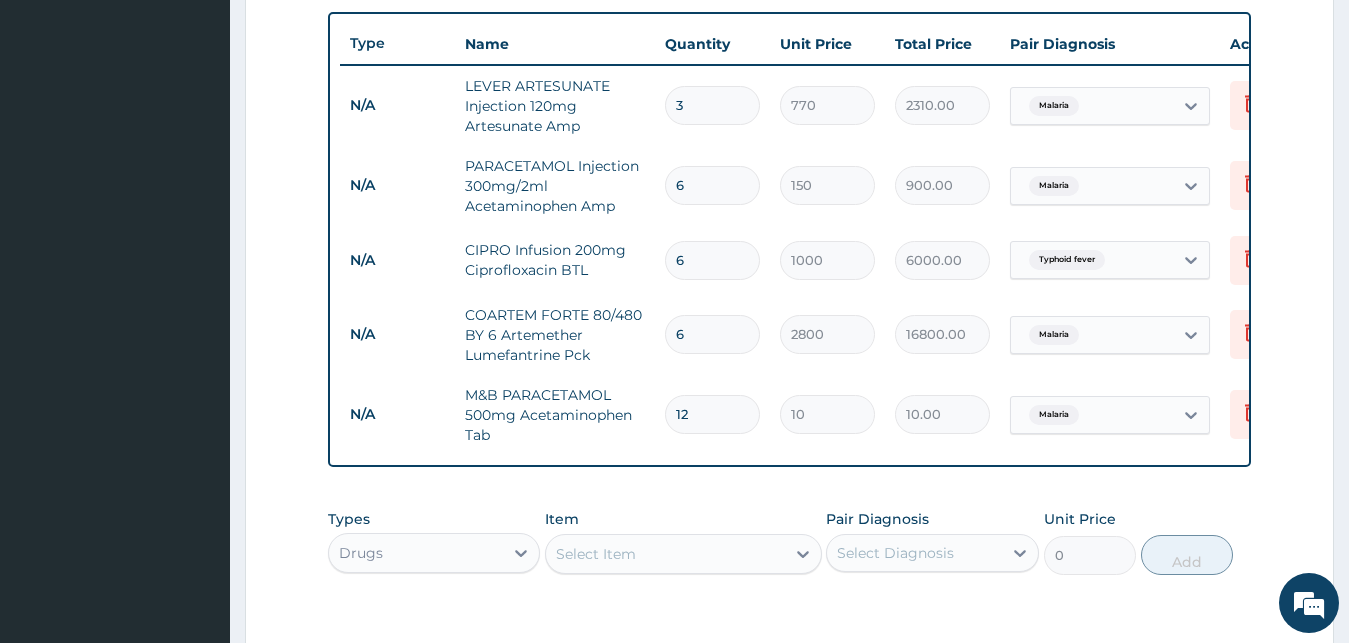 type on "120.00" 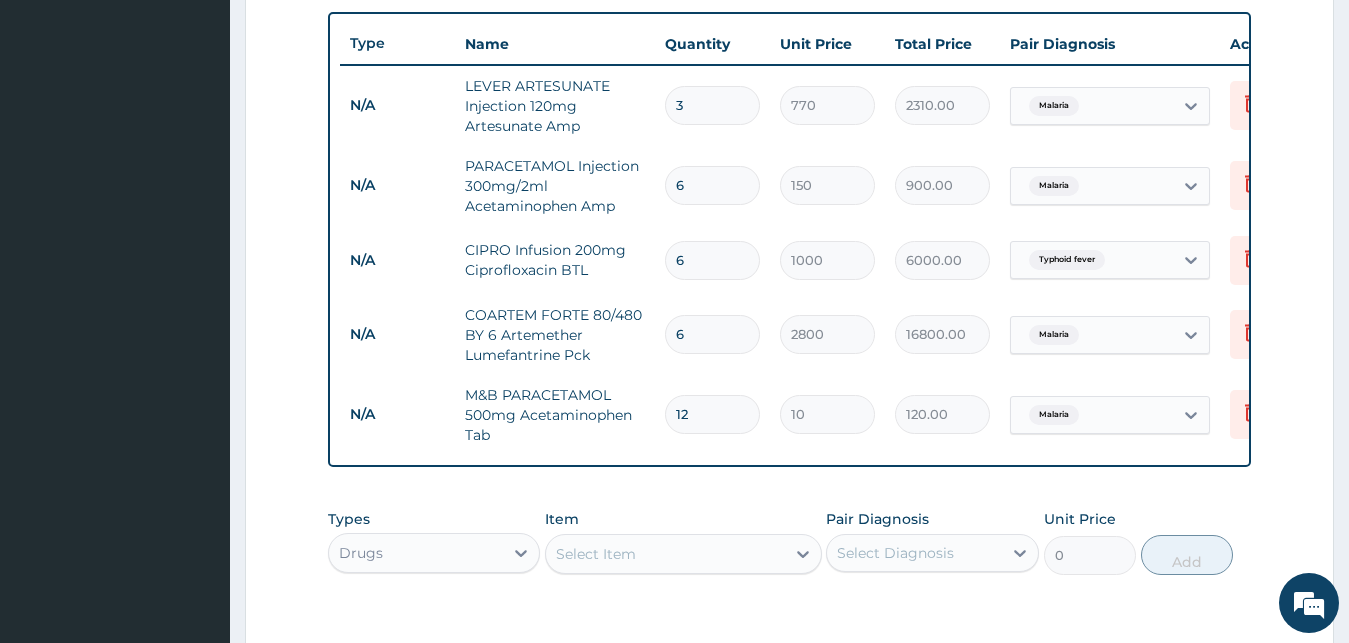 type on "12" 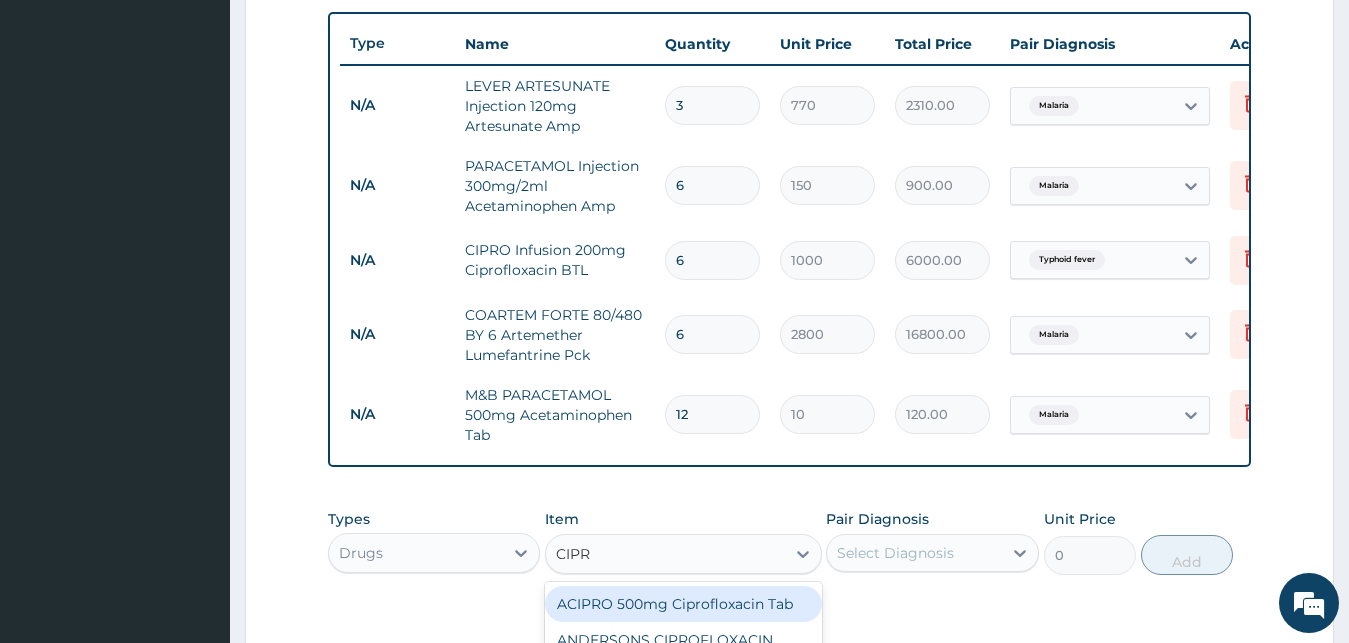 type on "CIPRO" 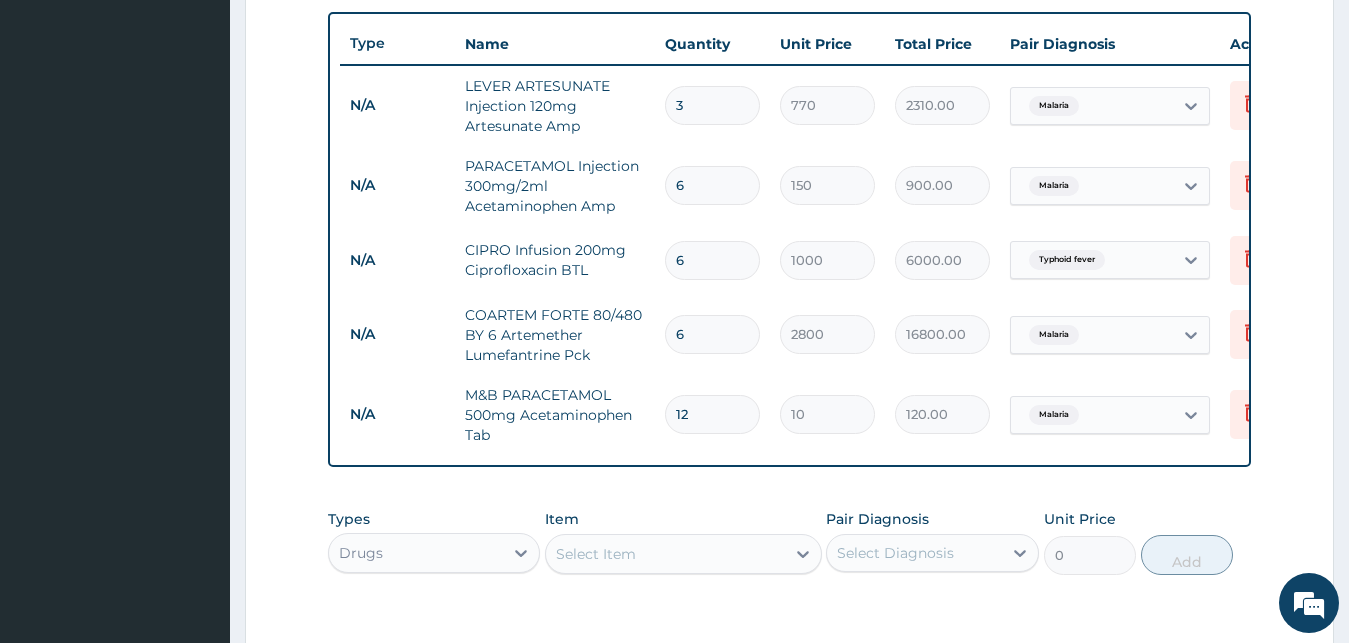 click on "Select Item" at bounding box center (665, 554) 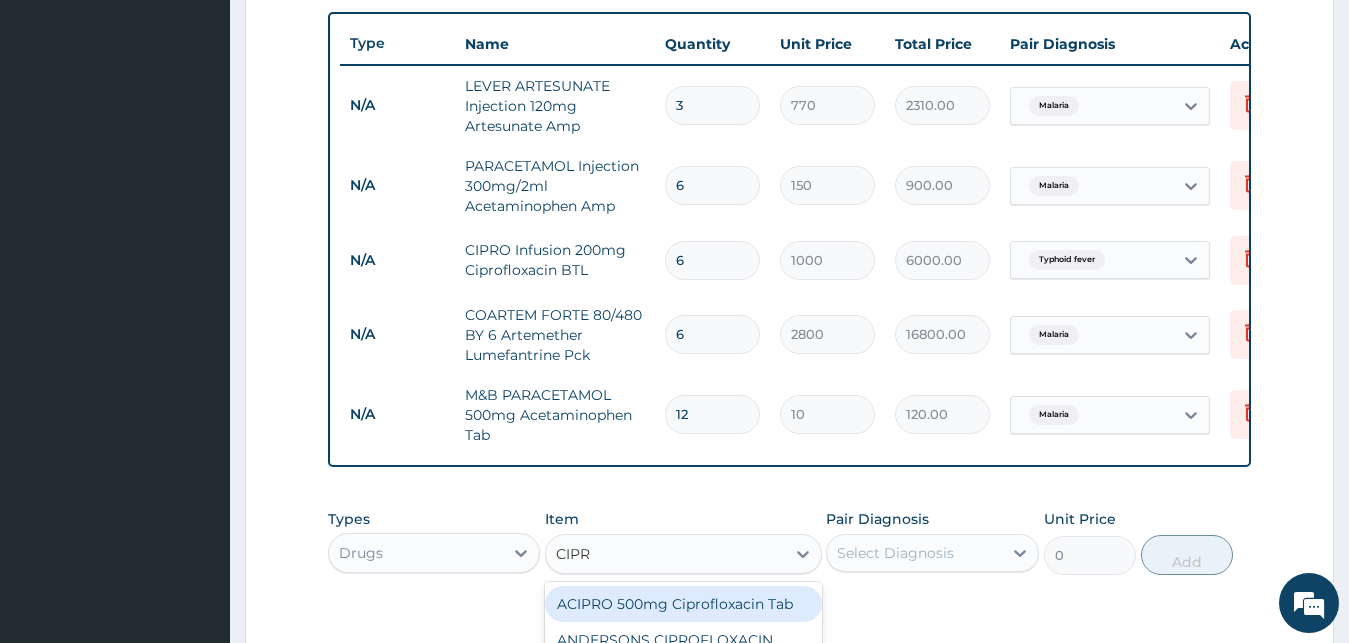 type on "CIPRO" 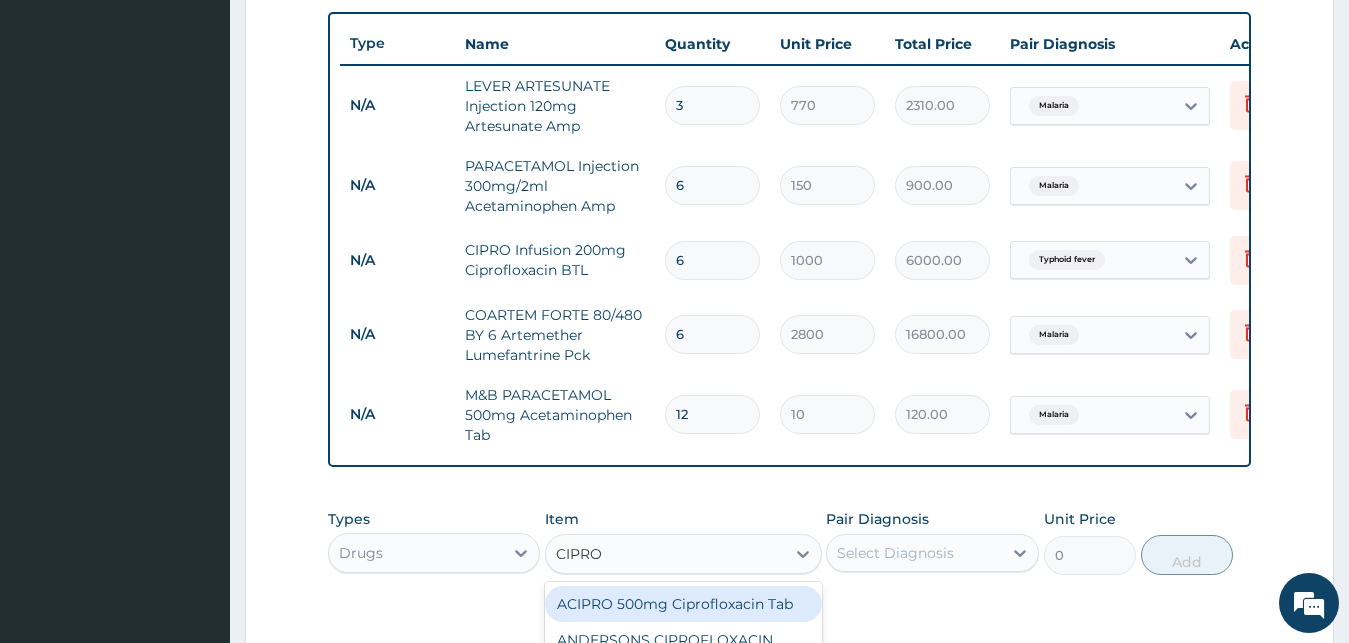 click on "ACIPRO 500mg Ciprofloxacin Tab" at bounding box center (683, 604) 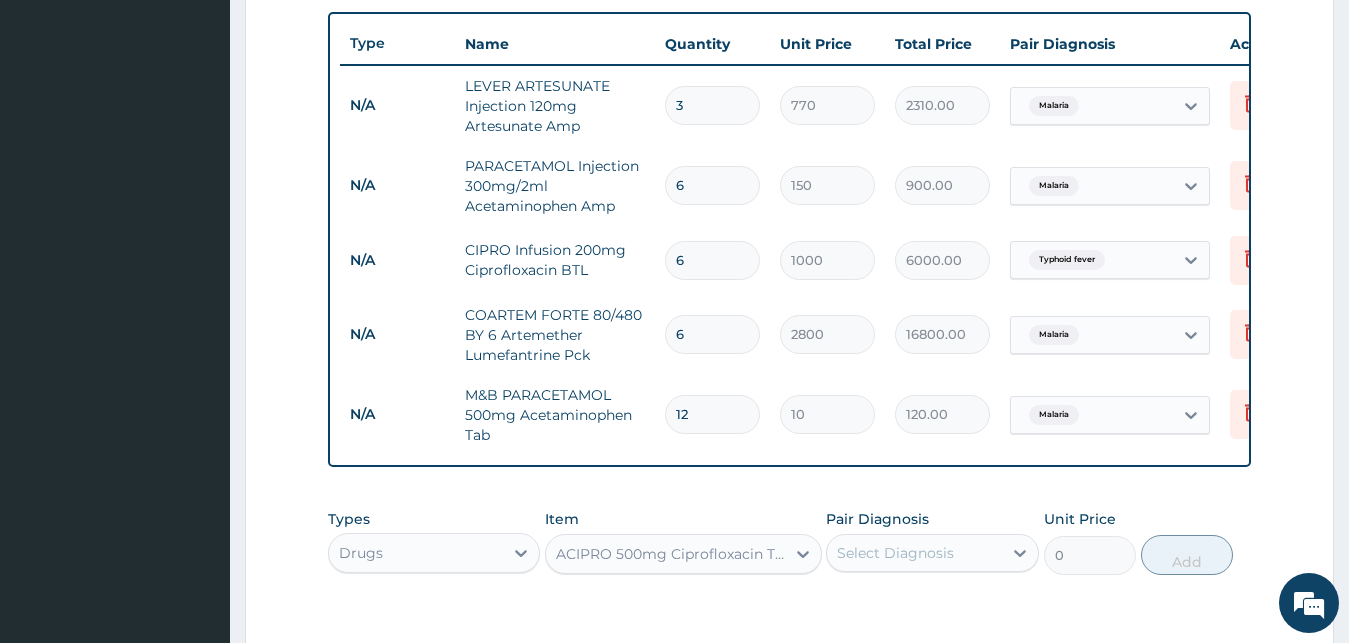 type 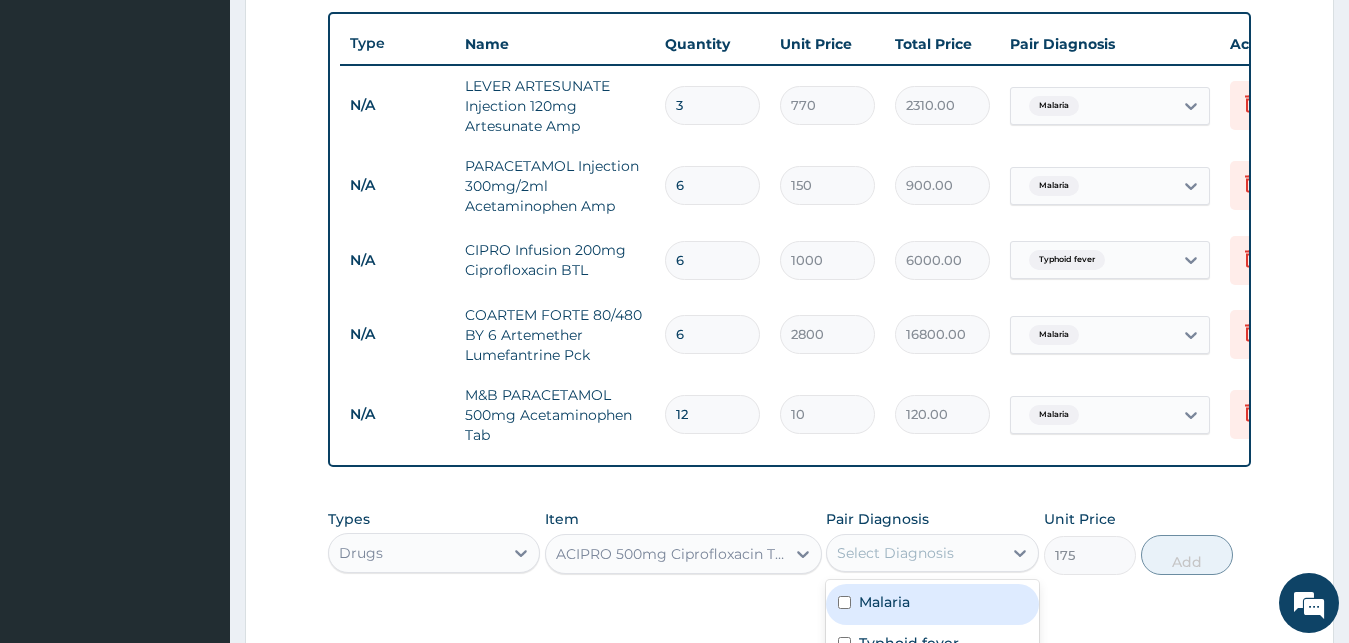 click on "Select Diagnosis" at bounding box center (895, 553) 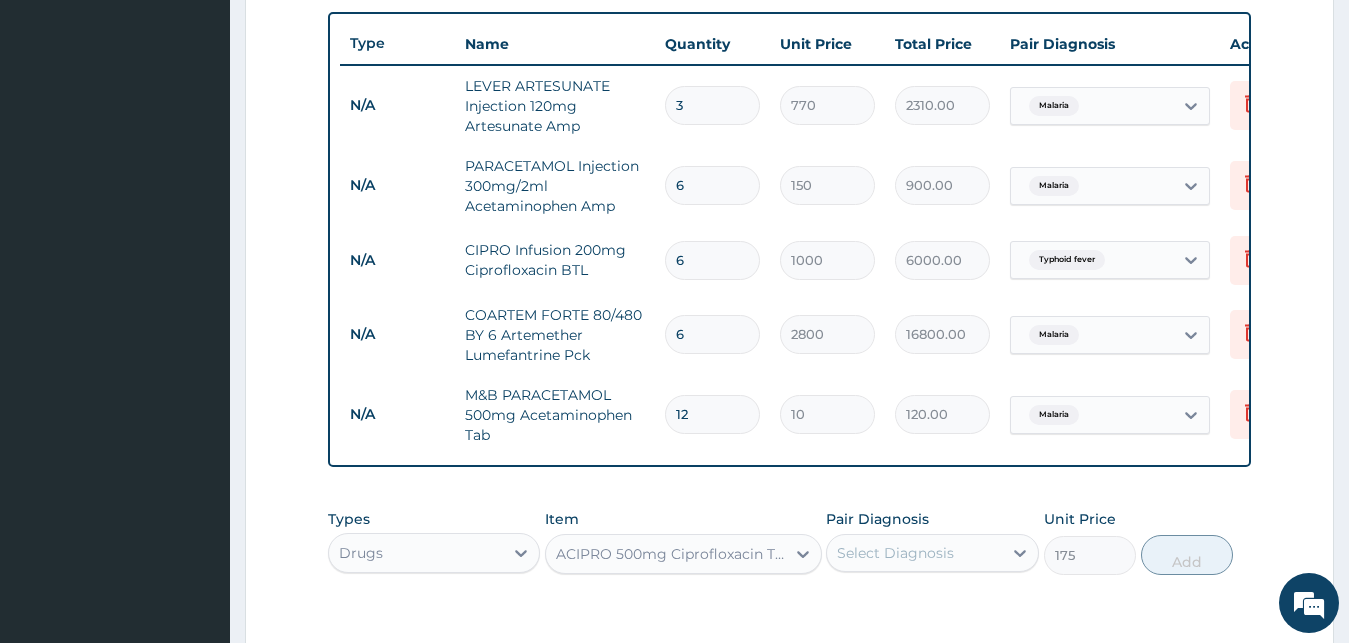 click on "Types Drugs Item ACIPRO 500mg Ciprofloxacin Tab Pair Diagnosis Select Diagnosis Unit Price 175 Add" at bounding box center [790, 557] 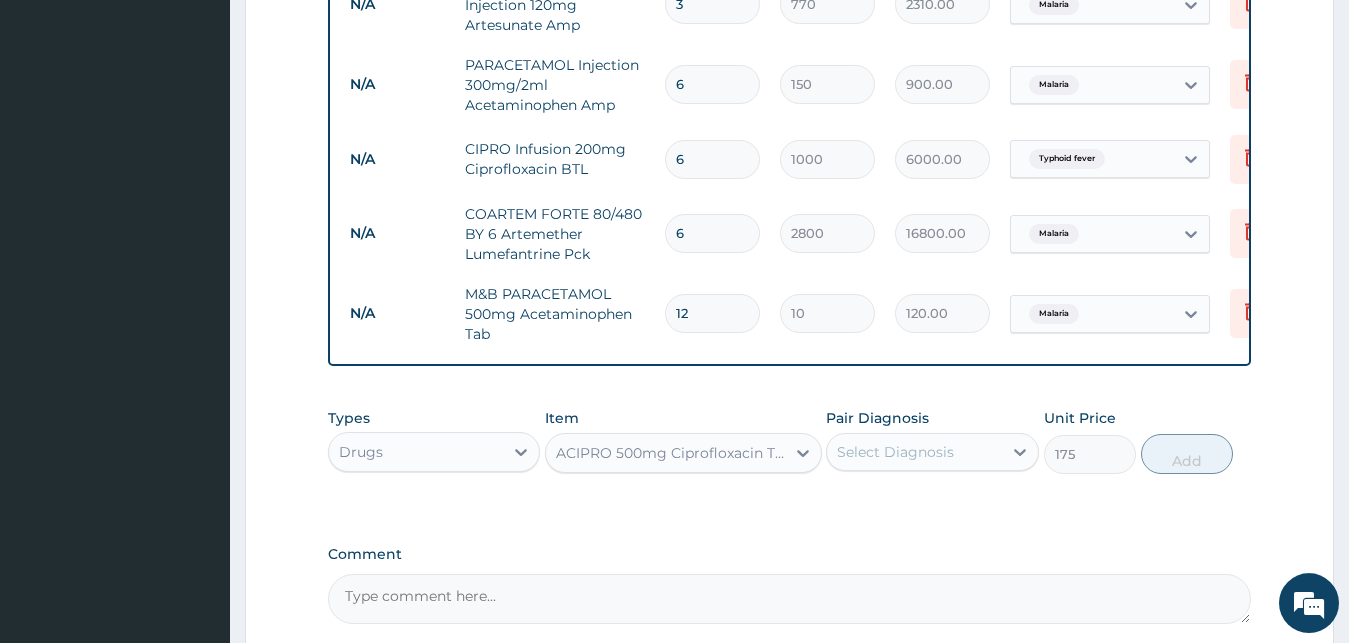 scroll, scrollTop: 834, scrollLeft: 0, axis: vertical 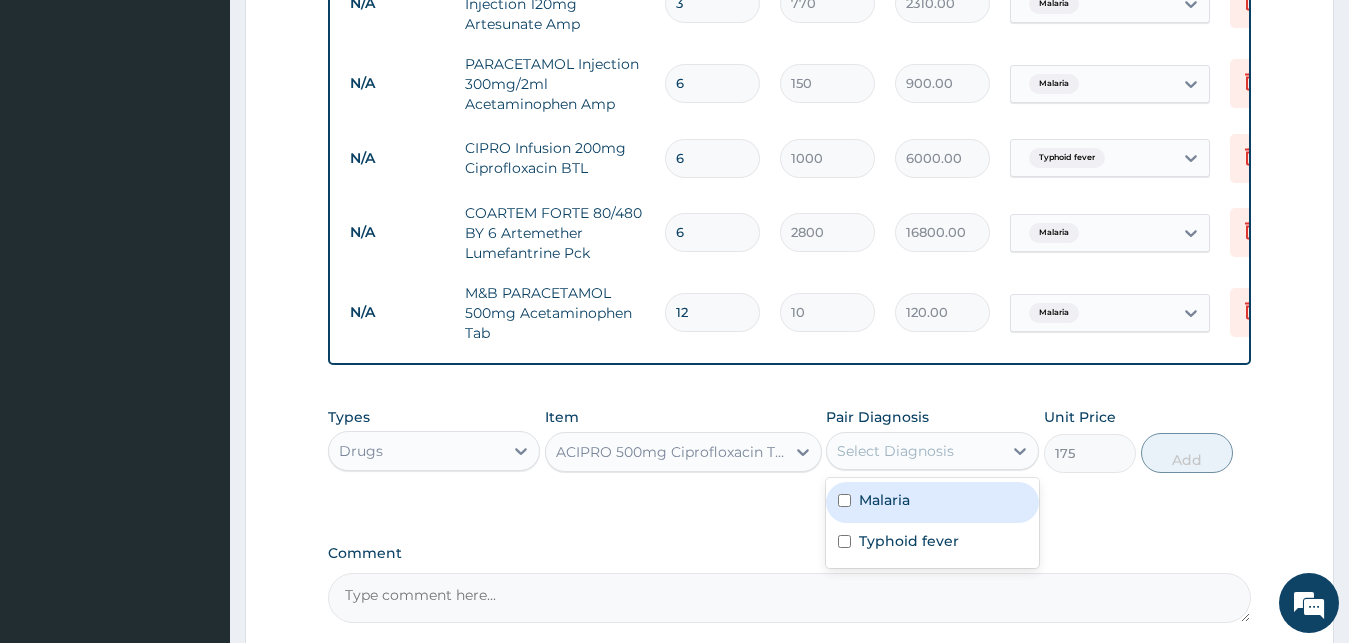 click on "Select Diagnosis" at bounding box center (895, 451) 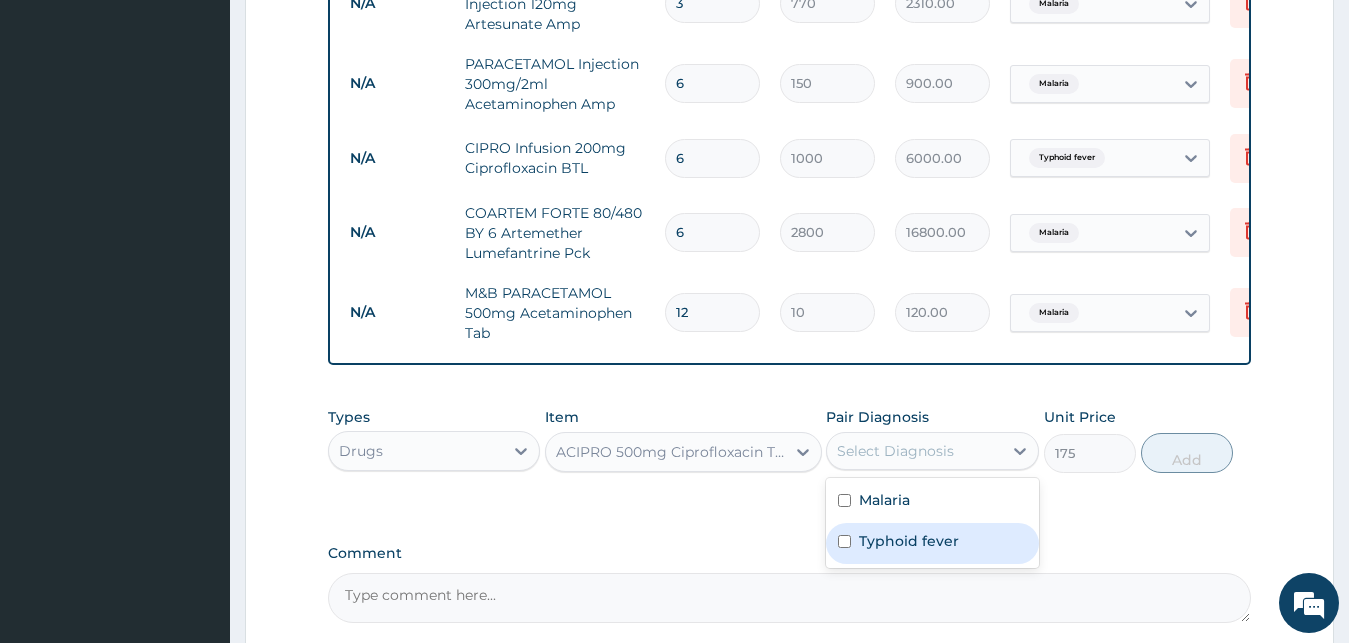 click at bounding box center [844, 541] 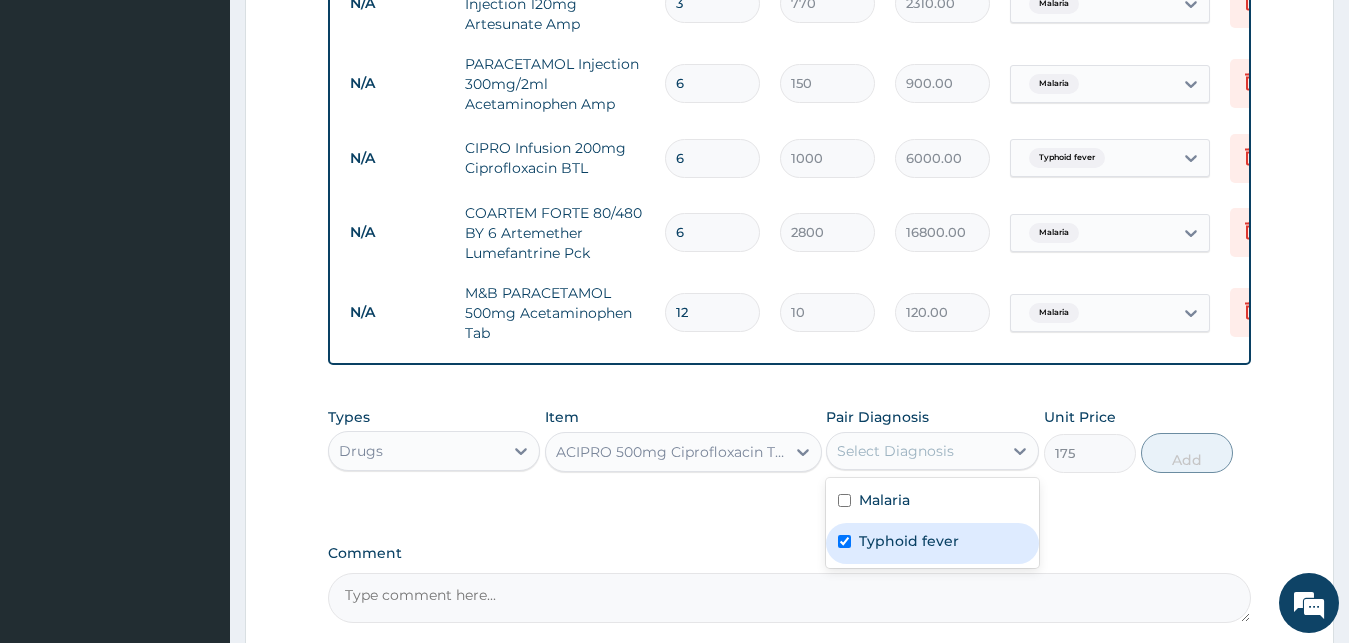 checkbox on "true" 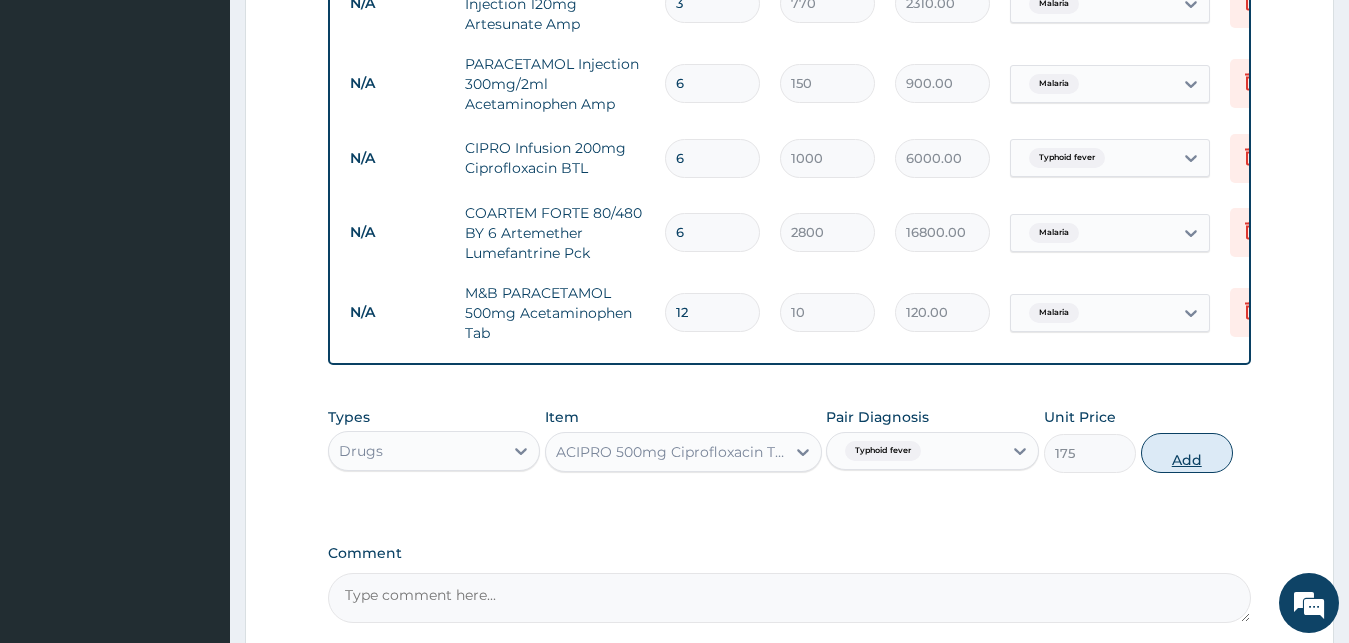 click on "Add" at bounding box center [1187, 453] 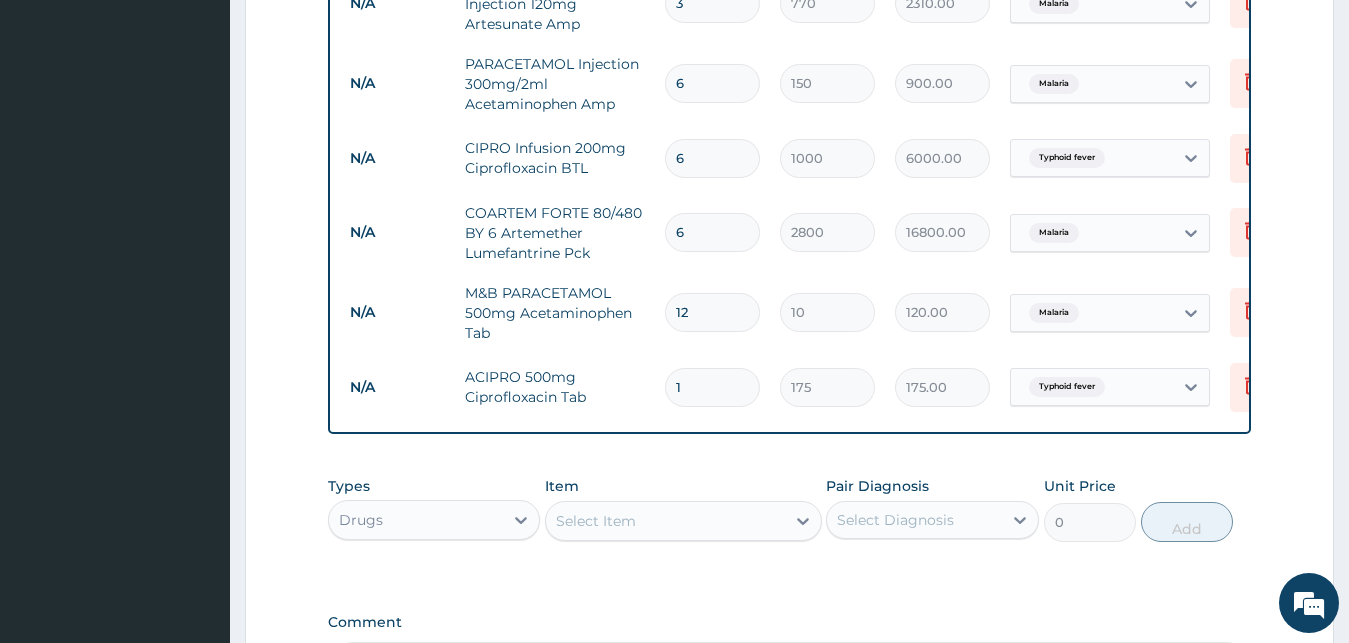 click on "1" at bounding box center (712, 387) 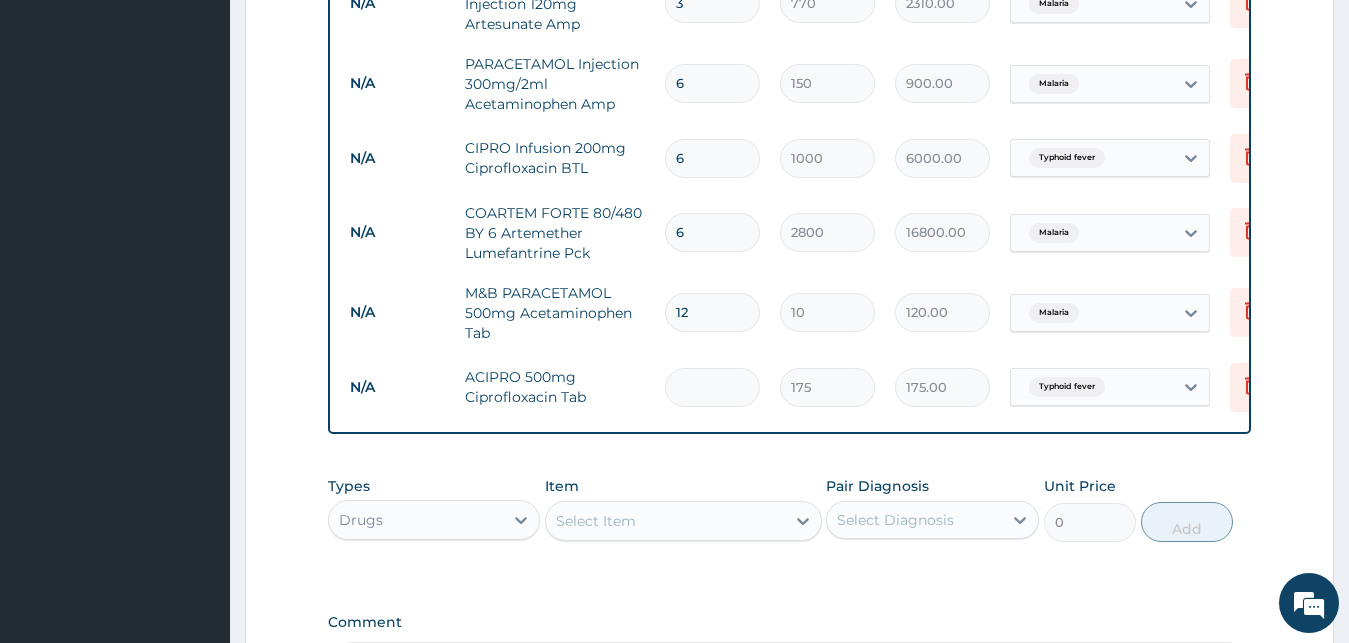 type on "0.00" 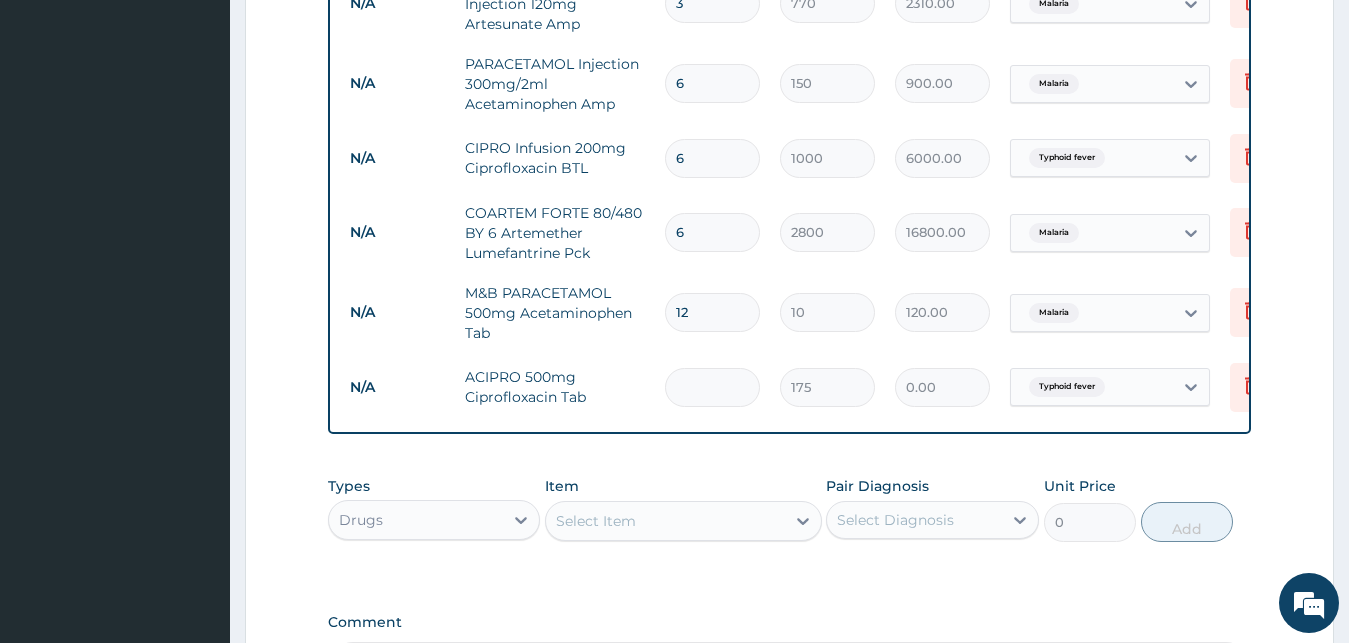 type on "1" 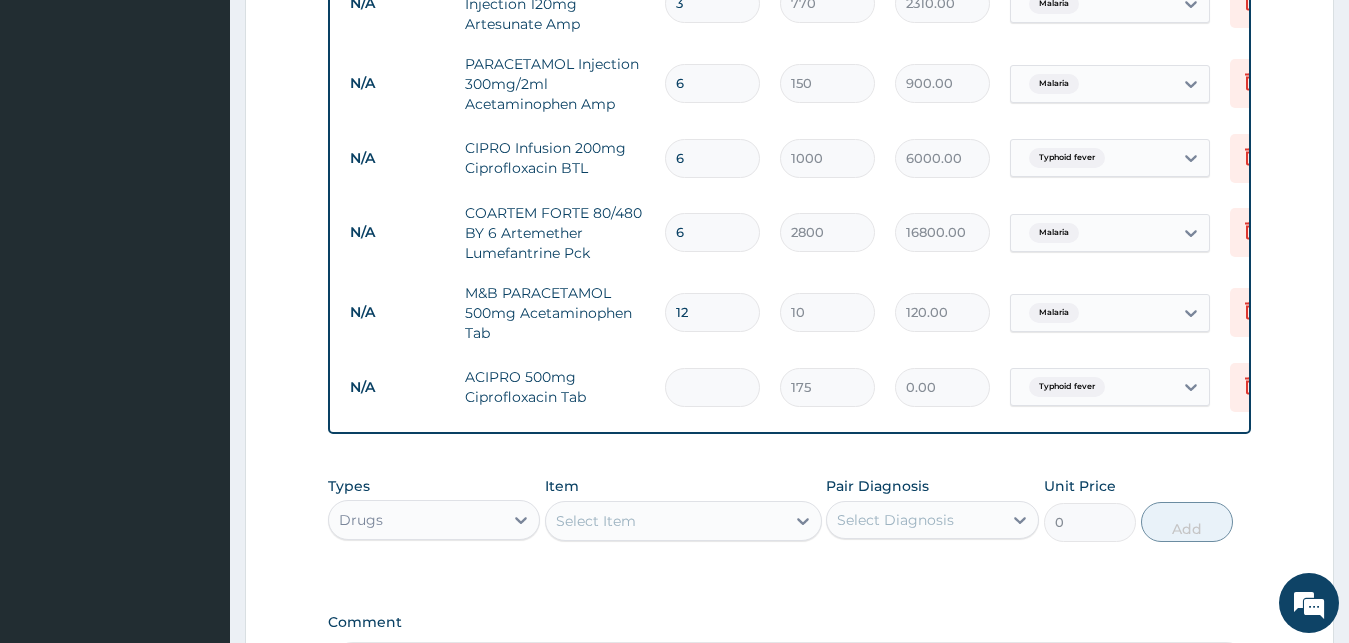 type on "175.00" 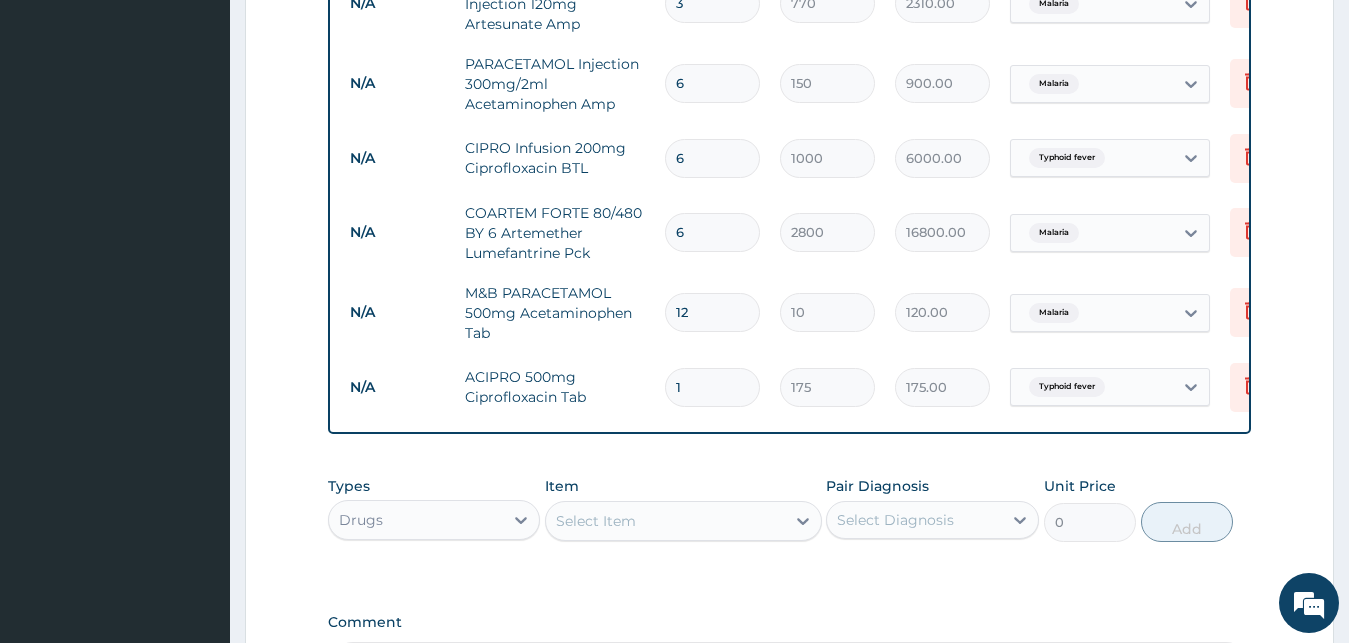type on "10" 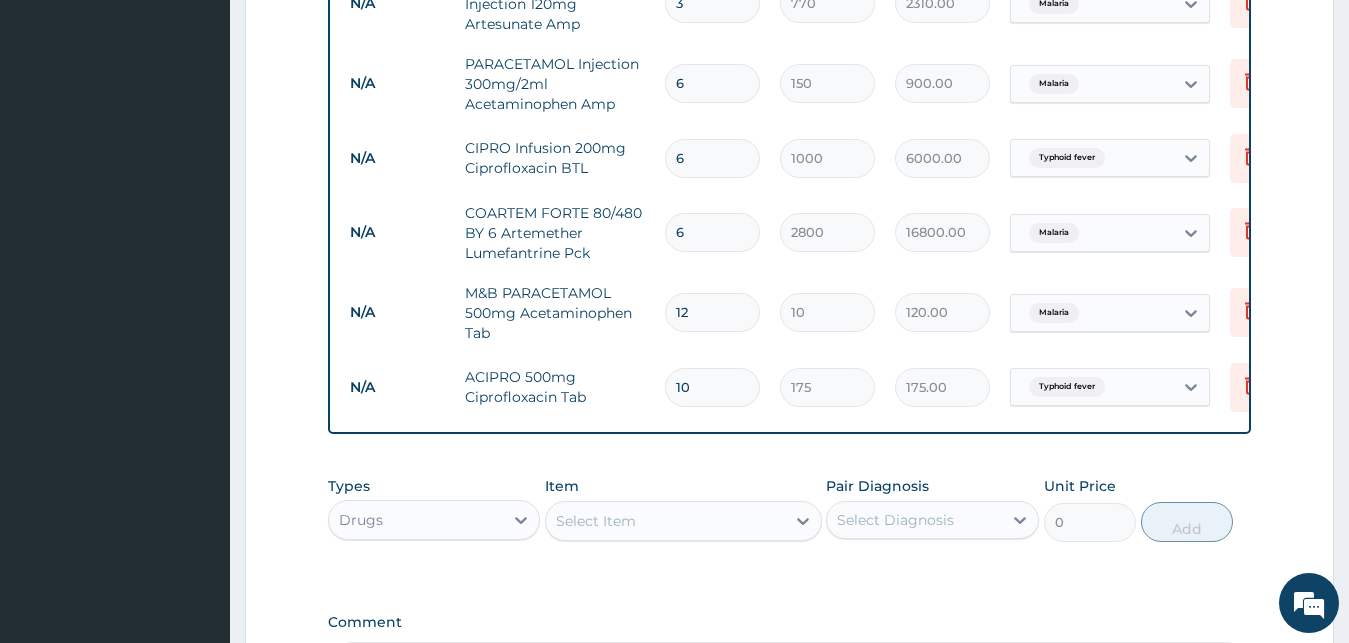 type on "1750.00" 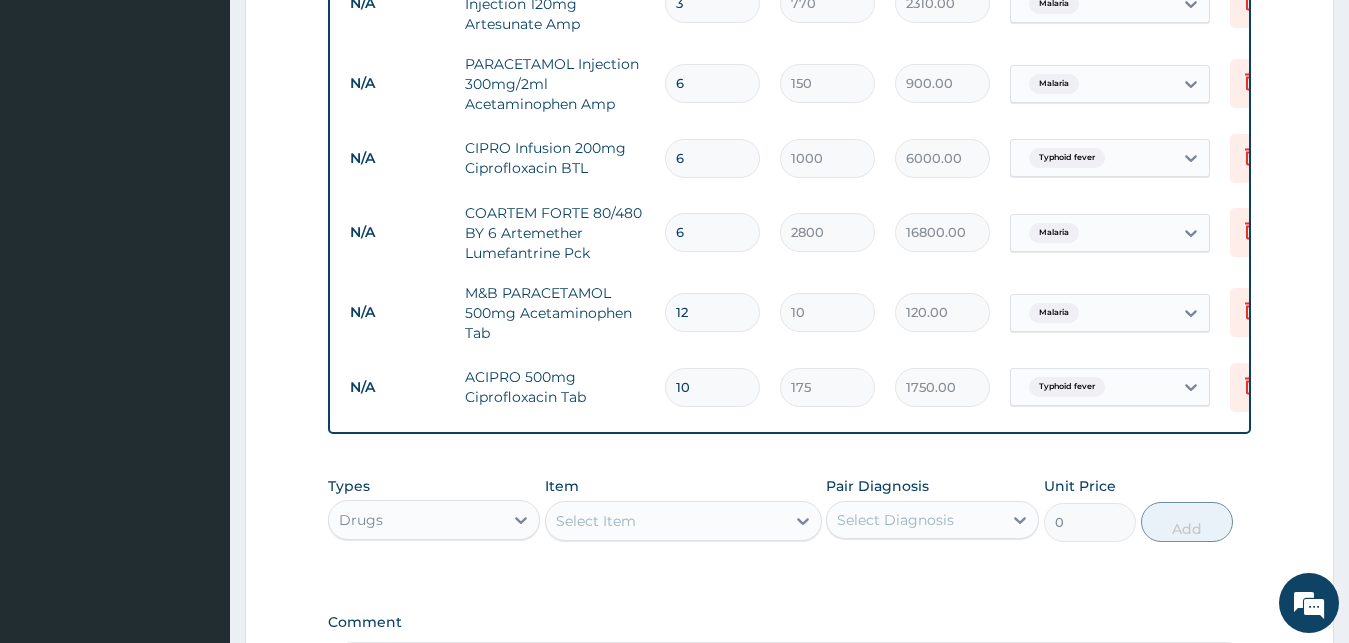 type on "10" 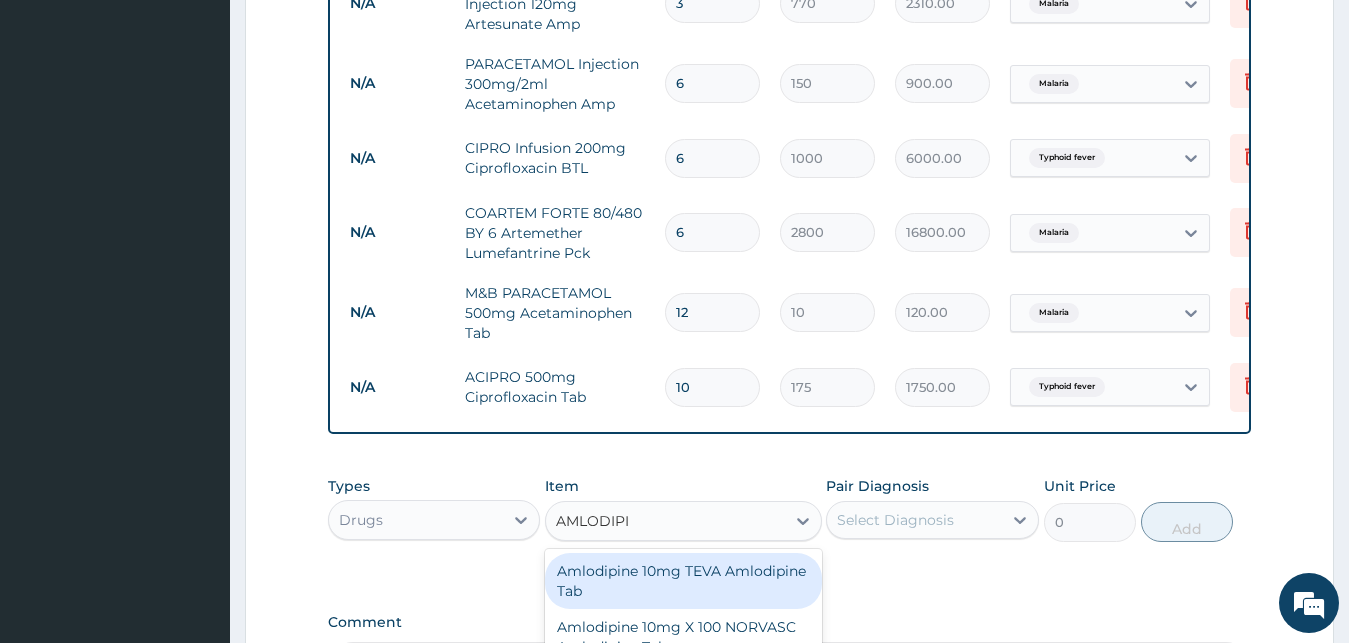 type on "AMLODIPIN" 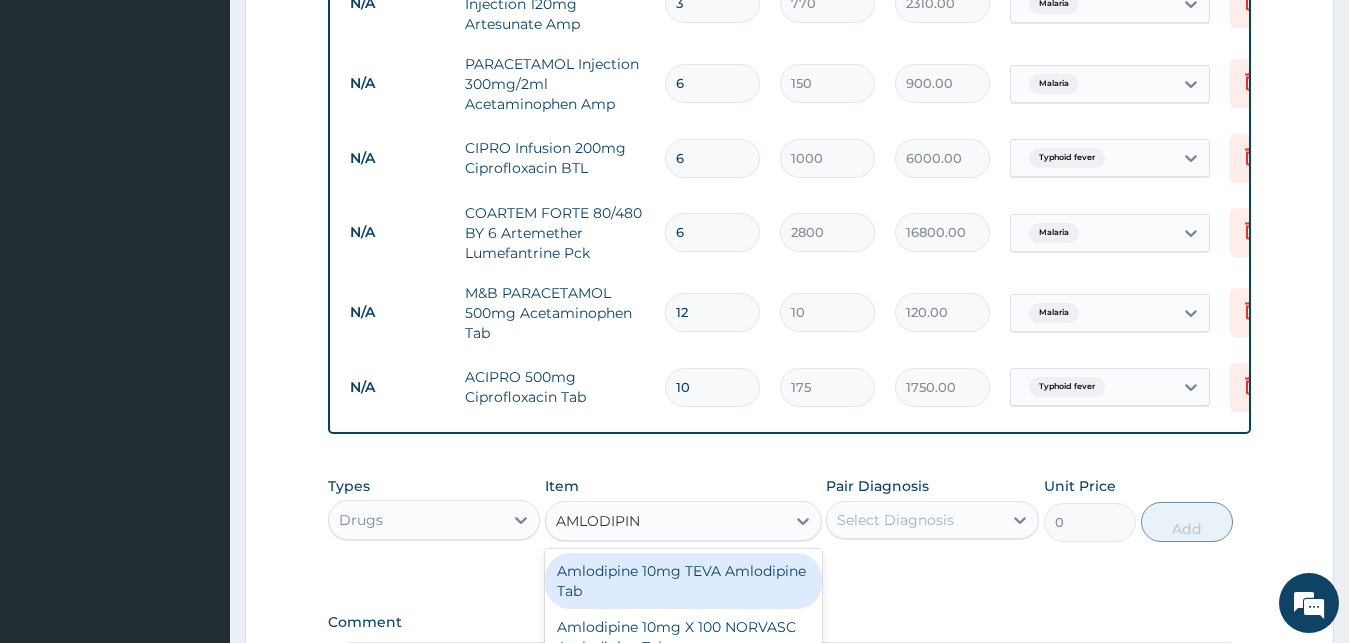 click on "Amlodipine 10mg TEVA Amlodipine Tab" at bounding box center [683, 581] 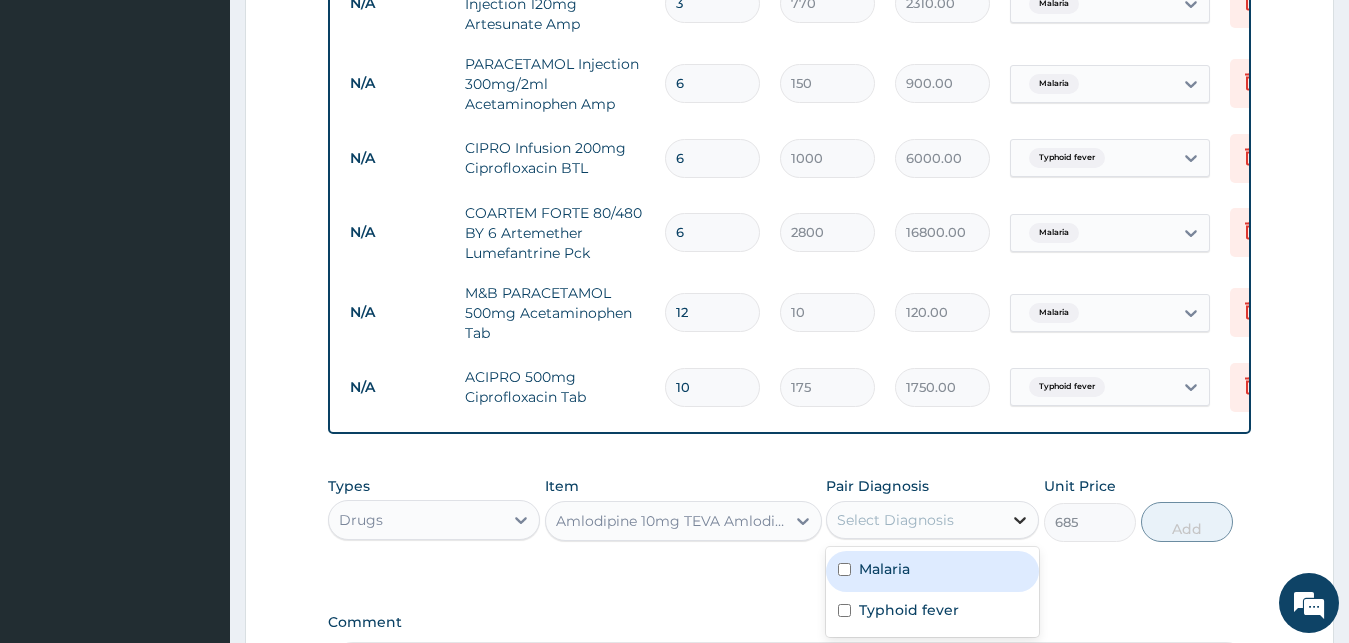 click 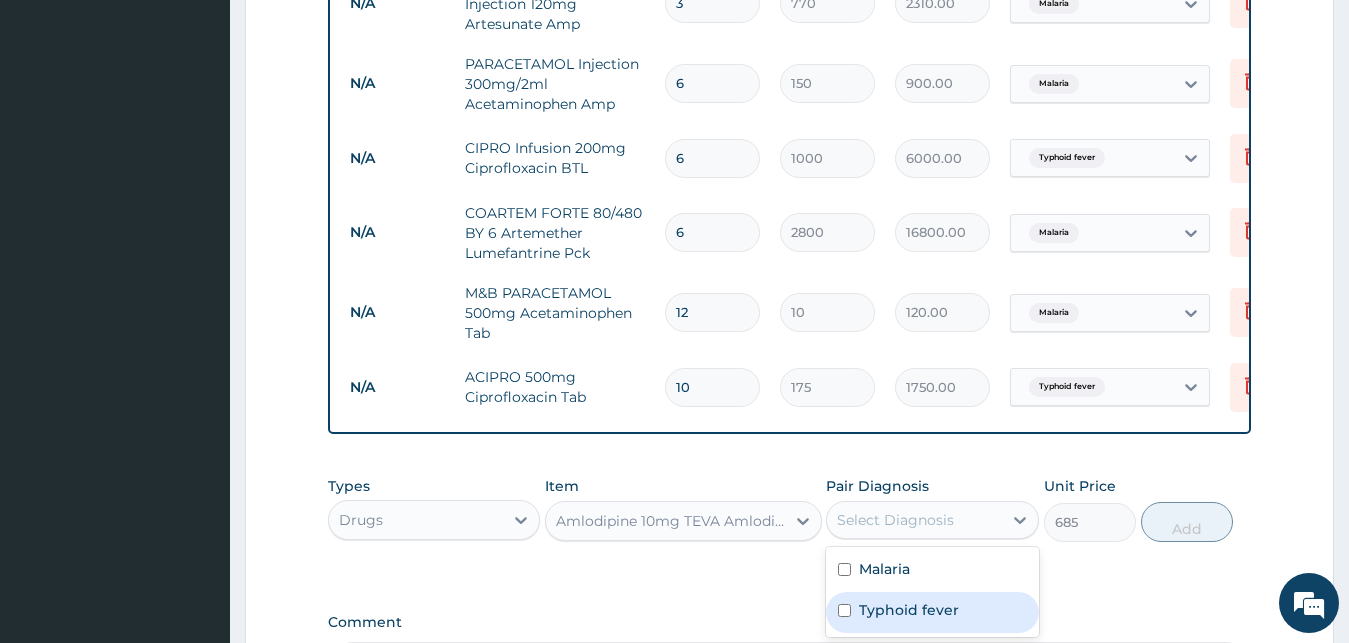 click at bounding box center (844, 610) 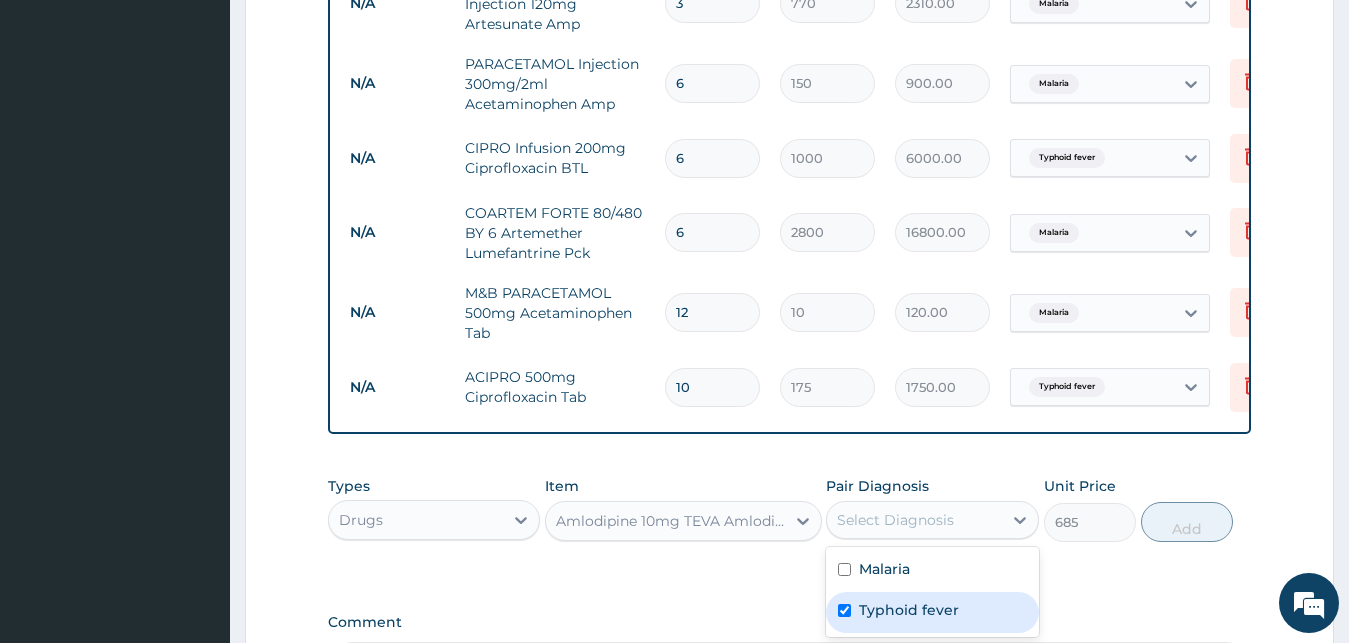 checkbox on "true" 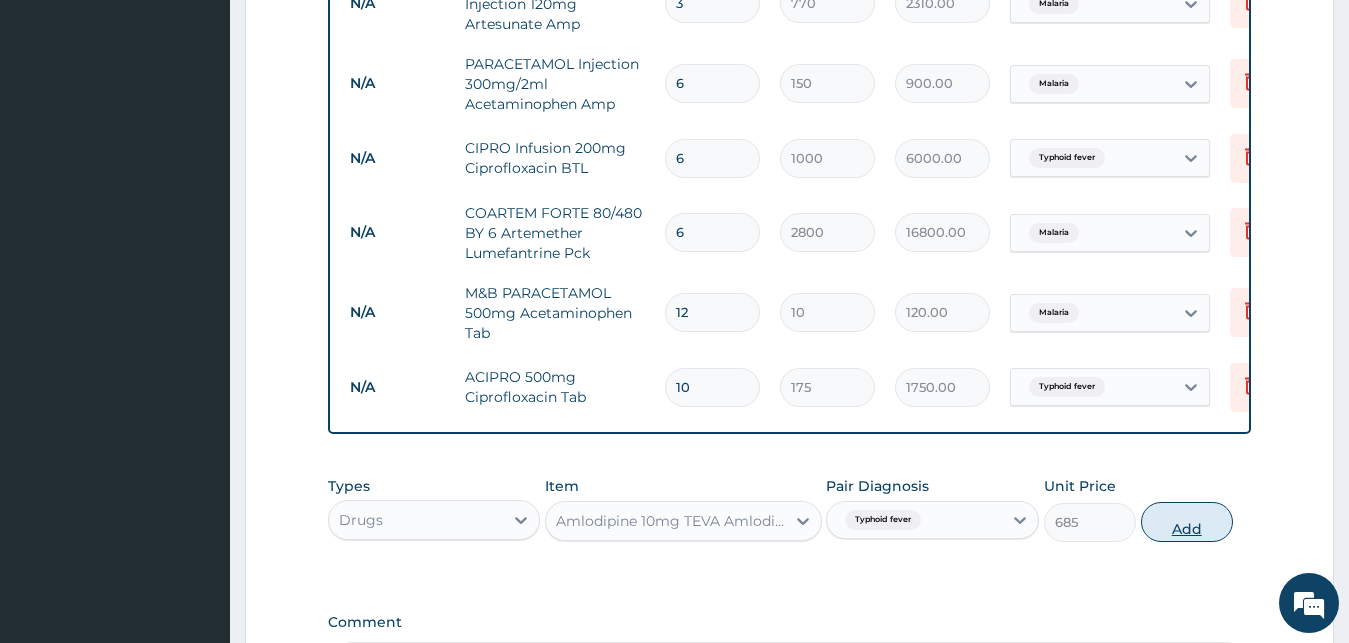 click on "Add" at bounding box center (1187, 522) 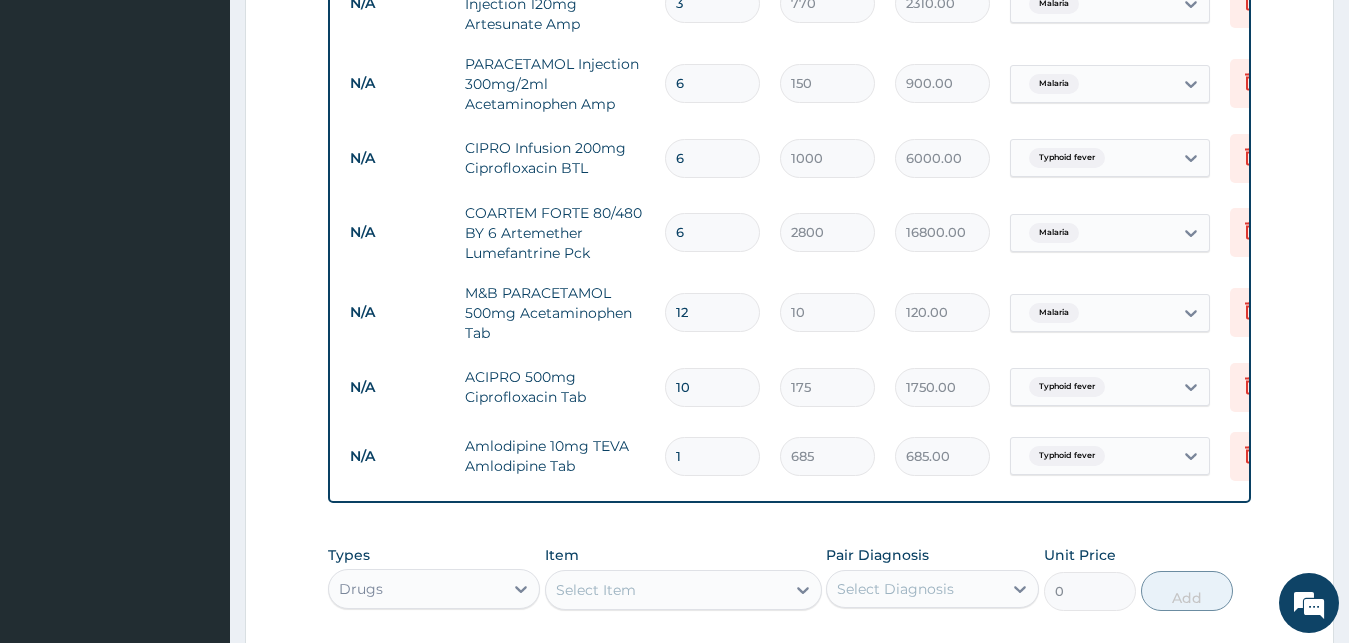 type on "12" 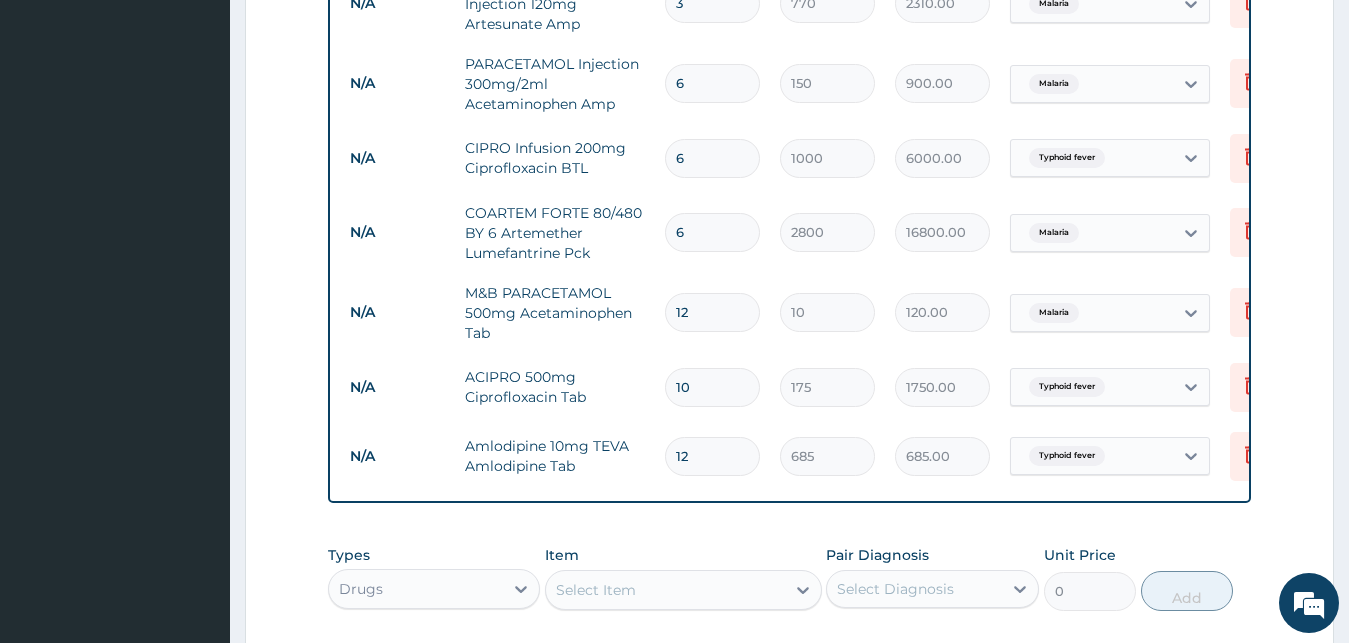 type on "8220.00" 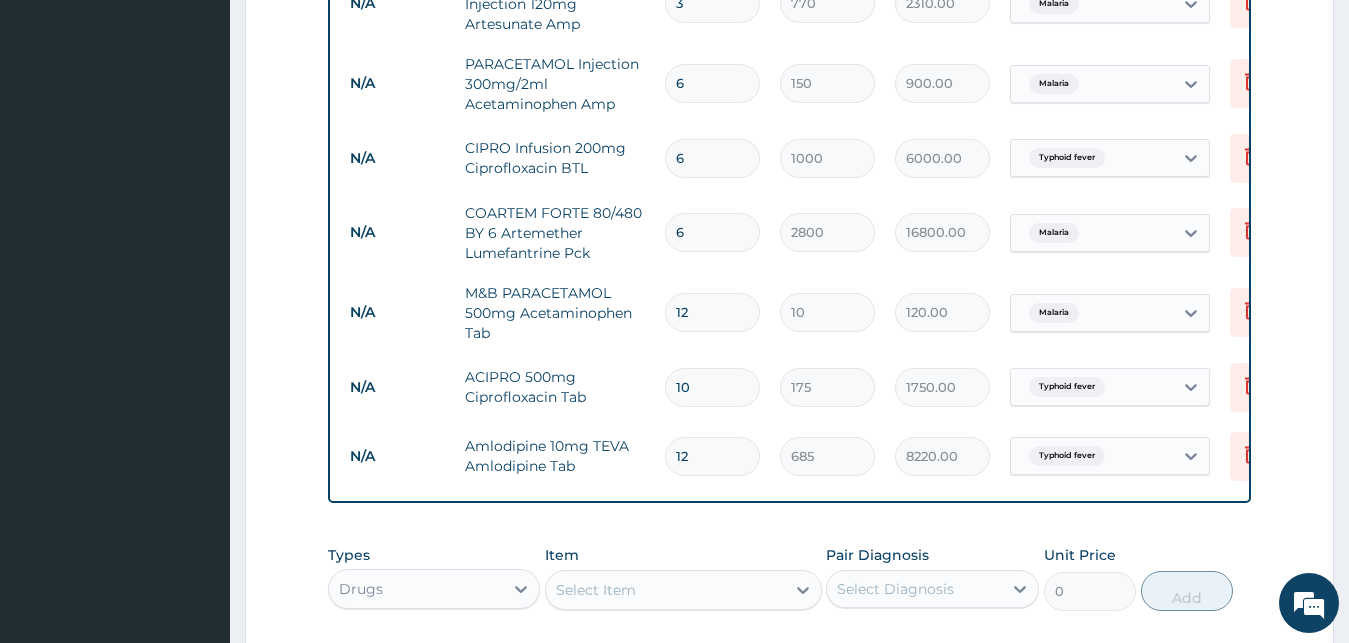 type on "11" 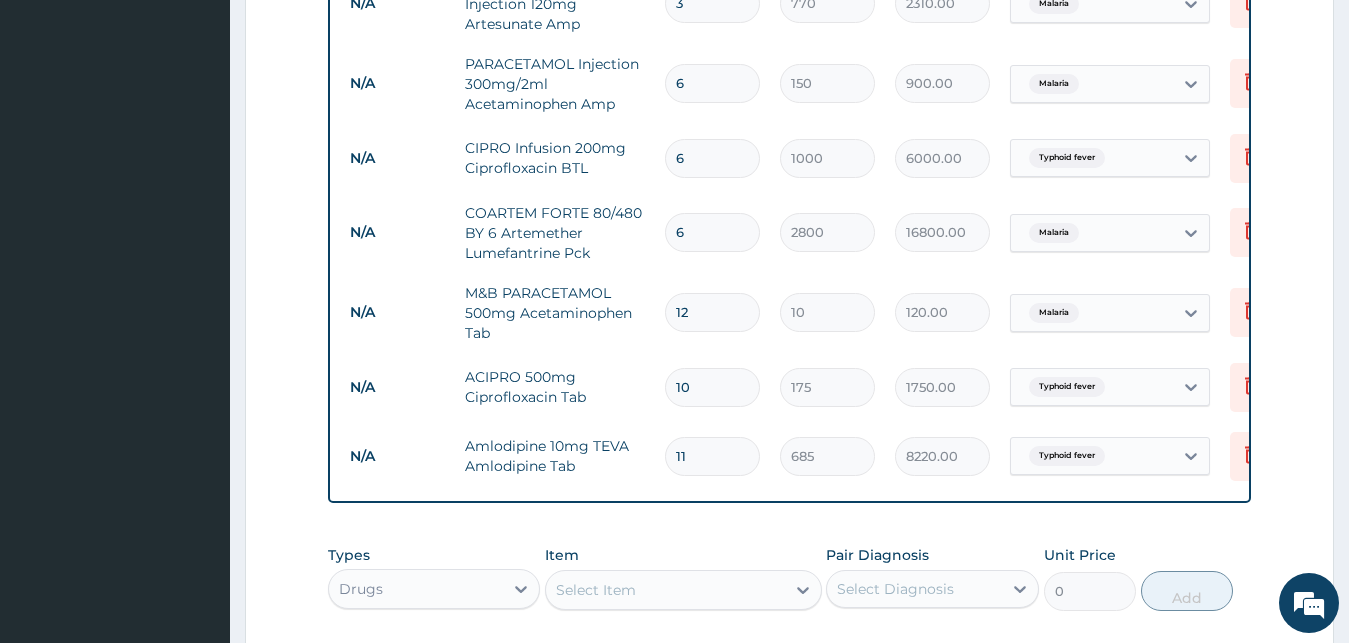 type on "7535.00" 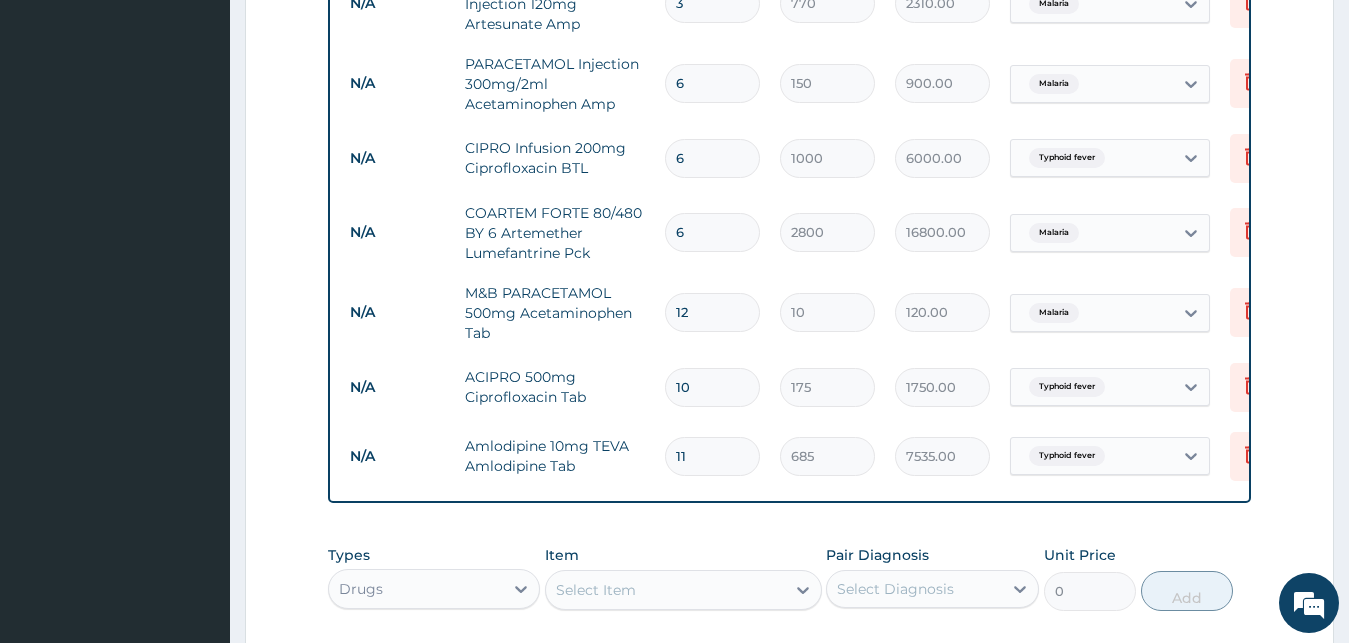 type on "1" 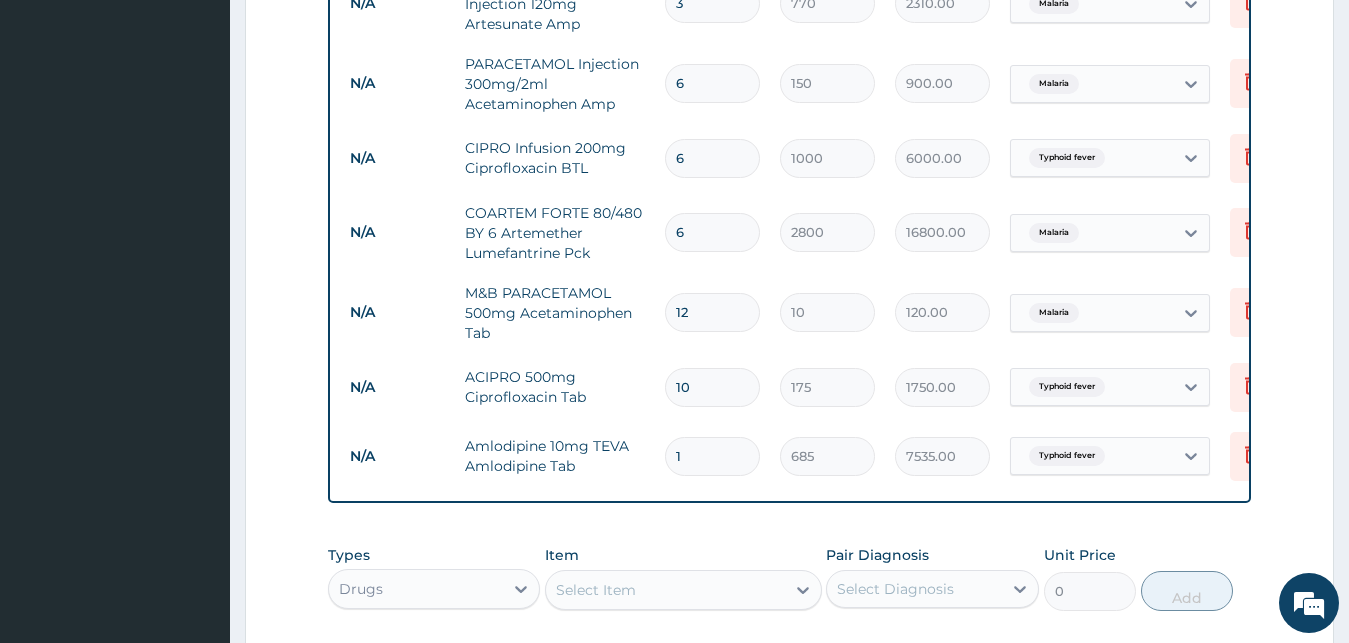 type on "685.00" 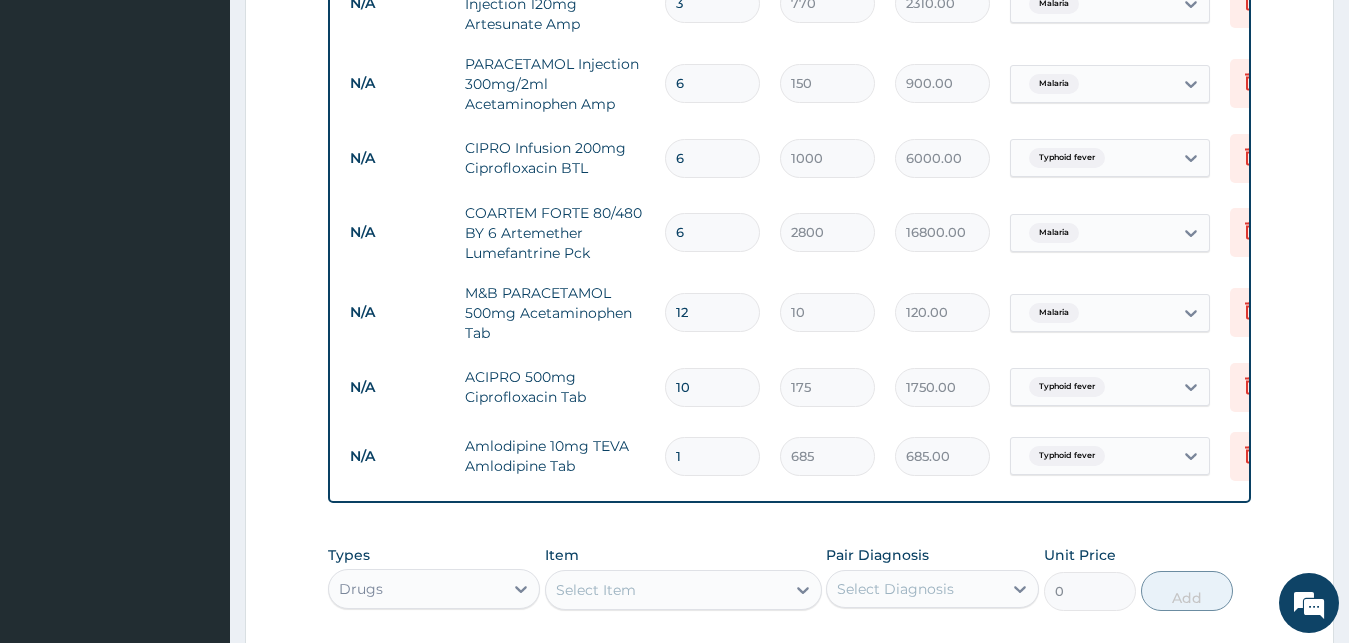 type on "12" 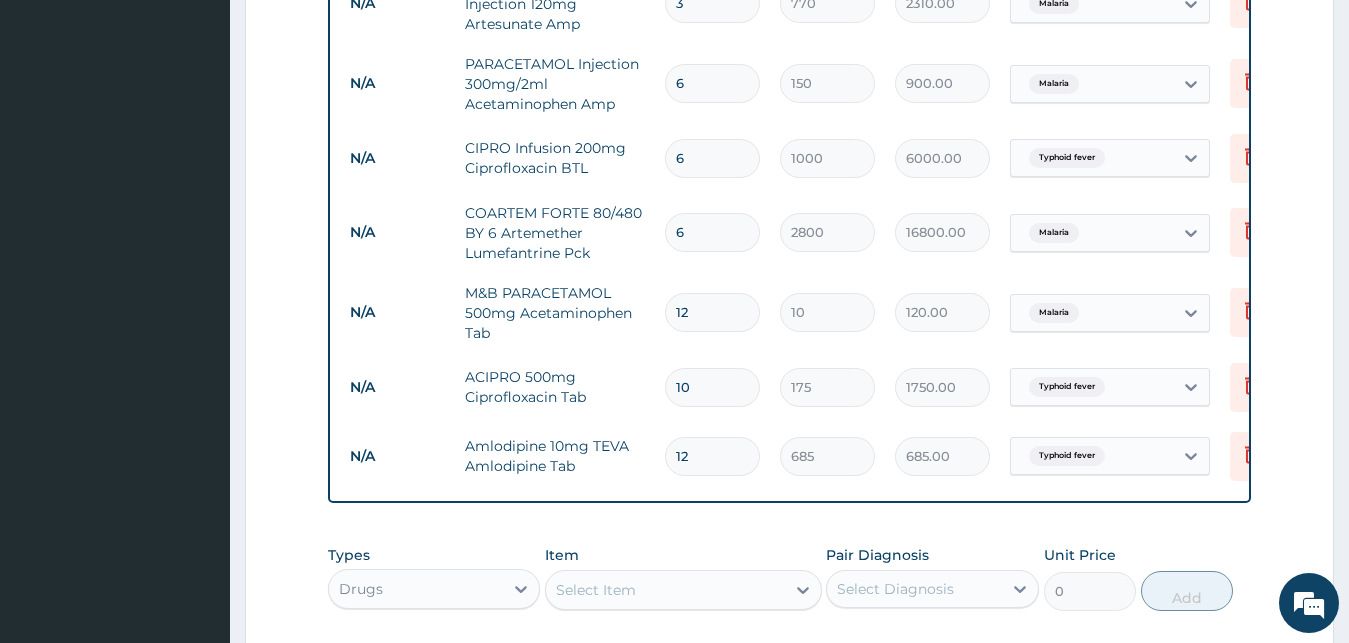 type on "8220.00" 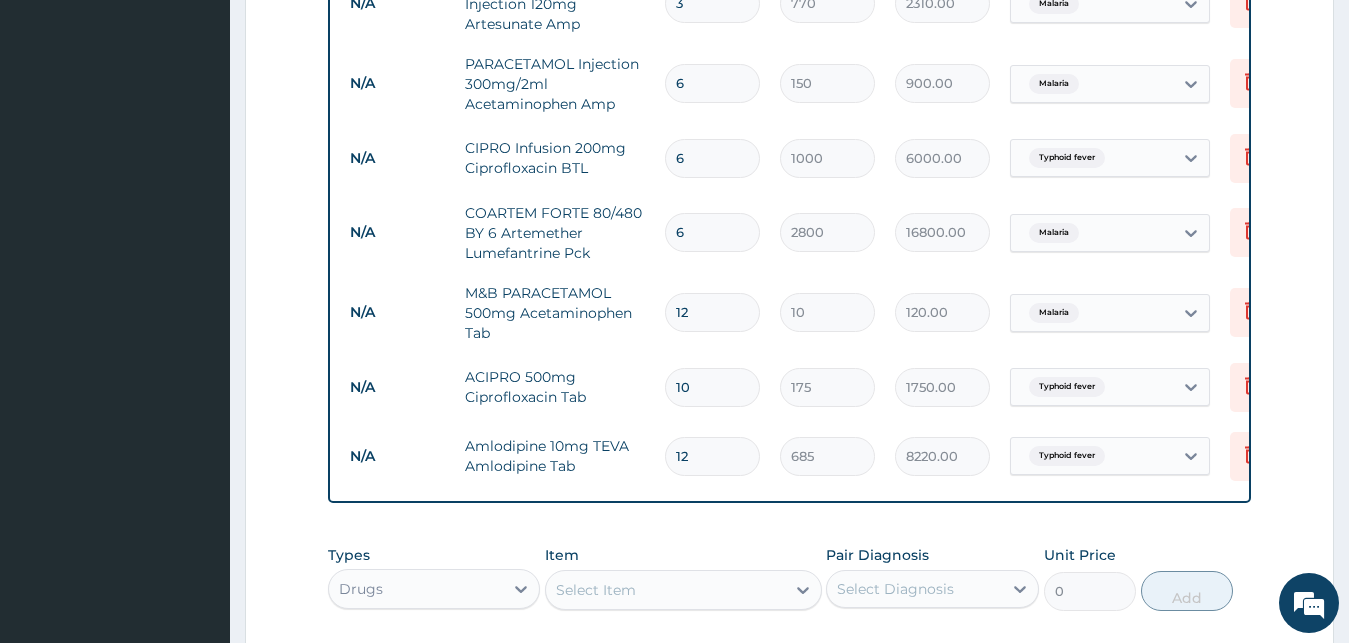 type on "12" 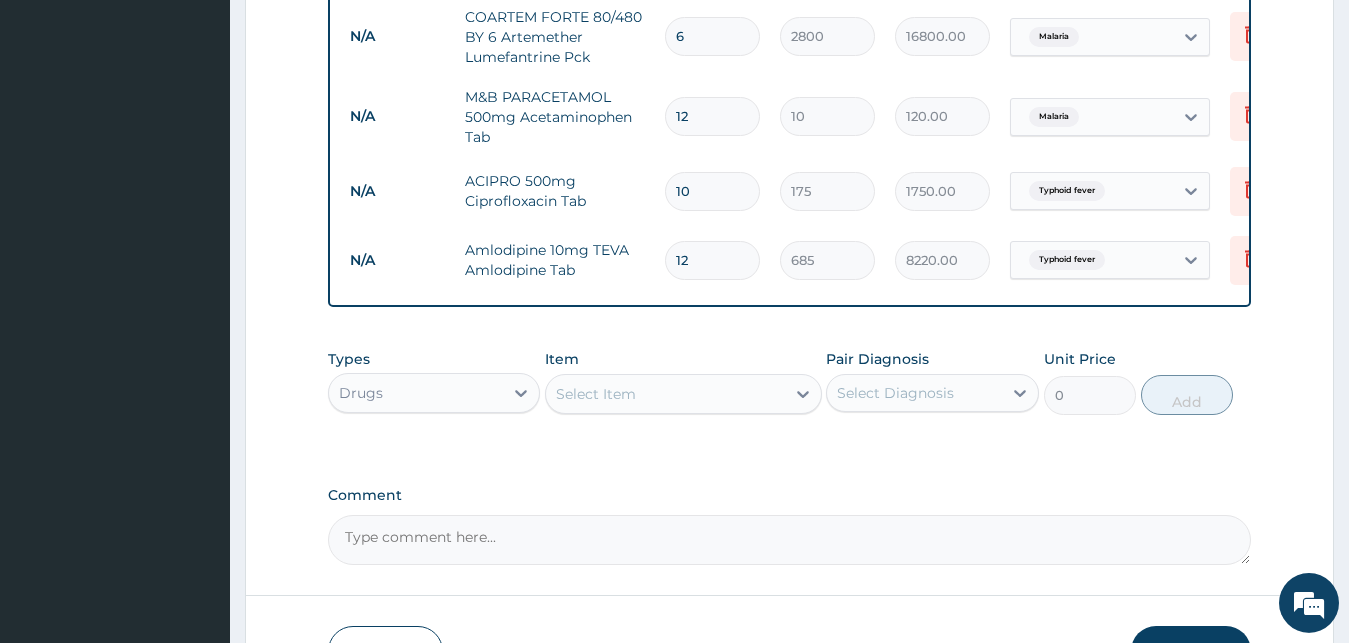 scroll, scrollTop: 1038, scrollLeft: 0, axis: vertical 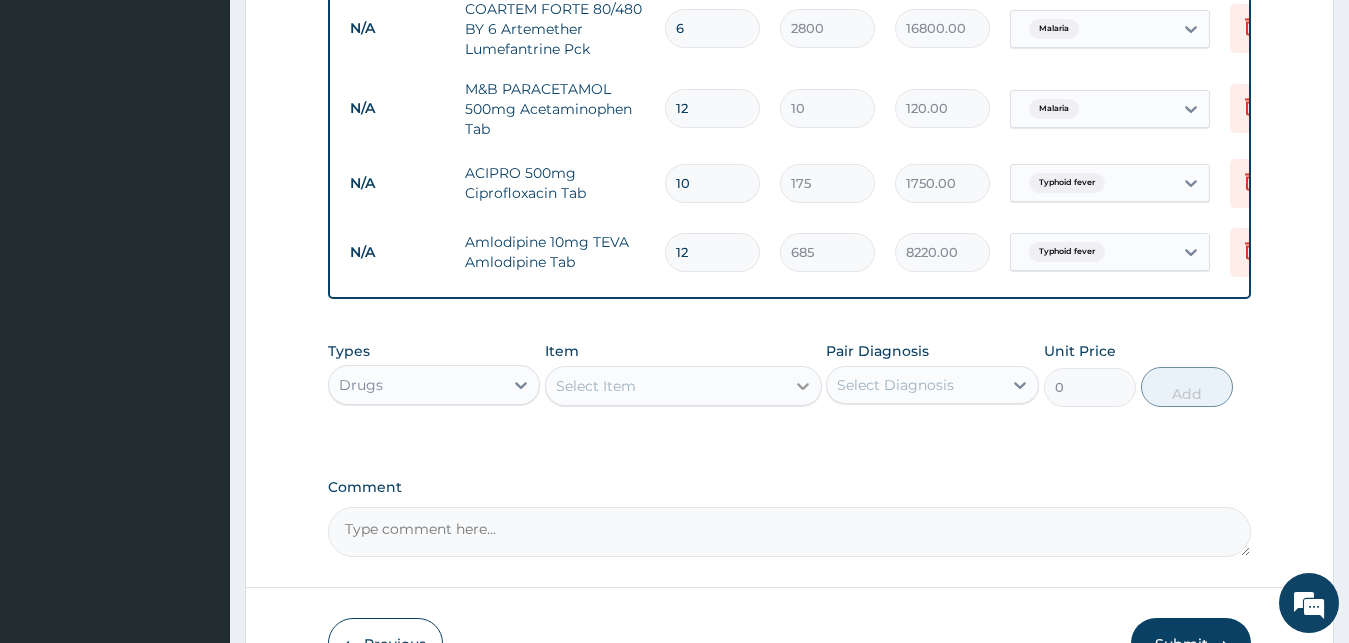 click at bounding box center (803, 386) 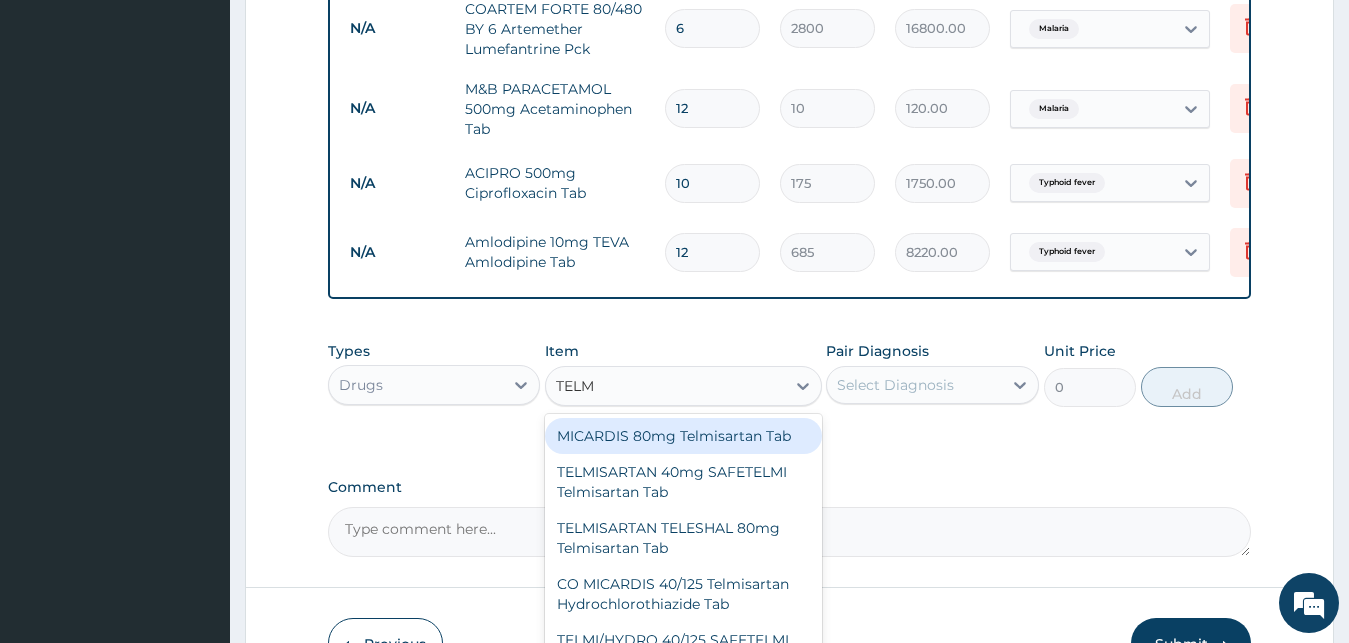 type on "TELMI" 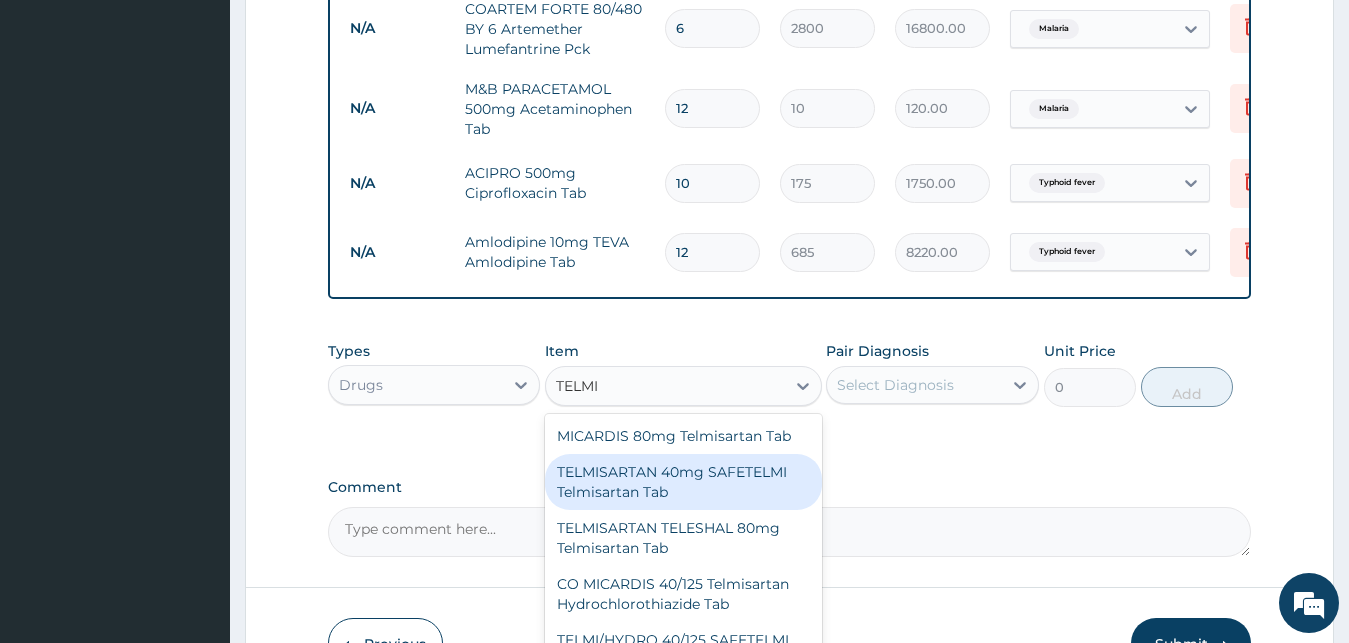 click on "TELMISARTAN 40mg SAFETELMI Telmisartan Tab" at bounding box center [683, 482] 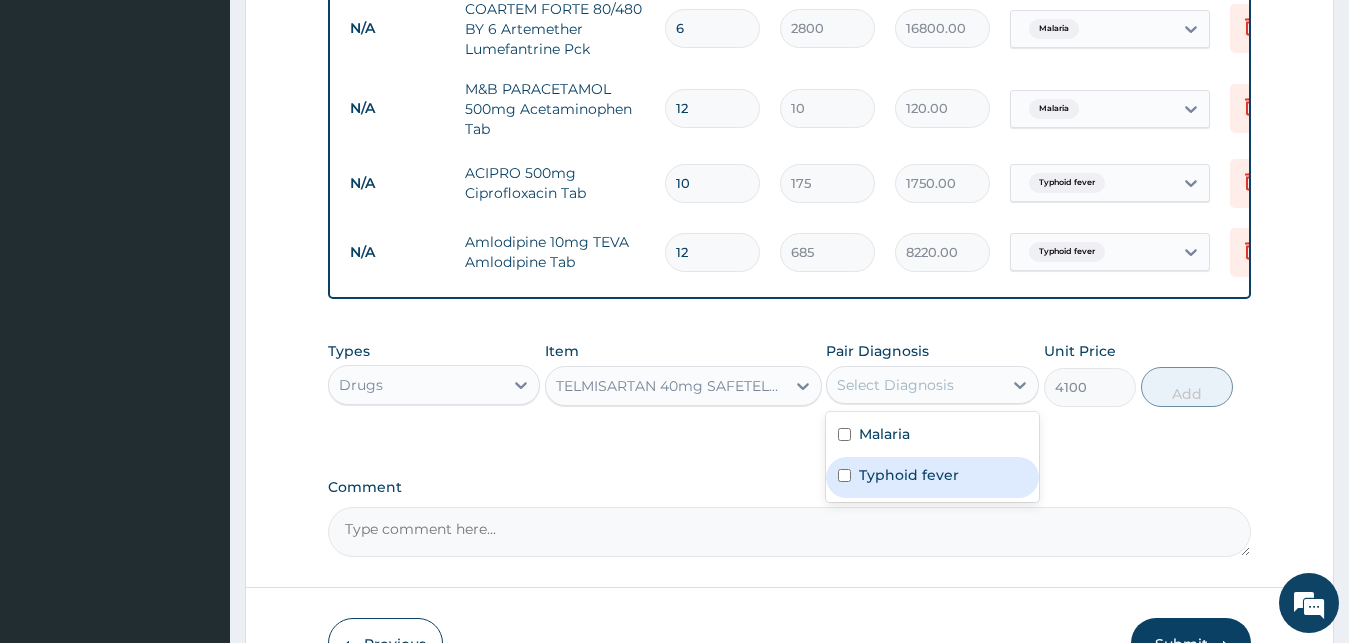 drag, startPoint x: 937, startPoint y: 399, endPoint x: 841, endPoint y: 490, distance: 132.27623 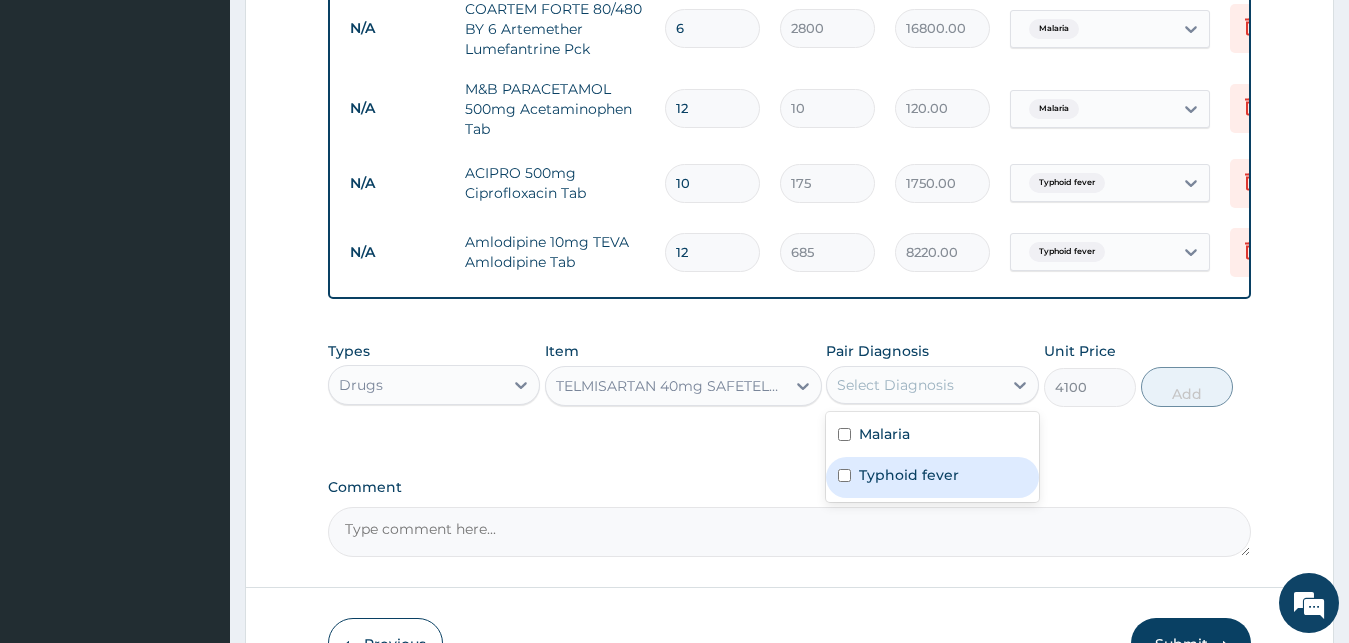 click at bounding box center [844, 475] 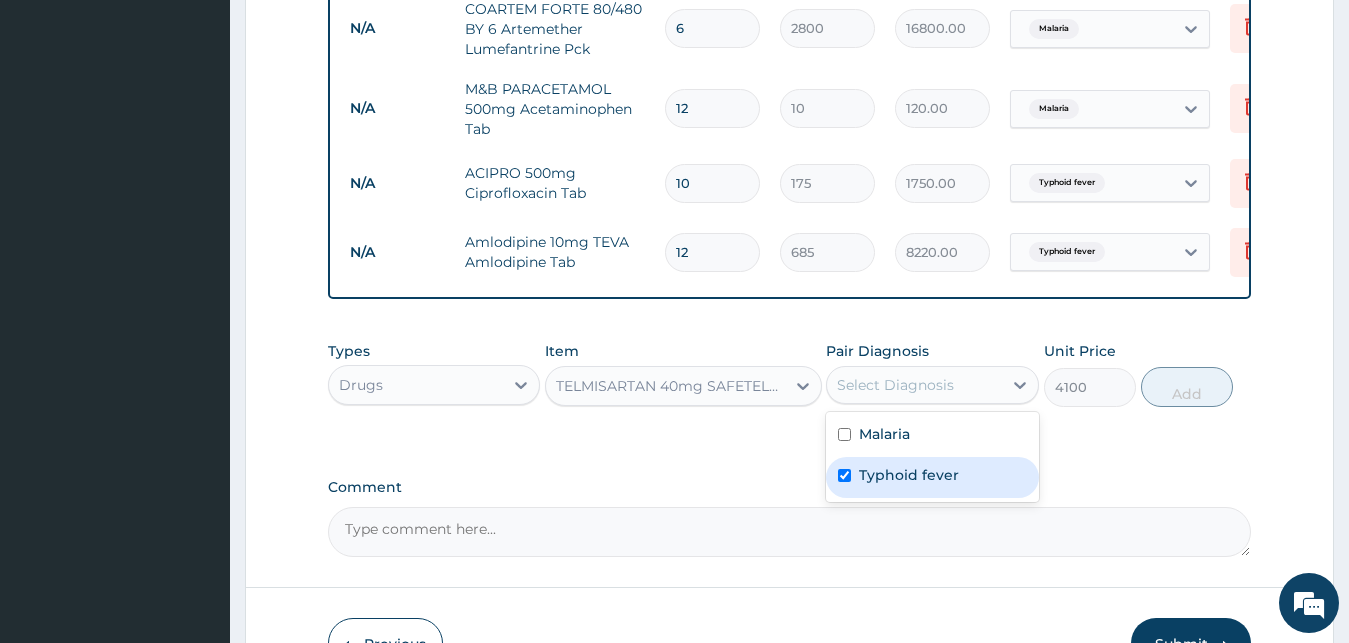 checkbox on "true" 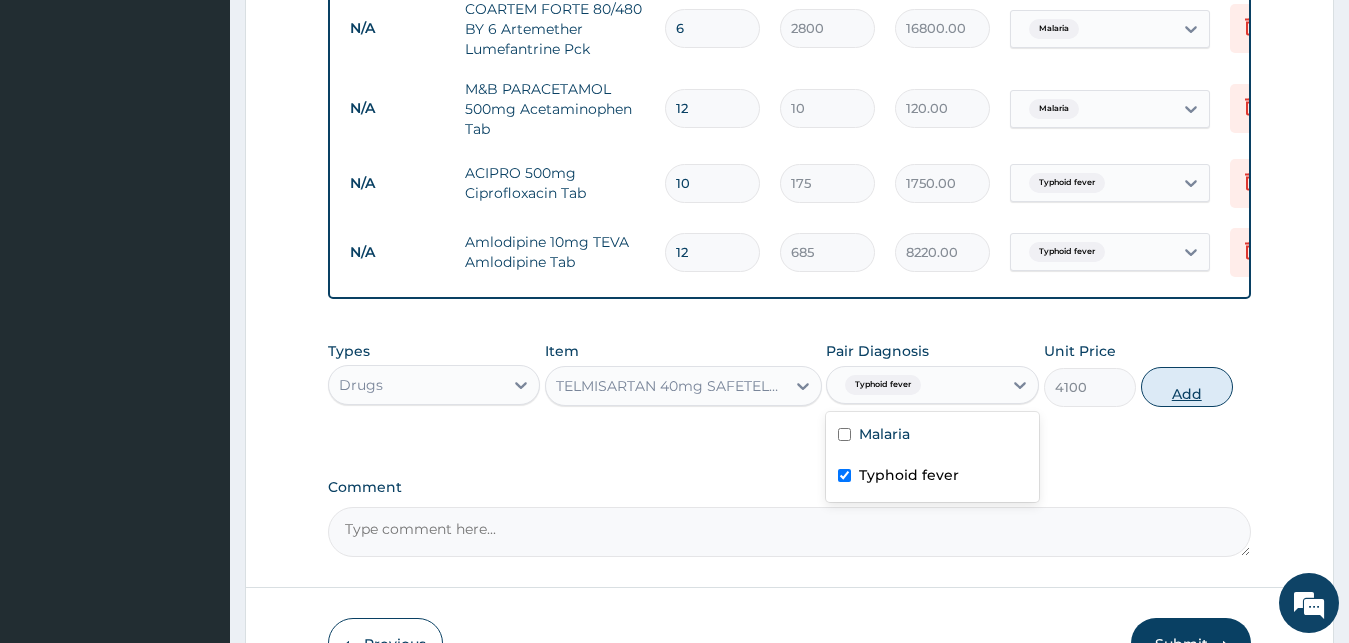 click on "Add" at bounding box center (1187, 387) 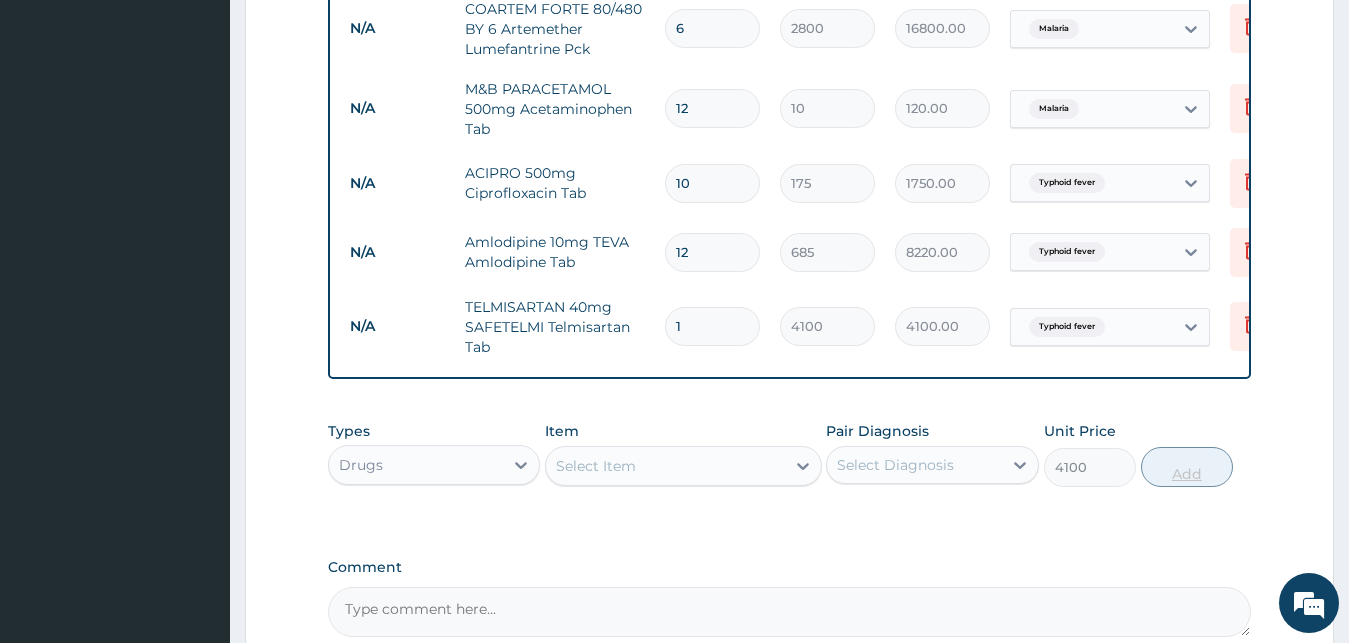 type on "0" 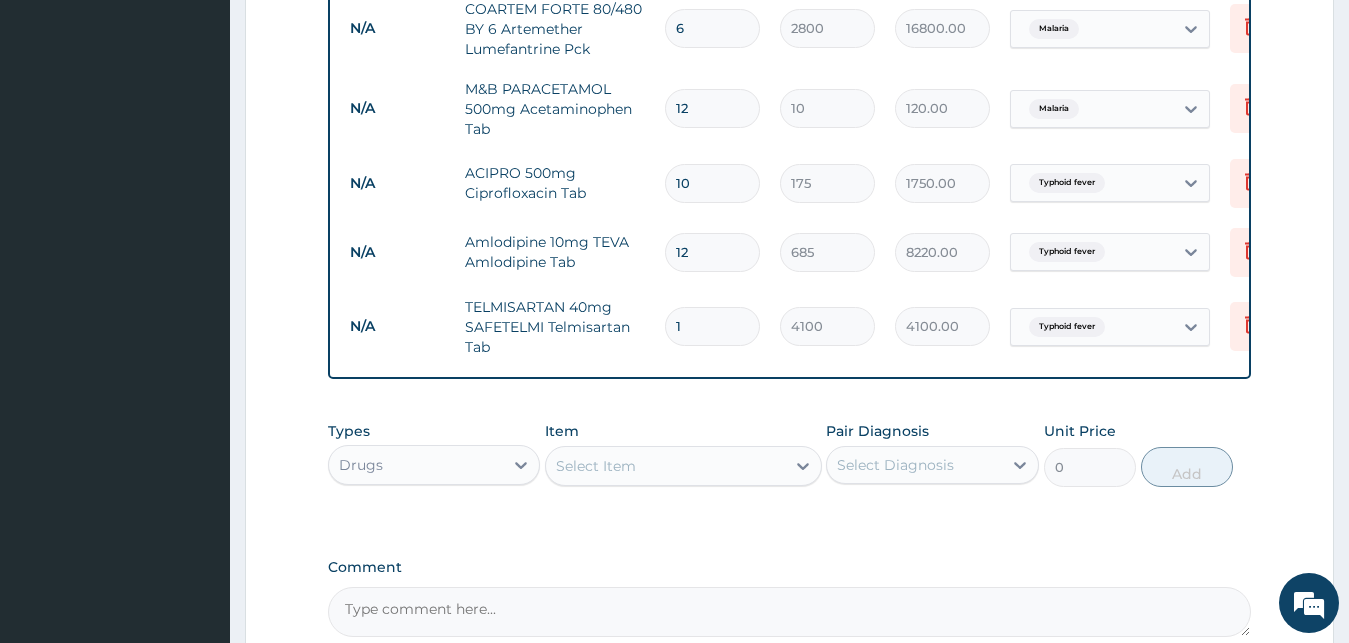 click on "1" at bounding box center (712, 326) 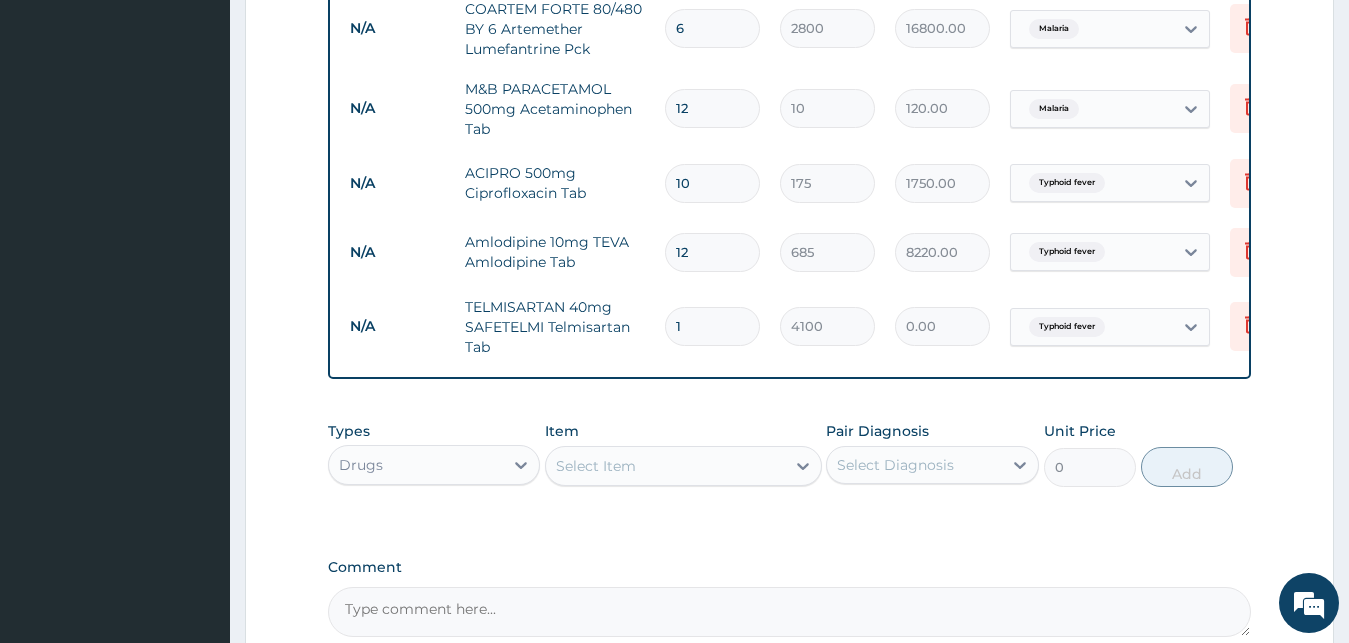 type 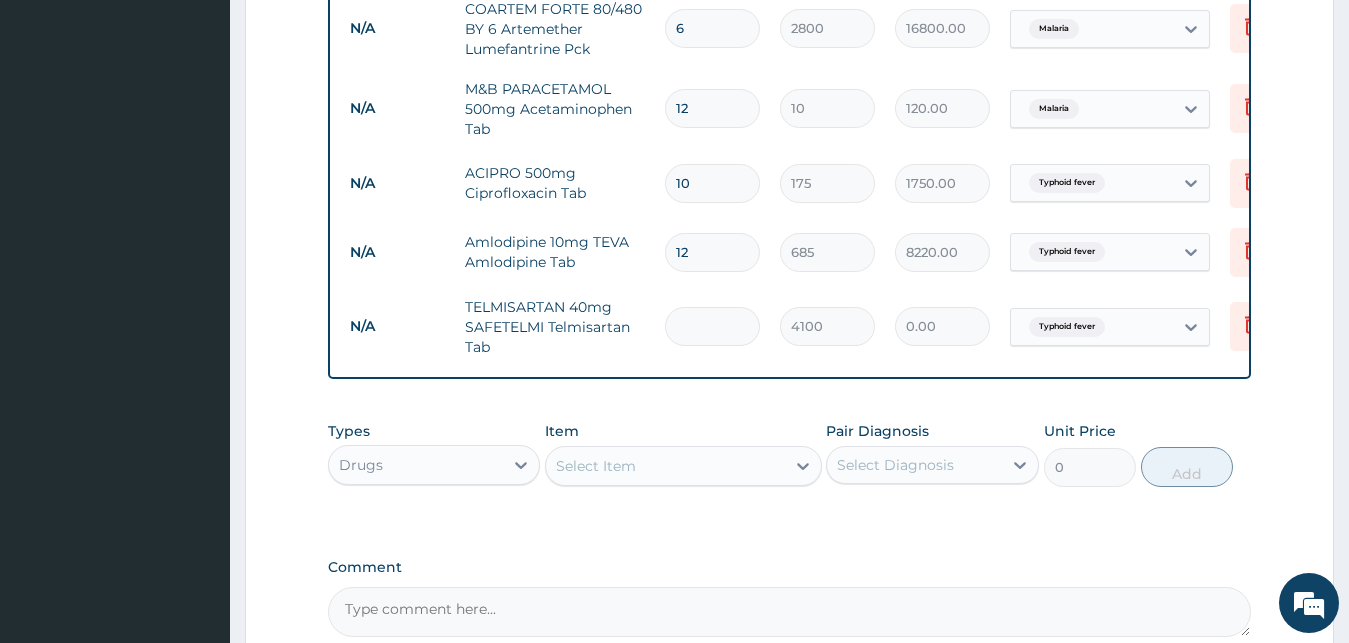 type on "0.00" 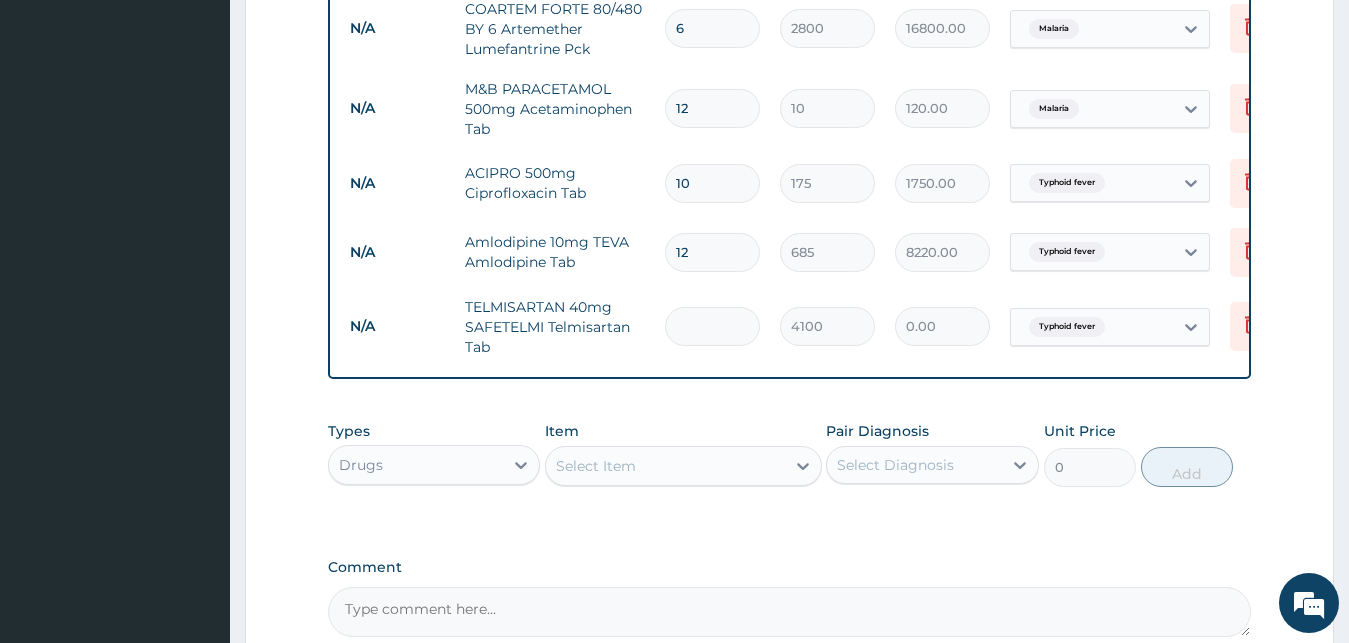 type on "3" 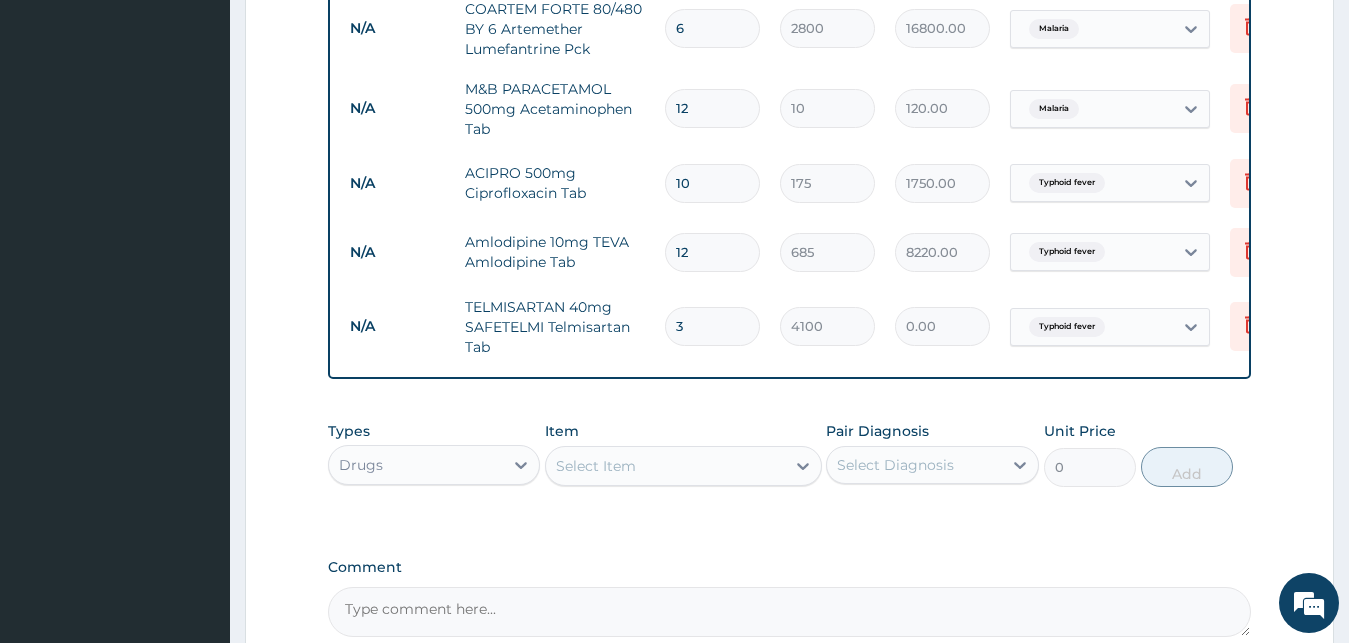 type on "12300.00" 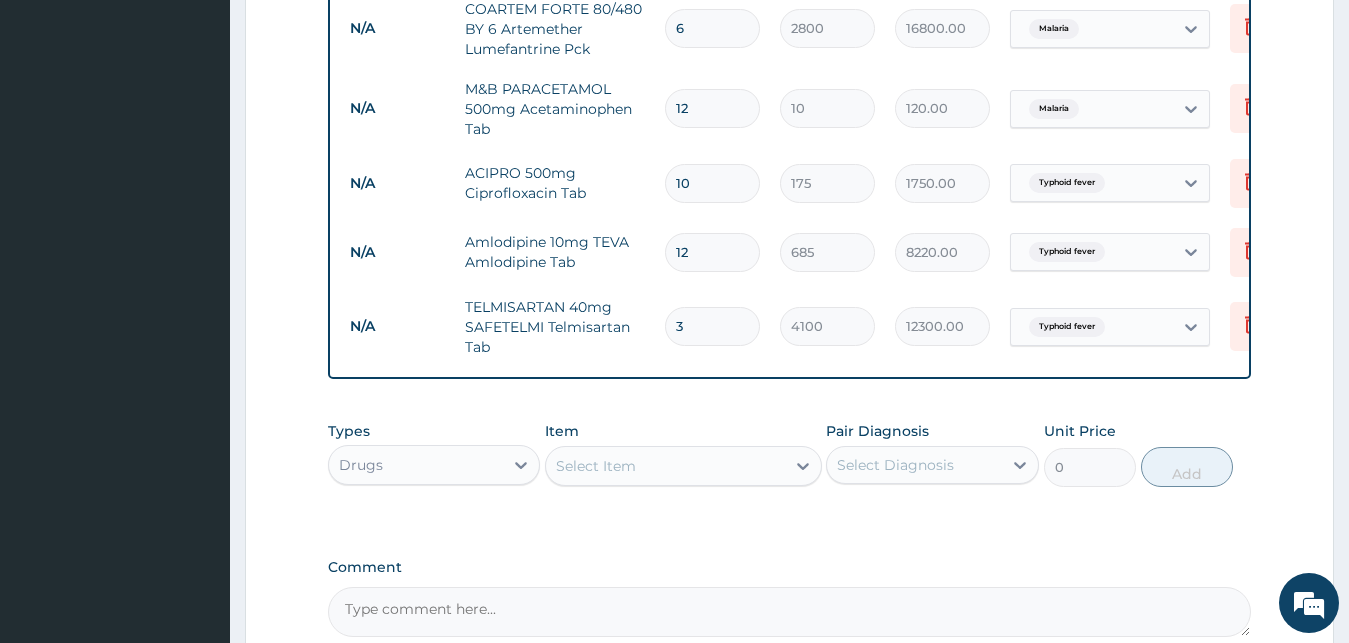 type on "30" 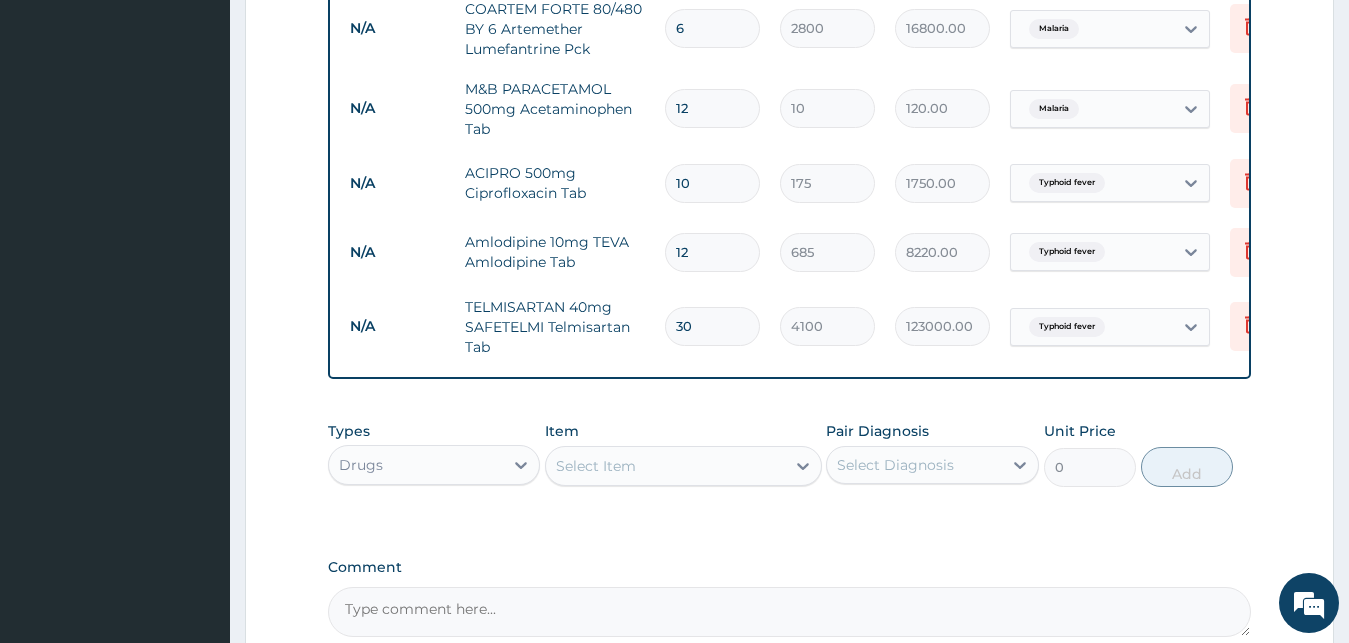 type on "30" 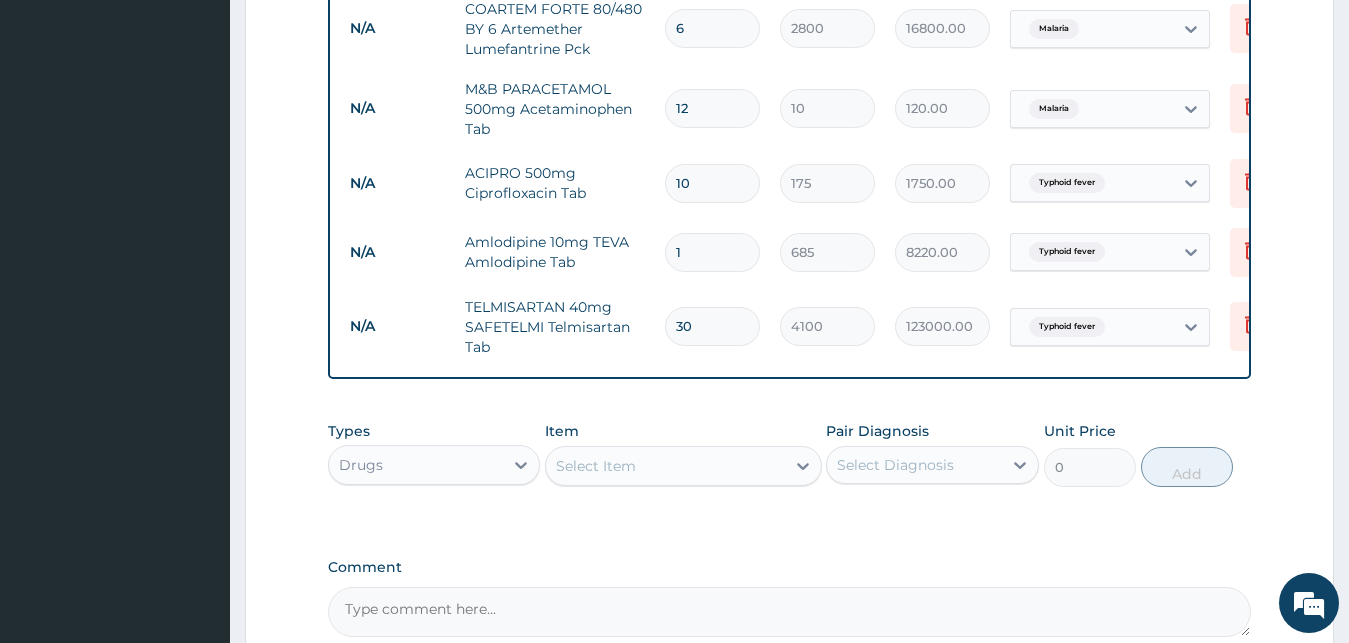 type on "685.00" 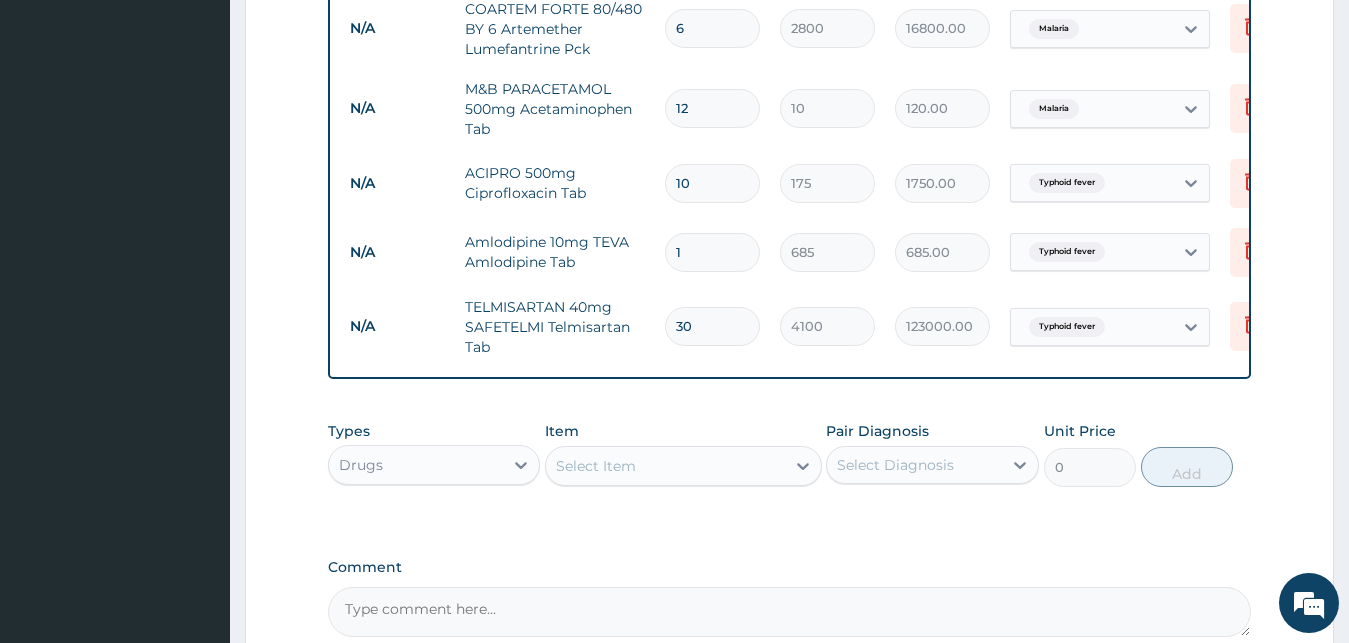 type 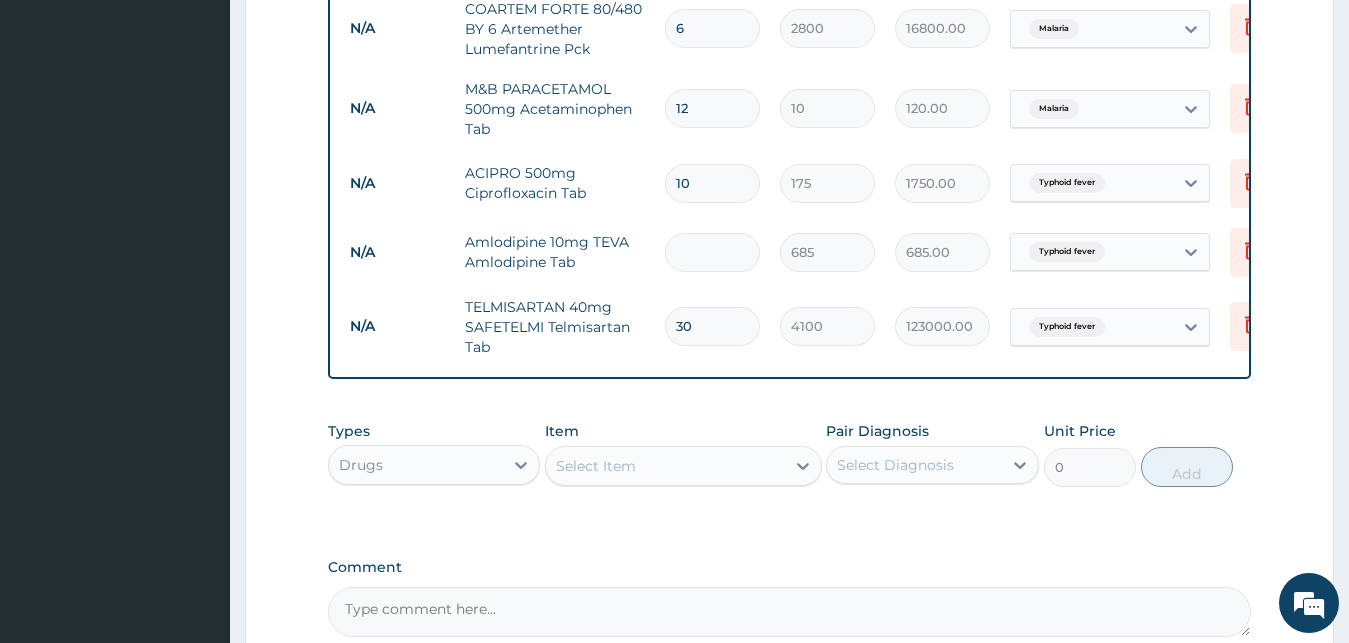 type on "0.00" 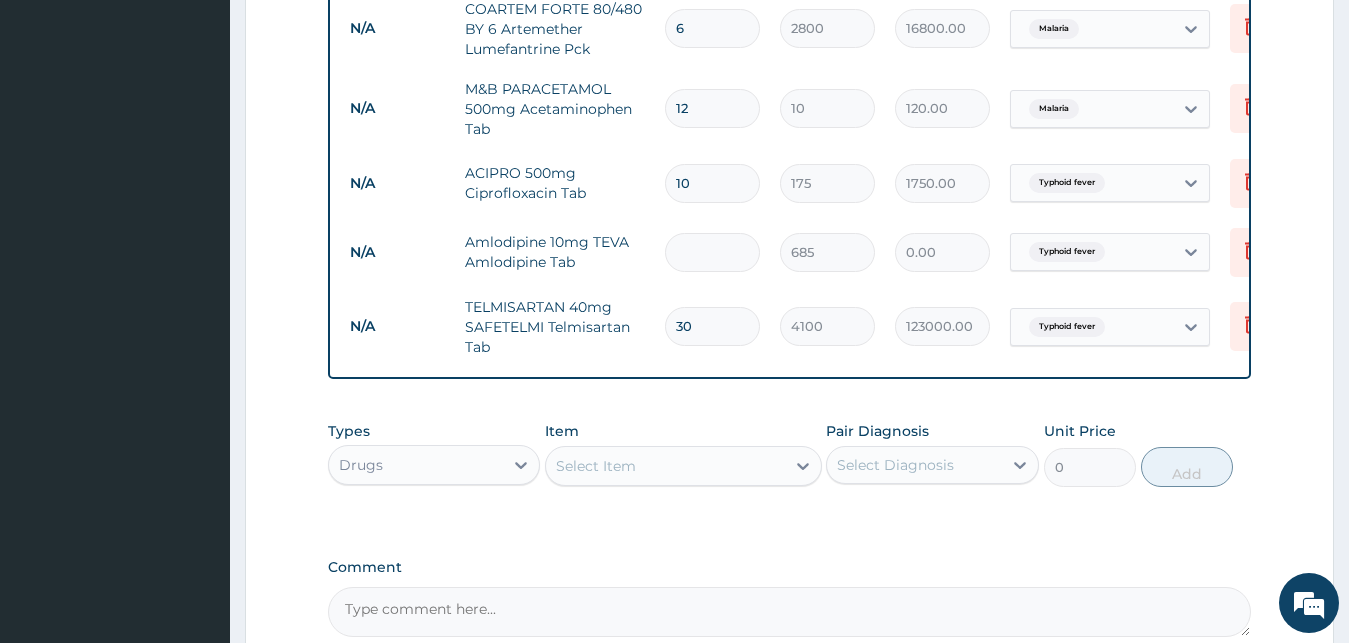 type on "3" 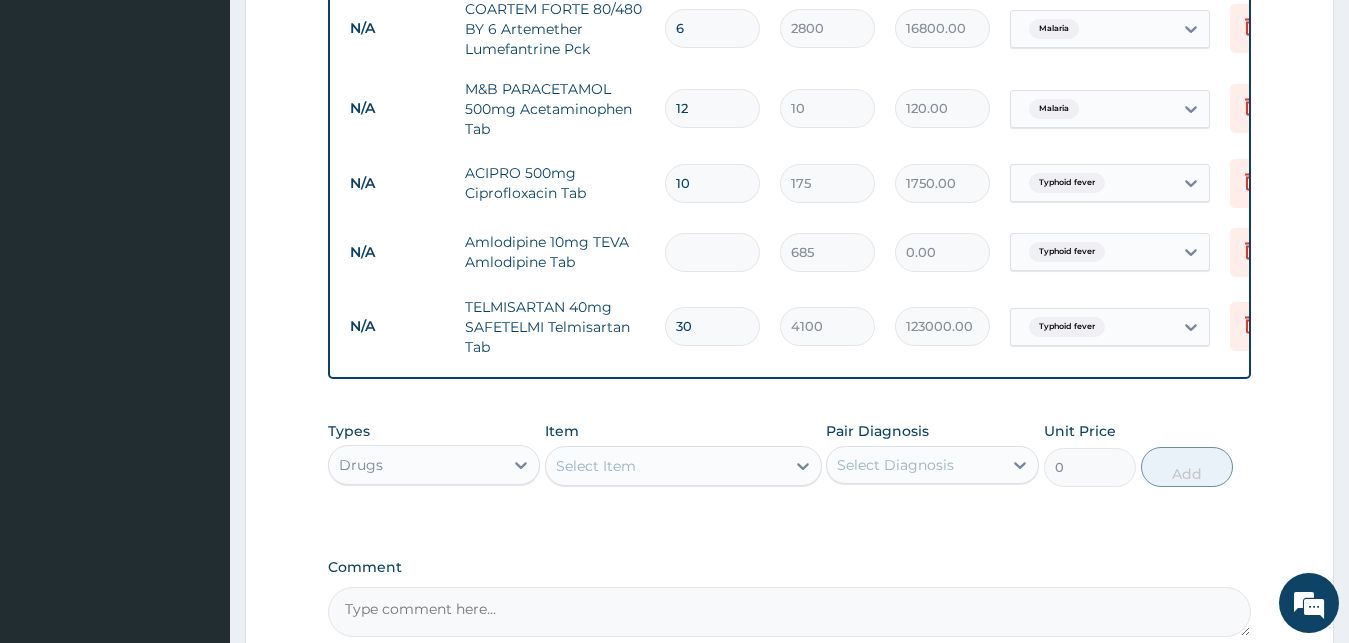 type on "2055.00" 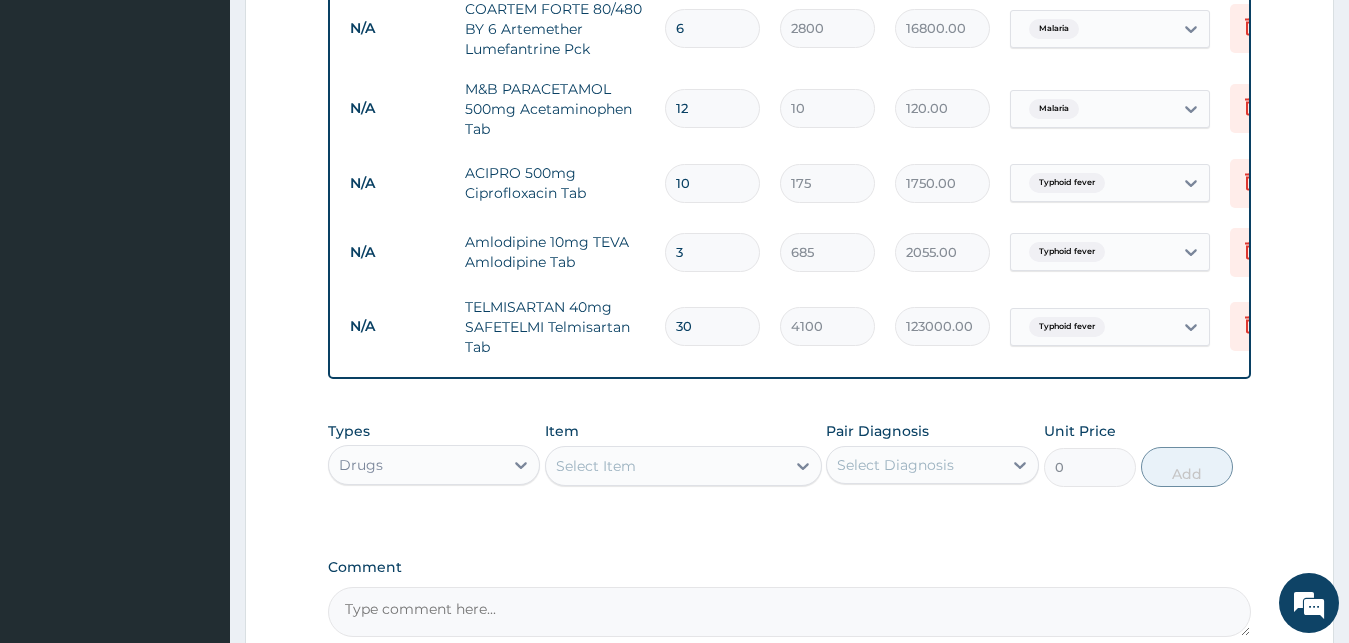 type on "30" 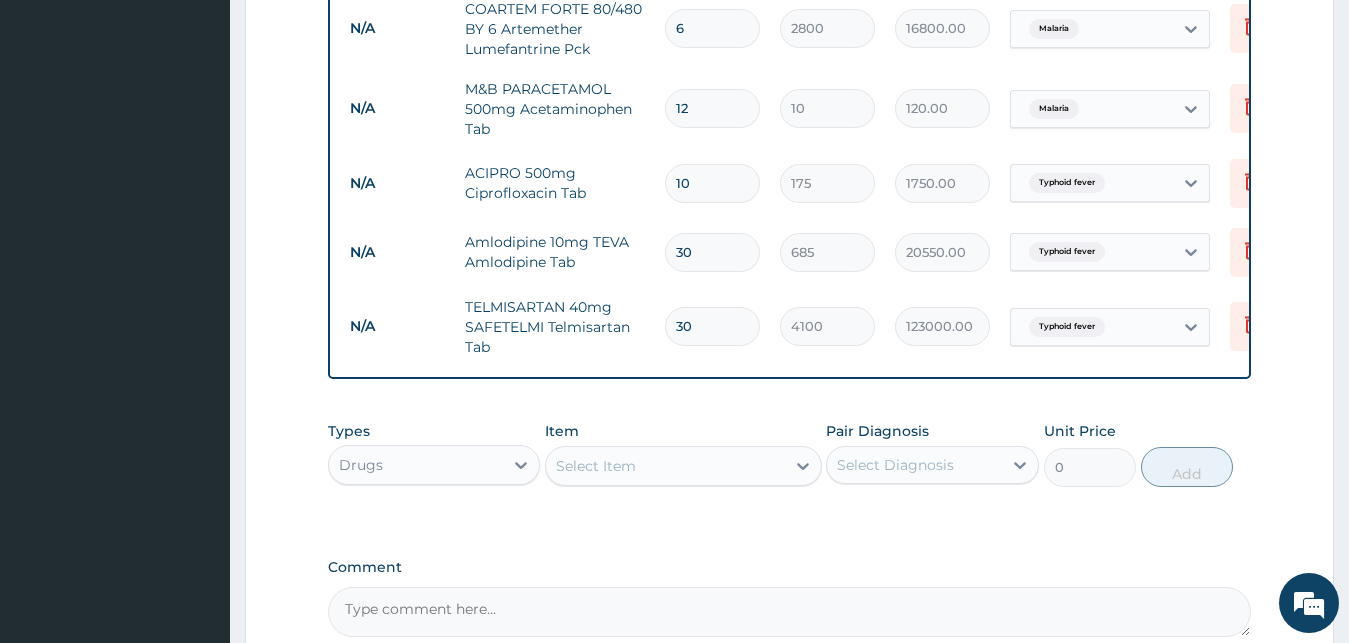 type on "30" 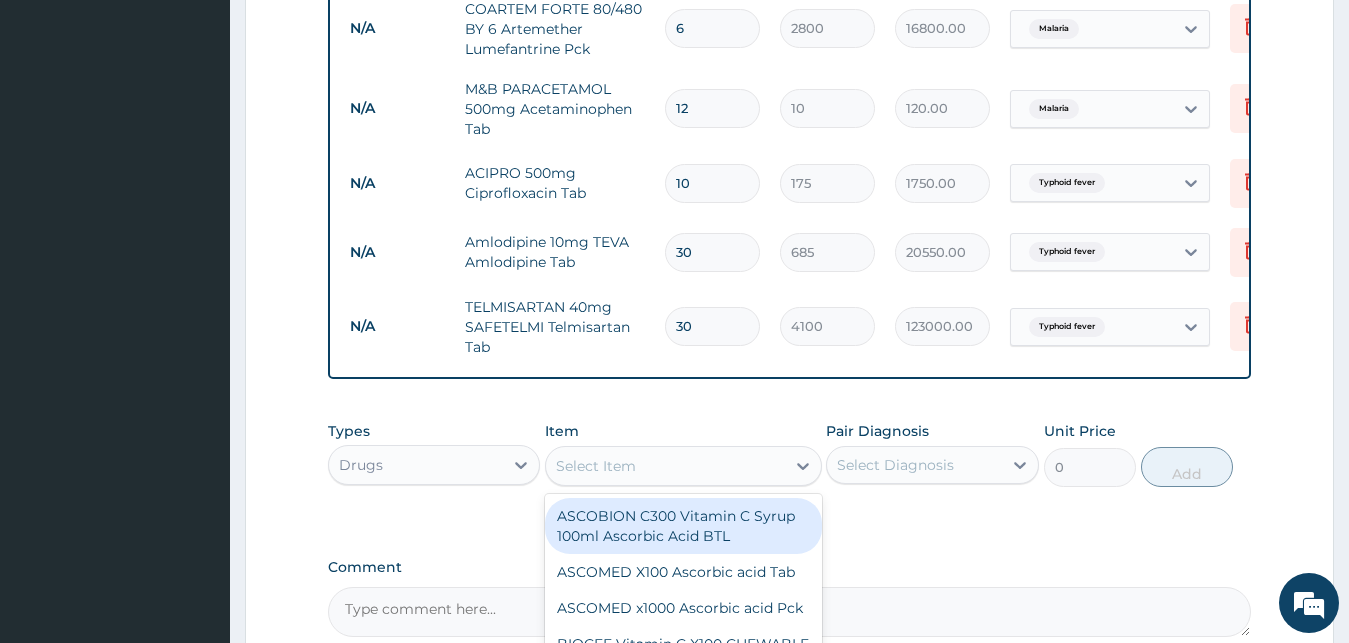 click on "Select Item" at bounding box center (596, 466) 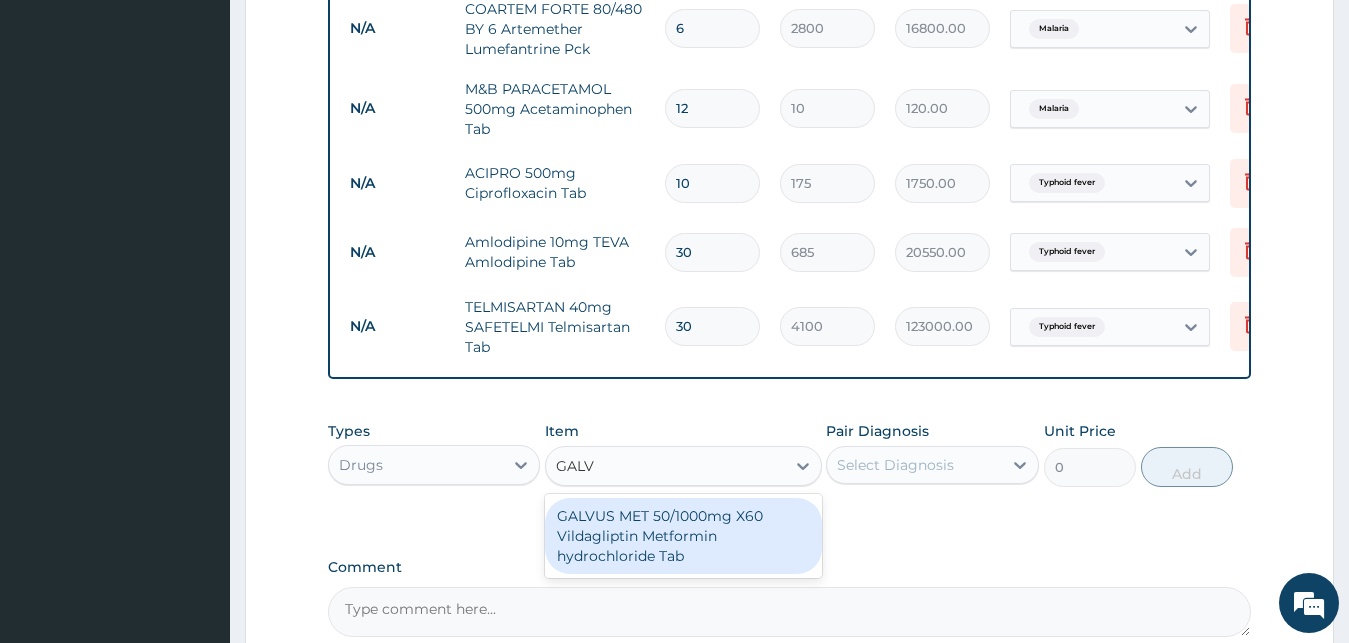 type on "GALVU" 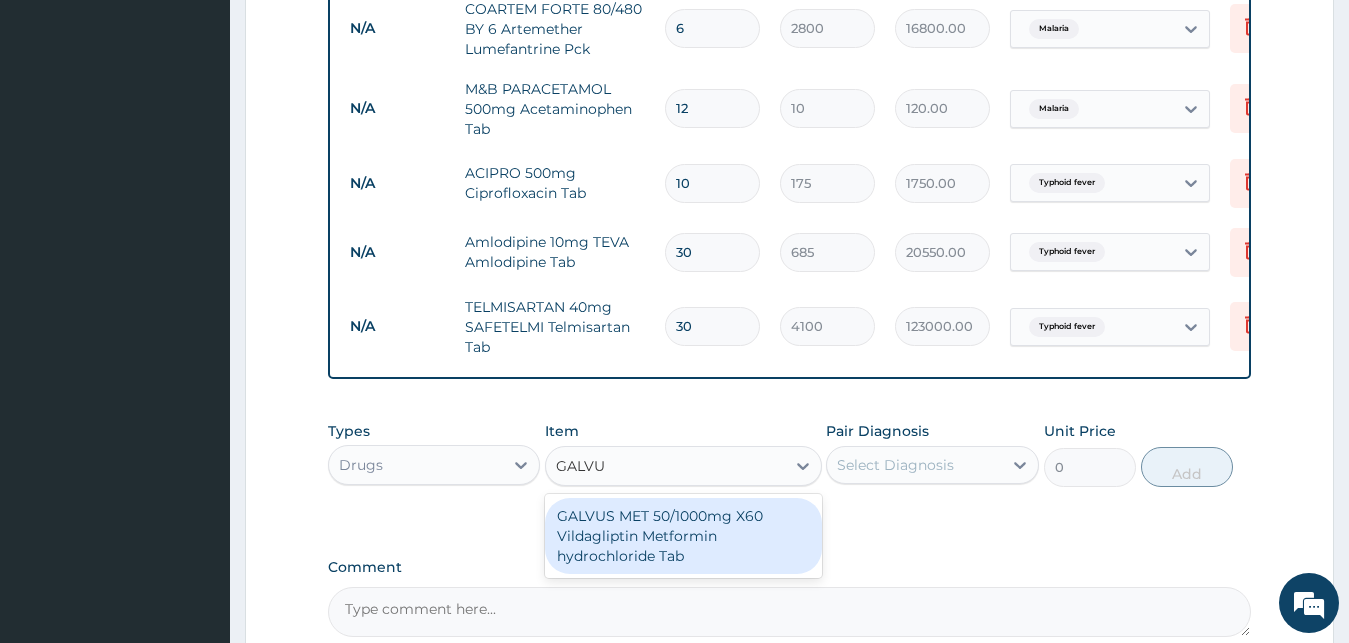 click on "GALVUS MET 50/1000mg X60 Vildagliptin Metformin hydrochloride Tab" at bounding box center (683, 536) 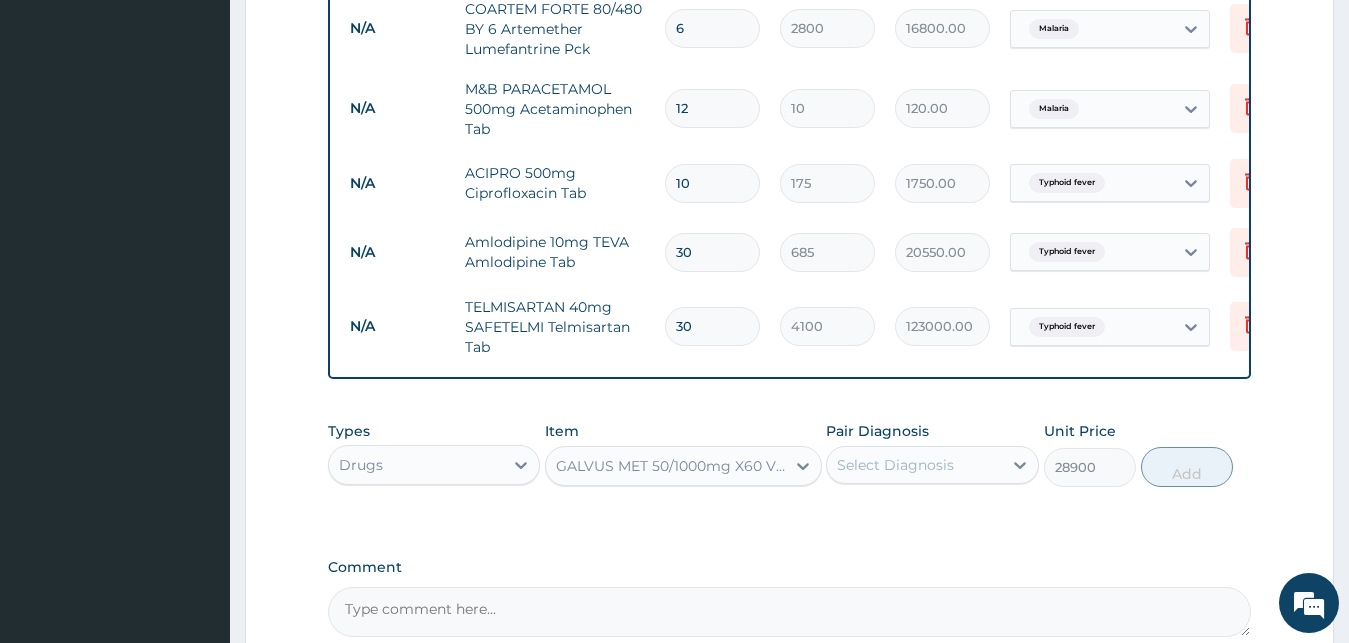 click on "Select Diagnosis" at bounding box center [895, 465] 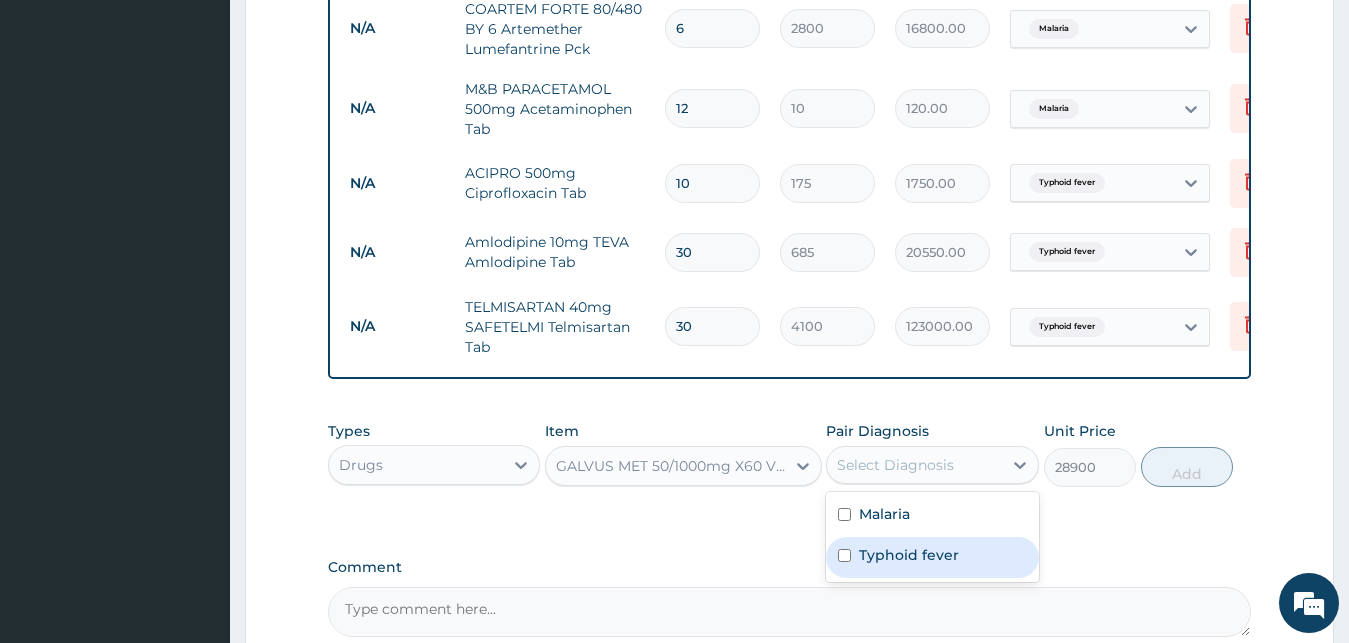 click on "Typhoid fever" at bounding box center (932, 557) 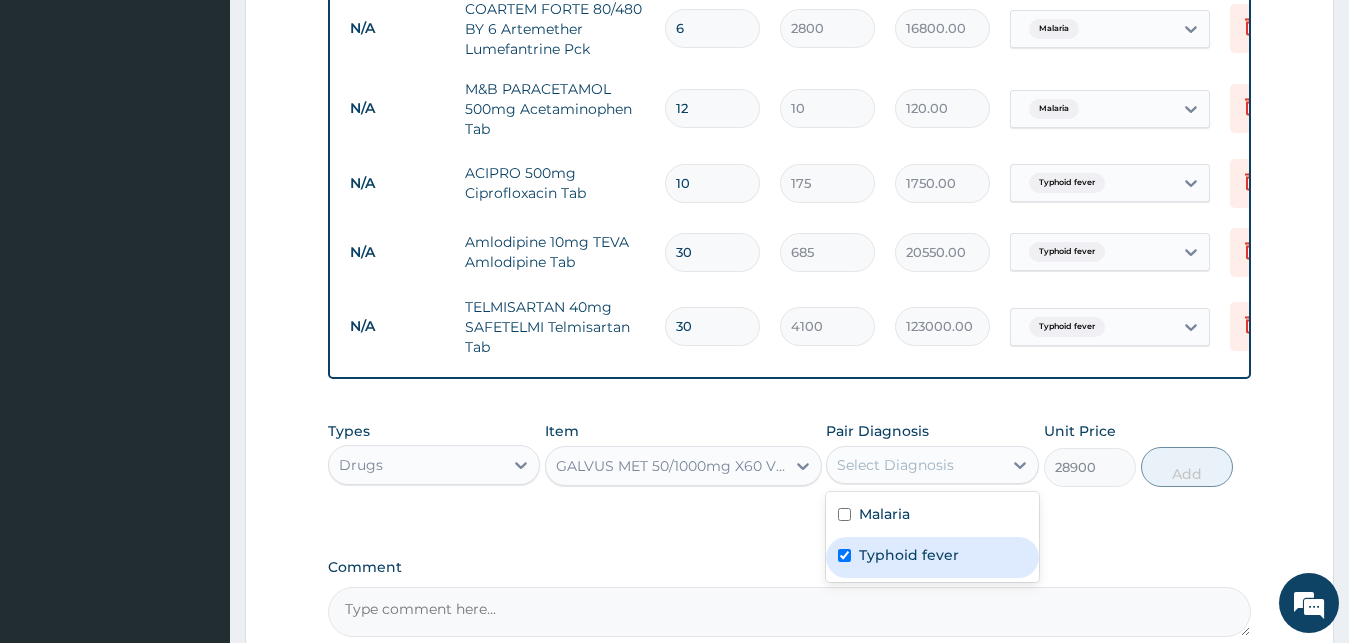 checkbox on "true" 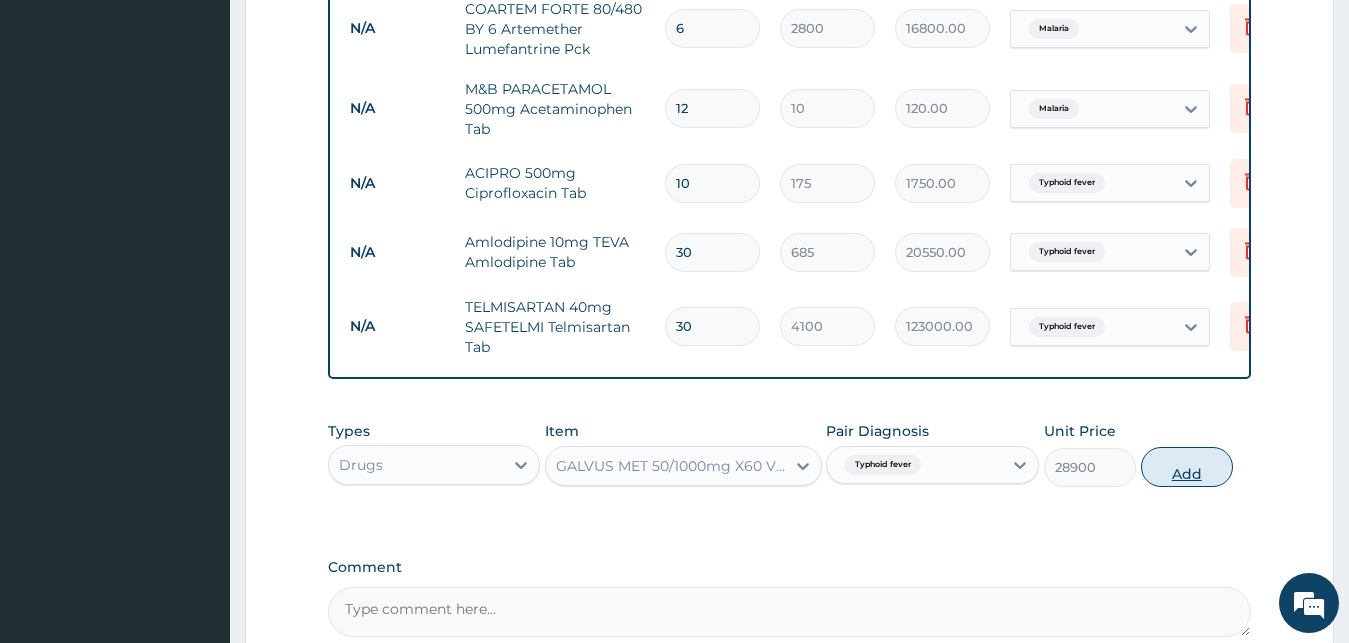 click on "Add" at bounding box center [1187, 467] 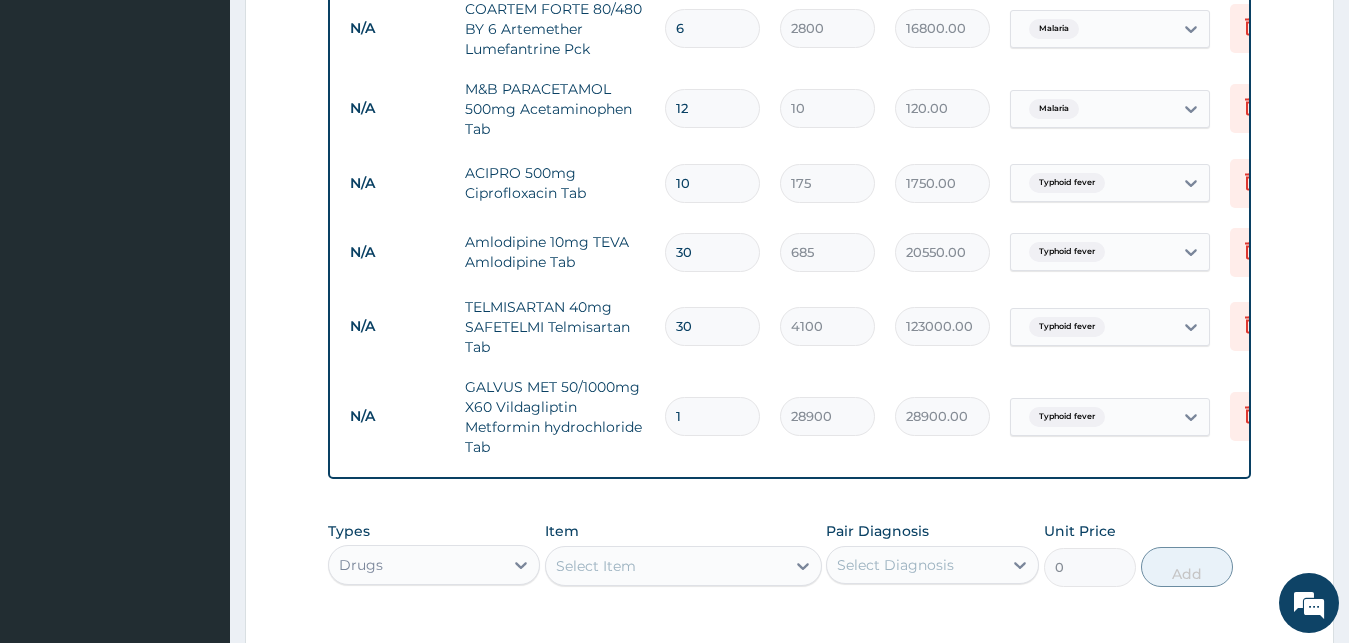 type on "12" 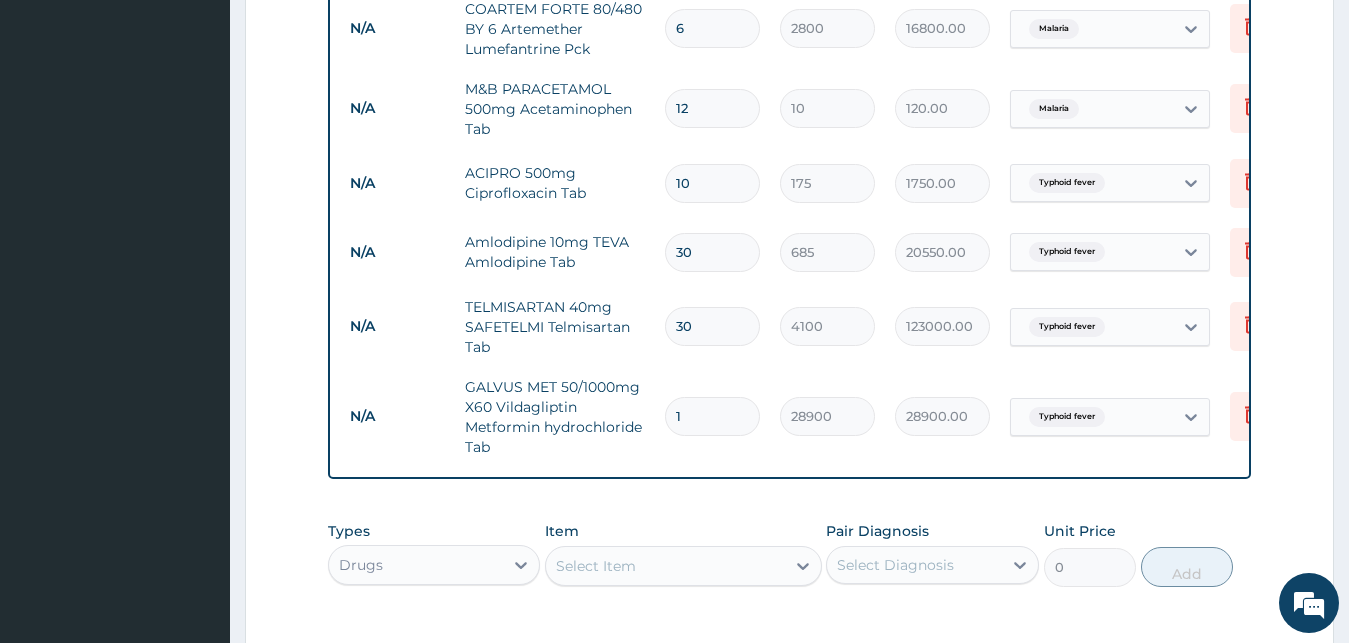 type on "346800.00" 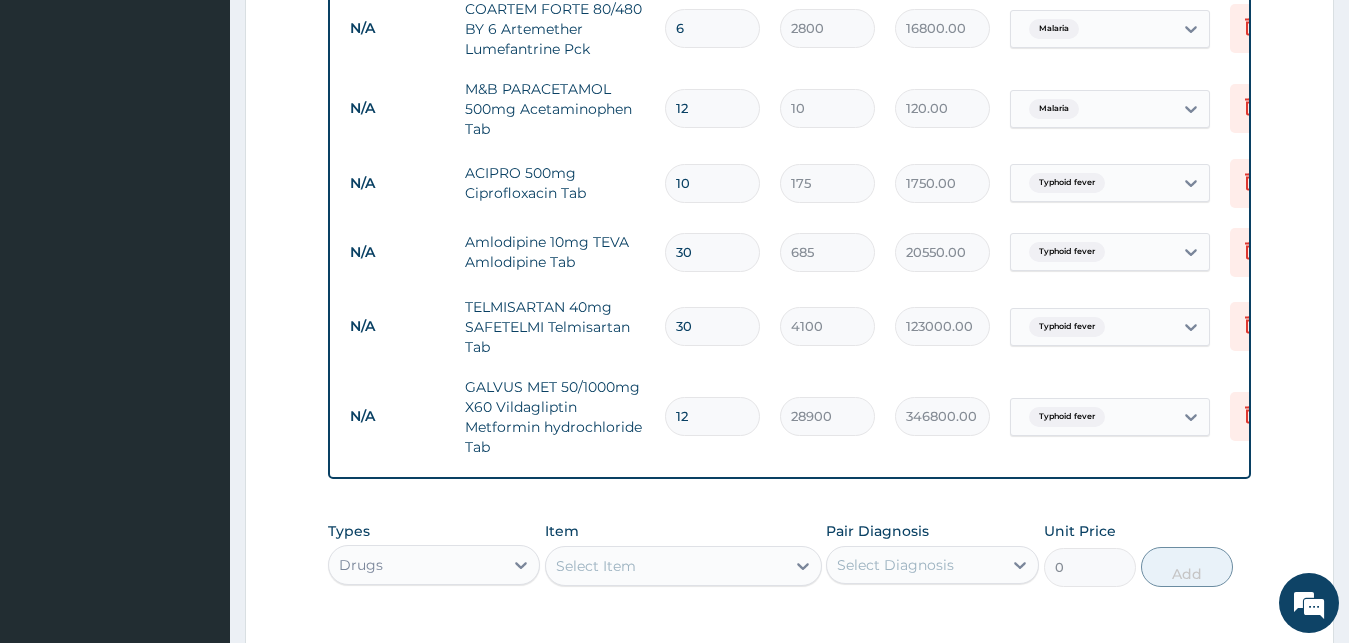 click on "Select Item" at bounding box center [665, 566] 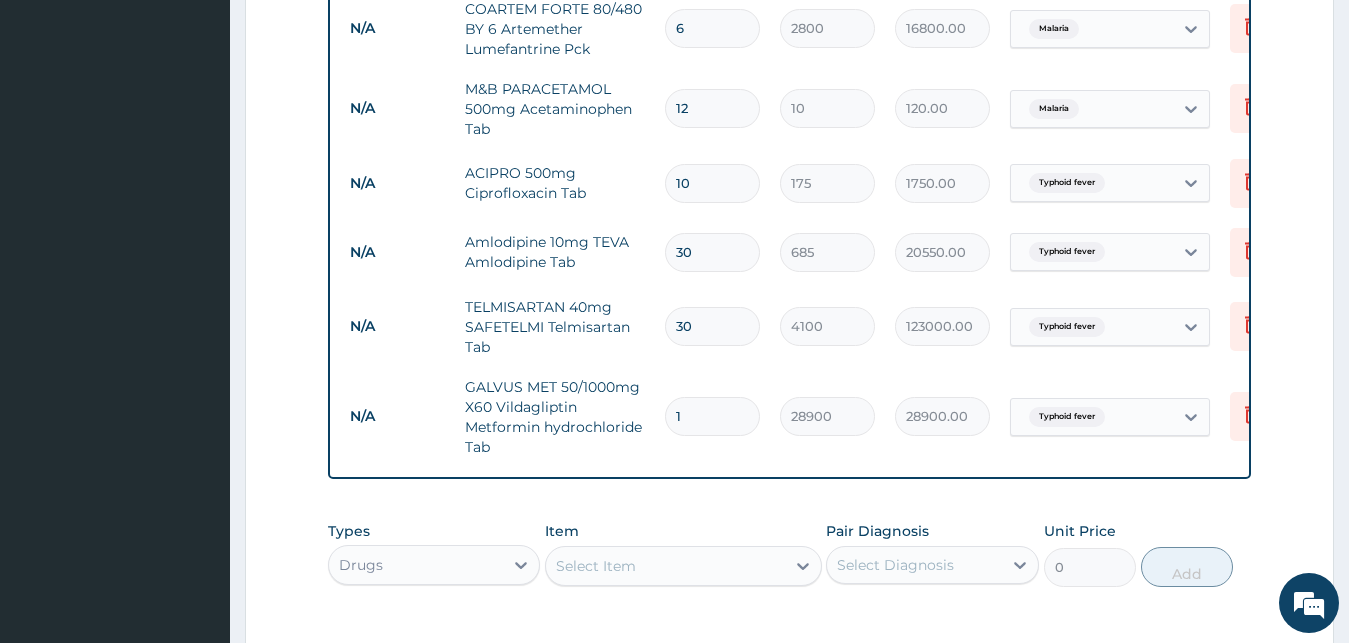 type 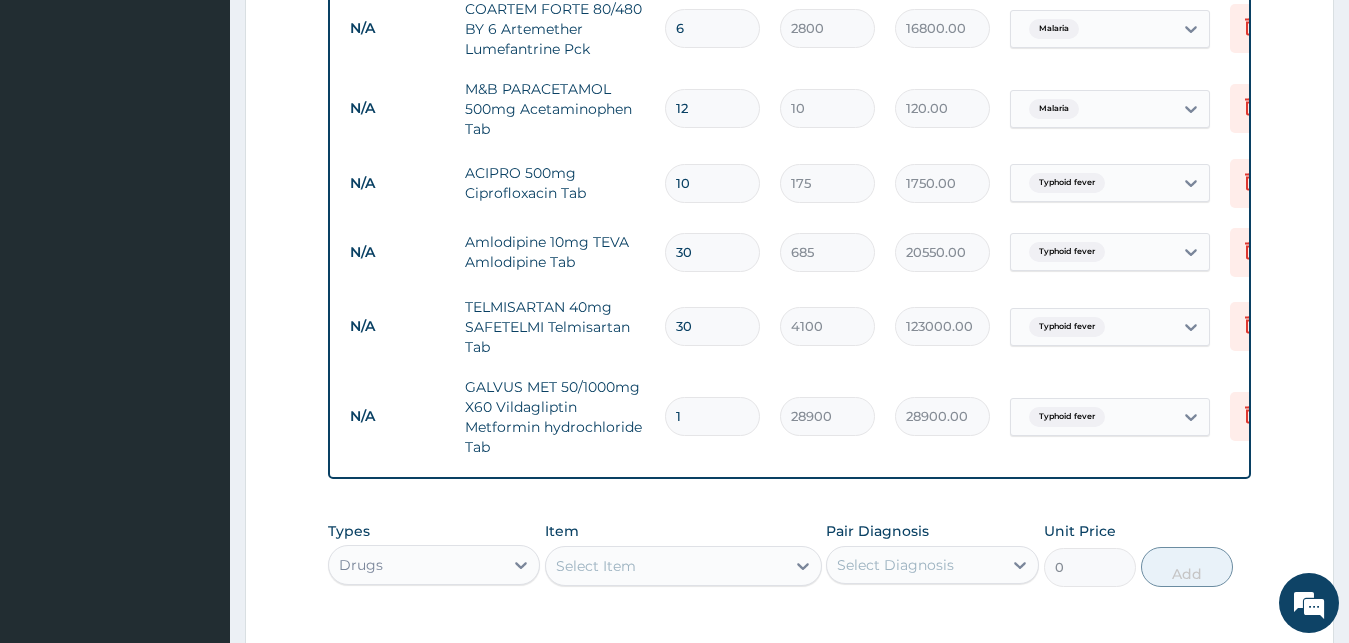 type on "0.00" 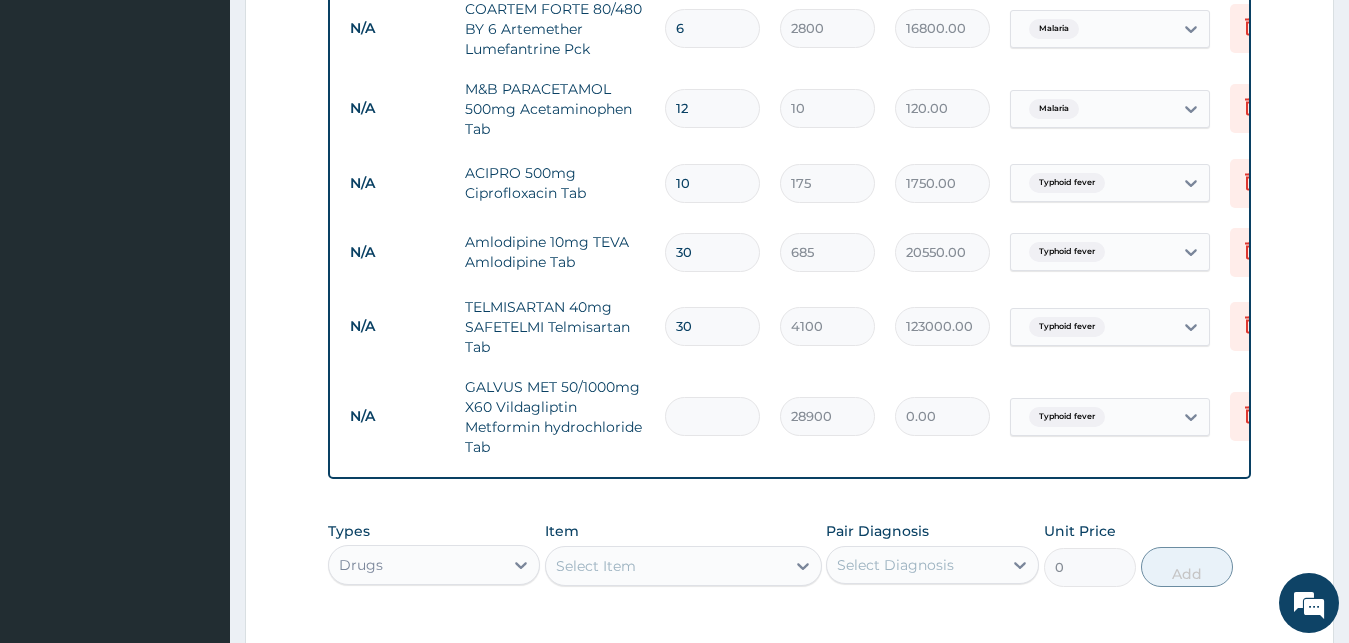 type on "3" 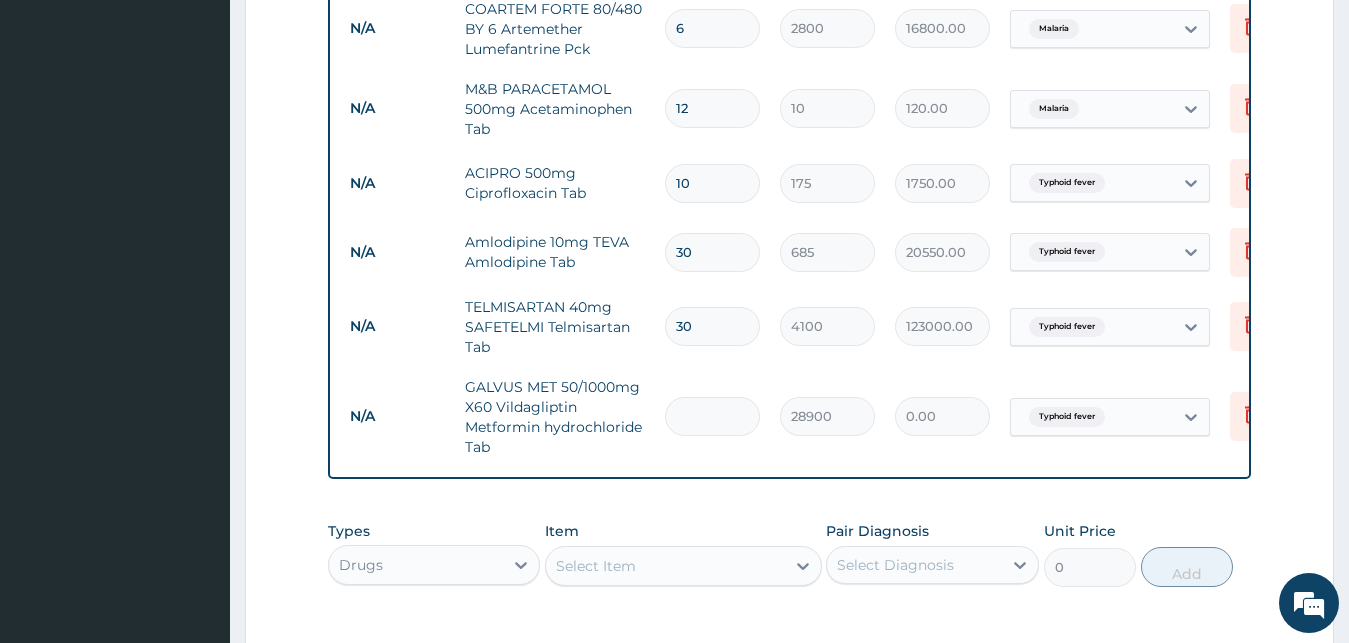 type on "86700.00" 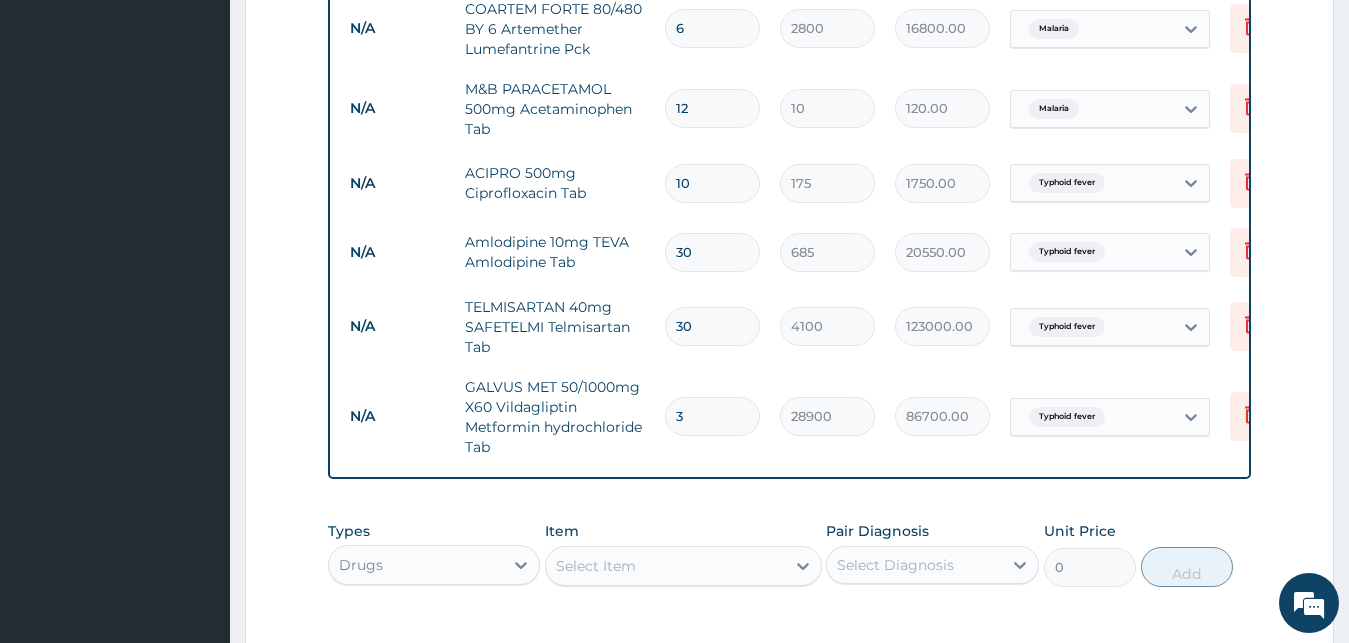 type on "30" 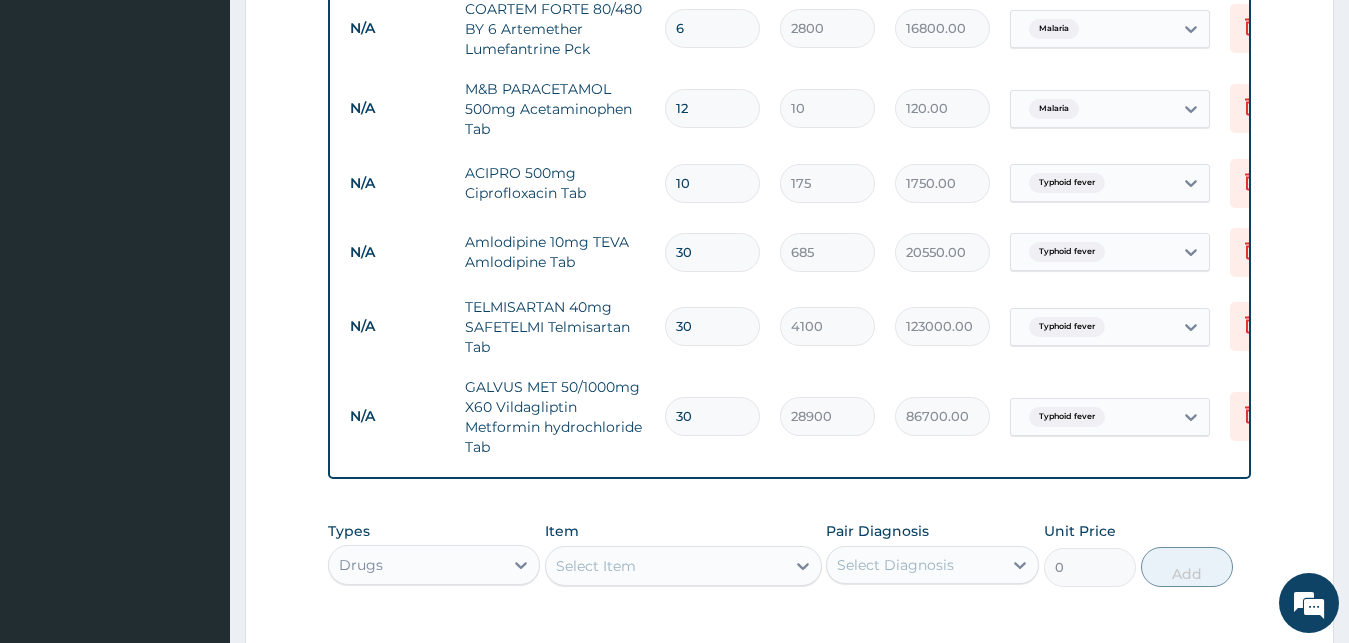 type on "867000.00" 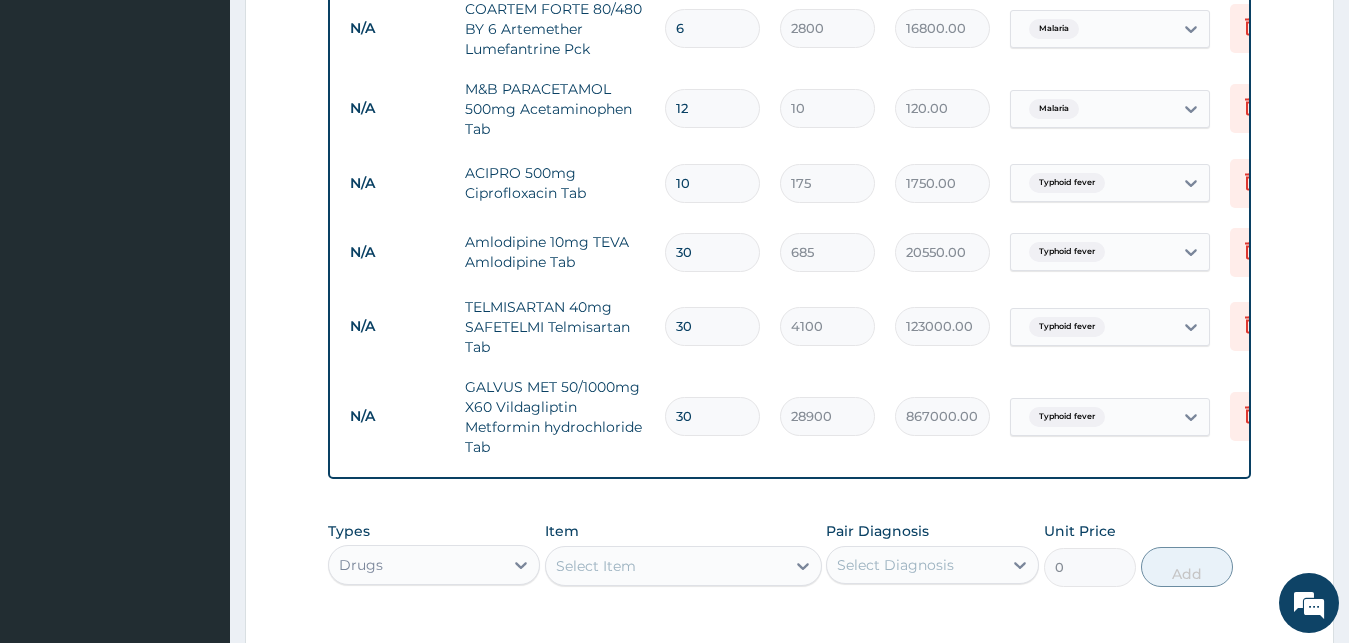 type on "30" 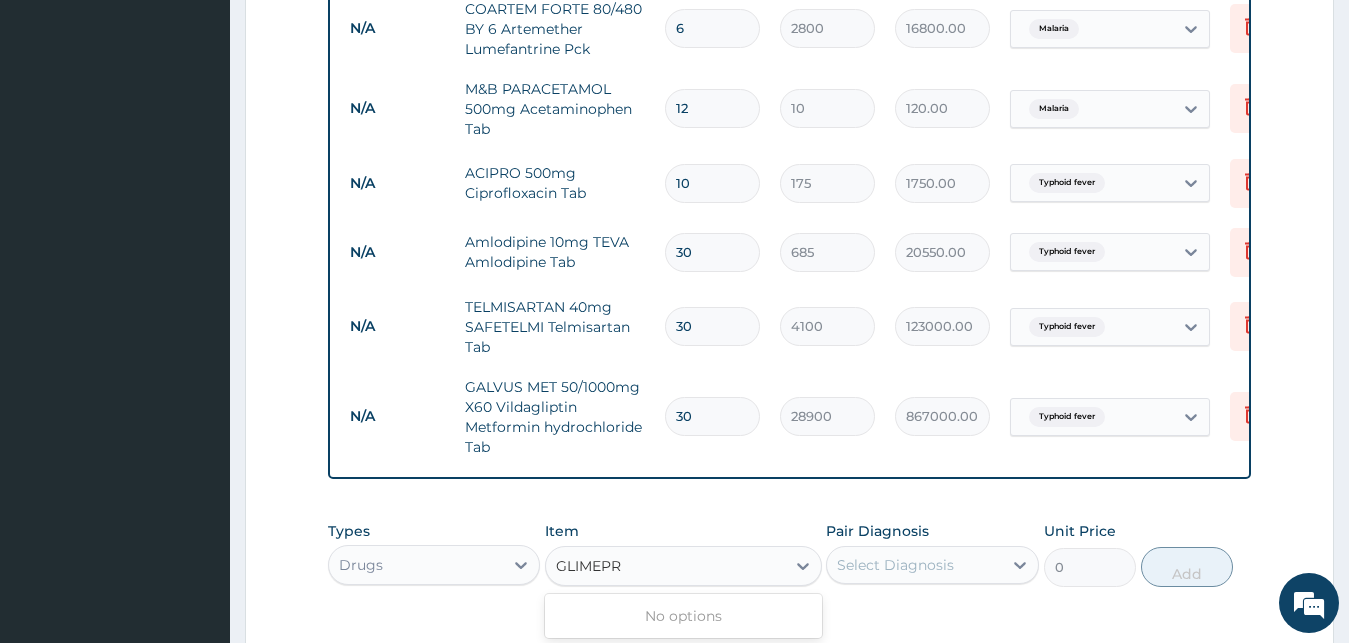 type on "GLIMEP" 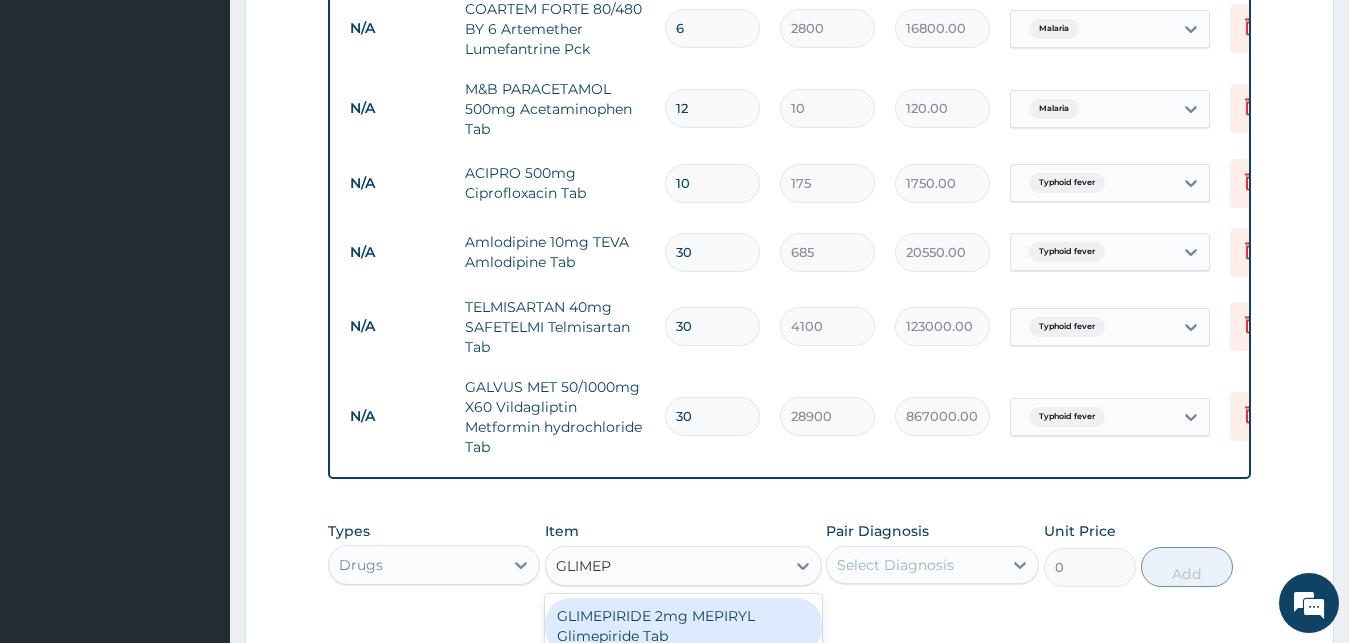 click on "GLIMEPIRIDE 2mg MEPIRYL Glimepiride Tab" at bounding box center [683, 626] 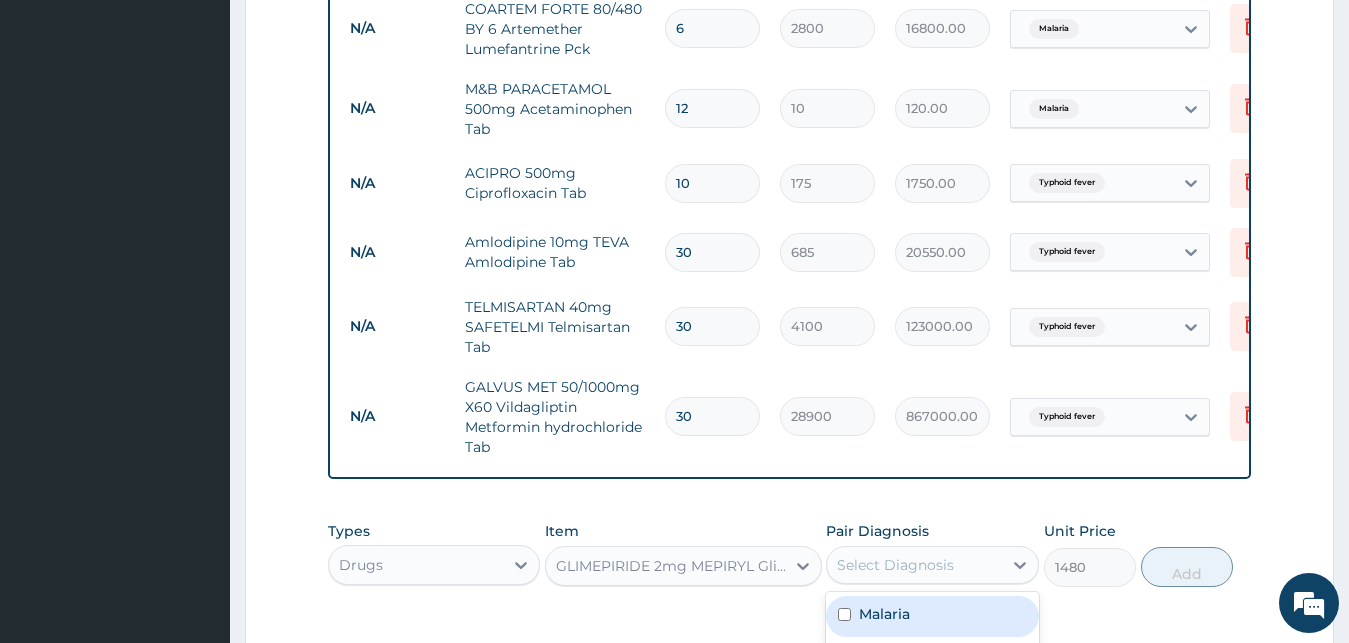 click on "Select Diagnosis" at bounding box center [895, 565] 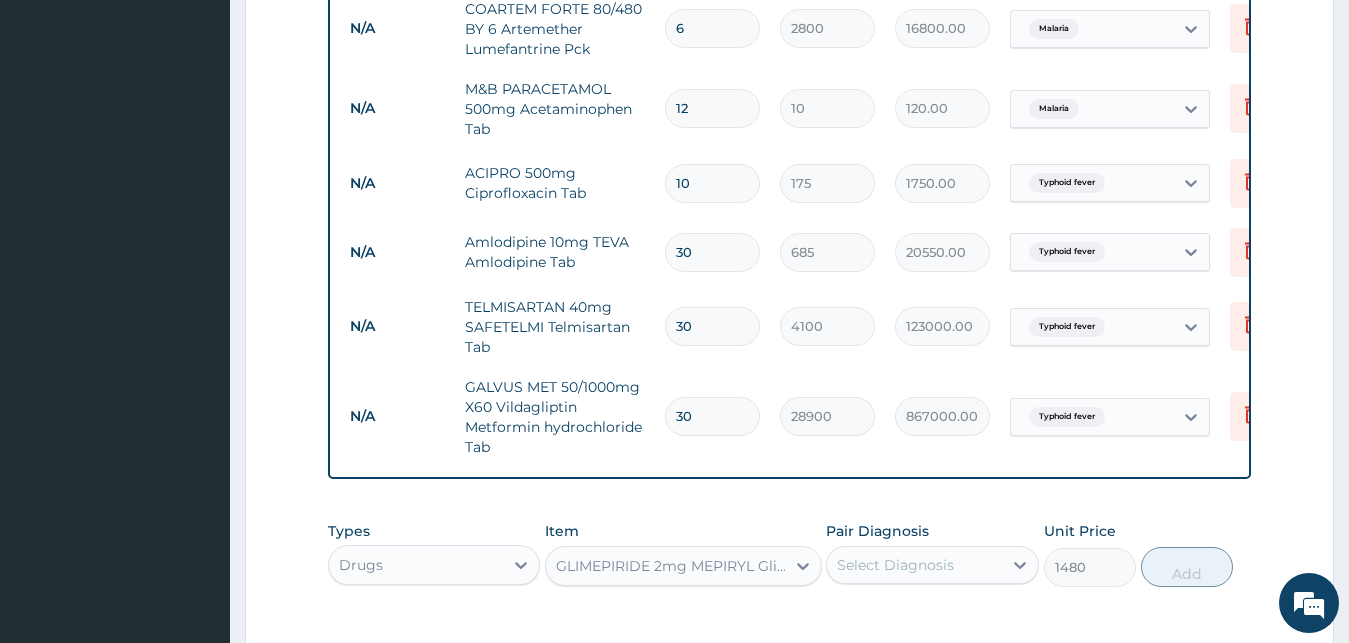 click on "Types Drugs Item GLIMEPIRIDE 2mg MEPIRYL Glimepiride Tab Pair Diagnosis Select Diagnosis Unit Price 1480 Add" at bounding box center (790, 569) 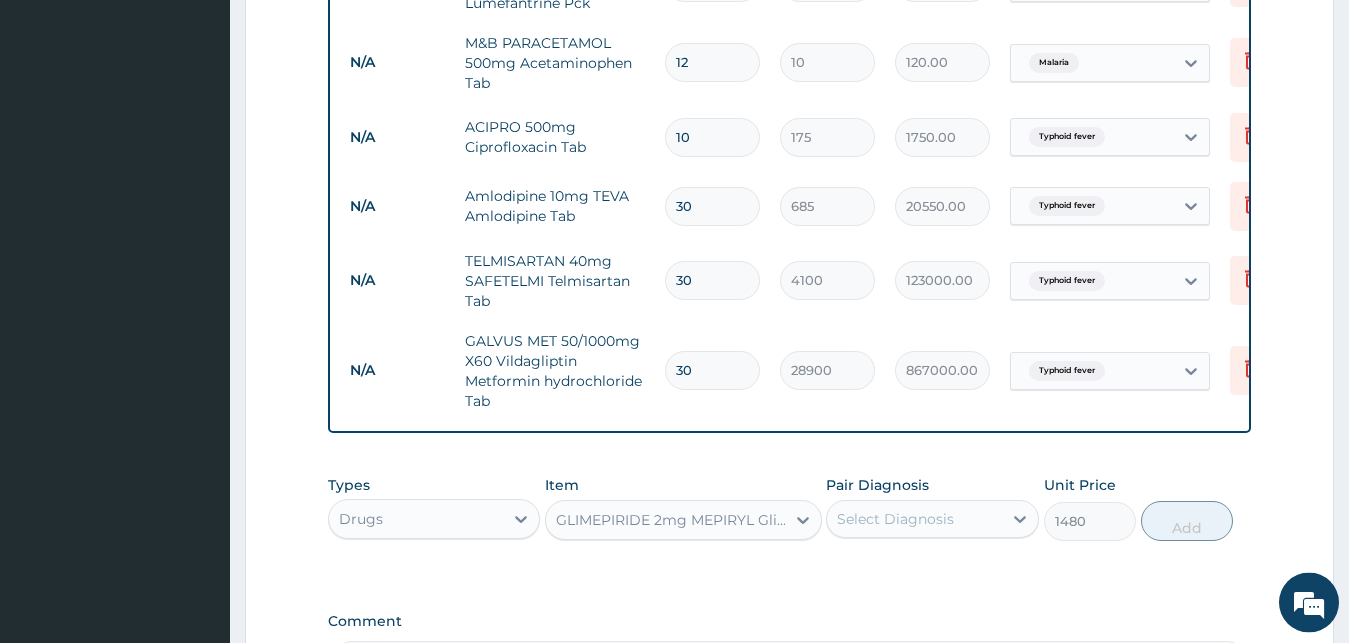 scroll, scrollTop: 1089, scrollLeft: 0, axis: vertical 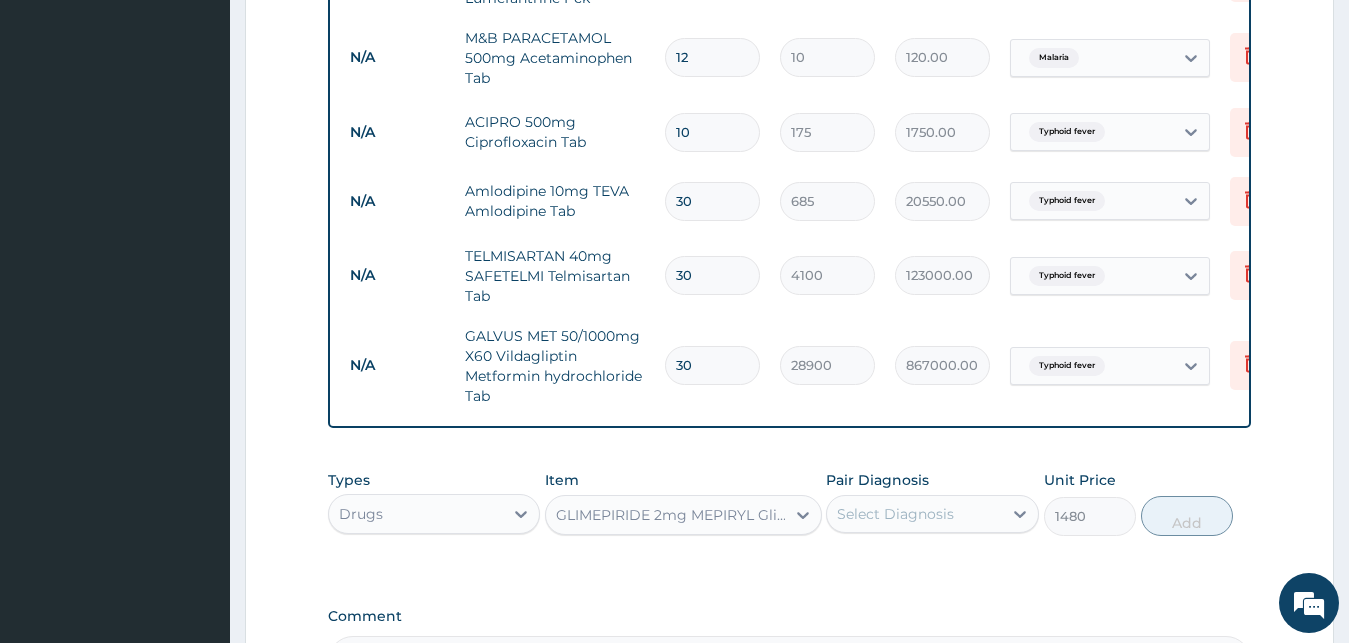 click on "Types Drugs Item GLIMEPIRIDE 2mg MEPIRYL Glimepiride Tab Pair Diagnosis Select Diagnosis Unit Price 1480 Add" at bounding box center (790, 503) 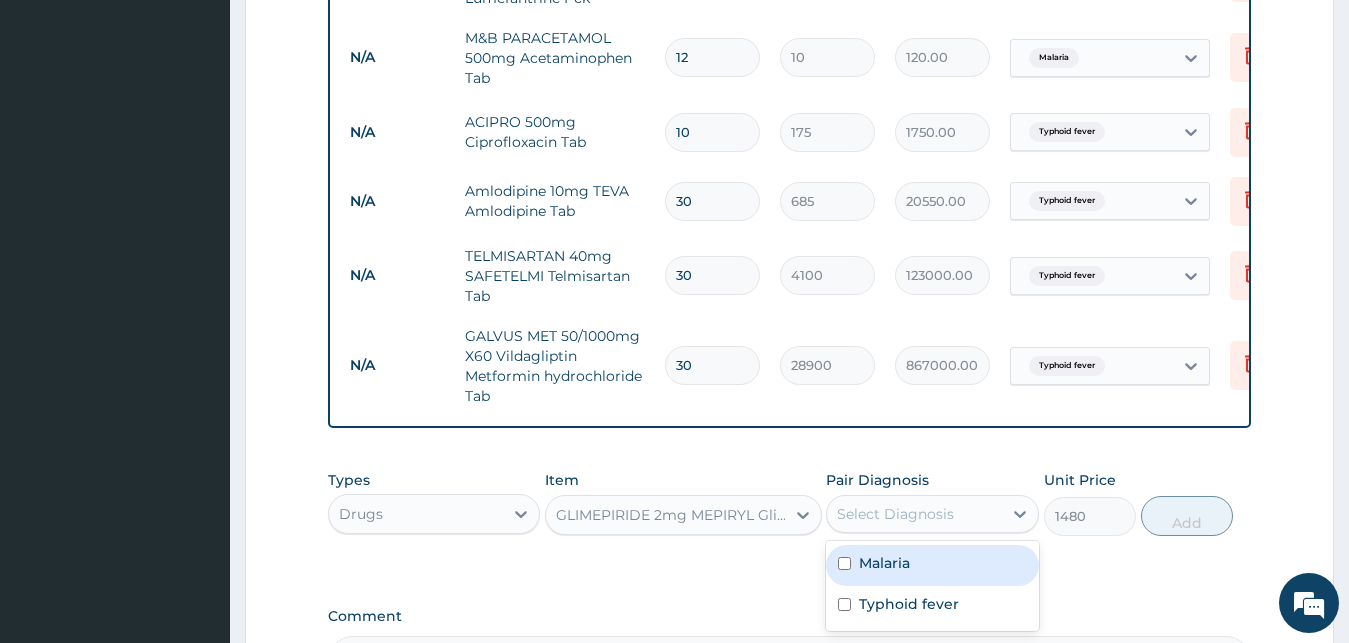 click on "Select Diagnosis" at bounding box center [895, 514] 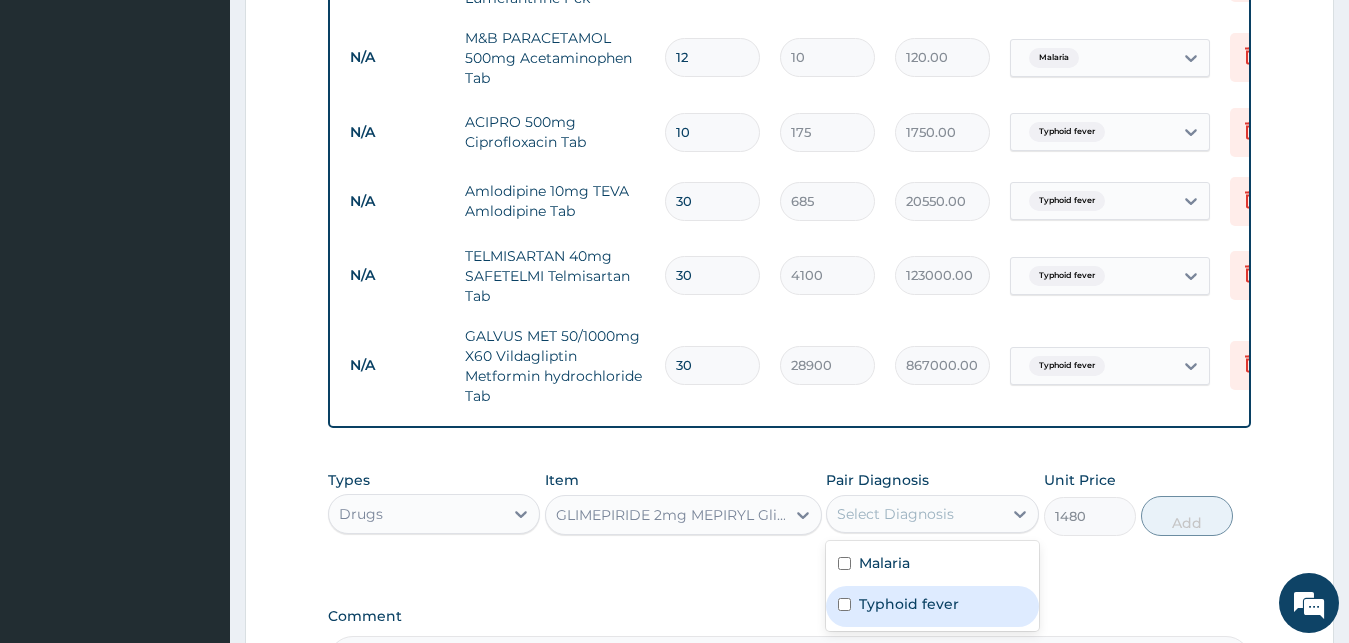 click at bounding box center [844, 604] 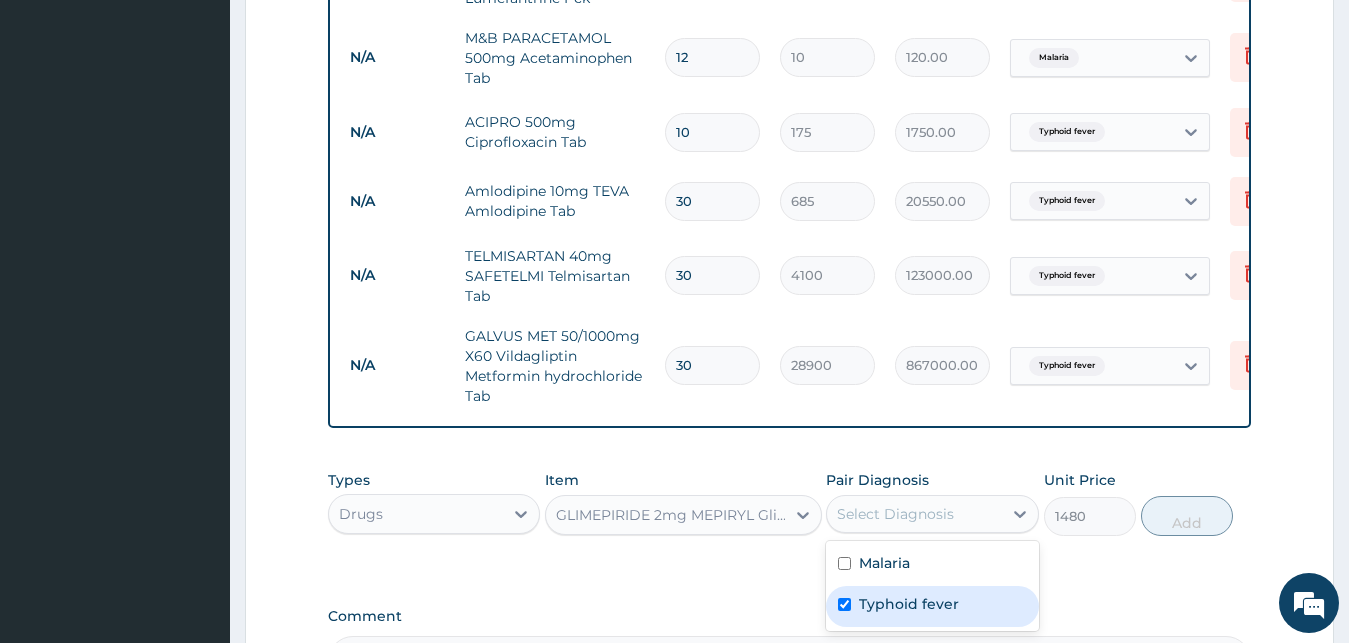 checkbox on "true" 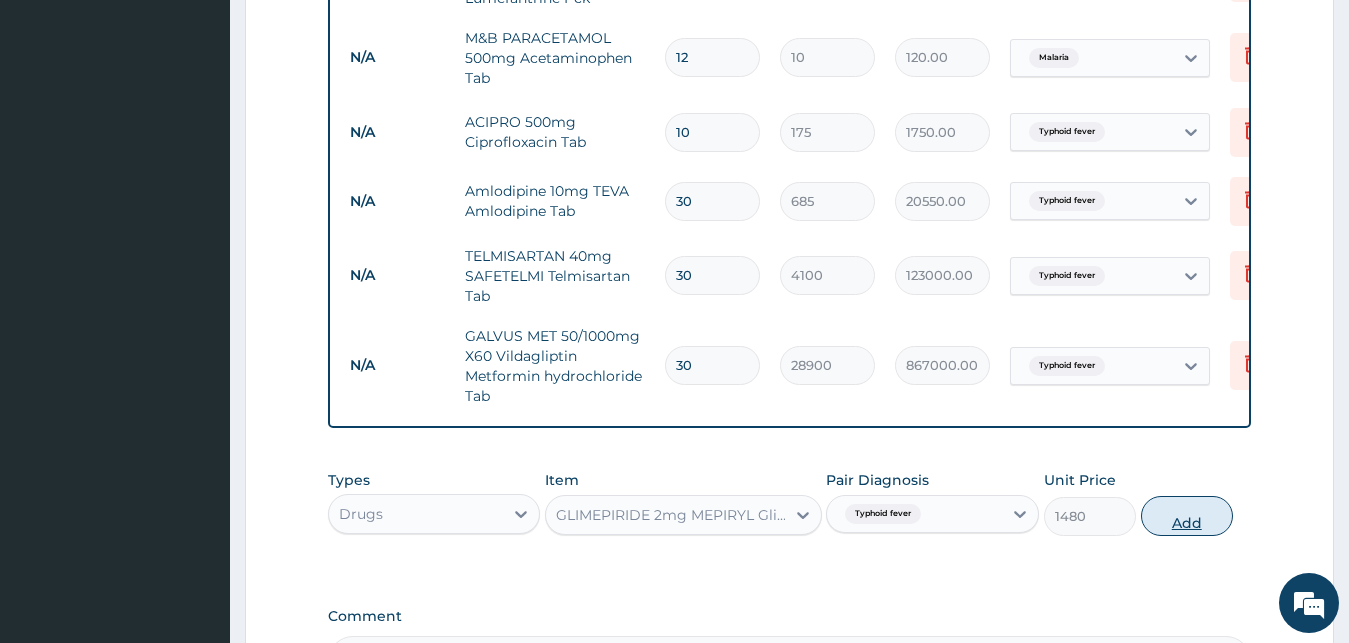 click on "Add" at bounding box center [1187, 516] 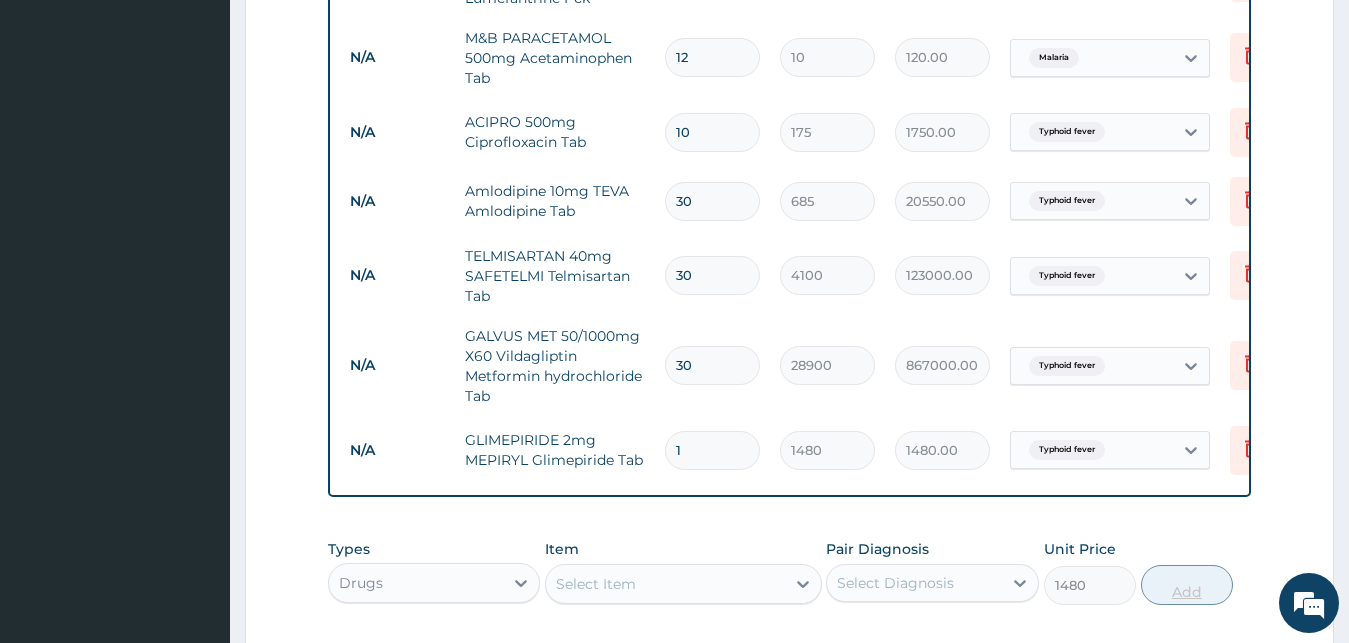 type on "0" 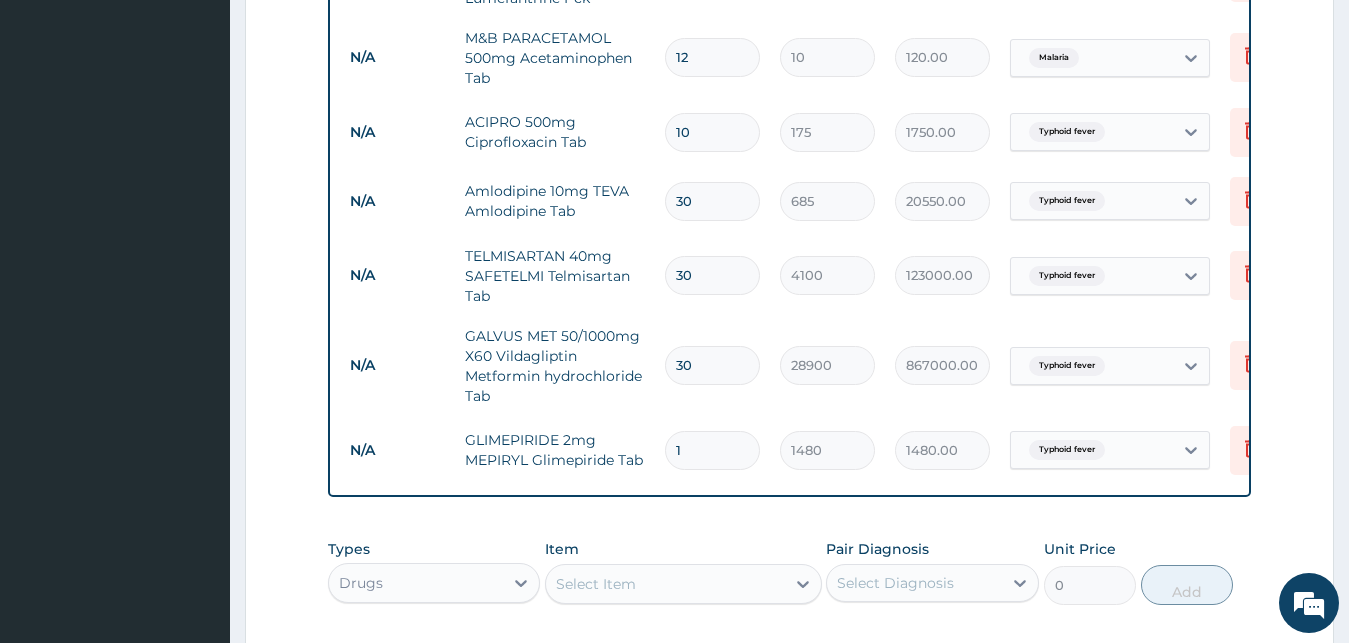 click on "1" at bounding box center [712, 450] 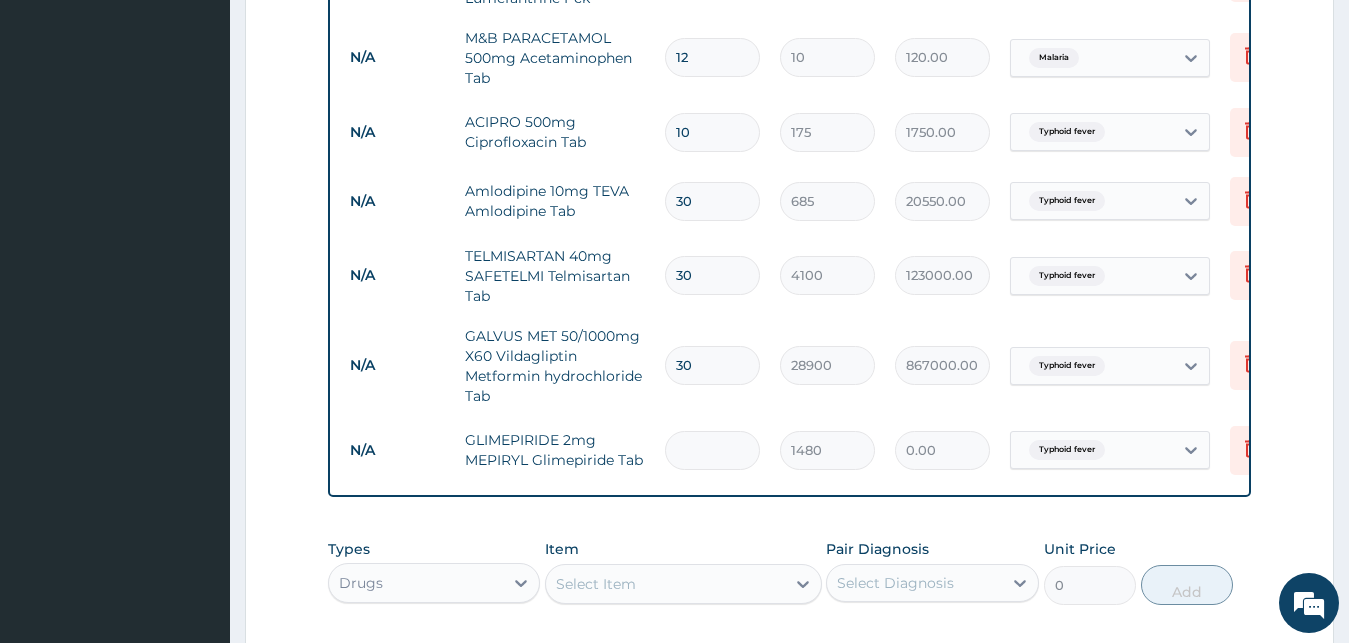 type on "3" 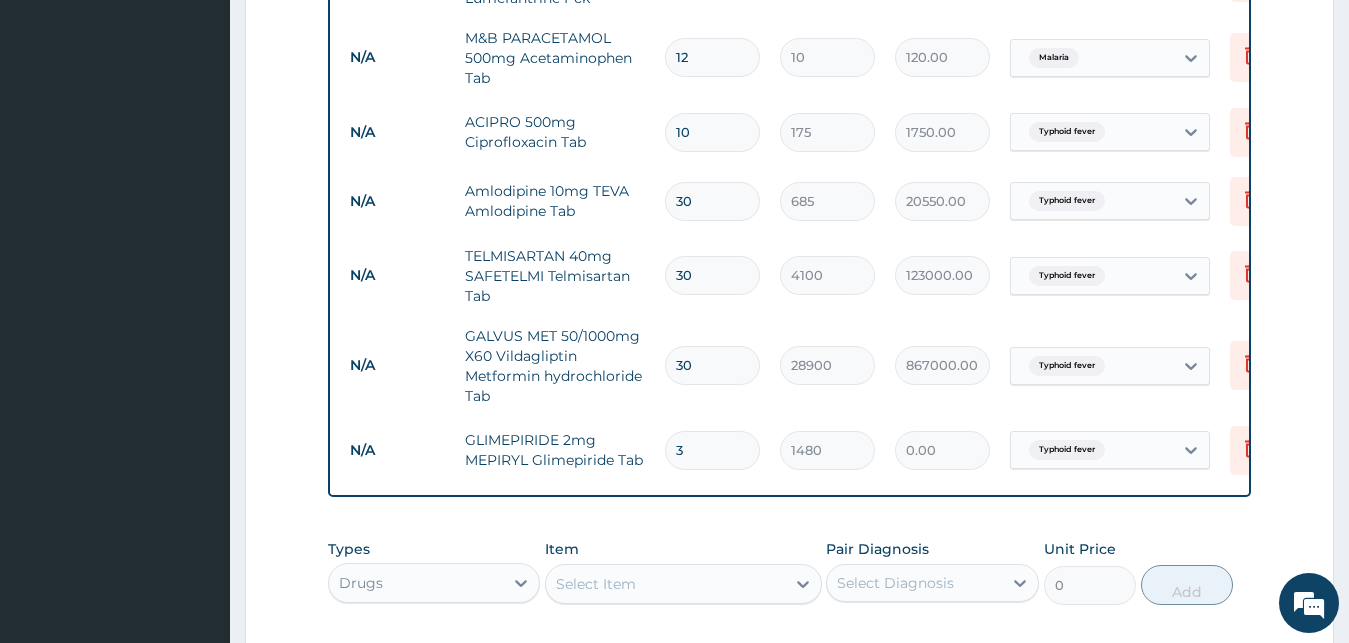 type on "4440.00" 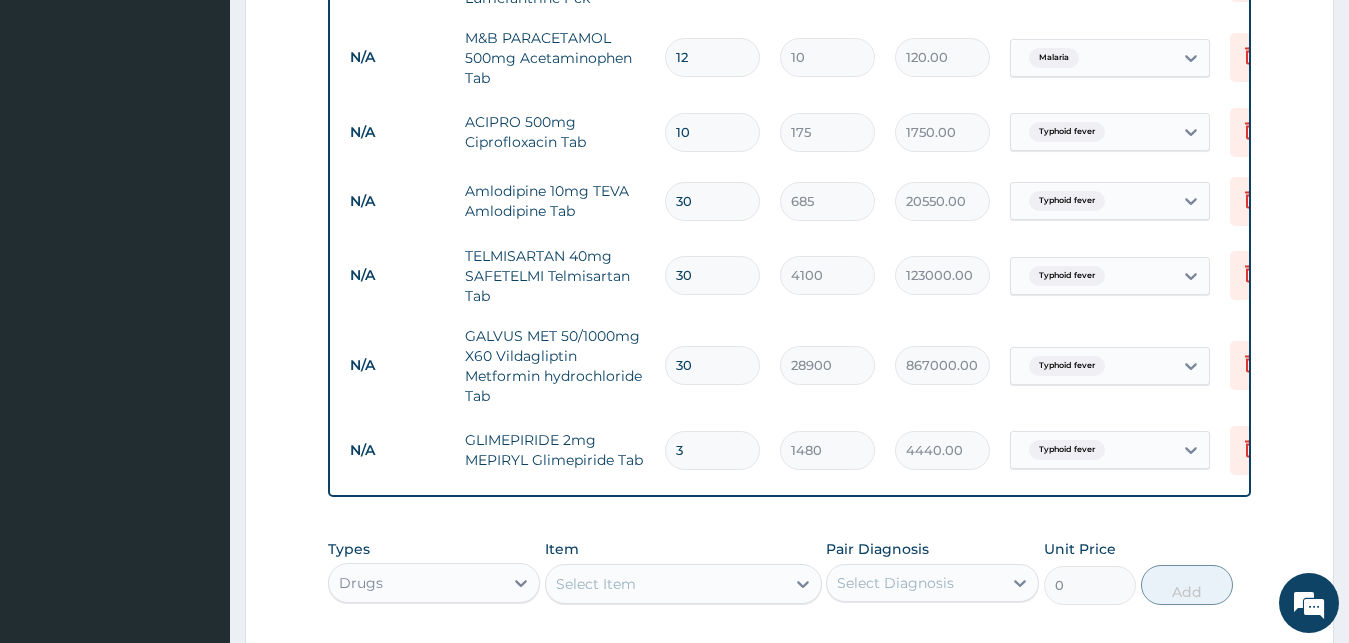 type on "30" 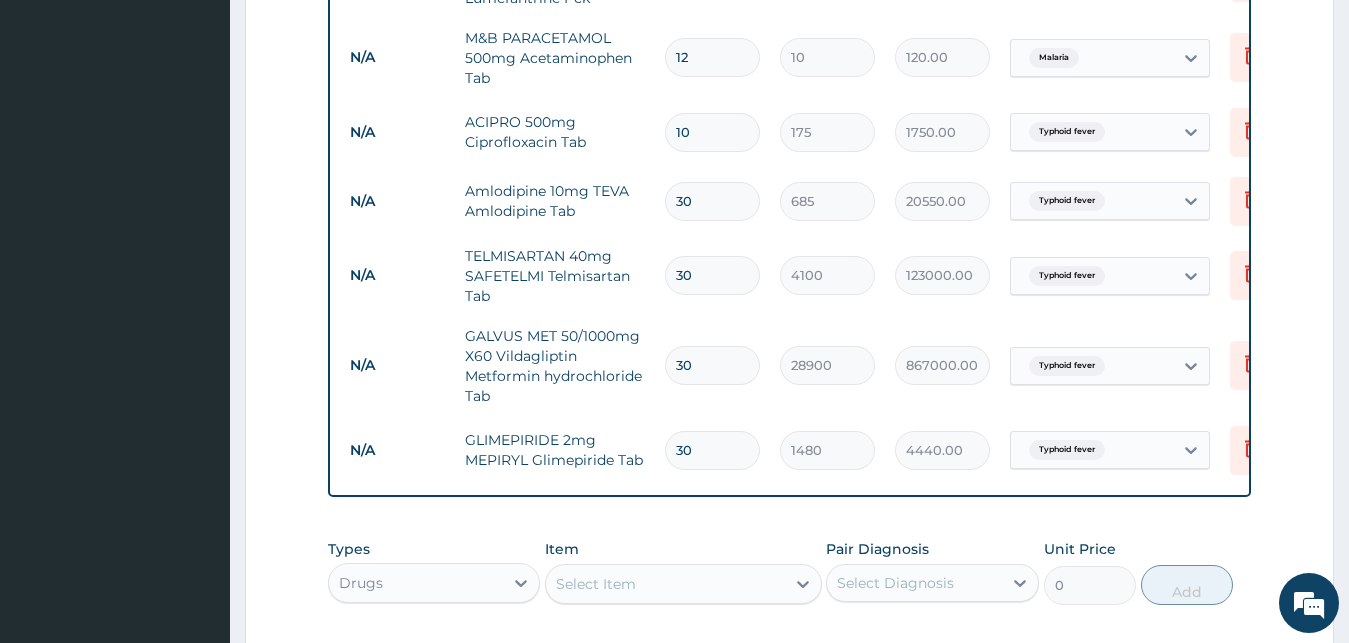 type on "44400.00" 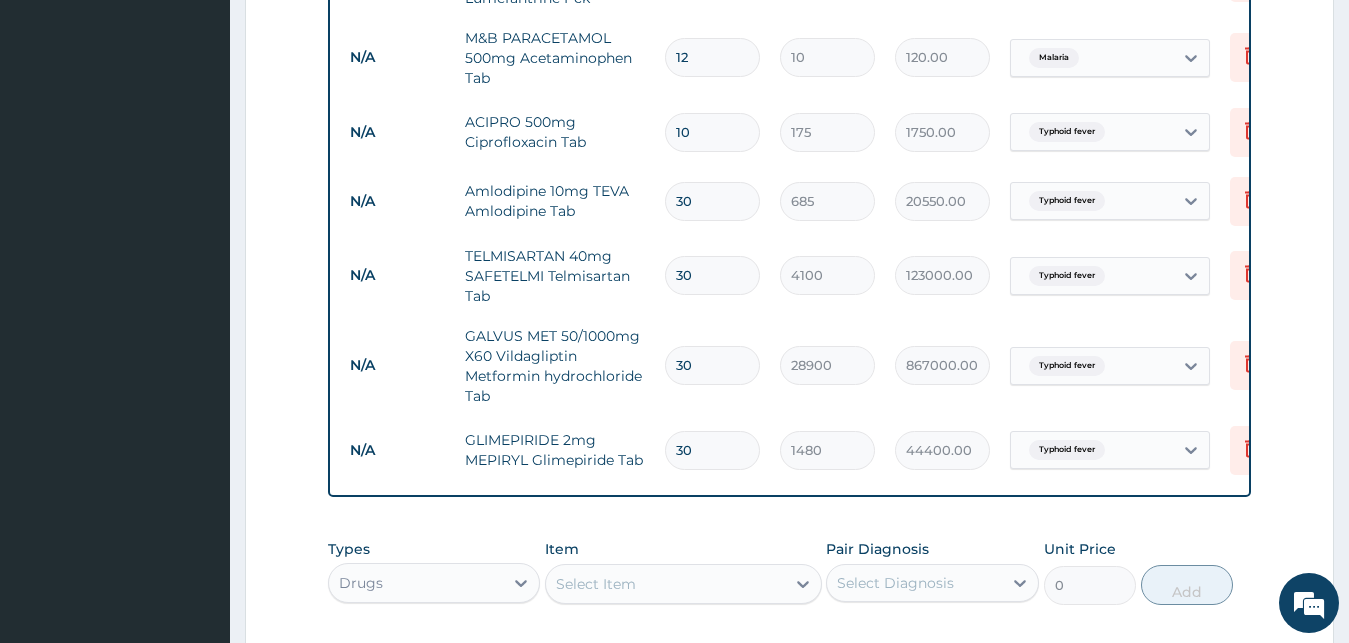 click on "30" at bounding box center (712, 450) 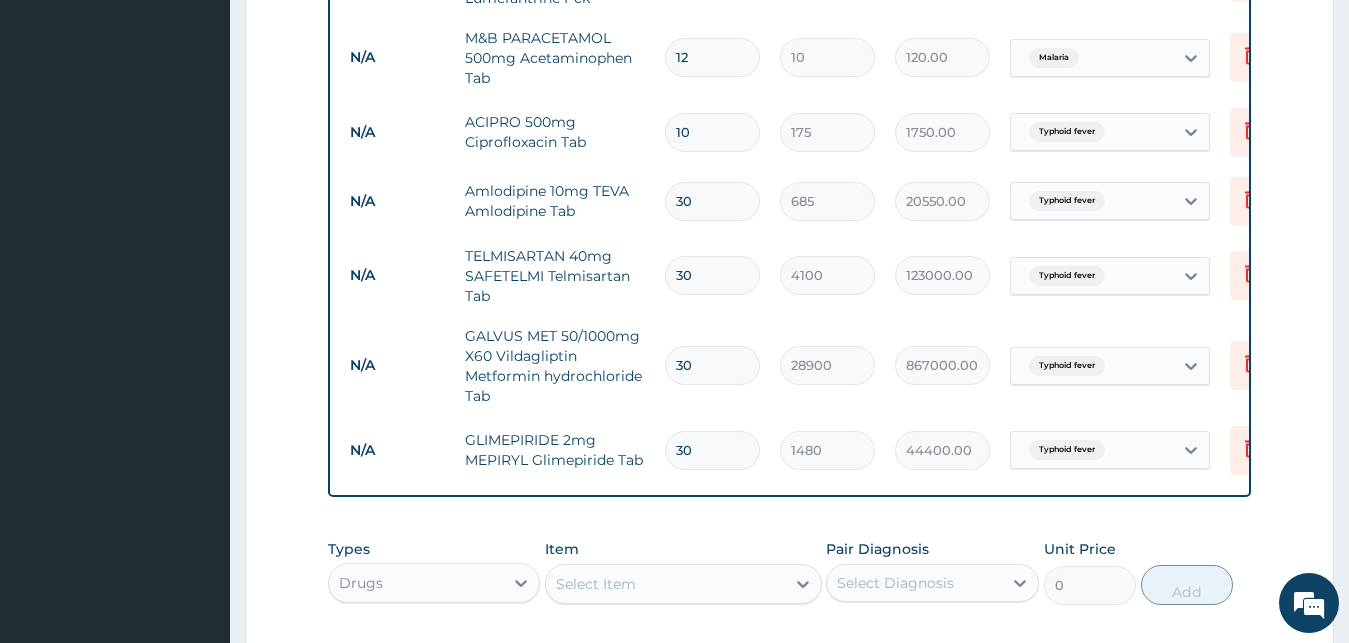 click on "30" at bounding box center (712, 450) 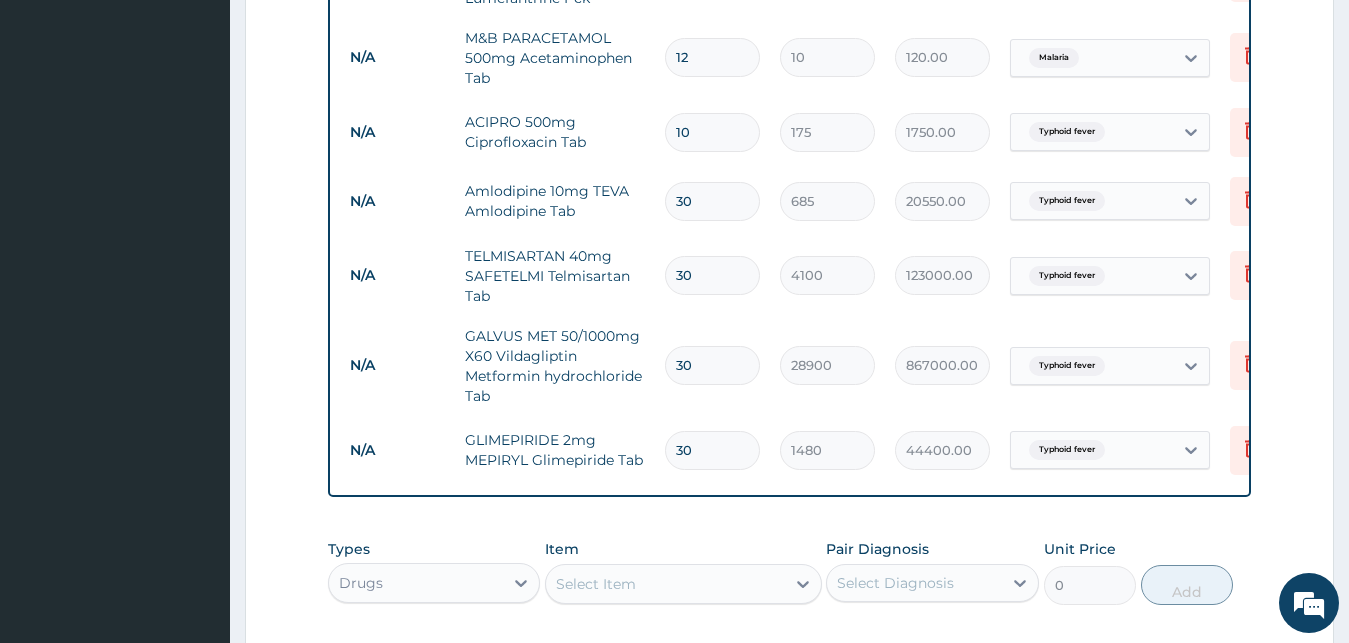 click on "30" at bounding box center (712, 450) 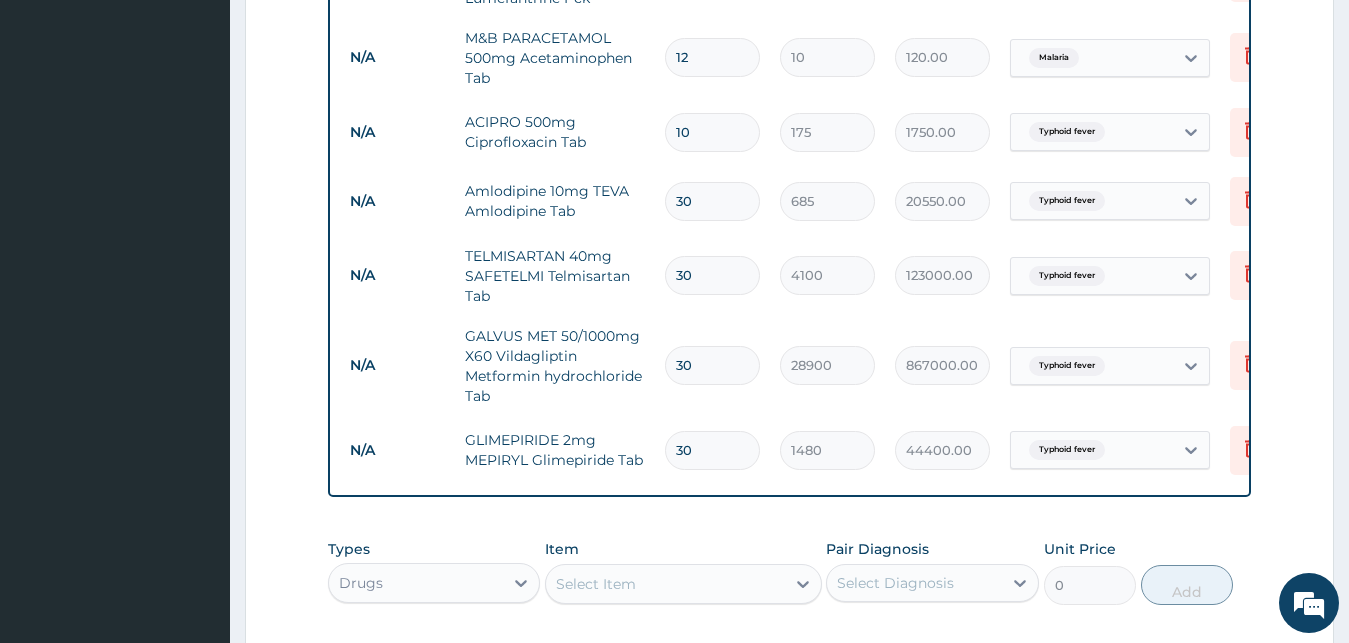 click on "30" at bounding box center (712, 450) 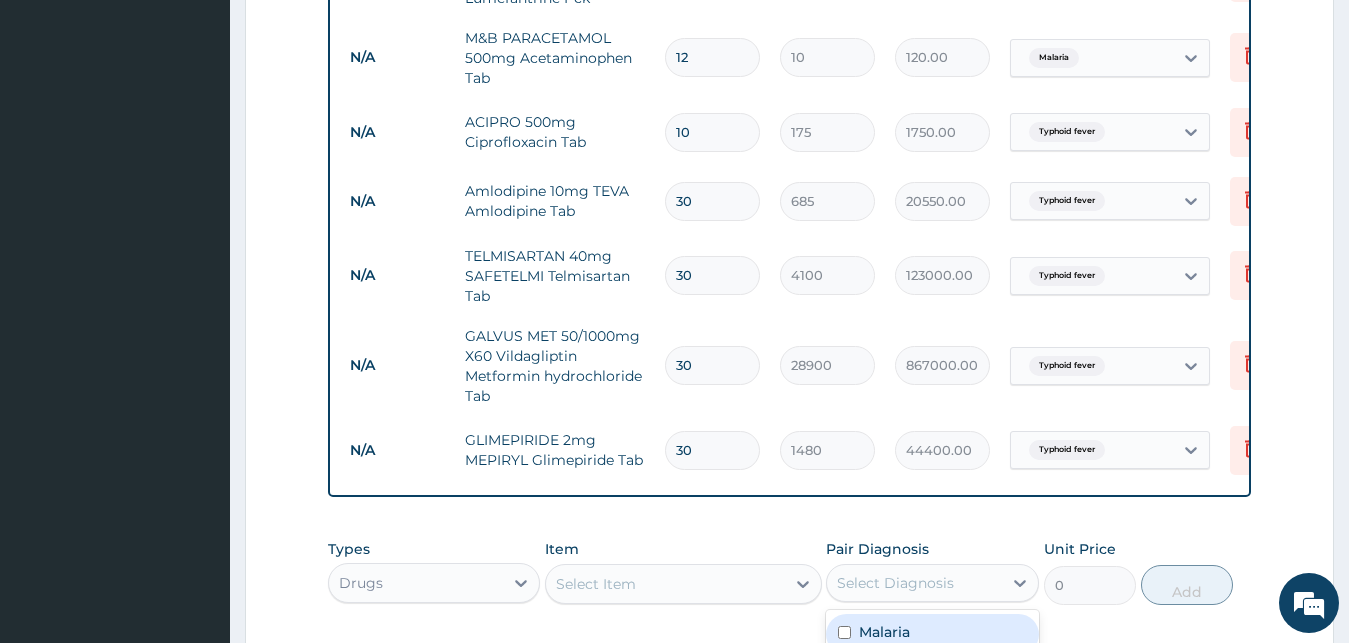 click on "Select Diagnosis" at bounding box center [914, 583] 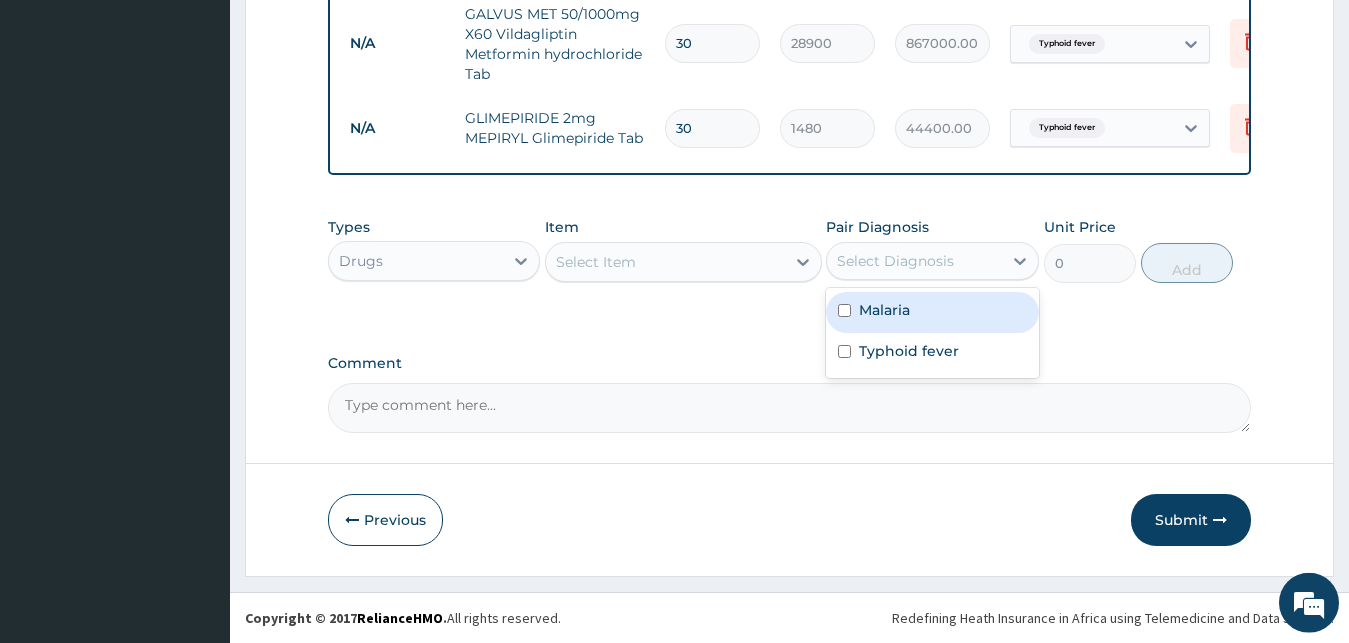 scroll, scrollTop: 1428, scrollLeft: 0, axis: vertical 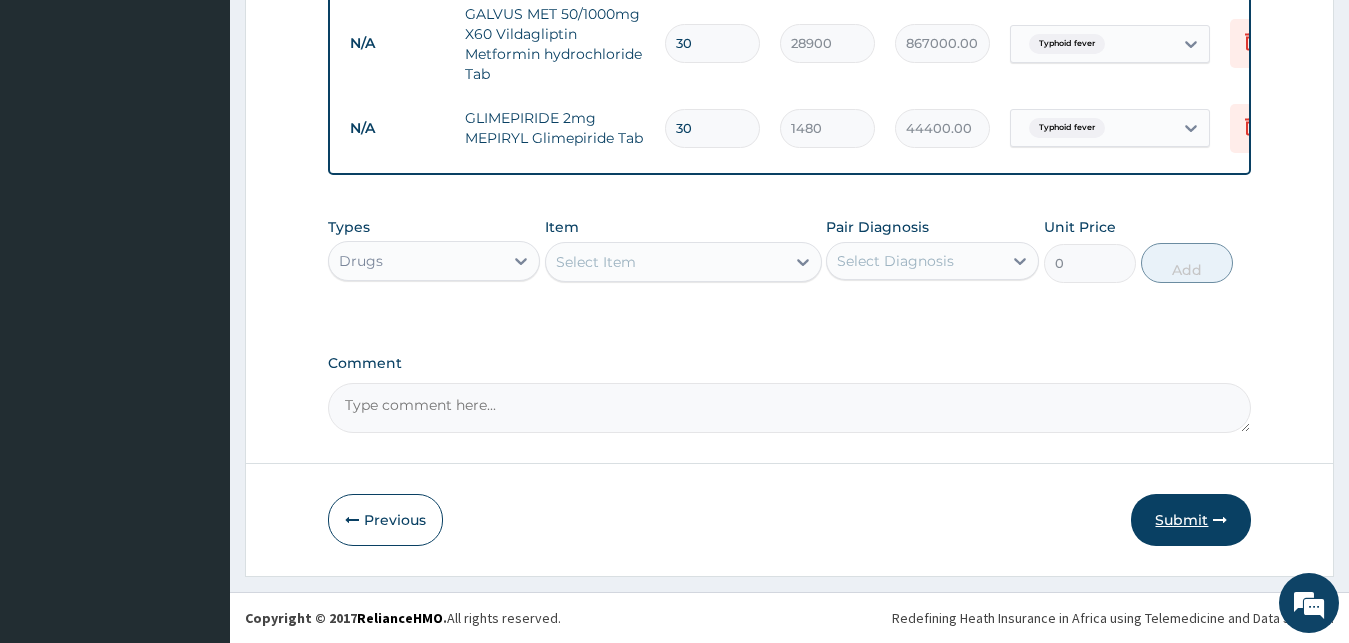 click on "Submit" at bounding box center [1191, 520] 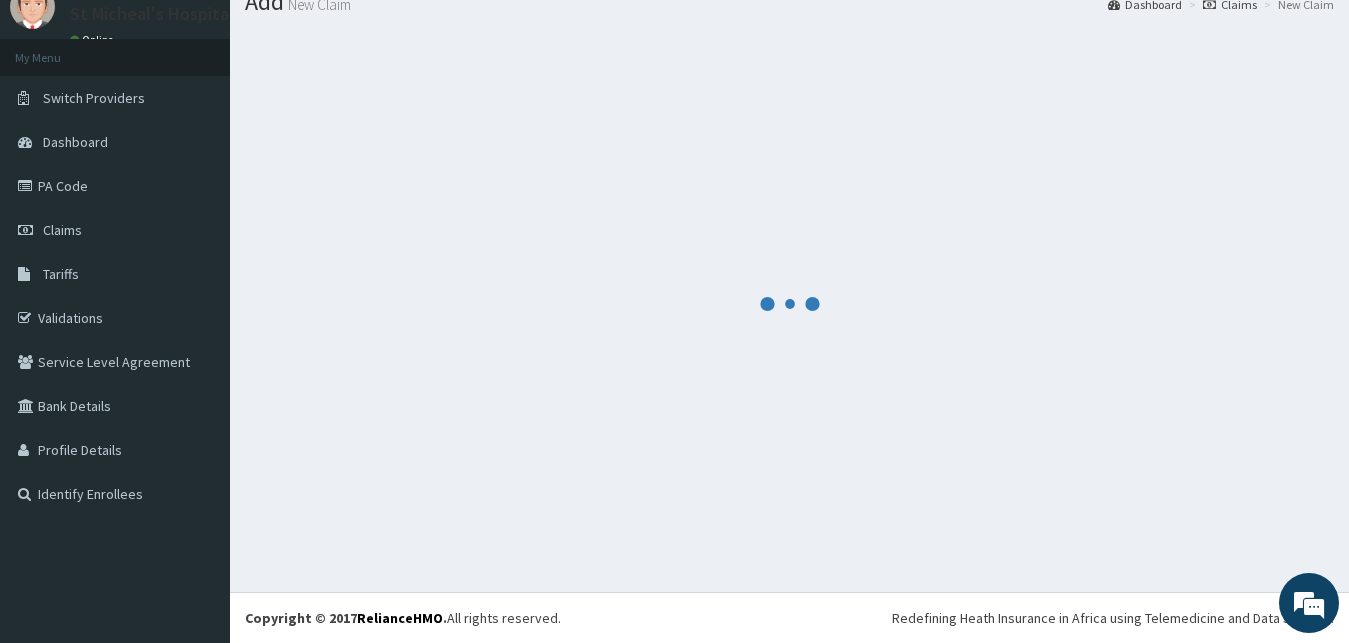 scroll, scrollTop: 76, scrollLeft: 0, axis: vertical 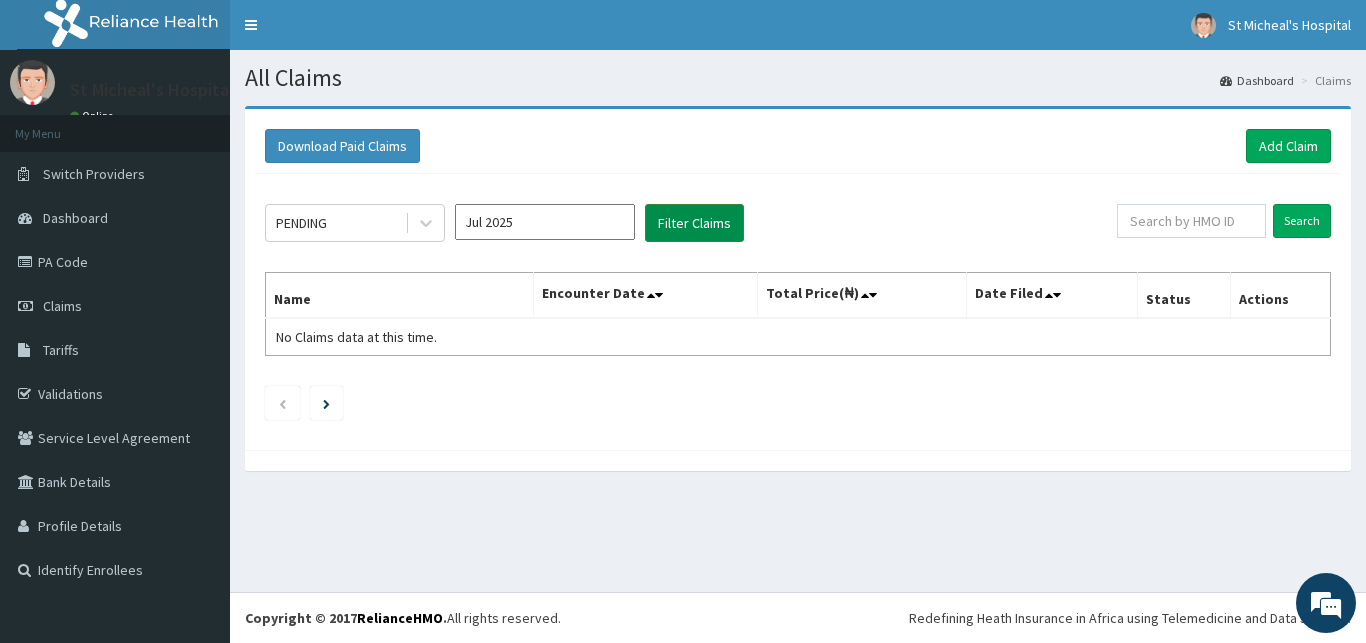 click on "Filter Claims" at bounding box center (694, 223) 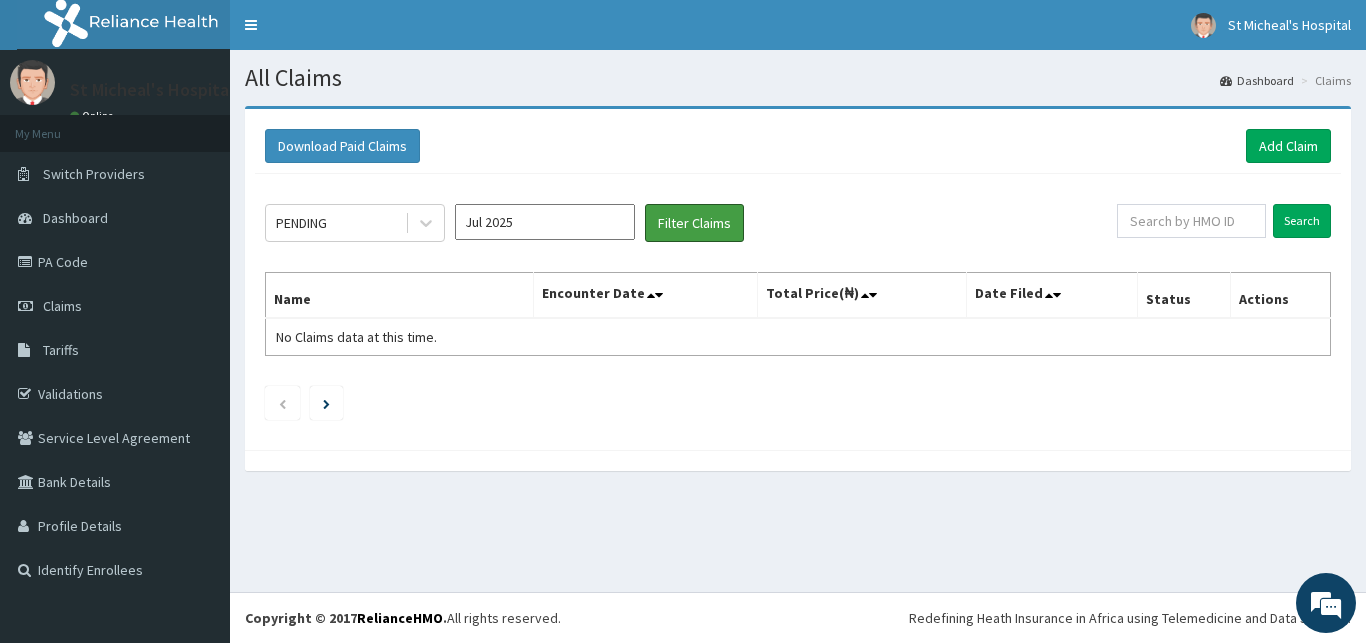 scroll, scrollTop: 0, scrollLeft: 0, axis: both 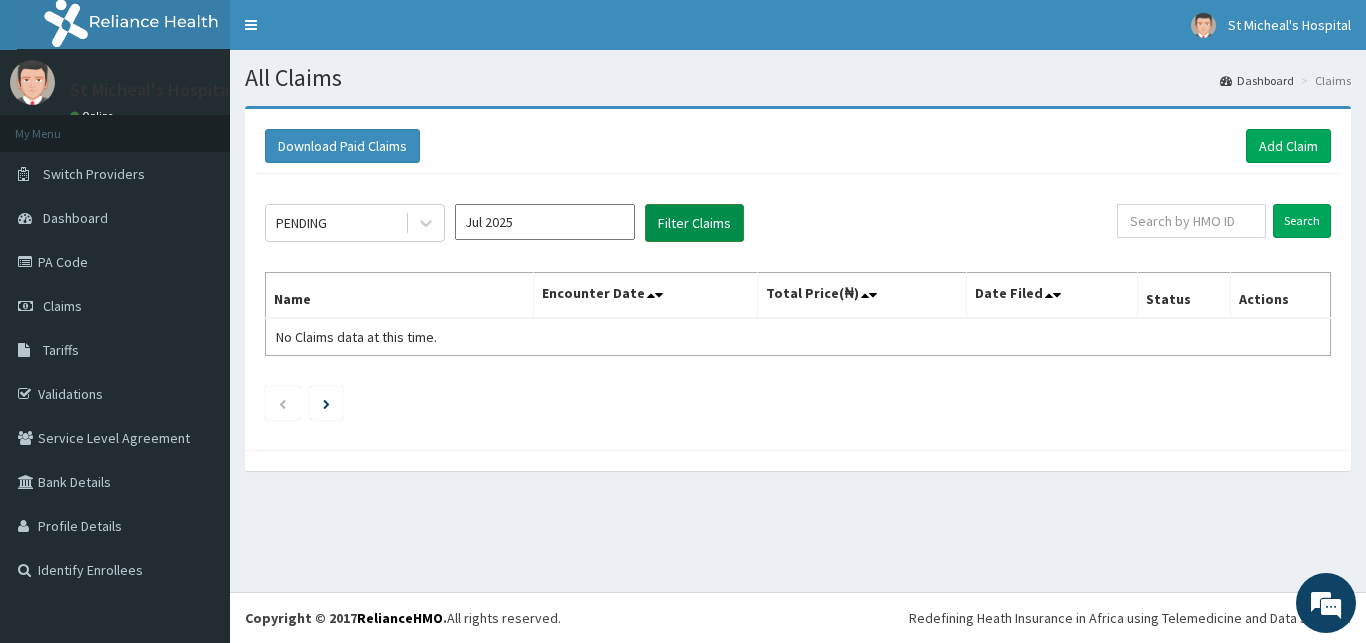 click on "Filter Claims" at bounding box center (694, 223) 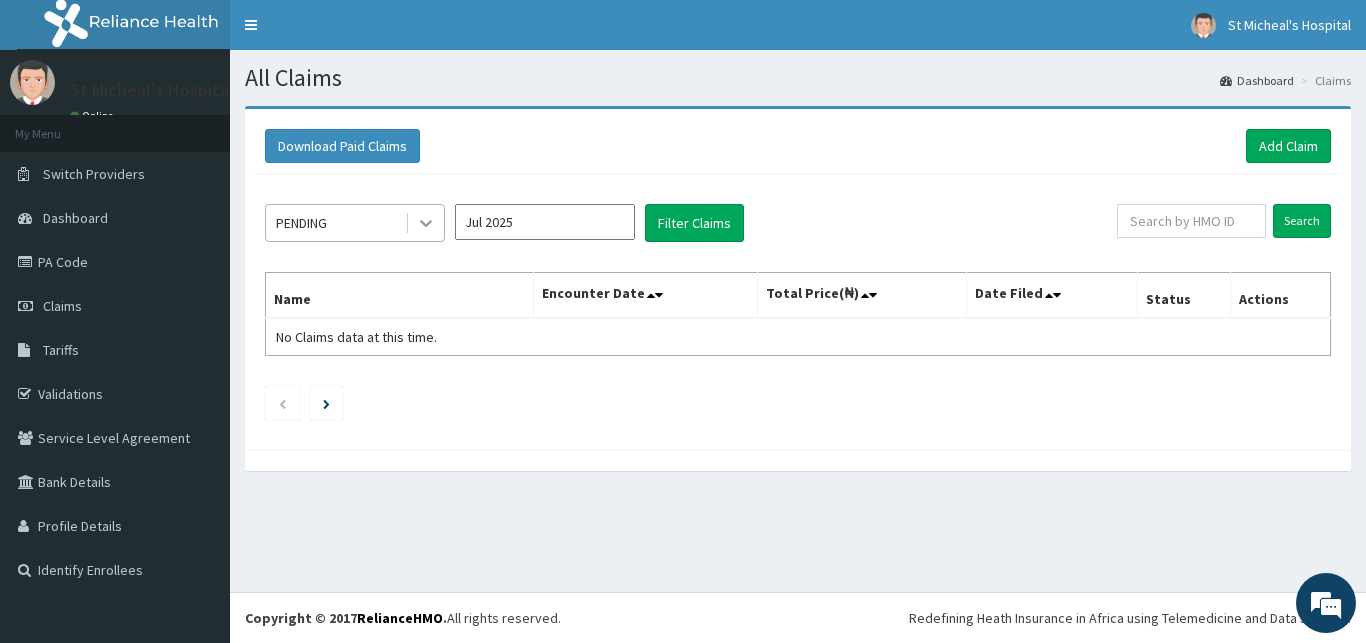 click 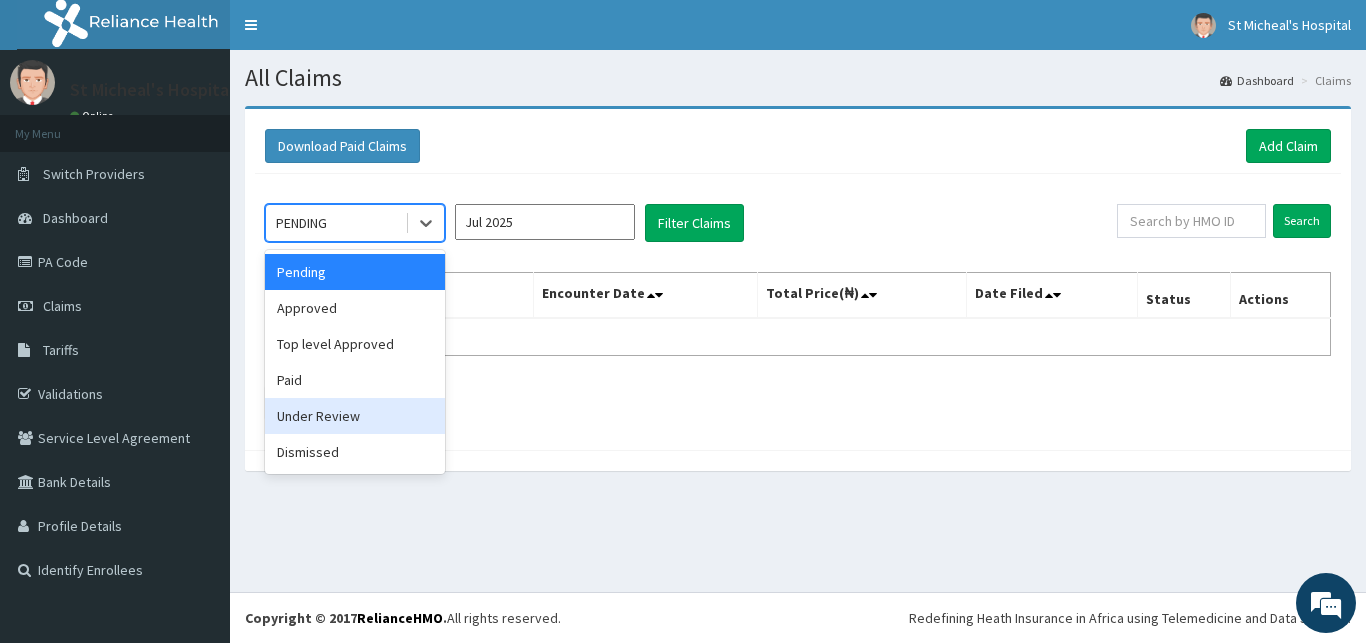 click on "Under Review" at bounding box center [355, 416] 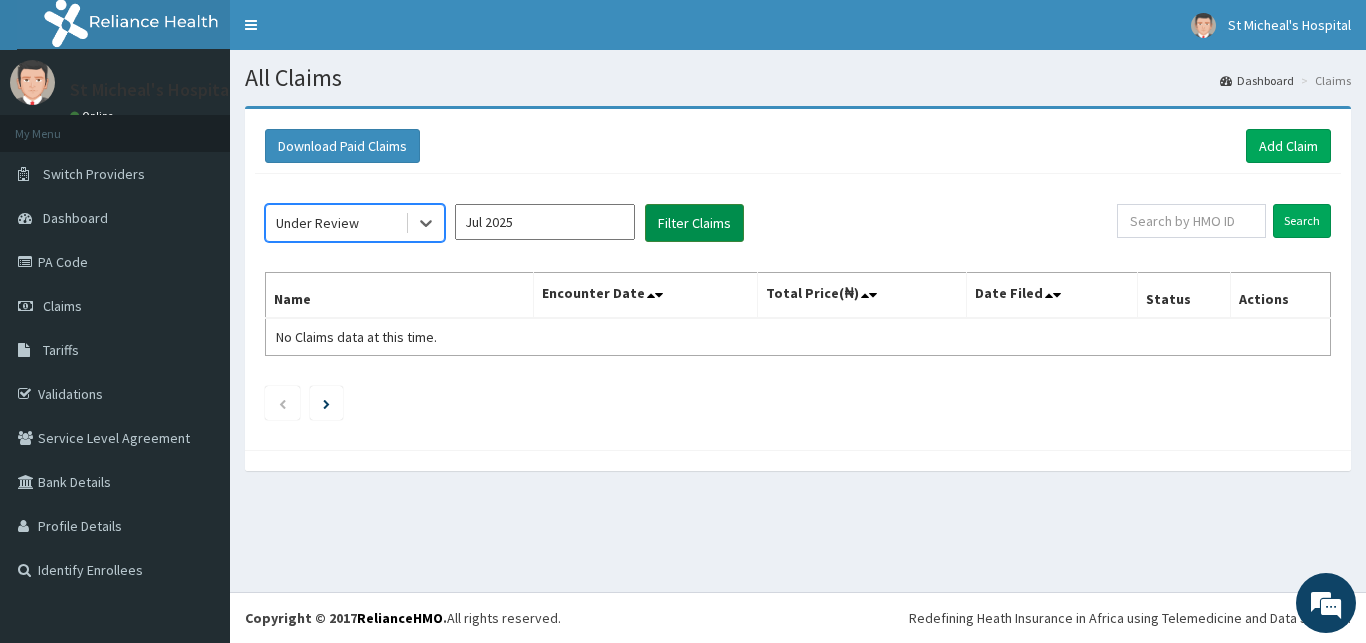 click on "Filter Claims" at bounding box center [694, 223] 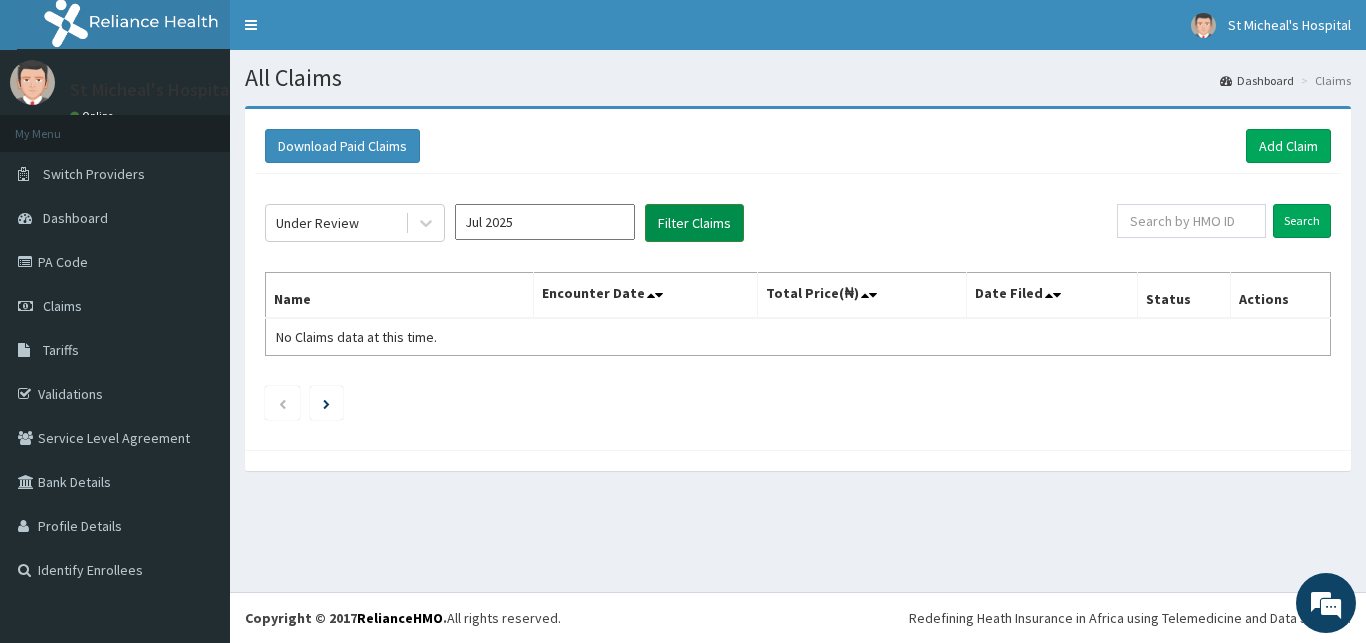 click on "Filter Claims" at bounding box center [694, 223] 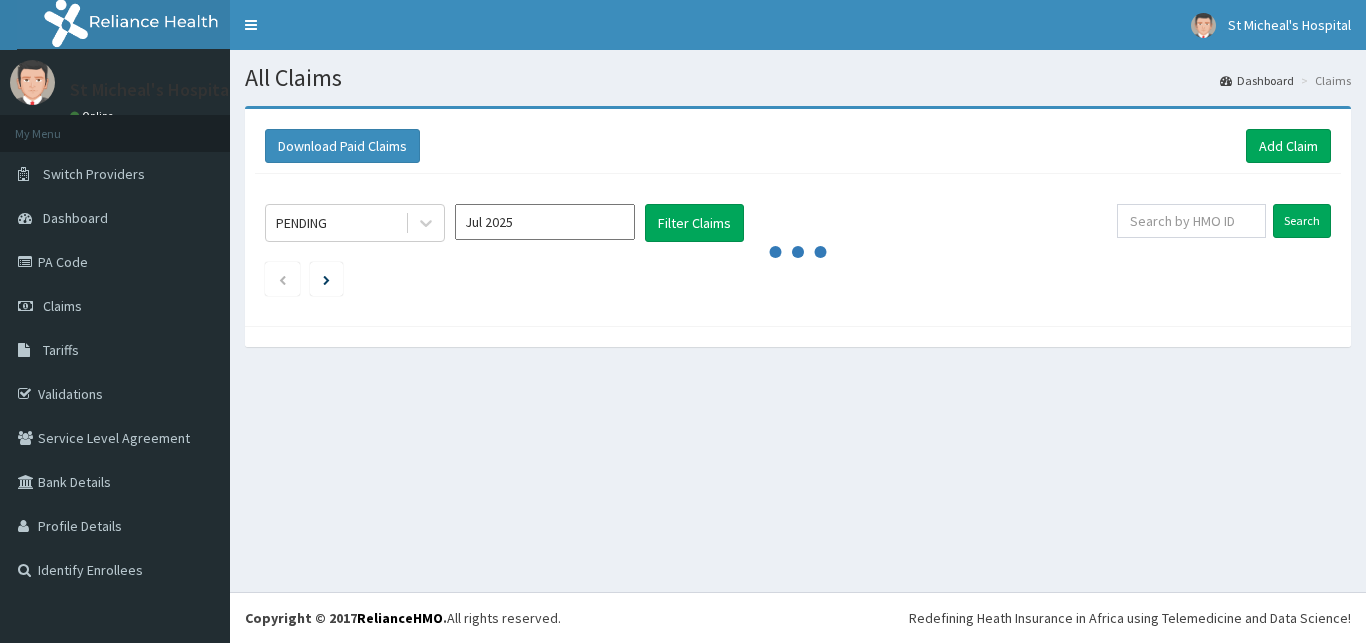 scroll, scrollTop: 0, scrollLeft: 0, axis: both 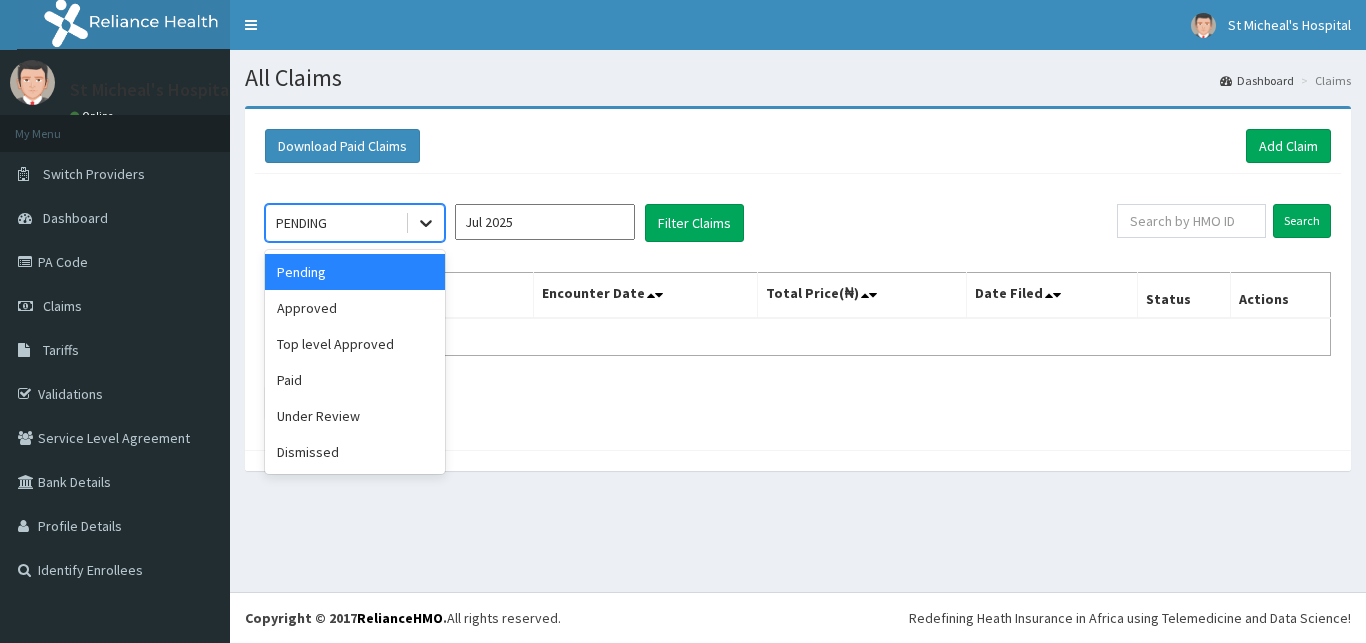 click 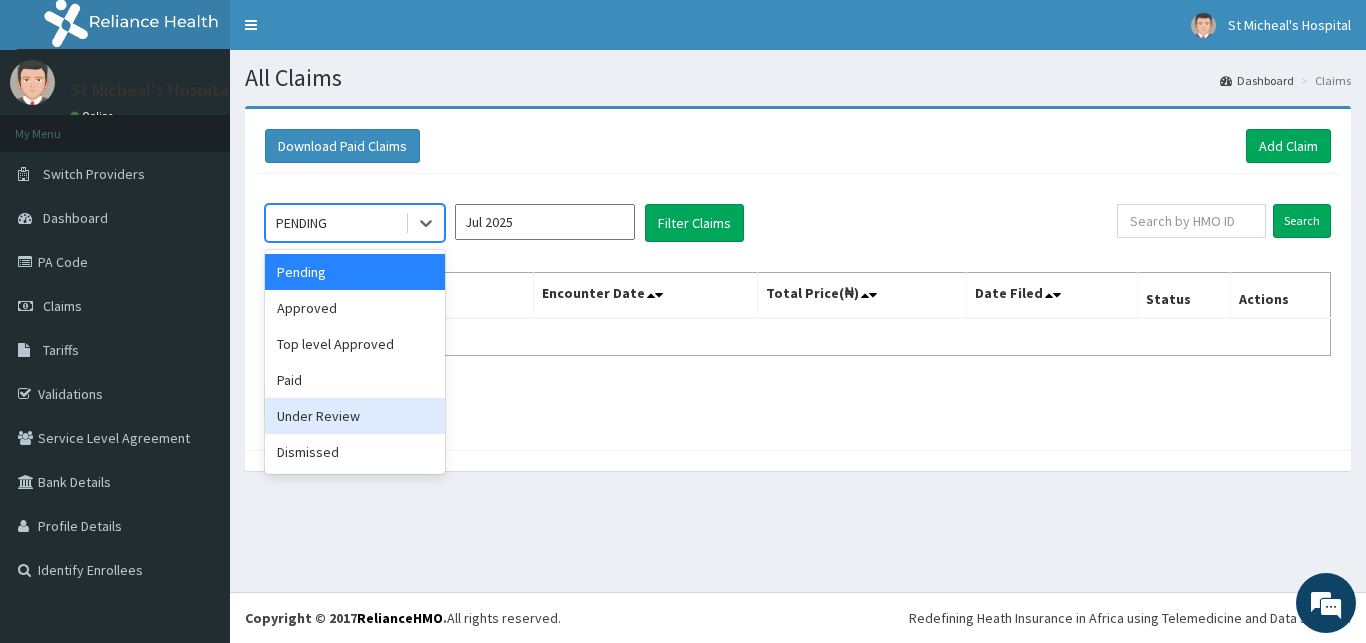 click on "Under Review" at bounding box center [355, 416] 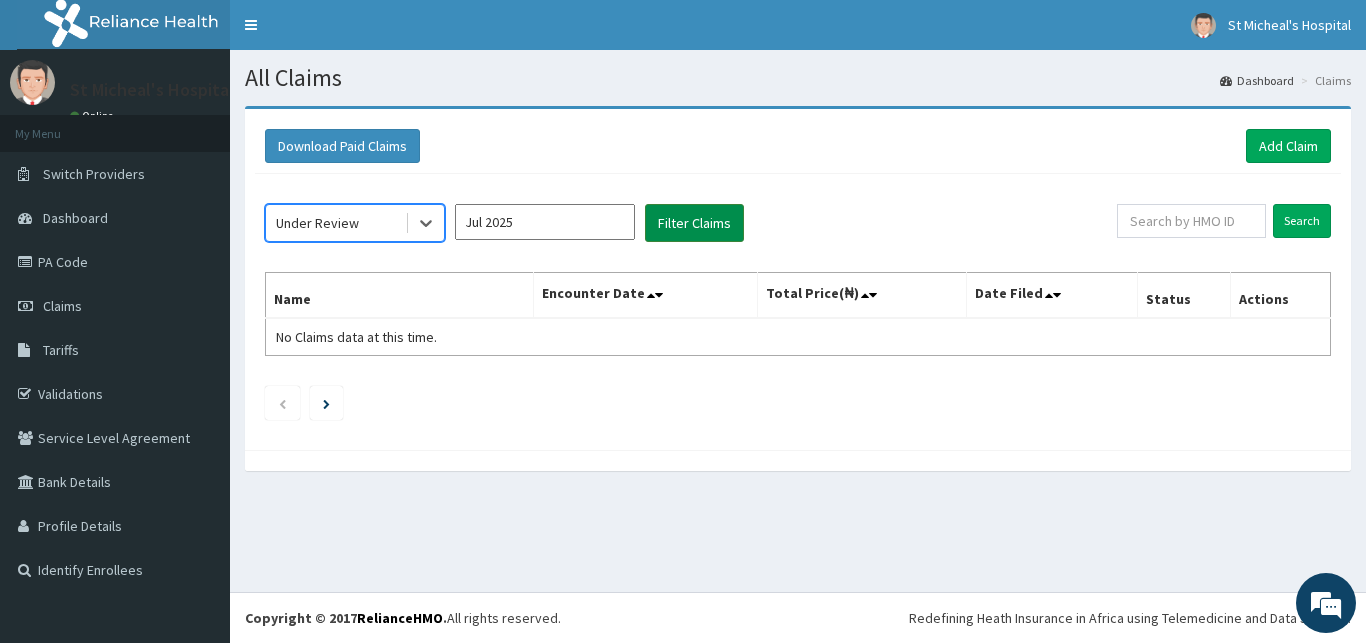 click on "Filter Claims" at bounding box center [694, 223] 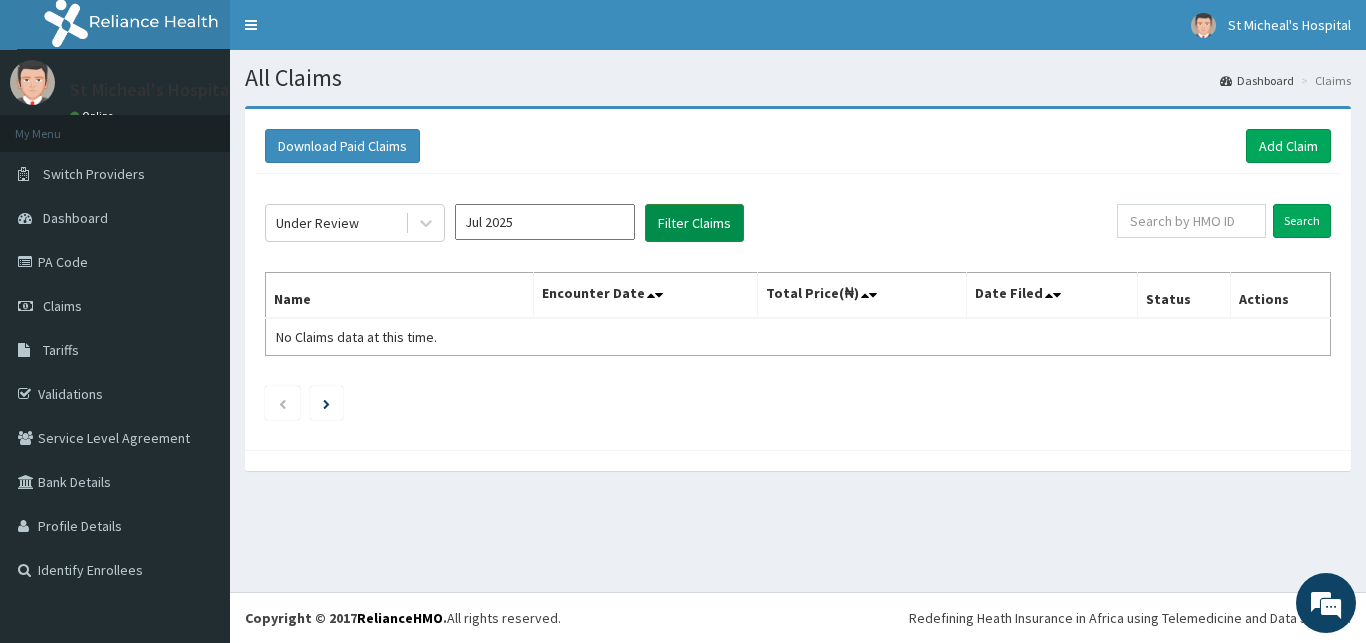click on "Filter Claims" at bounding box center [694, 223] 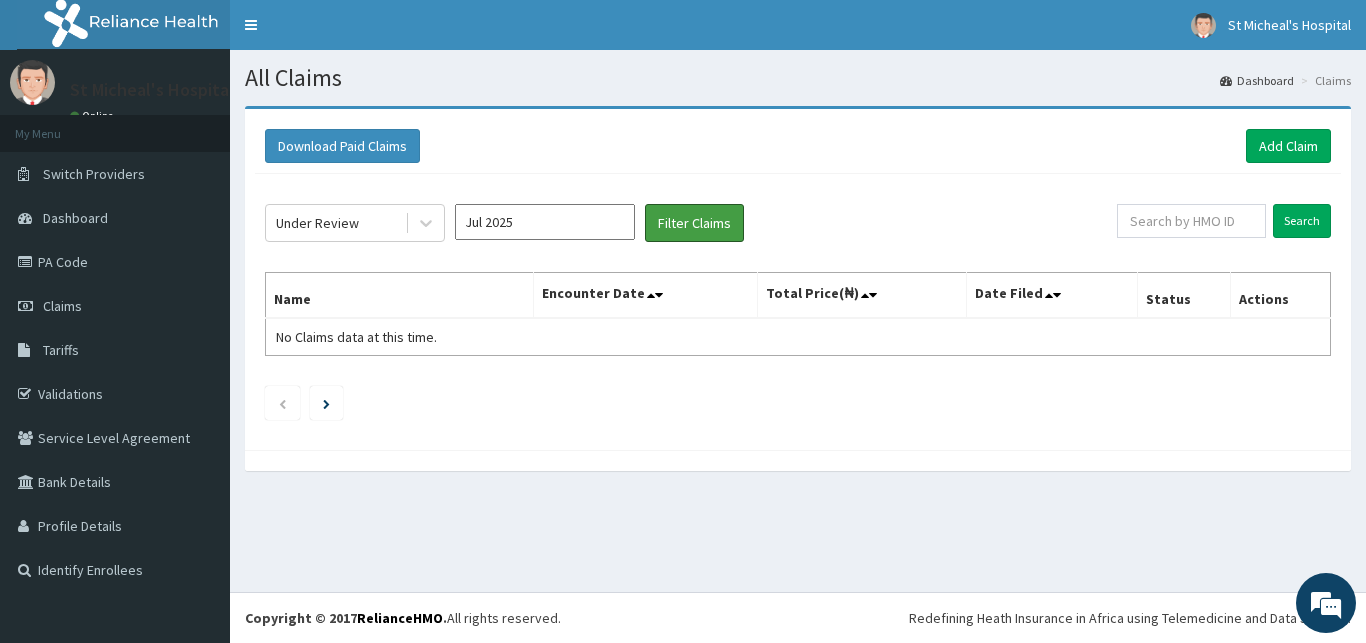 scroll, scrollTop: 0, scrollLeft: 0, axis: both 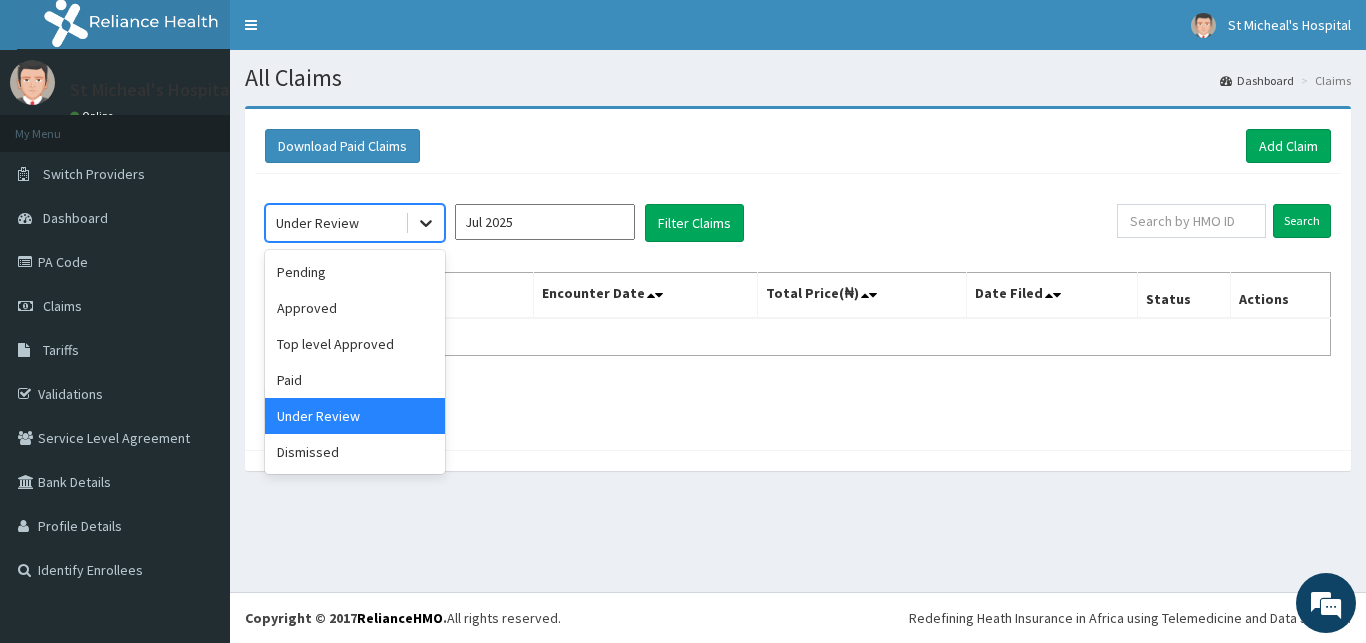 click 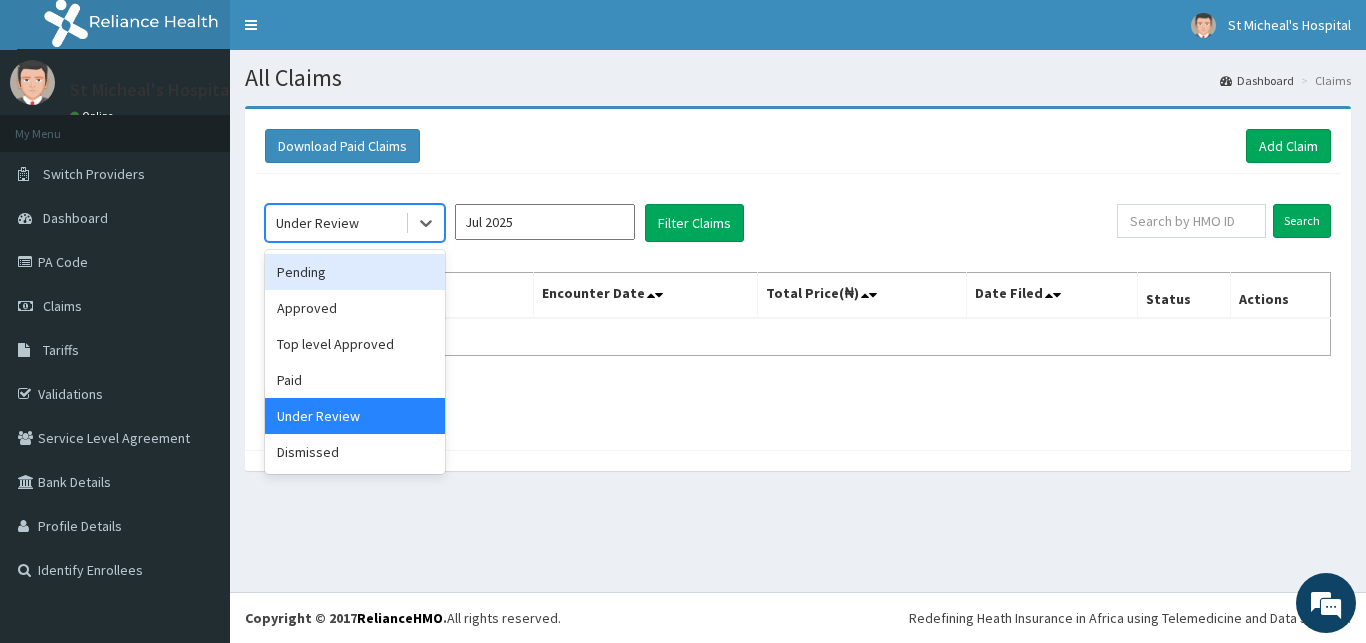 click on "Pending" at bounding box center (355, 272) 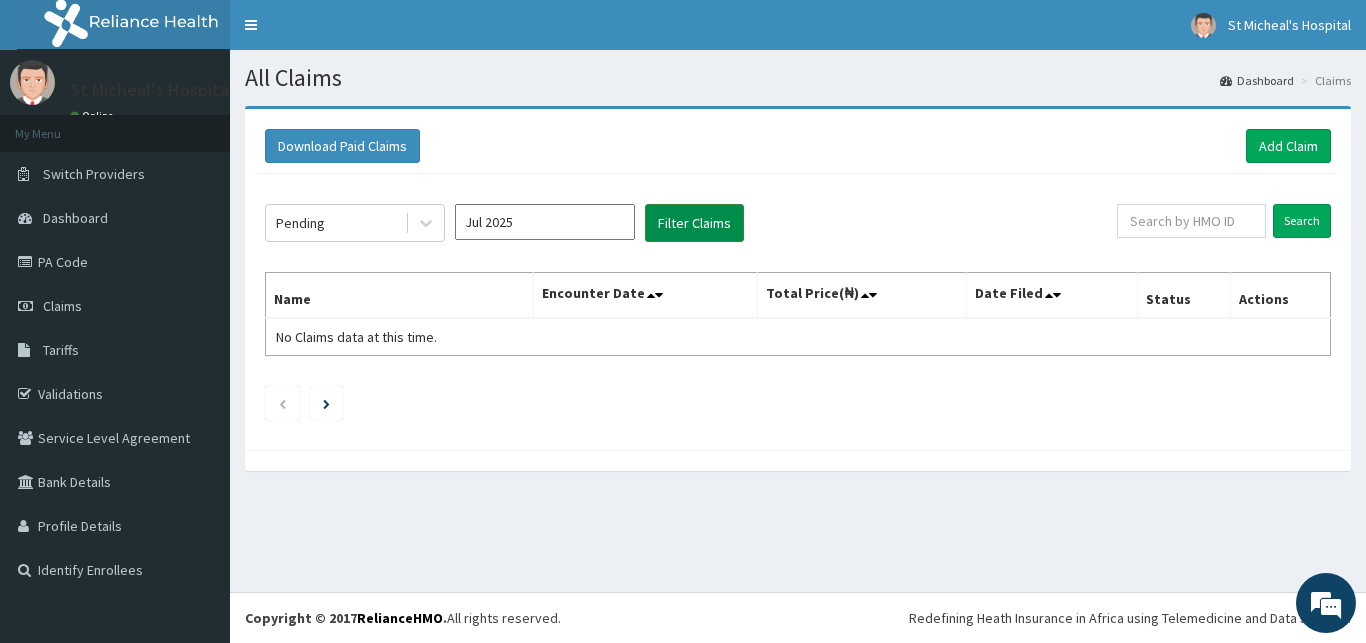 click on "Filter Claims" at bounding box center (694, 223) 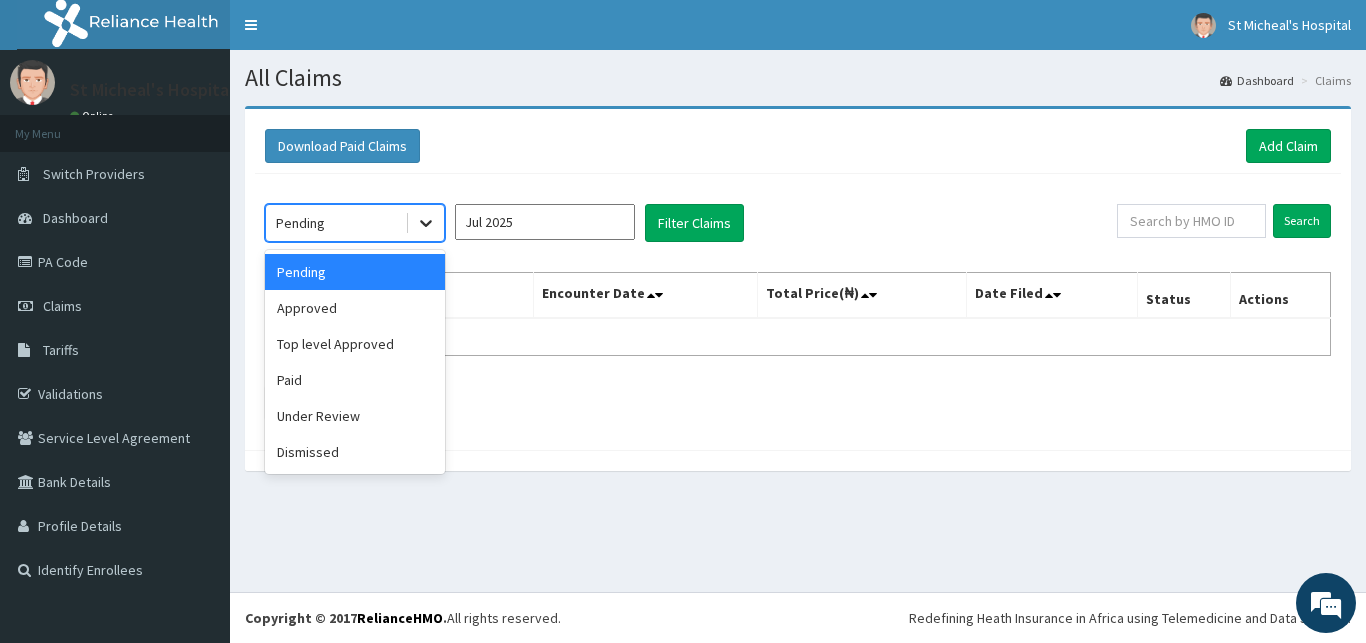 click 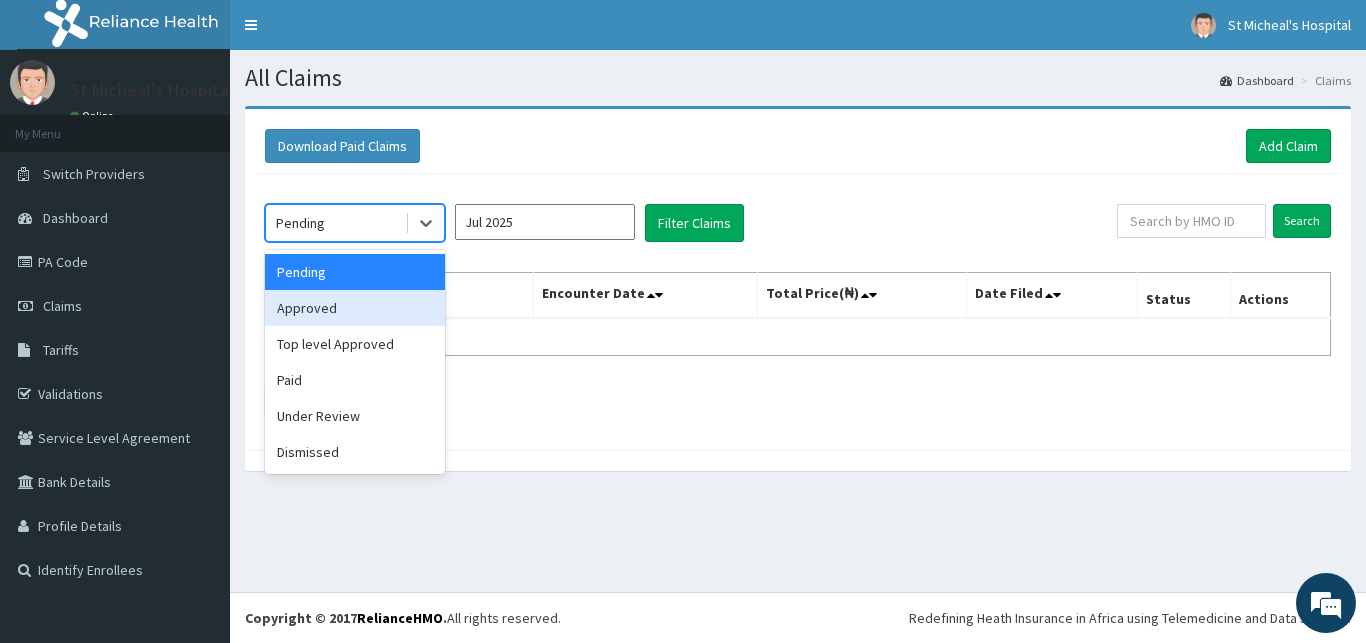 click on "Approved" at bounding box center (355, 308) 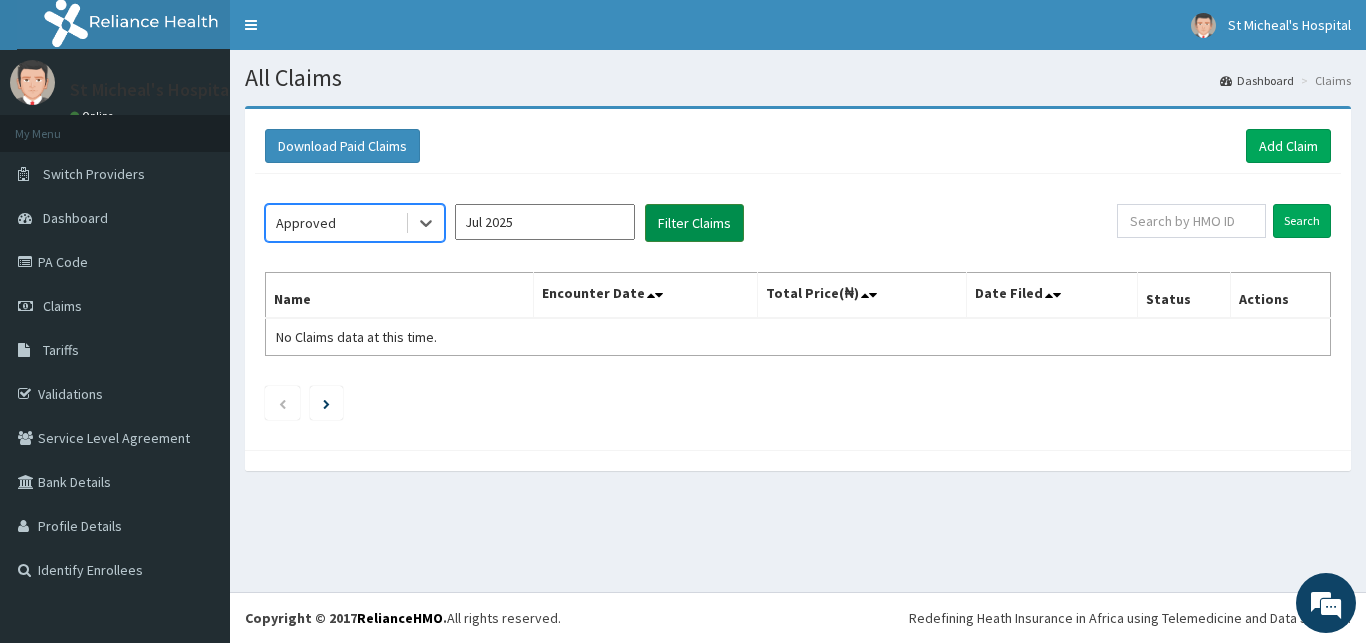 click on "Filter Claims" at bounding box center (694, 223) 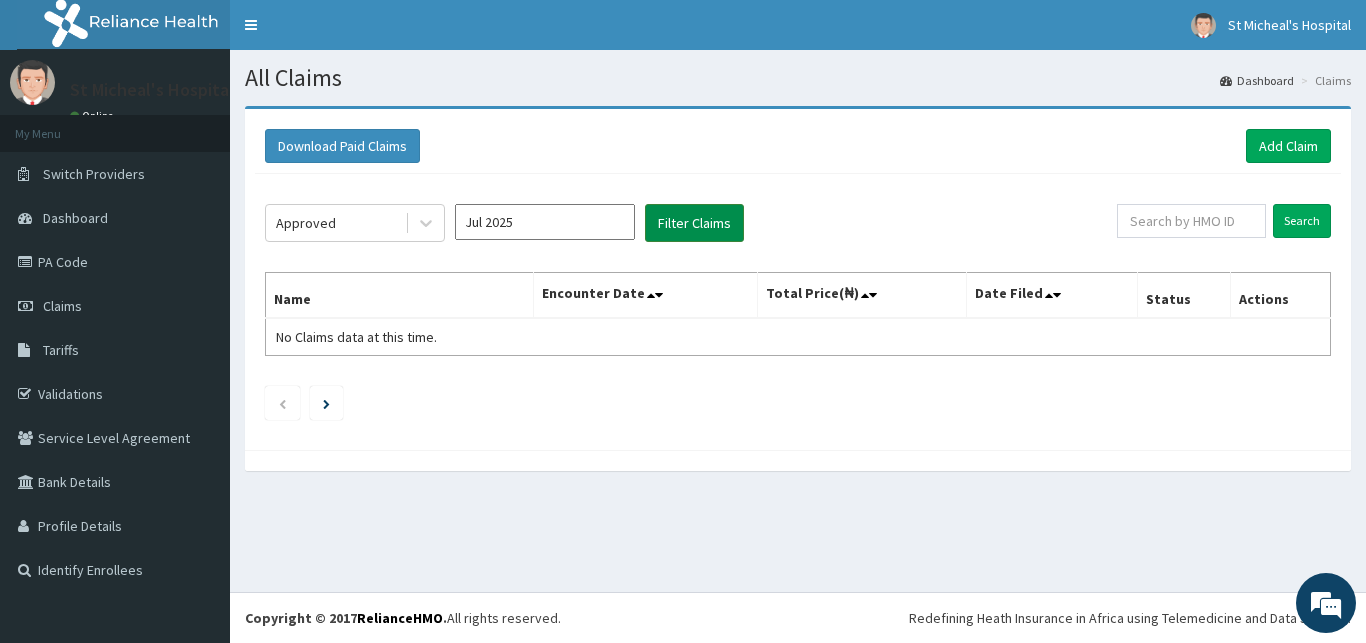 click on "Filter Claims" at bounding box center [694, 223] 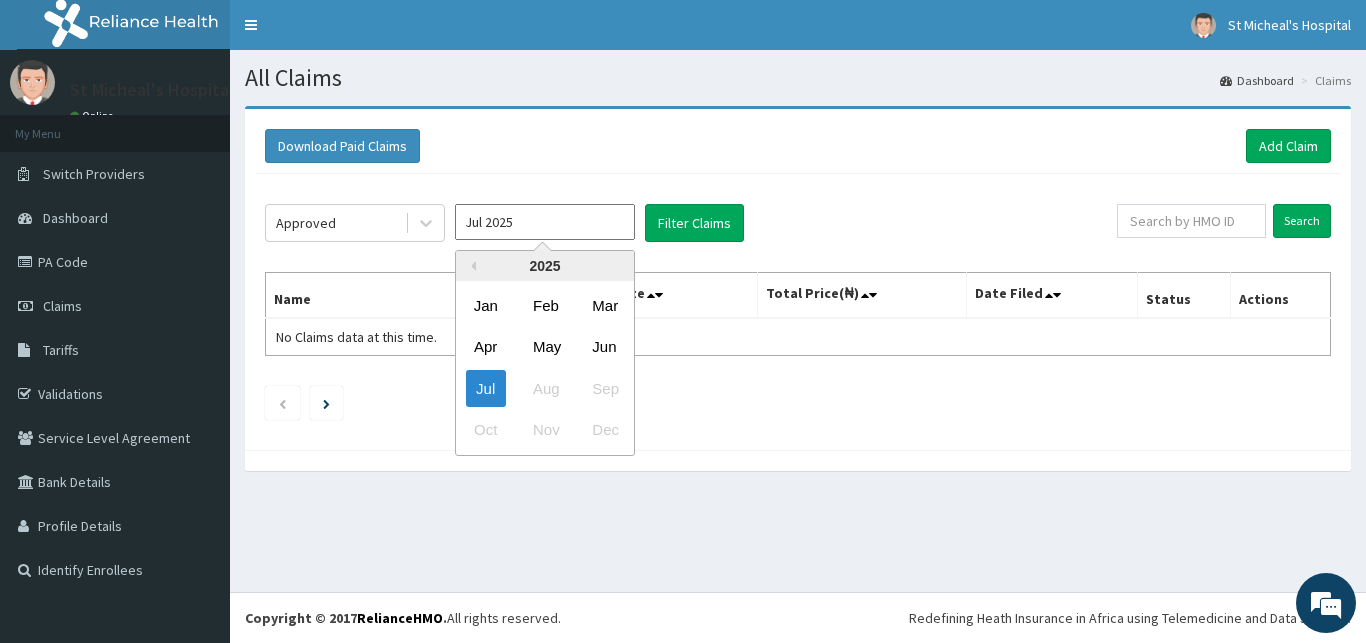 click on "Jul 2025" at bounding box center [545, 222] 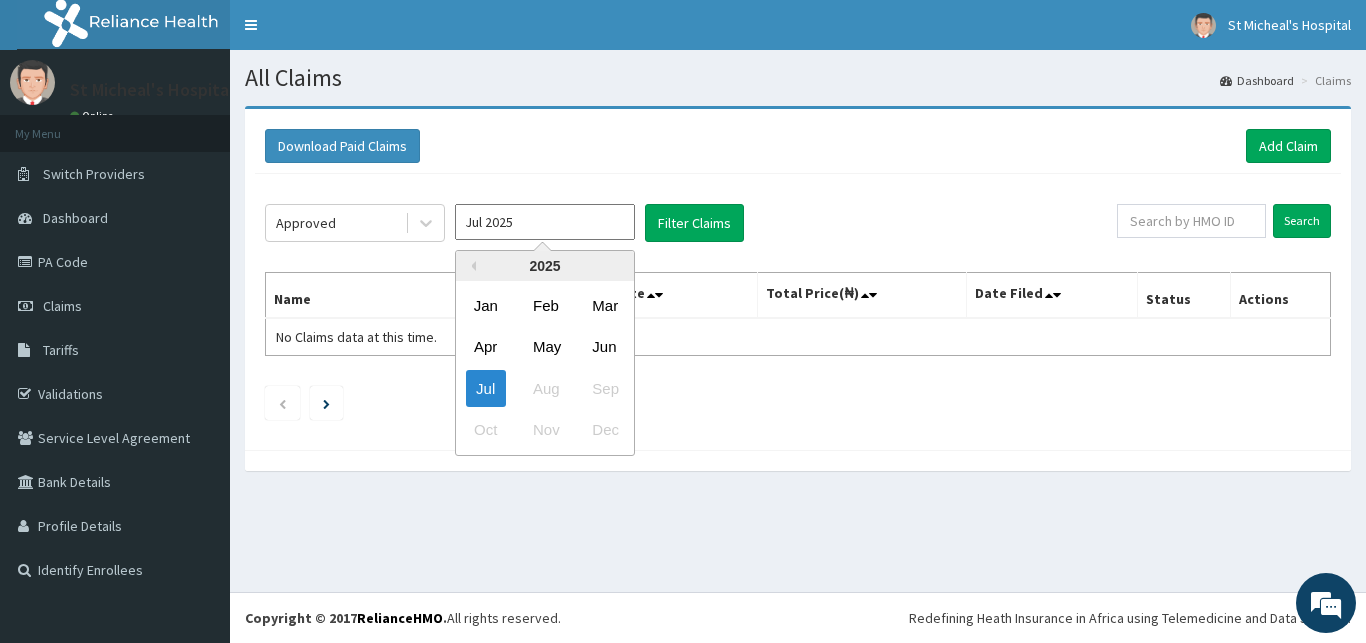 click on "Previous Year 2025 Jan Feb Mar Apr May Jun Jul Aug Sep Oct Nov Dec" at bounding box center [575, 355] 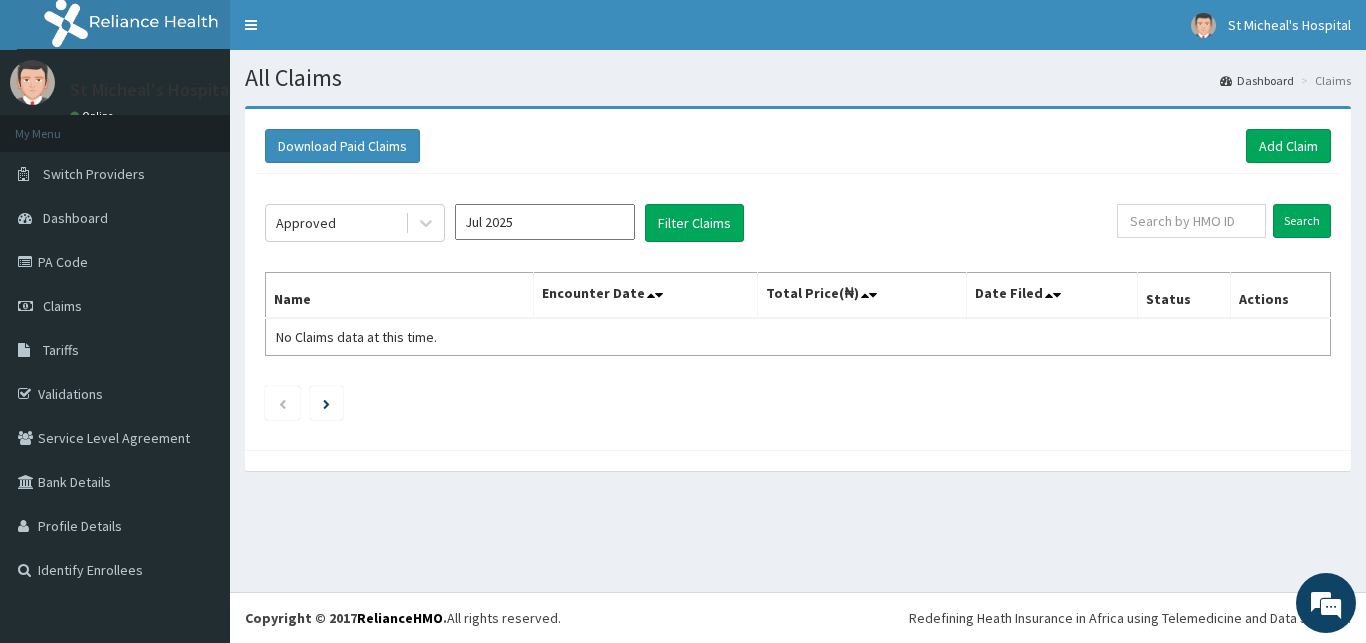 click on "Approved Jul 2025 Filter Claims" at bounding box center [691, 223] 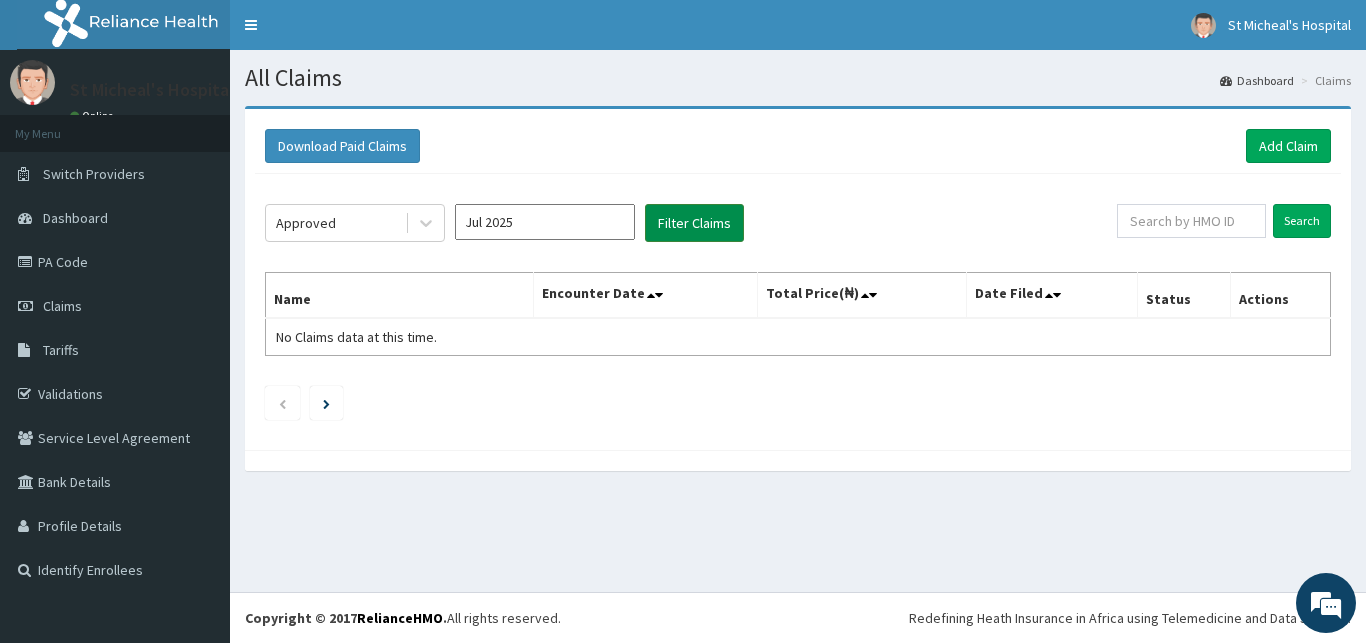 click on "Filter Claims" at bounding box center [694, 223] 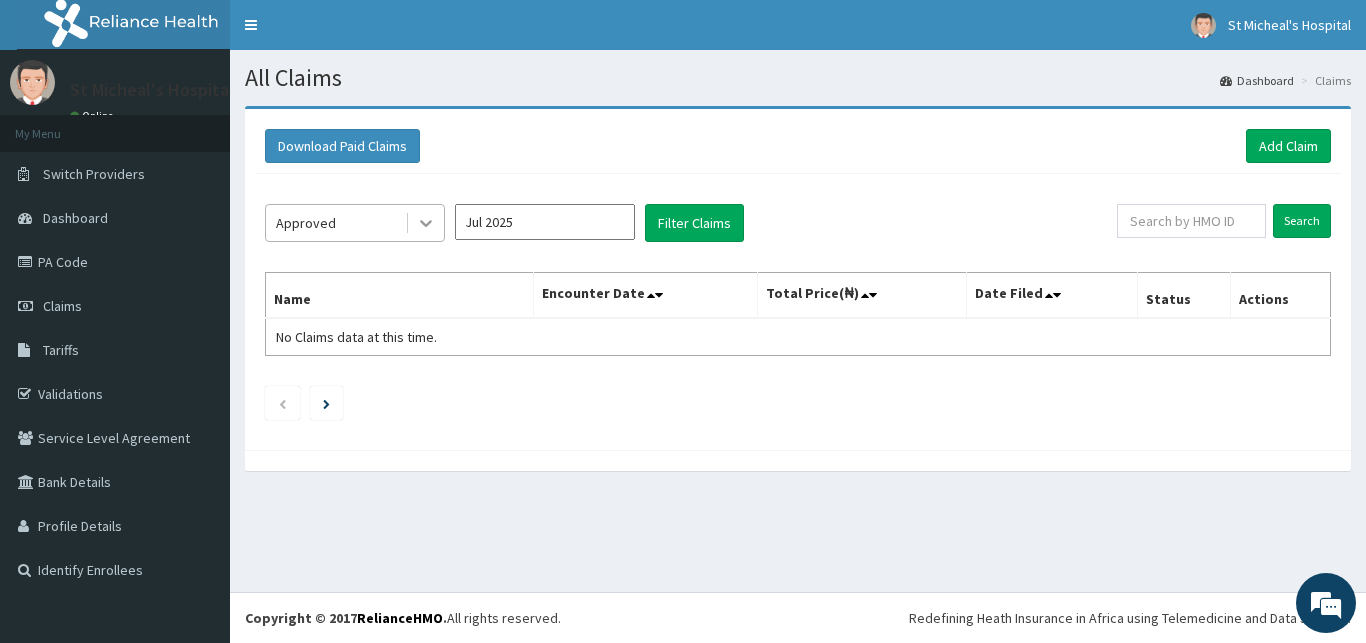 click at bounding box center (426, 223) 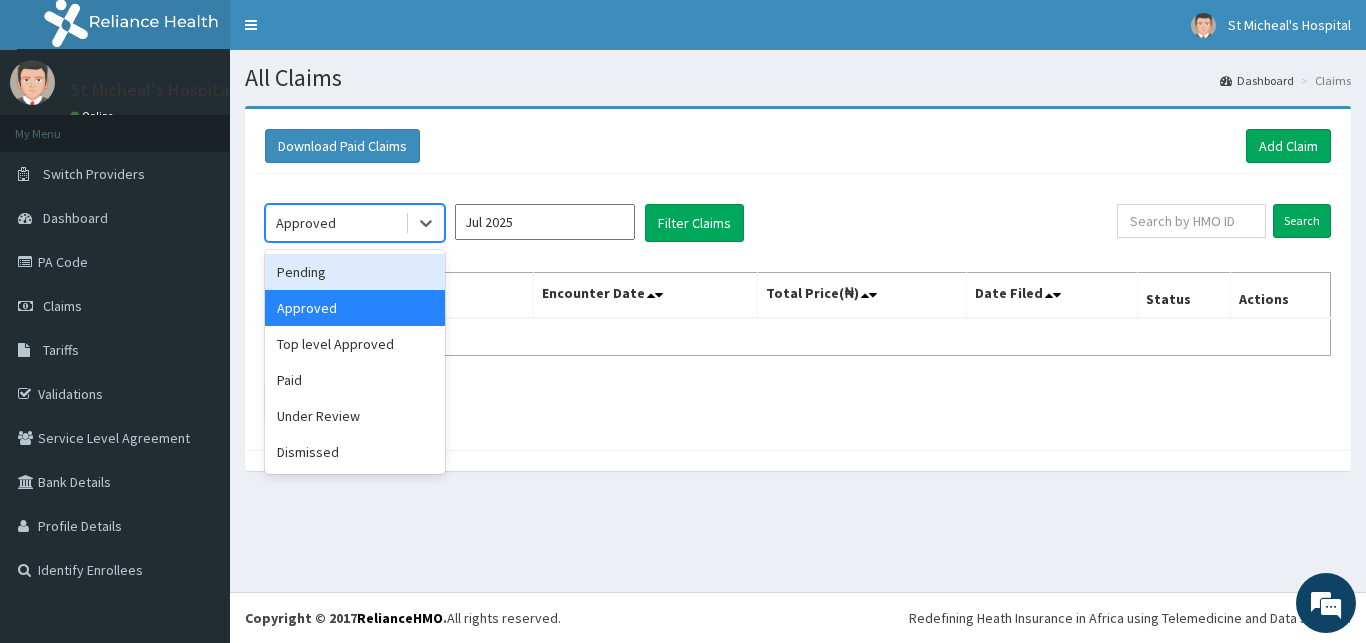 click on "Pending" at bounding box center (355, 272) 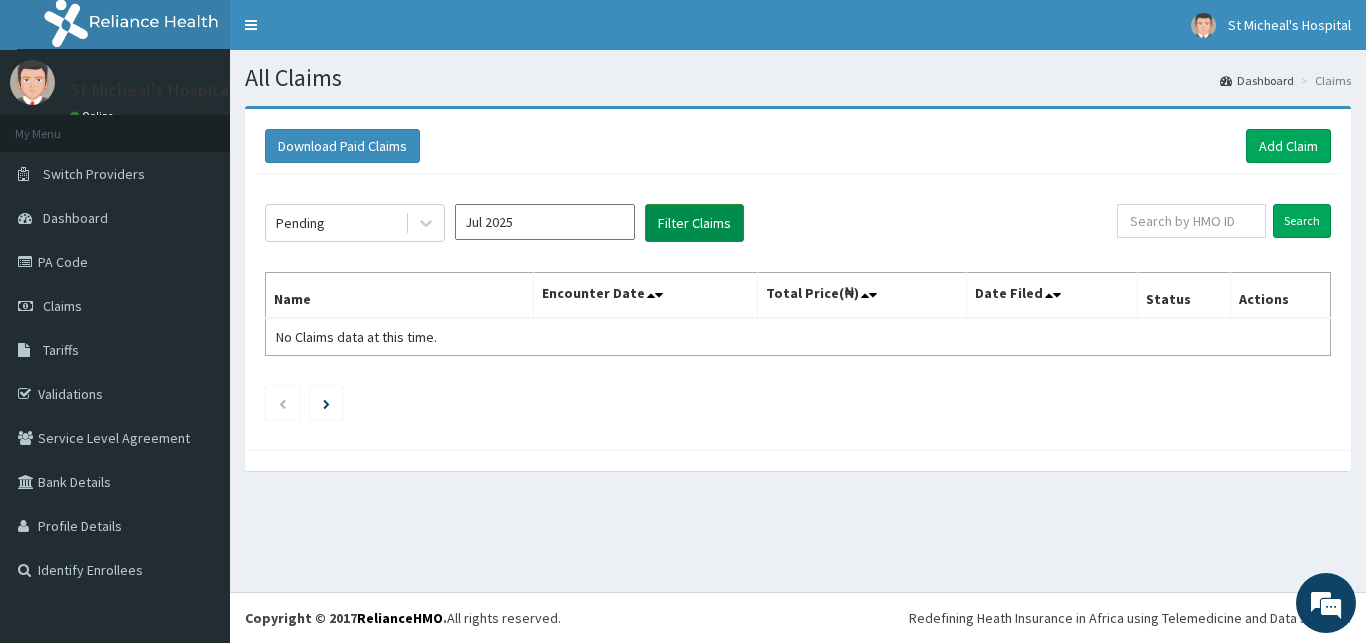 click on "Filter Claims" at bounding box center [694, 223] 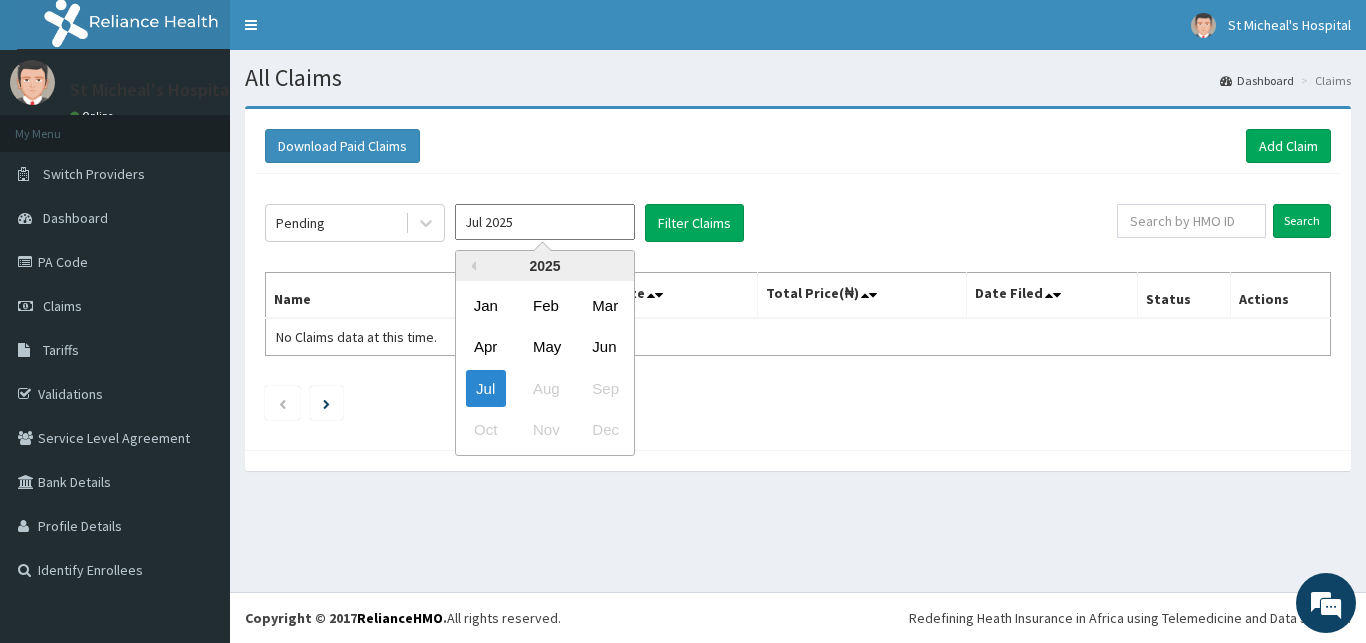 click on "Jul 2025" at bounding box center (545, 222) 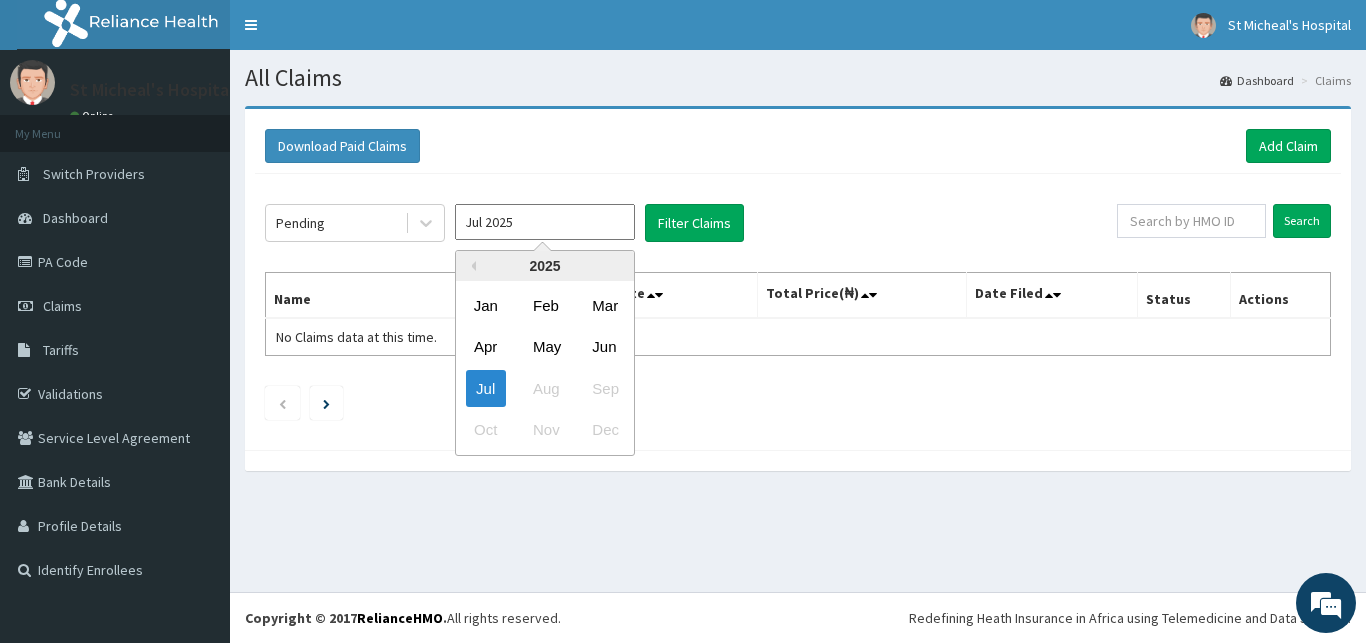 click on "Jul Aug Sep" at bounding box center [545, 388] 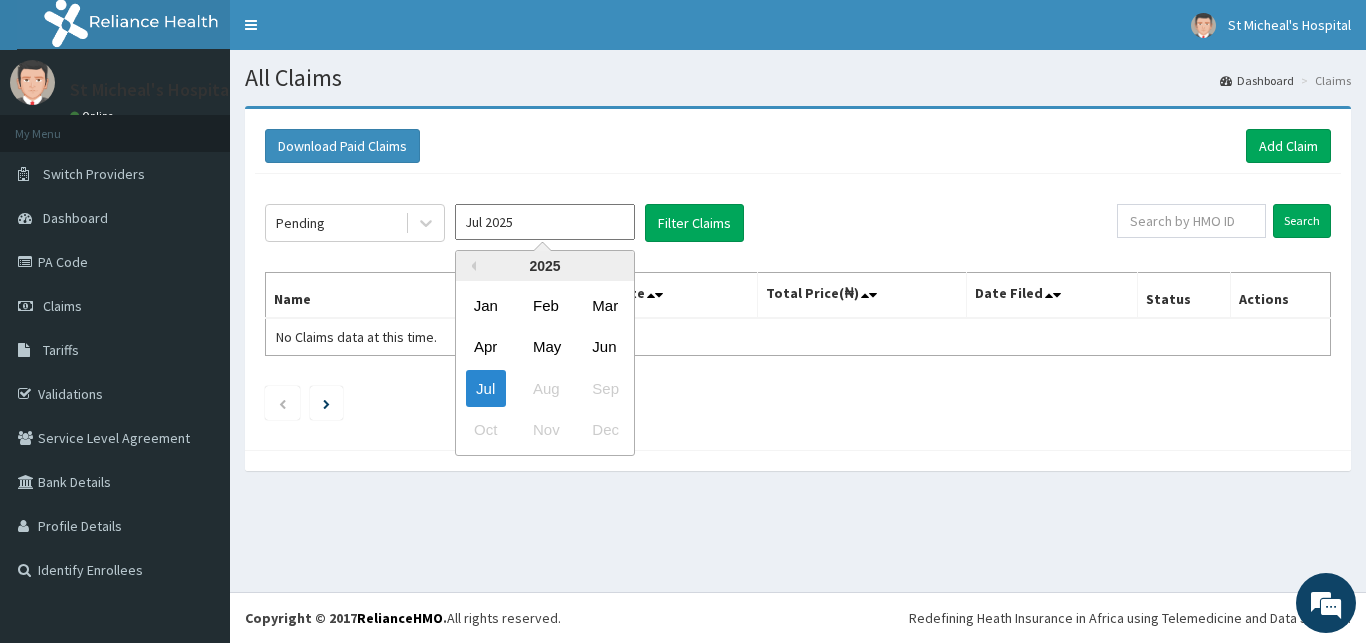 click on "Jul Aug Sep" at bounding box center (545, 388) 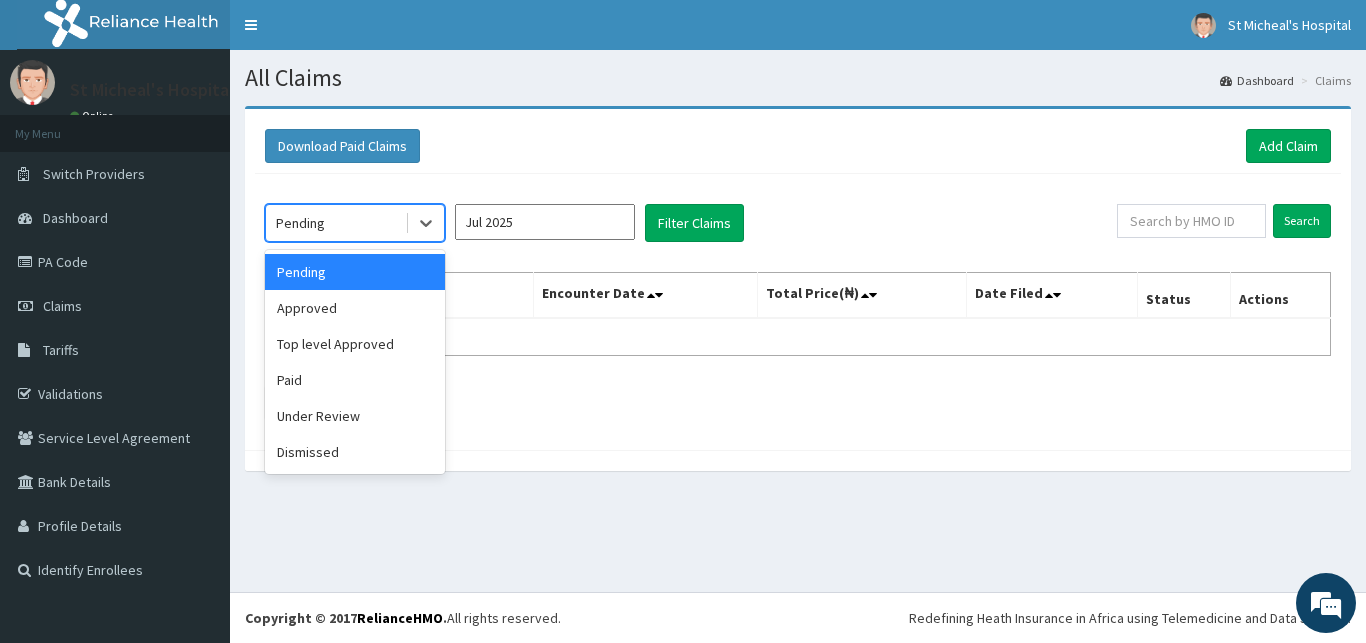 click on "Pending" at bounding box center (335, 223) 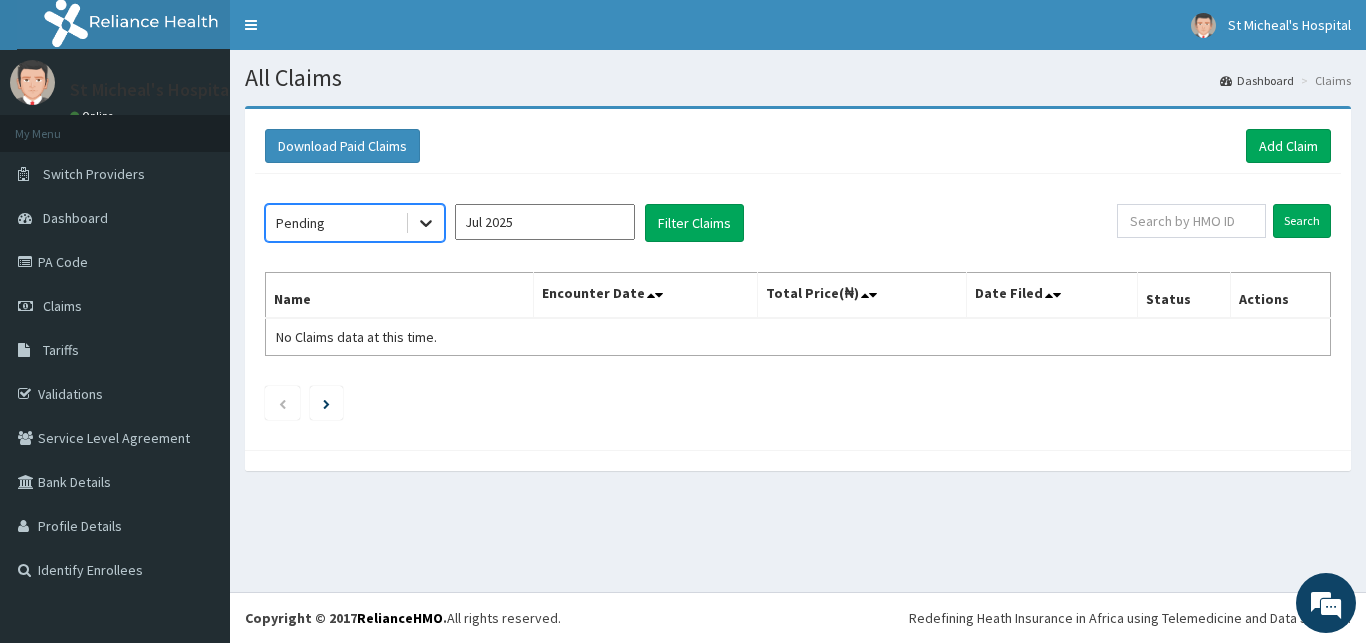 click 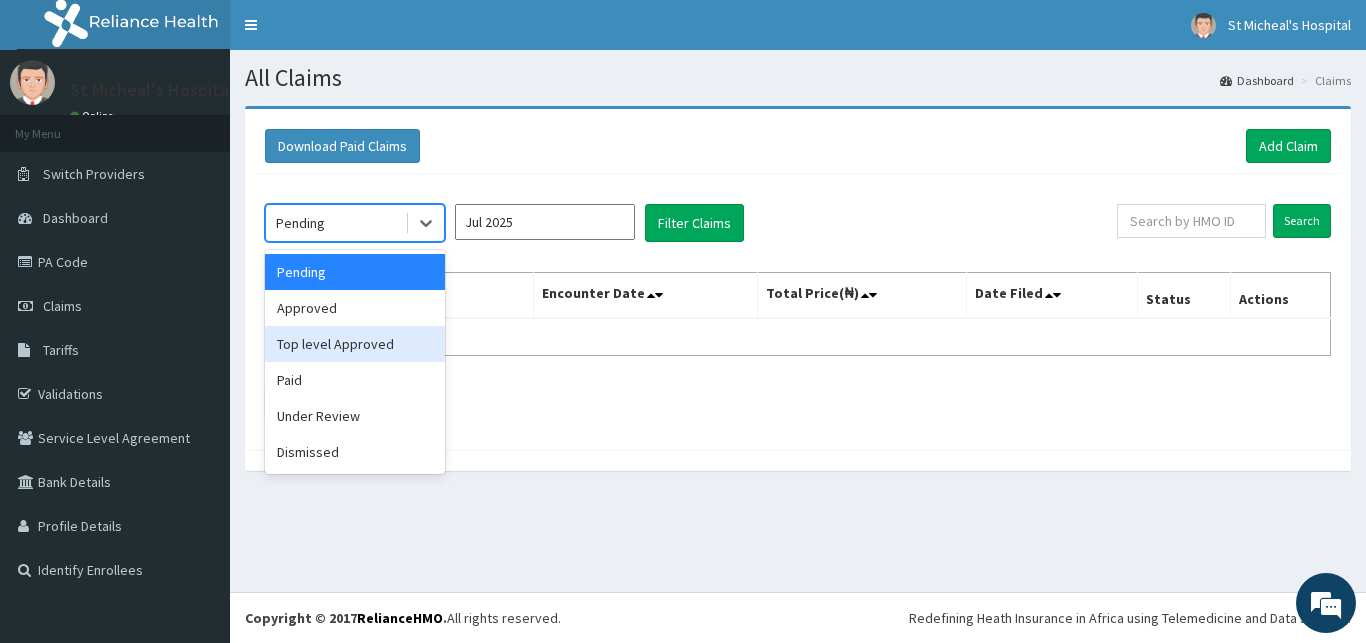 click on "Top level Approved" at bounding box center [355, 344] 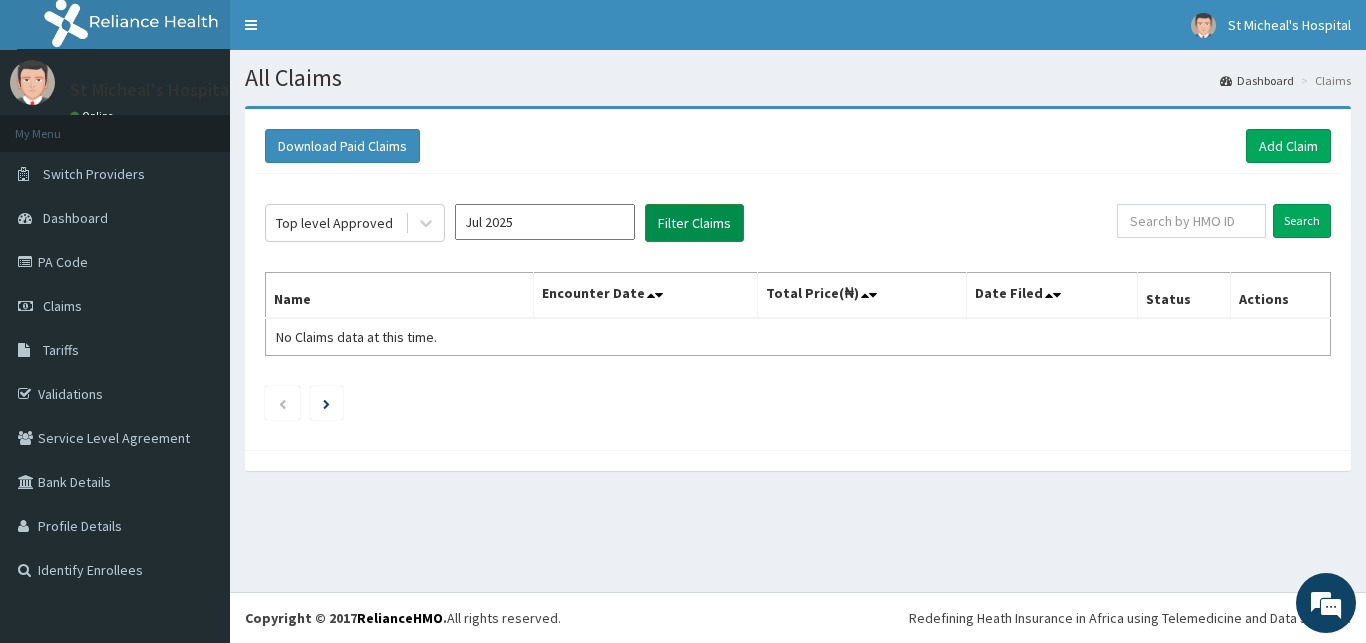 click on "Filter Claims" at bounding box center (694, 223) 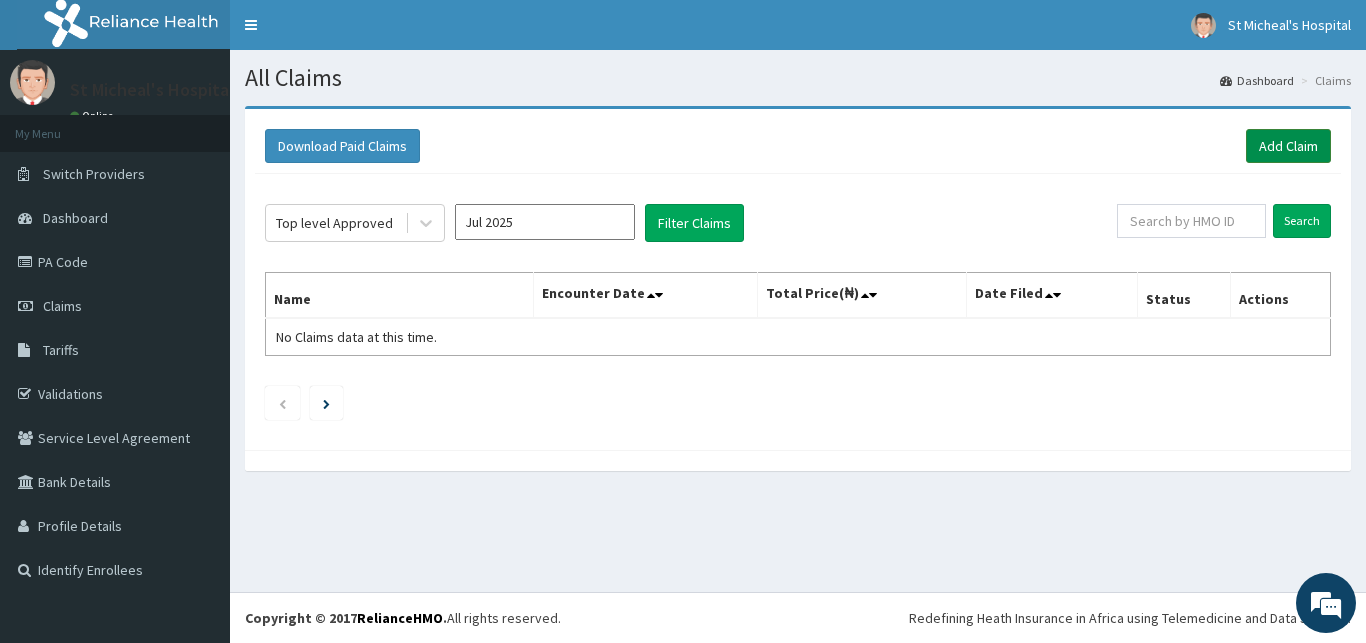 click on "Add Claim" at bounding box center [1288, 146] 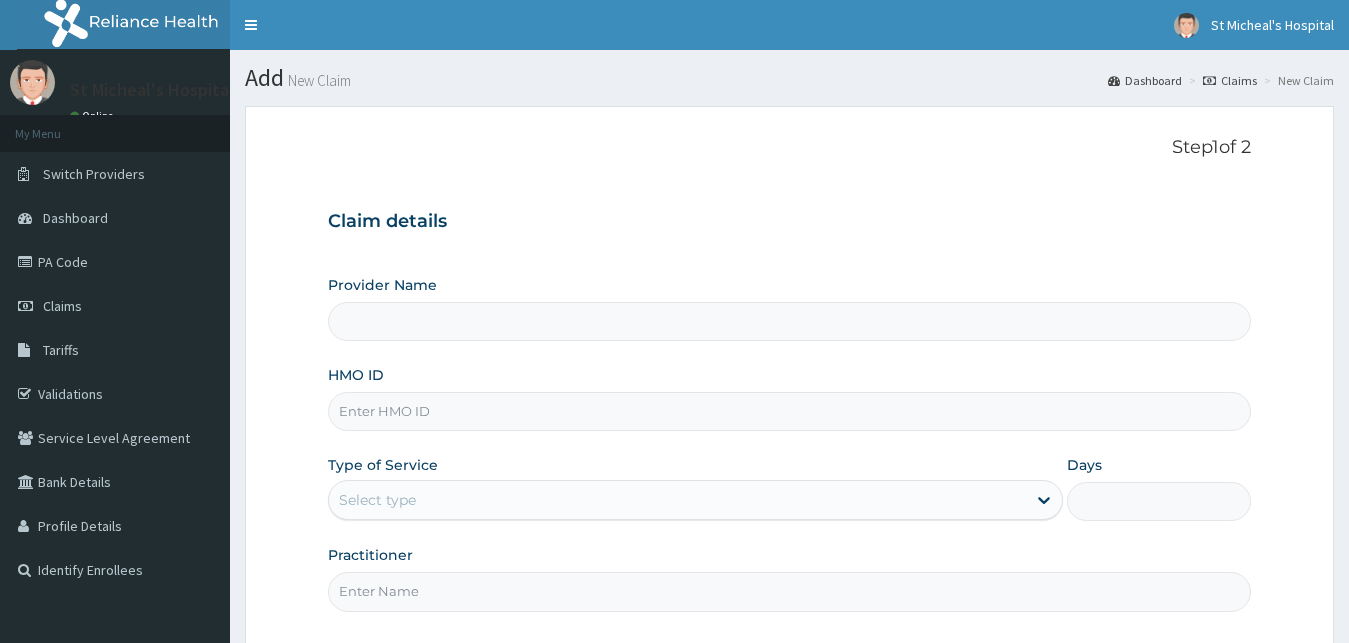 scroll, scrollTop: 0, scrollLeft: 0, axis: both 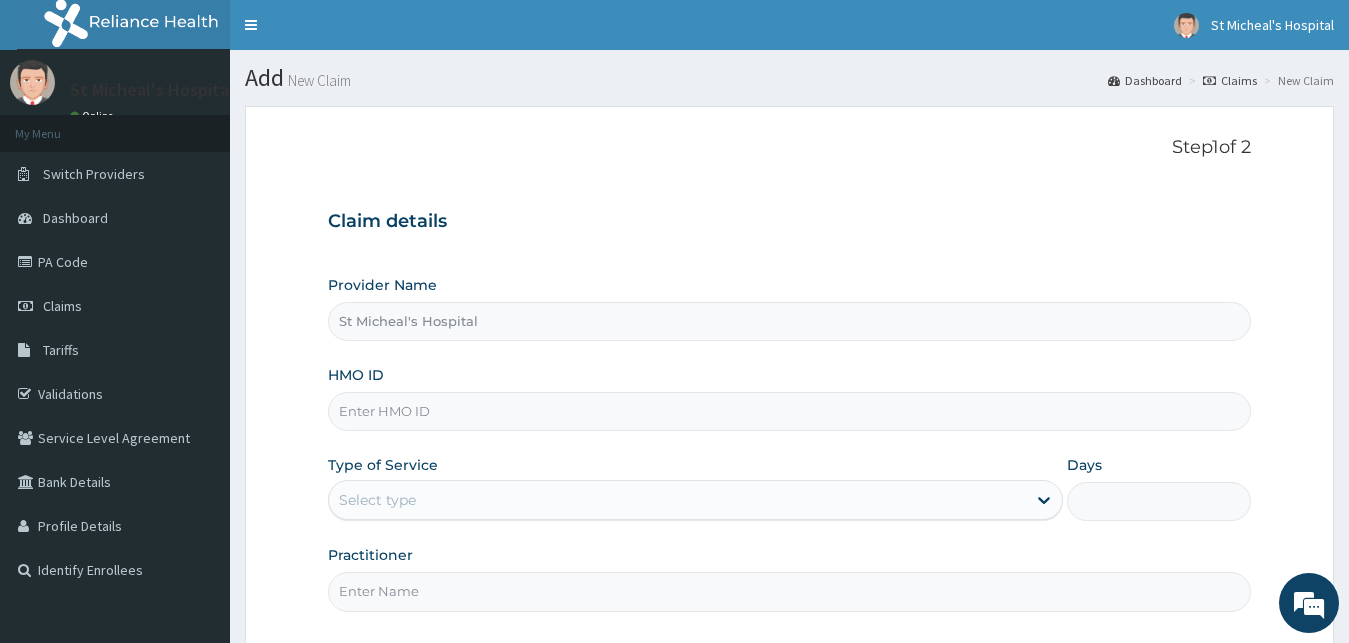 click on "St Micheal's Hospital" at bounding box center (790, 321) 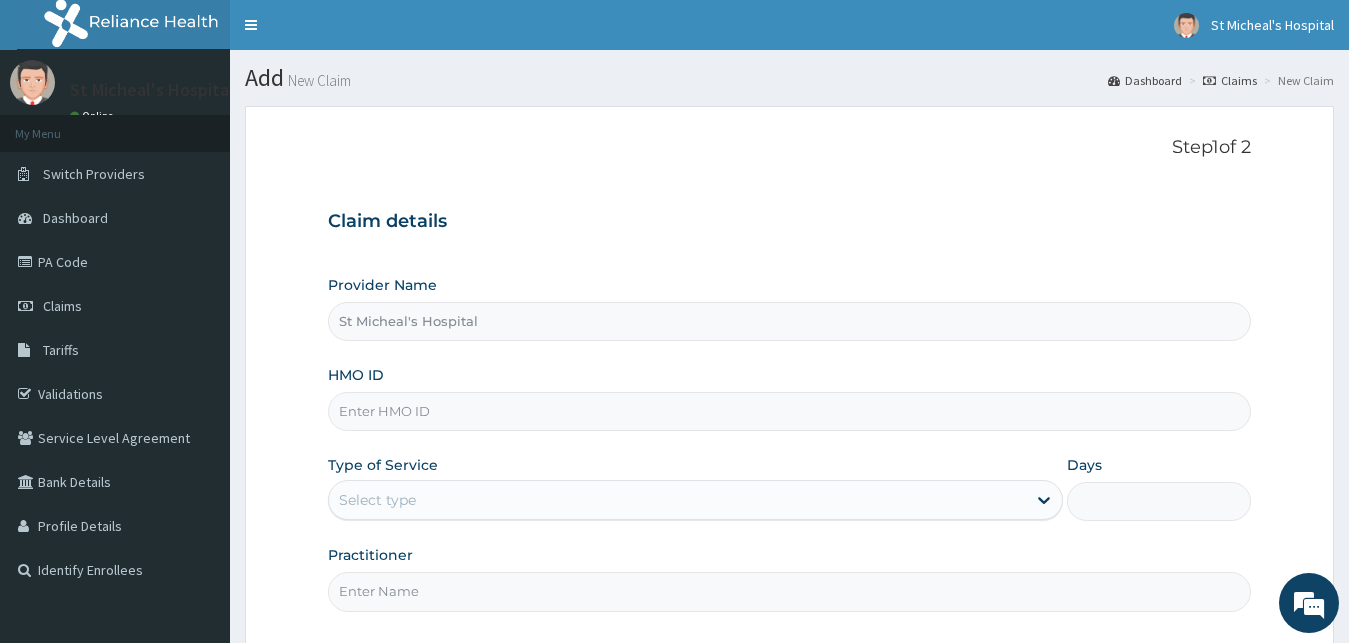 scroll, scrollTop: 0, scrollLeft: 0, axis: both 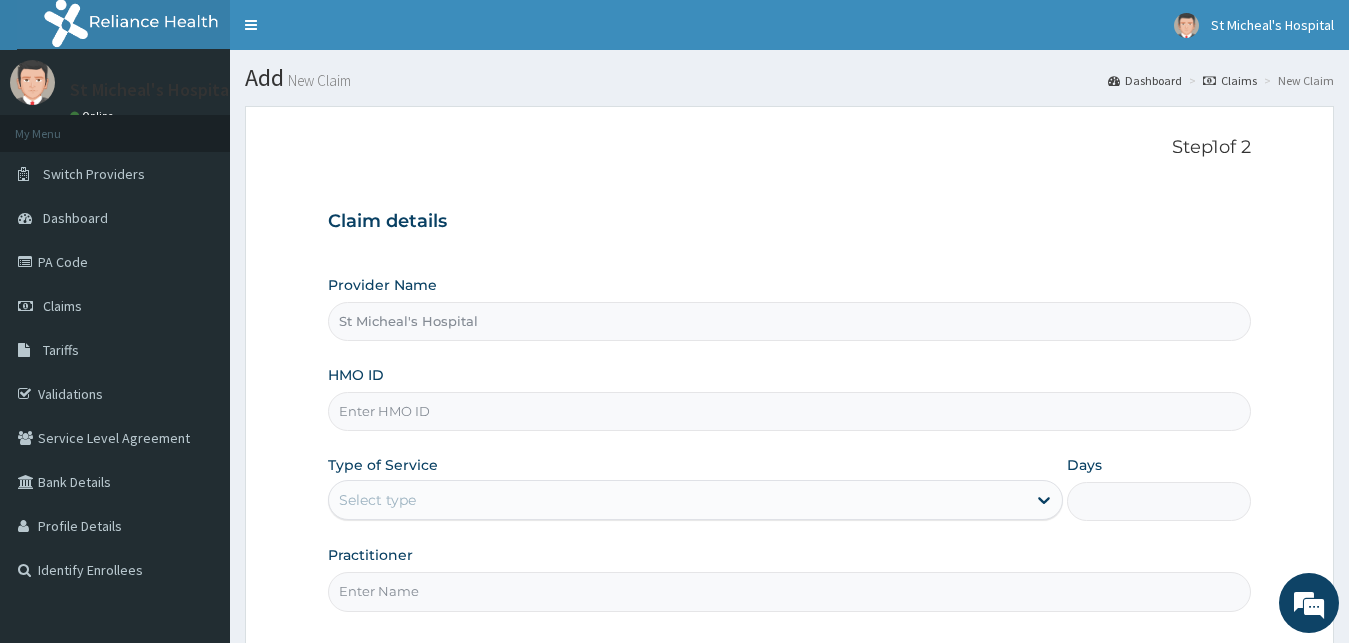 click on "HMO ID" at bounding box center (790, 411) 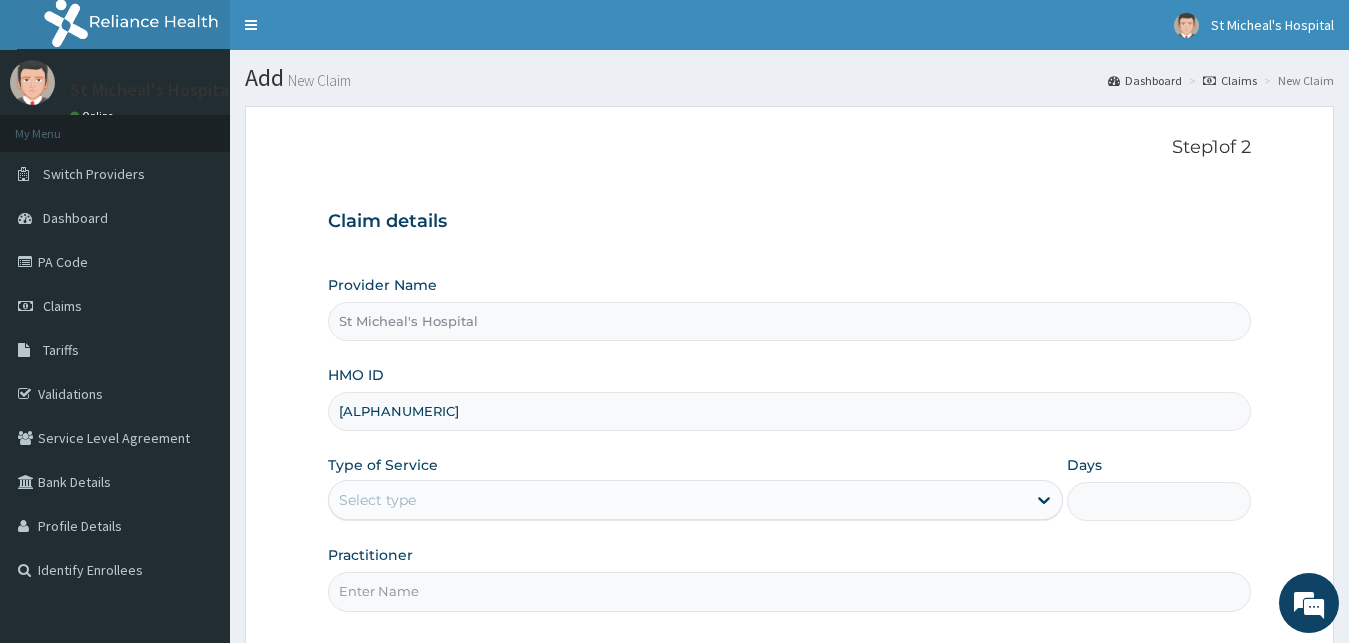 type on "[ALPHANUMERIC]" 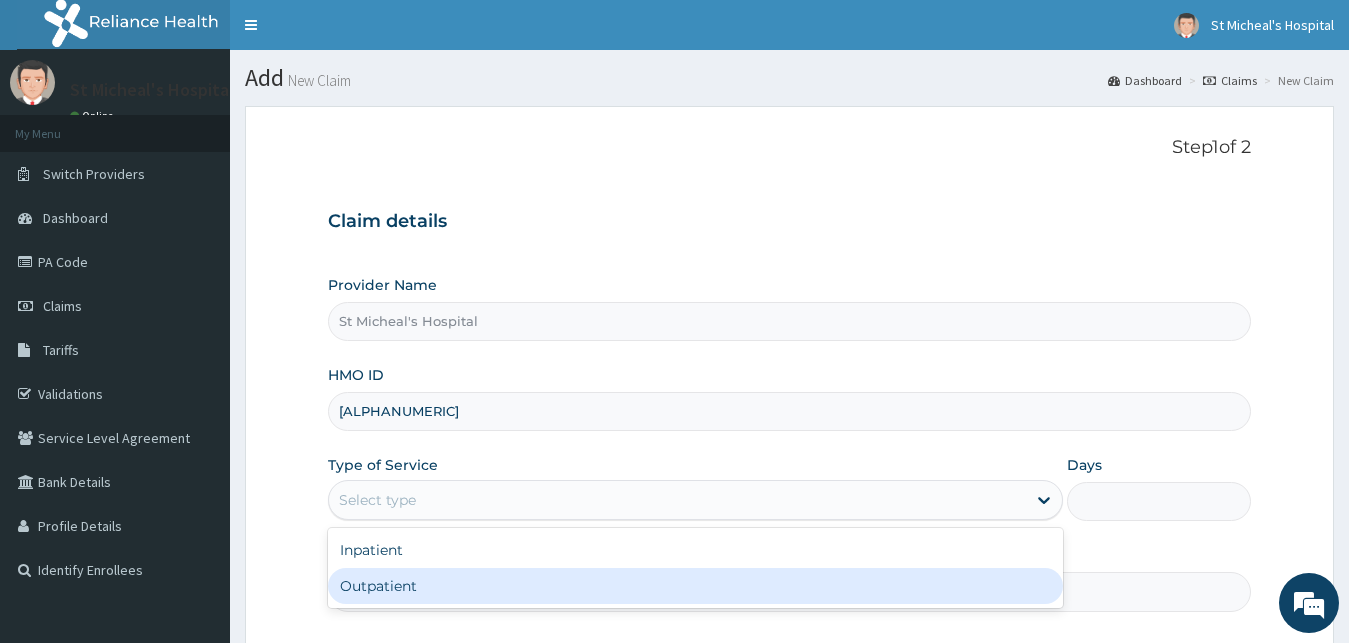 click on "Outpatient" at bounding box center [696, 586] 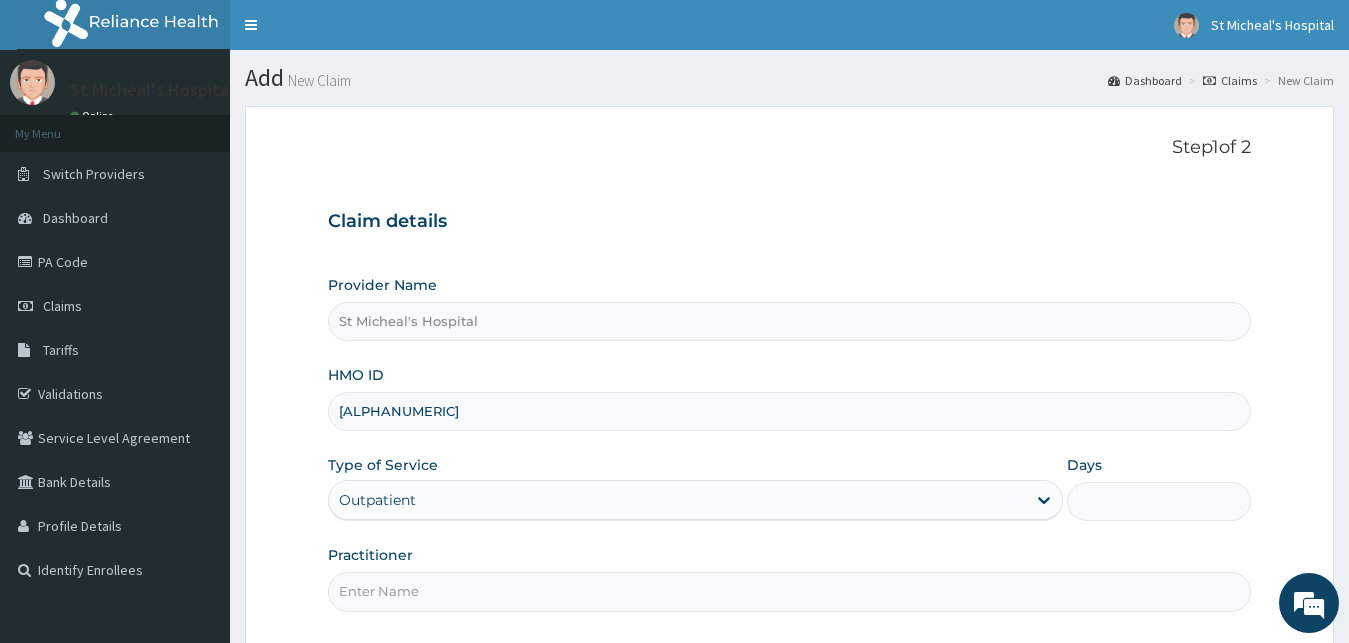 type on "1" 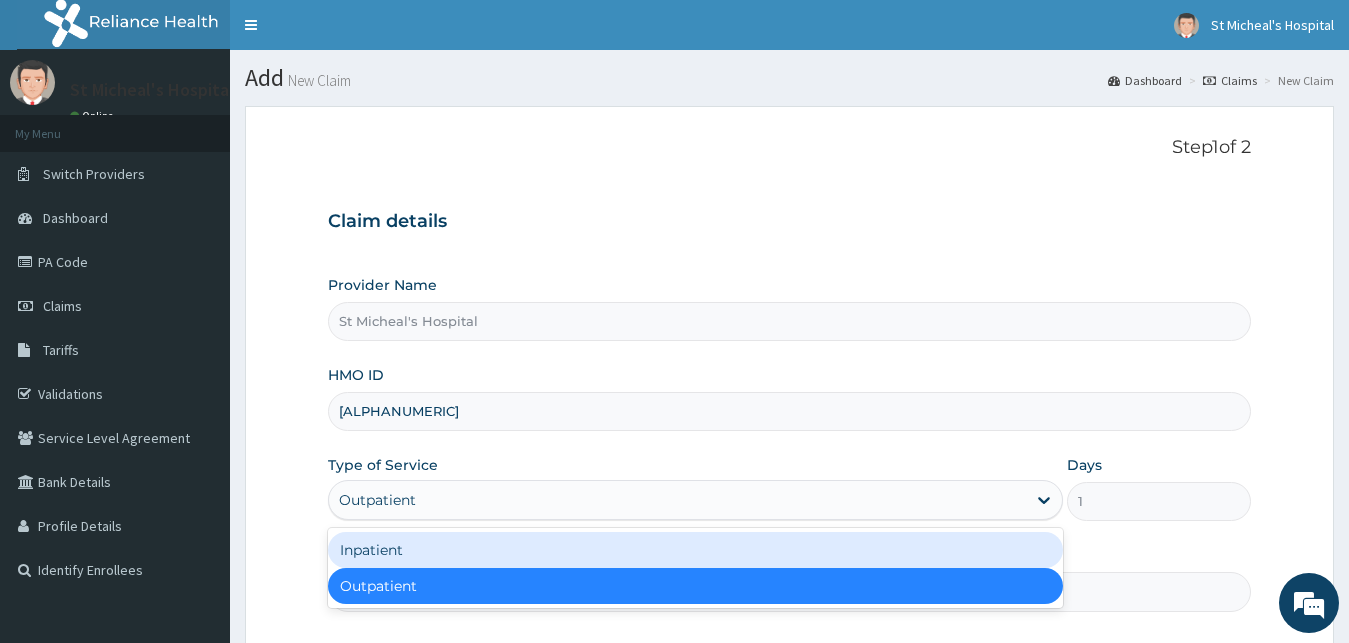 click on "Inpatient" at bounding box center [696, 550] 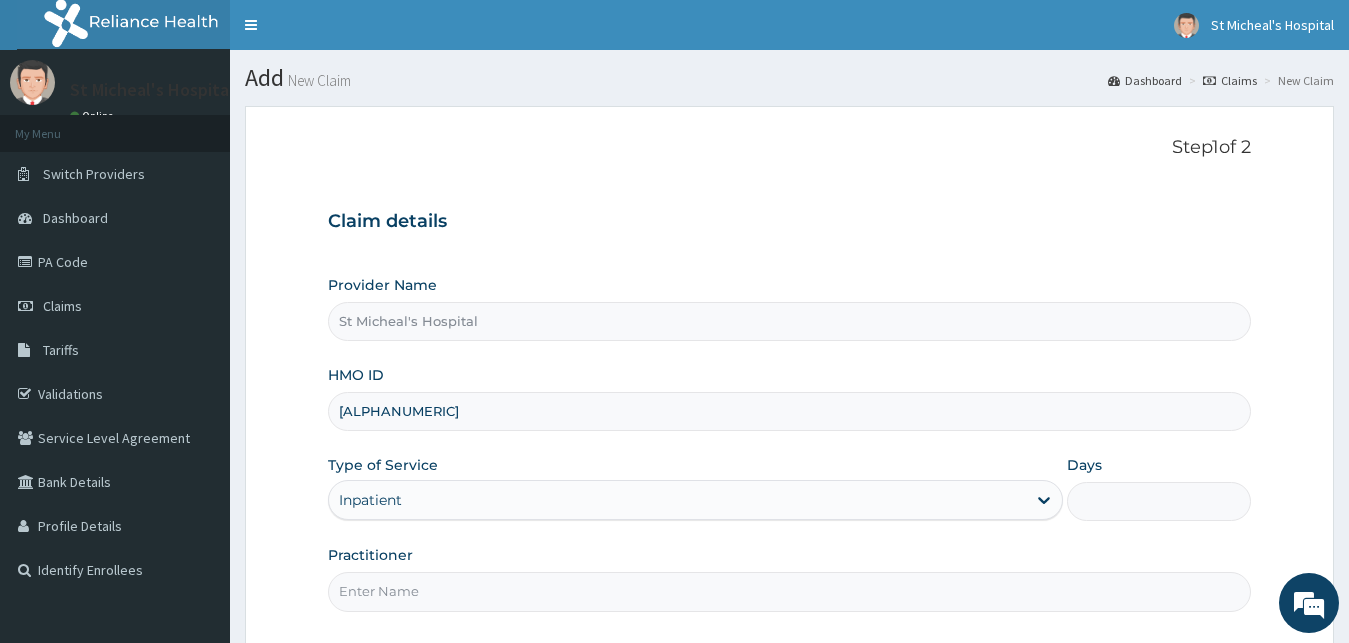 click on "Inpatient" at bounding box center [678, 500] 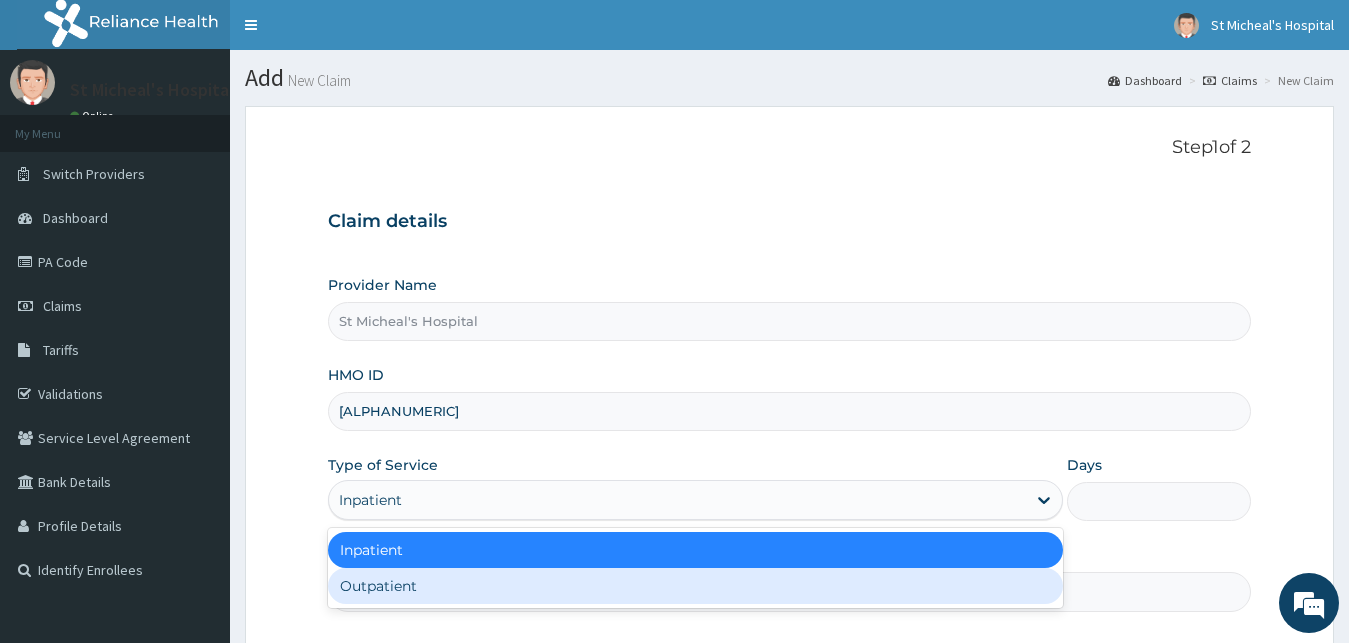 click on "Outpatient" at bounding box center (696, 586) 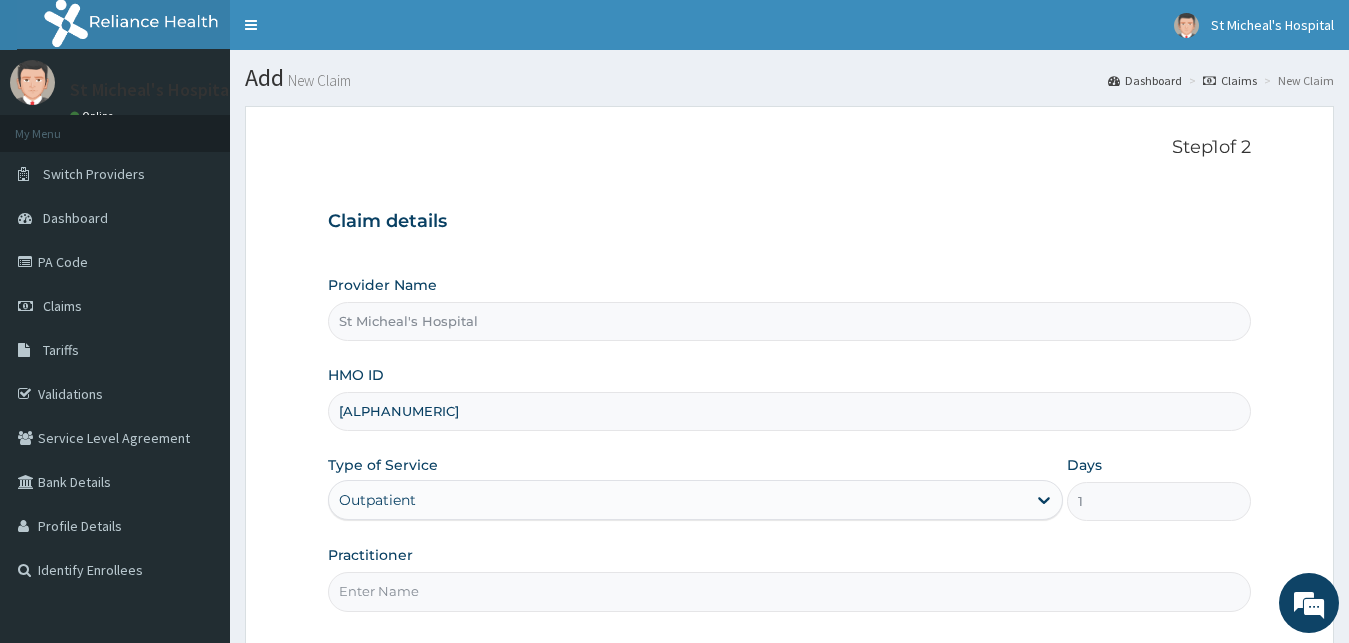 click on "Provider Name [ORGANIZATION] [ORGANIZATION] [ORGANIZATION] ID [ALPHANUMERIC] Type of Service Outpatient Days 1 Practitioner" at bounding box center [790, 443] 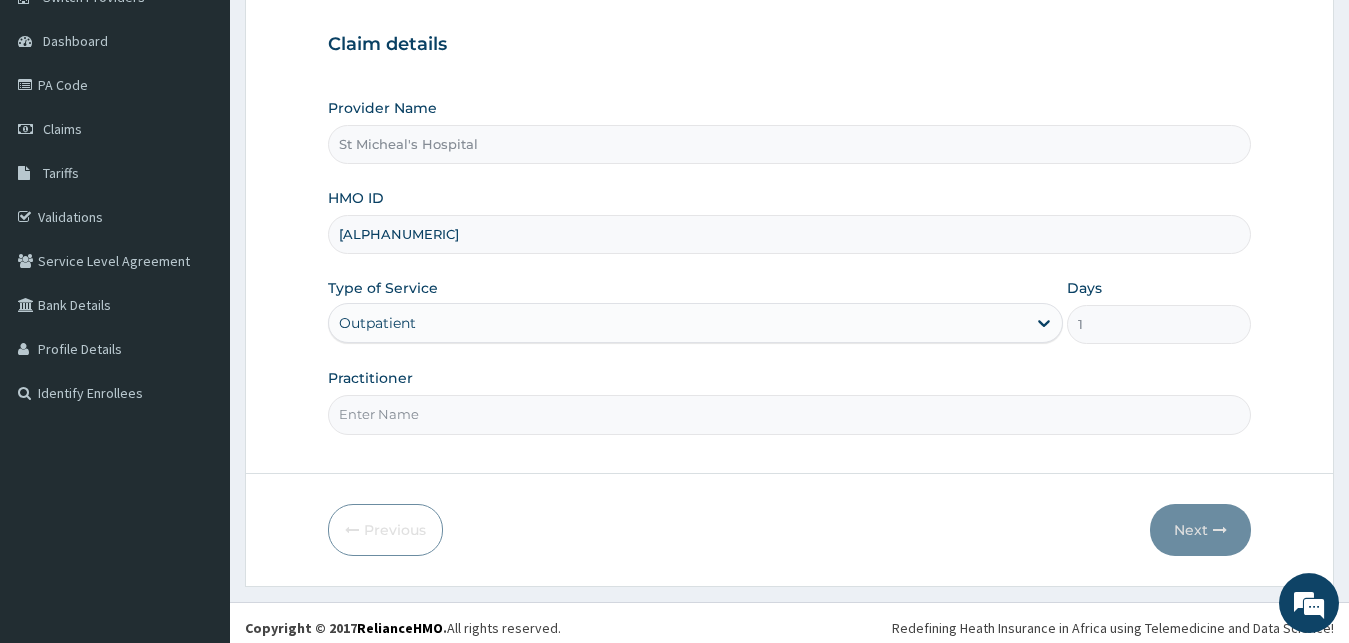 scroll, scrollTop: 187, scrollLeft: 0, axis: vertical 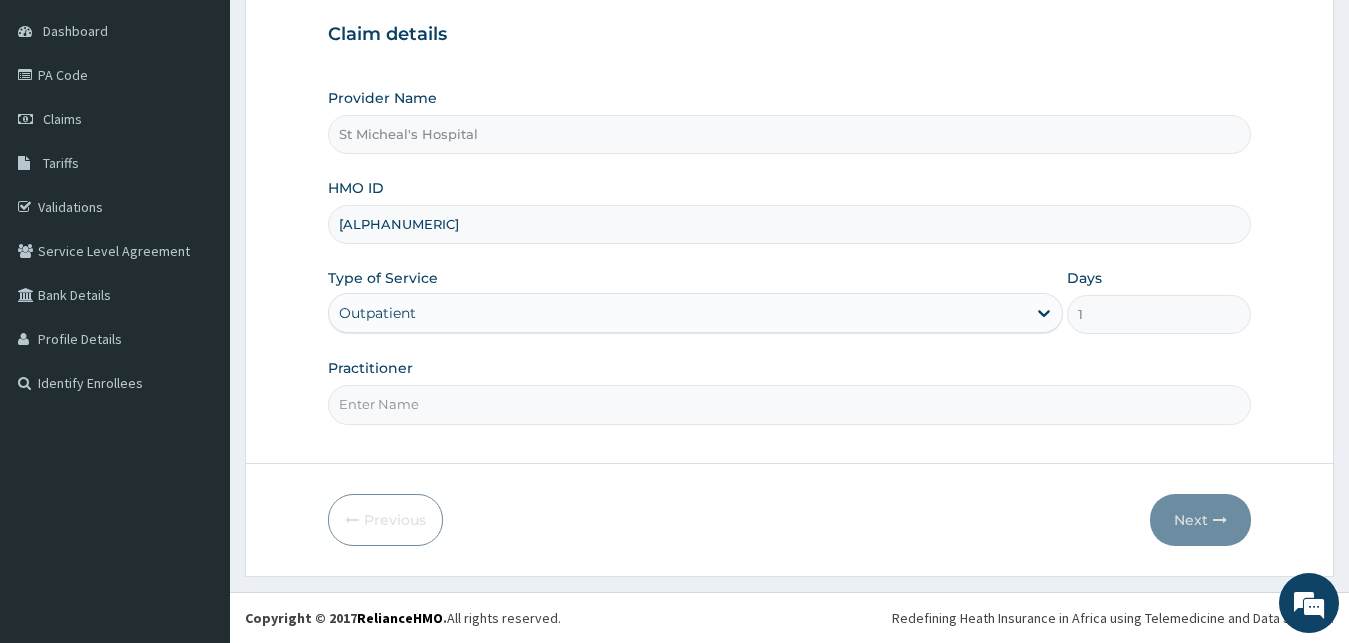 click on "Practitioner" at bounding box center (790, 404) 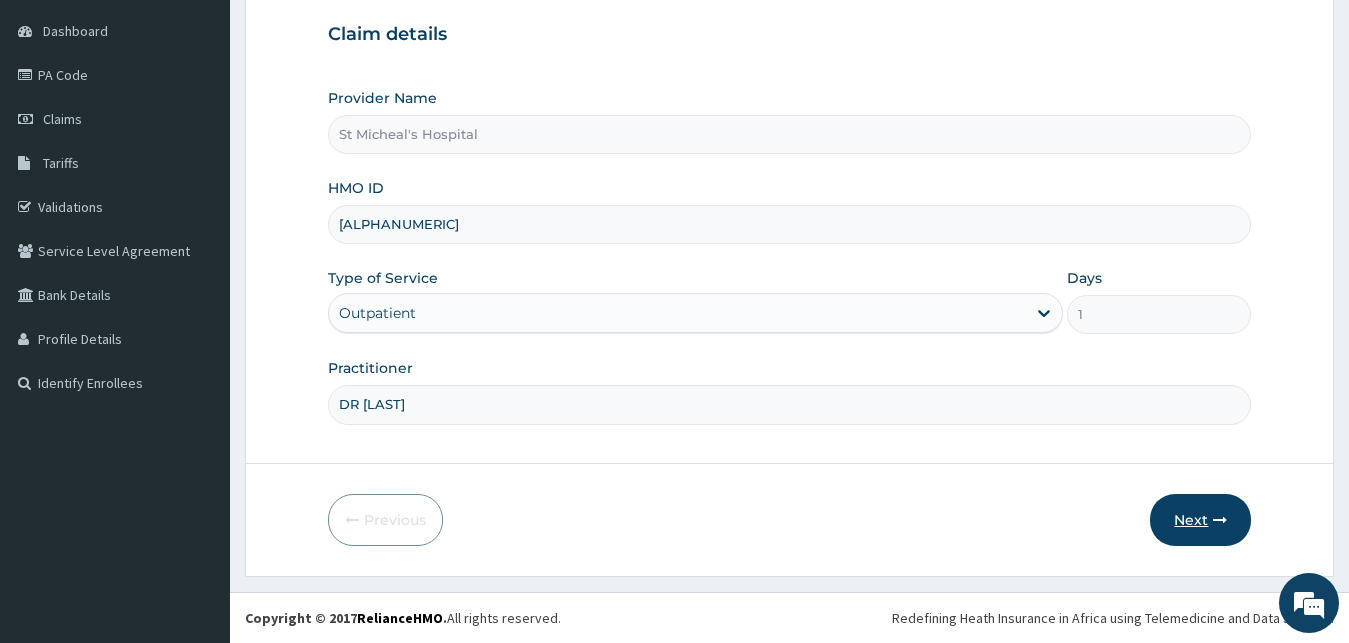 type on "DR [LAST]" 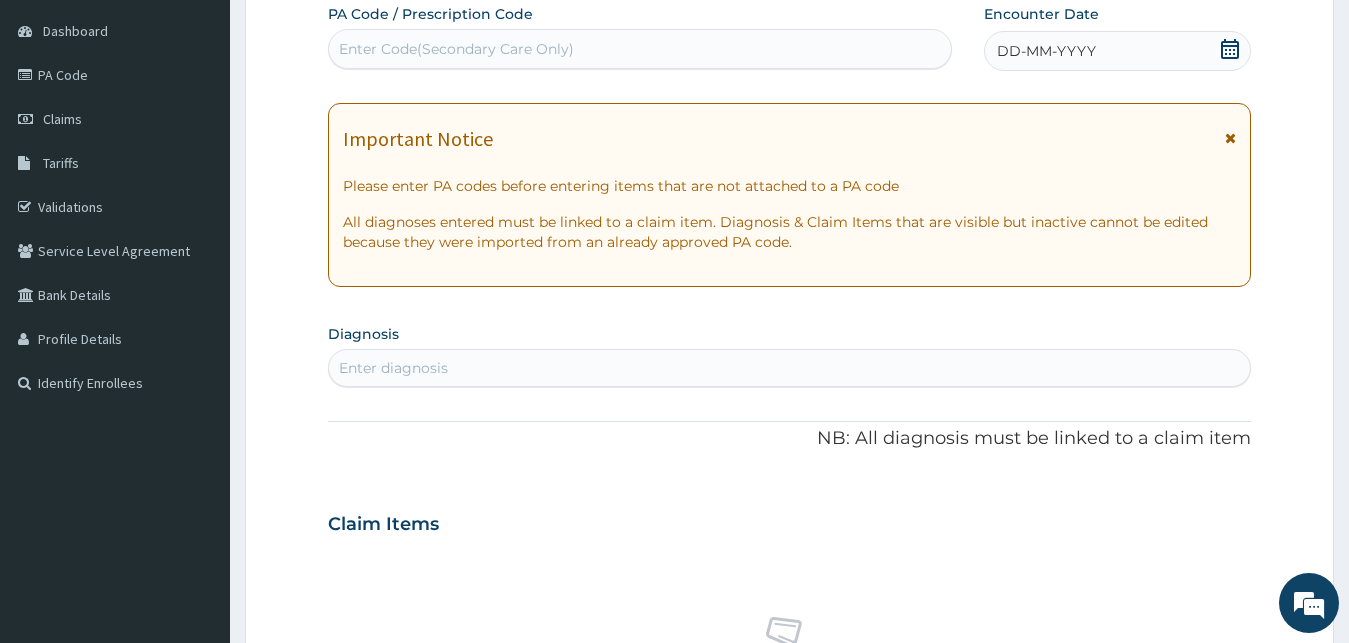 click 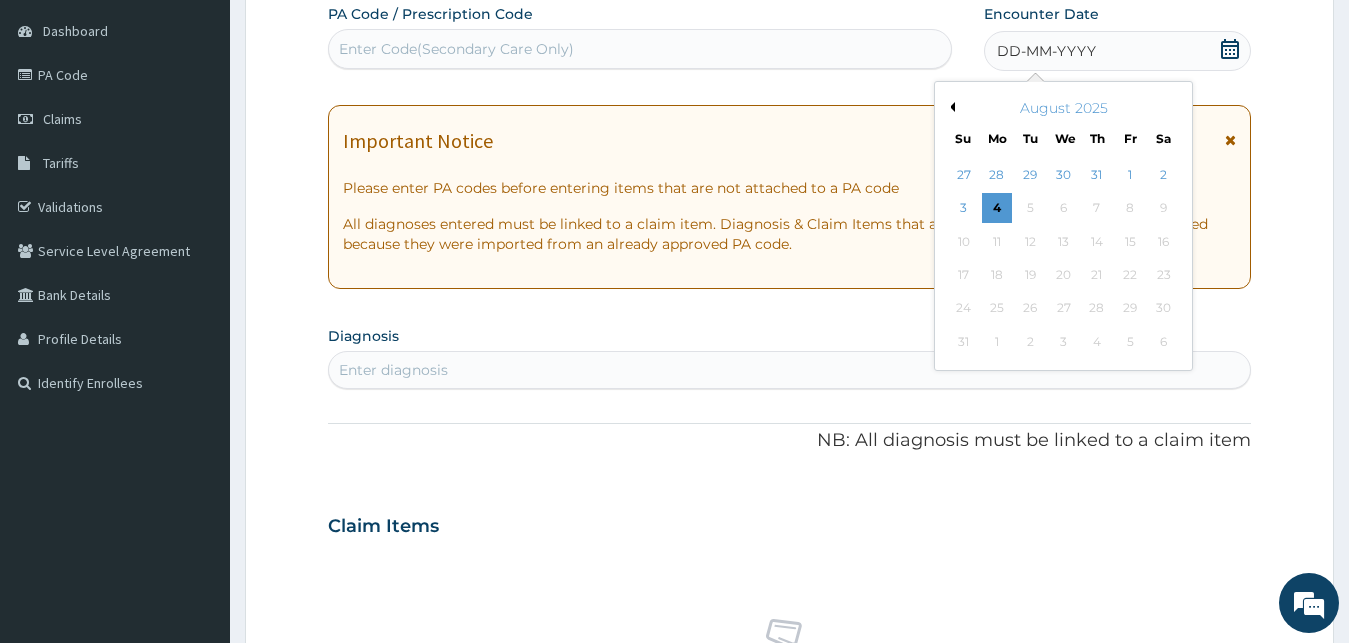 click on "Previous Month" at bounding box center (950, 107) 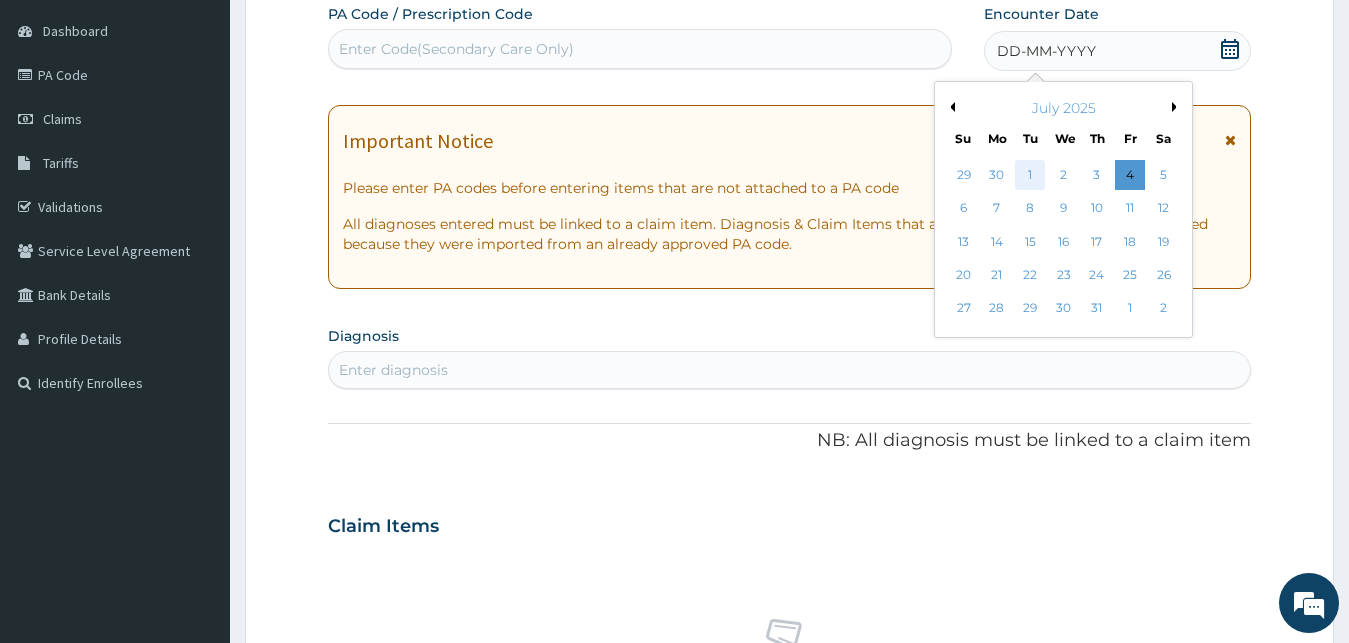 click on "1" at bounding box center [1030, 175] 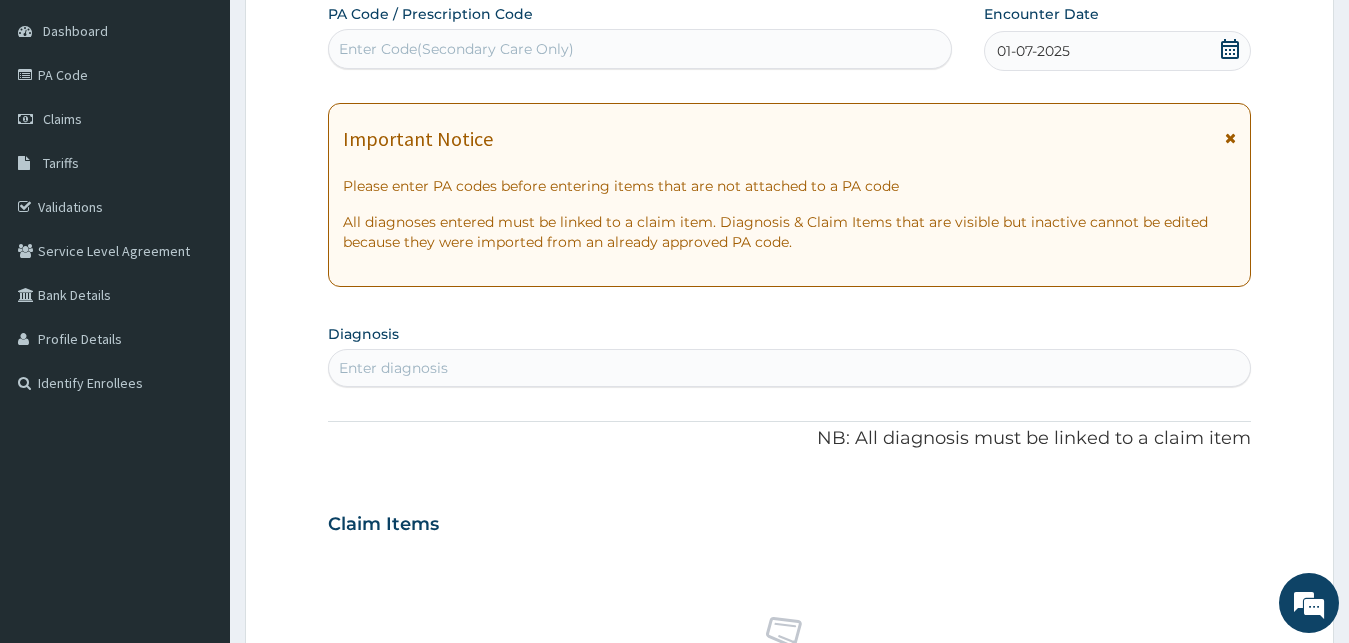 click on "Enter diagnosis" at bounding box center [790, 368] 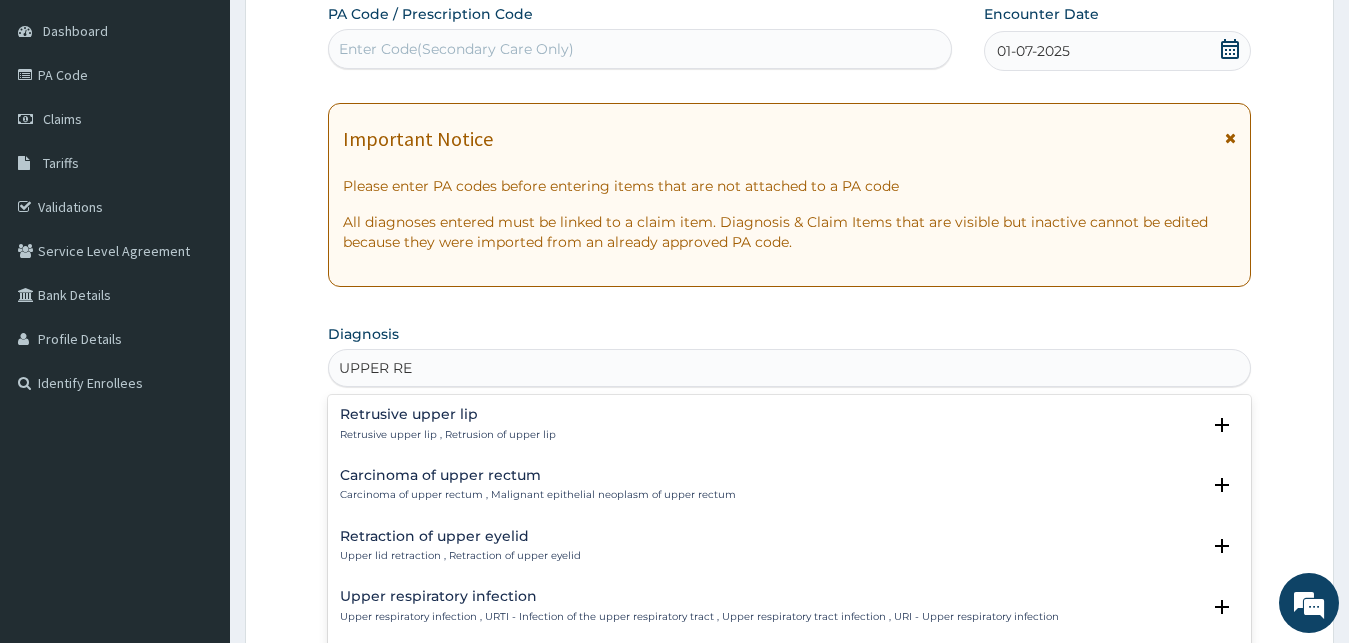 type on "UPPER RES" 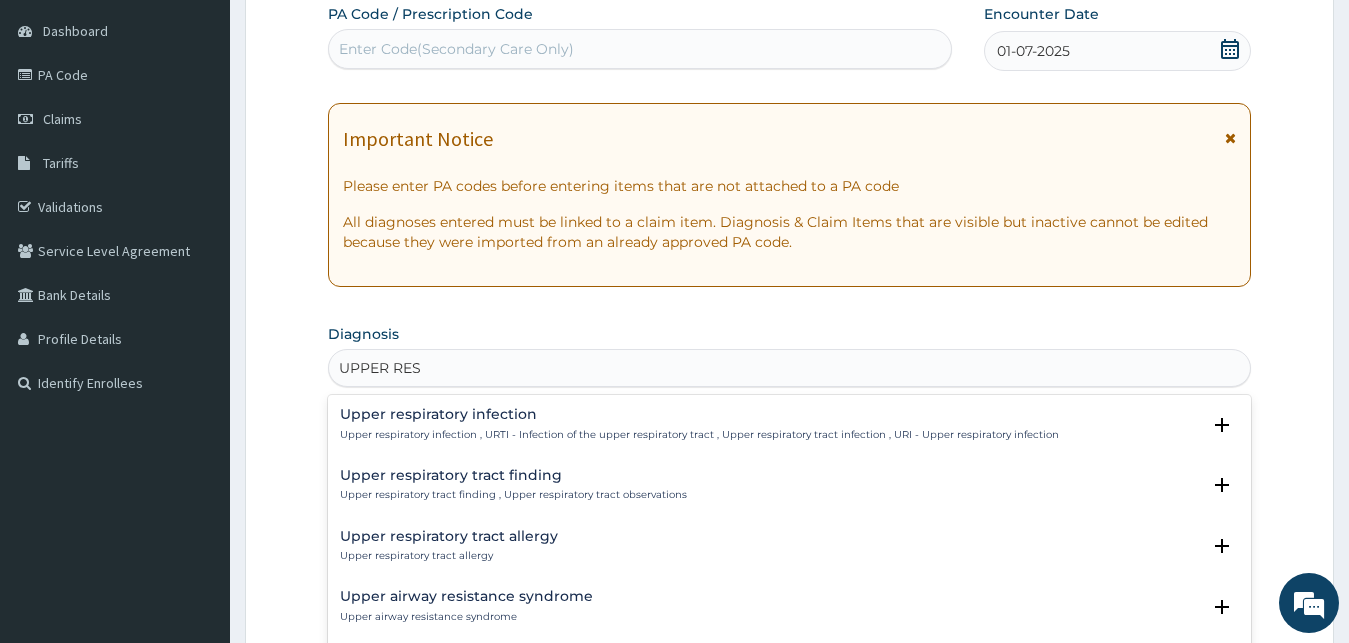 click on "Upper respiratory infection , URTI - Infection of the upper respiratory tract , Upper respiratory tract infection , URI - Upper respiratory infection" at bounding box center [699, 435] 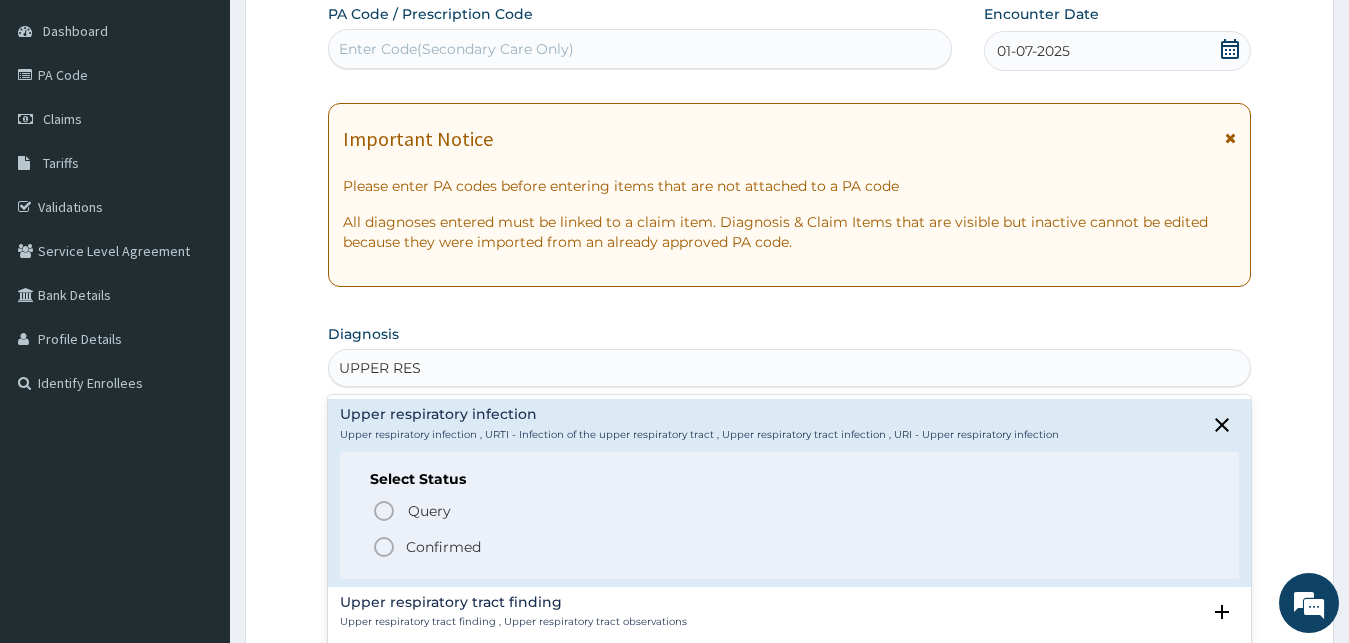 click 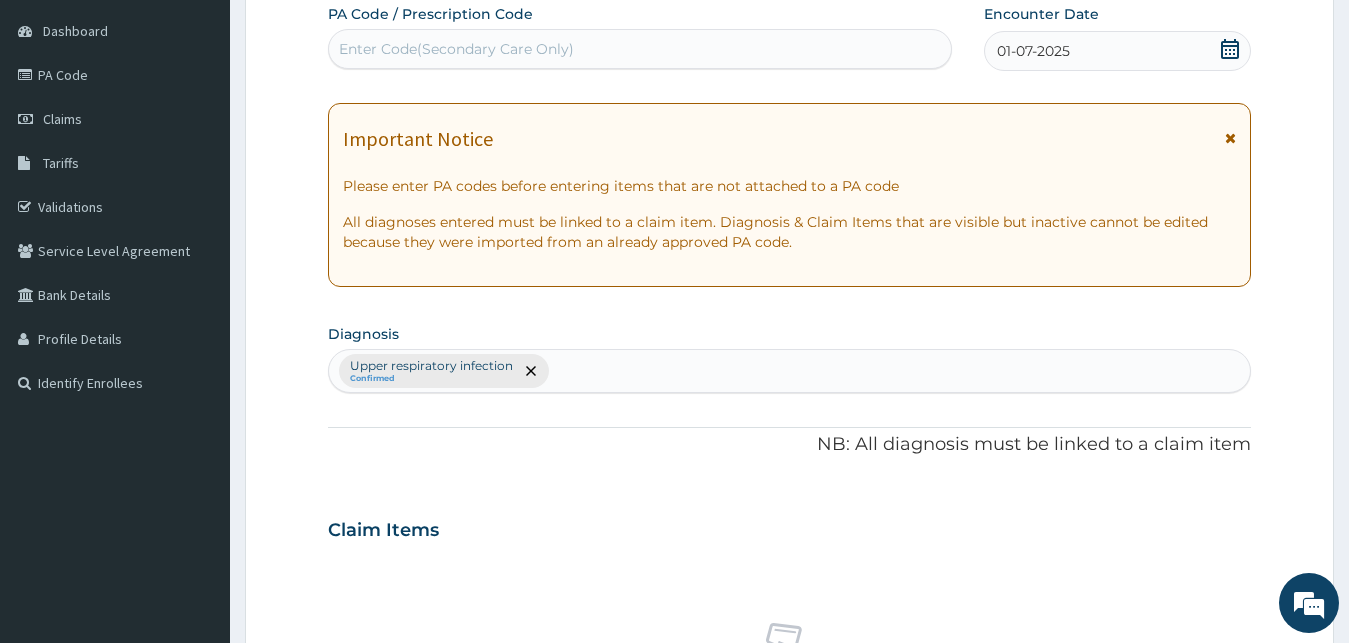 click on "Upper respiratory infection Confirmed" at bounding box center [790, 371] 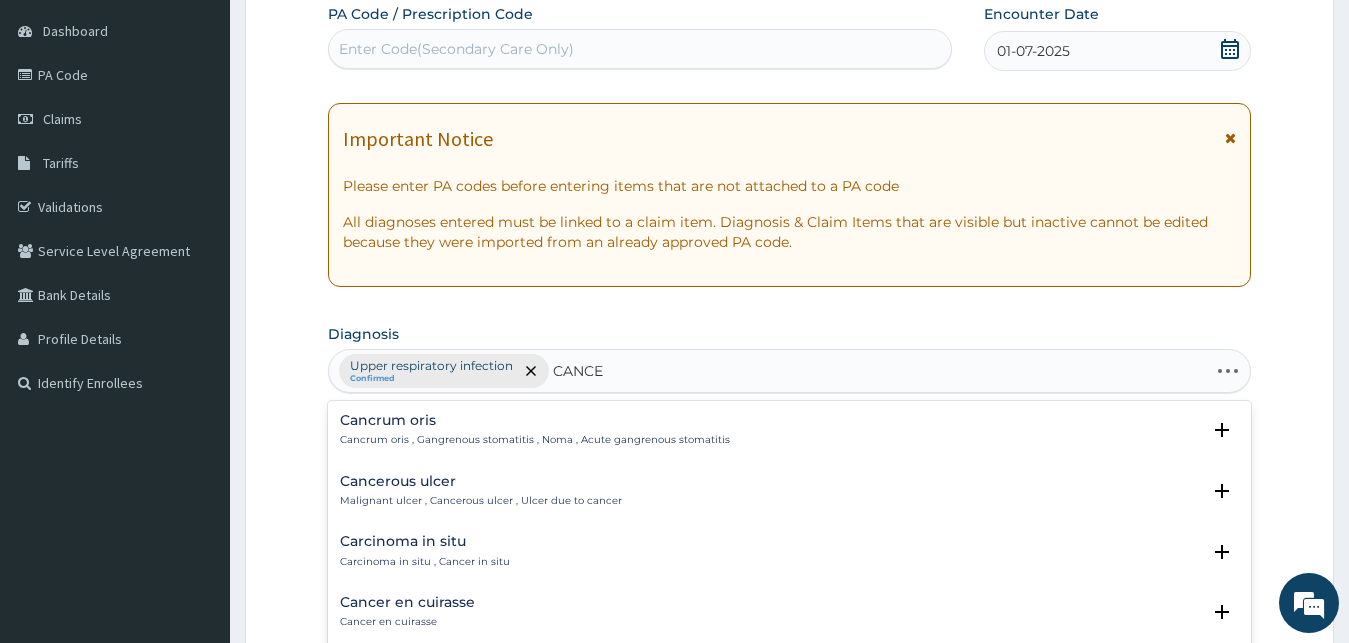 type on "CANCER" 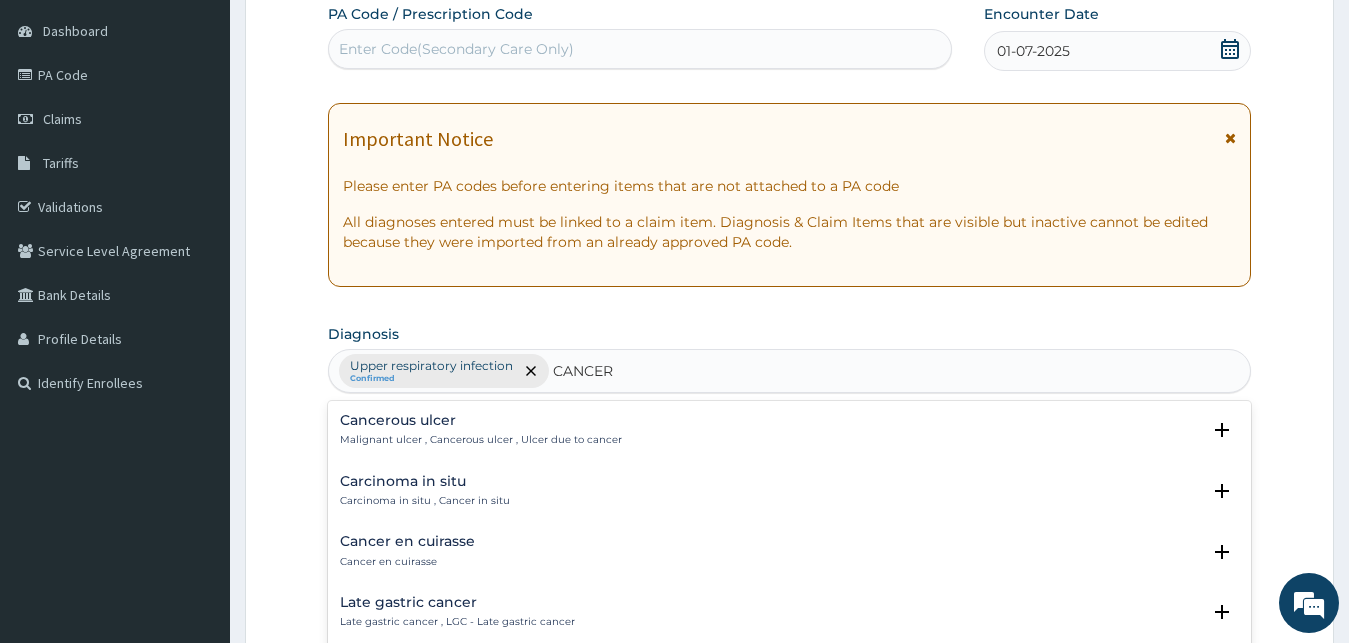 click on "Cancerous ulcer" at bounding box center (481, 420) 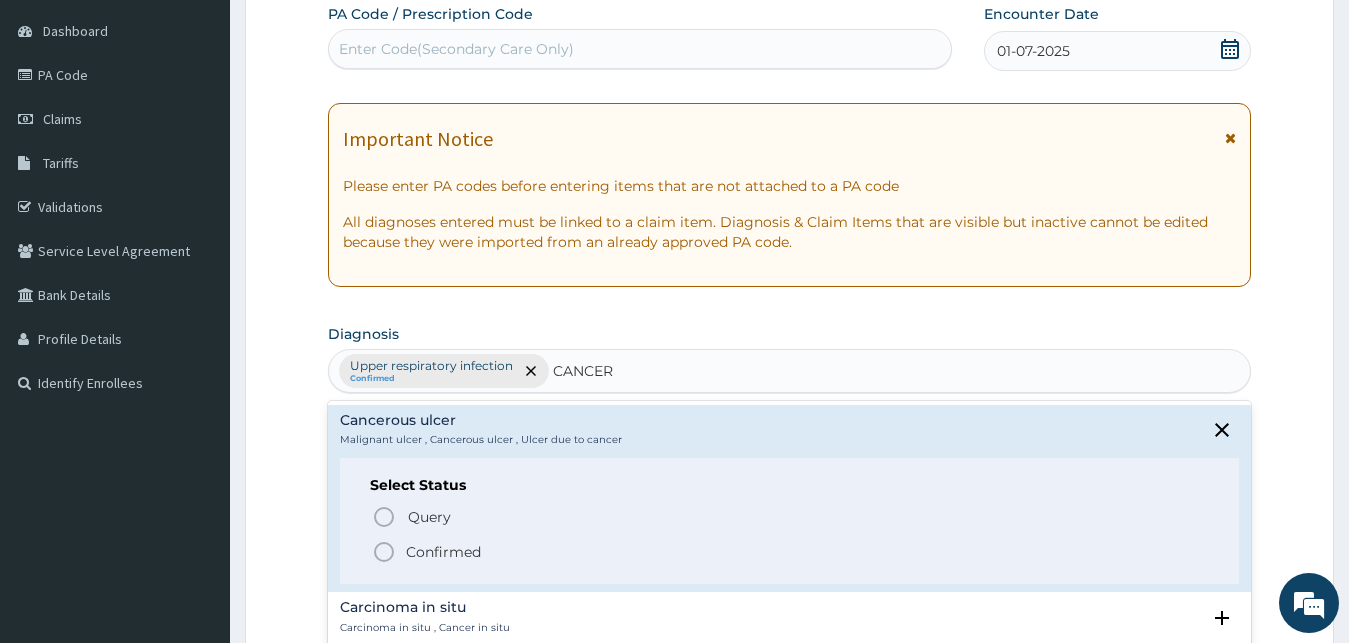 click 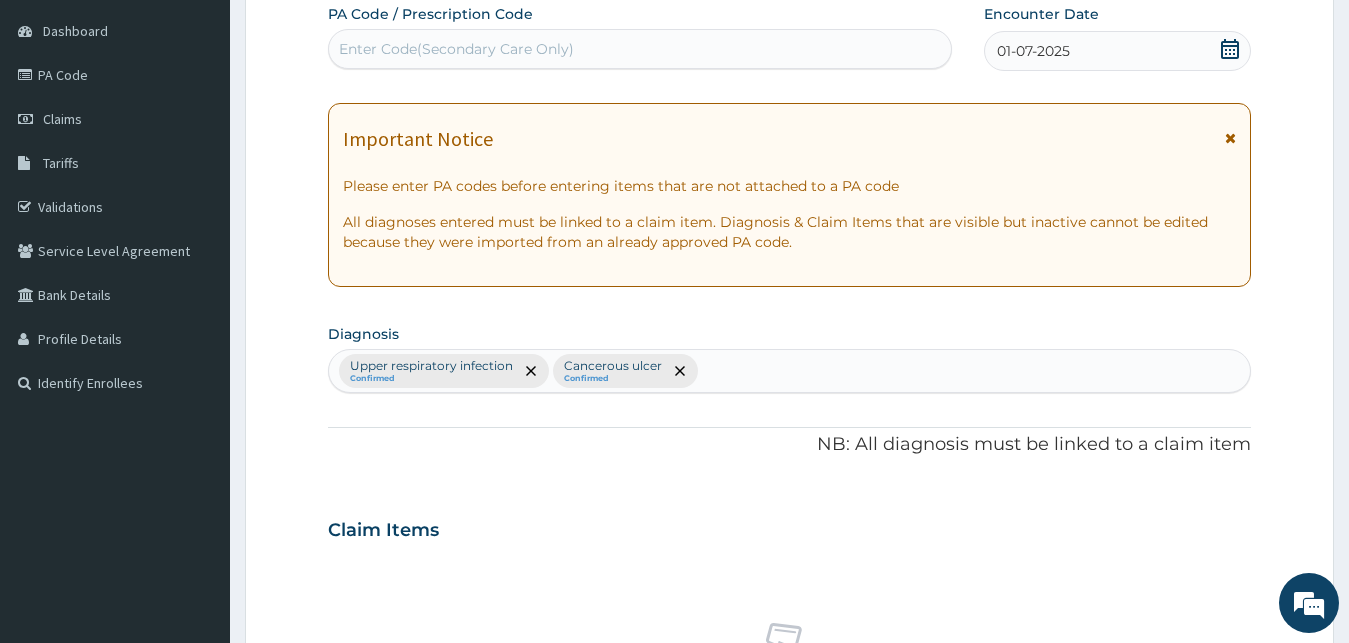 click on "PA Code / Prescription Code Enter Code(Secondary Care Only) Encounter Date 01-07-2025 Important Notice Please enter PA codes before entering items that are not attached to a PA code   All diagnoses entered must be linked to a claim item. Diagnosis & Claim Items that are visible but inactive cannot be edited because they were imported from an already approved PA code. Diagnosis Upper respiratory infection Confirmed Cancerous ulcer Confirmed NB: All diagnosis must be linked to a claim item Claim Items No claim item Types Select Type Item Select Item Pair Diagnosis Select Diagnosis Unit Price 0 Add Comment" at bounding box center [790, 524] 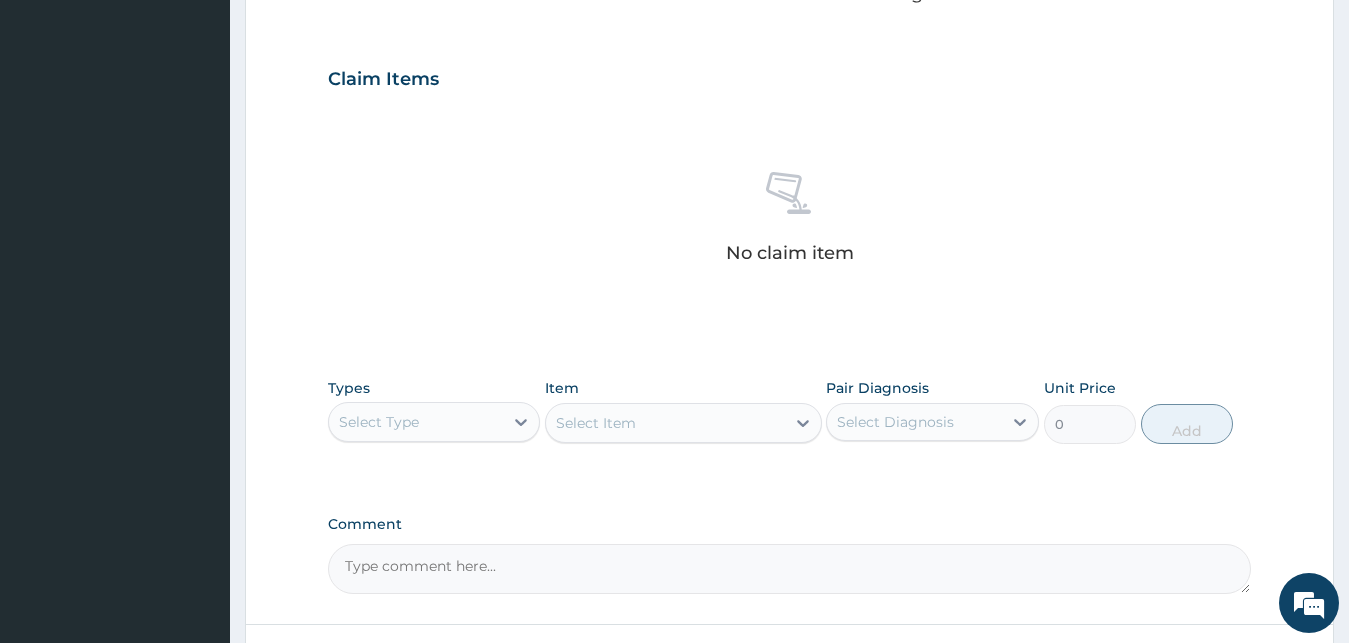 scroll, scrollTop: 646, scrollLeft: 0, axis: vertical 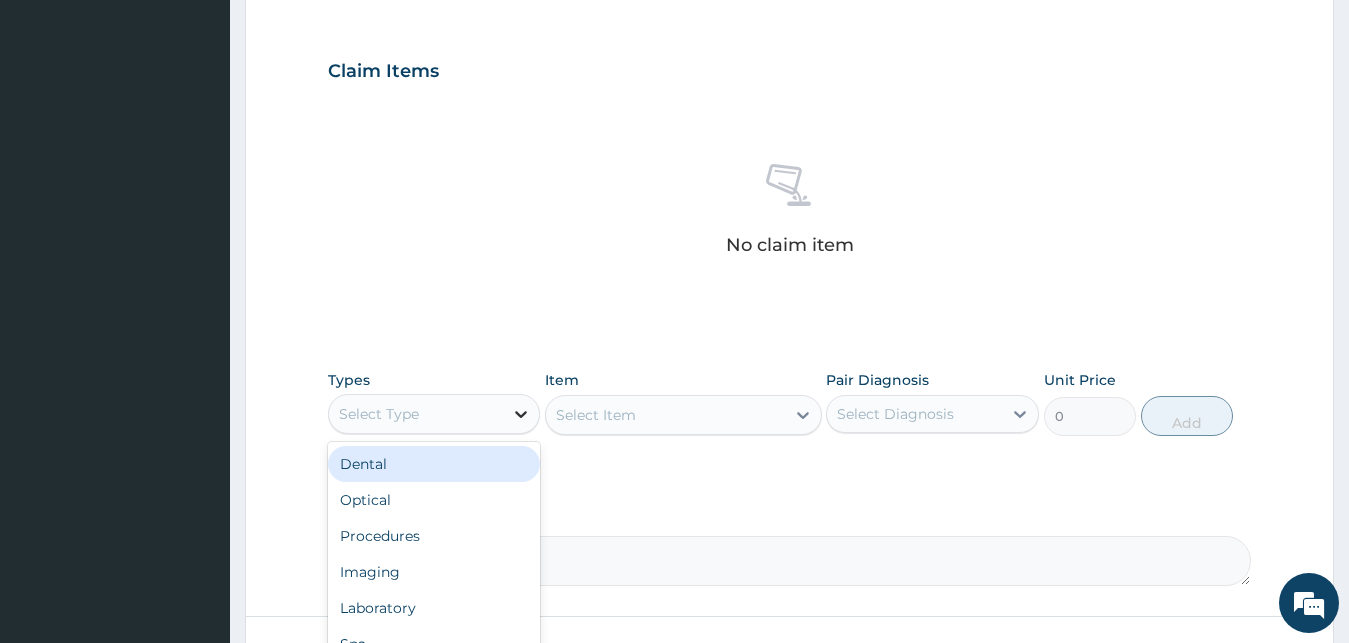 click 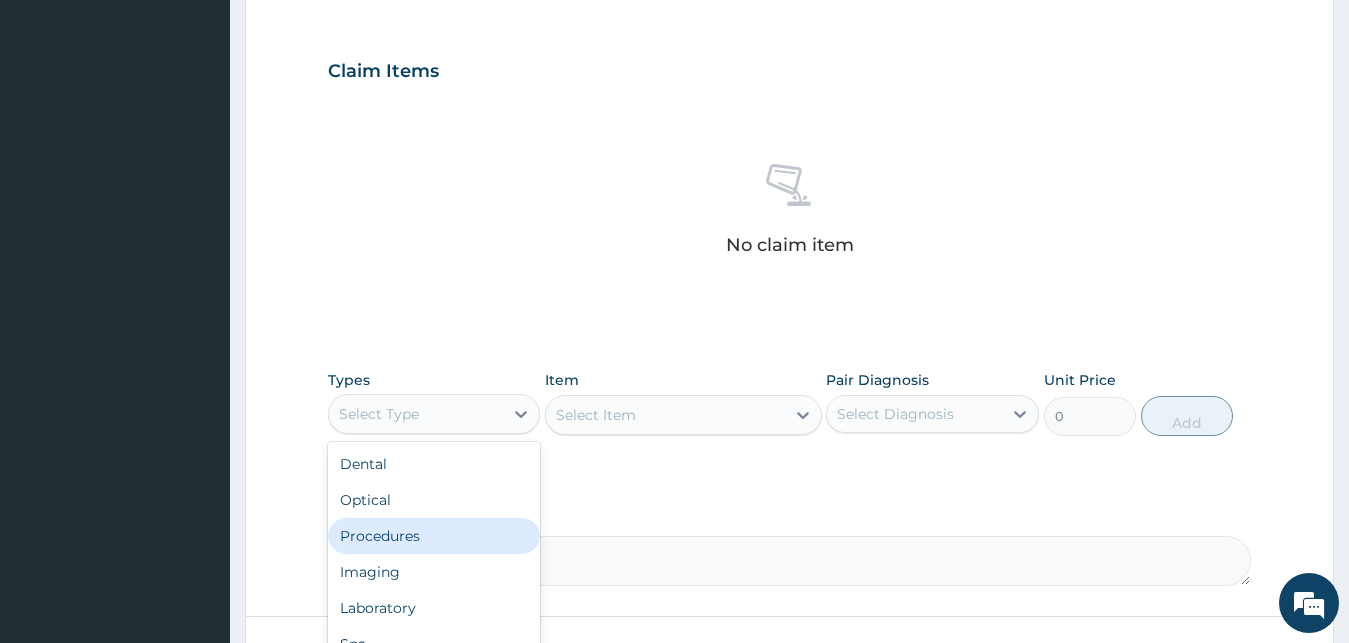 click on "Procedures" at bounding box center (434, 536) 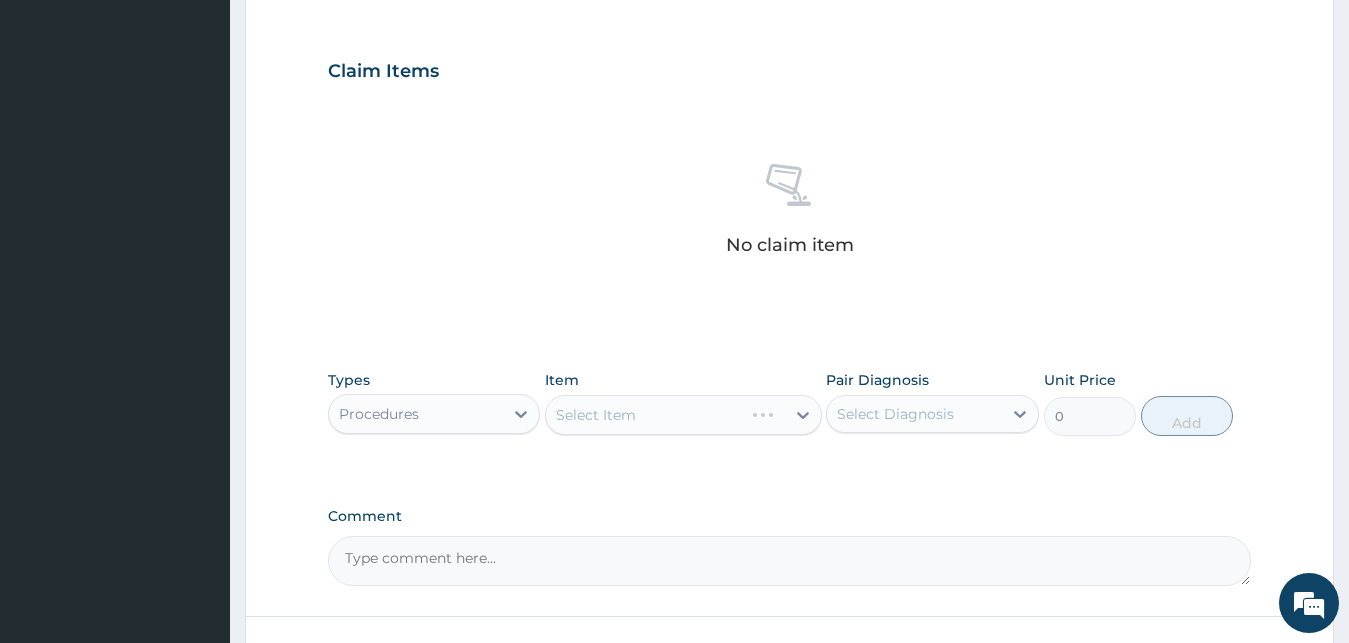 click on "Select Item" at bounding box center [683, 415] 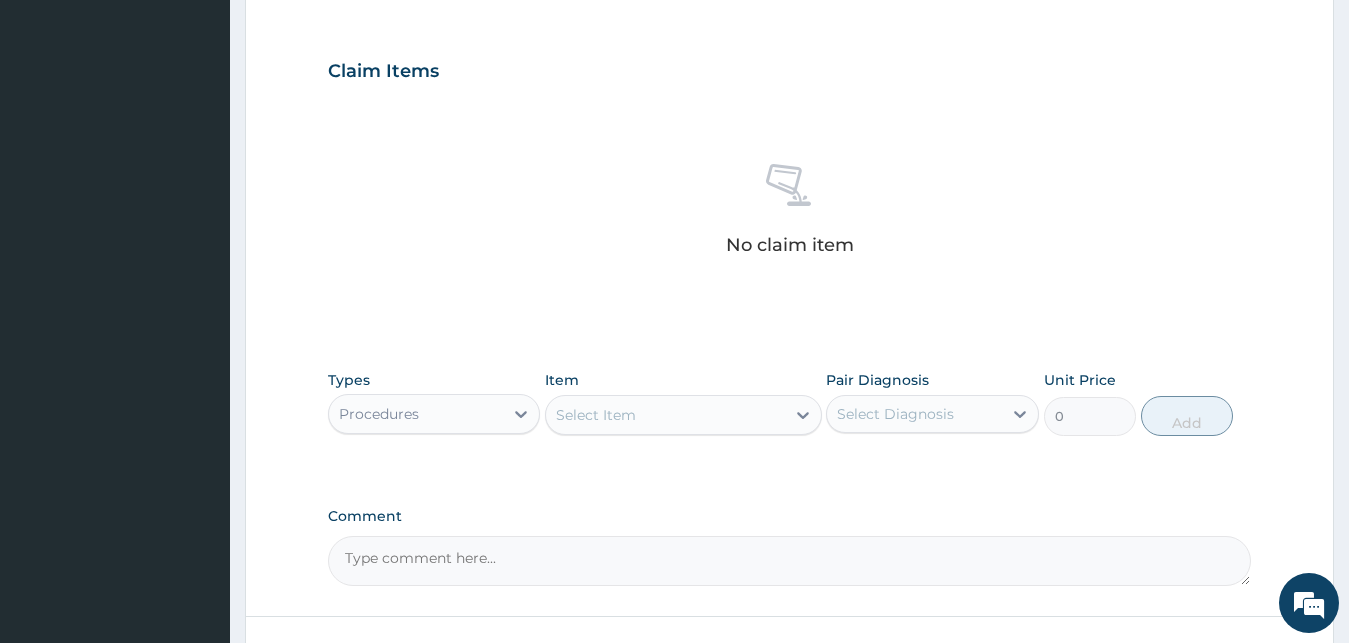 click on "Select Item" at bounding box center (665, 415) 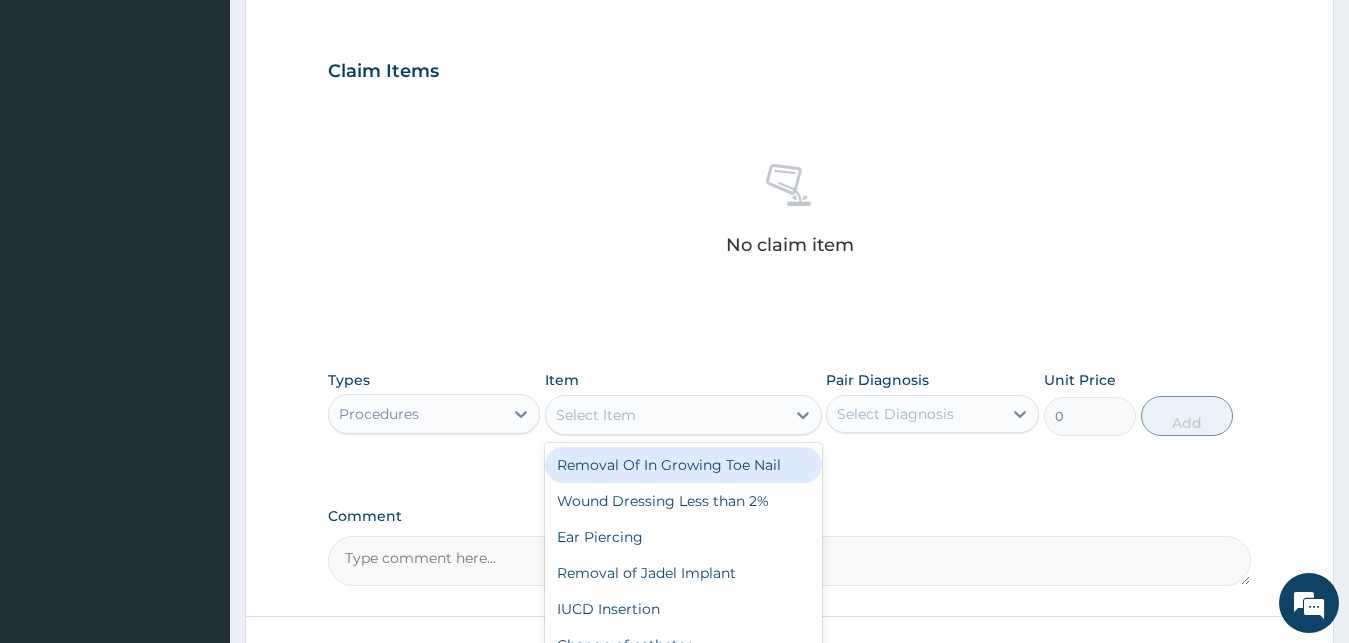 click on "Select Item" at bounding box center [665, 415] 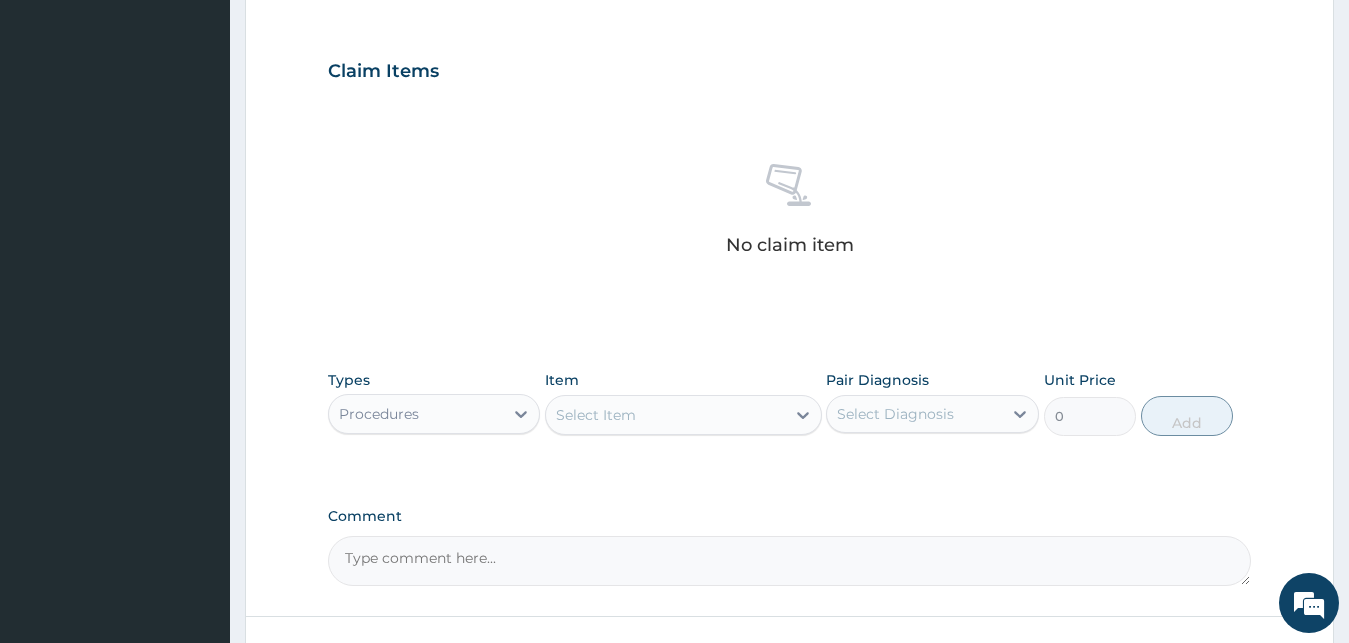 click on "Select Item" at bounding box center [665, 415] 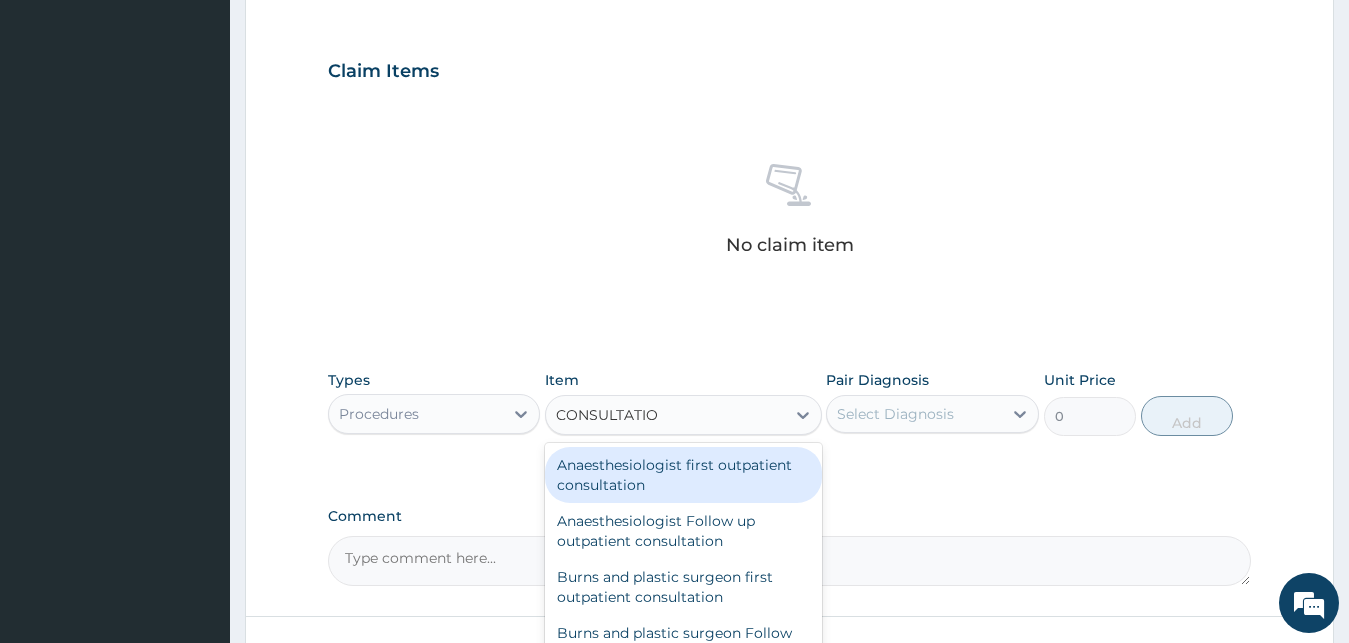type on "CONSULTATION" 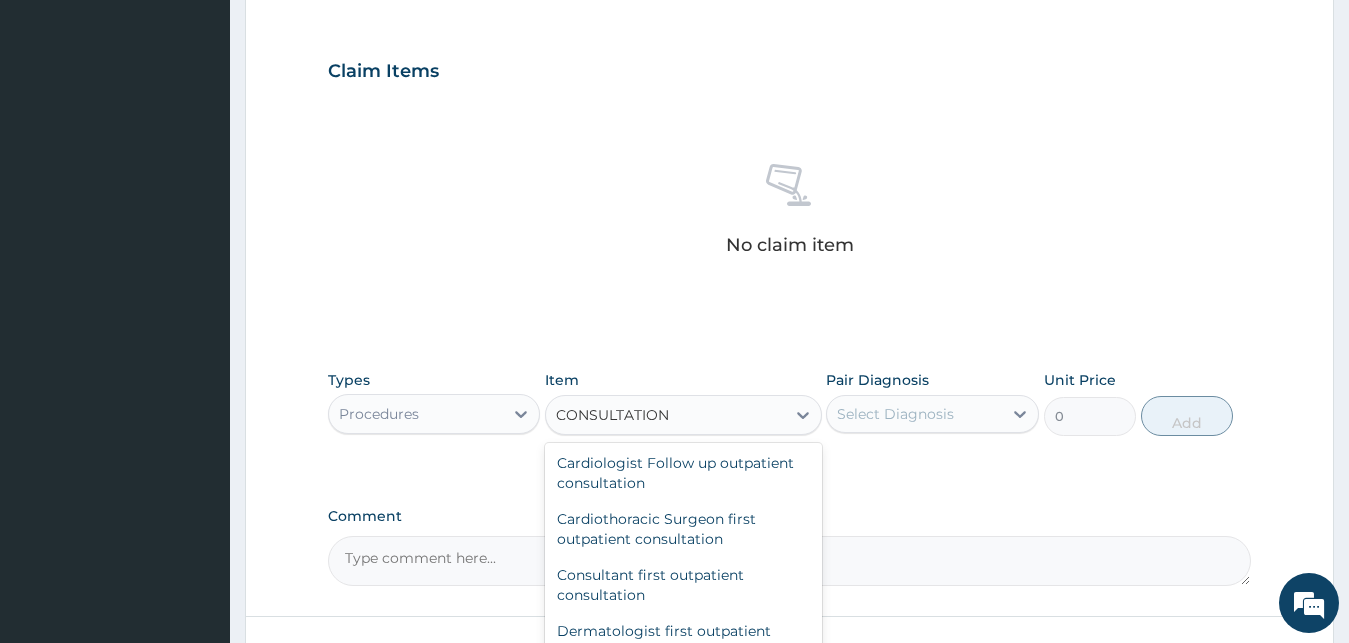 scroll, scrollTop: 338, scrollLeft: 0, axis: vertical 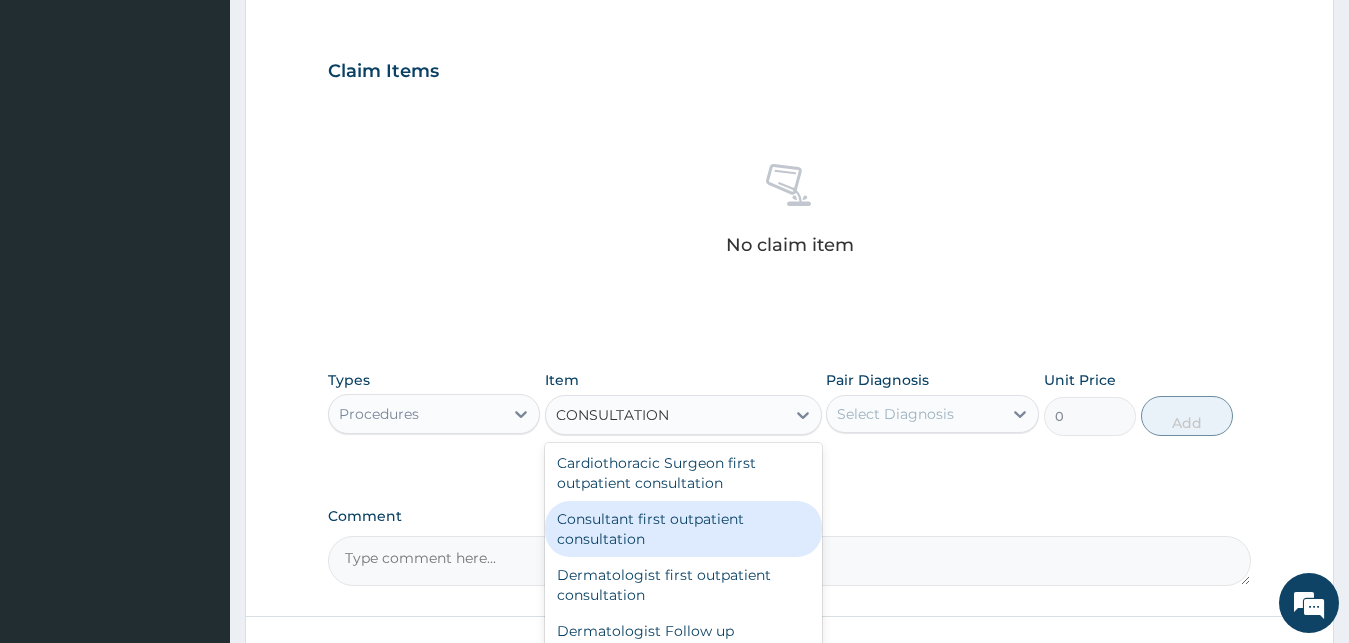 click on "Consultant first outpatient consultation" at bounding box center (683, 529) 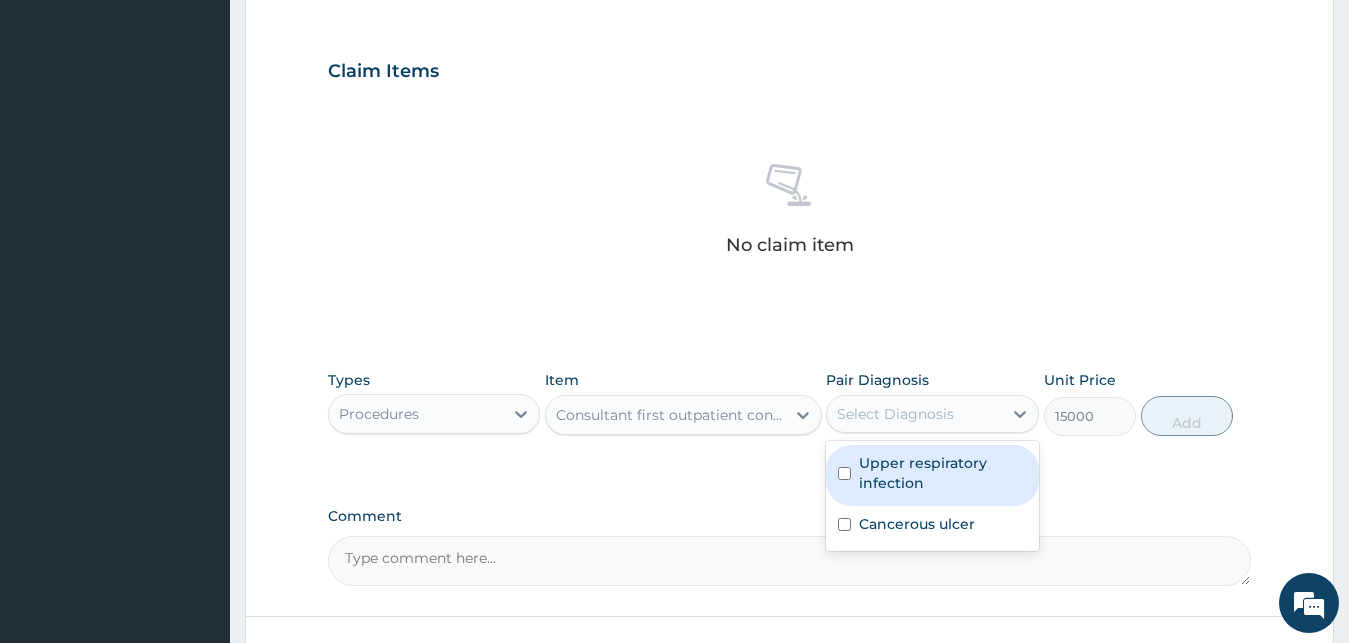 click on "Select Diagnosis" at bounding box center (895, 414) 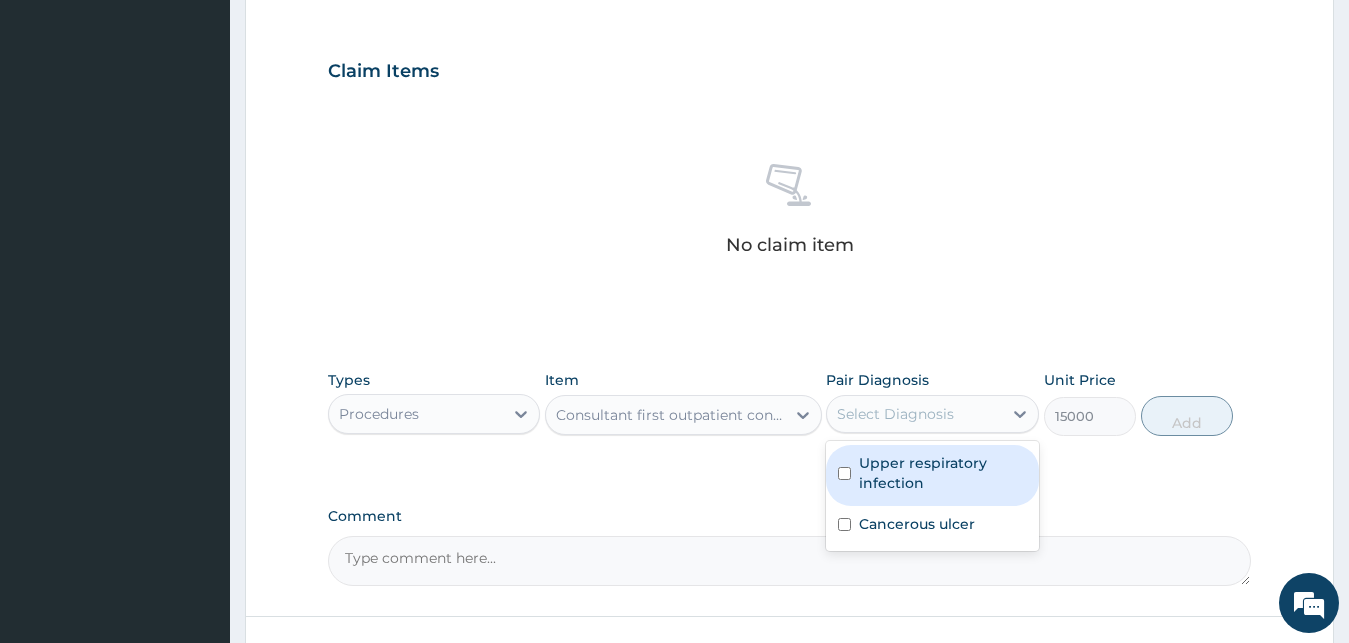 click at bounding box center (844, 473) 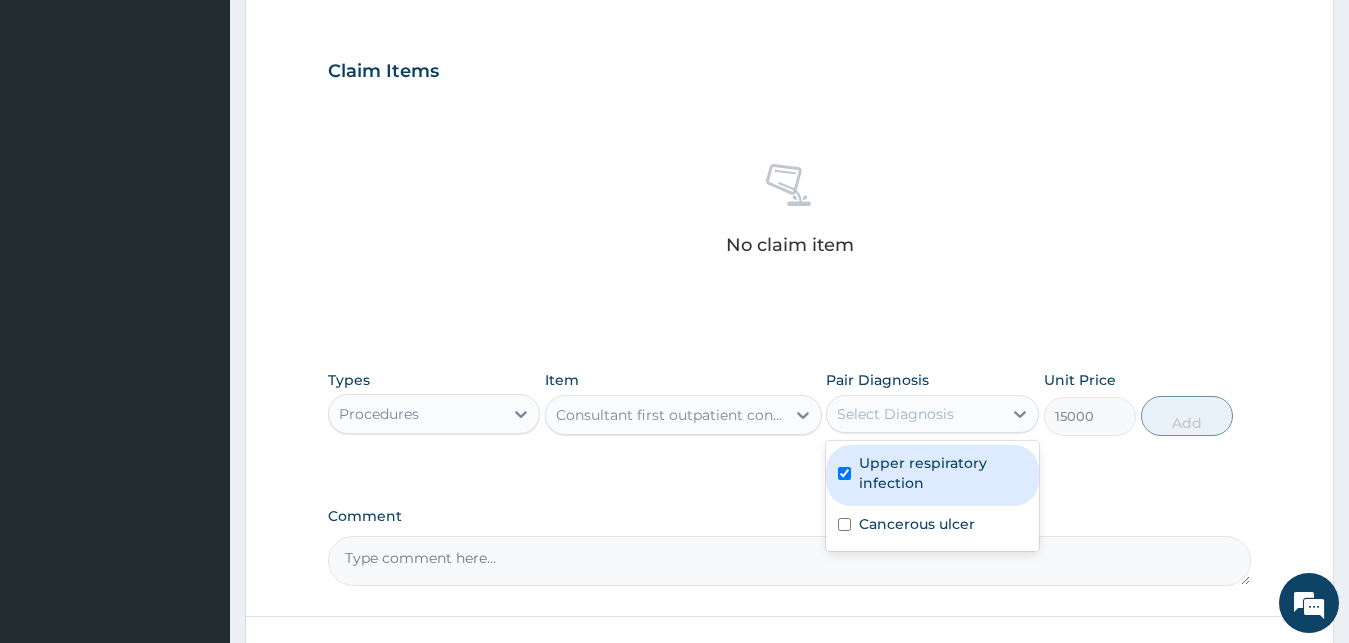 checkbox on "true" 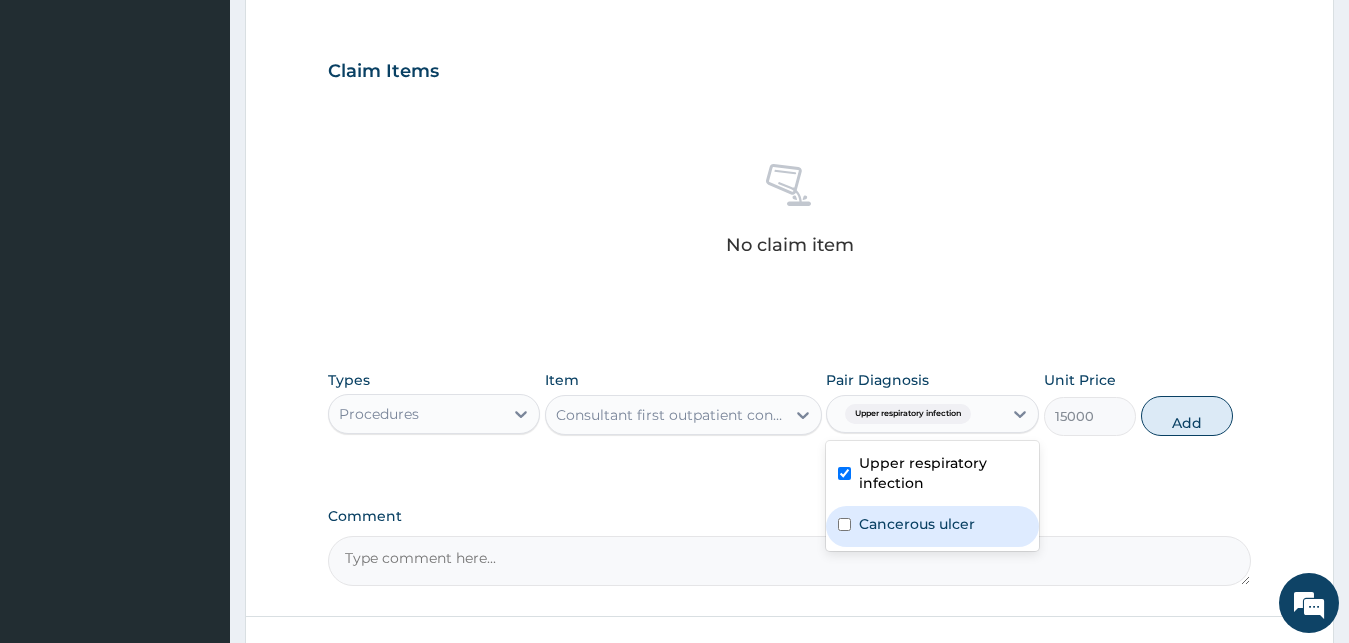 click at bounding box center [844, 524] 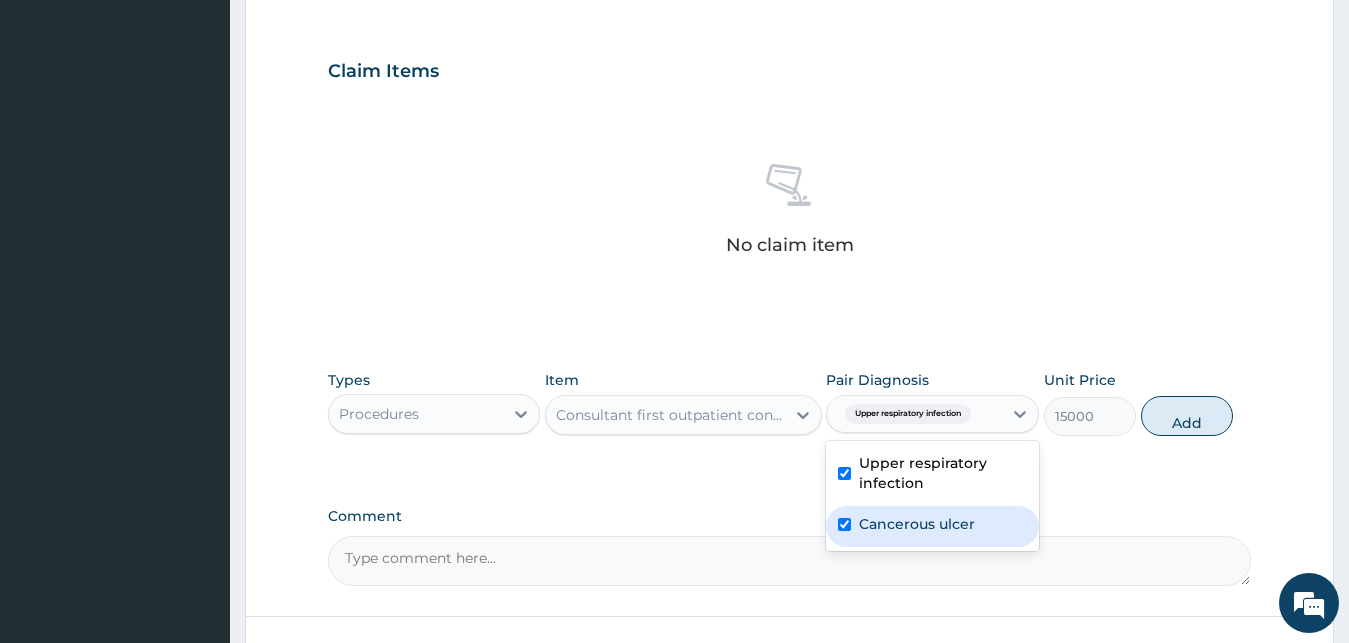 checkbox on "true" 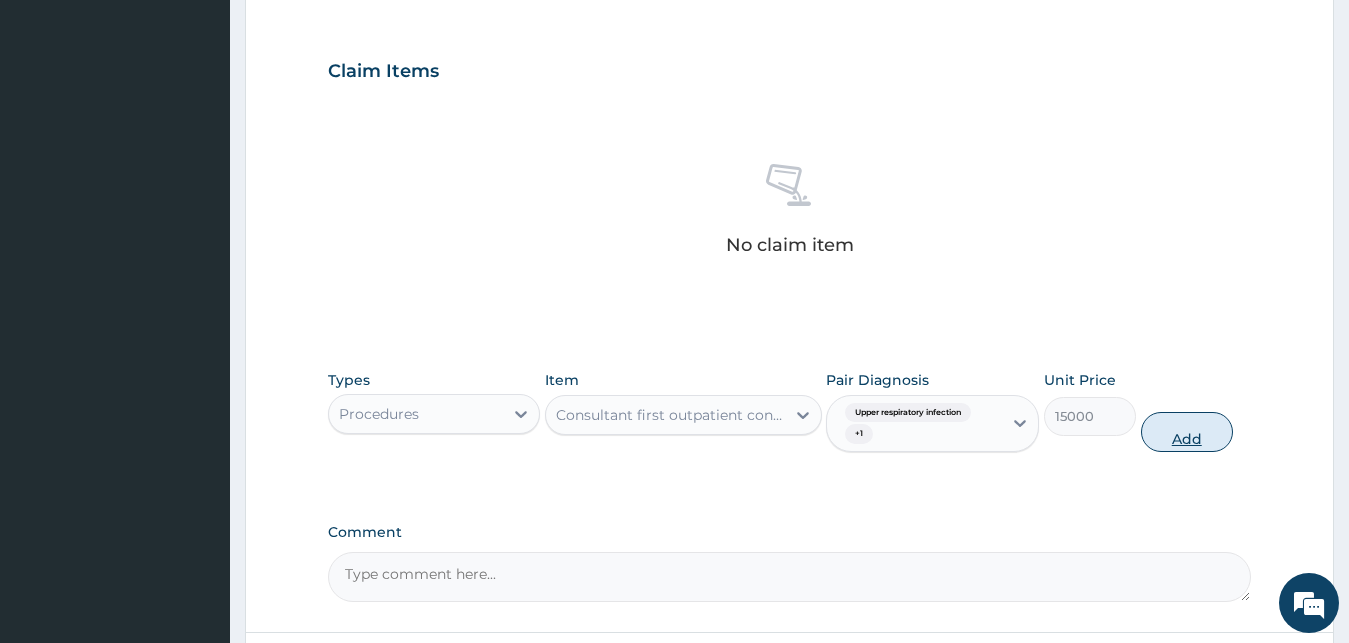 click on "Add" at bounding box center (1187, 432) 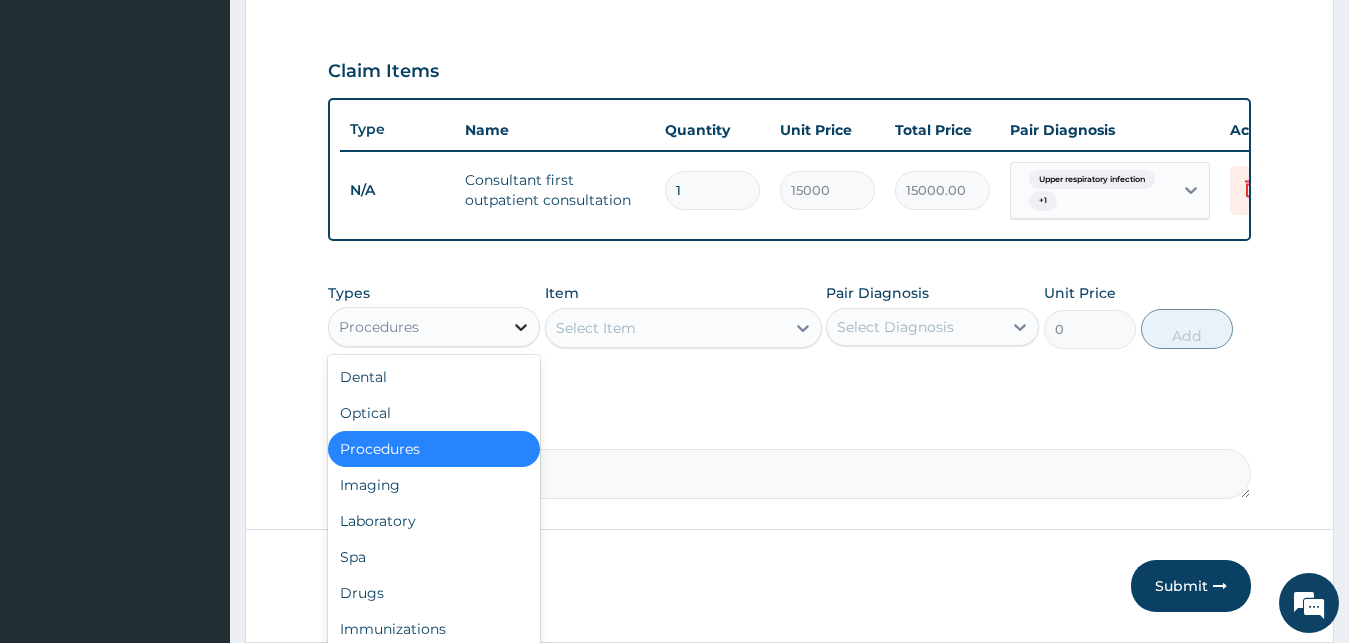 click 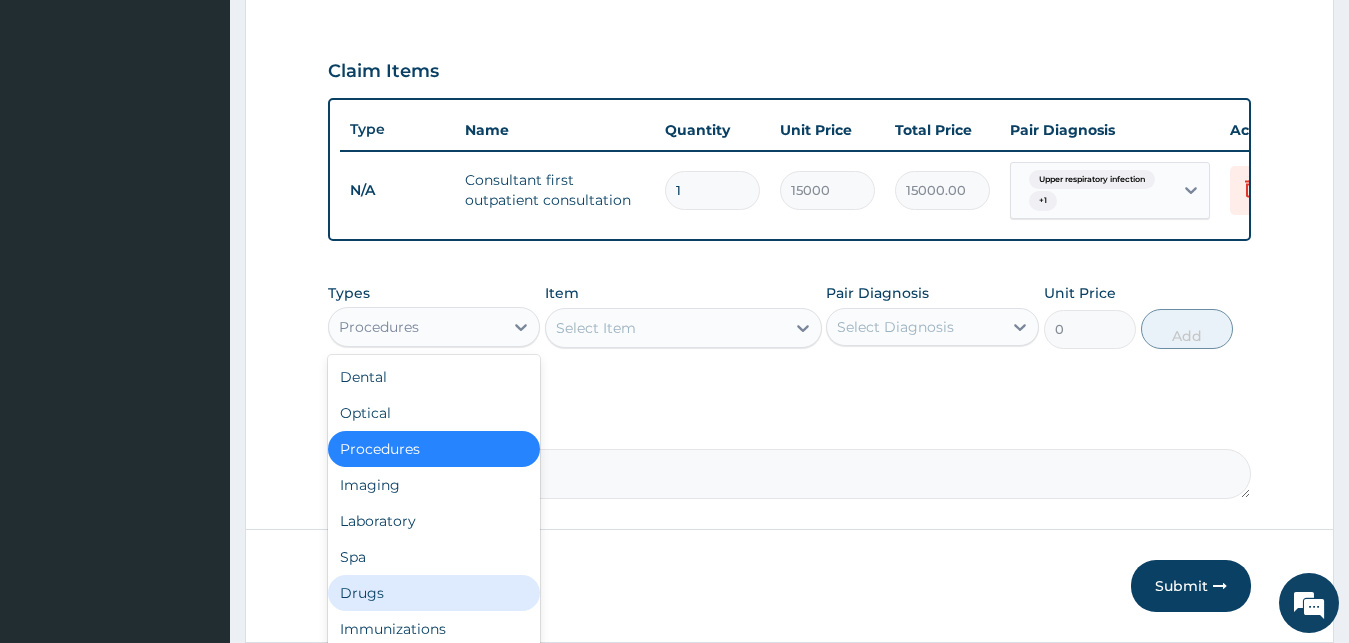 click on "Drugs" at bounding box center [434, 593] 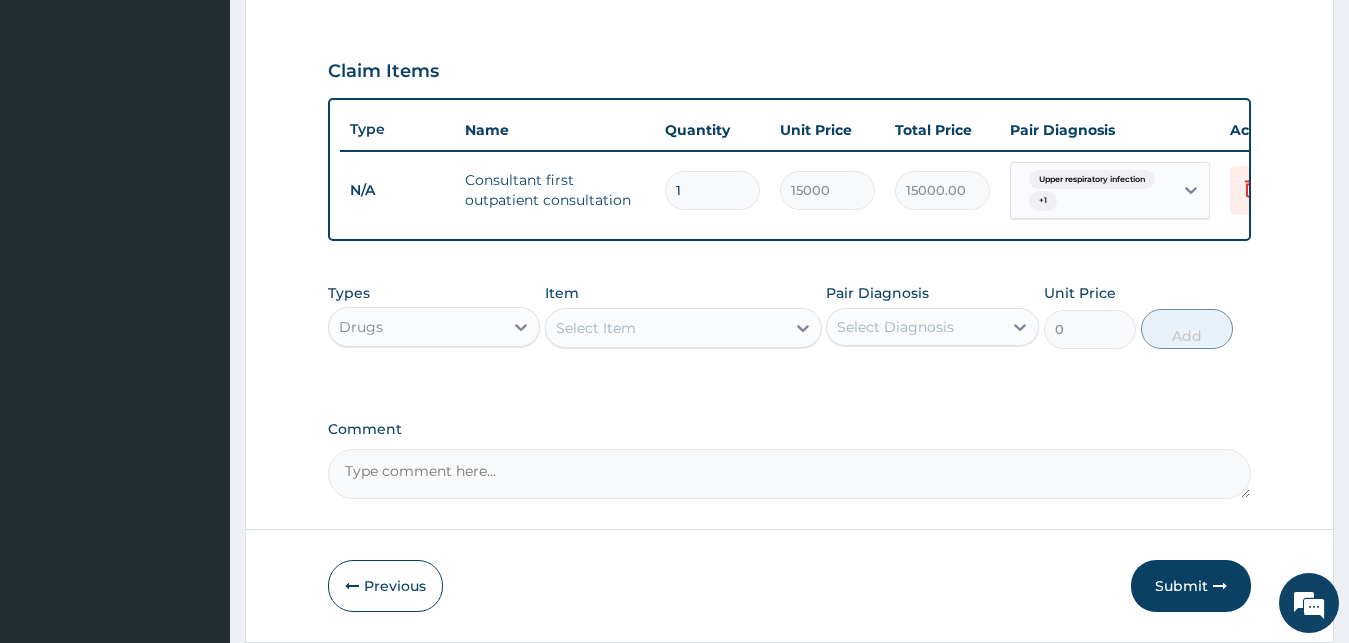 click on "Select Item" at bounding box center (665, 328) 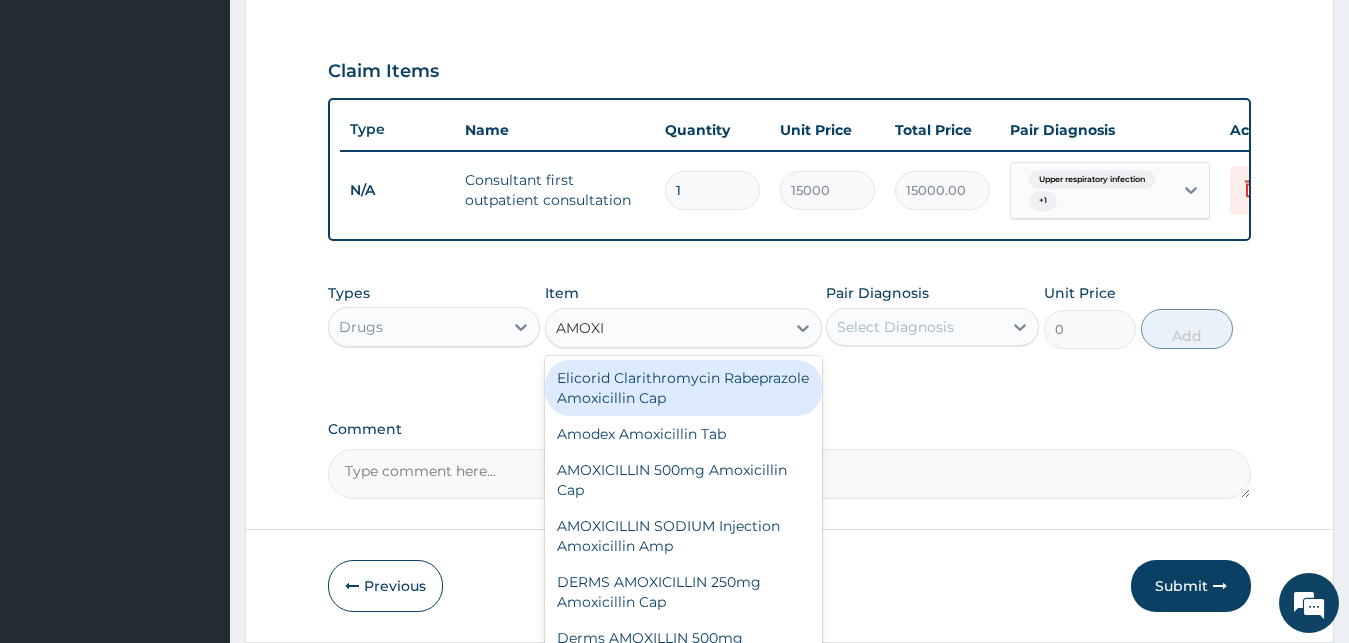type on "AMOXIL" 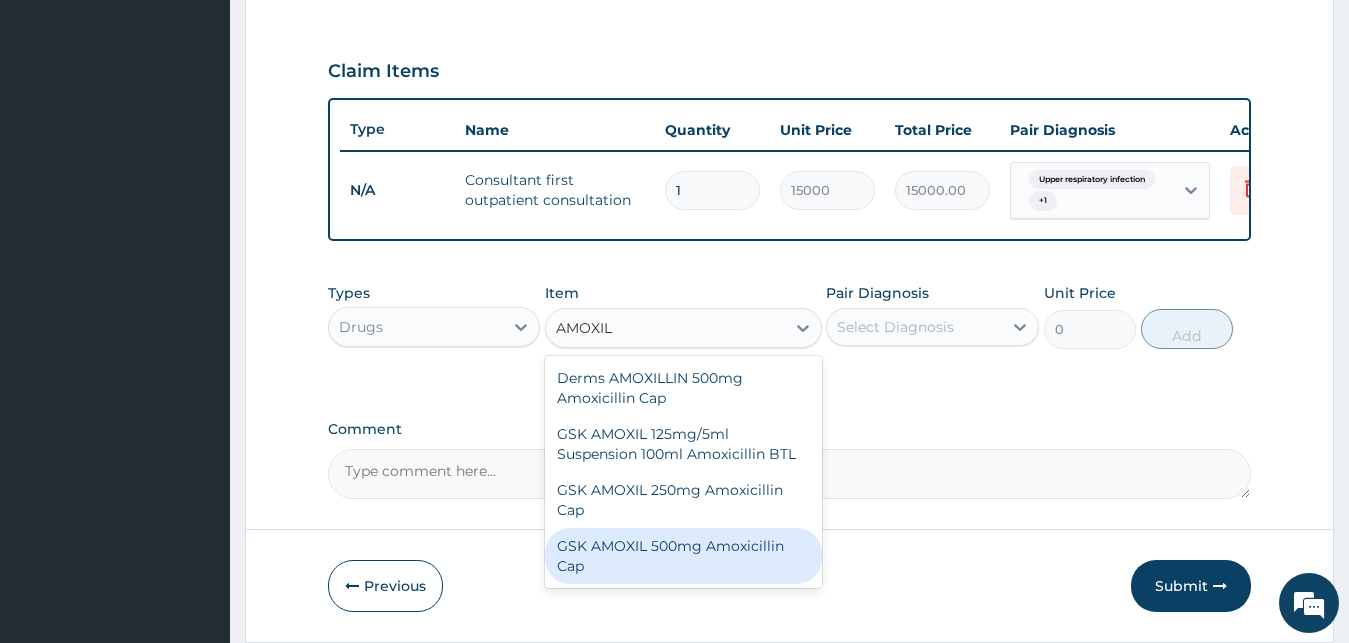 click on "GSK AMOXIL 500mg Amoxicillin Cap" at bounding box center [683, 556] 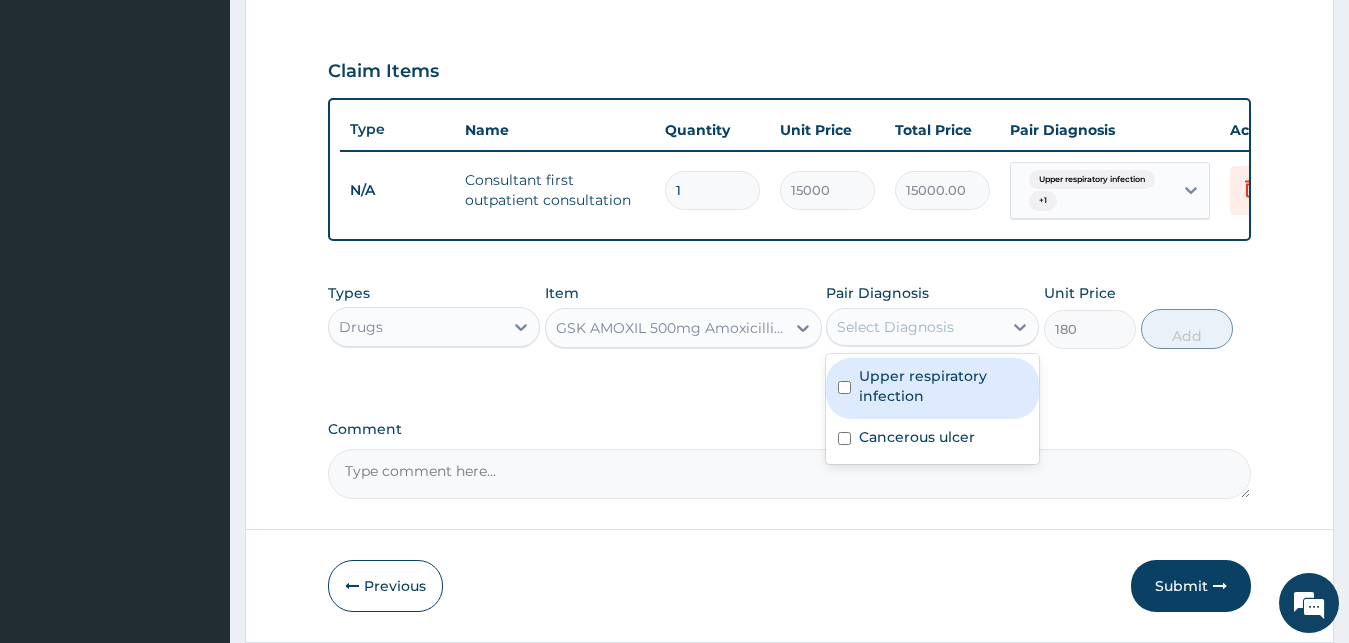 click on "Select Diagnosis" at bounding box center [914, 327] 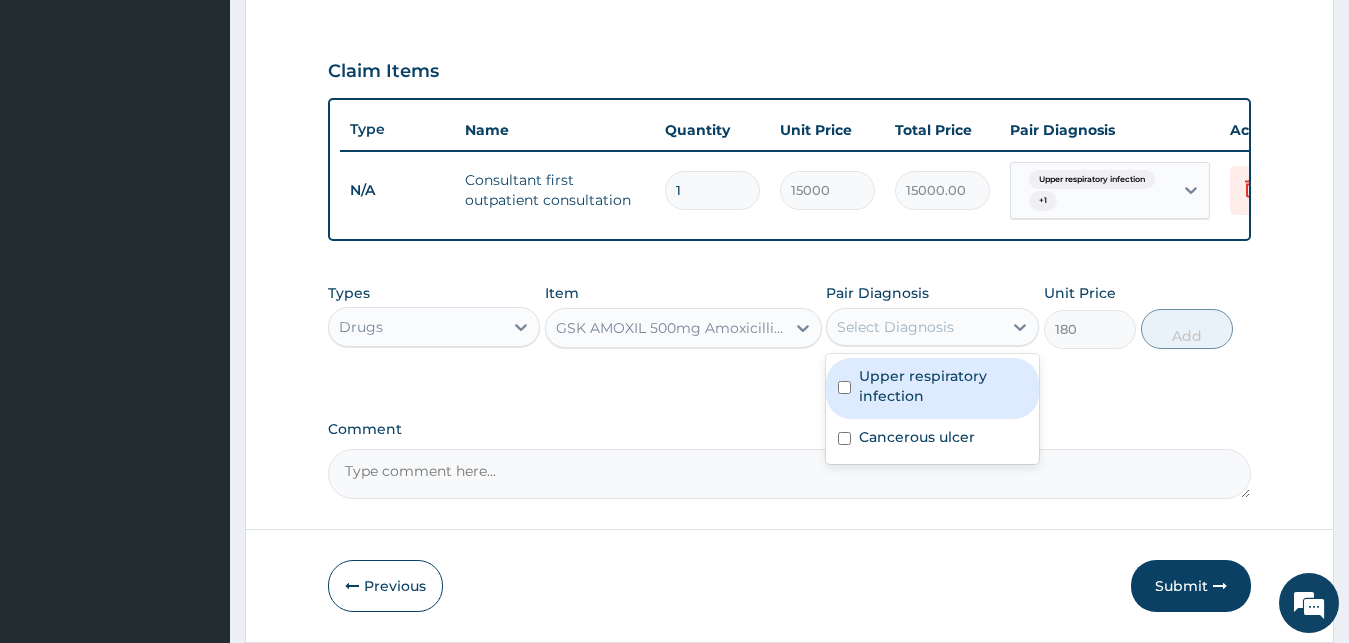 click on "Upper respiratory infection" at bounding box center (932, 388) 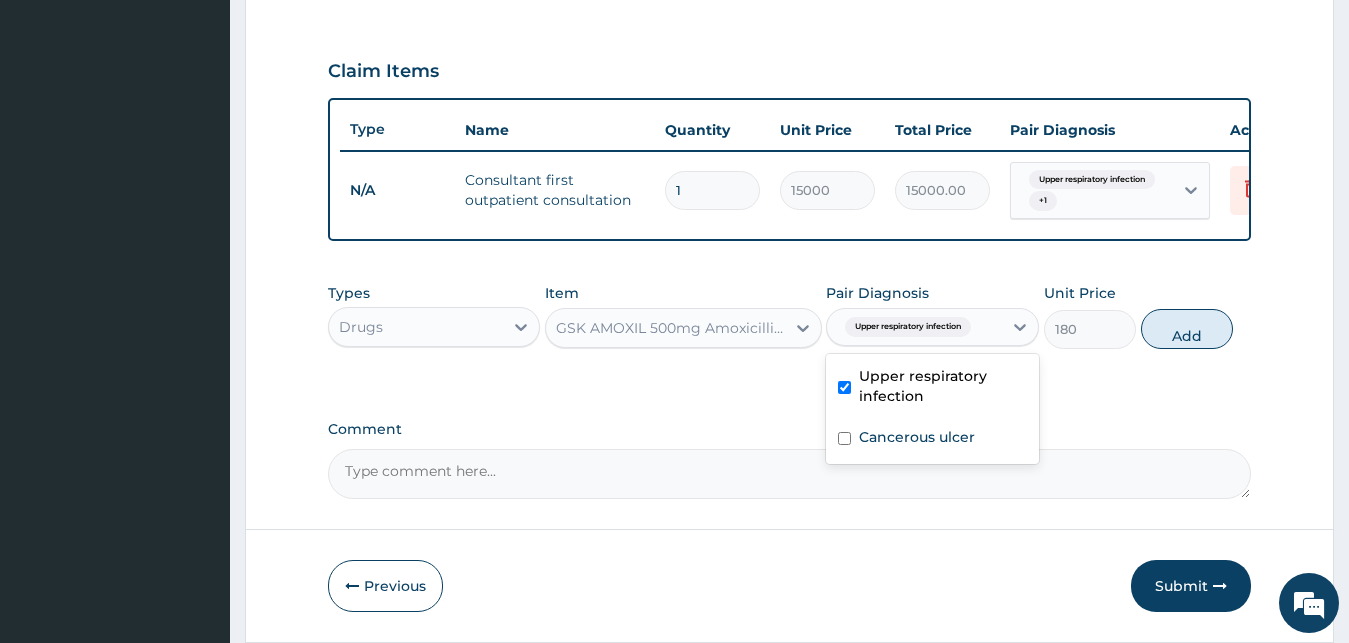 checkbox on "true" 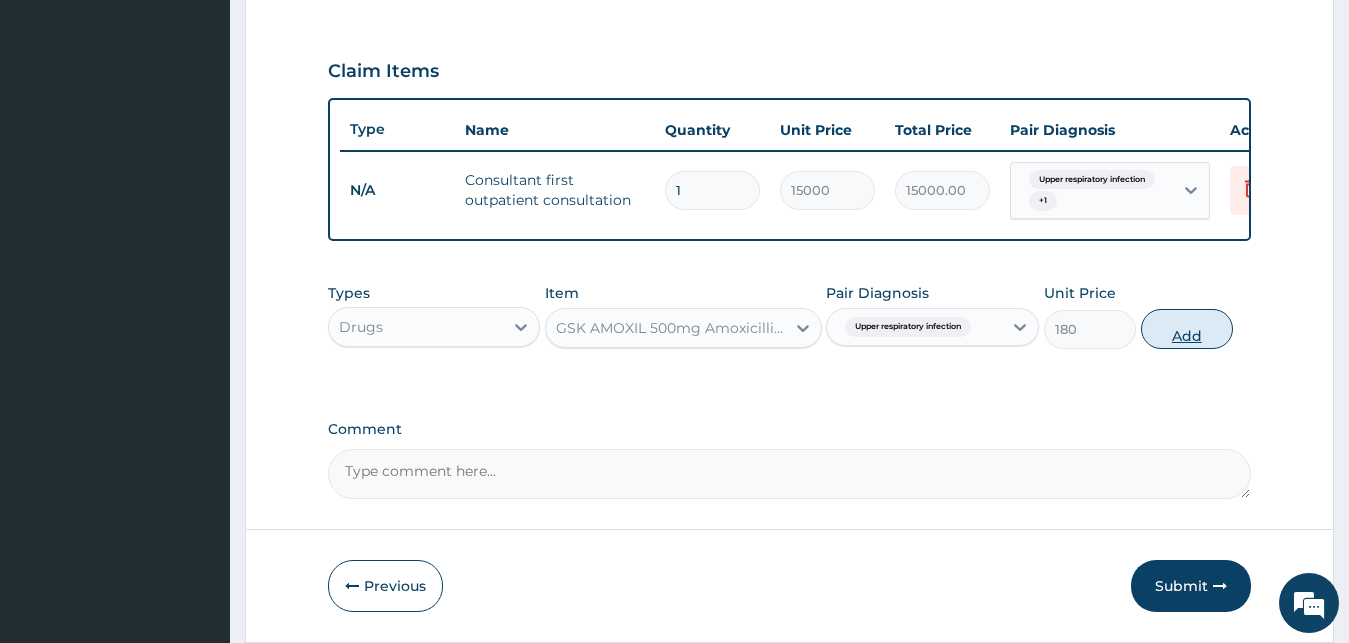 click on "Add" at bounding box center [1187, 329] 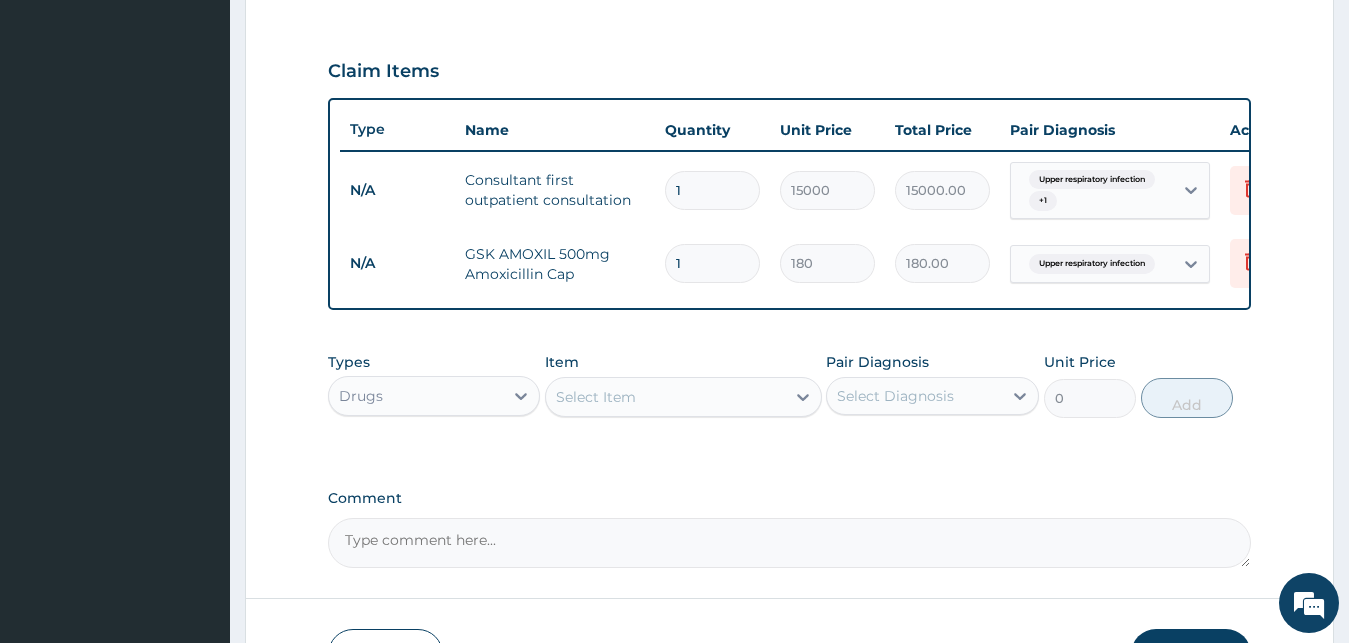 click on "1" at bounding box center [712, 263] 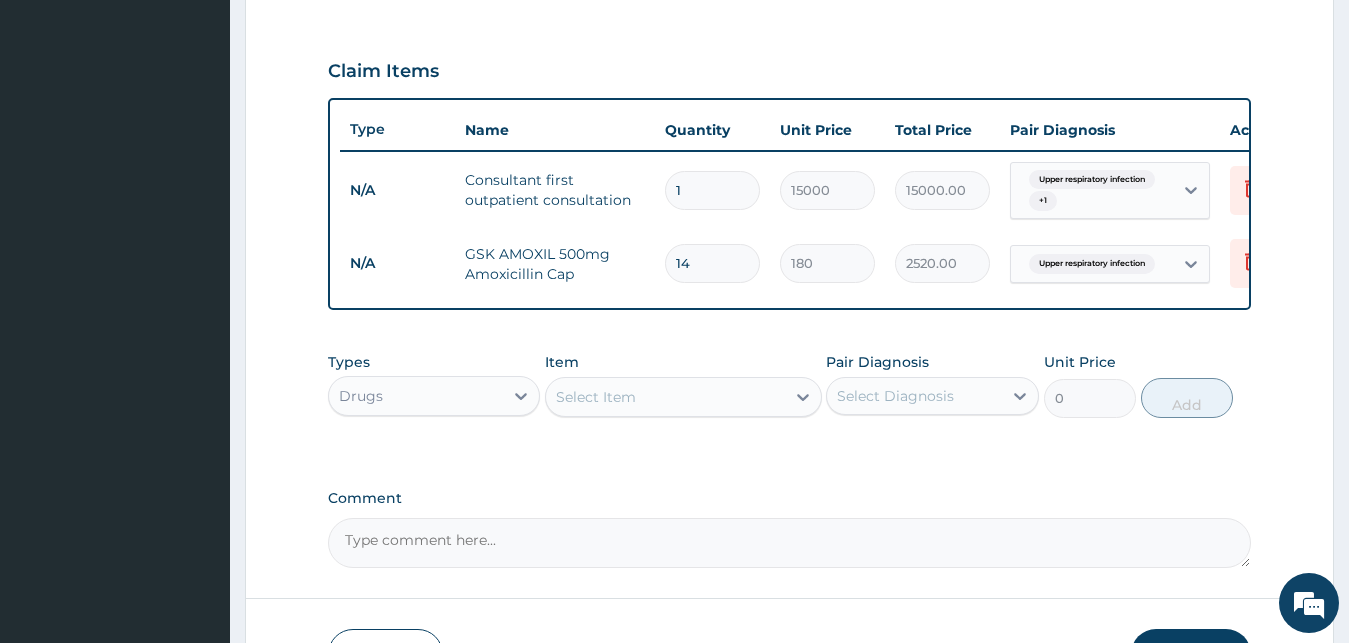 type on "14" 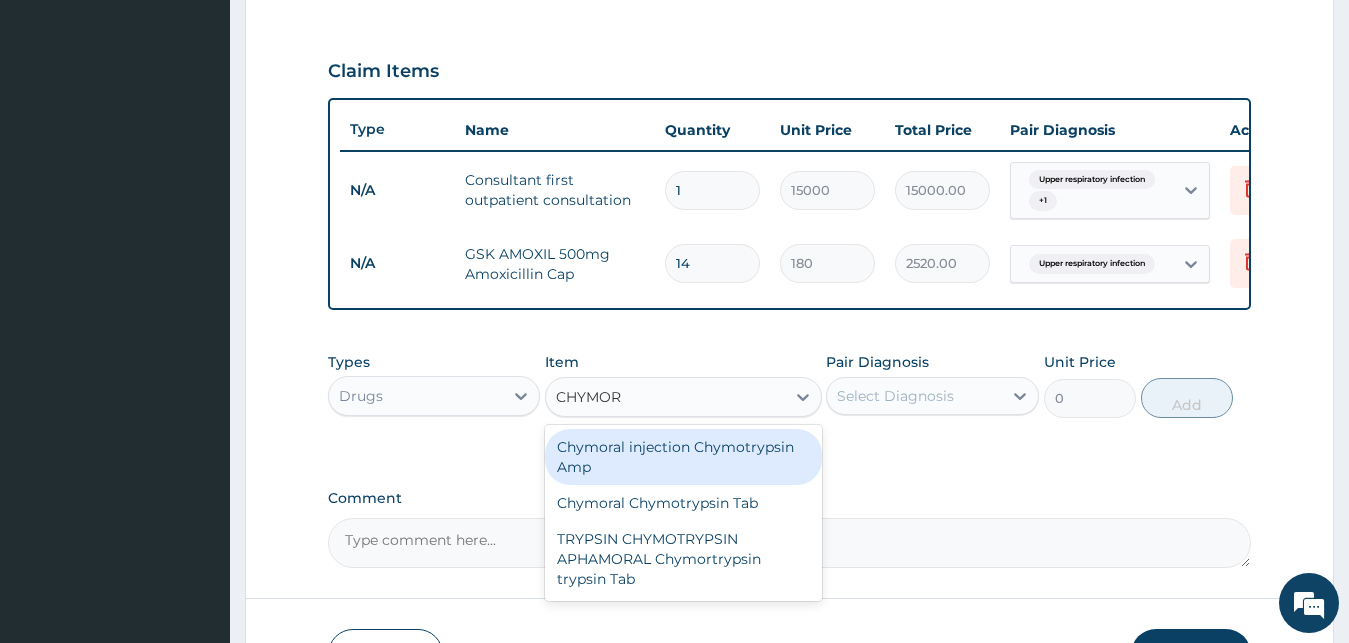type on "CHYMORA" 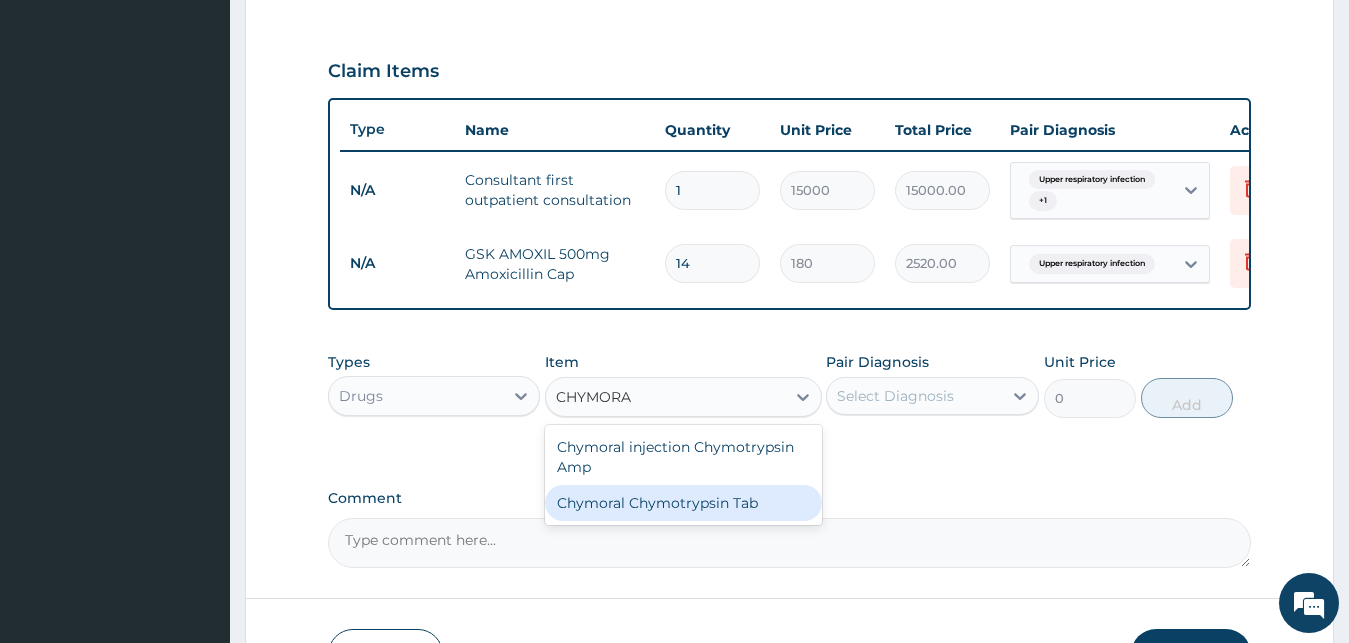 click on "Chymoral Chymotrypsin Tab" at bounding box center [683, 503] 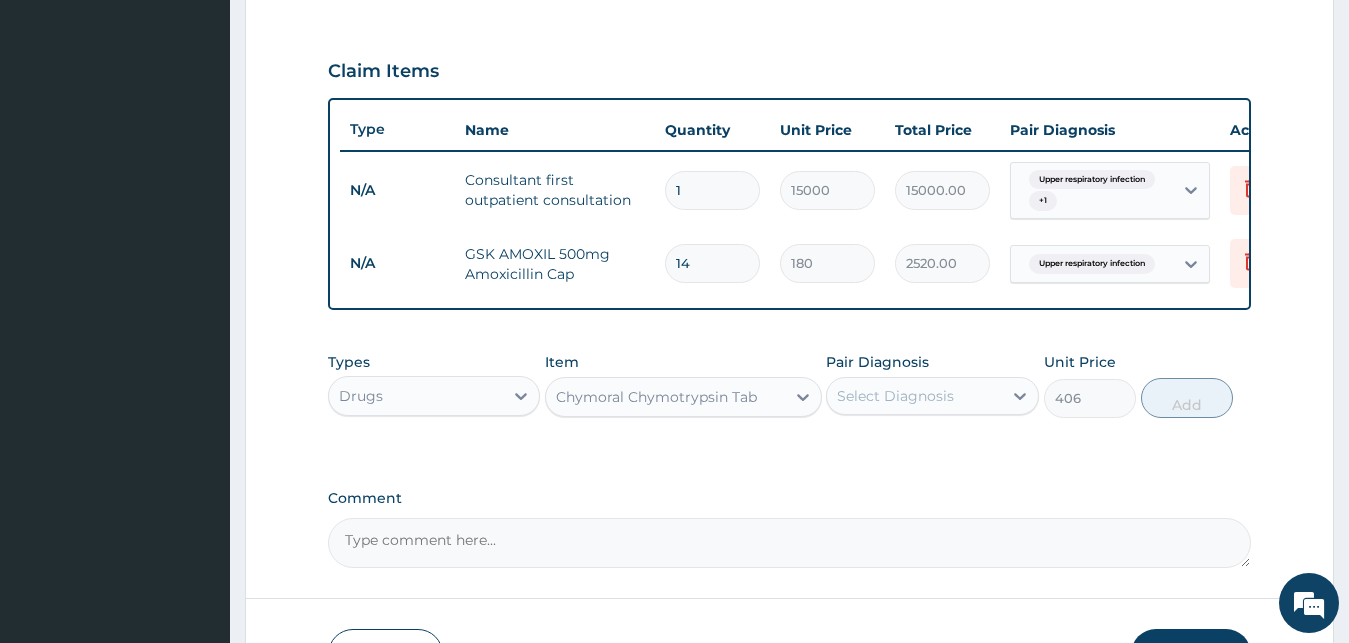 click on "Select Diagnosis" at bounding box center [895, 396] 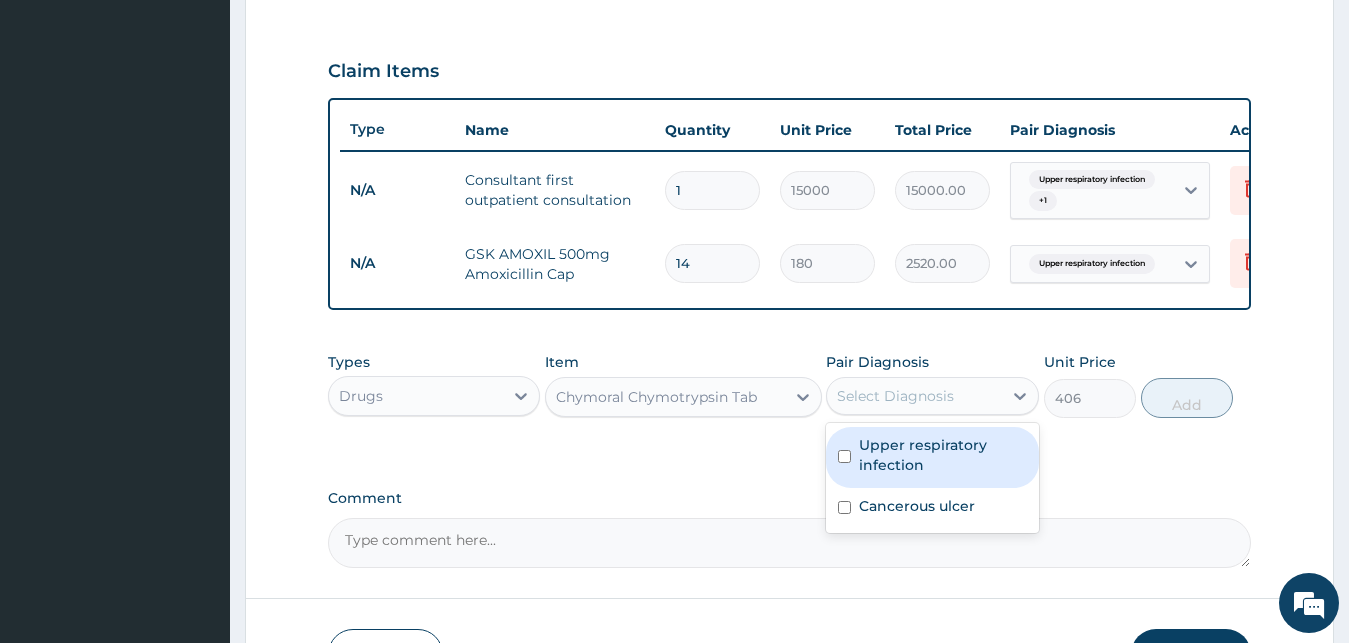 click at bounding box center [844, 456] 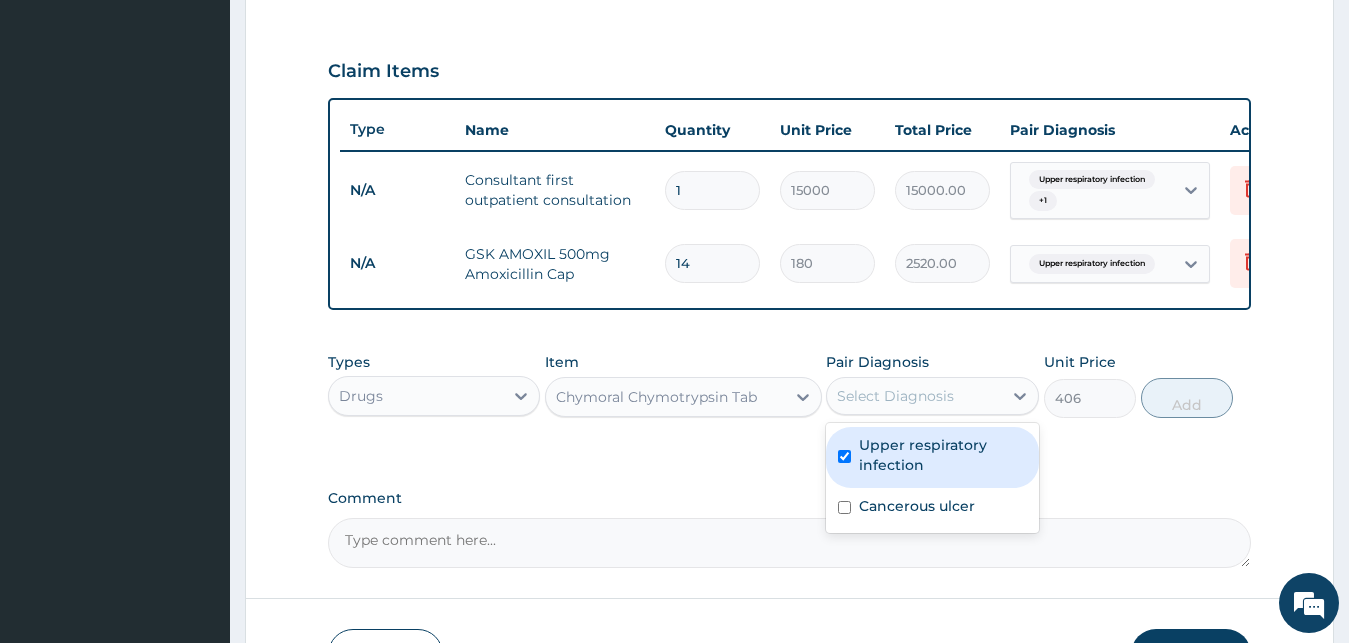 checkbox on "true" 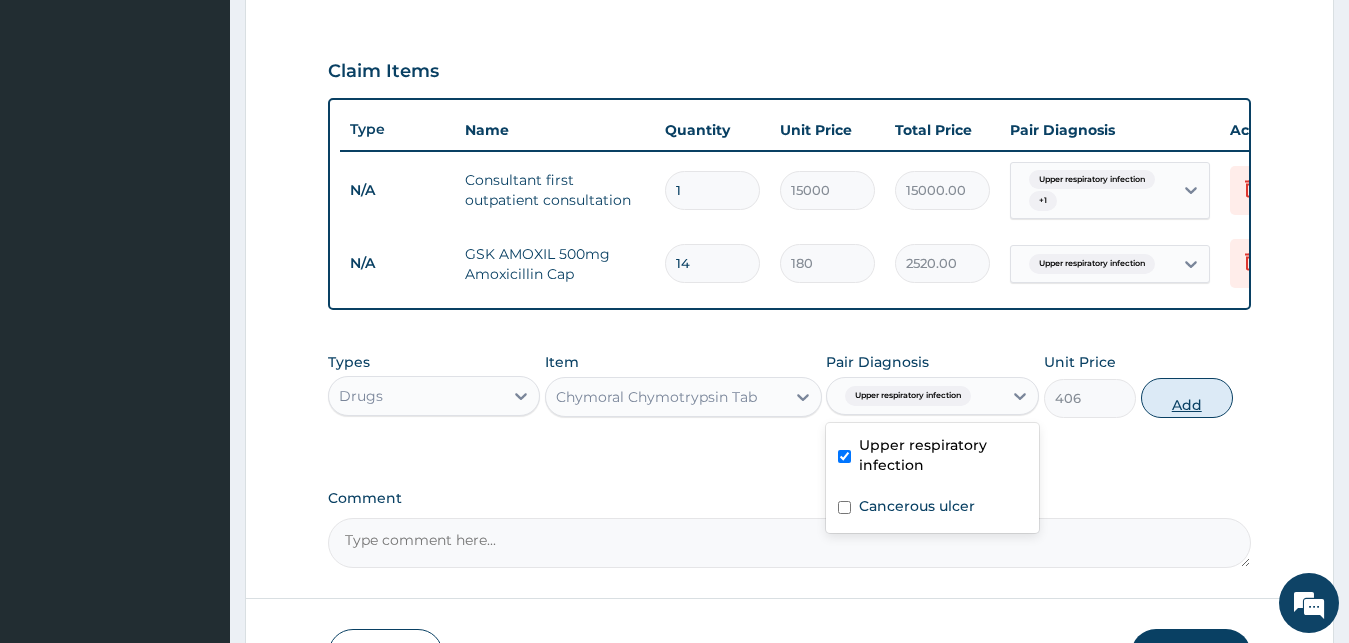 click on "Add" at bounding box center (1187, 398) 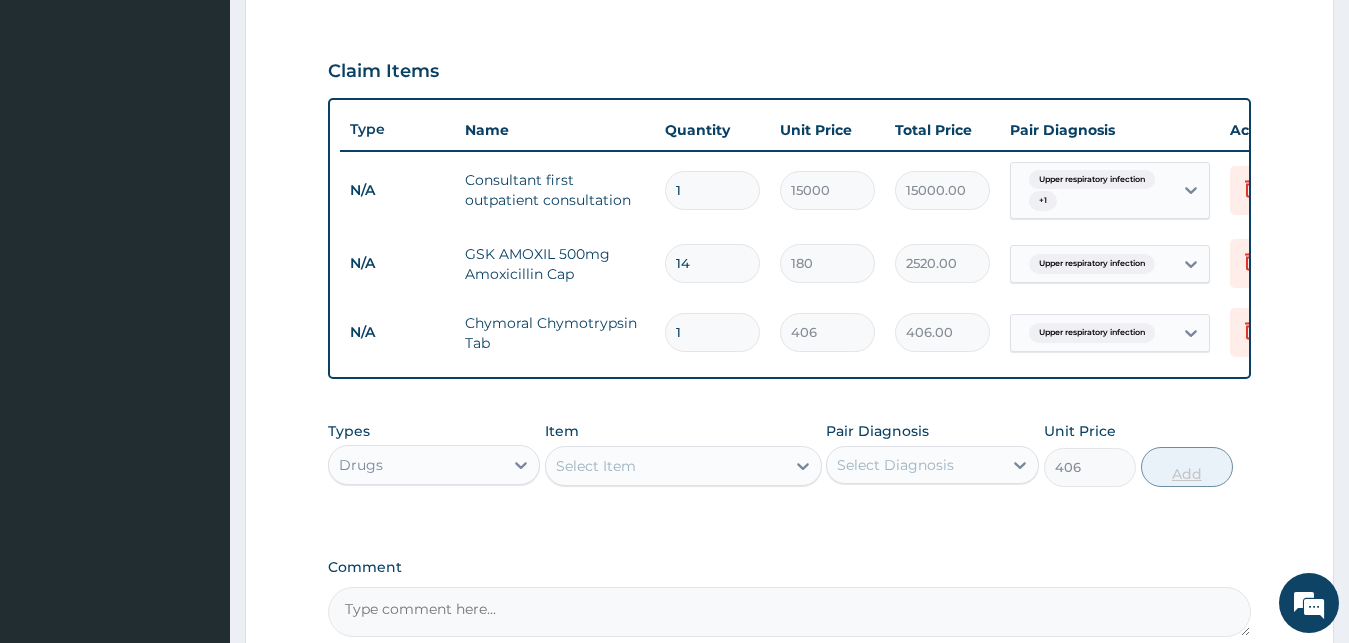 type on "0" 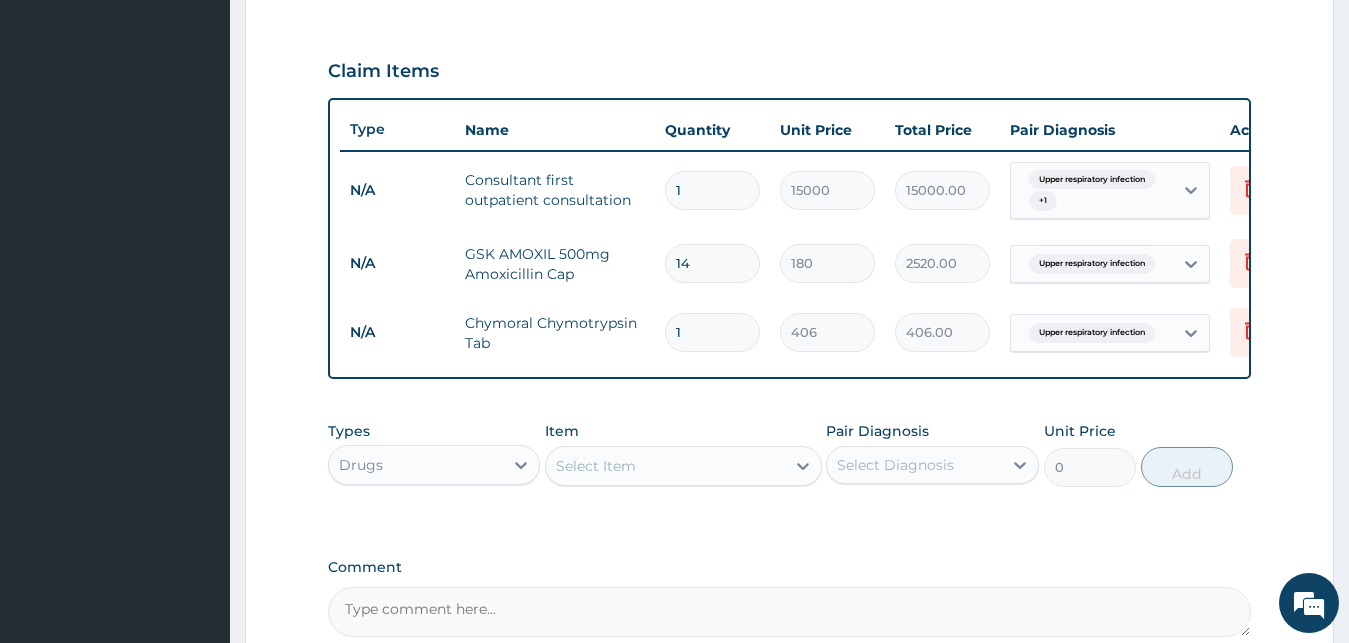type on "14" 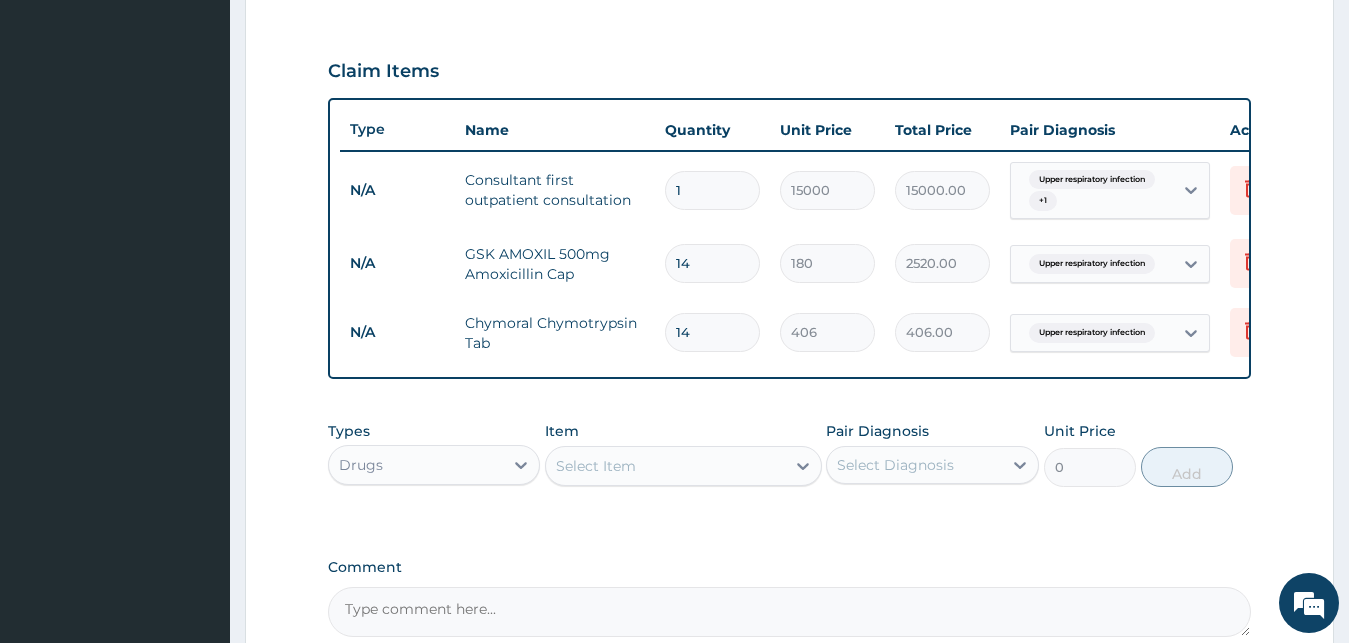 type on "5684.00" 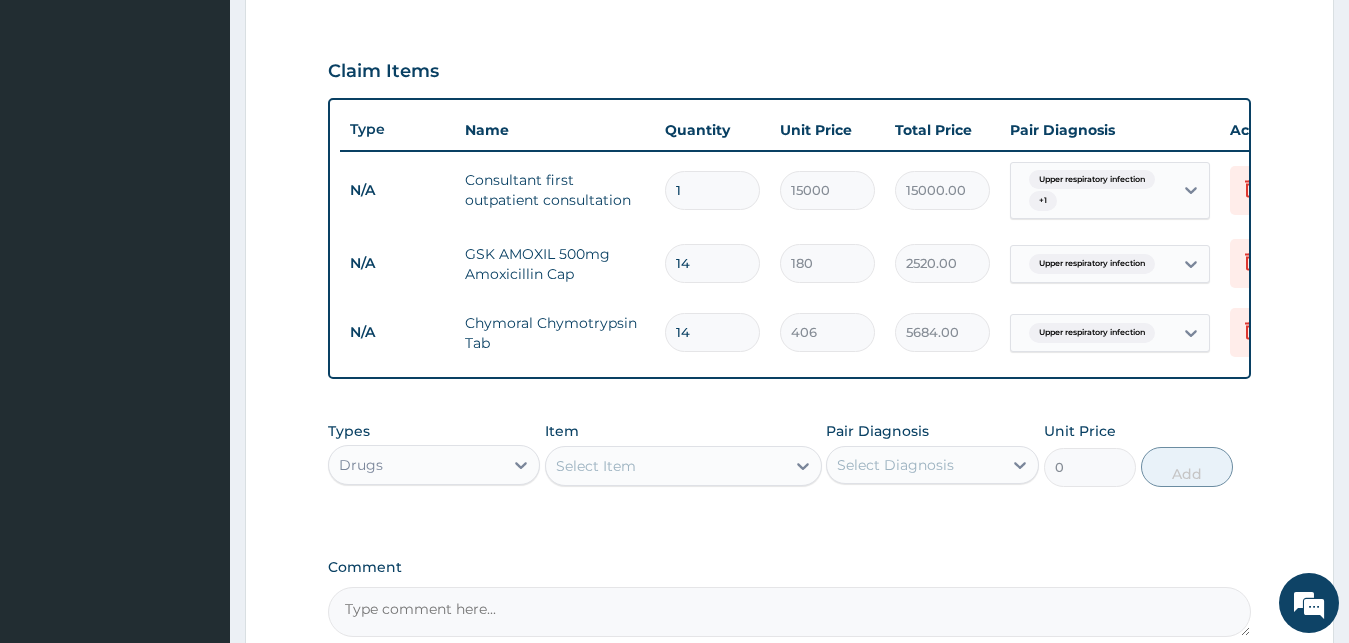 click on "14" at bounding box center (712, 332) 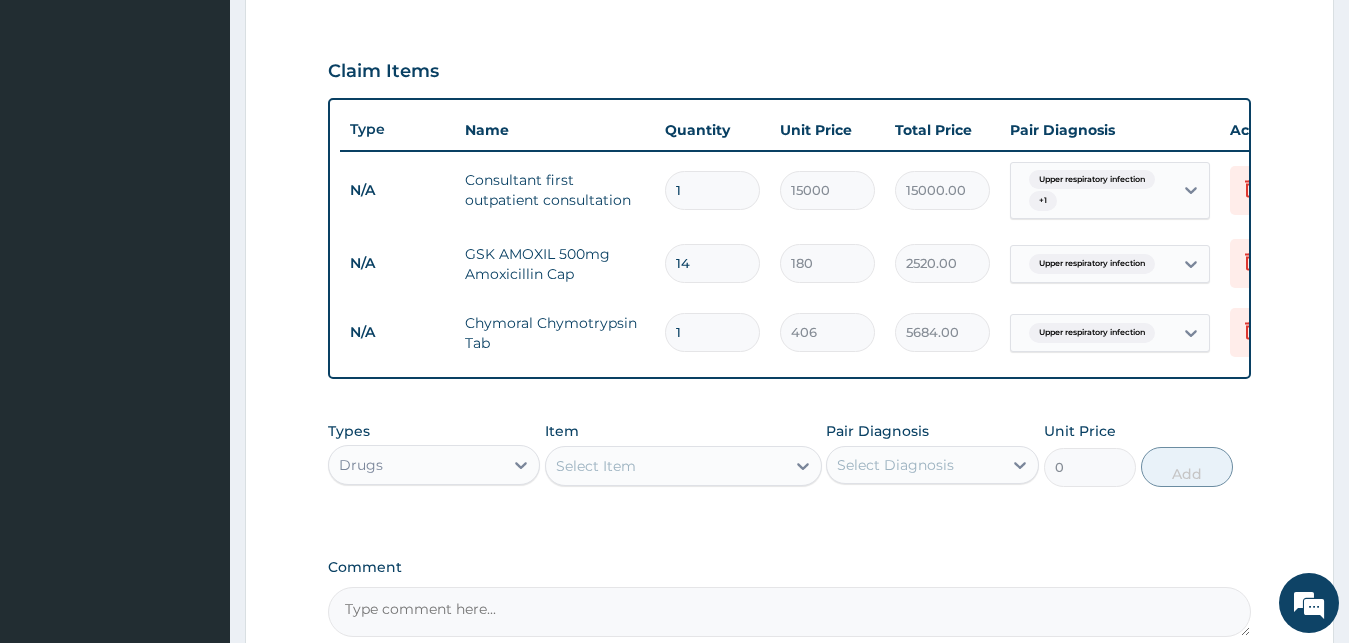type on "406.00" 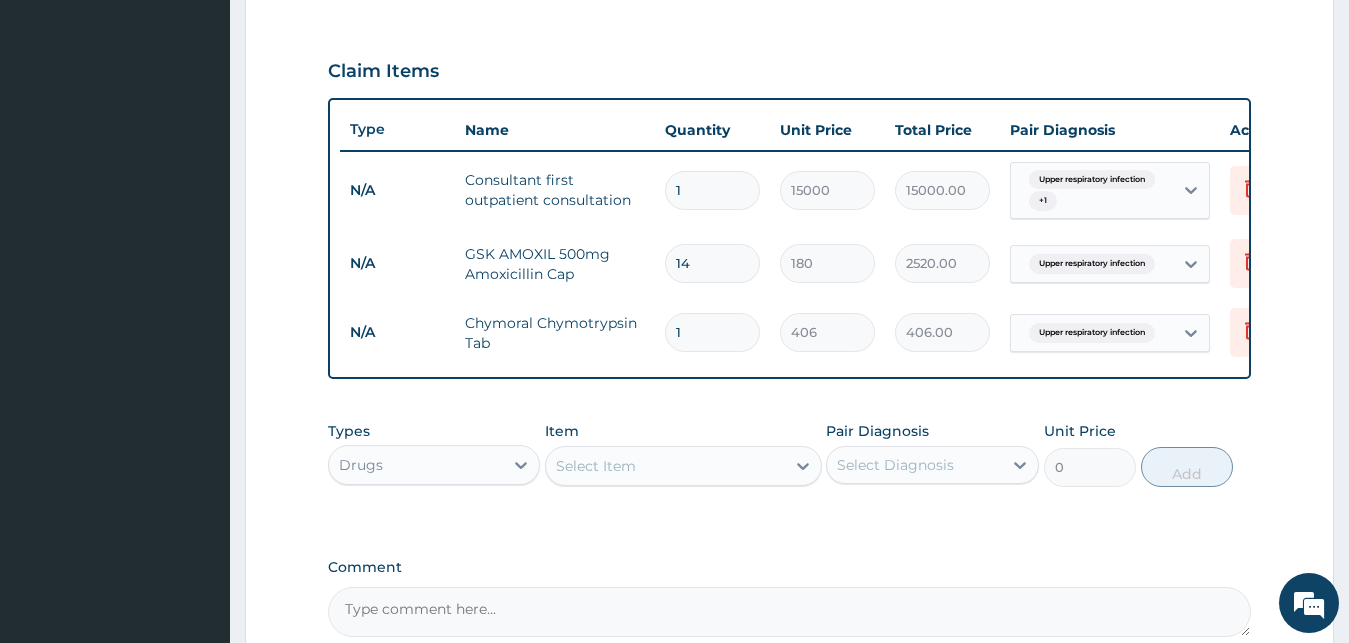 type 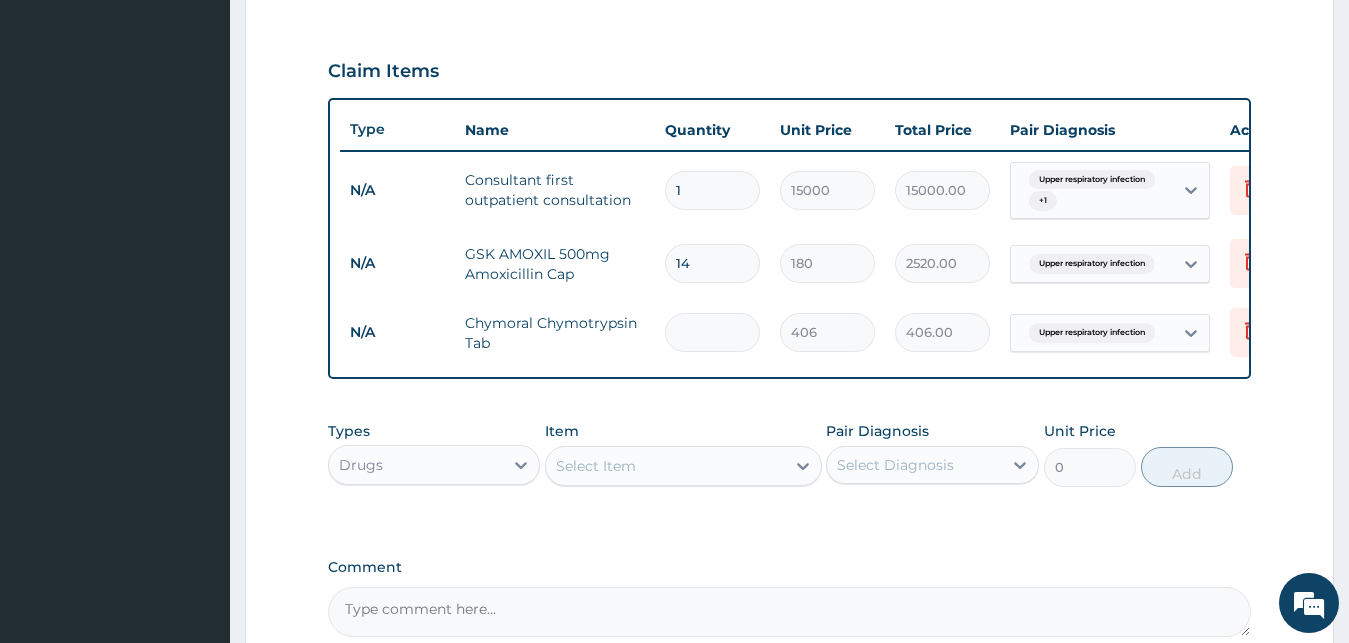 type on "0.00" 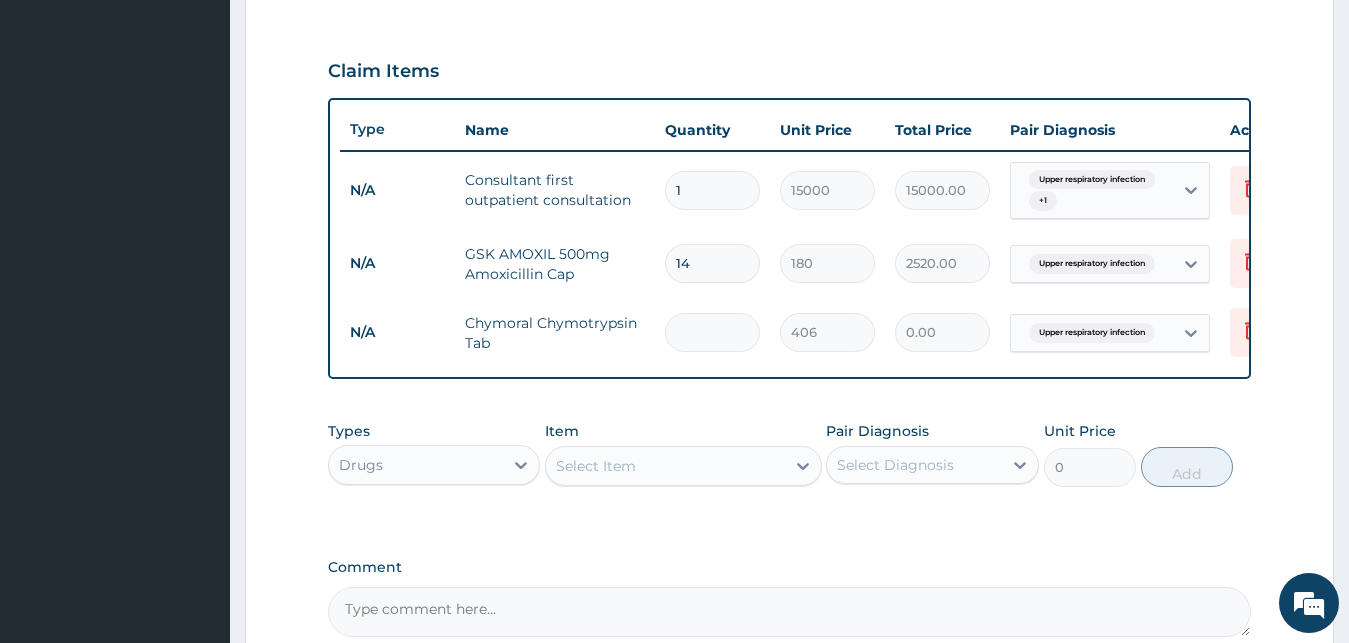 type on "2" 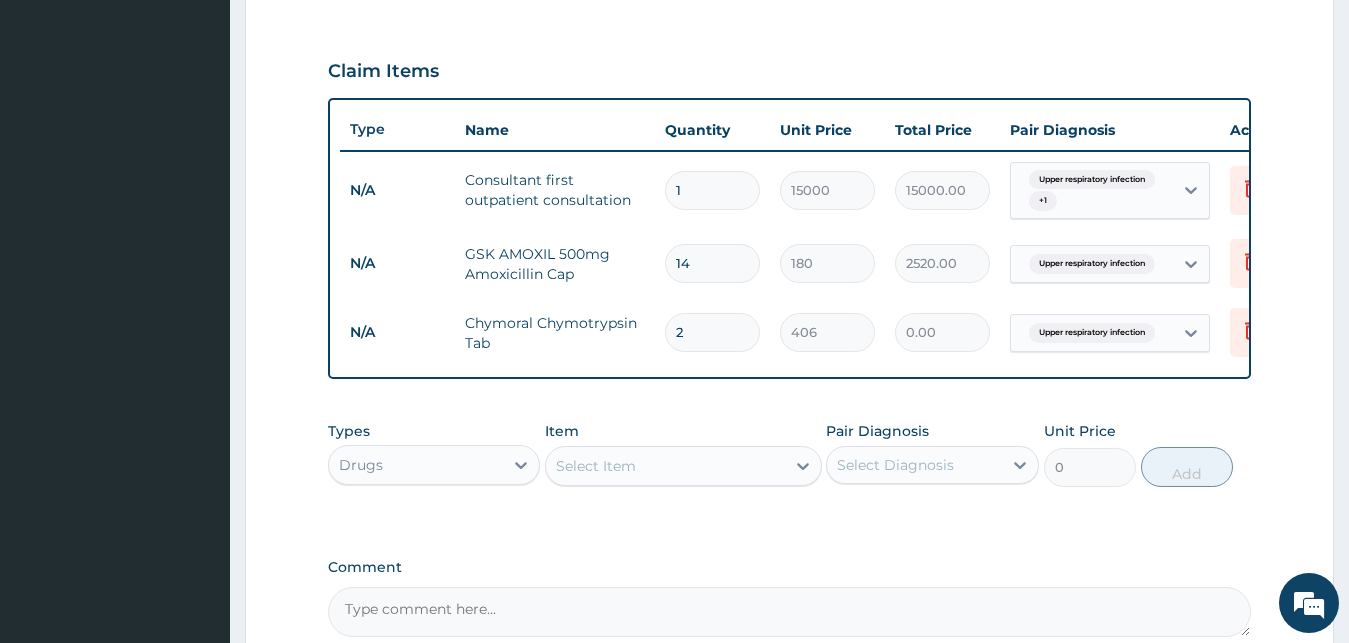 type on "812.00" 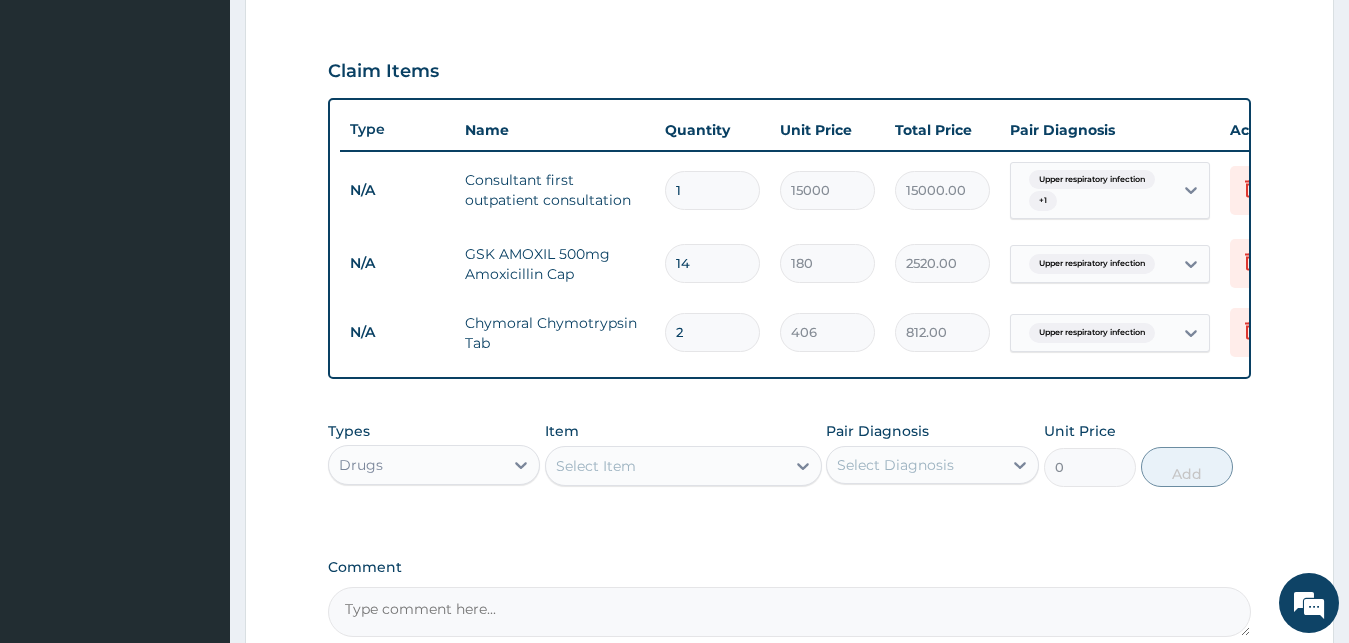 type on "28" 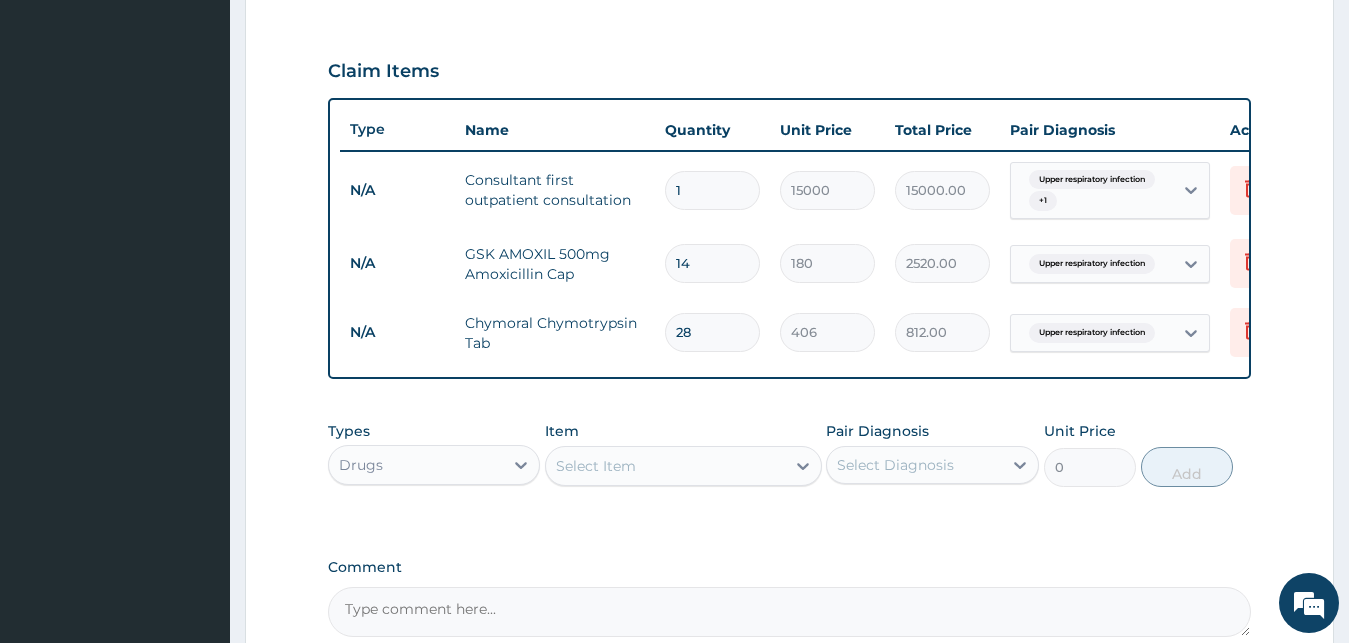 type on "11368.00" 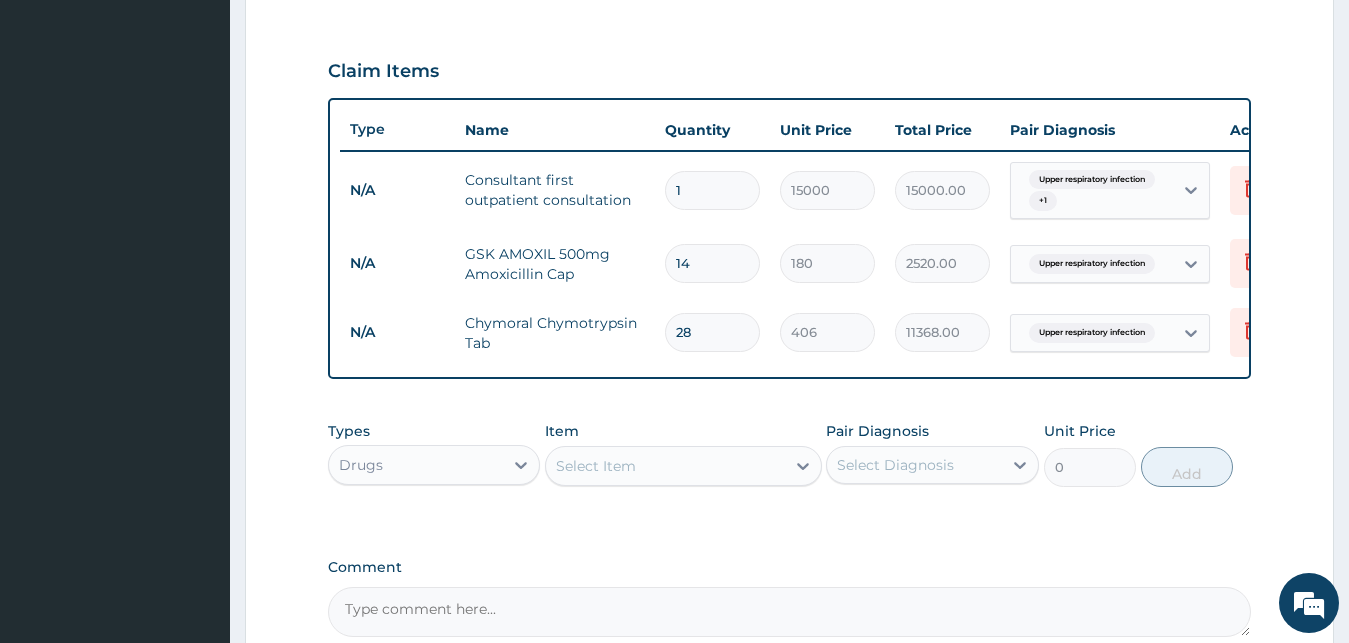 type on "28" 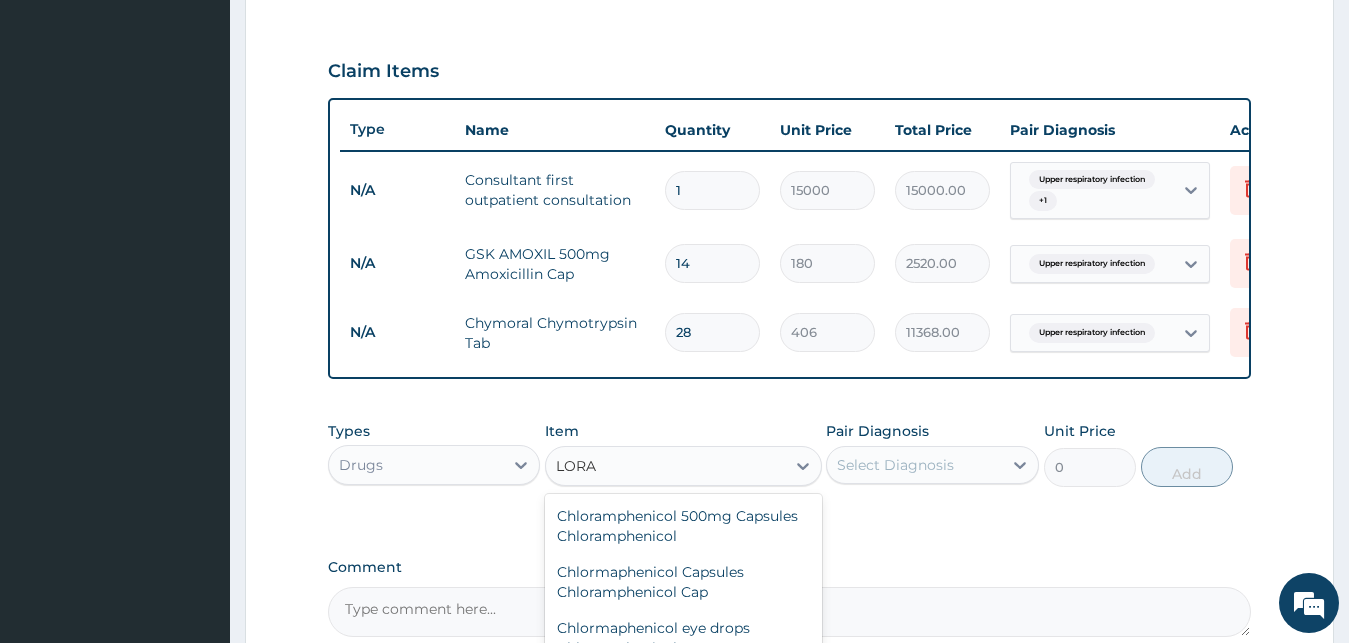 type on "LORAT" 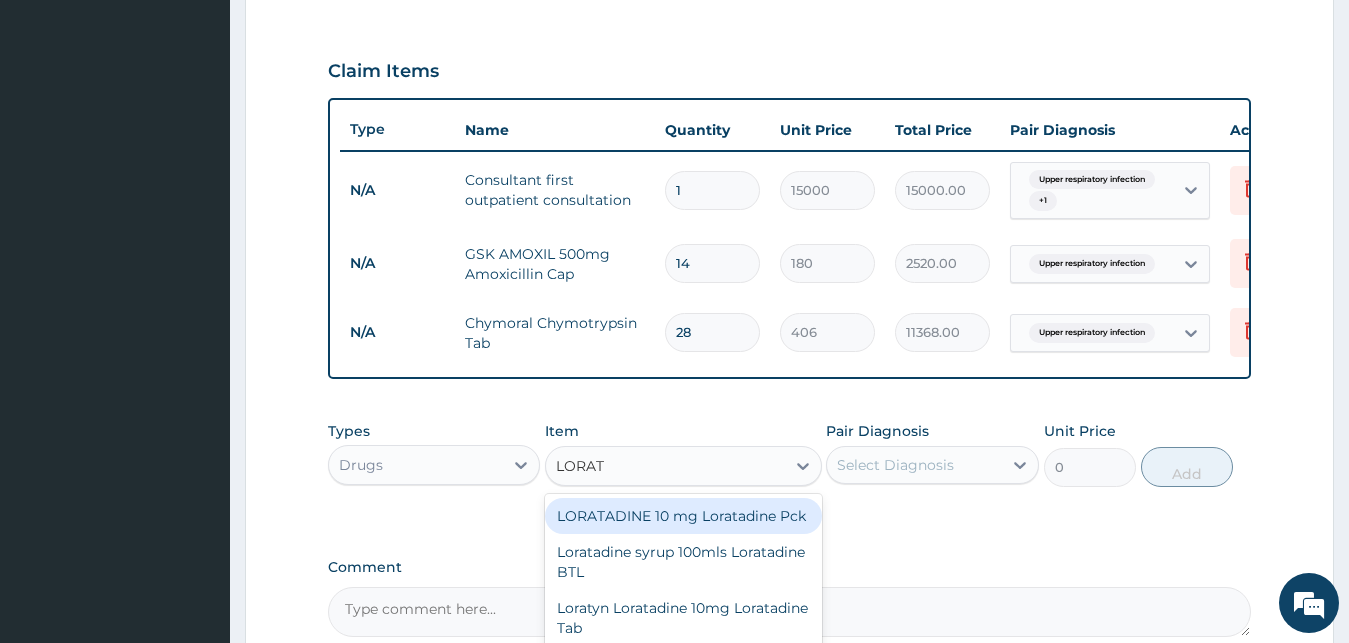 click on "LORATADINE 10 mg Loratadine Pck" at bounding box center [683, 516] 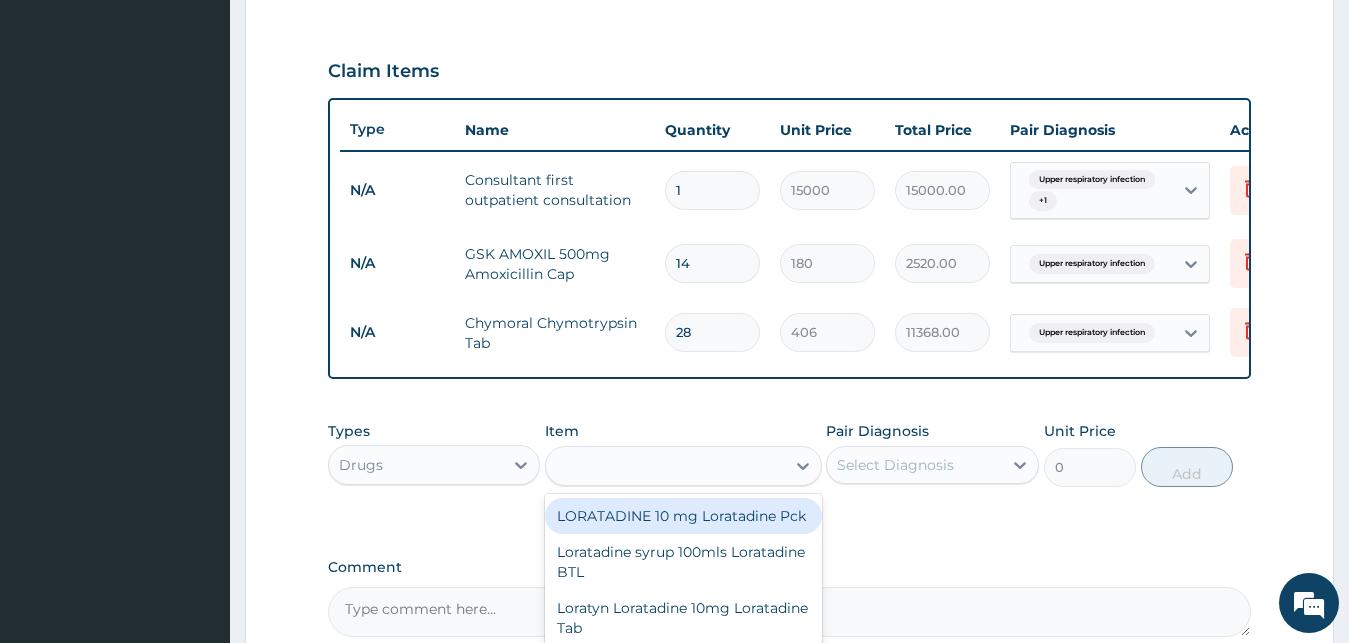 type on "700" 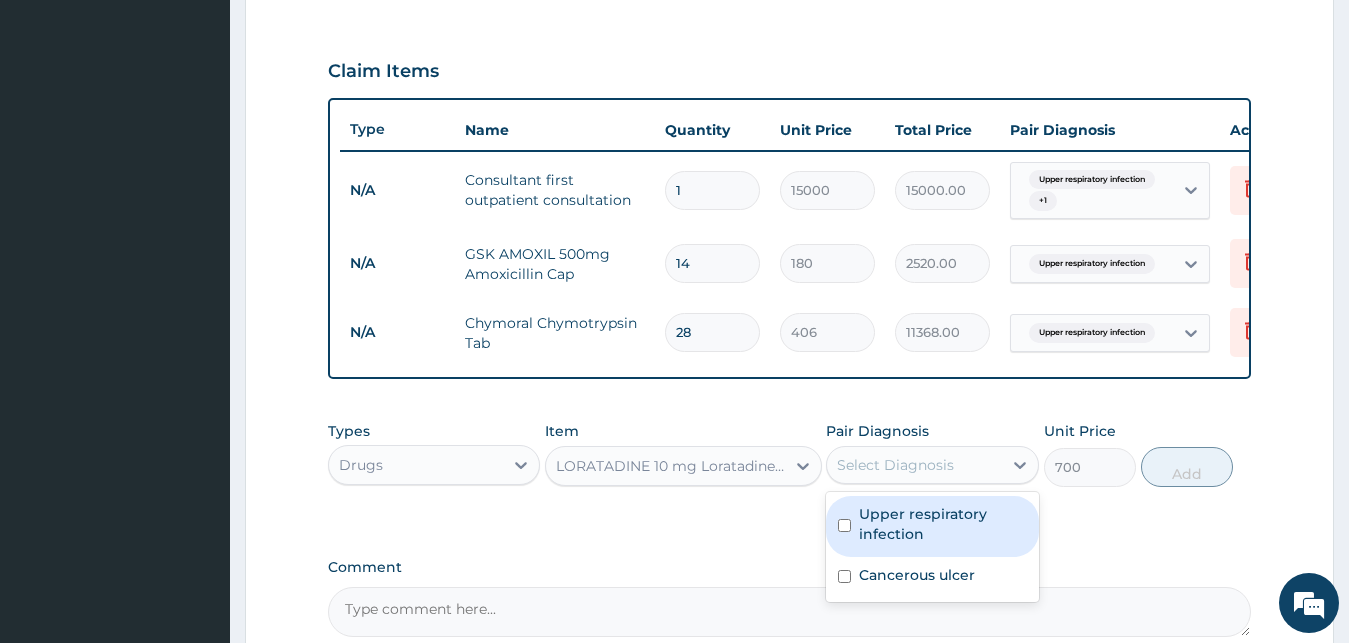 click on "Select Diagnosis" at bounding box center (895, 465) 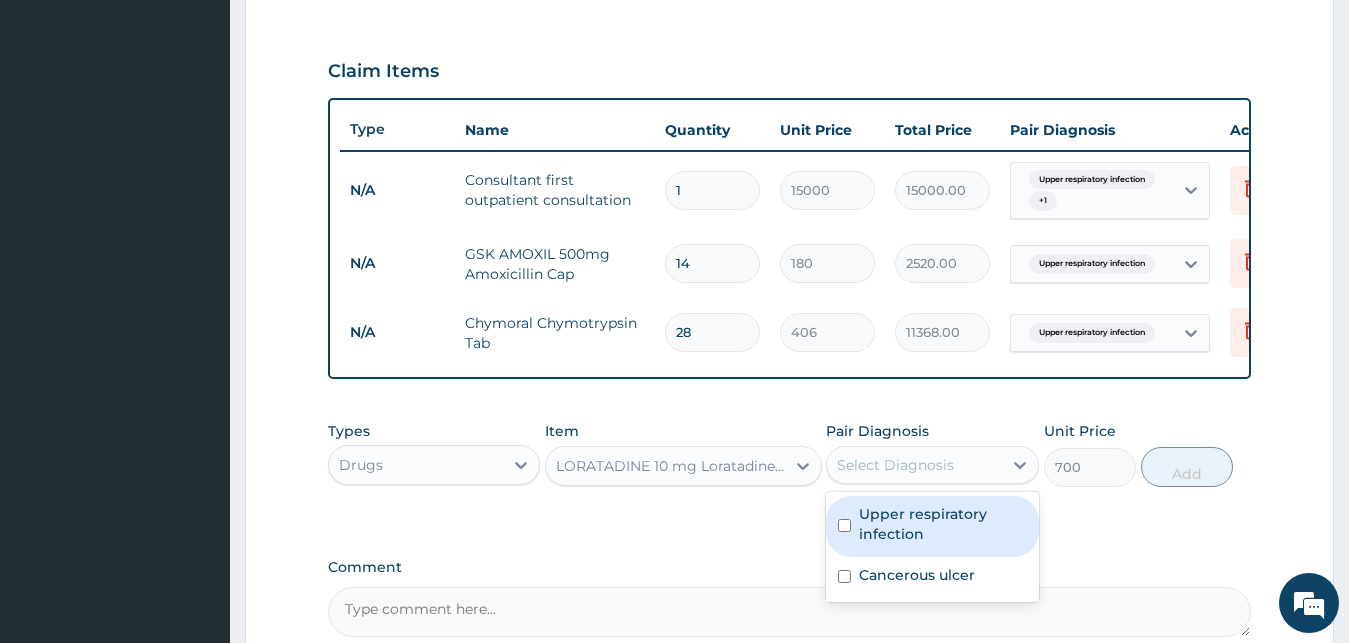 click on "Upper respiratory infection" at bounding box center [932, 526] 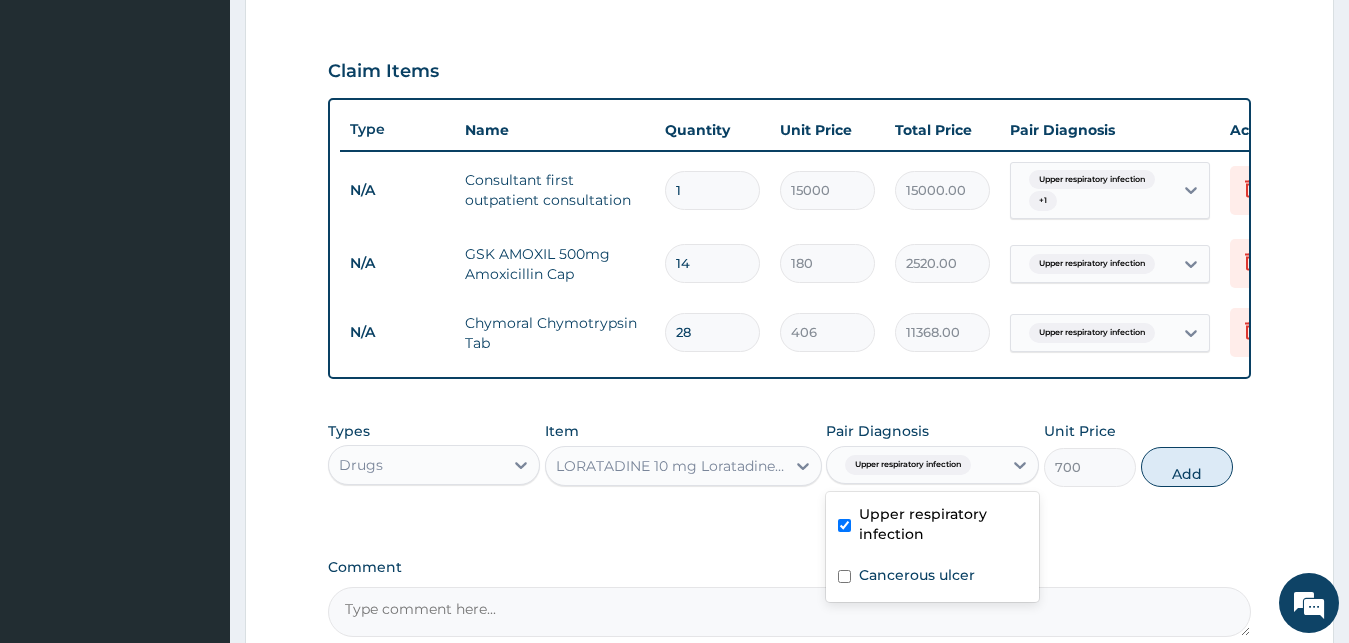 checkbox on "true" 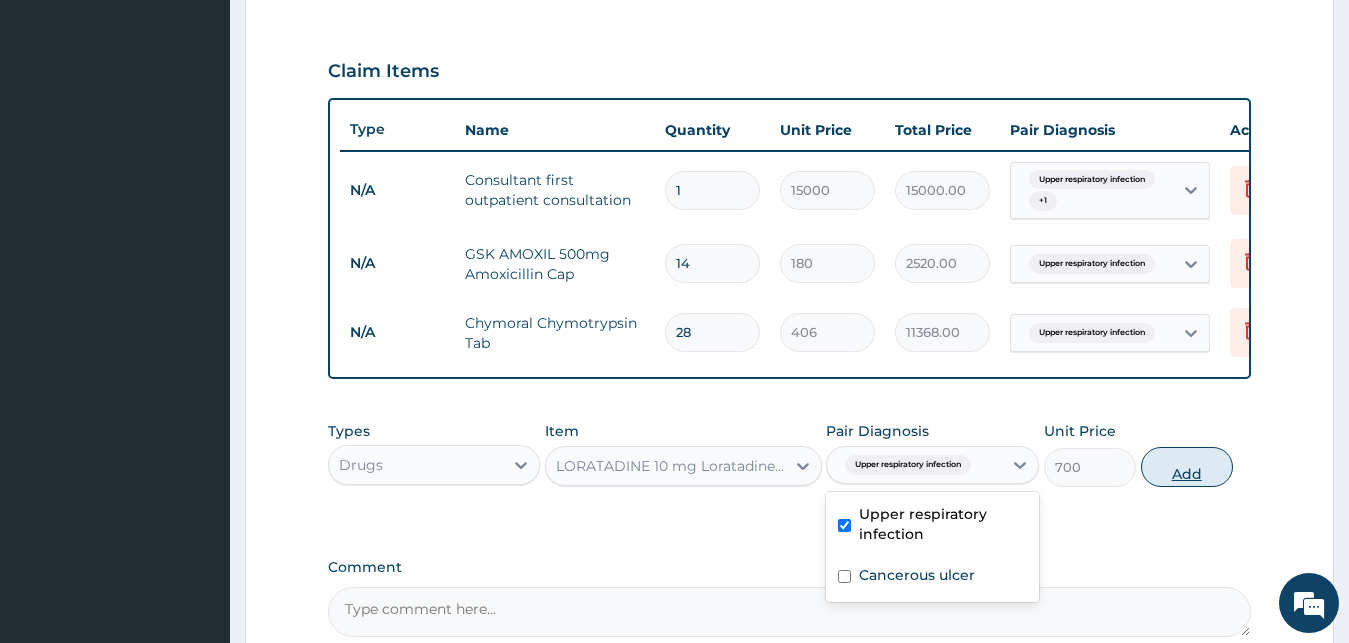 click on "Add" at bounding box center [1187, 467] 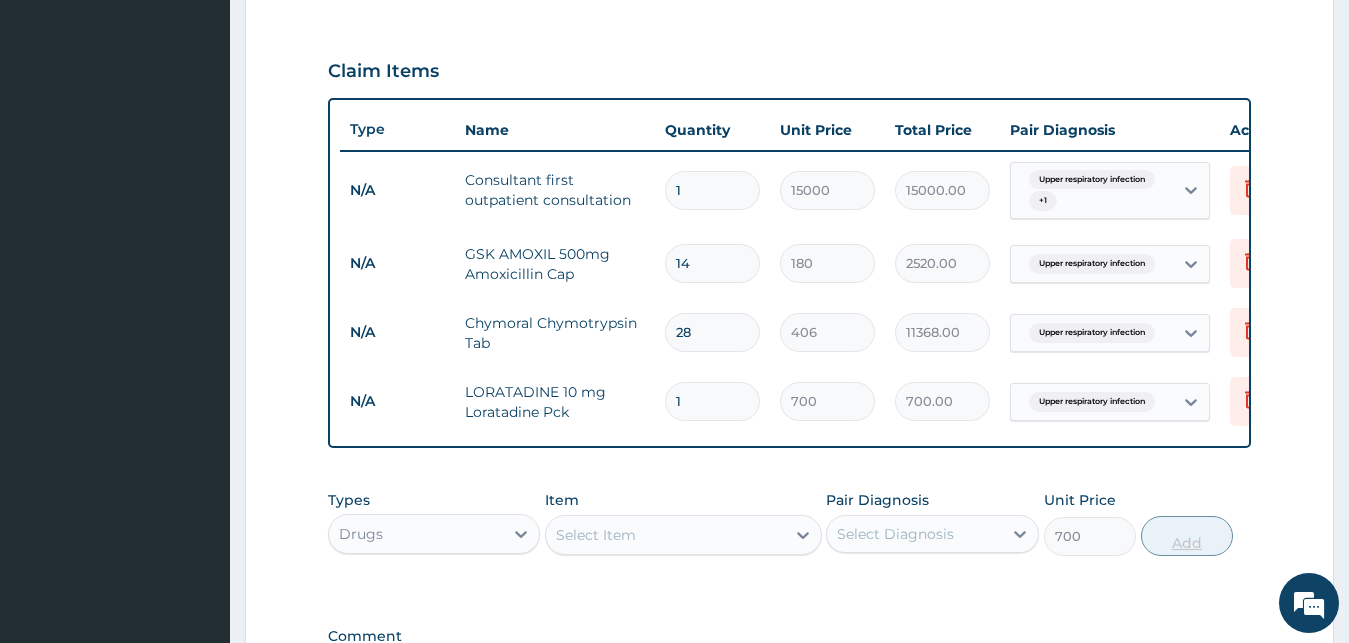 type on "0" 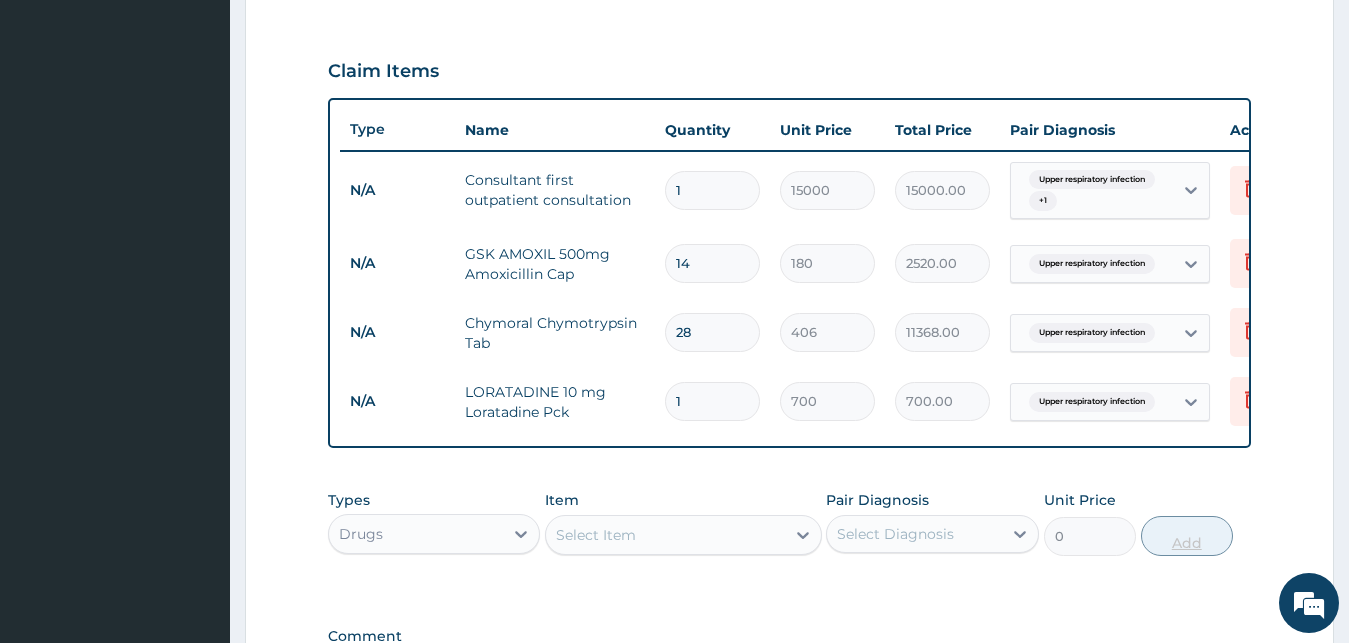 type 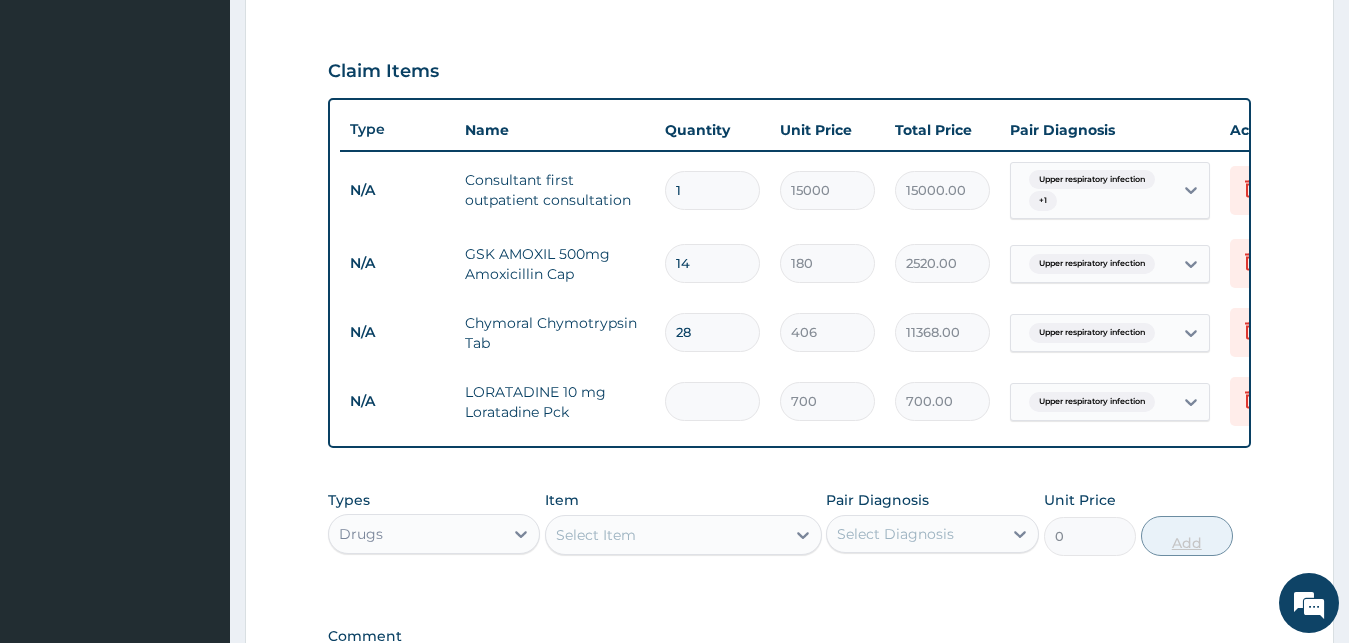 type on "0.00" 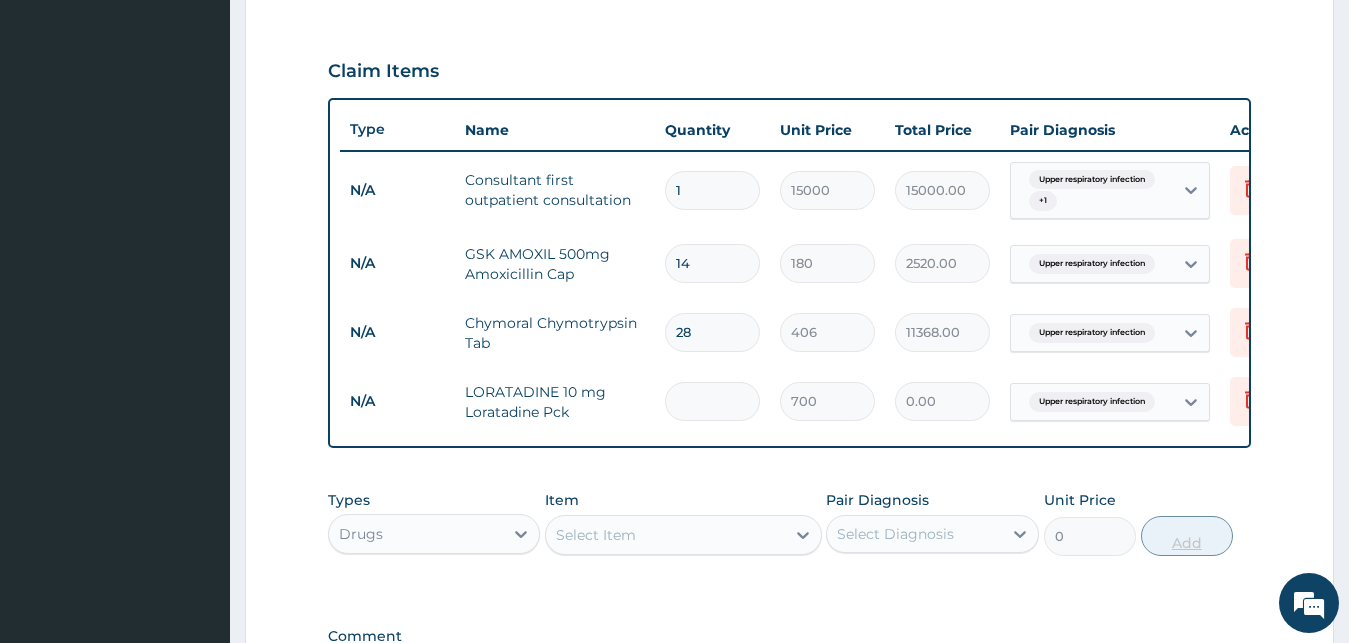 type on "7" 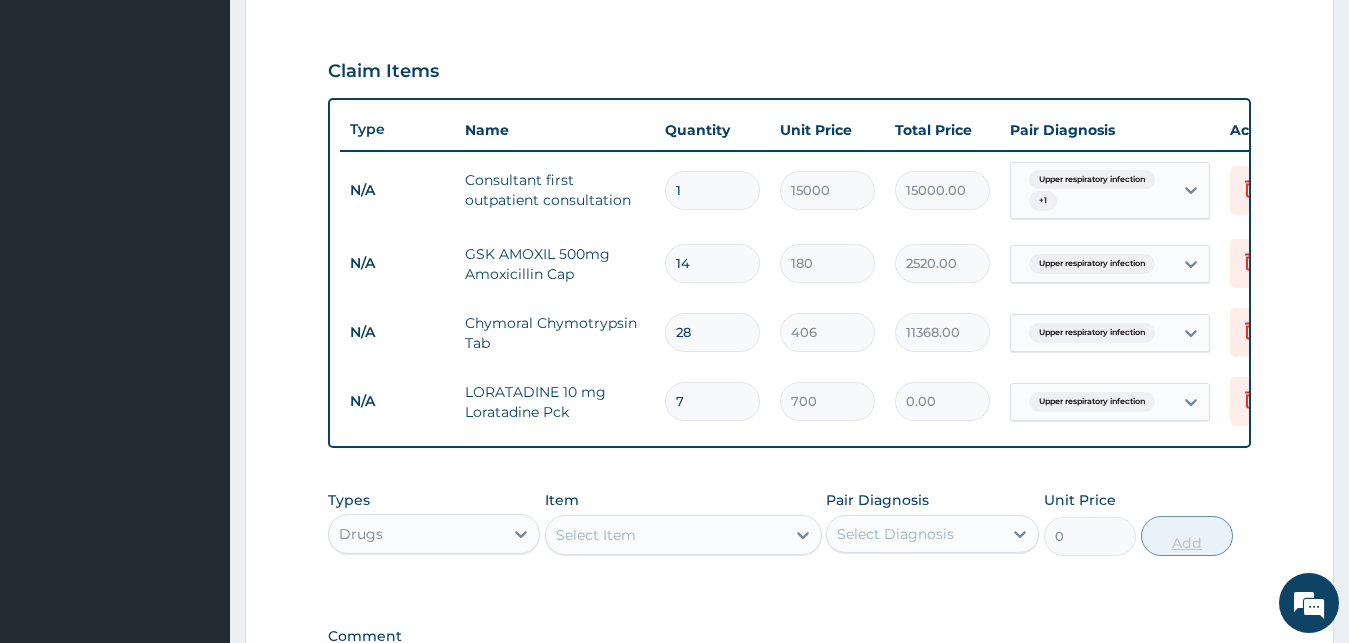 type on "4900.00" 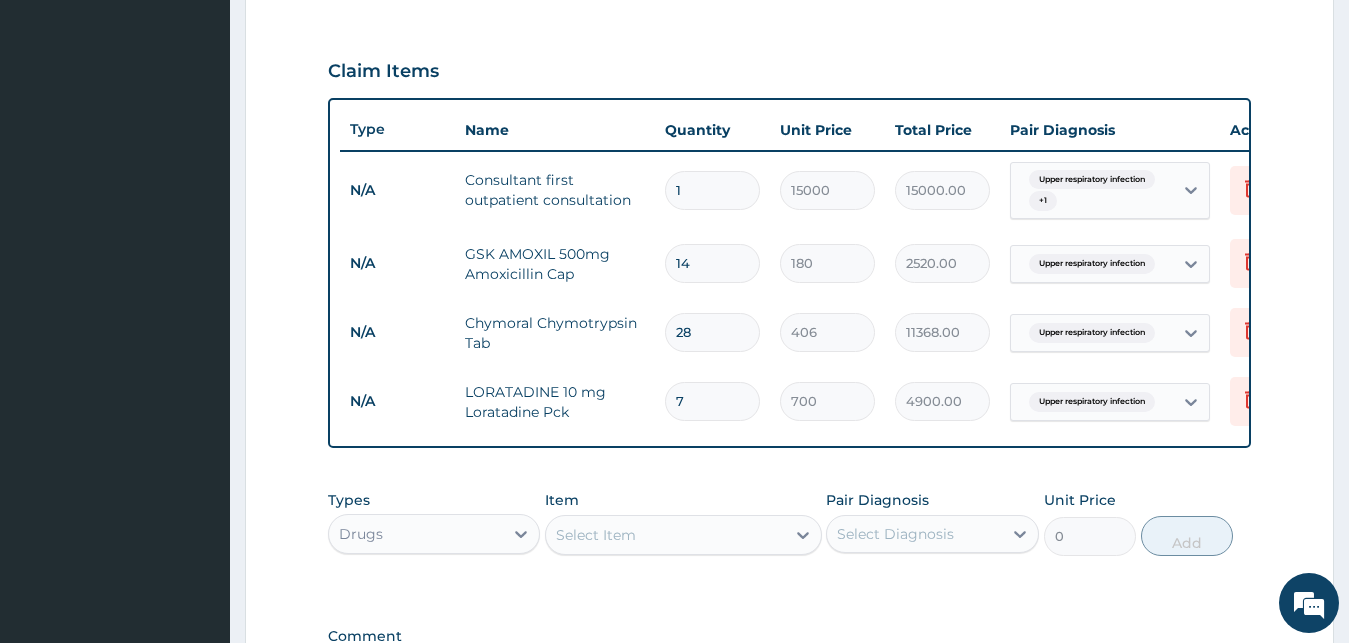 type on "7" 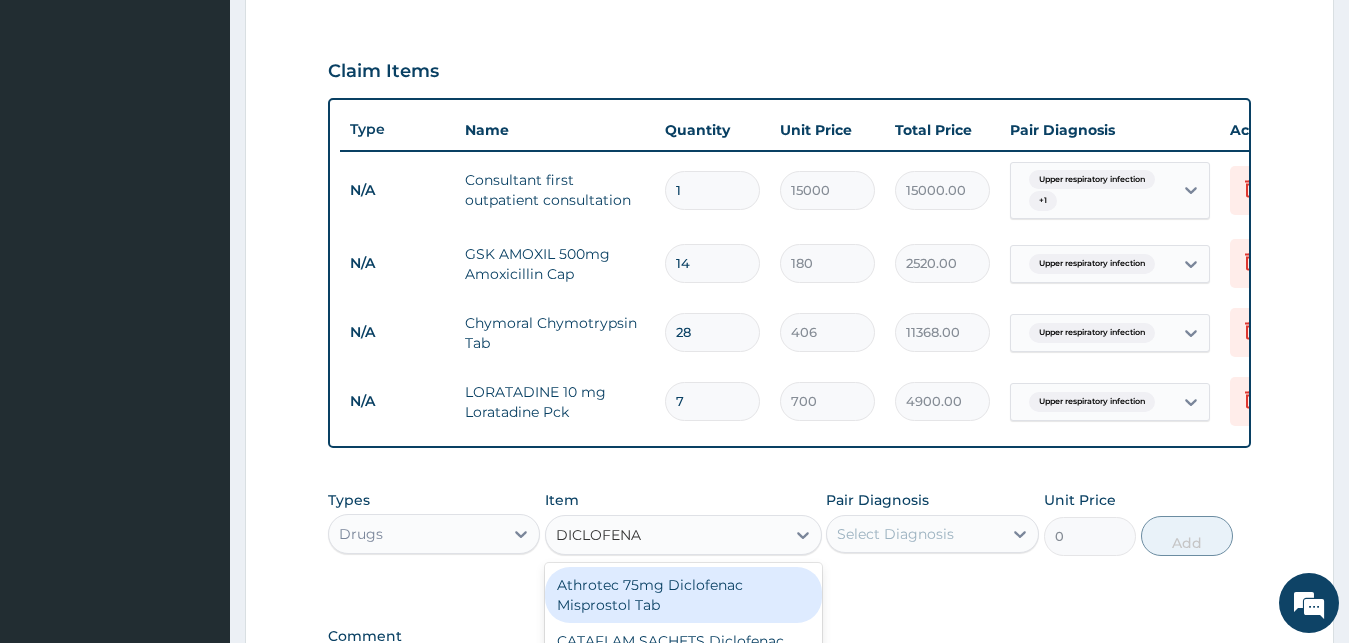 type on "DICLOFENAC" 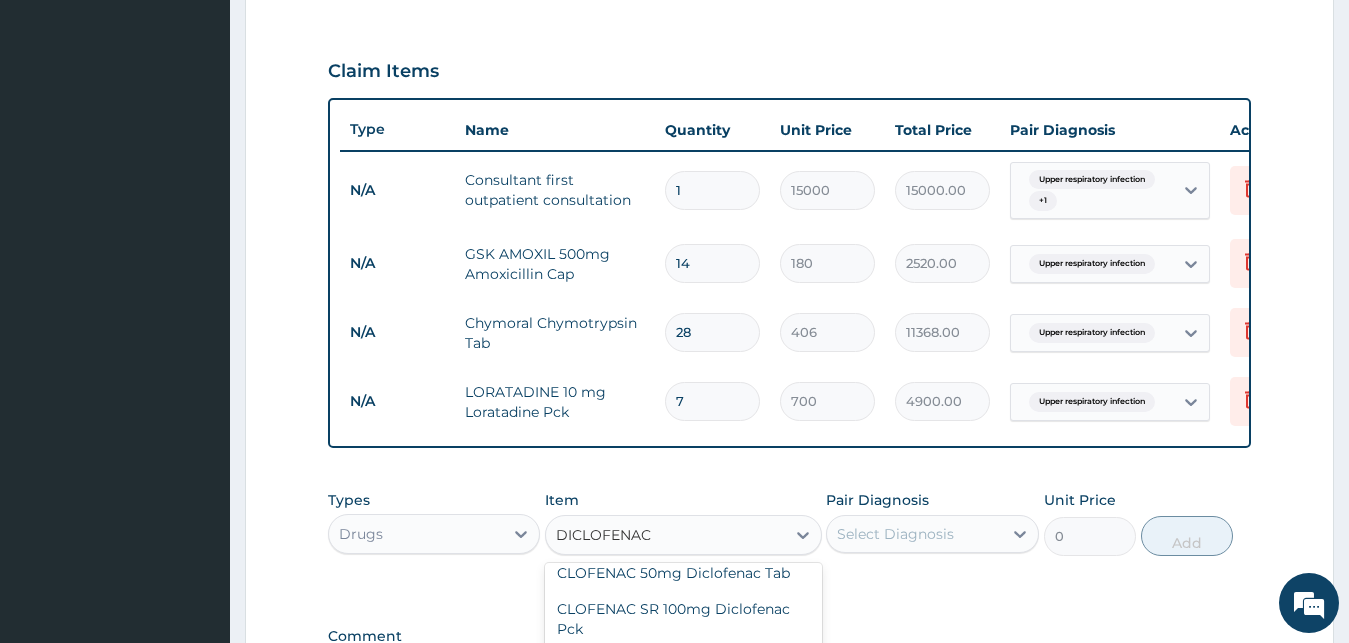 scroll, scrollTop: 196, scrollLeft: 0, axis: vertical 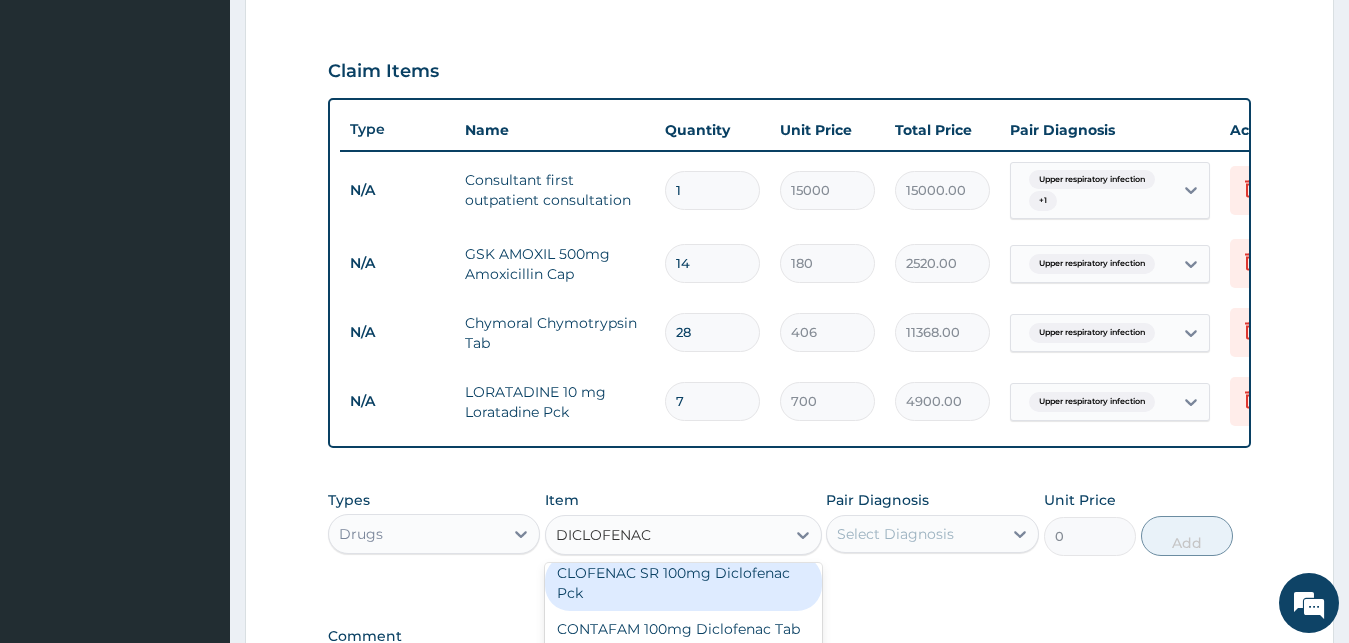 click on "CLOFENAC SR 100mg Diclofenac Pck" at bounding box center [683, 583] 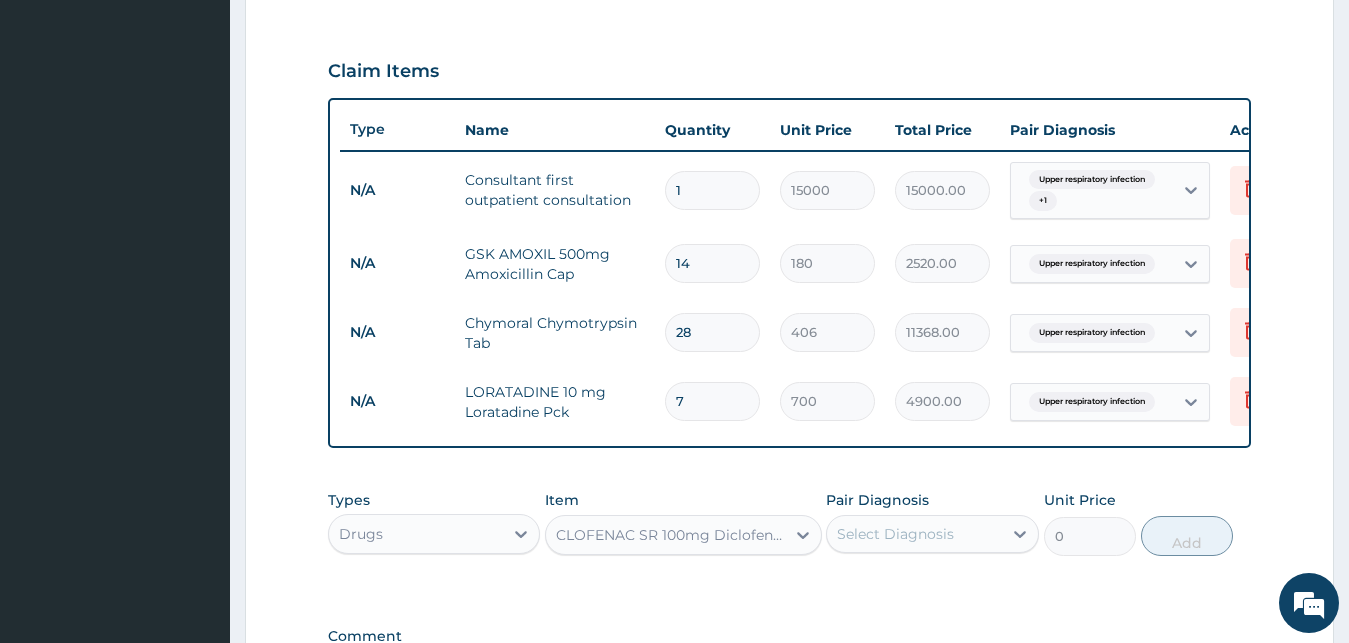type 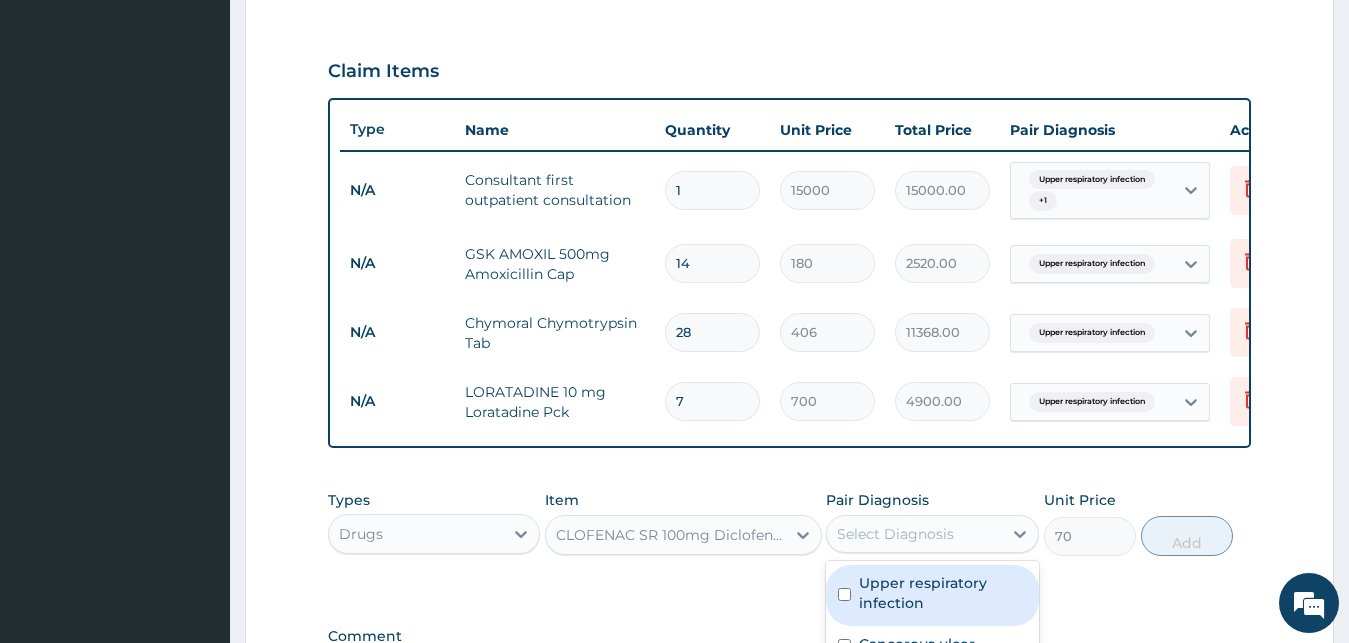 click on "Select Diagnosis" at bounding box center [895, 534] 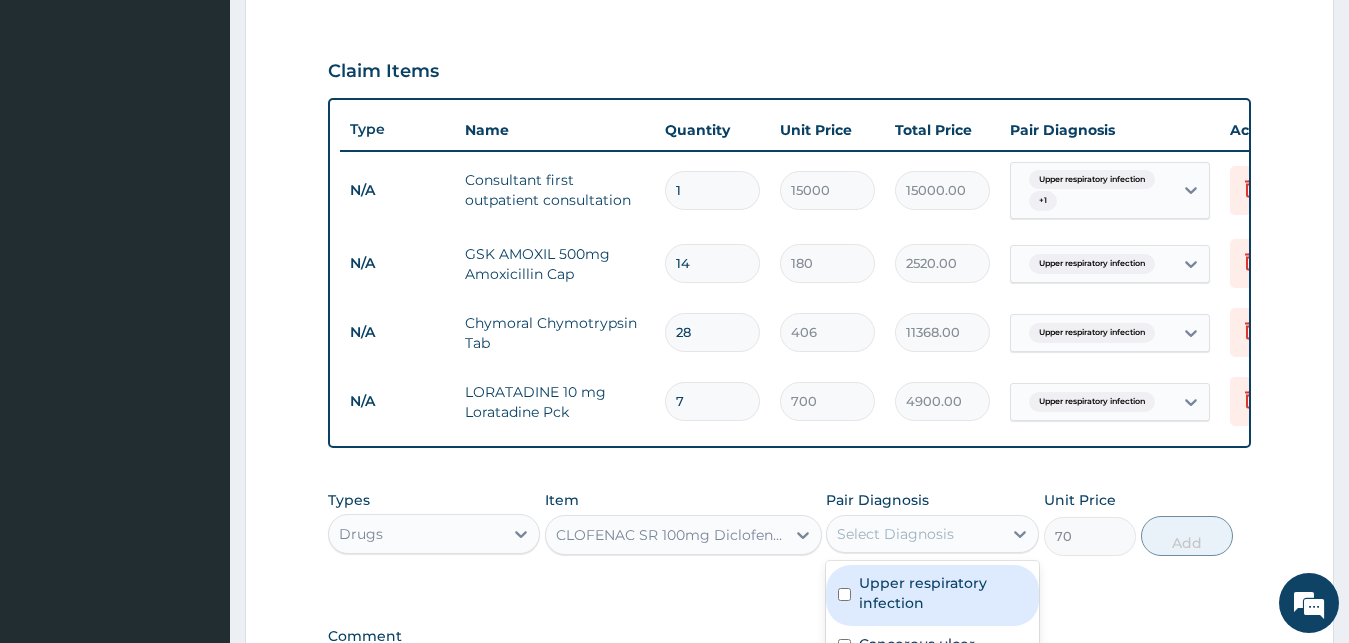 click on "Upper respiratory infection" at bounding box center (932, 595) 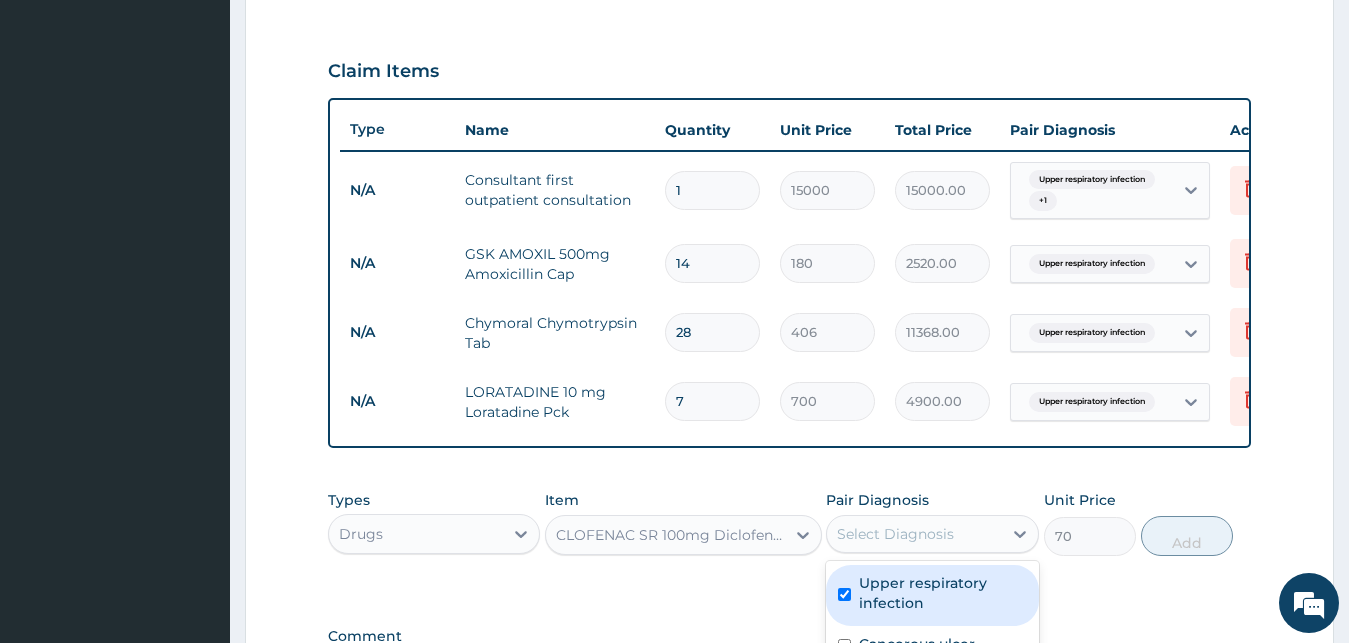 checkbox on "true" 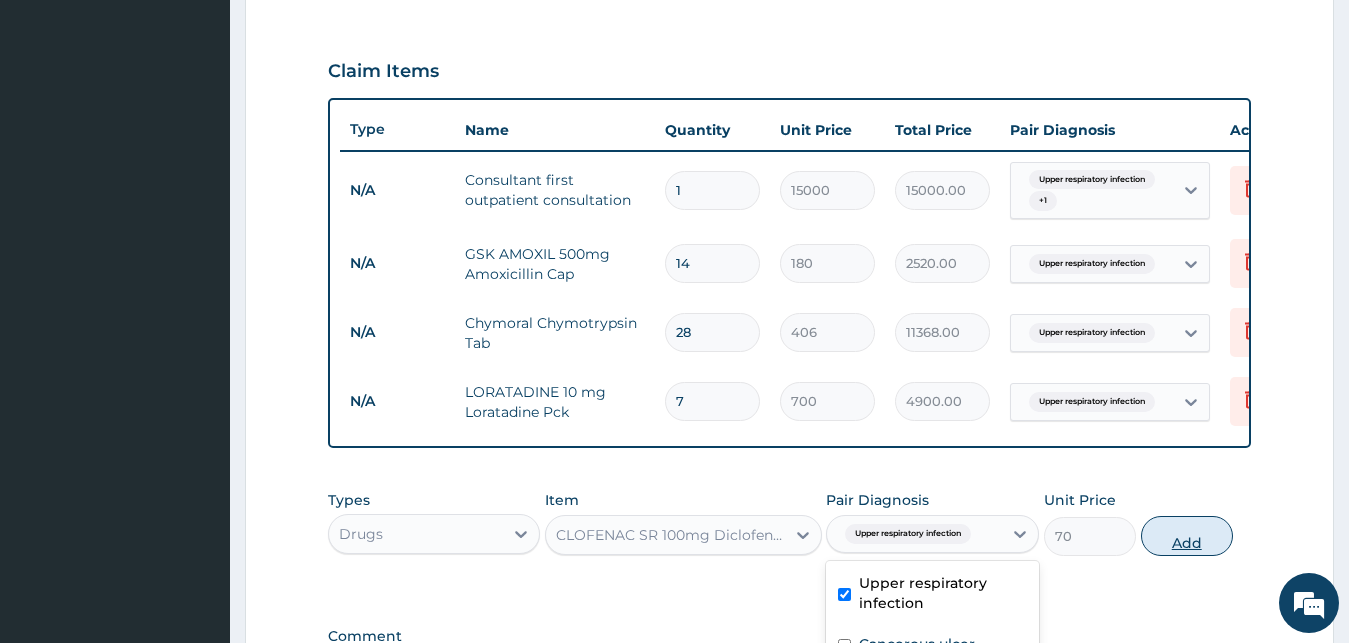 click on "Add" at bounding box center (1187, 536) 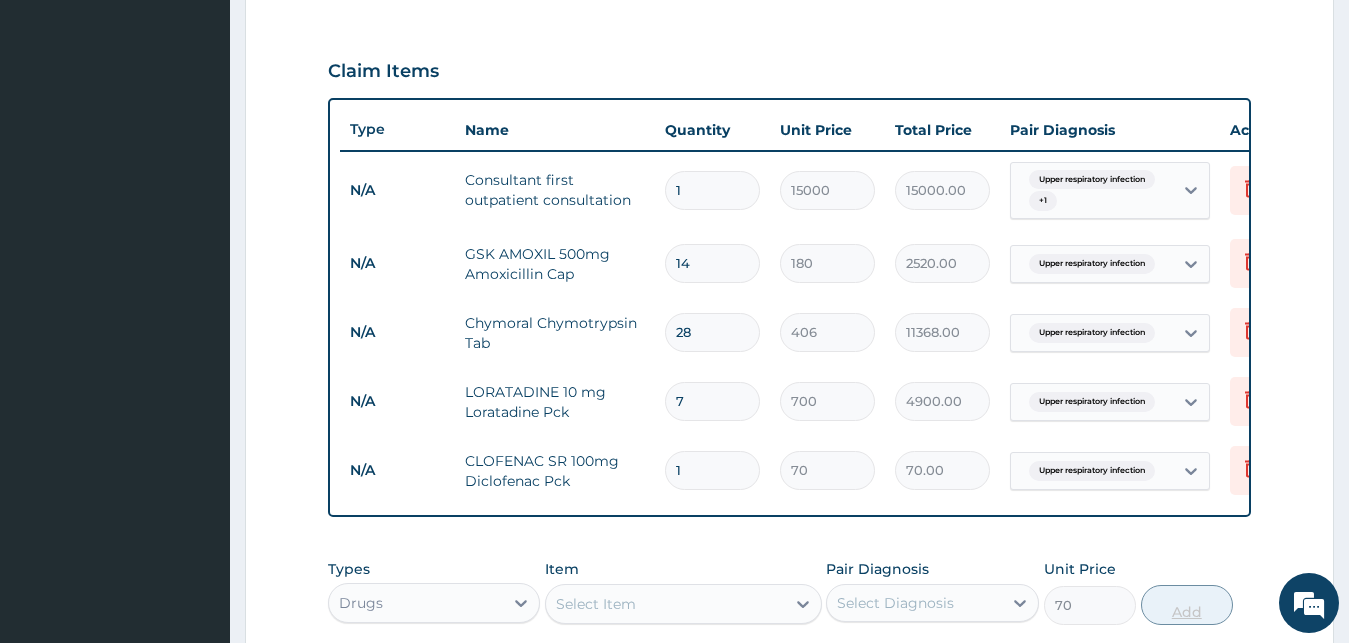 type on "0" 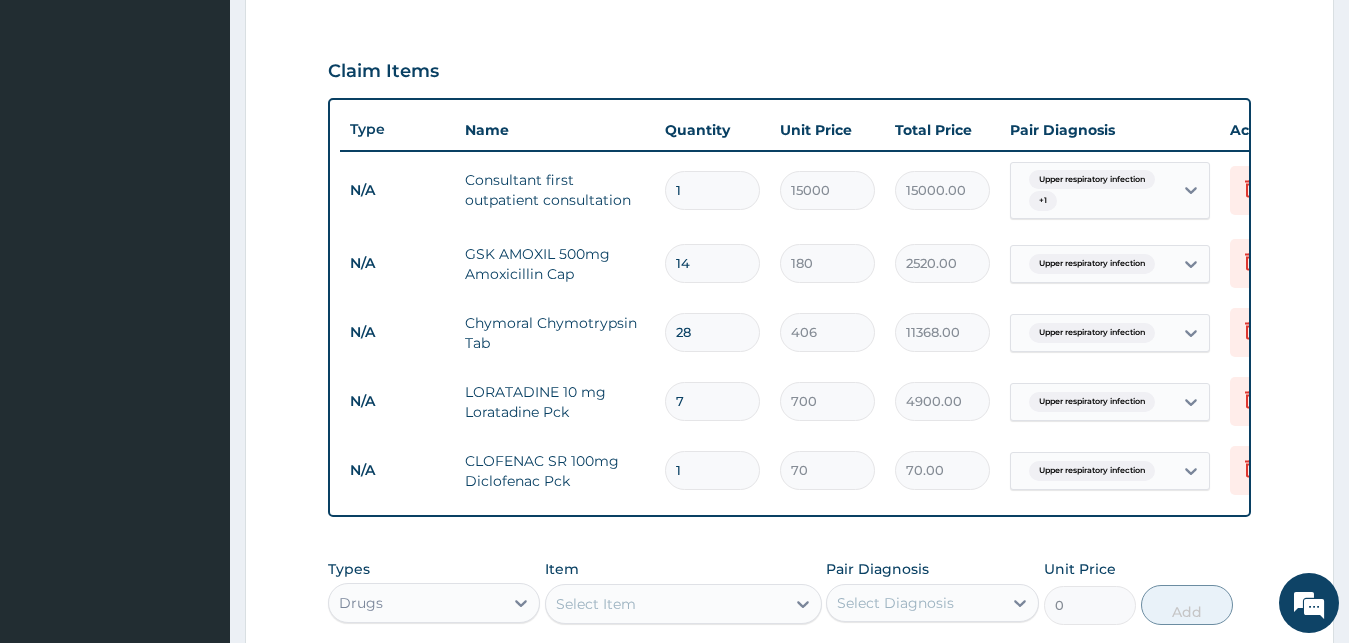 type on "14" 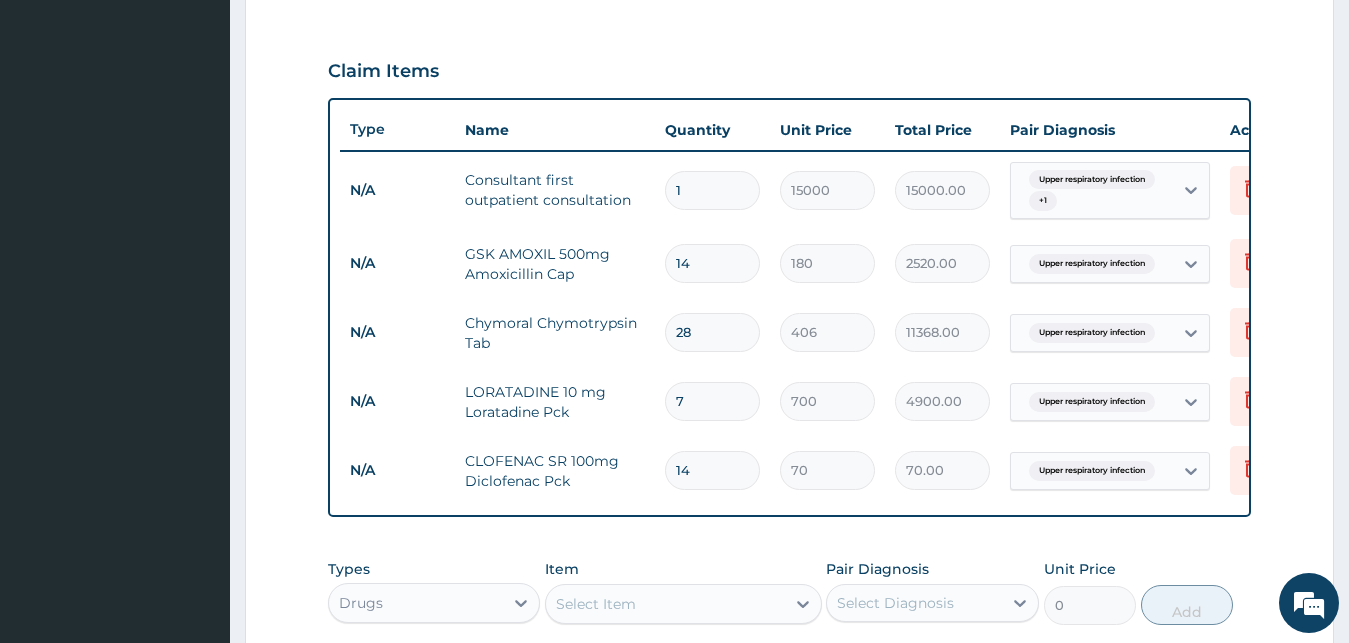 type on "980.00" 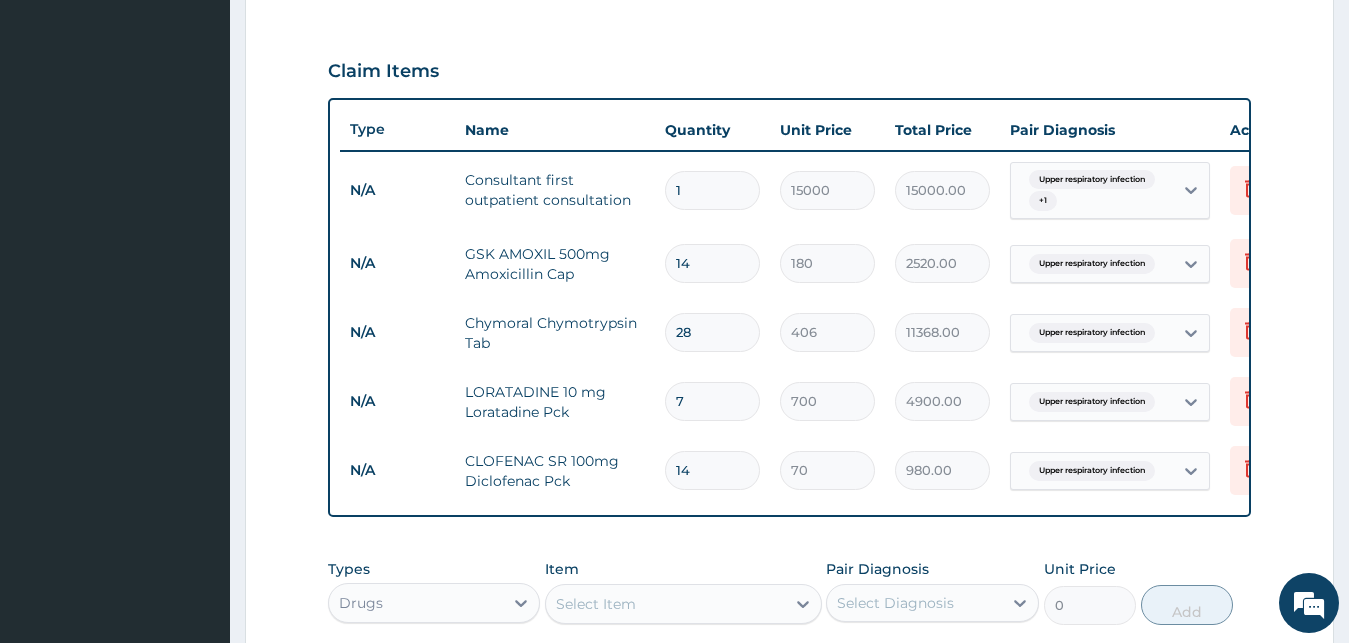 type on "13" 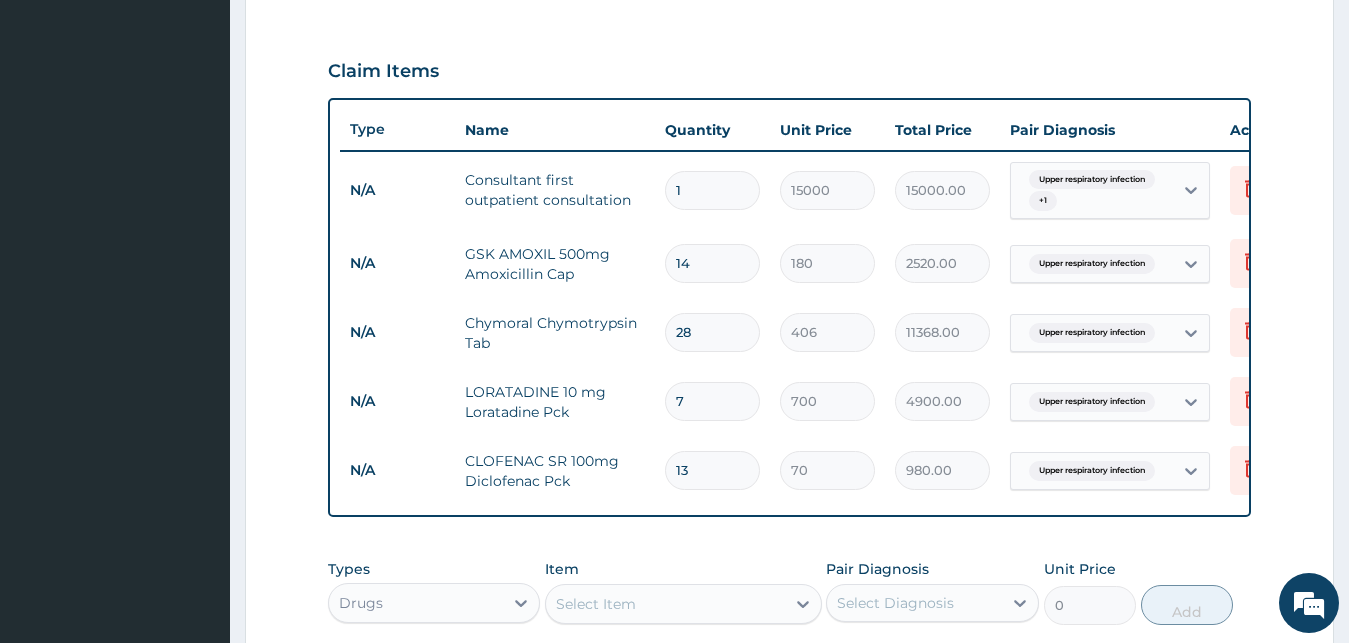 type on "910.00" 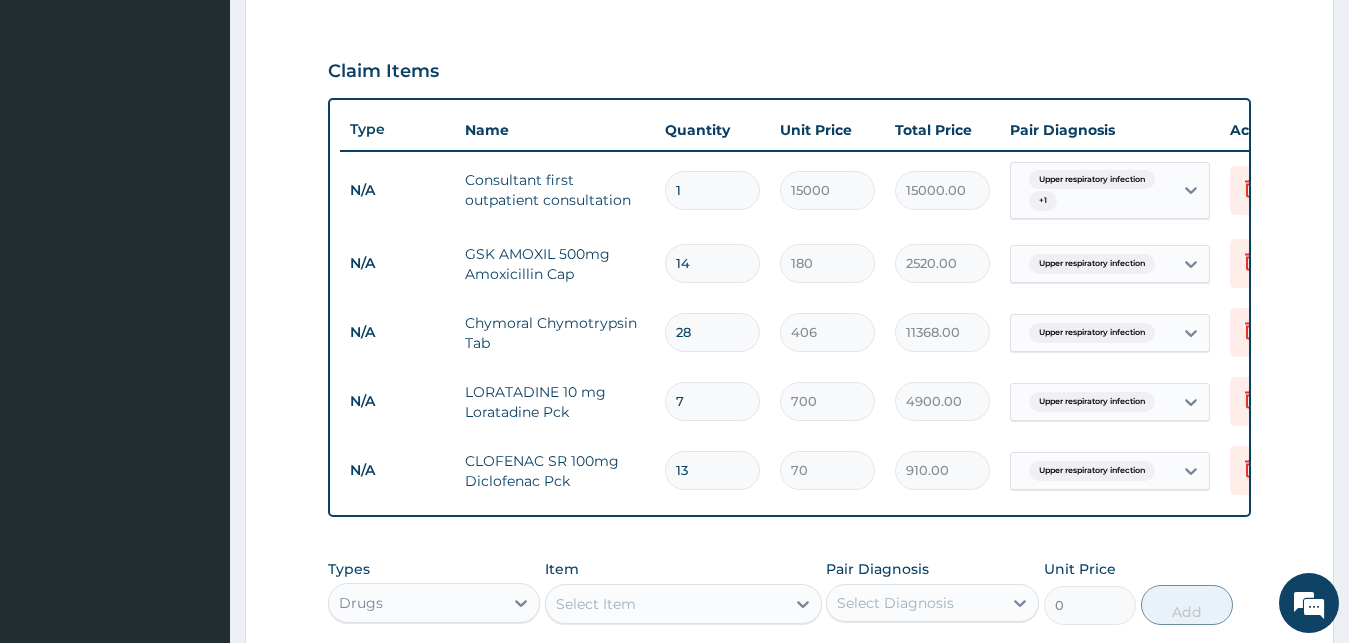 type on "12" 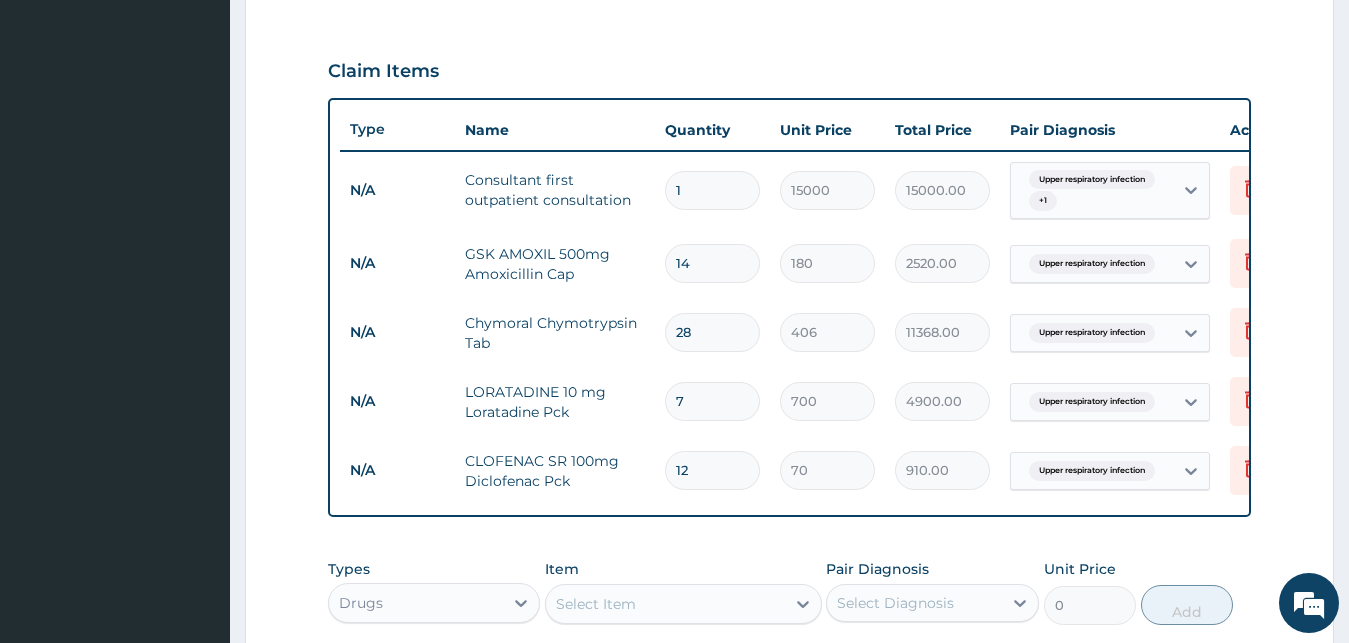 type on "840.00" 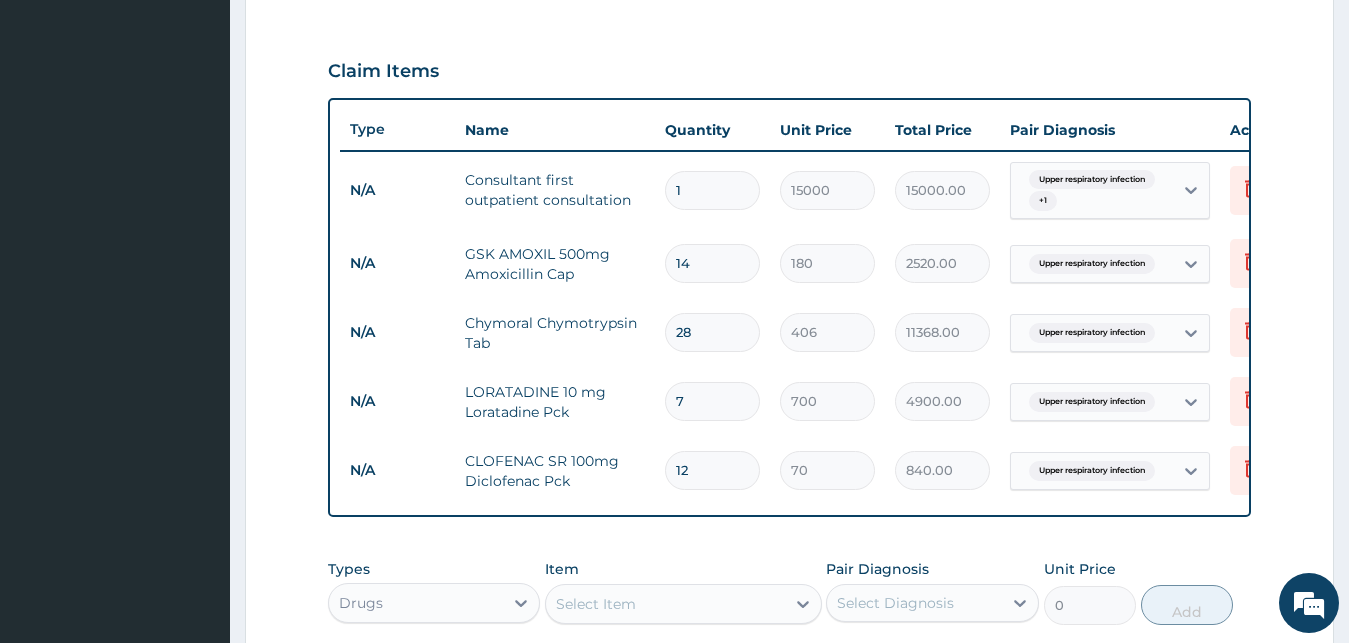 type on "11" 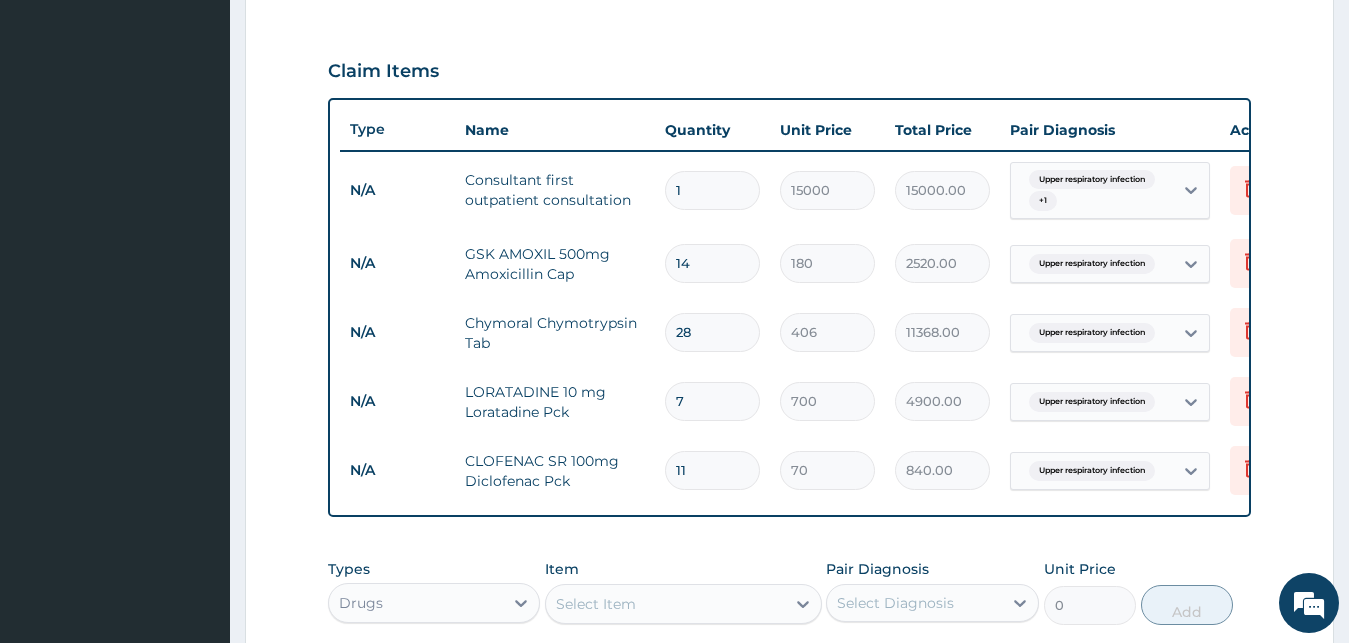 type on "770.00" 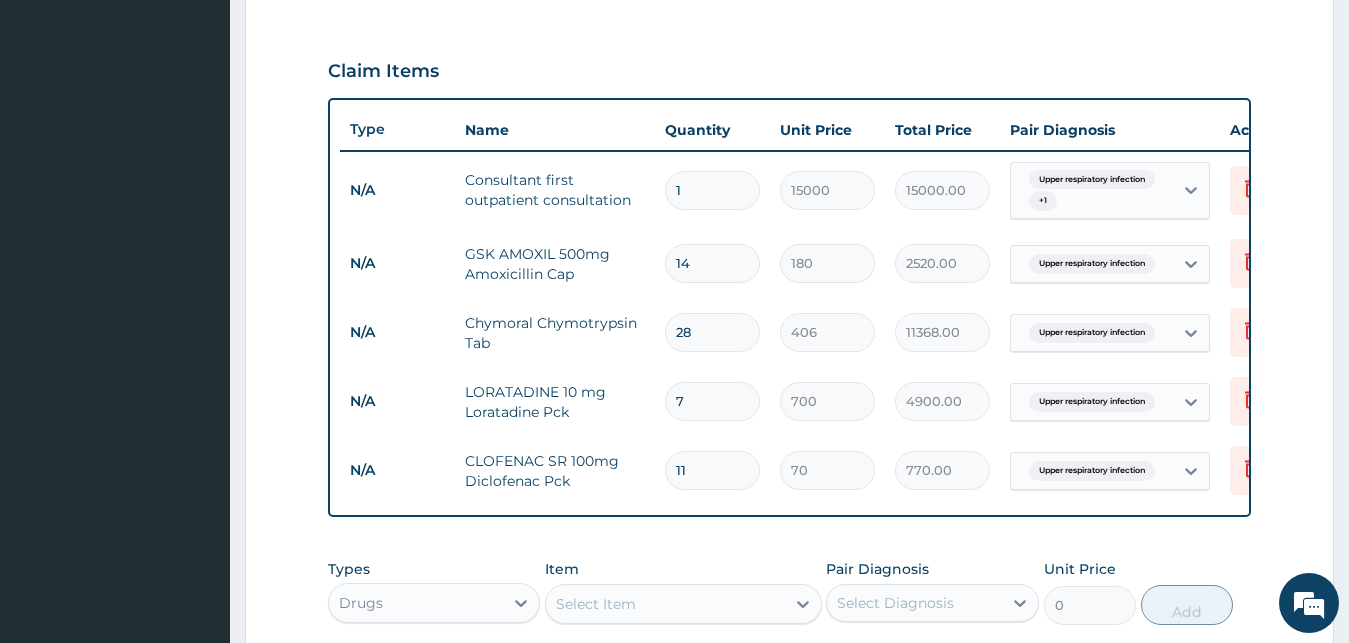 type on "10" 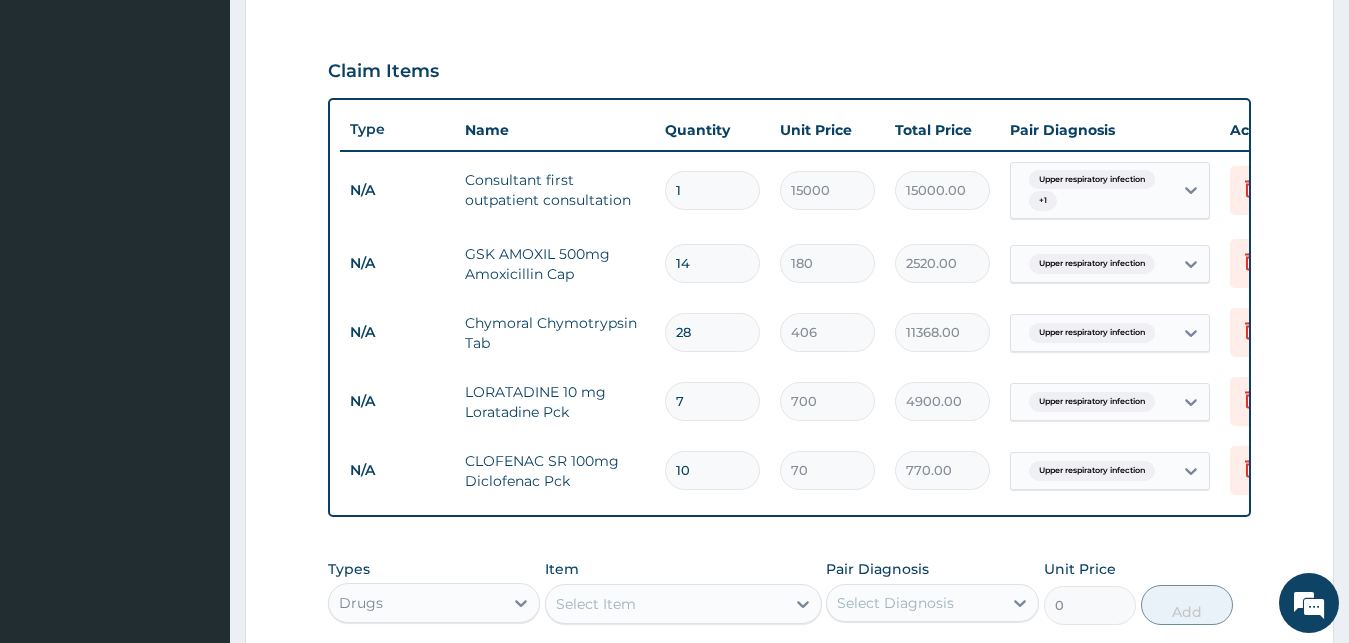 type on "700.00" 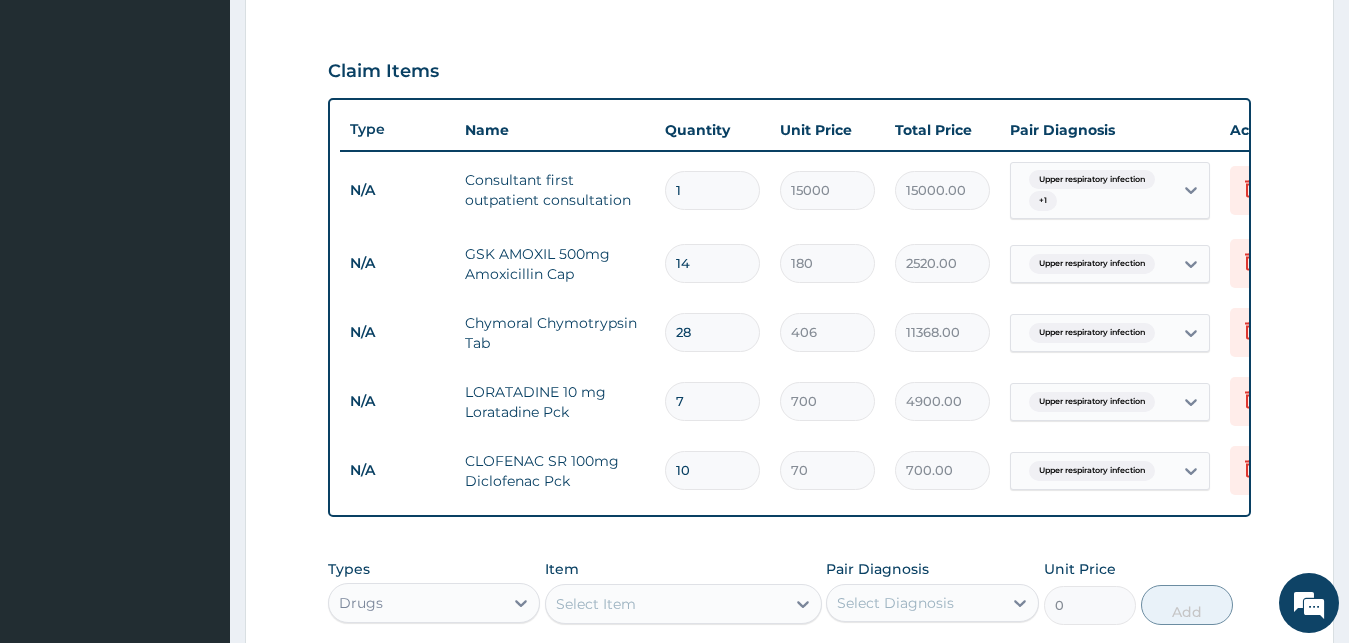 click on "10" at bounding box center (712, 470) 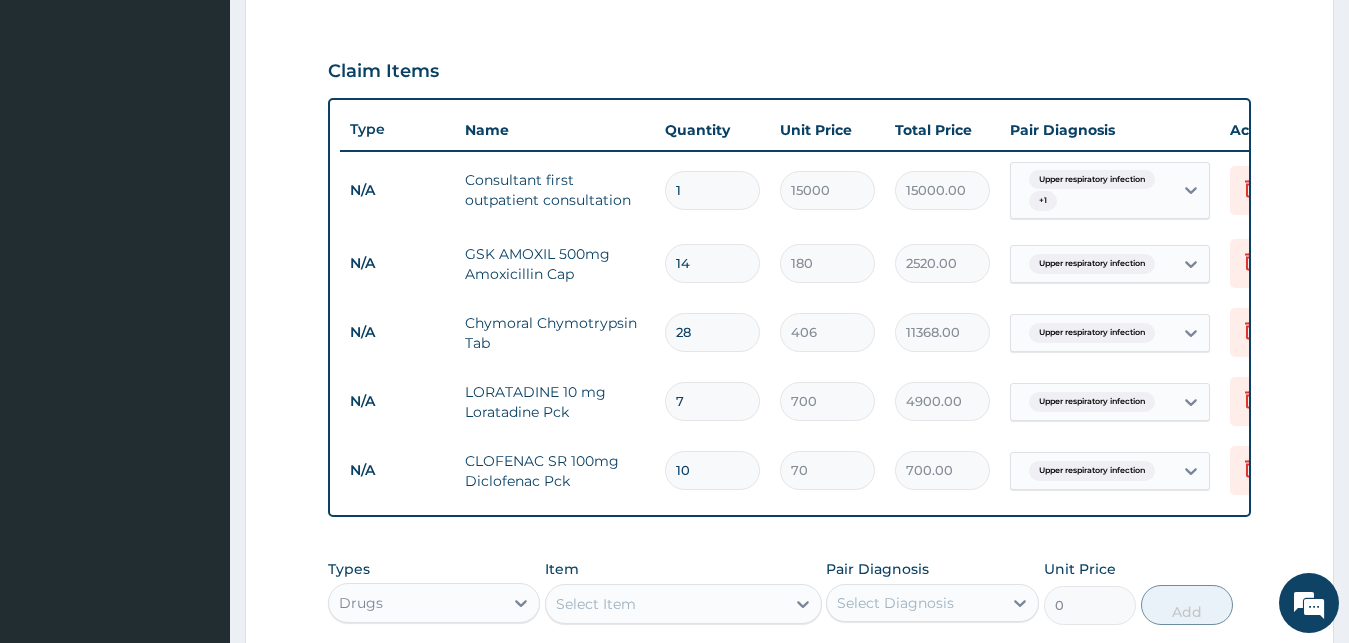 type on "1" 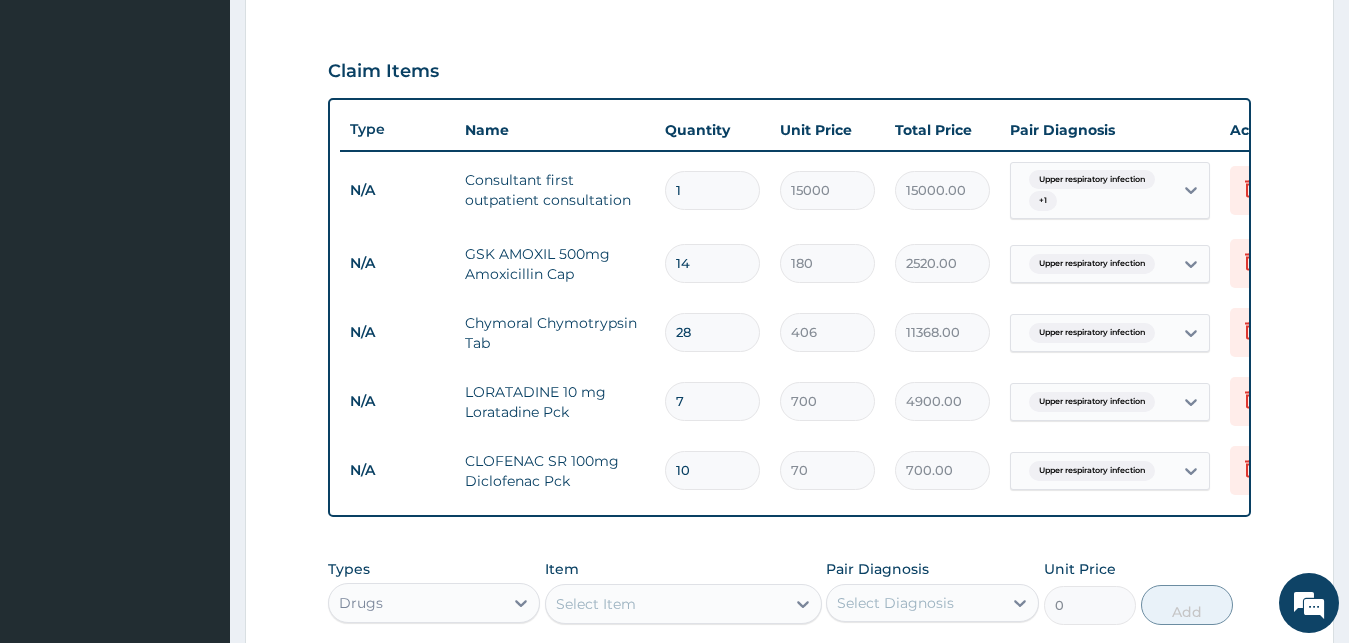 type on "70.00" 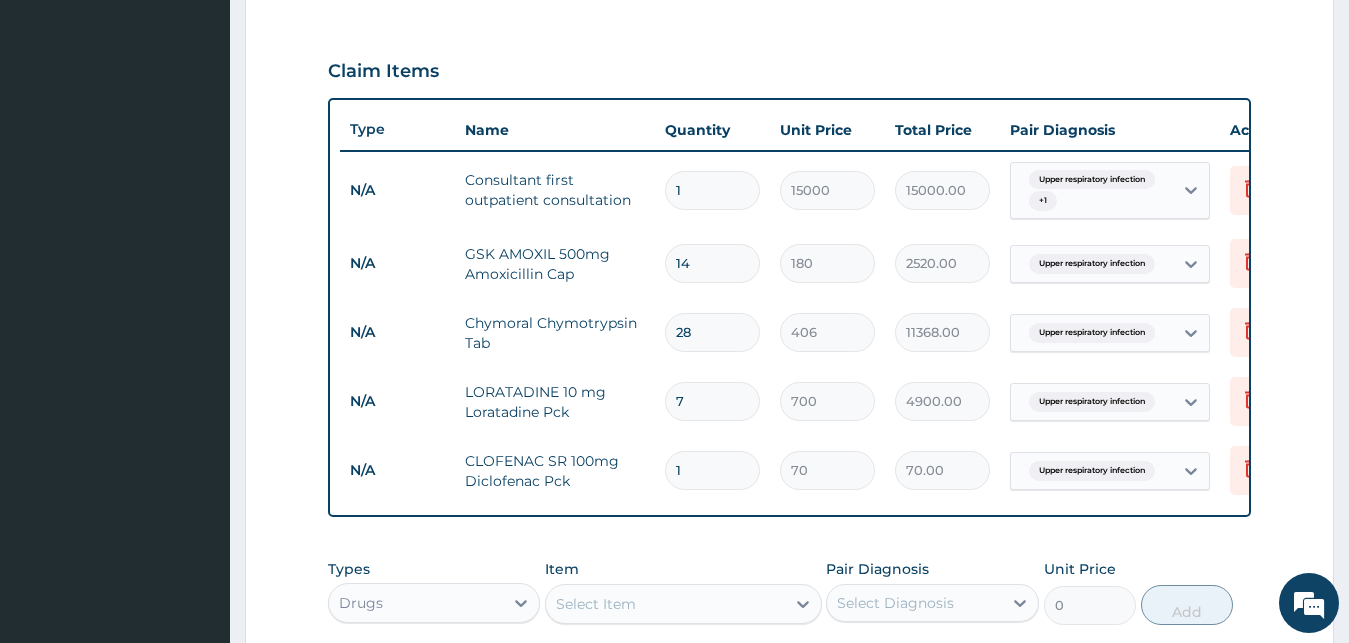 type on "14" 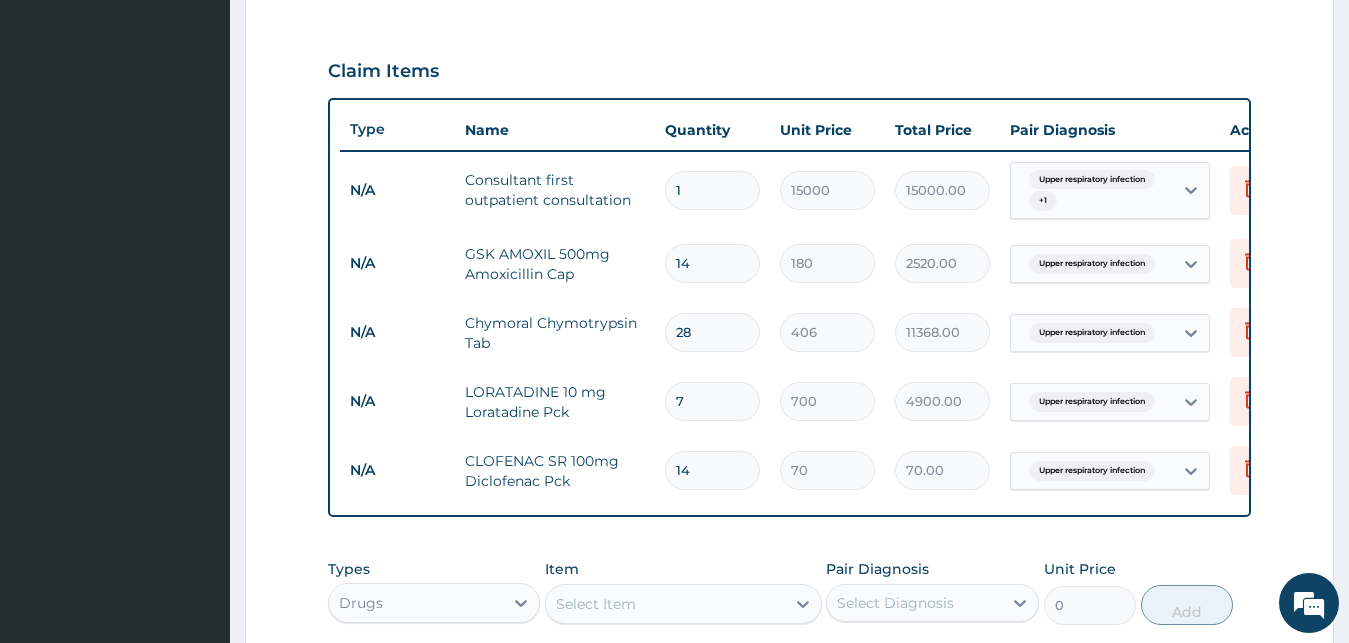 type on "980.00" 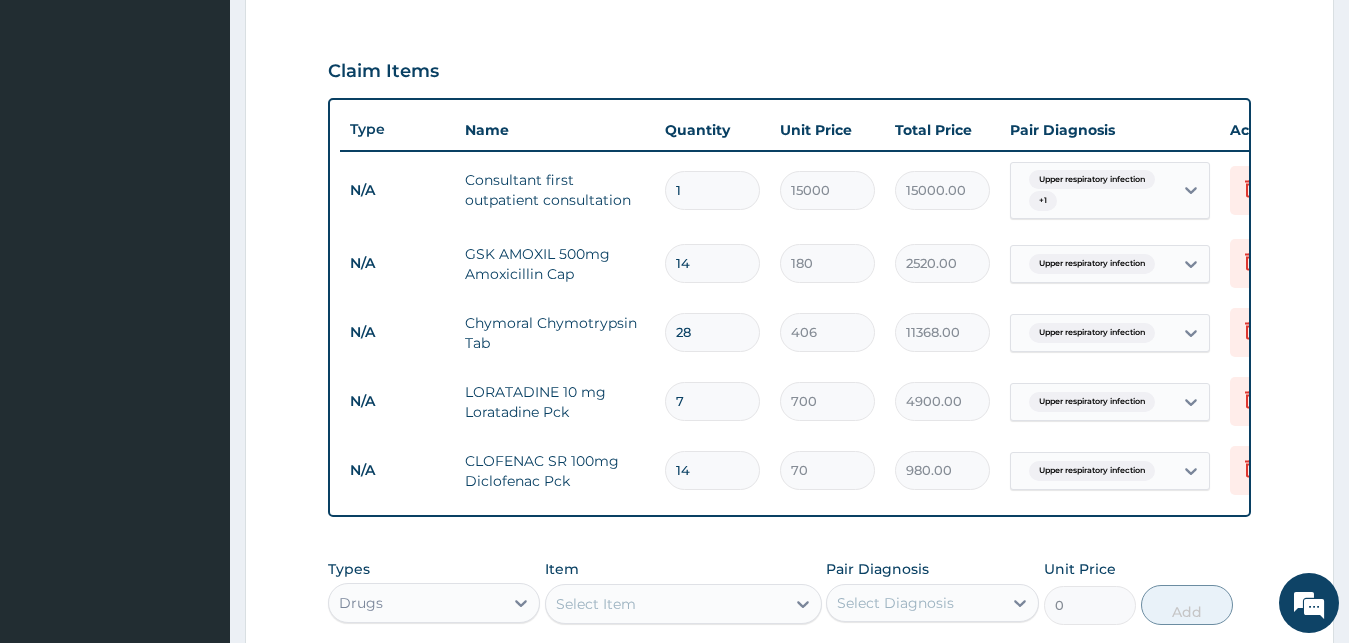 type on "14" 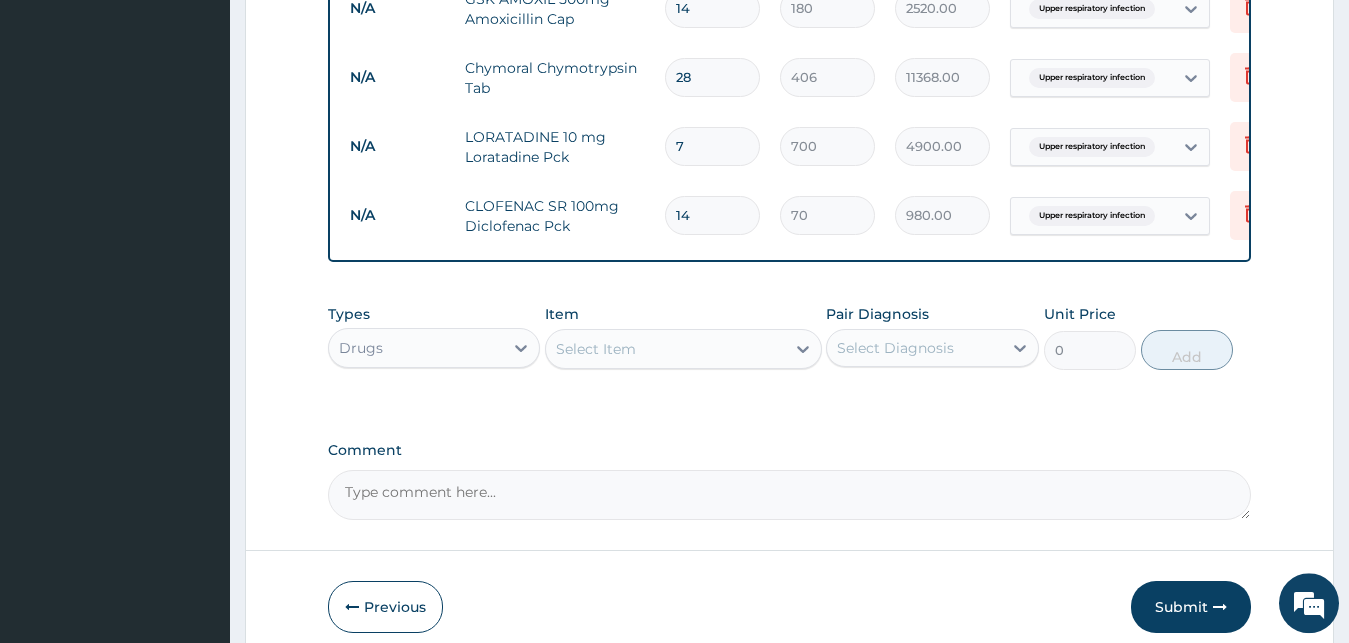scroll, scrollTop: 952, scrollLeft: 0, axis: vertical 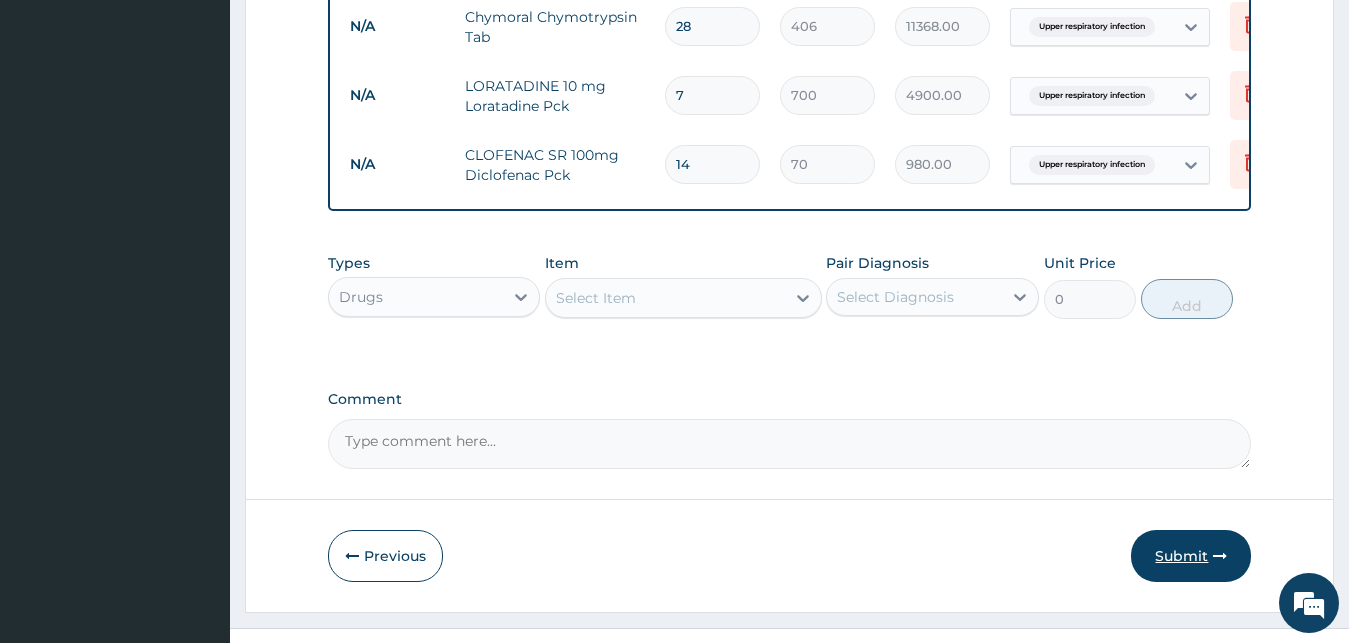 click on "Submit" at bounding box center (1191, 556) 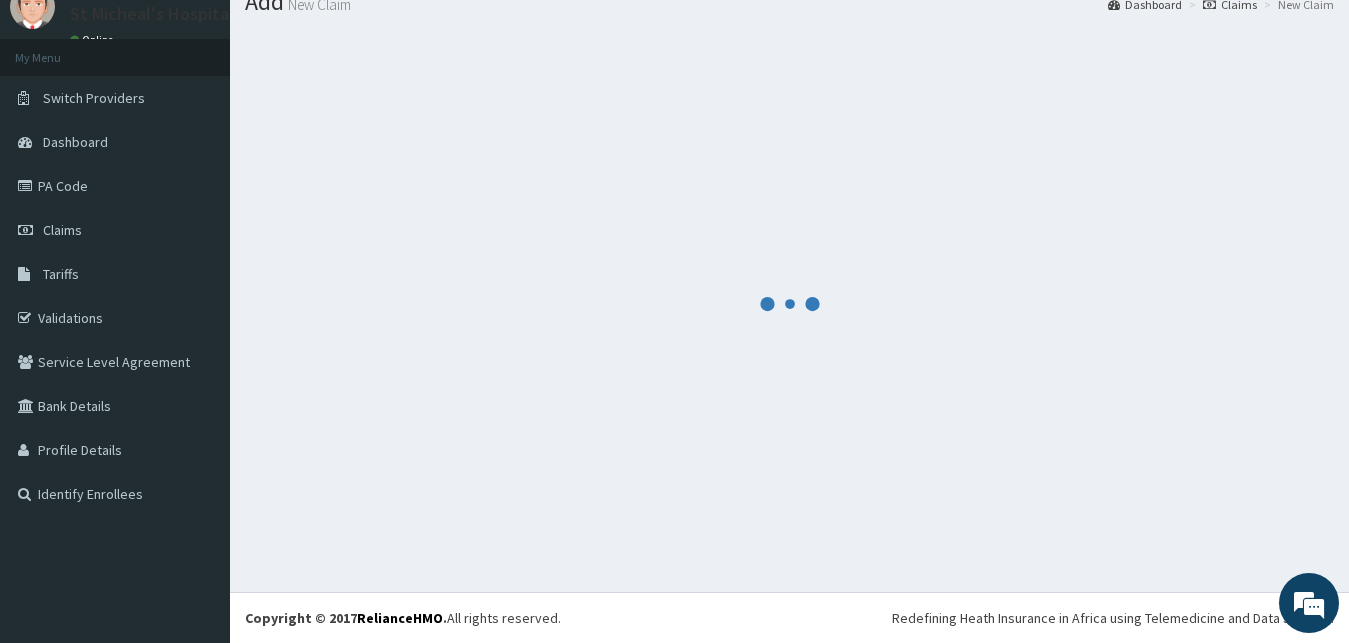 scroll, scrollTop: 76, scrollLeft: 0, axis: vertical 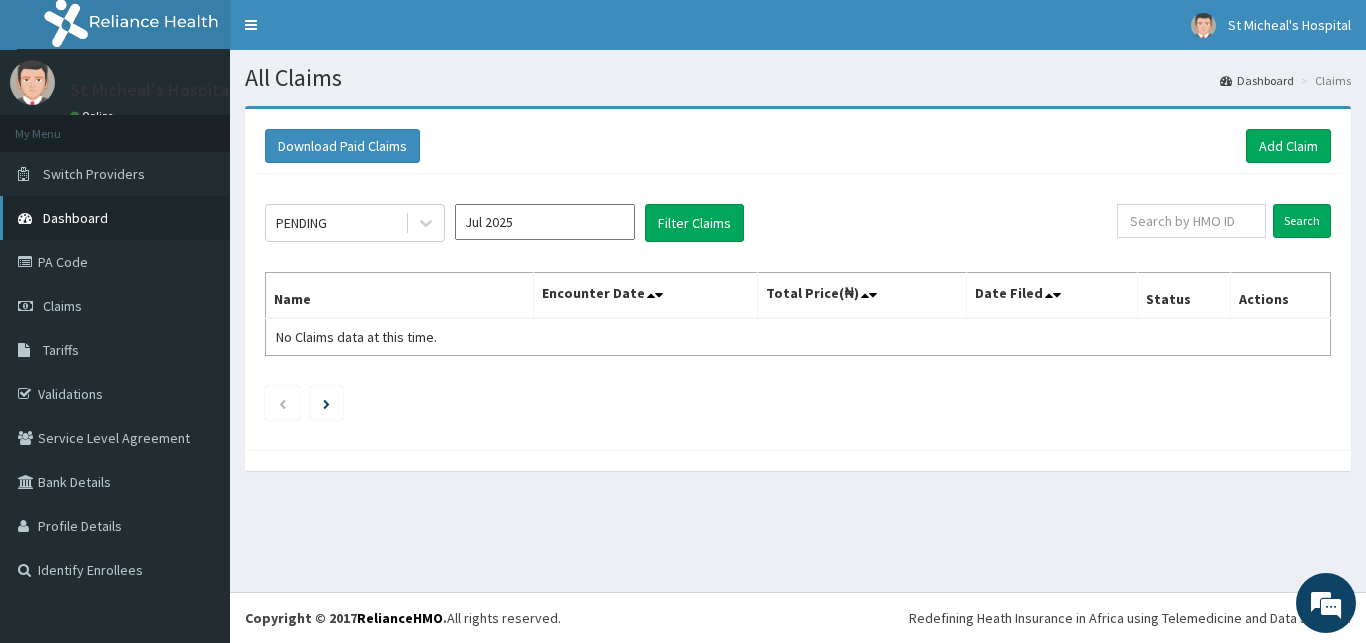 click on "Dashboard" at bounding box center (75, 218) 